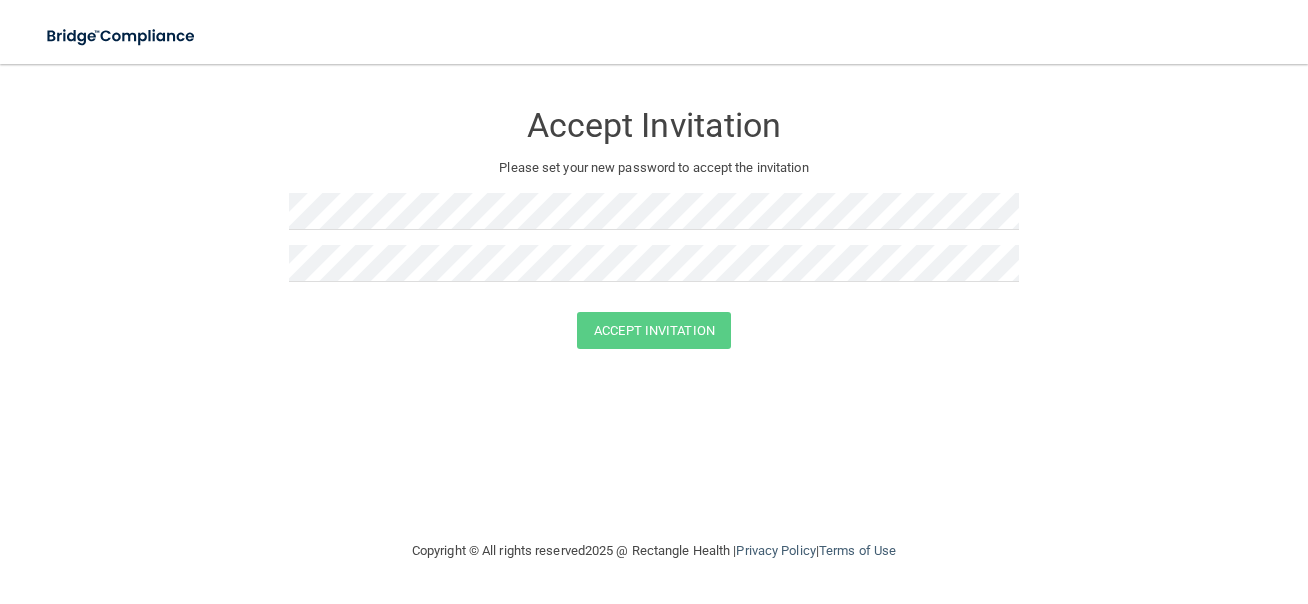 scroll, scrollTop: 0, scrollLeft: 0, axis: both 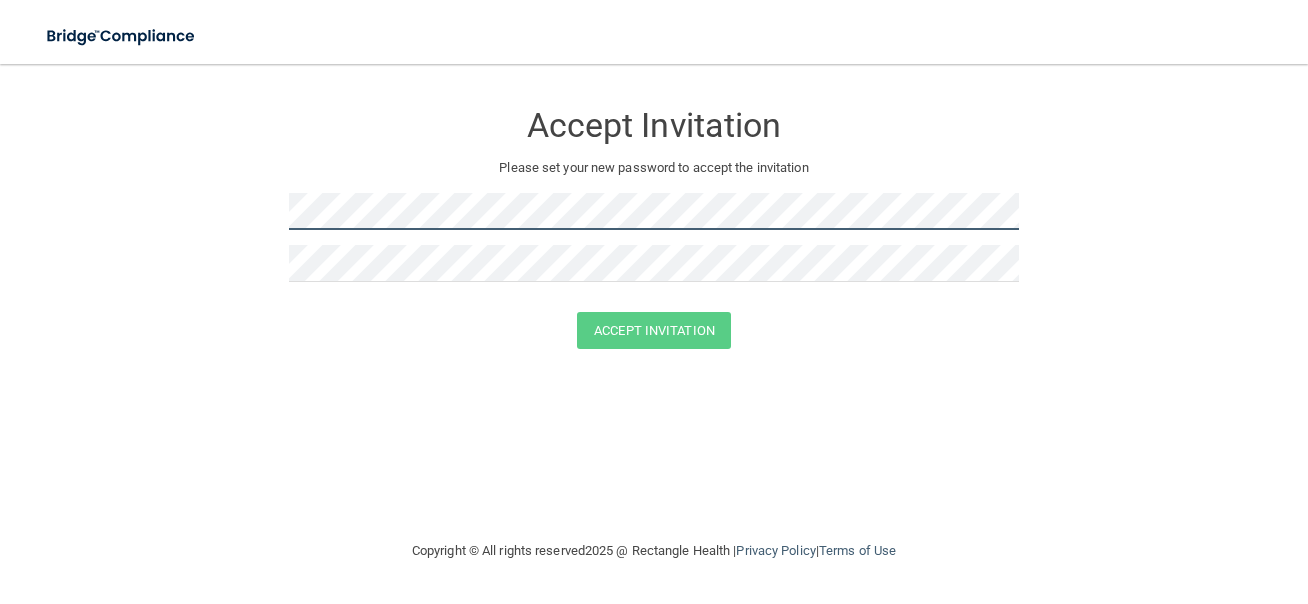 click on "Accept Invitation     Please set your new password to accept the invitation                                                 Accept Invitation              You have successfully accepted the invitation!   Click here to login ." at bounding box center (654, 228) 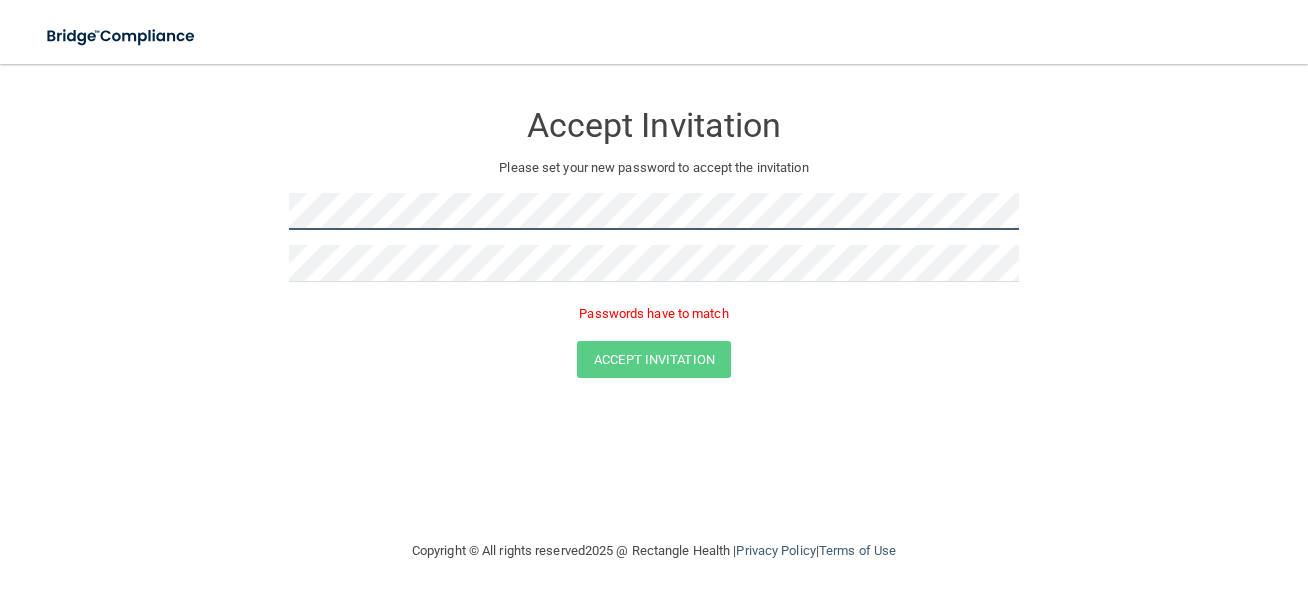 click on "Accept Invitation     Please set your new password to accept the invitation                               Passwords have to match                   Accept Invitation              You have successfully accepted the invitation!   Click here to login ." at bounding box center (654, 243) 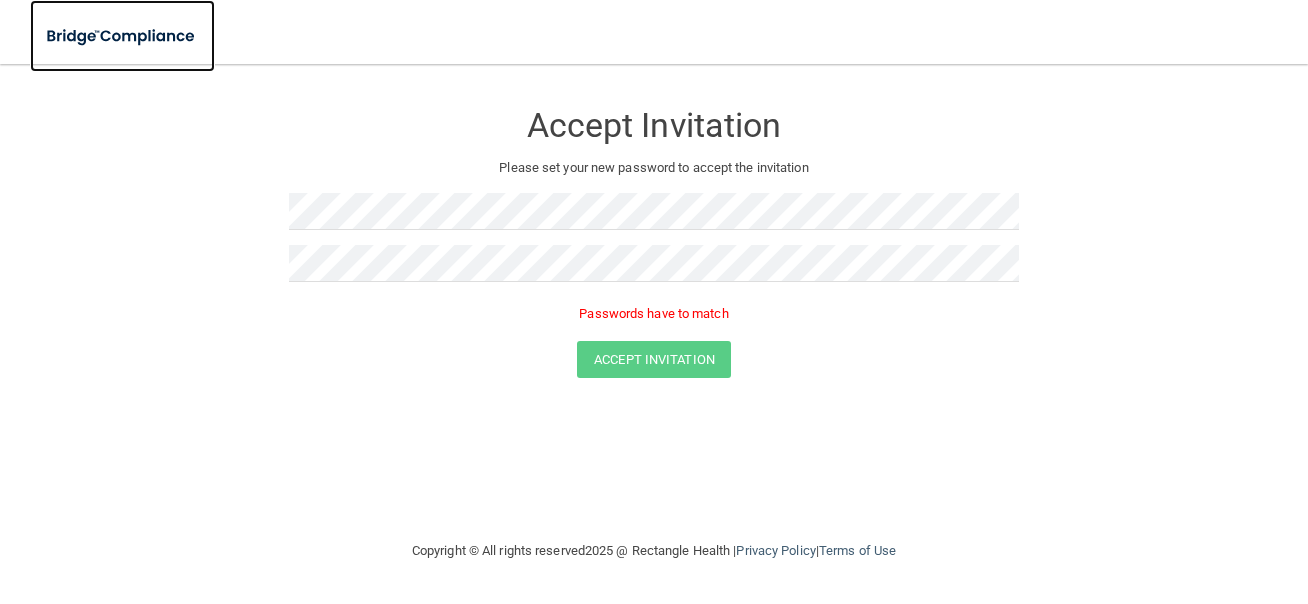 click at bounding box center (122, 36) 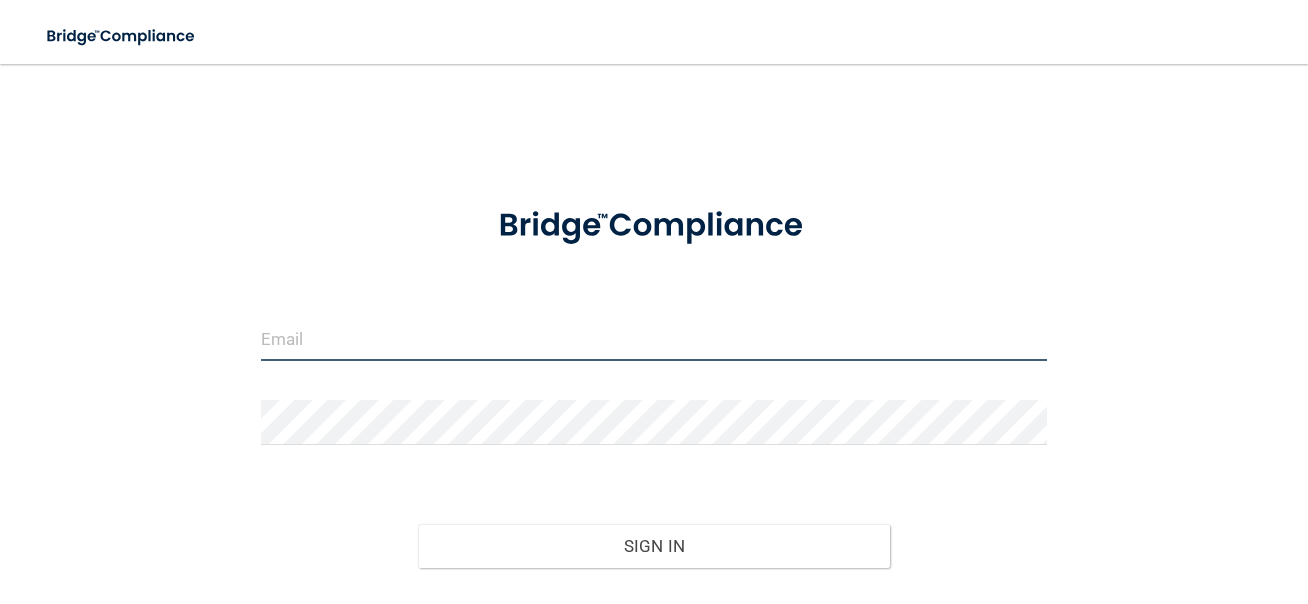 type on "[EMAIL_ADDRESS][DOMAIN_NAME]" 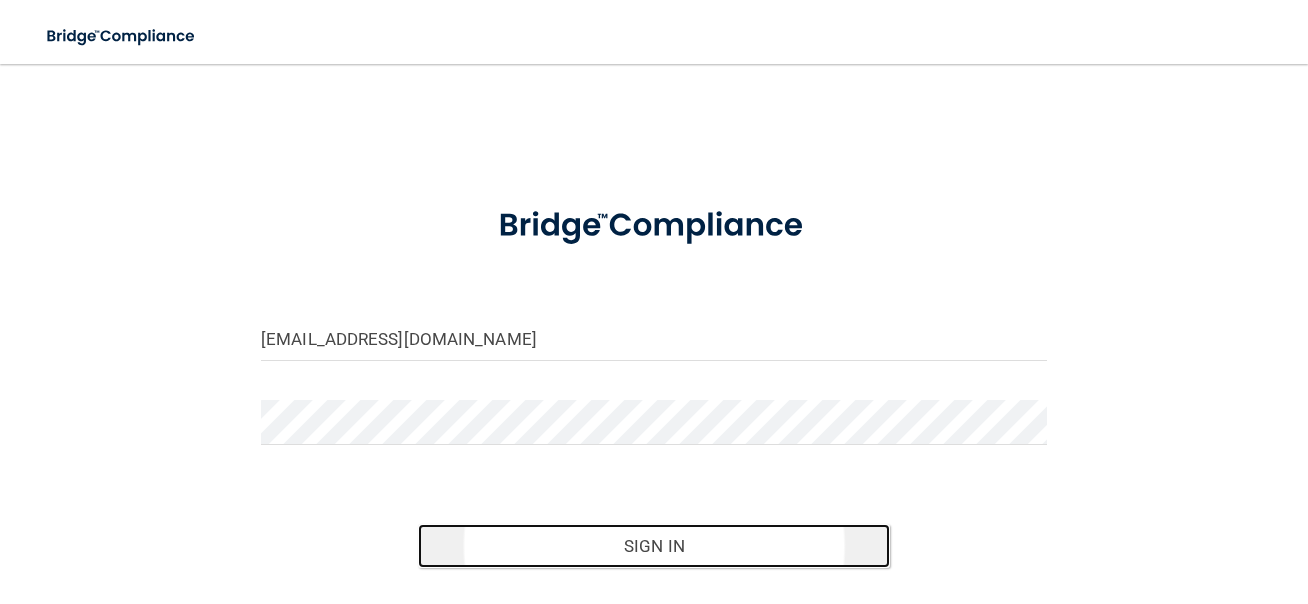 click on "Sign In" at bounding box center [654, 546] 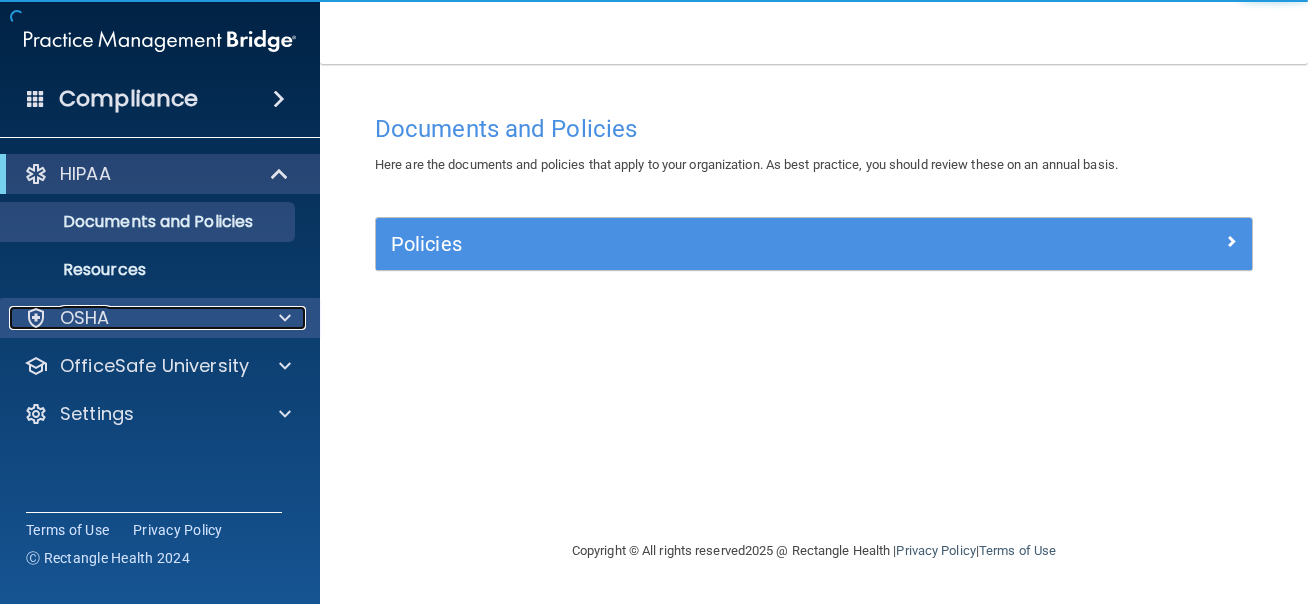 click at bounding box center (285, 318) 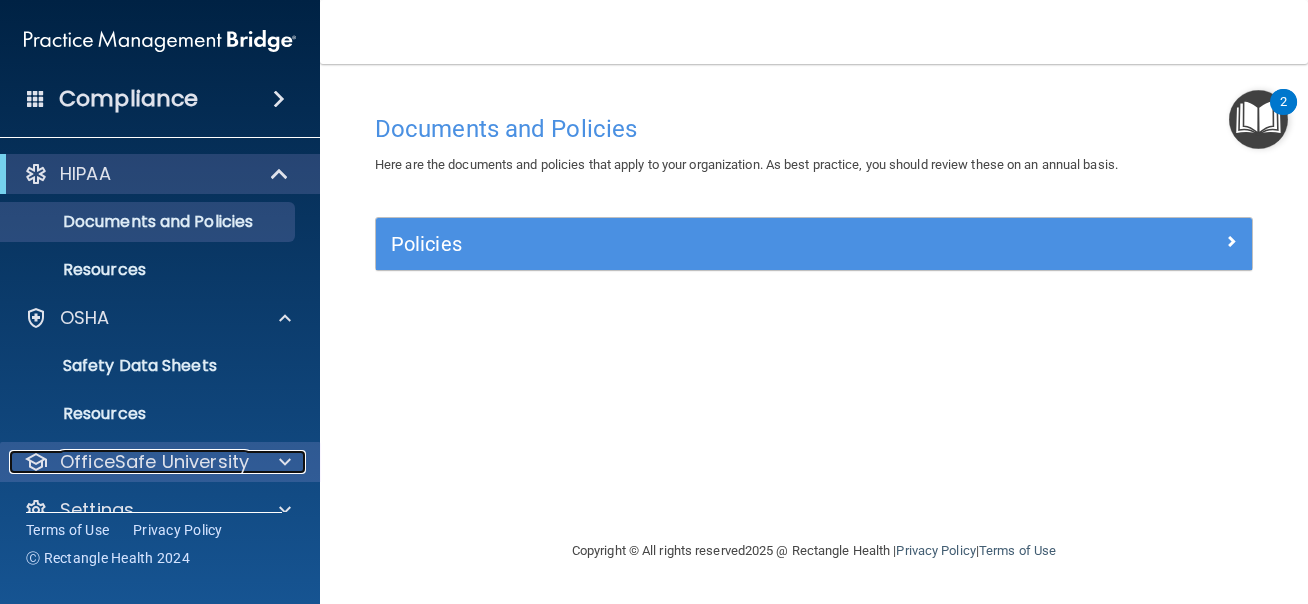 click at bounding box center [285, 462] 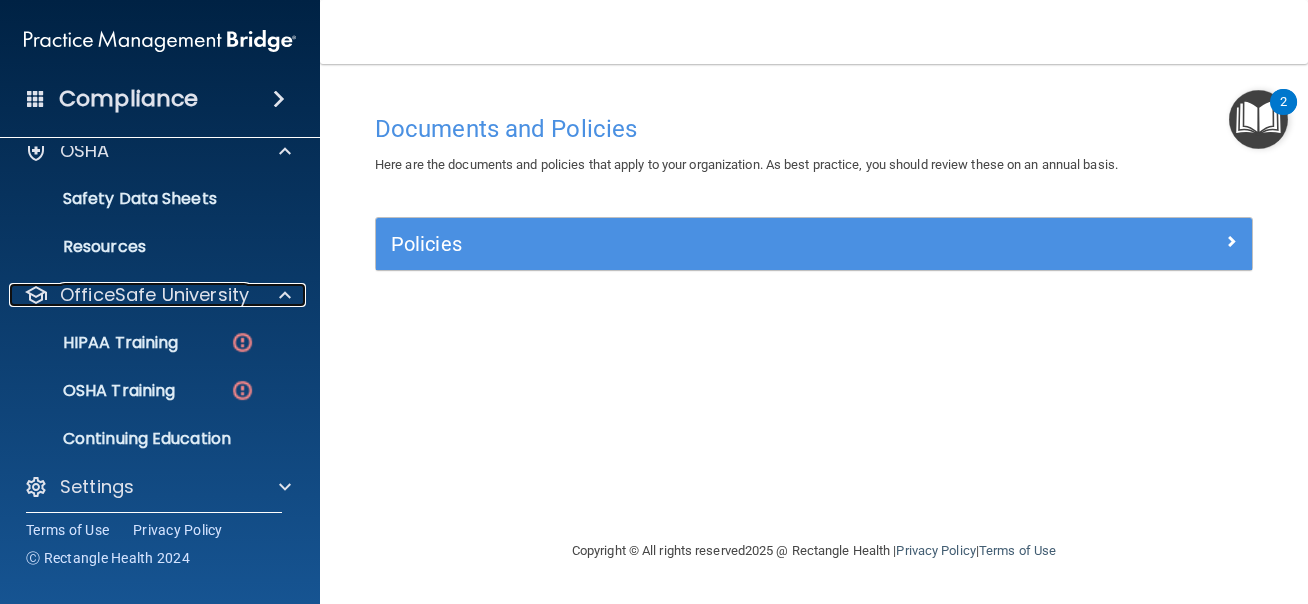 scroll, scrollTop: 178, scrollLeft: 0, axis: vertical 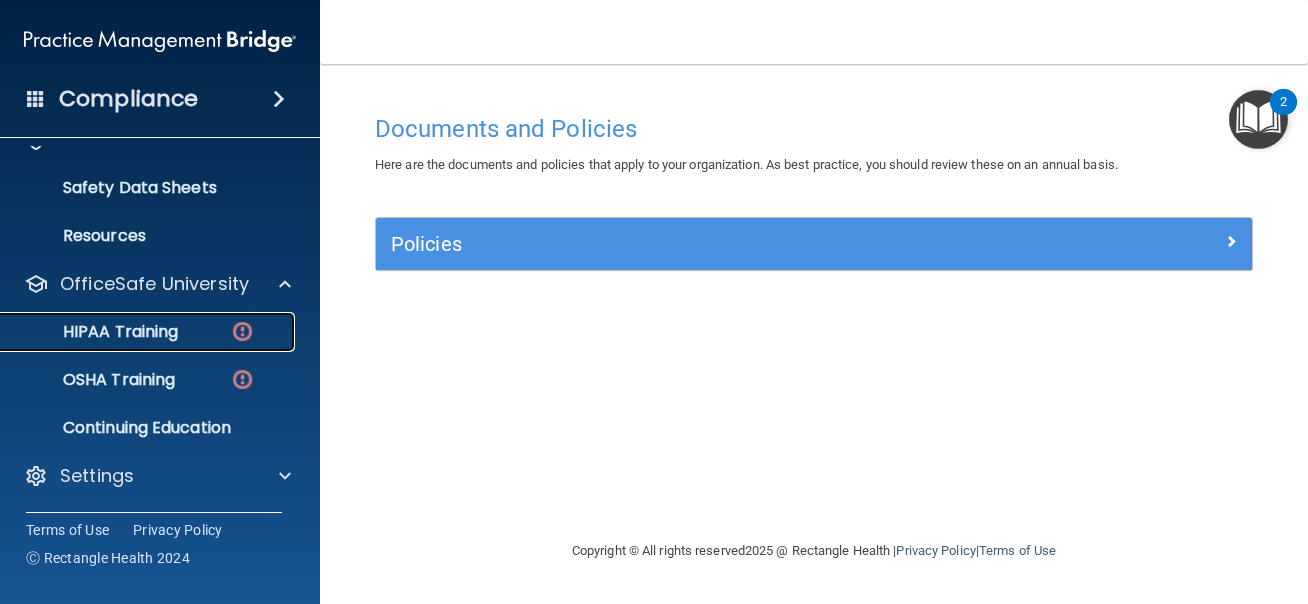 click on "HIPAA Training" at bounding box center [149, 332] 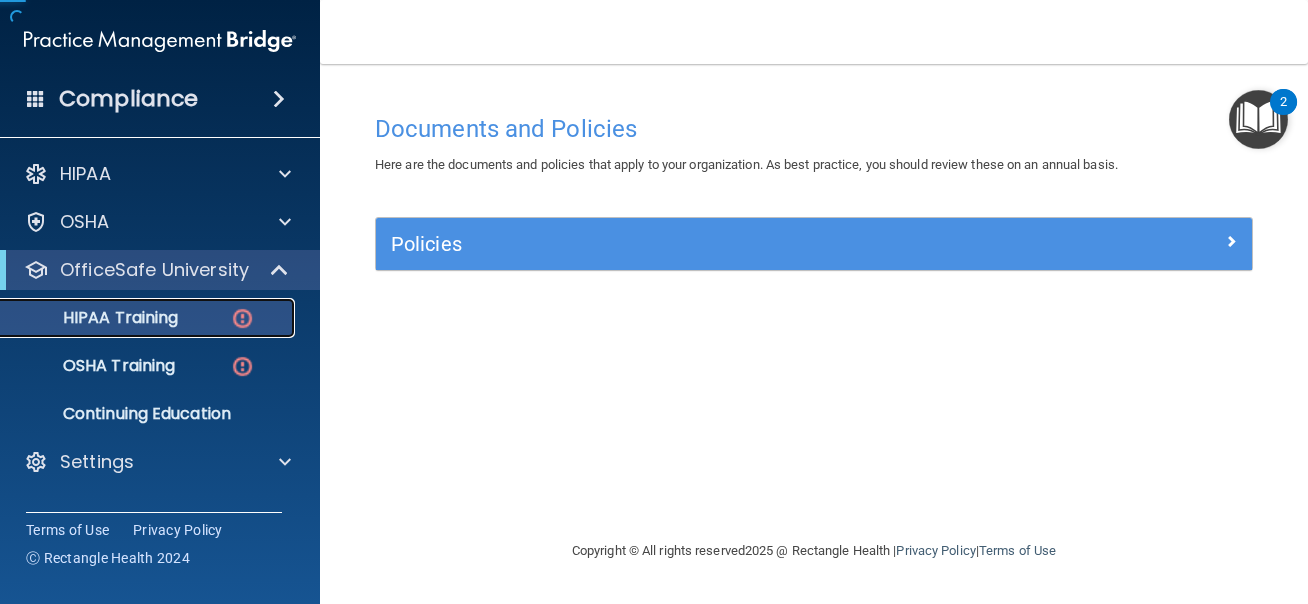 scroll, scrollTop: 0, scrollLeft: 0, axis: both 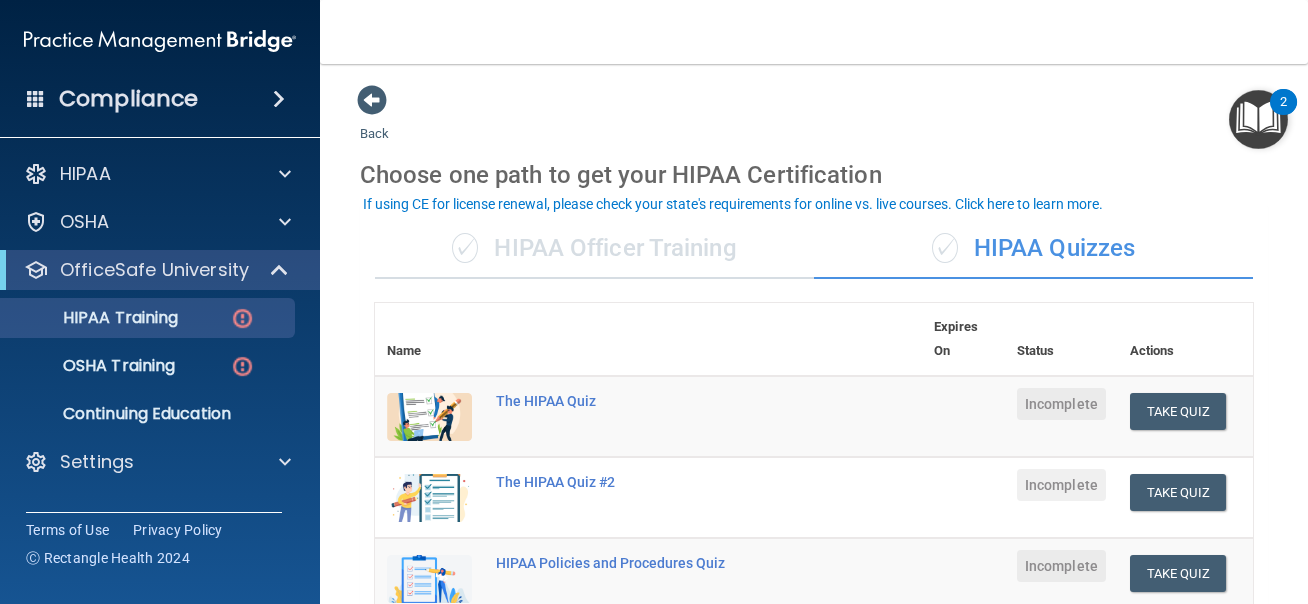 click at bounding box center [429, 417] 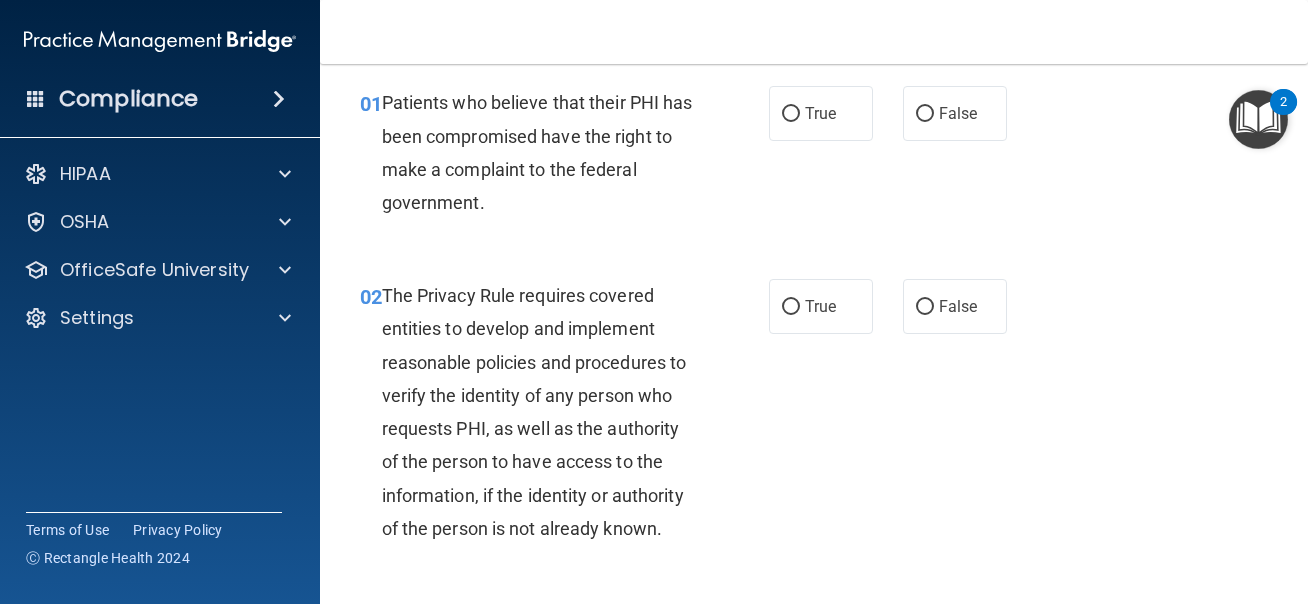 scroll, scrollTop: 0, scrollLeft: 0, axis: both 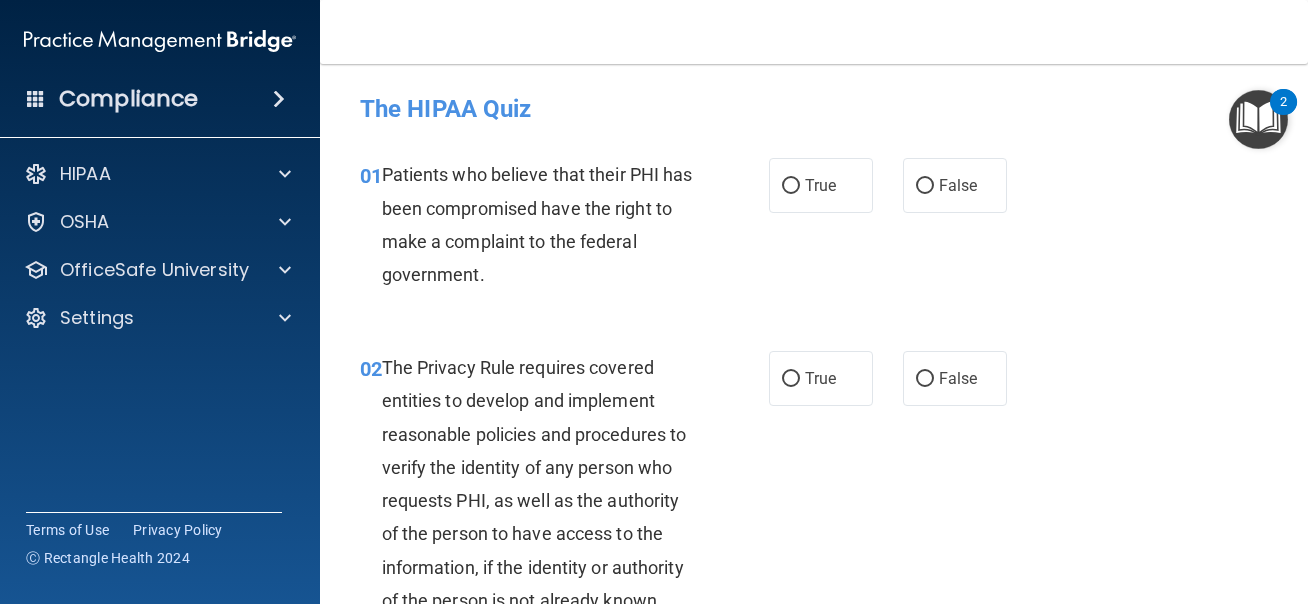 click at bounding box center (1258, 119) 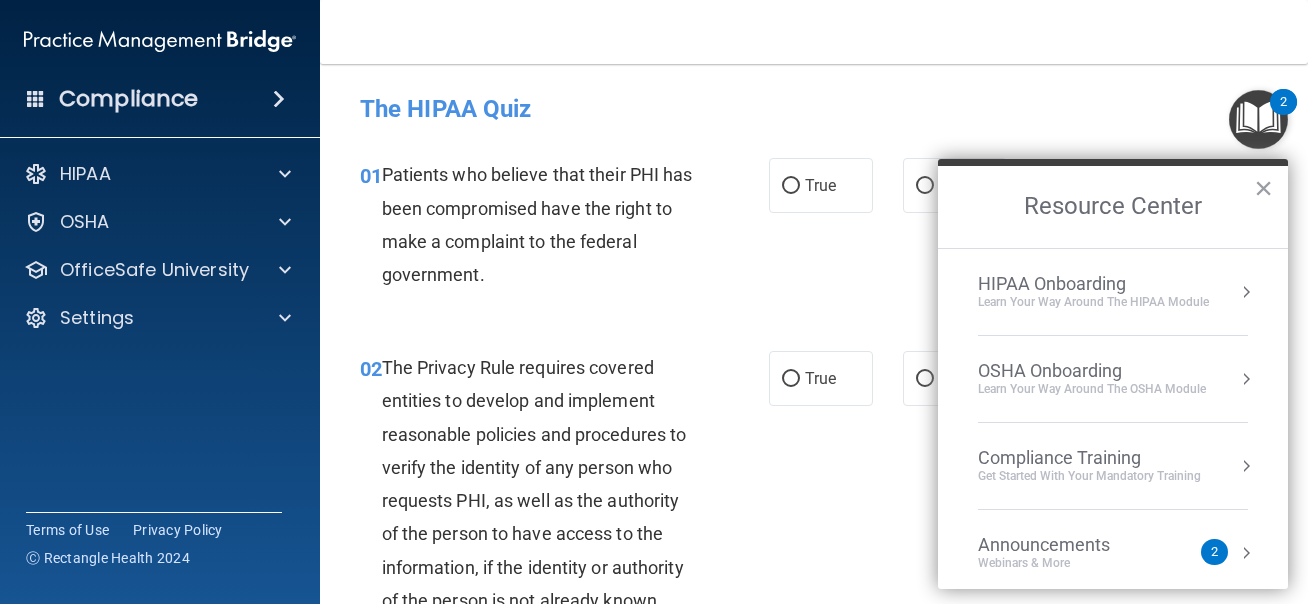 click on "HIPAA Onboarding" at bounding box center [1093, 284] 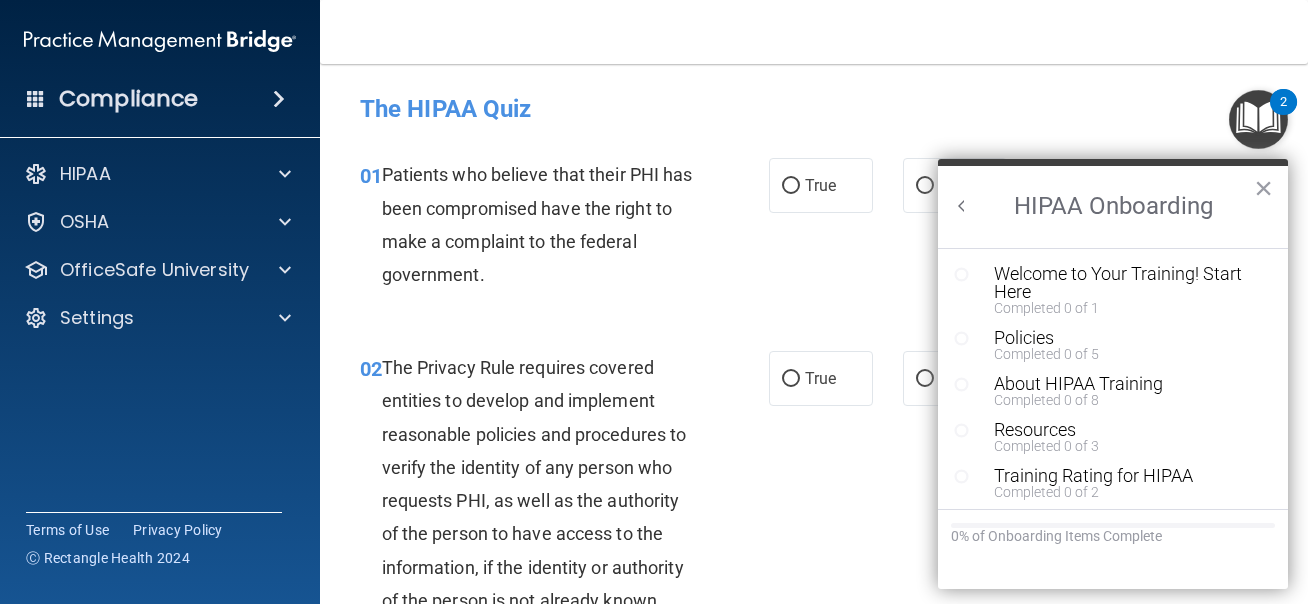 scroll, scrollTop: 0, scrollLeft: 0, axis: both 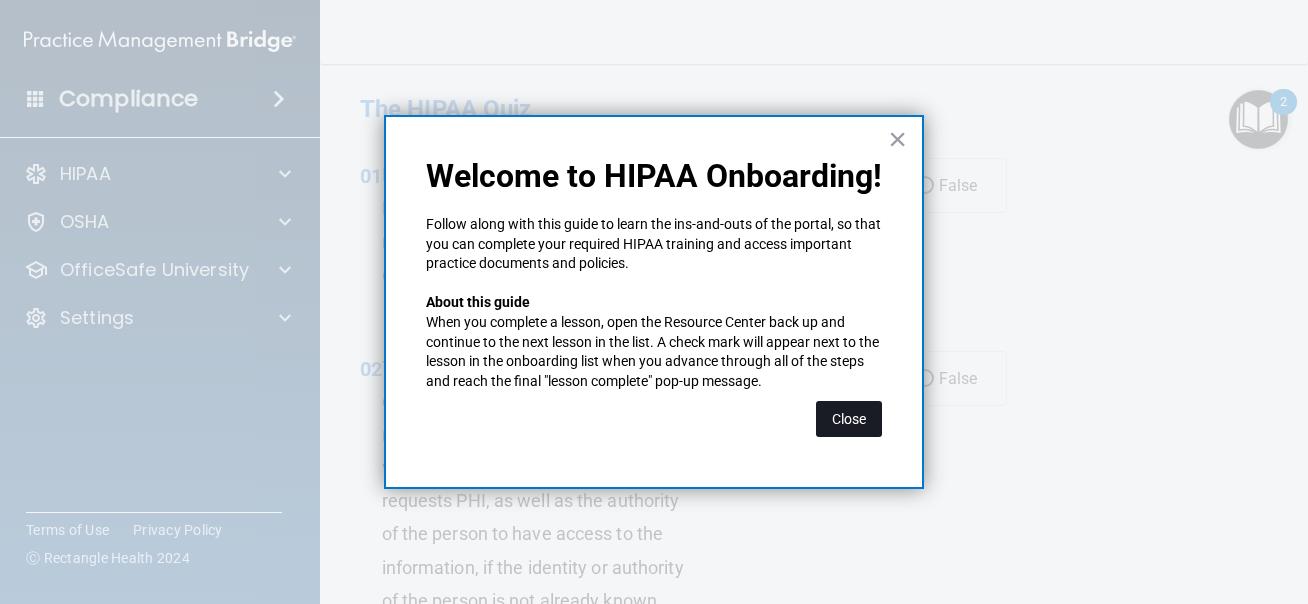 click on "Close" at bounding box center [849, 419] 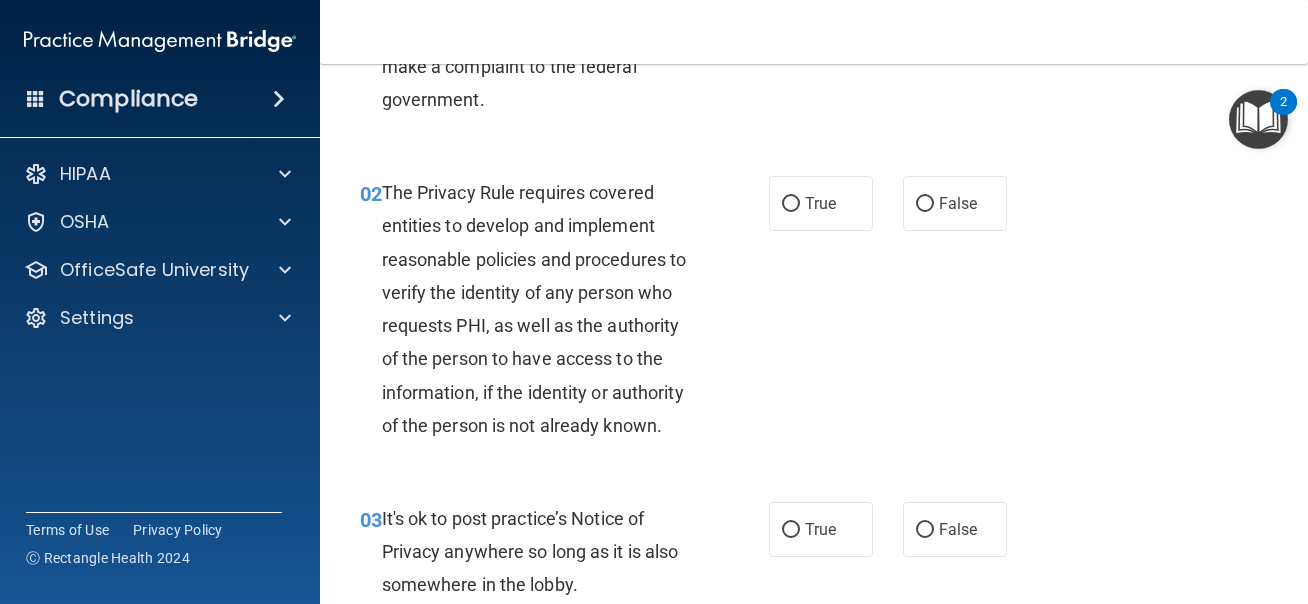 scroll, scrollTop: 0, scrollLeft: 0, axis: both 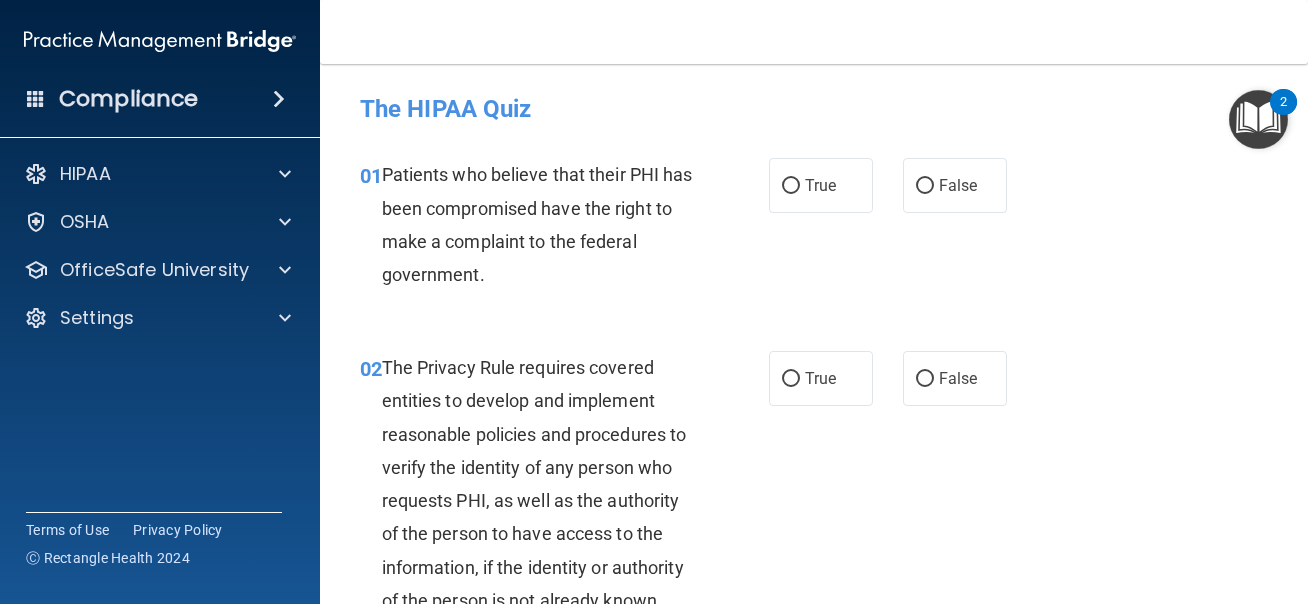 click at bounding box center (1258, 119) 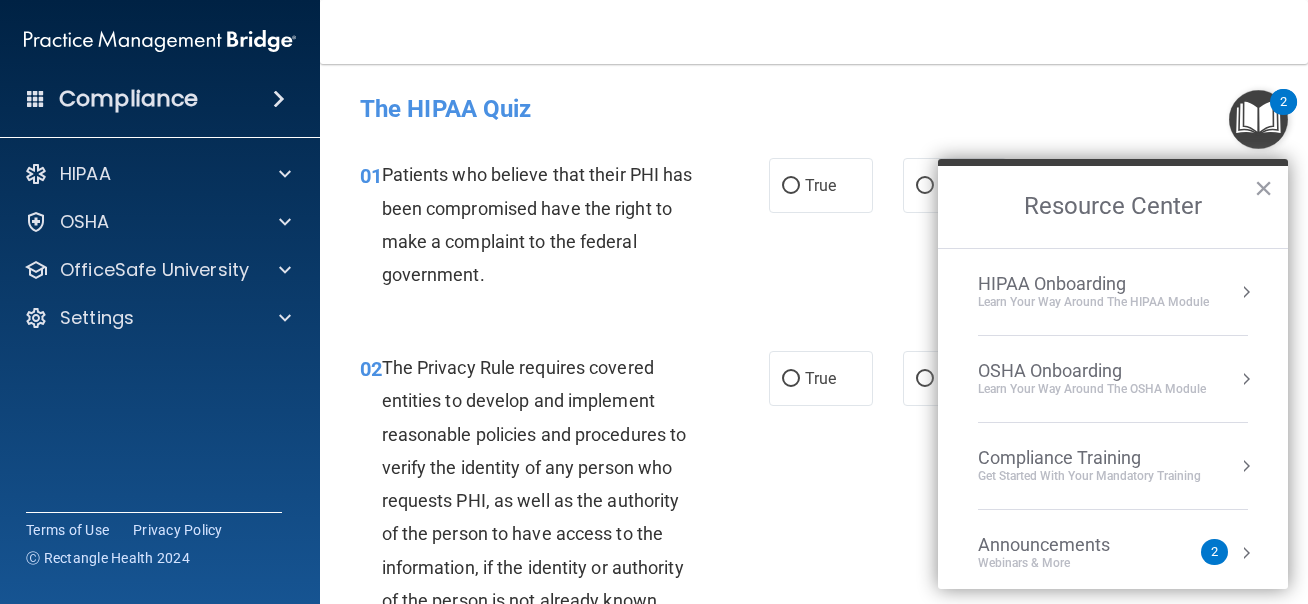 click at bounding box center [1246, 292] 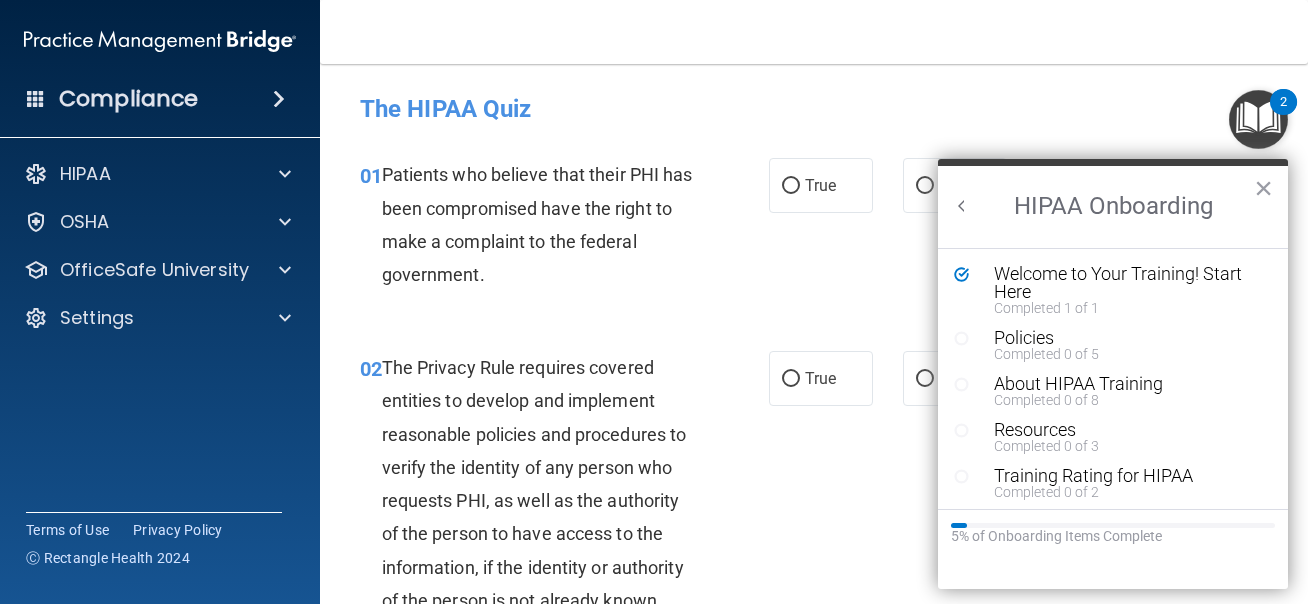 scroll, scrollTop: 0, scrollLeft: 0, axis: both 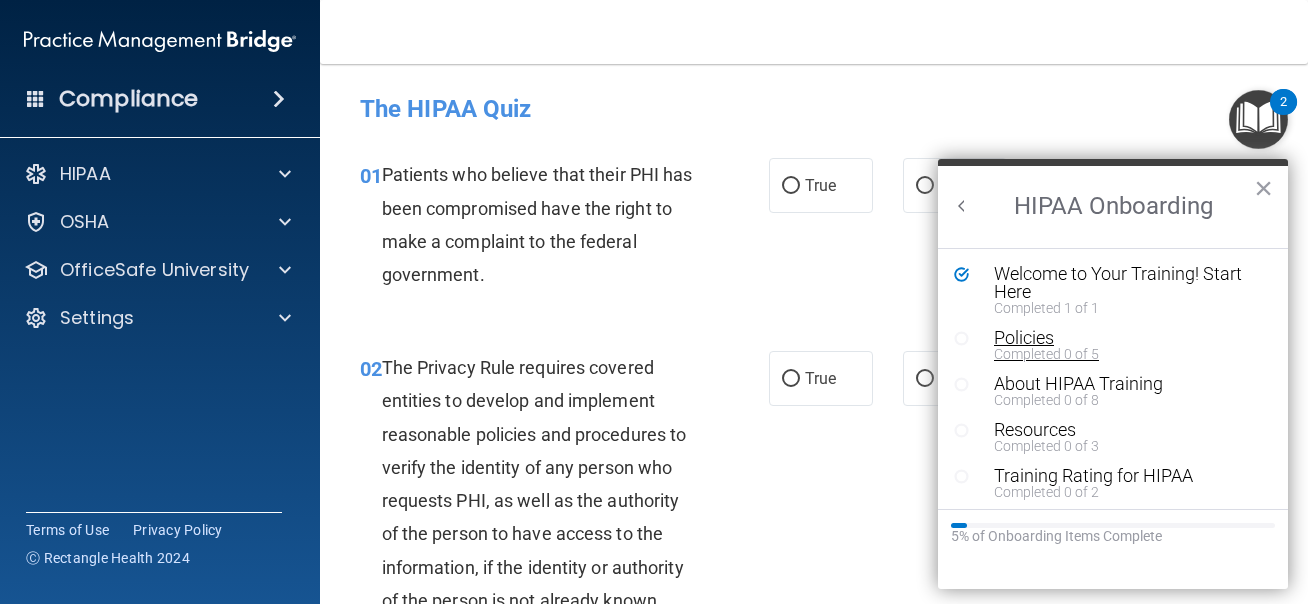 click on "Policies" at bounding box center (1128, 338) 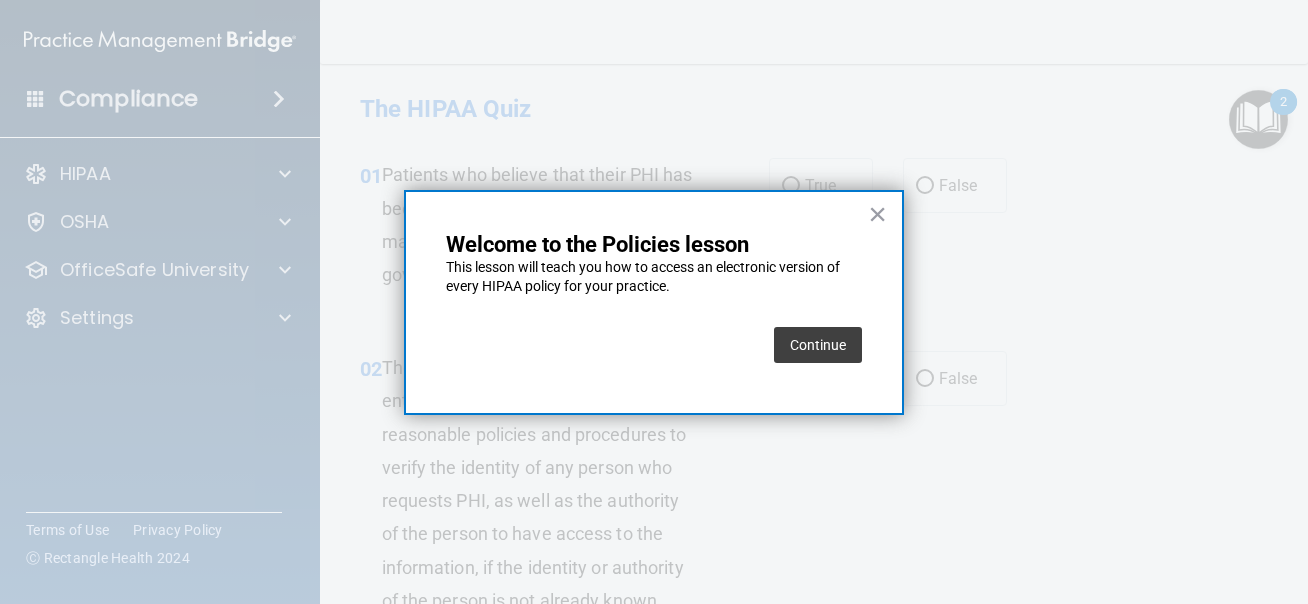 click on "Continue" at bounding box center [818, 345] 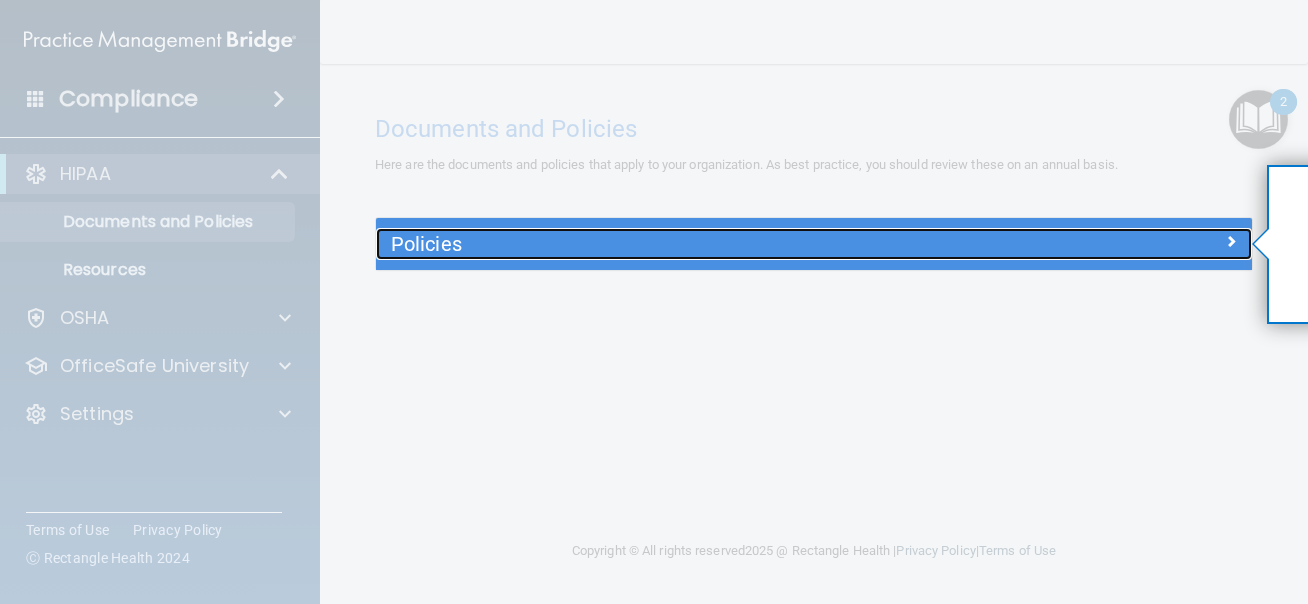 click at bounding box center [1231, 241] 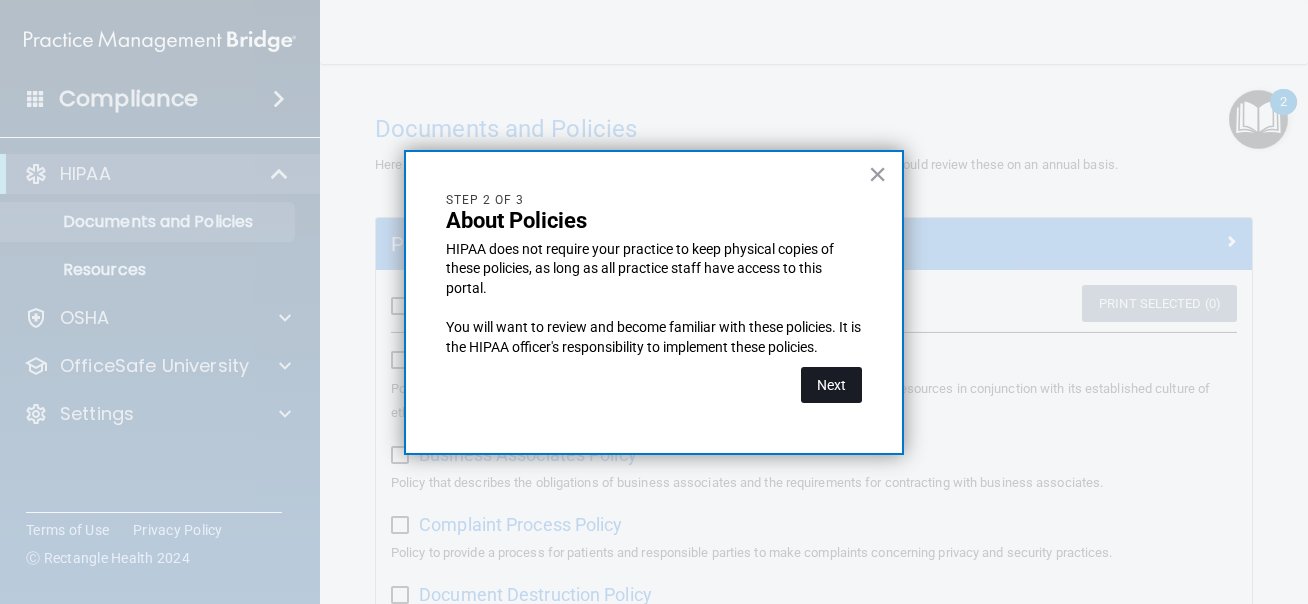 click on "Next" at bounding box center [831, 385] 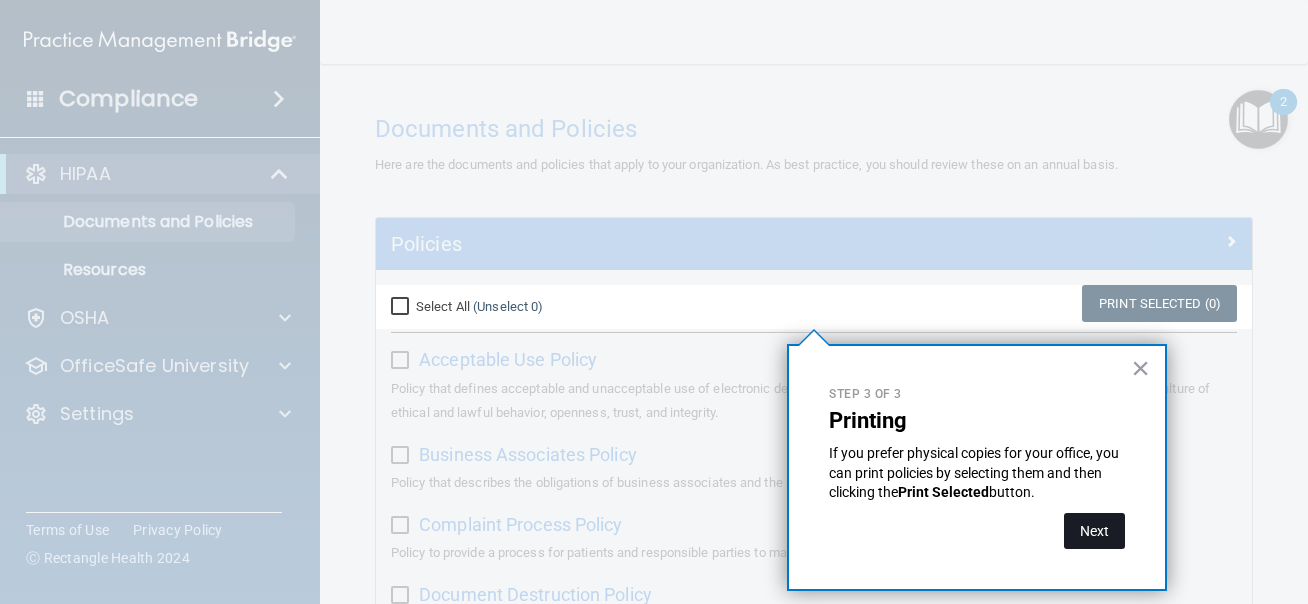 click on "Next" at bounding box center [1094, 531] 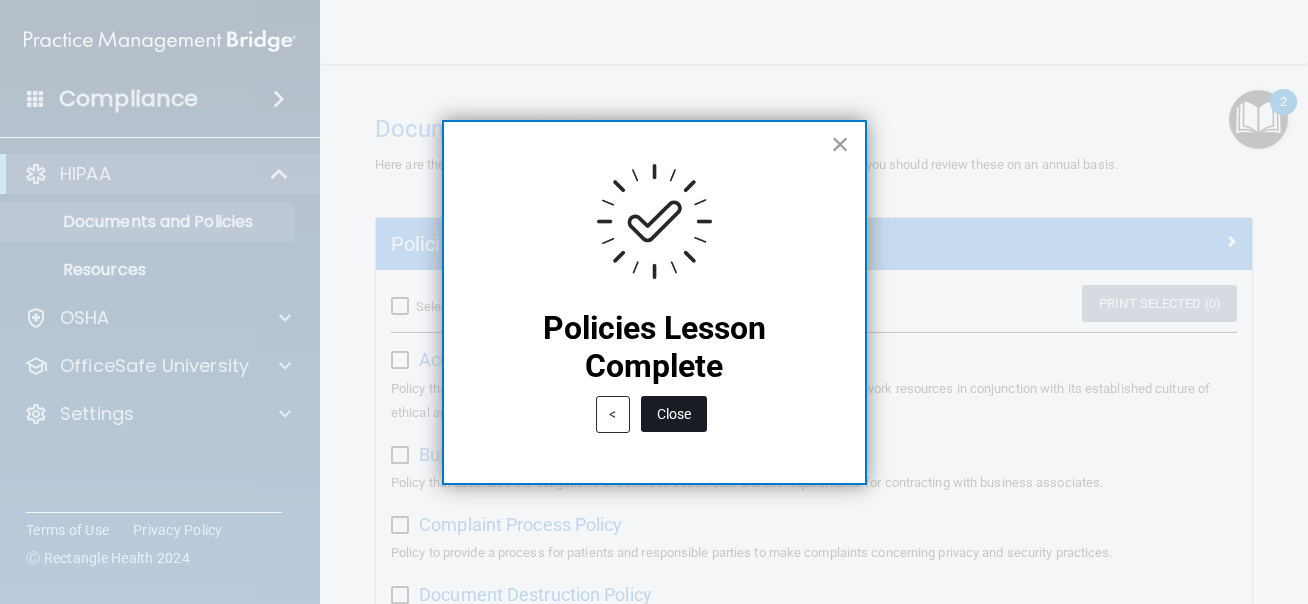 click on "Close" at bounding box center (674, 414) 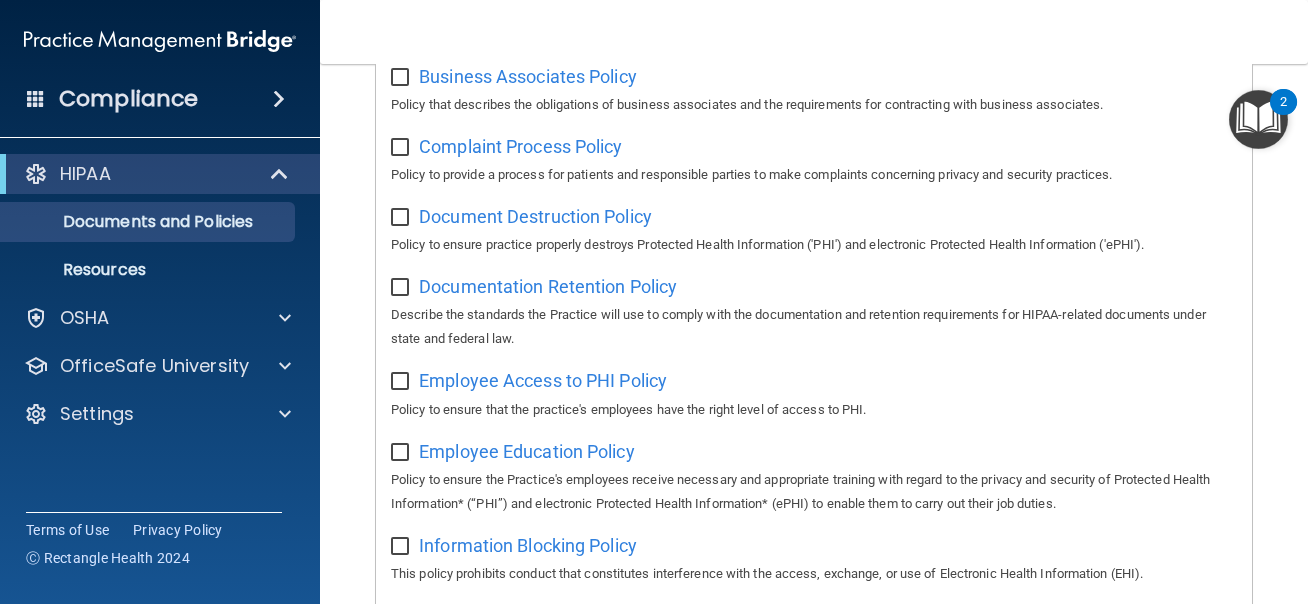 scroll, scrollTop: 0, scrollLeft: 0, axis: both 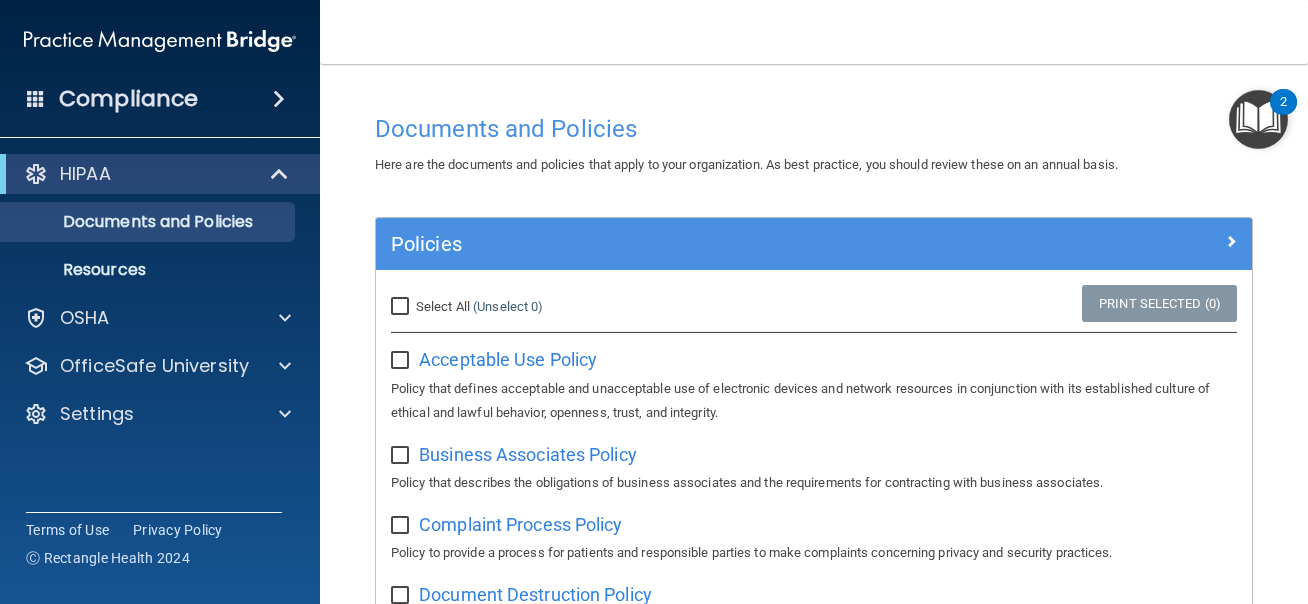 click at bounding box center [1258, 119] 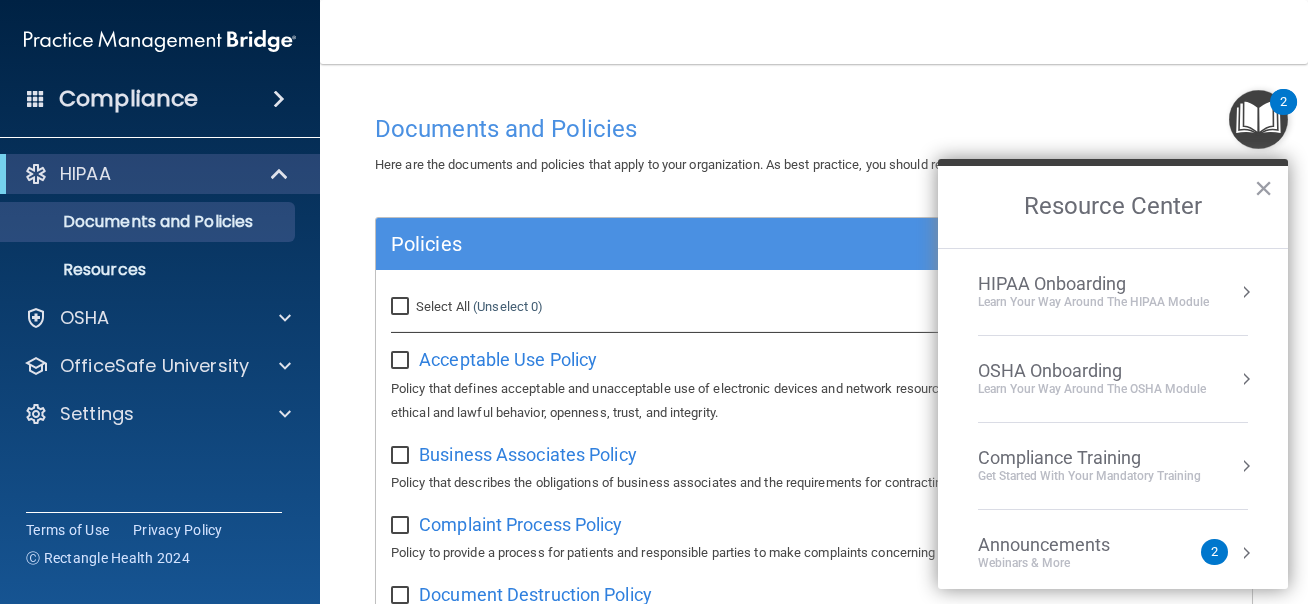 click on "Get Started with your mandatory training" at bounding box center (1089, 476) 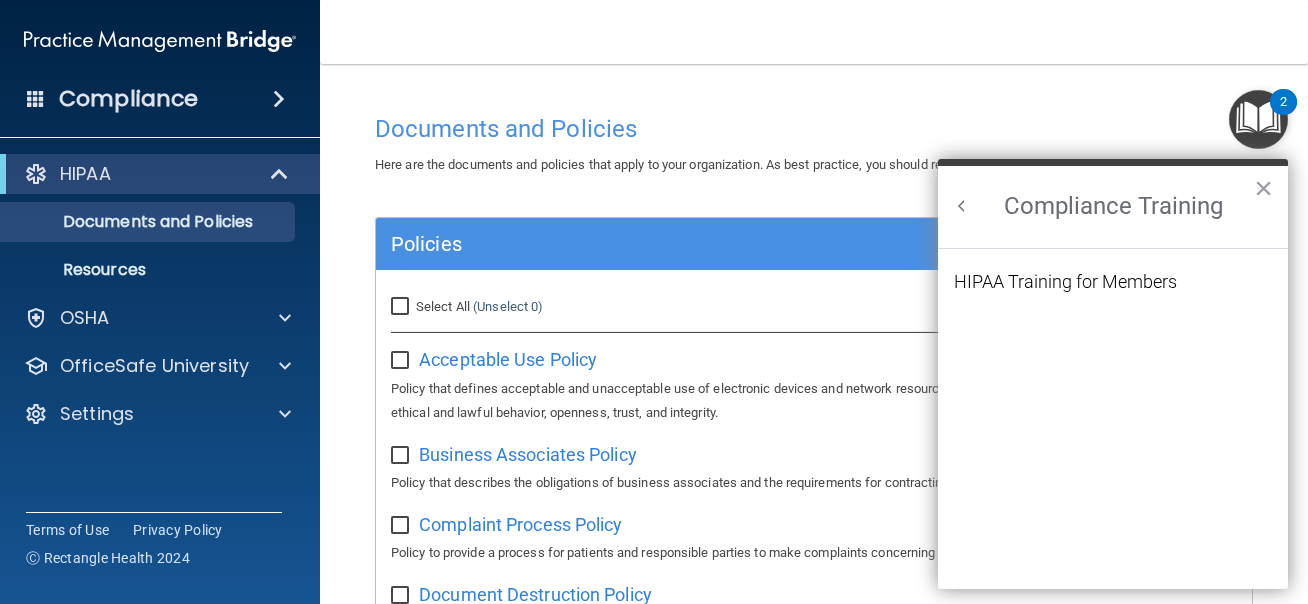 scroll, scrollTop: 0, scrollLeft: 0, axis: both 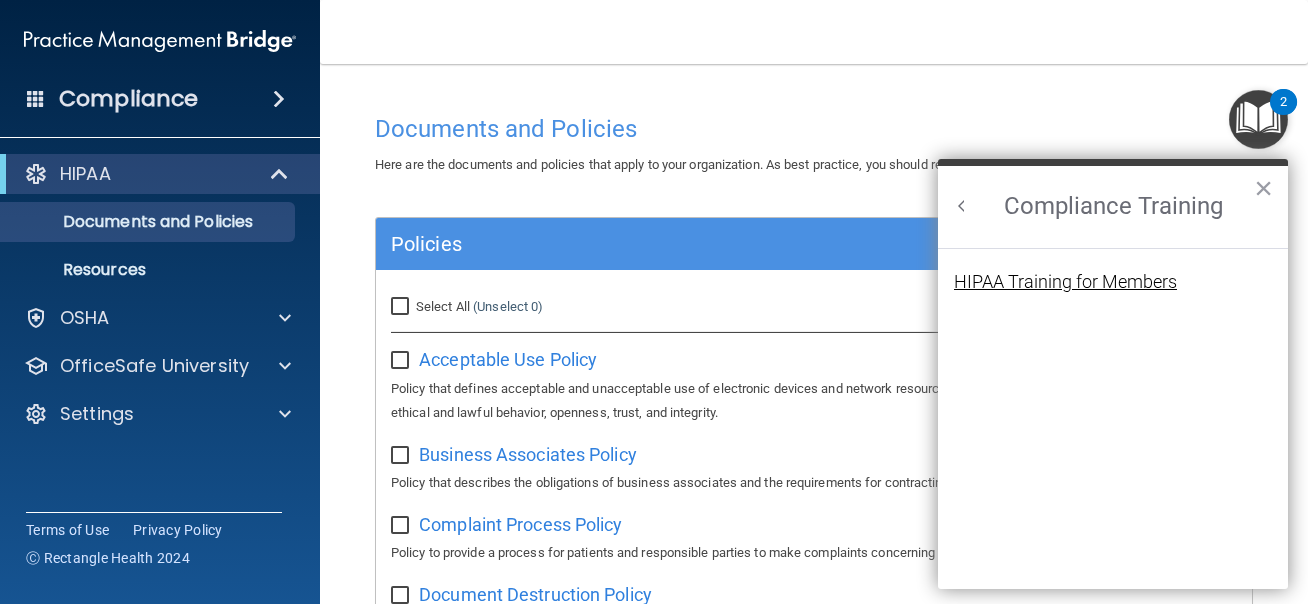 click on "HIPAA Training for Members" at bounding box center (1065, 282) 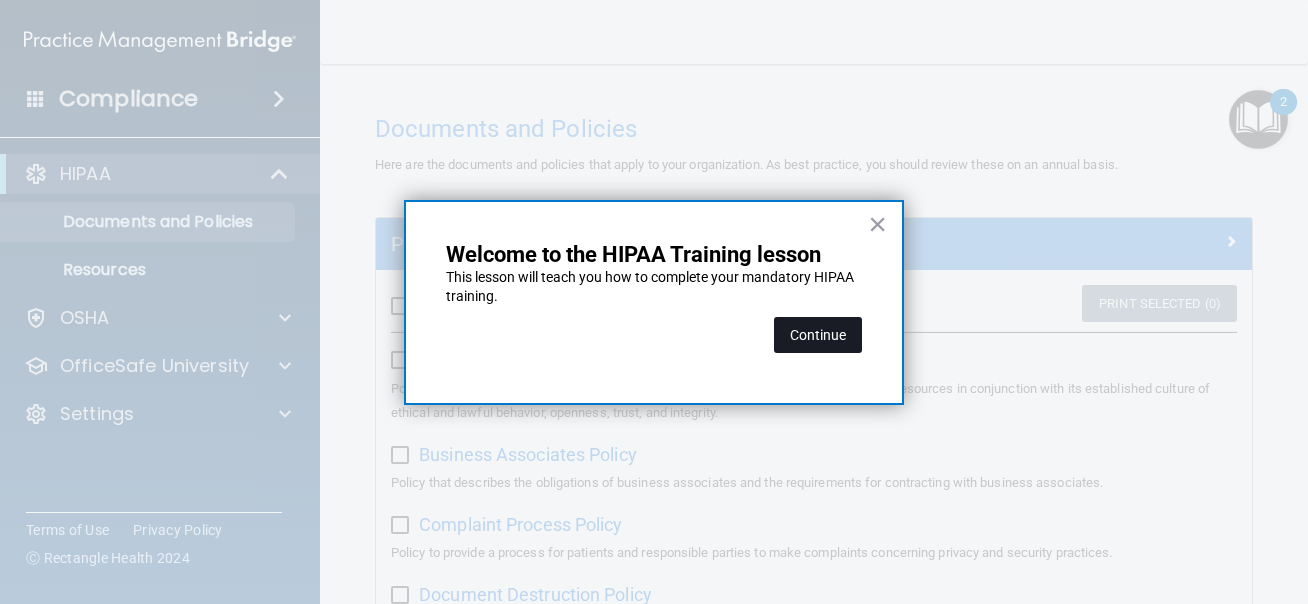 click on "Continue" at bounding box center (818, 335) 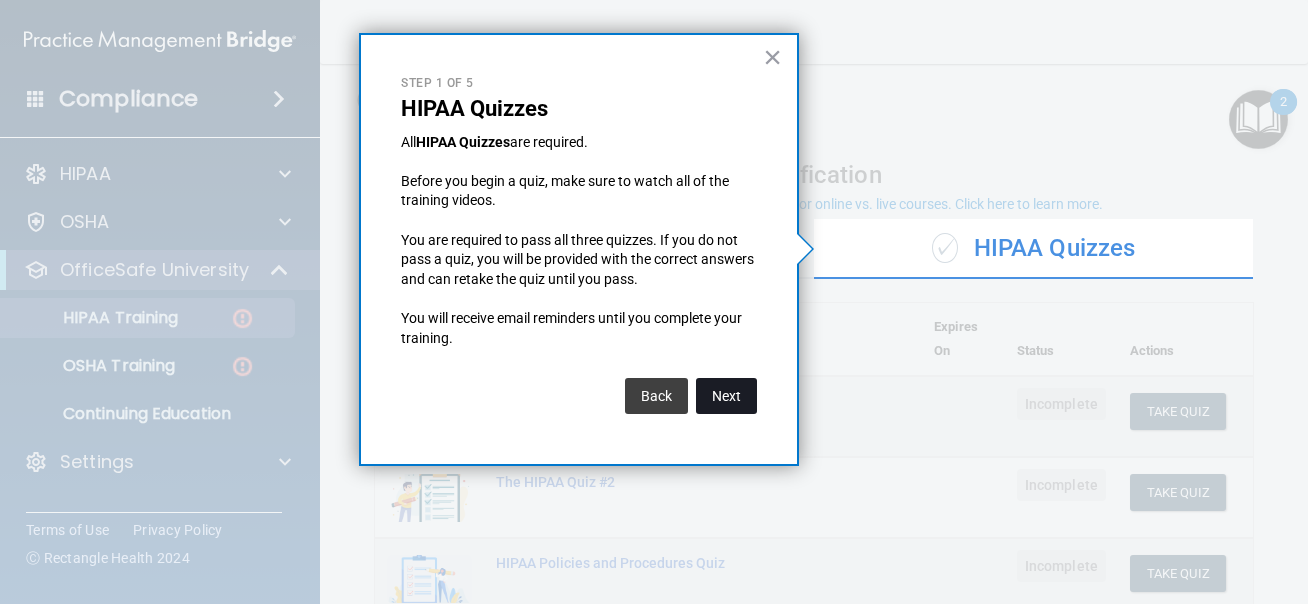 click on "Next" at bounding box center [726, 396] 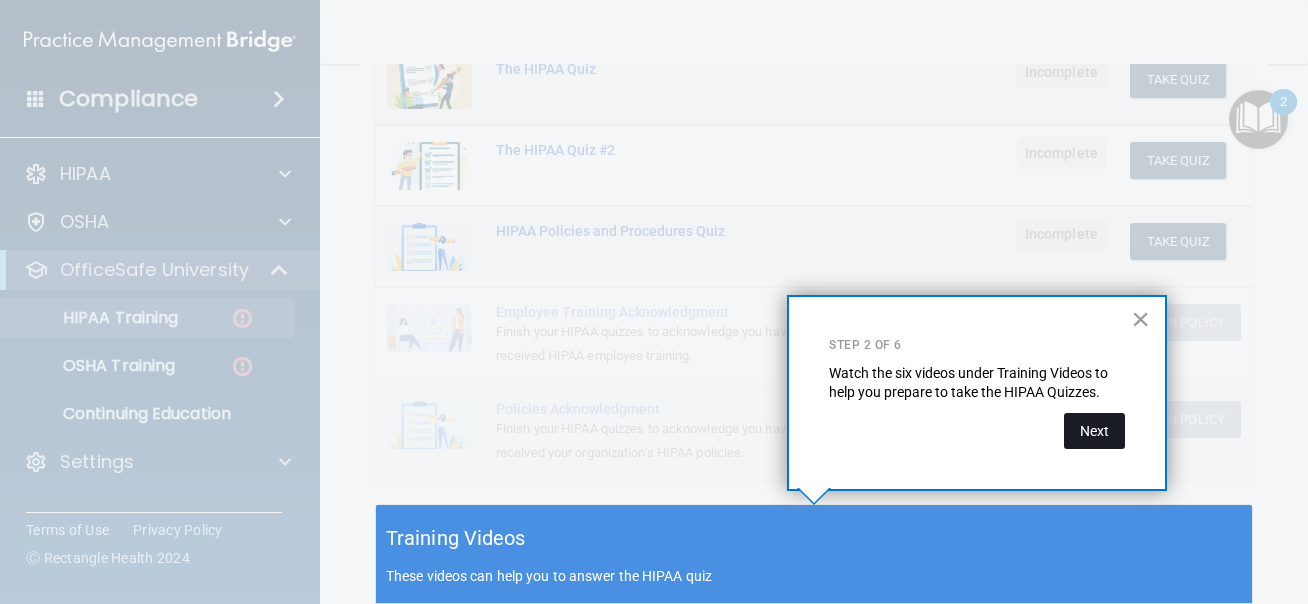 click on "Next" at bounding box center (1094, 431) 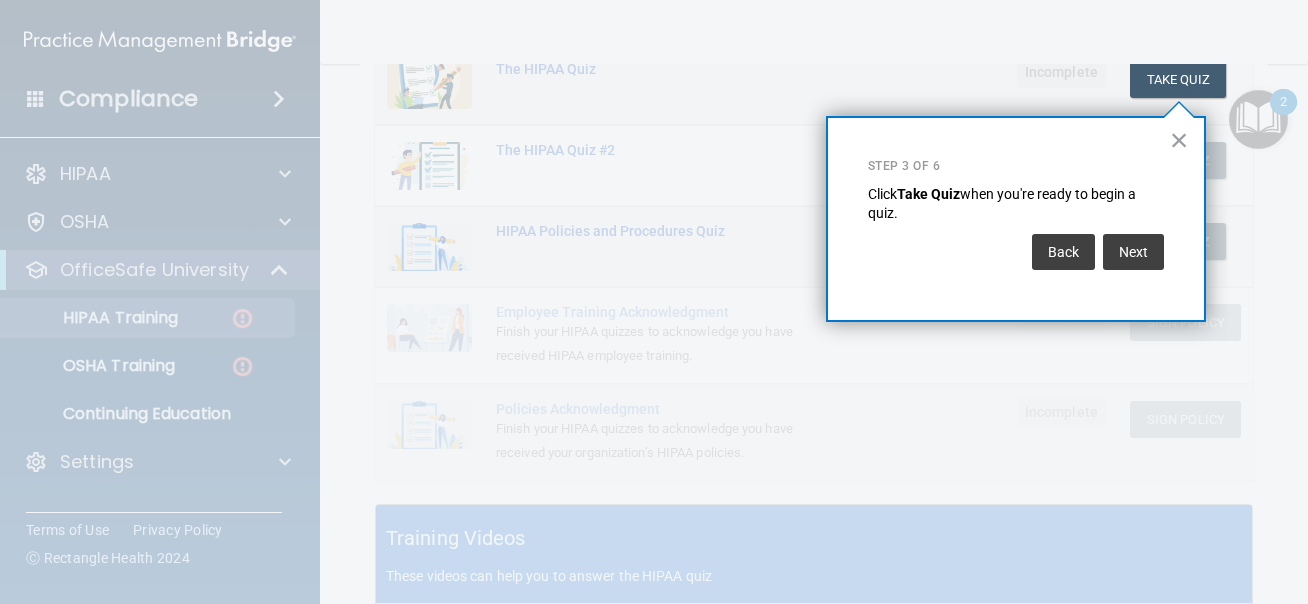 scroll, scrollTop: 329, scrollLeft: 0, axis: vertical 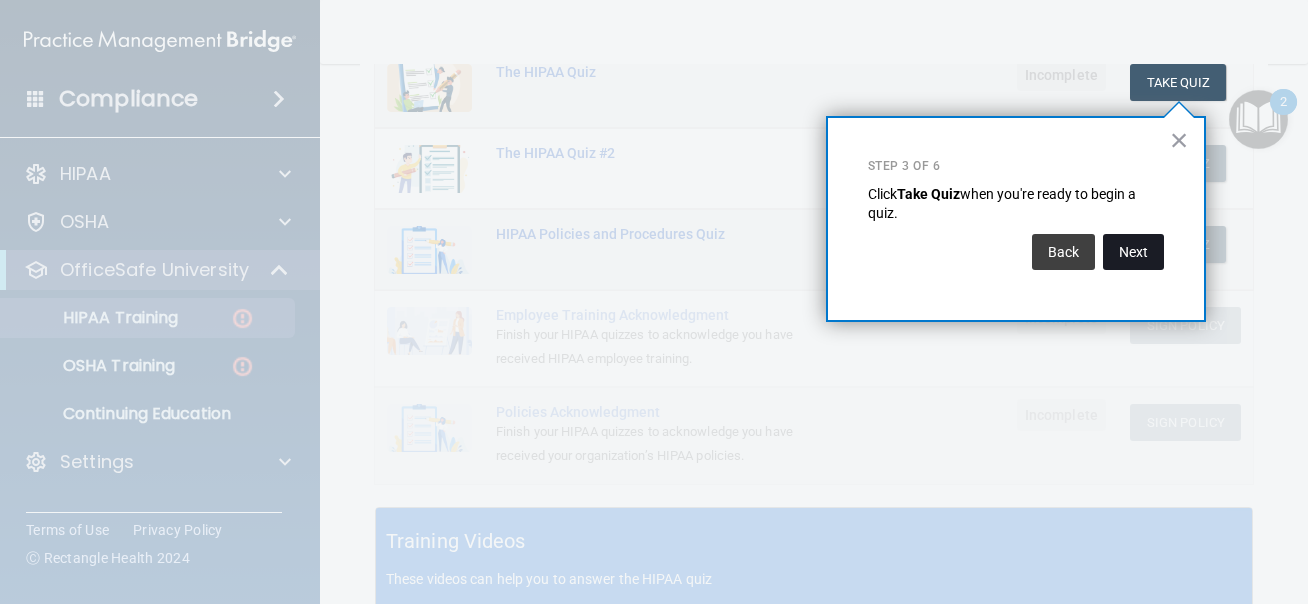 click on "Next" at bounding box center [1133, 252] 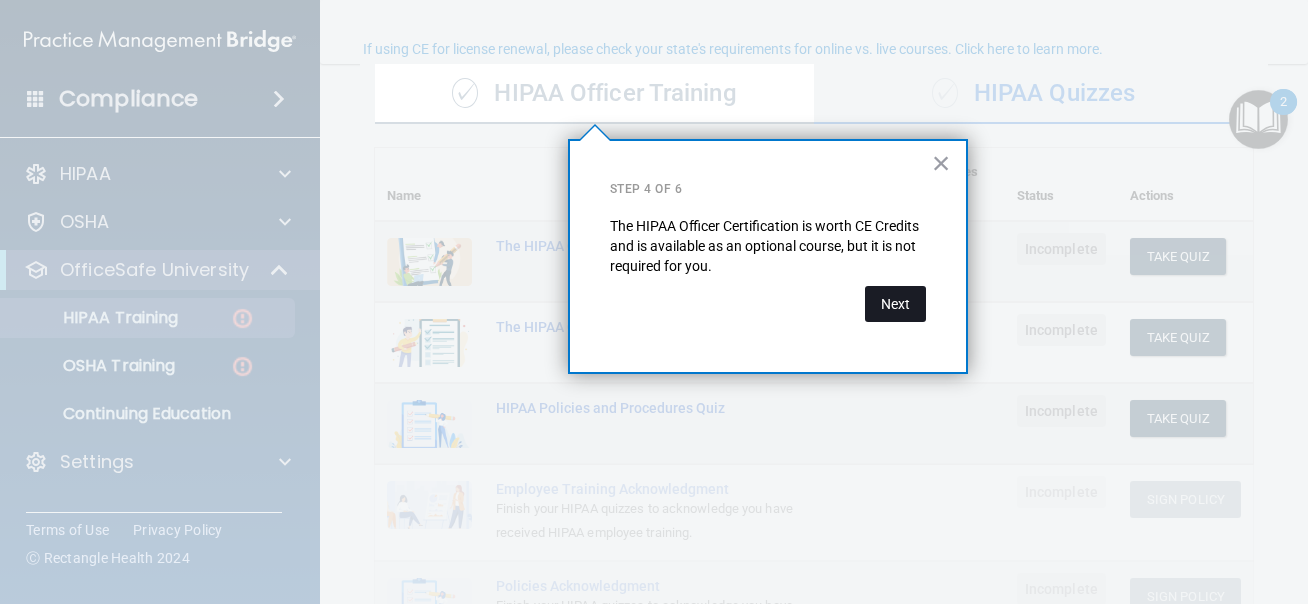 click on "Next" at bounding box center (895, 304) 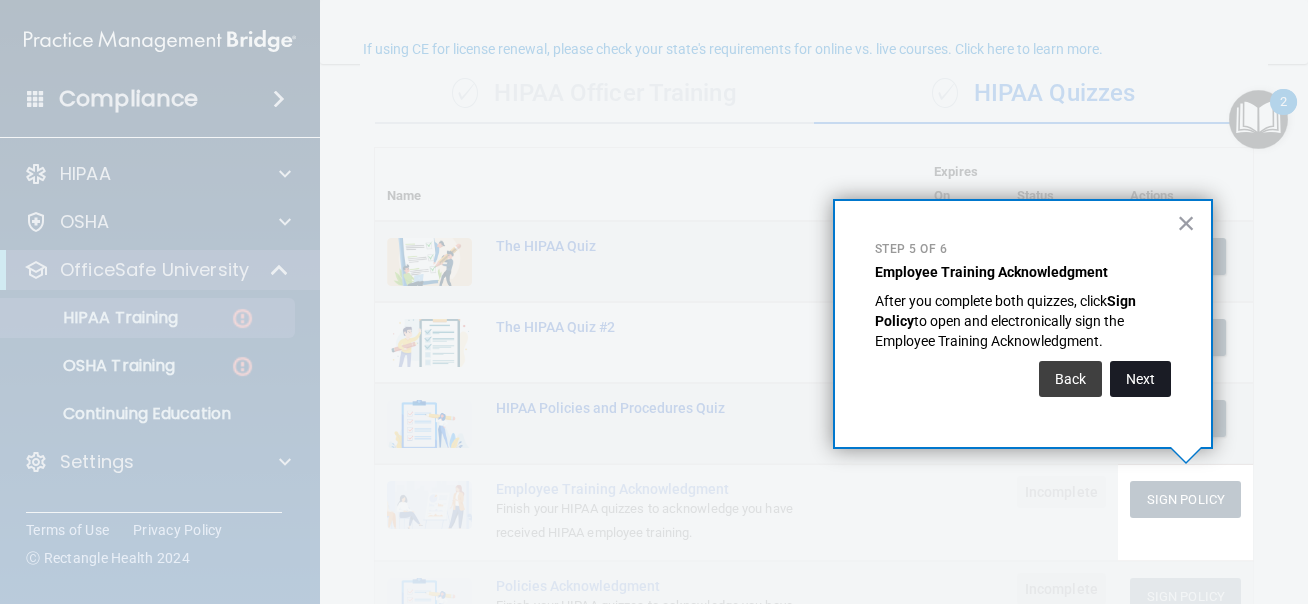 click on "Next" at bounding box center (1140, 379) 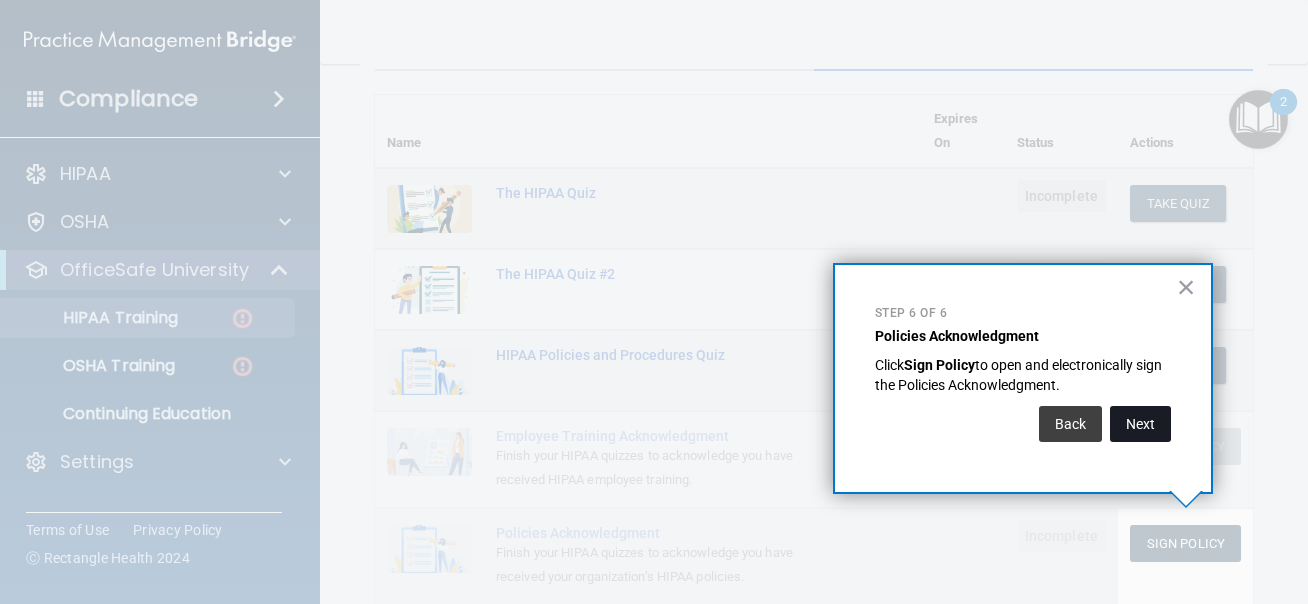 click on "Next" at bounding box center [1140, 424] 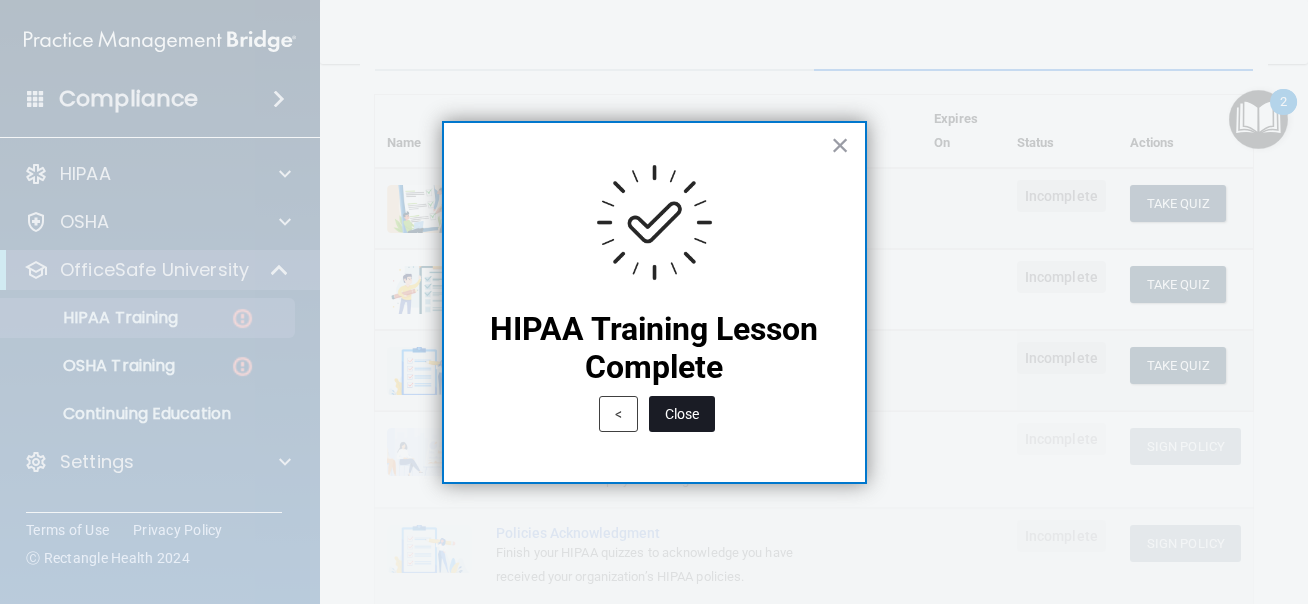 click on "Close" at bounding box center [682, 414] 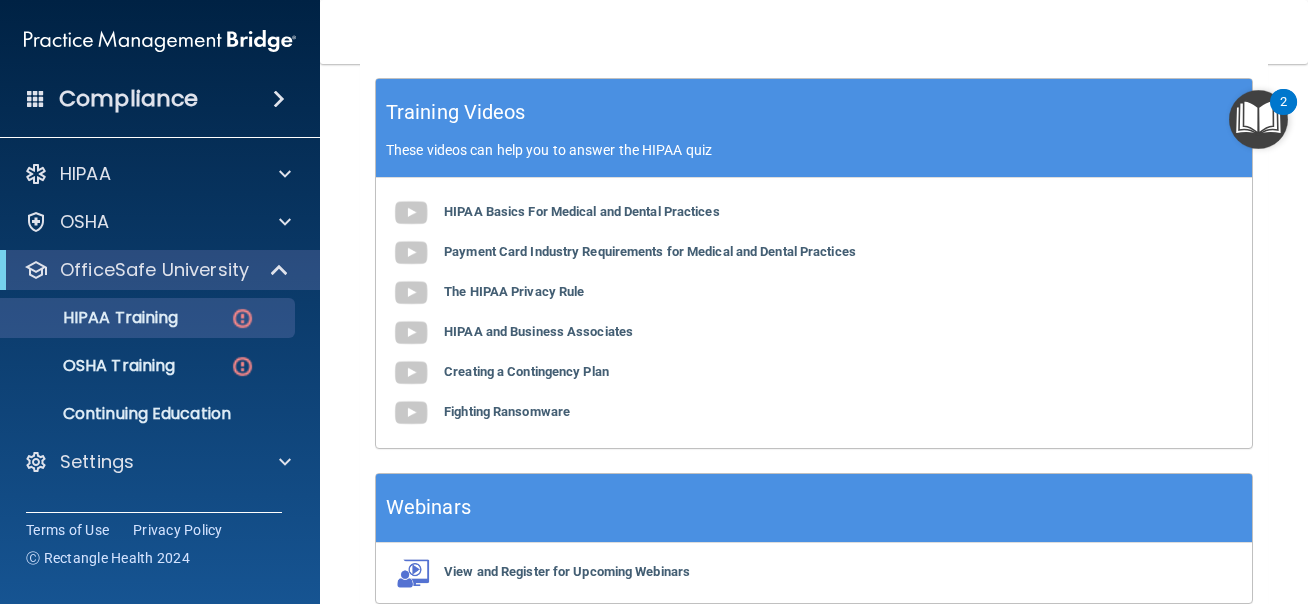 scroll, scrollTop: 765, scrollLeft: 0, axis: vertical 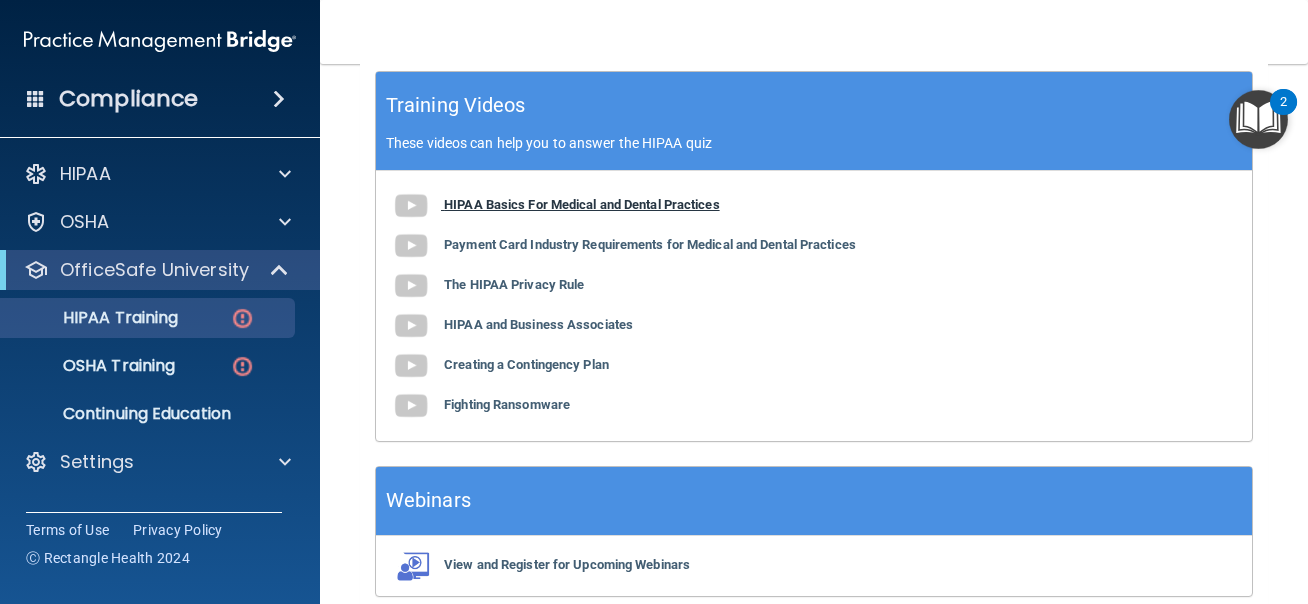 click on "HIPAA Basics For Medical and Dental Practices" at bounding box center (582, 204) 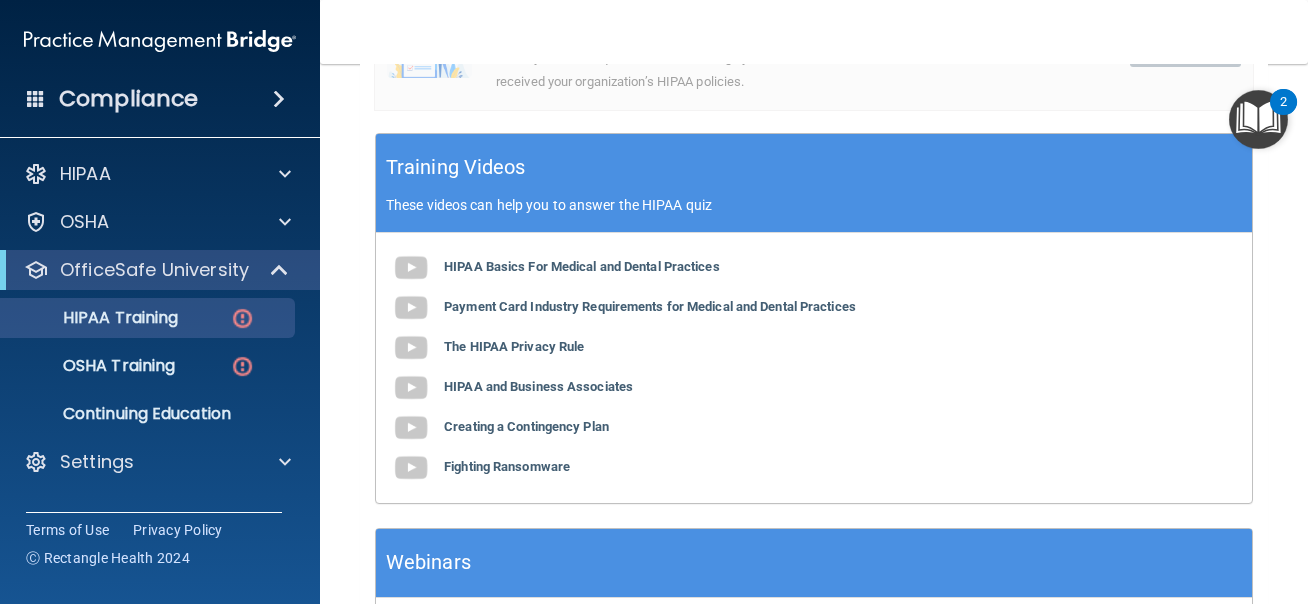 scroll, scrollTop: 705, scrollLeft: 0, axis: vertical 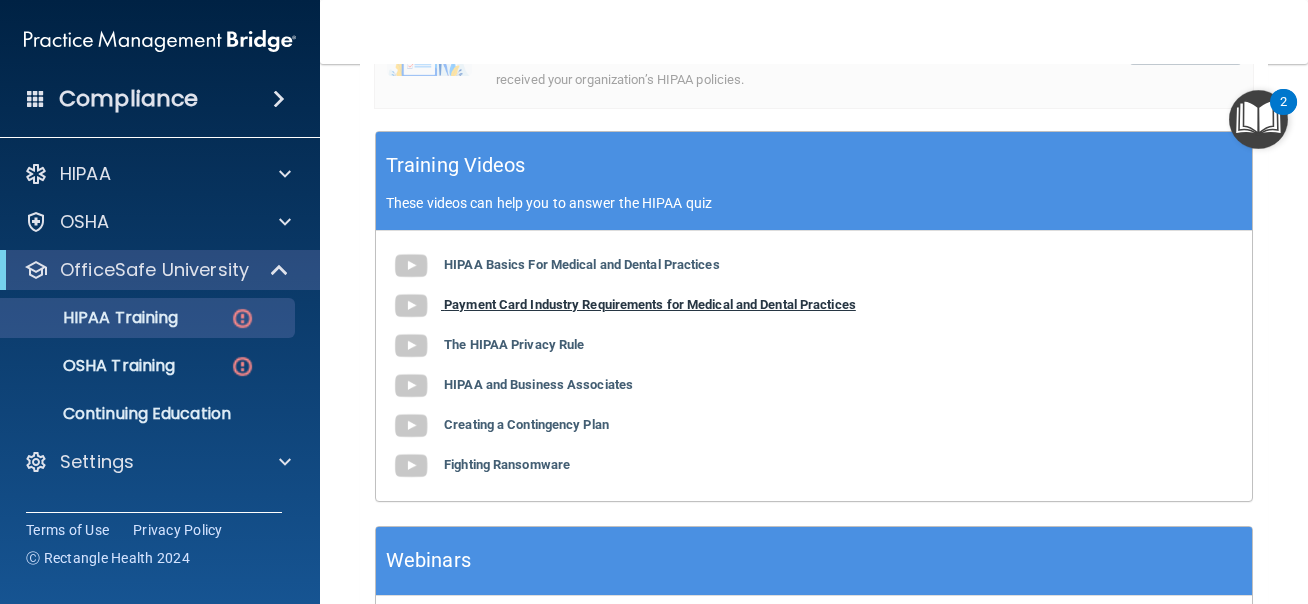 click on "Payment Card Industry Requirements for Medical and Dental Practices" at bounding box center [650, 304] 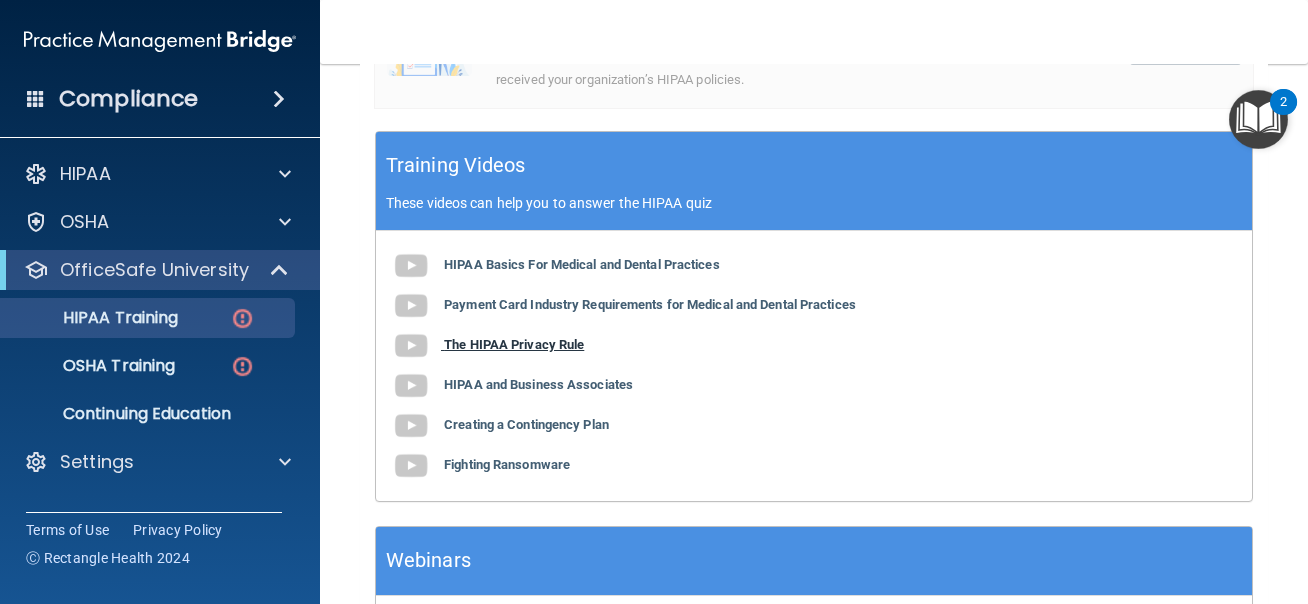 click on "The HIPAA Privacy Rule" at bounding box center [514, 344] 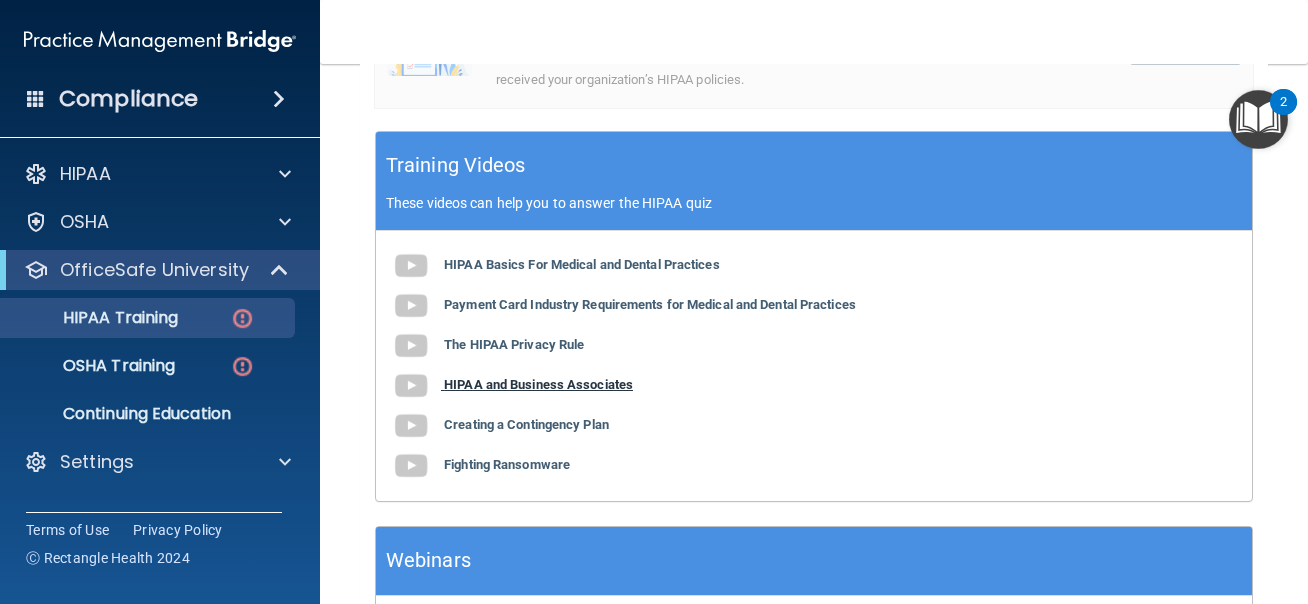 click on "HIPAA and Business Associates" at bounding box center (538, 384) 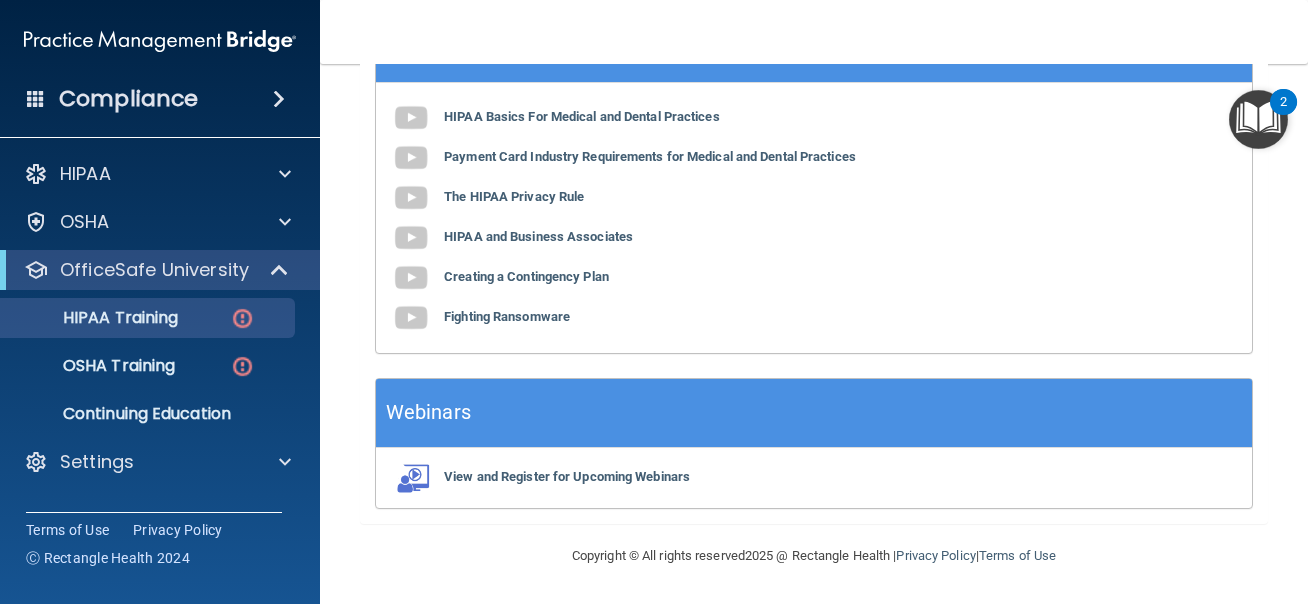 scroll, scrollTop: 0, scrollLeft: 0, axis: both 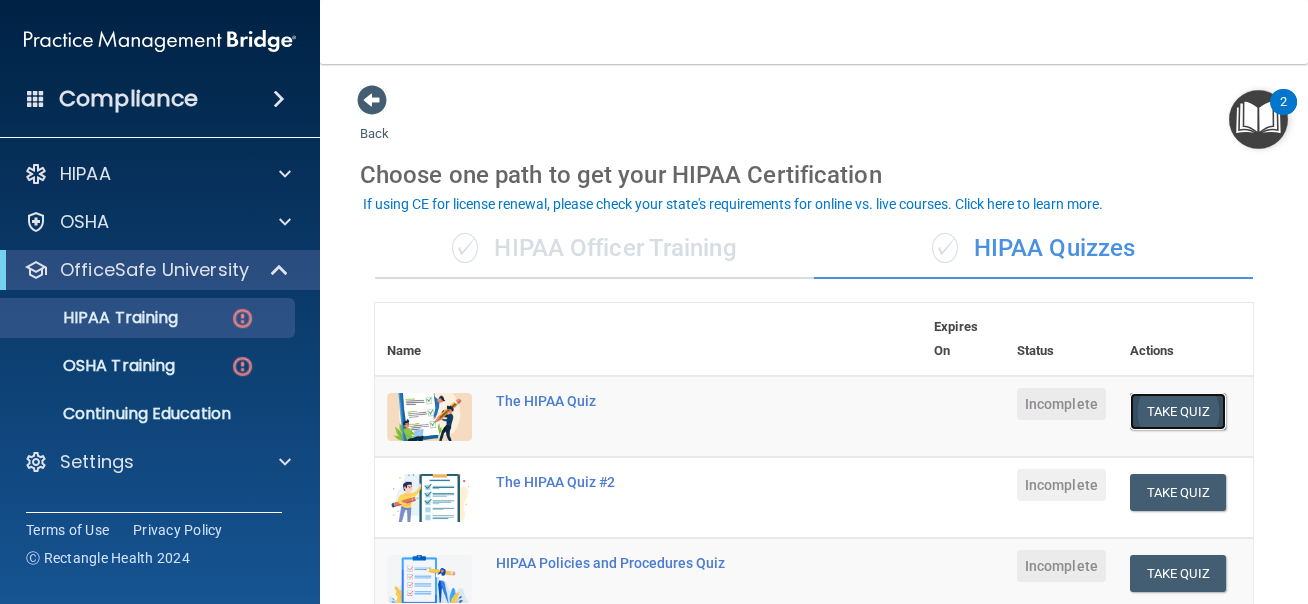 click on "Take Quiz" at bounding box center [1178, 411] 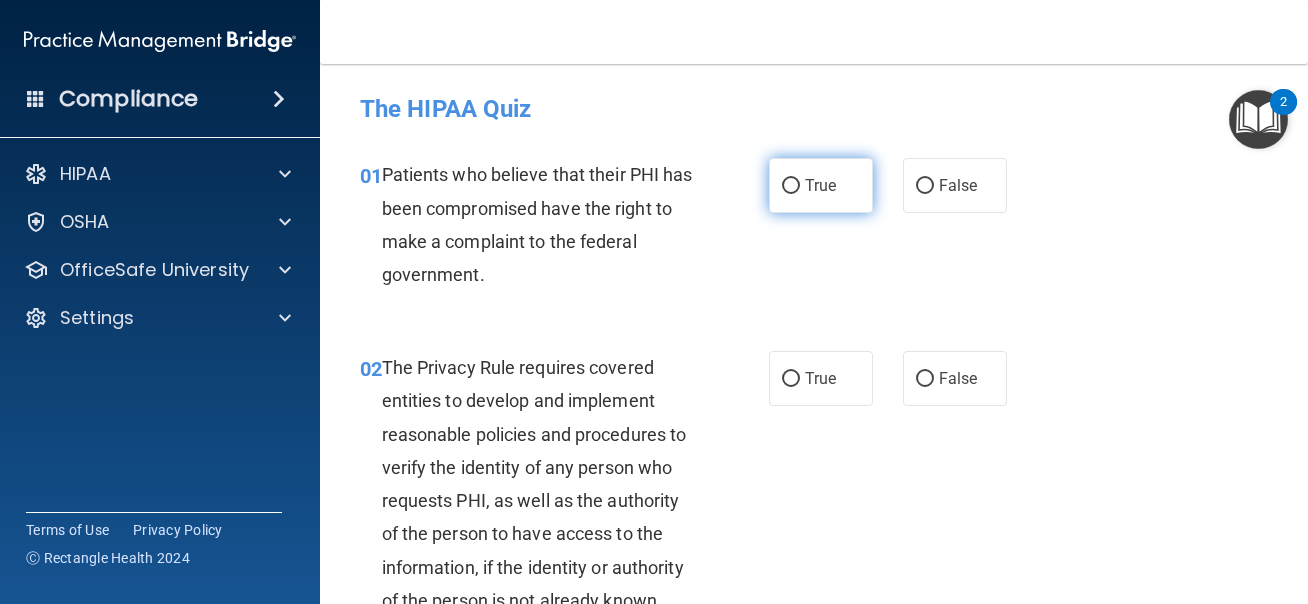 click on "True" at bounding box center [821, 185] 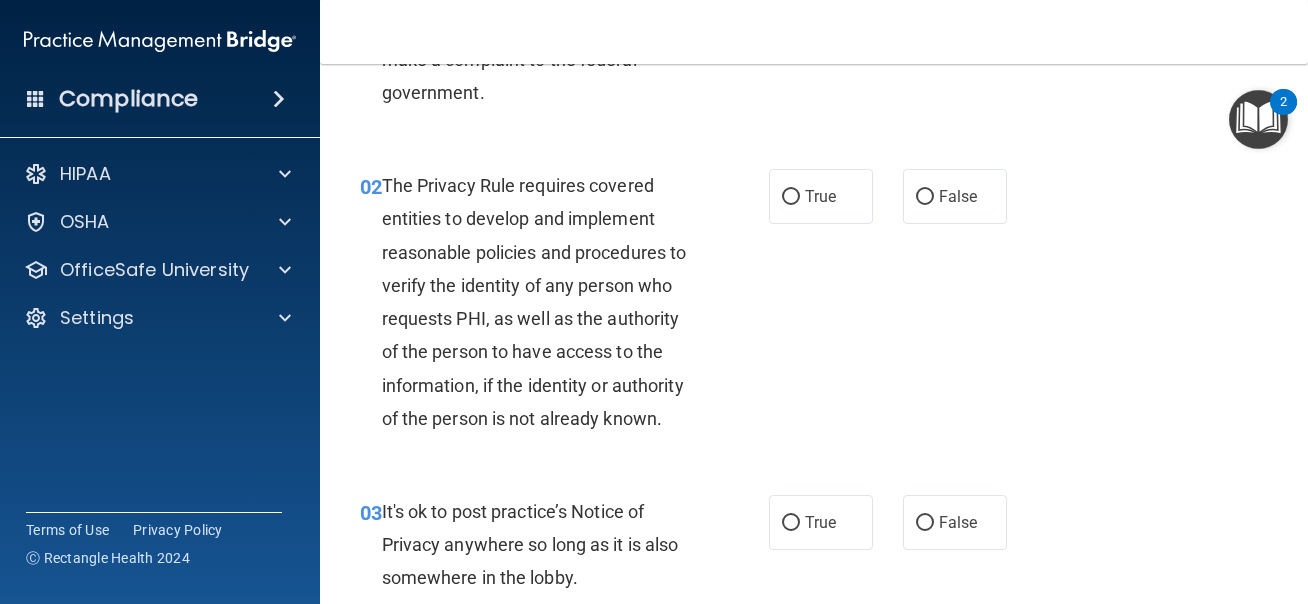 scroll, scrollTop: 185, scrollLeft: 0, axis: vertical 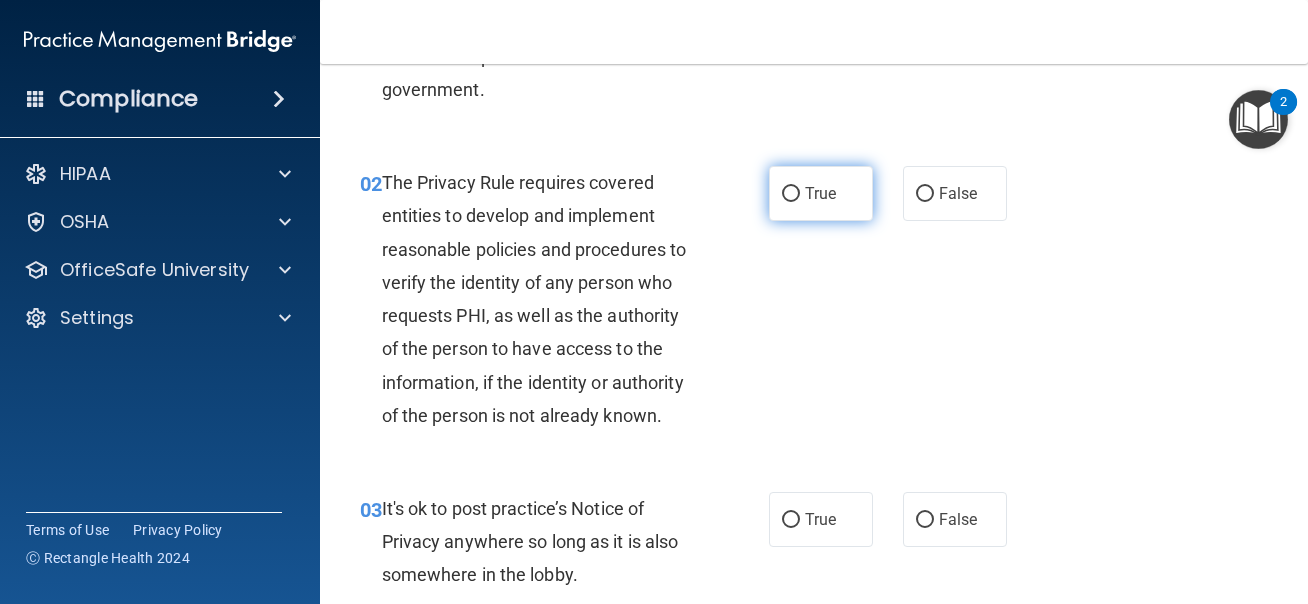 click on "True" at bounding box center (820, 193) 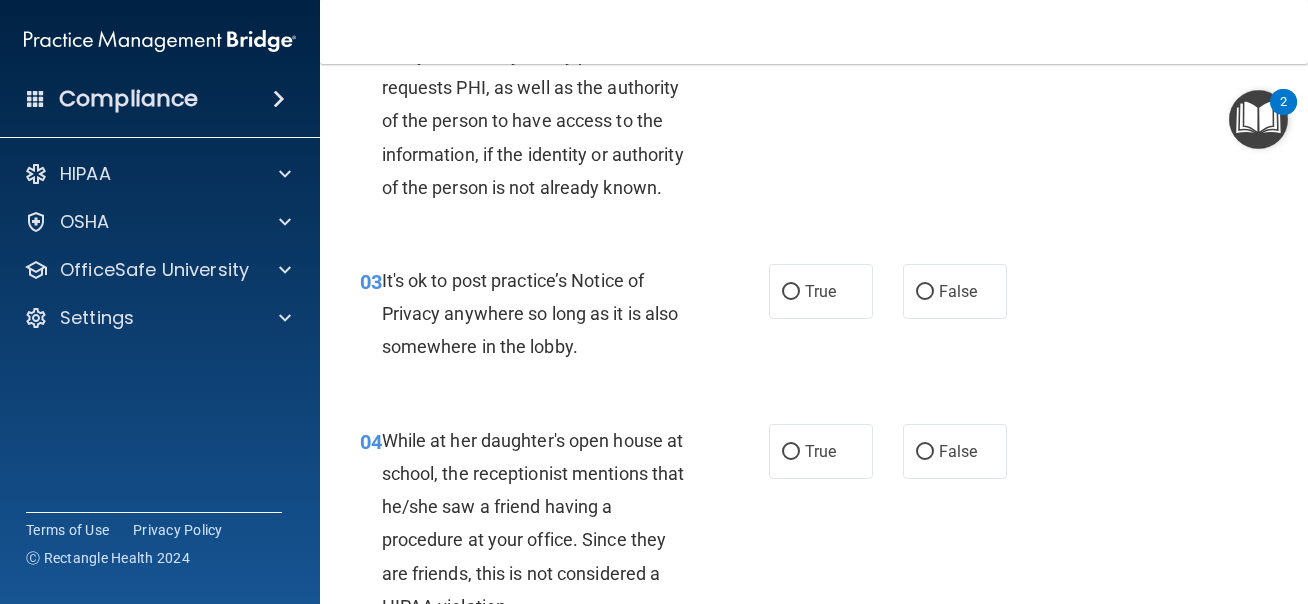 scroll, scrollTop: 466, scrollLeft: 0, axis: vertical 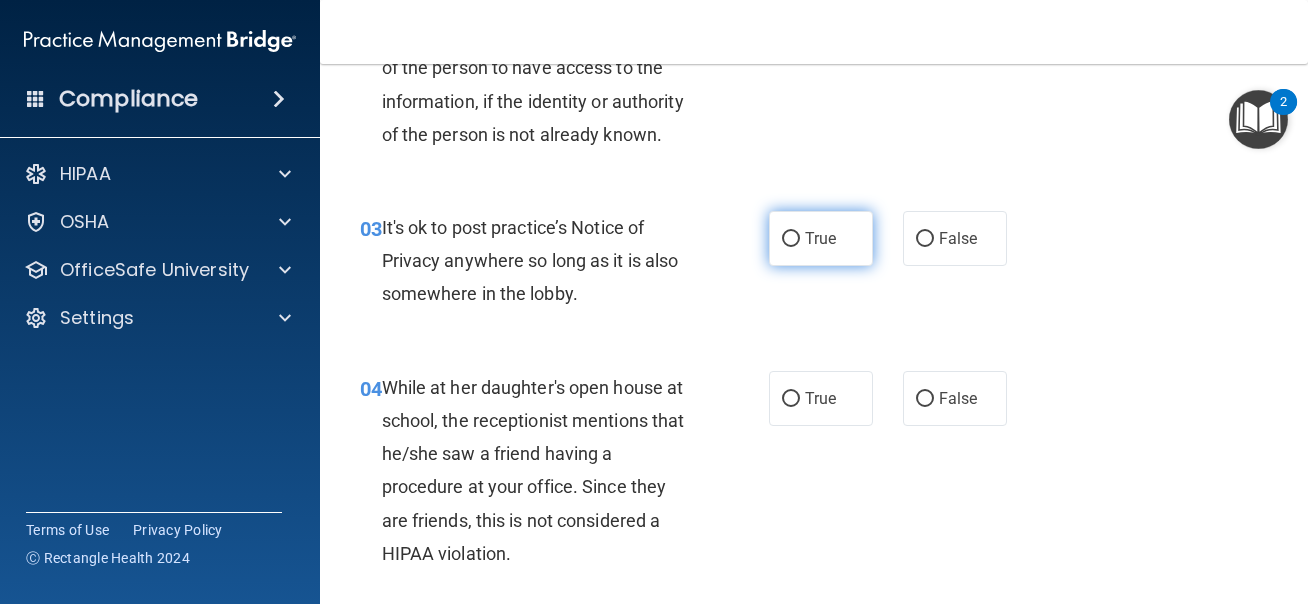 click on "True" at bounding box center (821, 238) 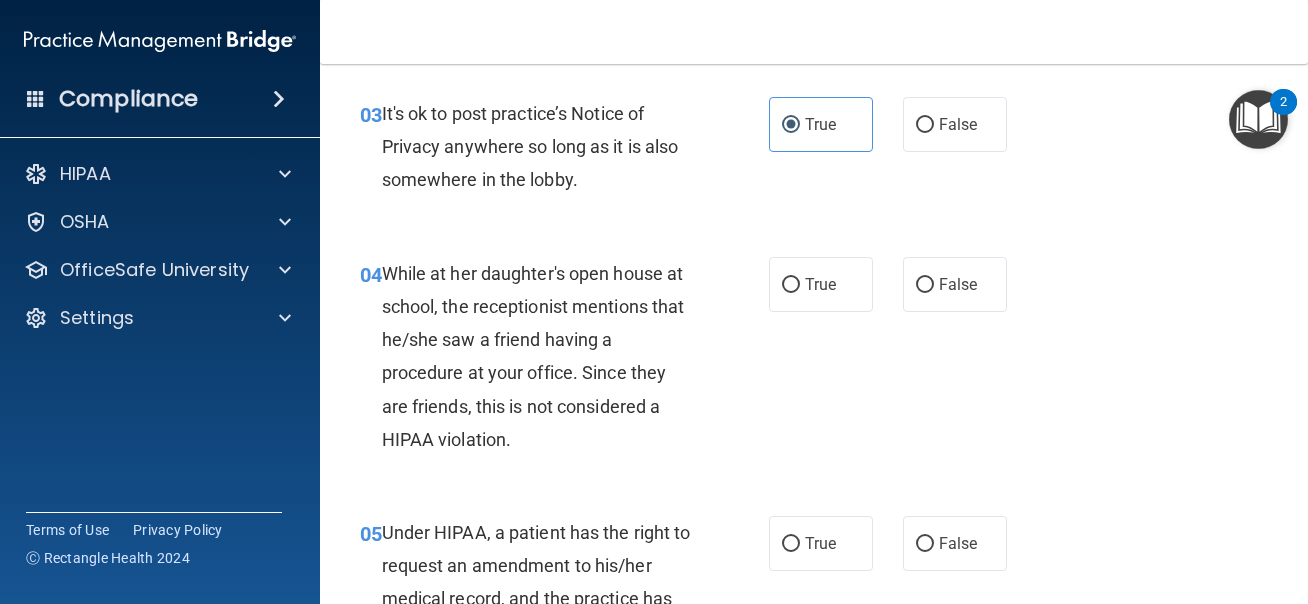 scroll, scrollTop: 640, scrollLeft: 0, axis: vertical 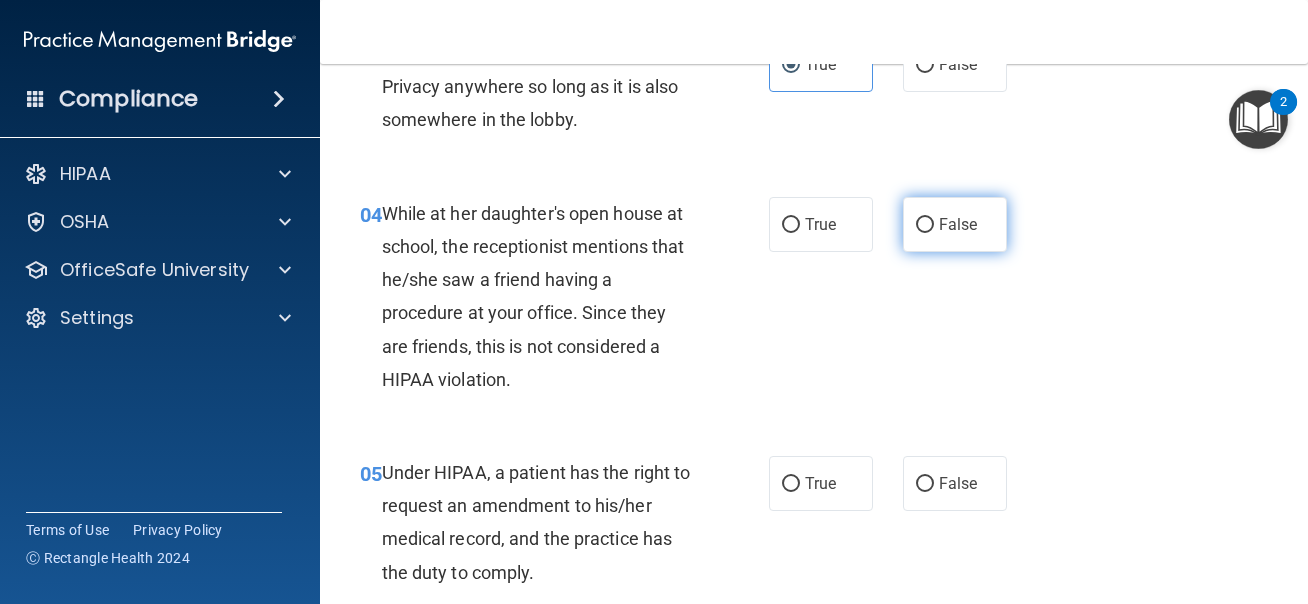 click on "False" at bounding box center [958, 224] 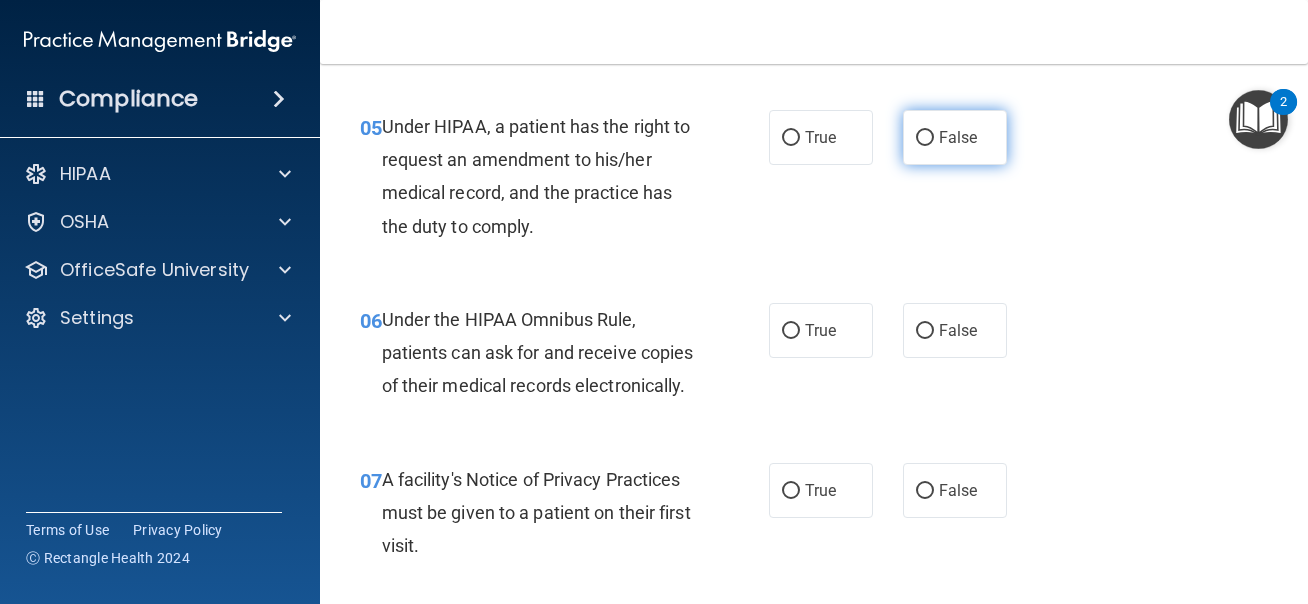 scroll, scrollTop: 989, scrollLeft: 0, axis: vertical 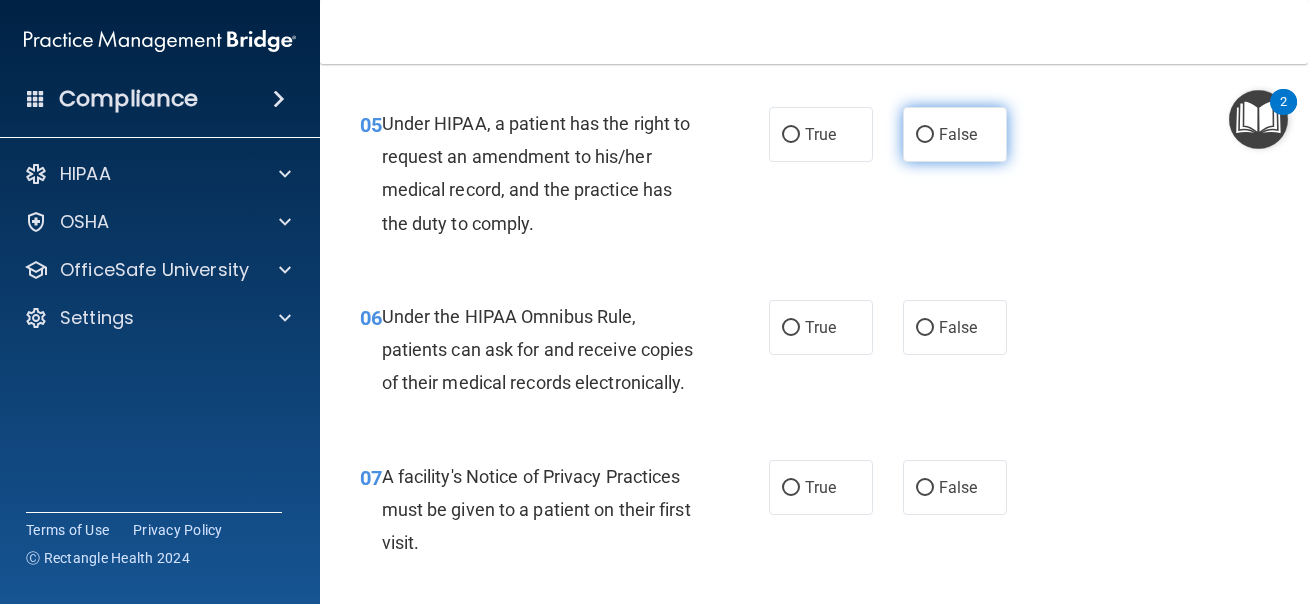 click on "False" at bounding box center [955, 134] 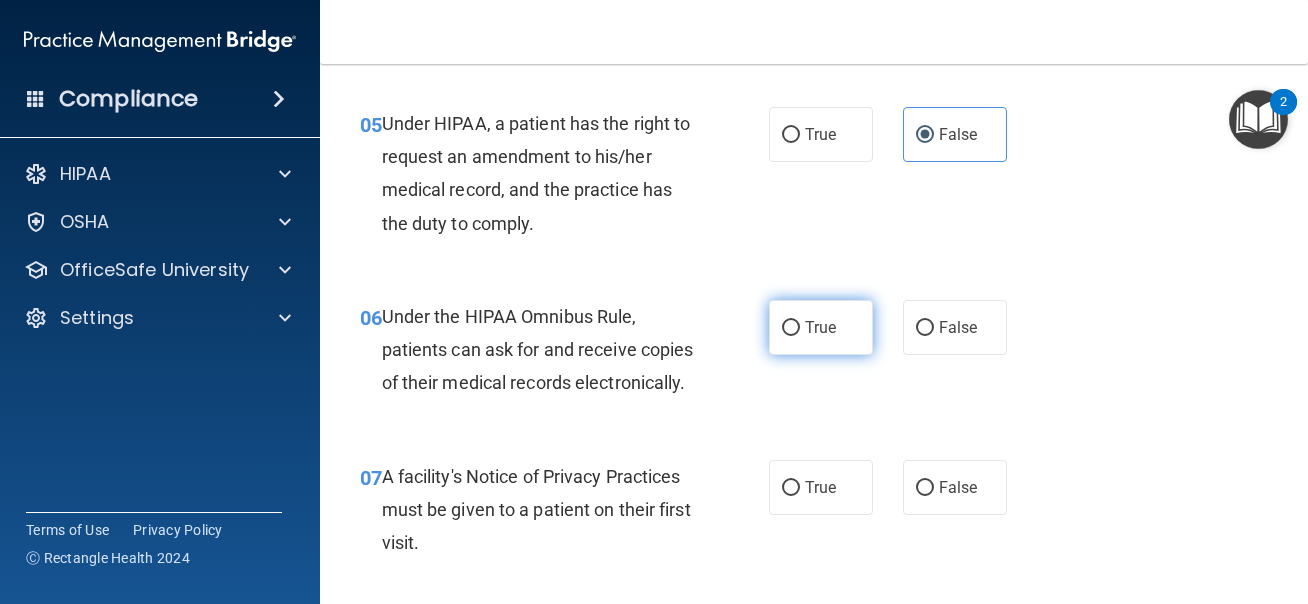 click on "True" at bounding box center [821, 327] 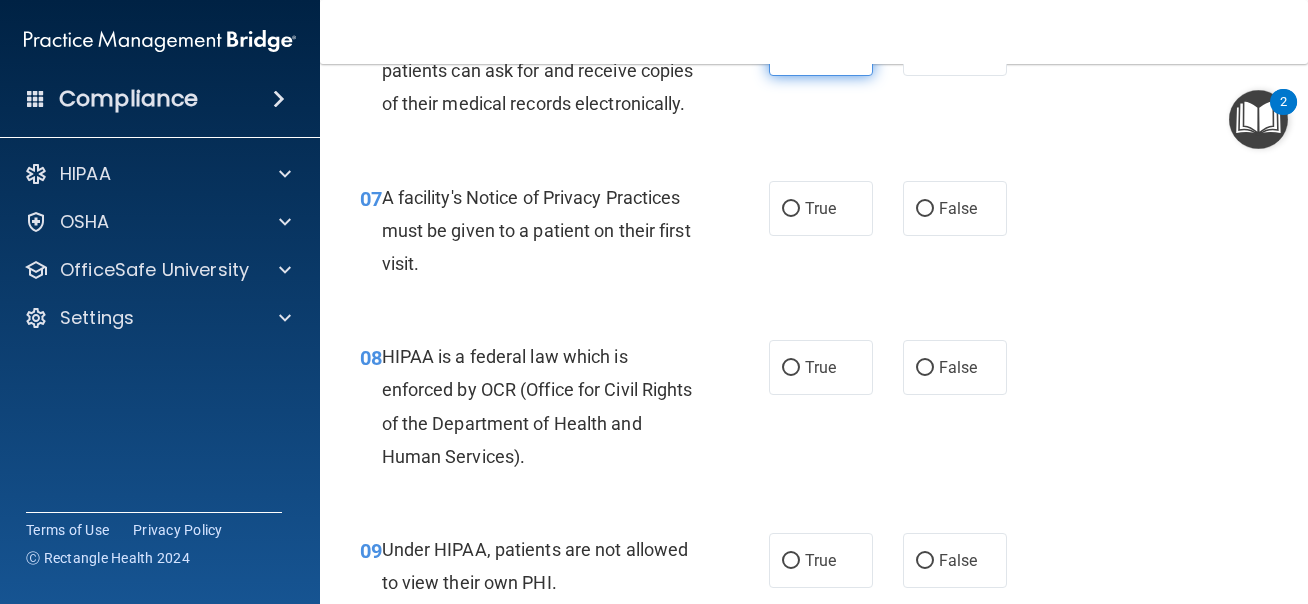 scroll, scrollTop: 1288, scrollLeft: 0, axis: vertical 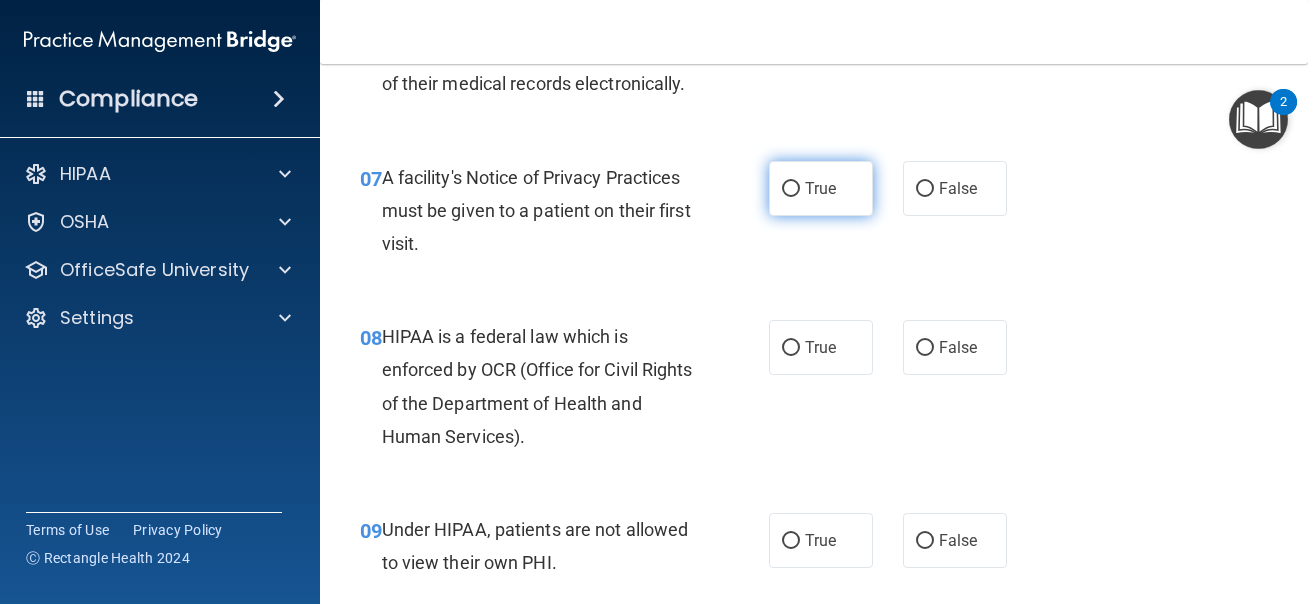 click on "True" at bounding box center (821, 188) 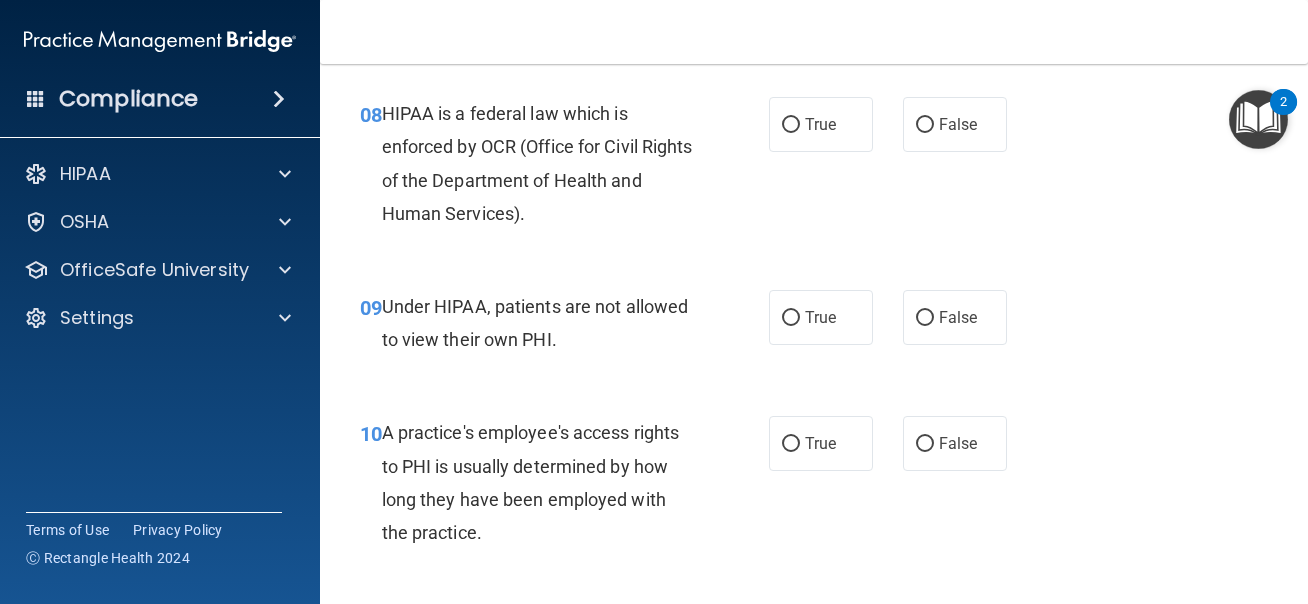 scroll, scrollTop: 1517, scrollLeft: 0, axis: vertical 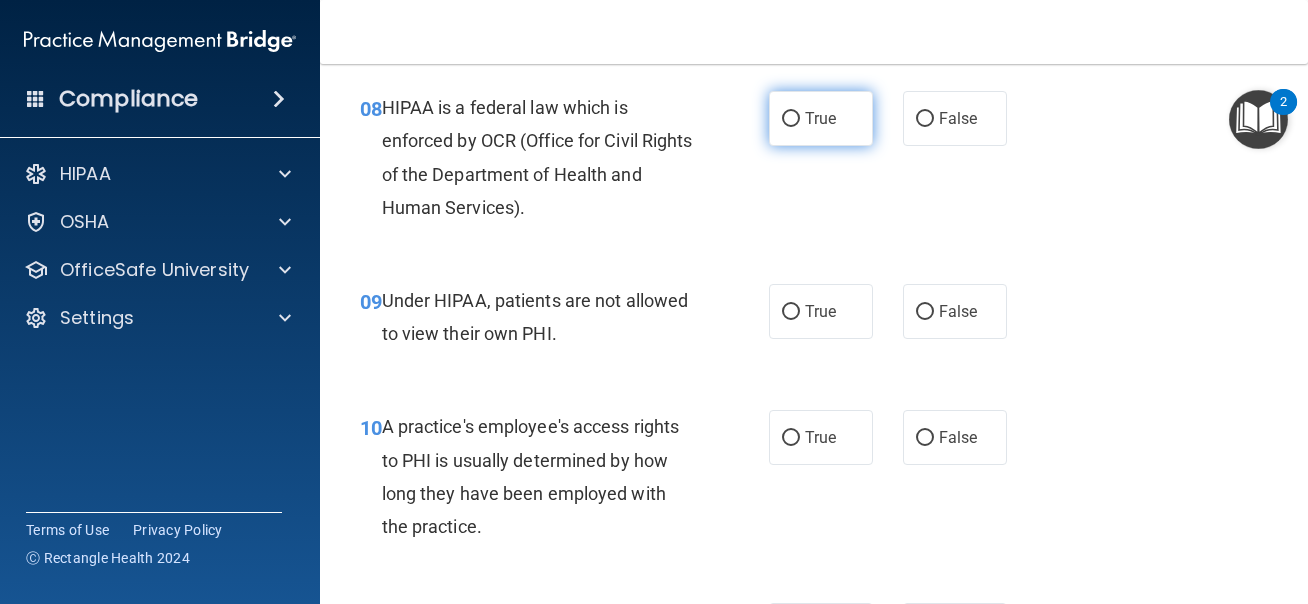 click on "True" at bounding box center [821, 118] 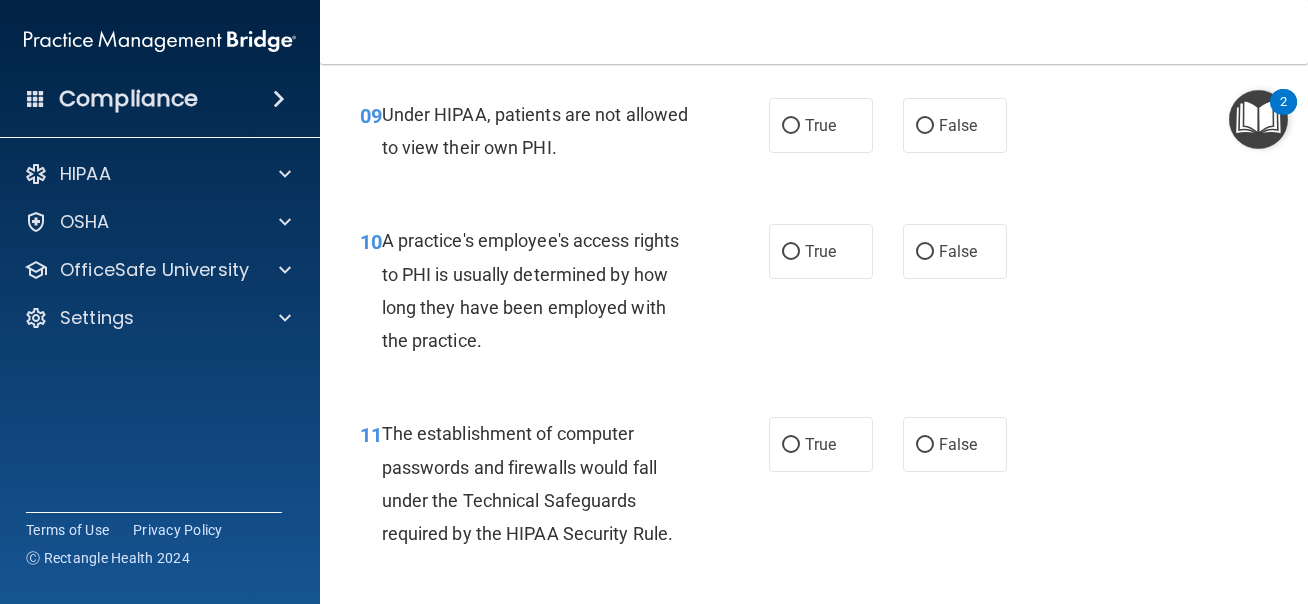 scroll, scrollTop: 1753, scrollLeft: 0, axis: vertical 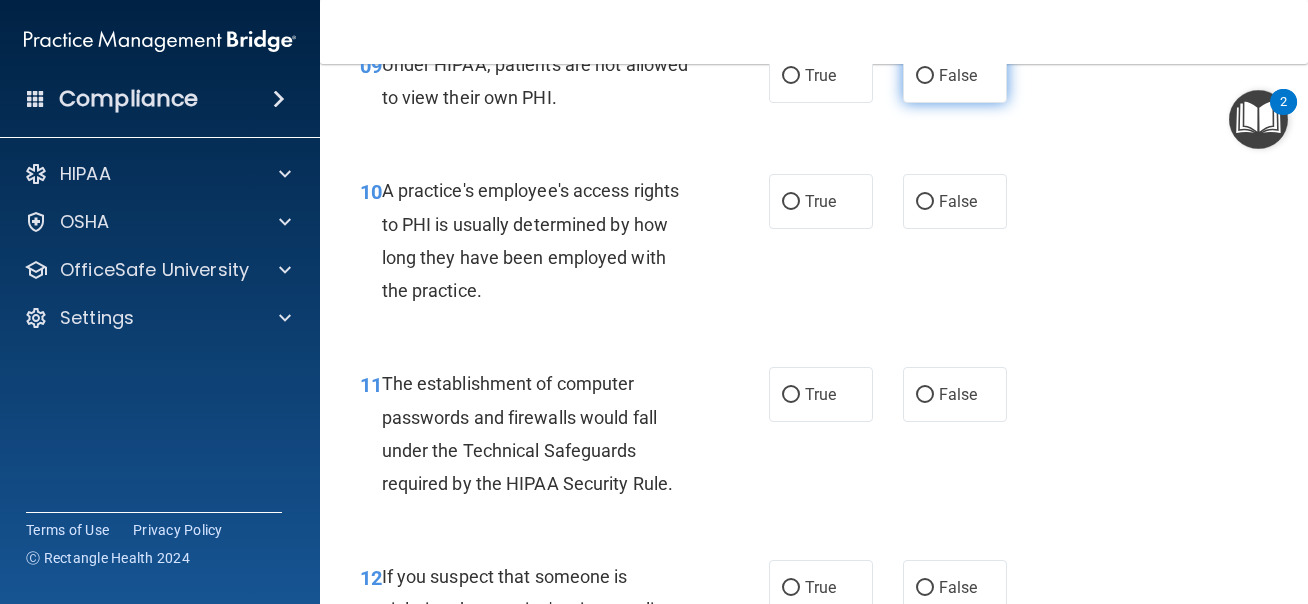 click on "False" at bounding box center (955, 75) 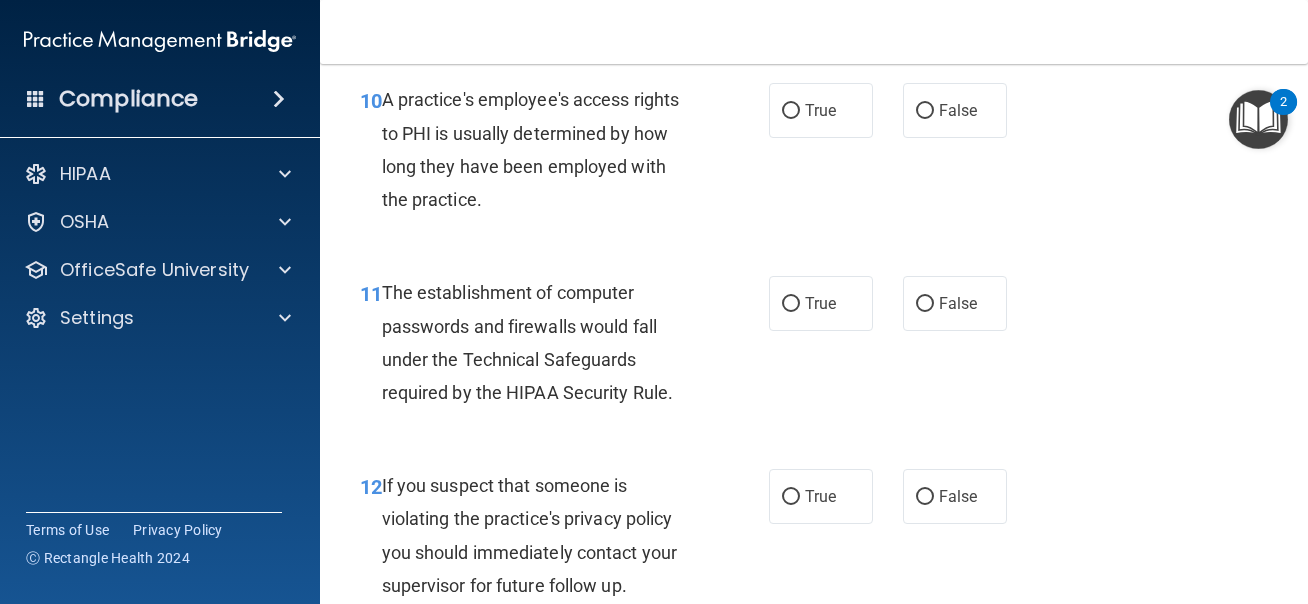 scroll, scrollTop: 1854, scrollLeft: 0, axis: vertical 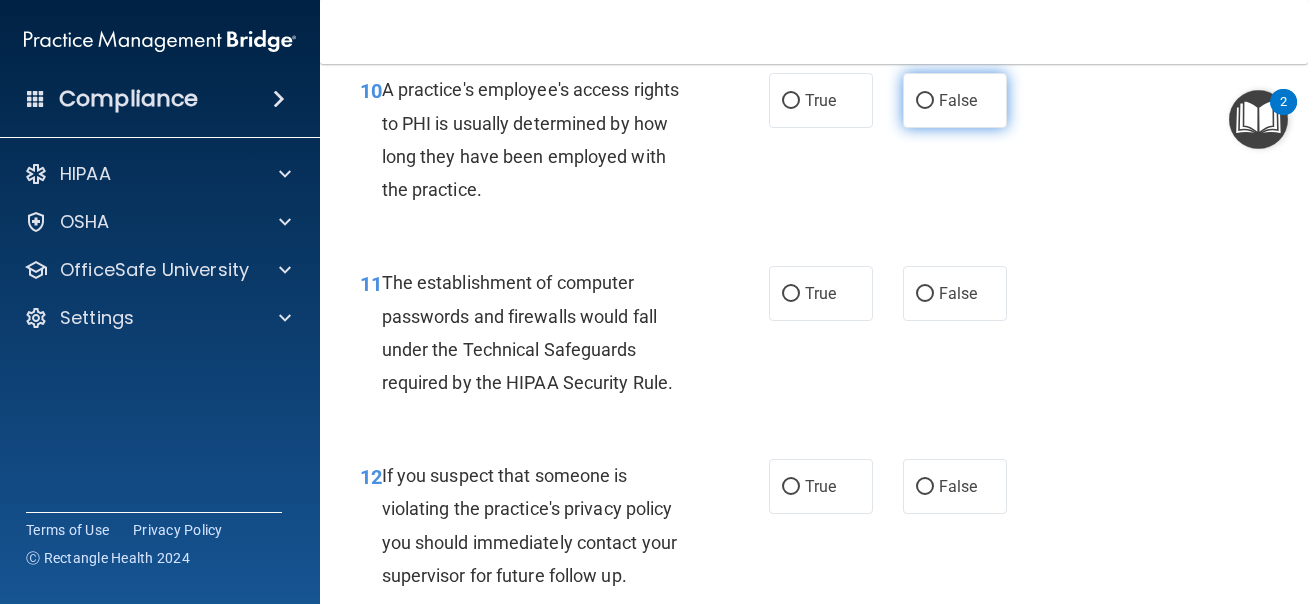 click on "False" at bounding box center [925, 101] 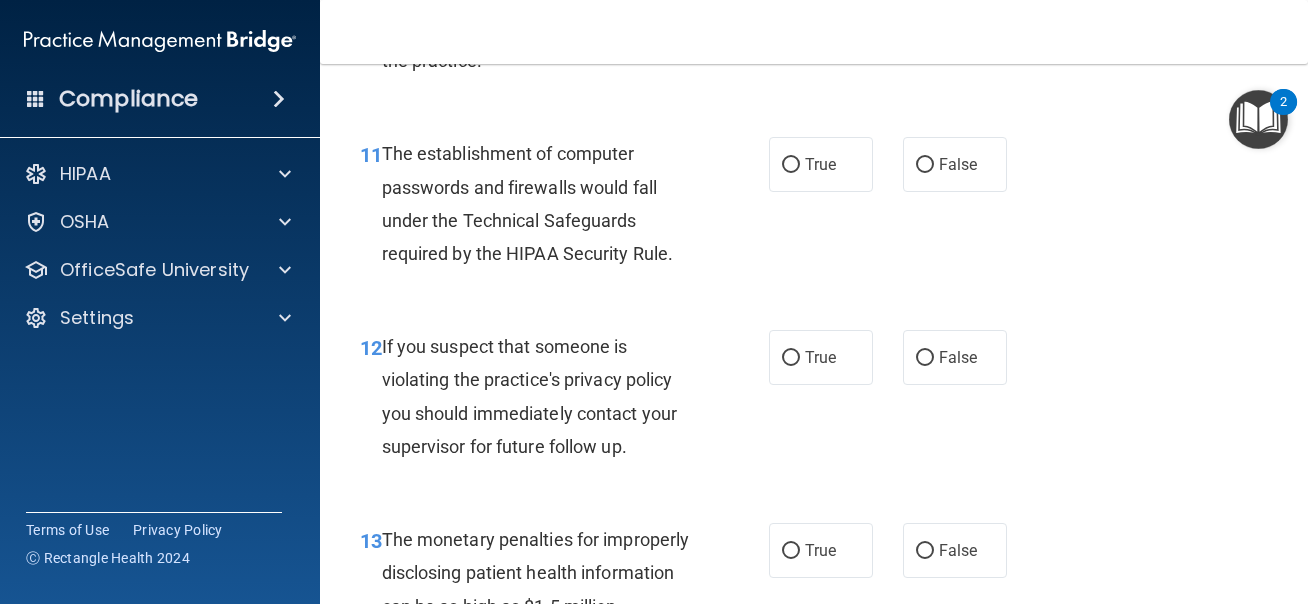 scroll, scrollTop: 1999, scrollLeft: 0, axis: vertical 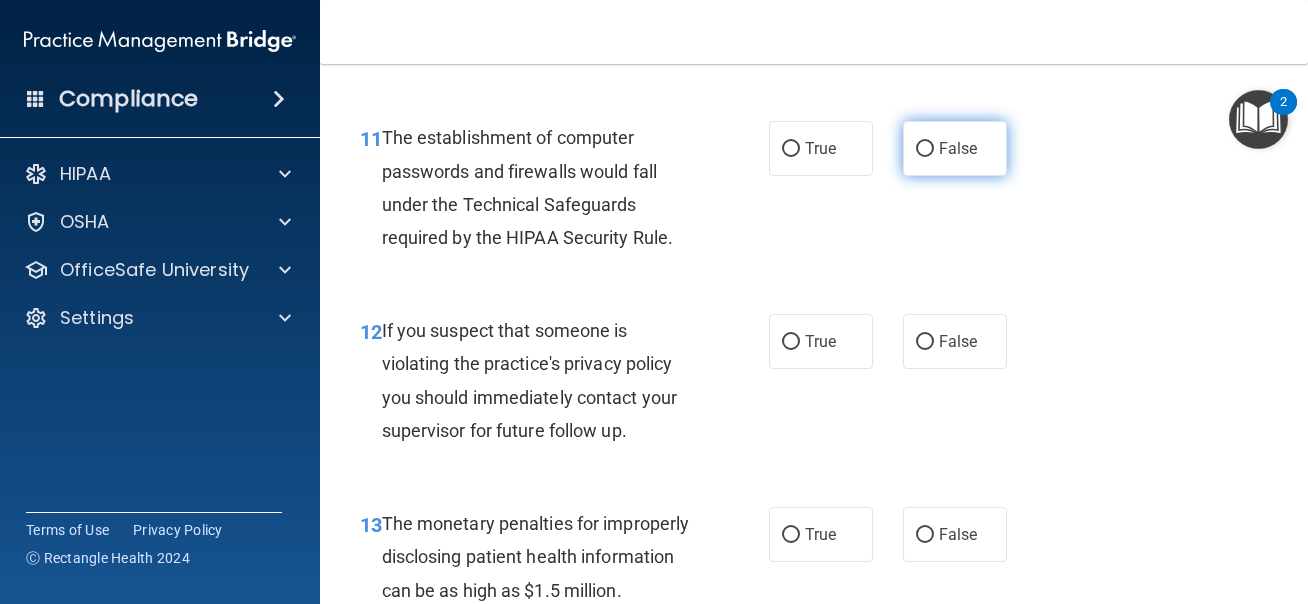 click on "False" at bounding box center (958, 148) 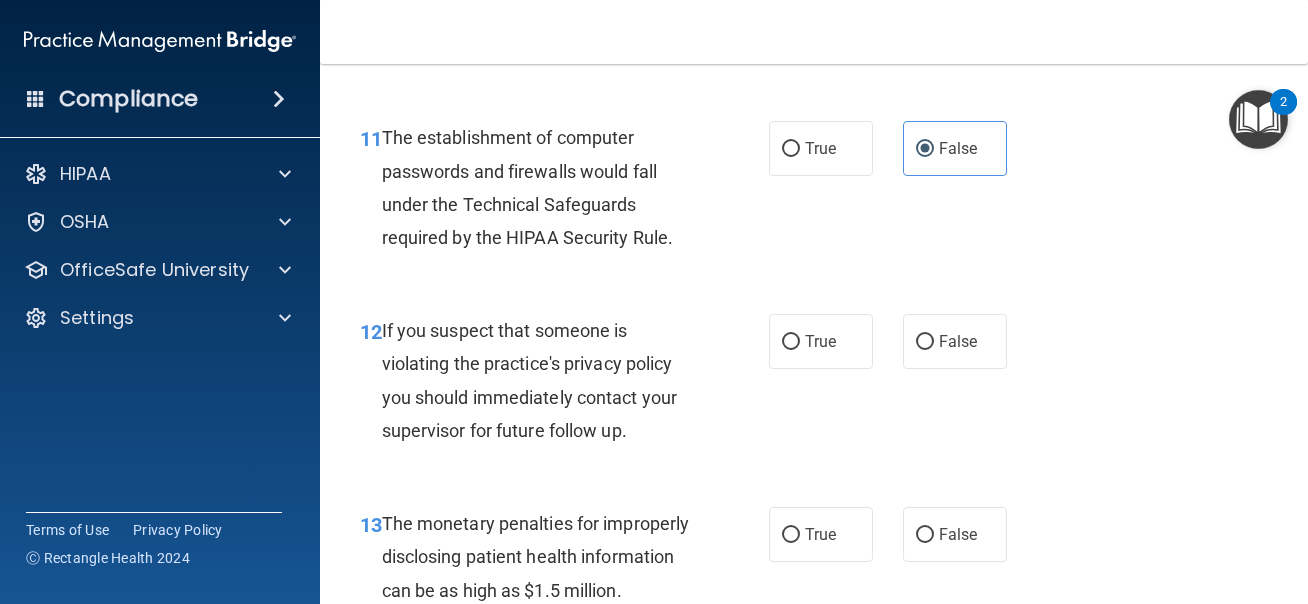 scroll, scrollTop: 2020, scrollLeft: 0, axis: vertical 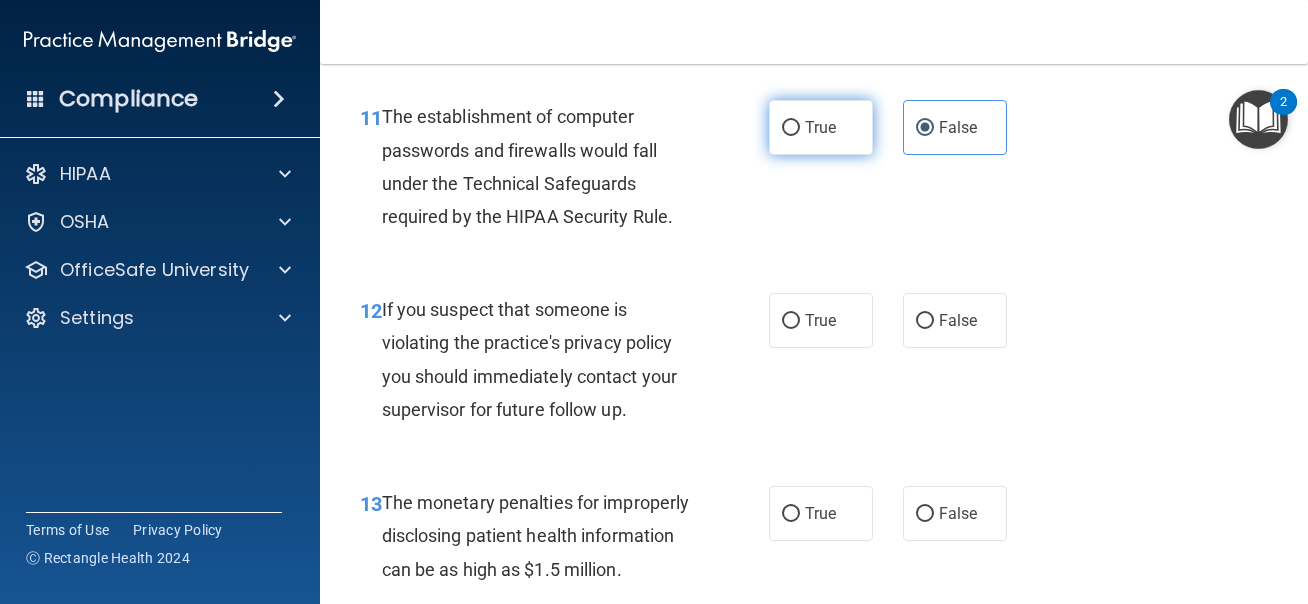 click on "True" at bounding box center (821, 127) 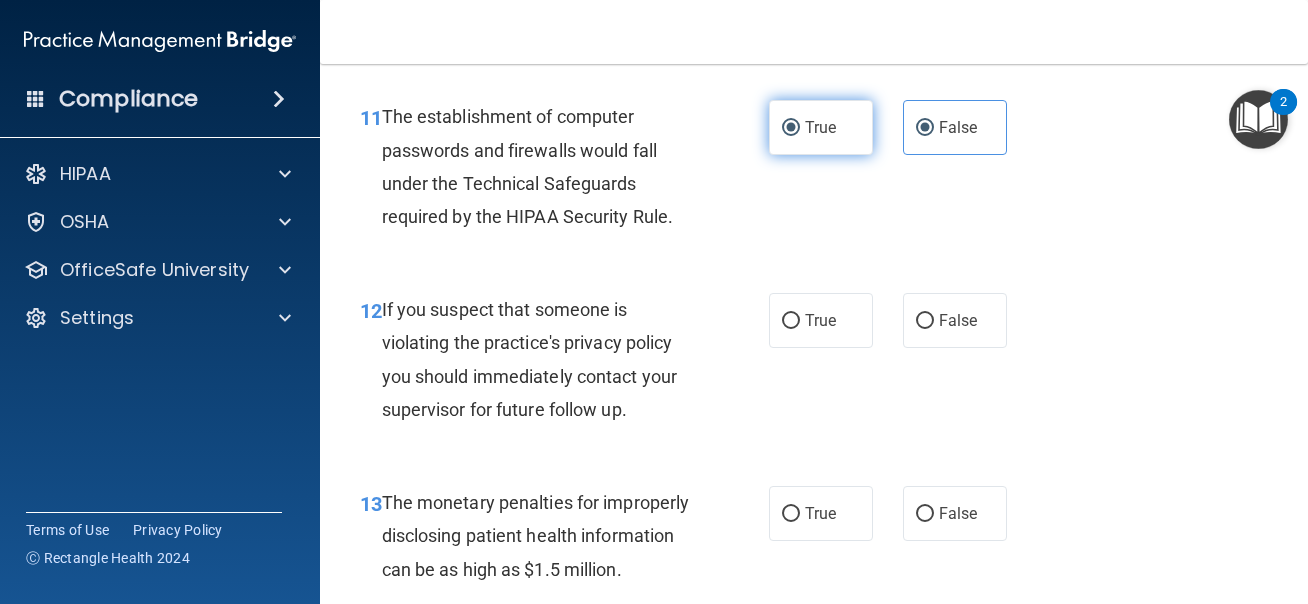 radio on "false" 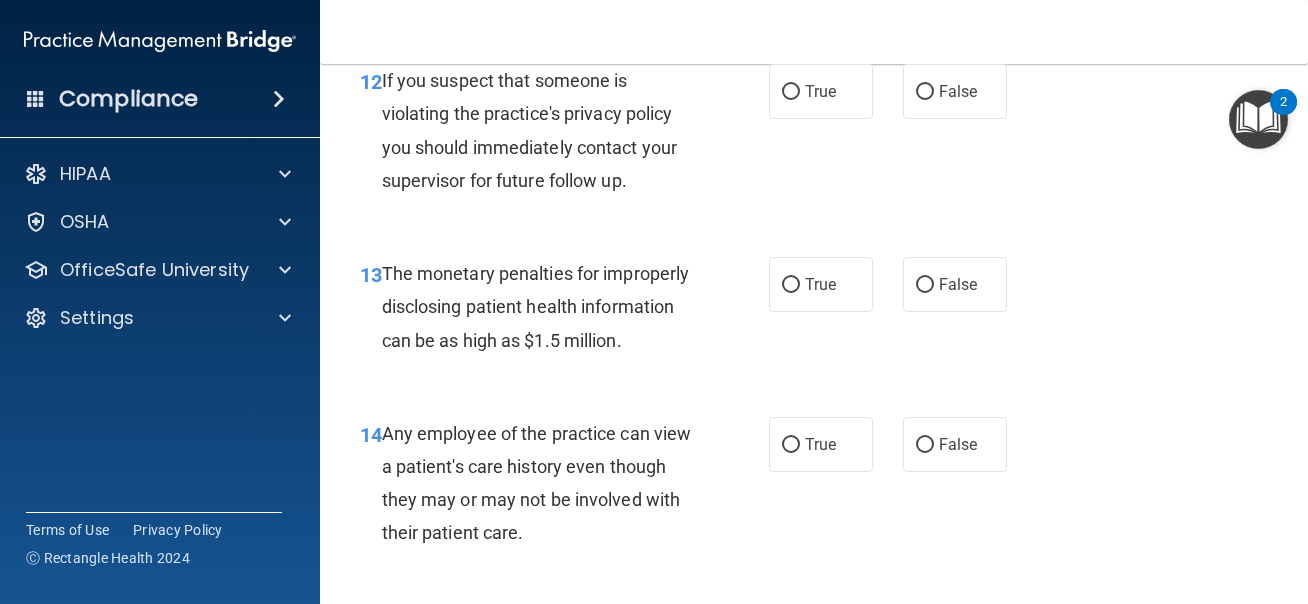 scroll, scrollTop: 2251, scrollLeft: 0, axis: vertical 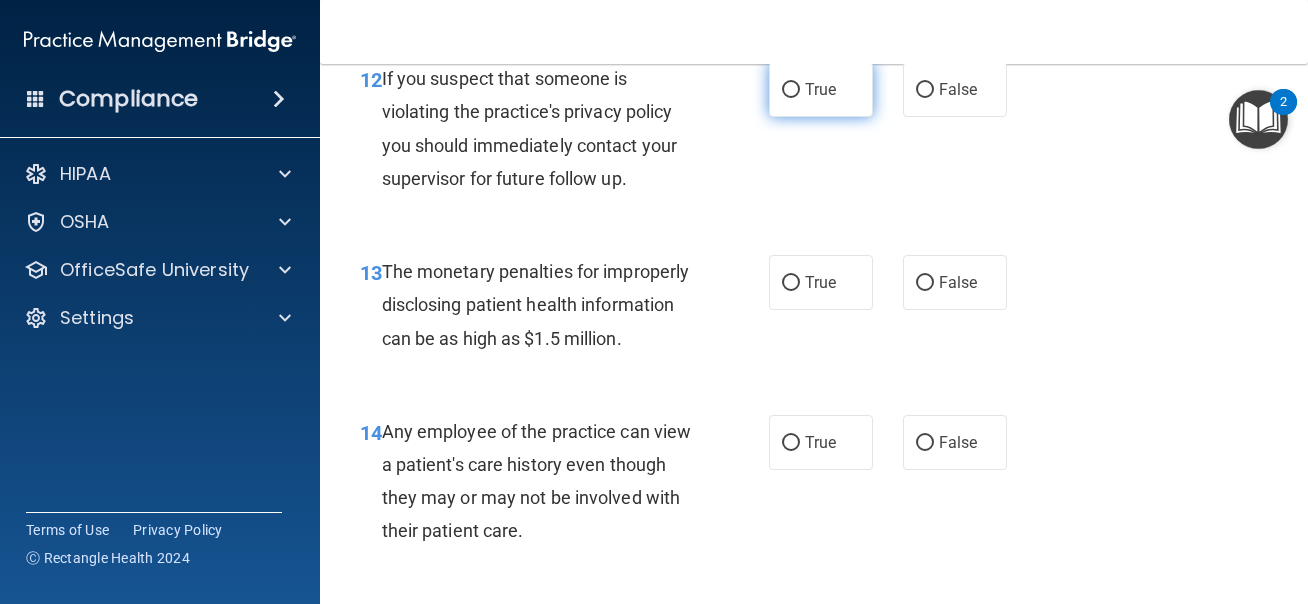 click on "True" at bounding box center [821, 89] 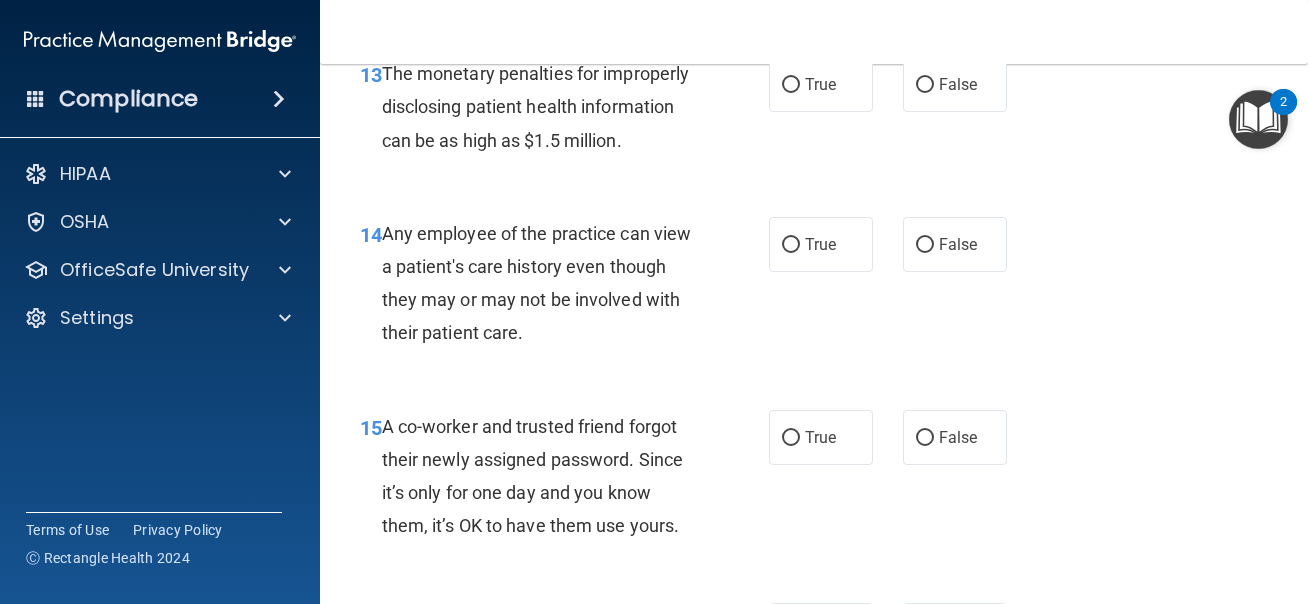 scroll, scrollTop: 2455, scrollLeft: 0, axis: vertical 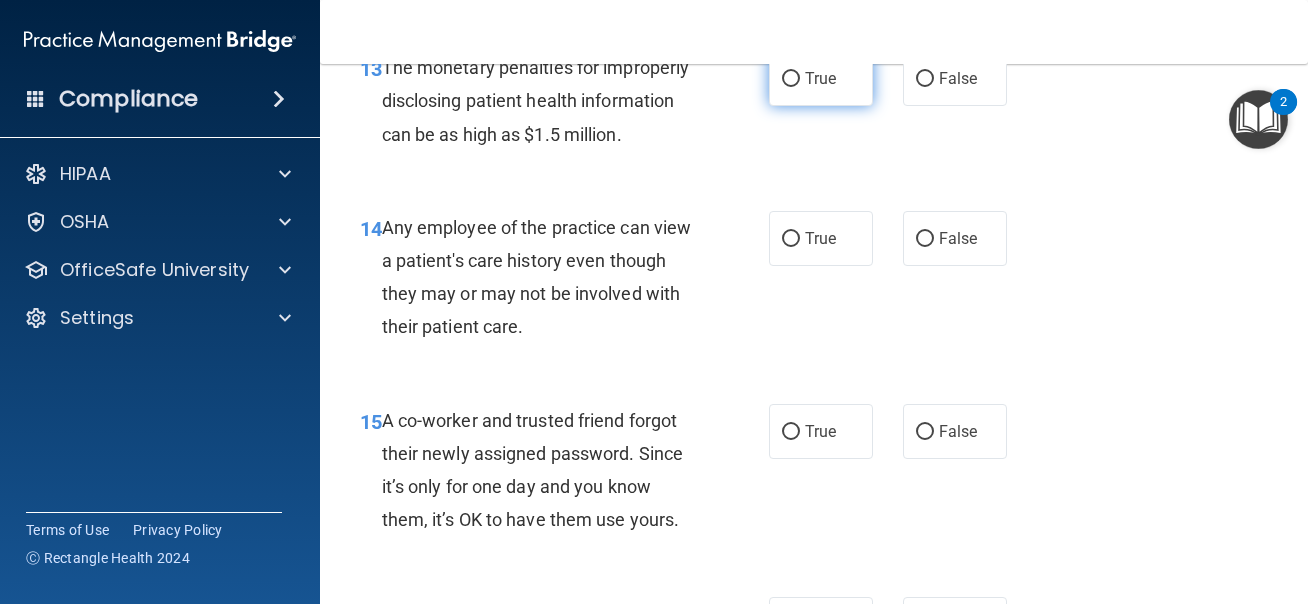 click on "True" at bounding box center [821, 78] 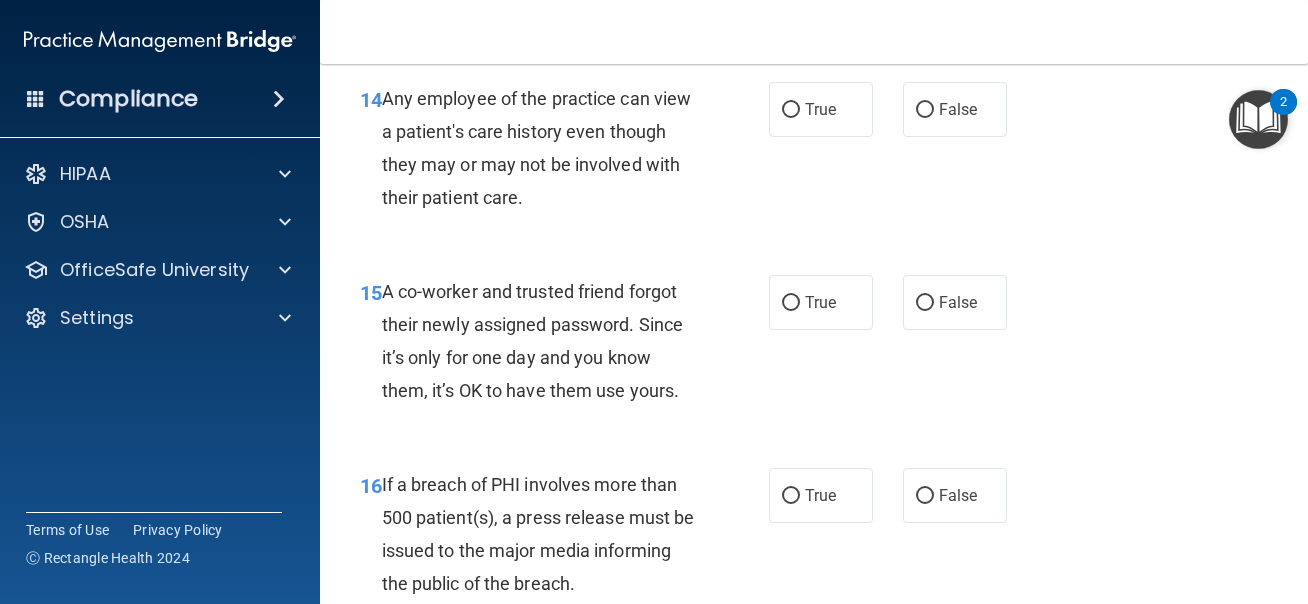 scroll, scrollTop: 2598, scrollLeft: 0, axis: vertical 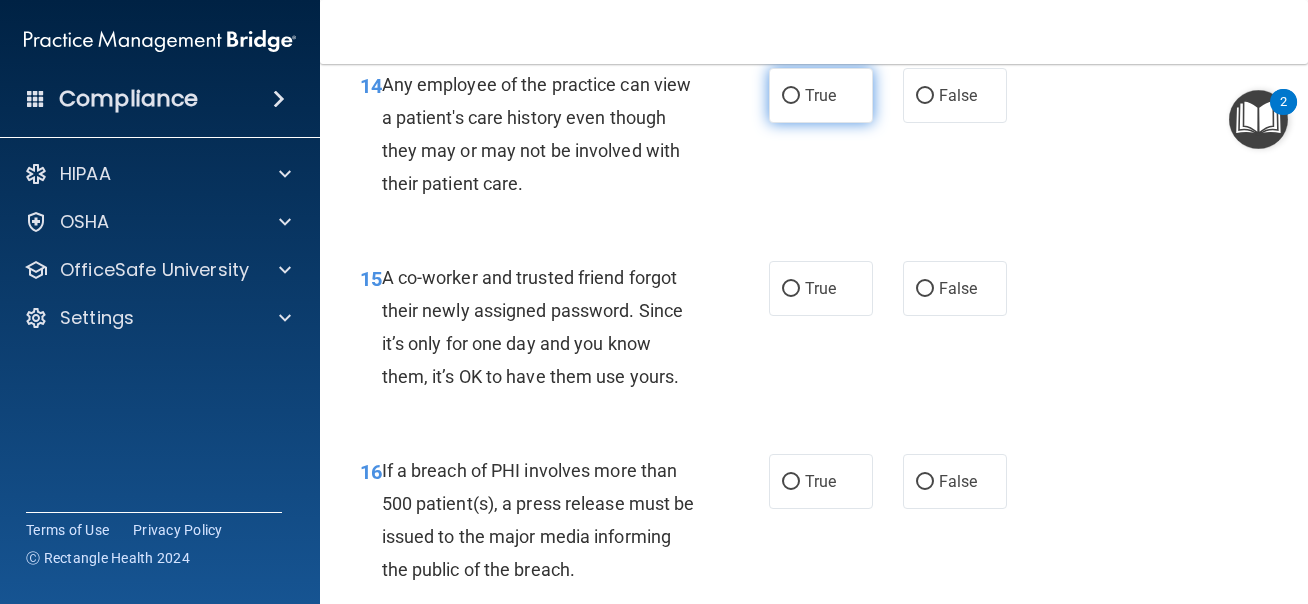 click on "True" at bounding box center (821, 95) 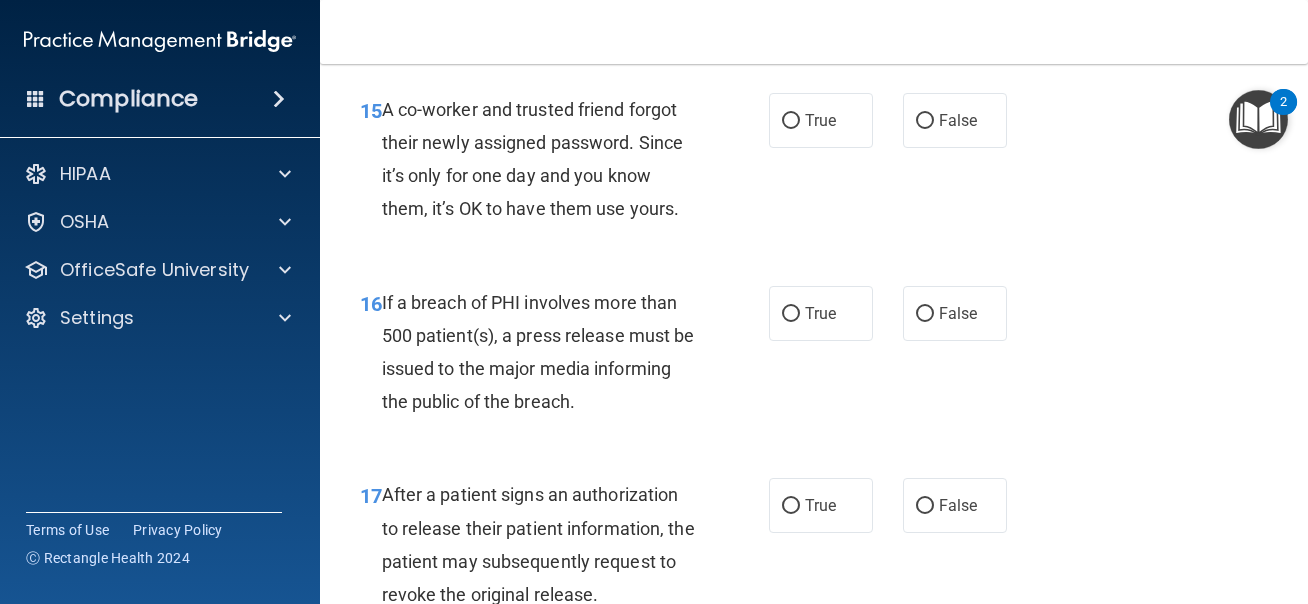 scroll, scrollTop: 2768, scrollLeft: 0, axis: vertical 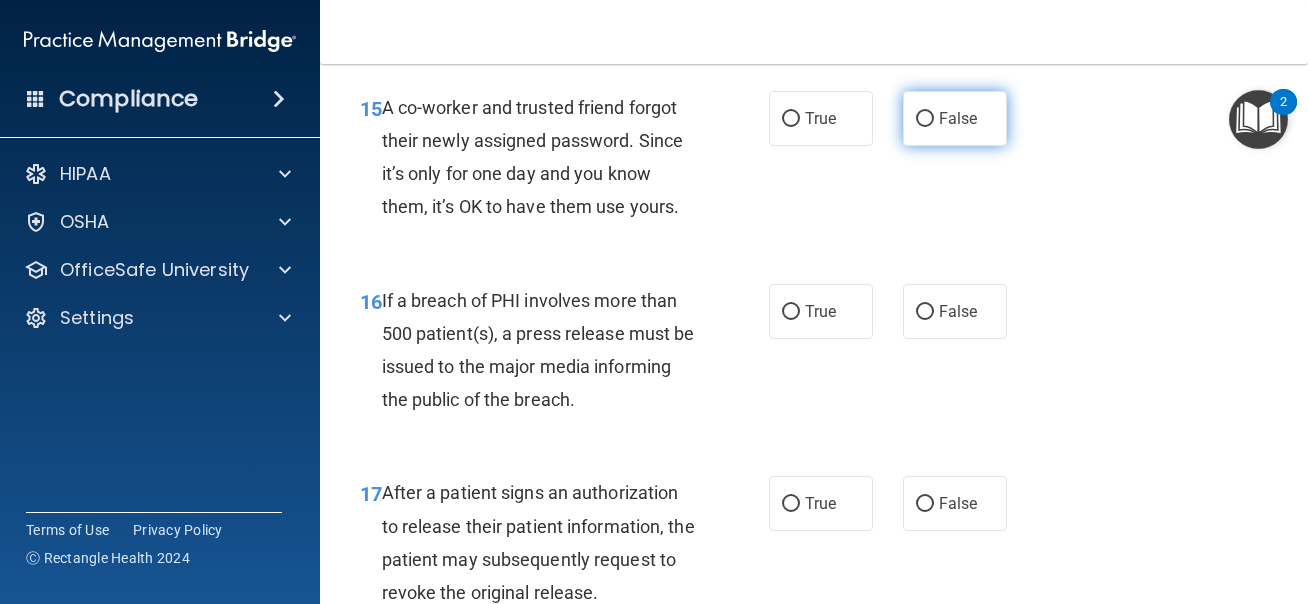 click on "False" at bounding box center [925, 119] 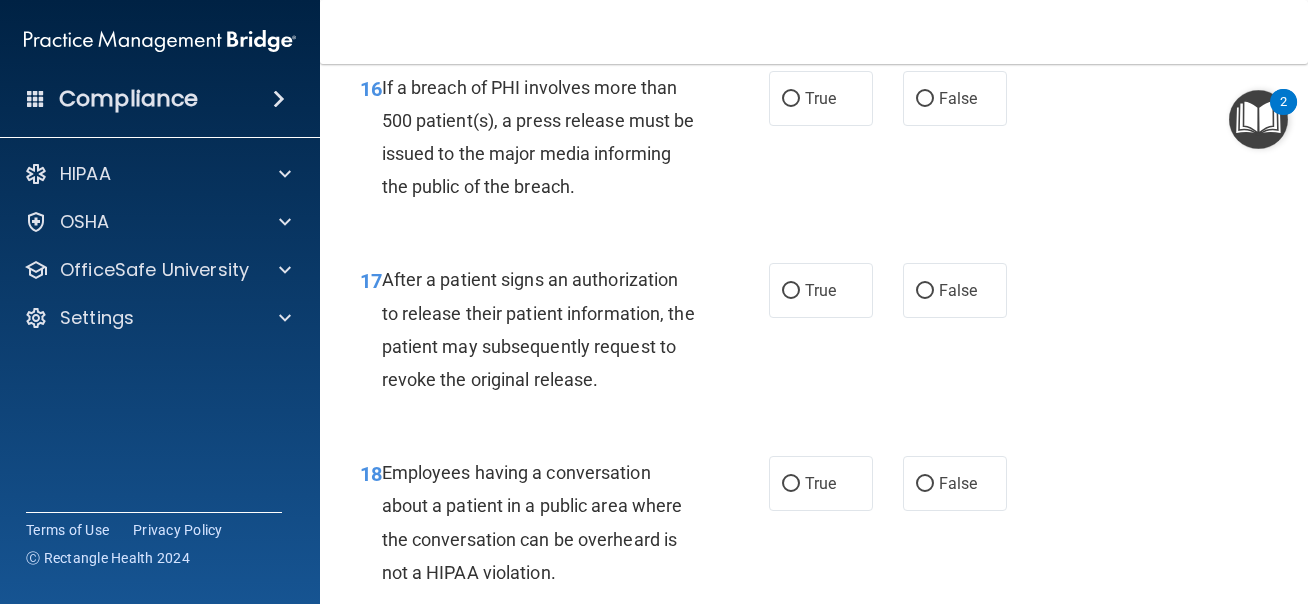 scroll, scrollTop: 2982, scrollLeft: 0, axis: vertical 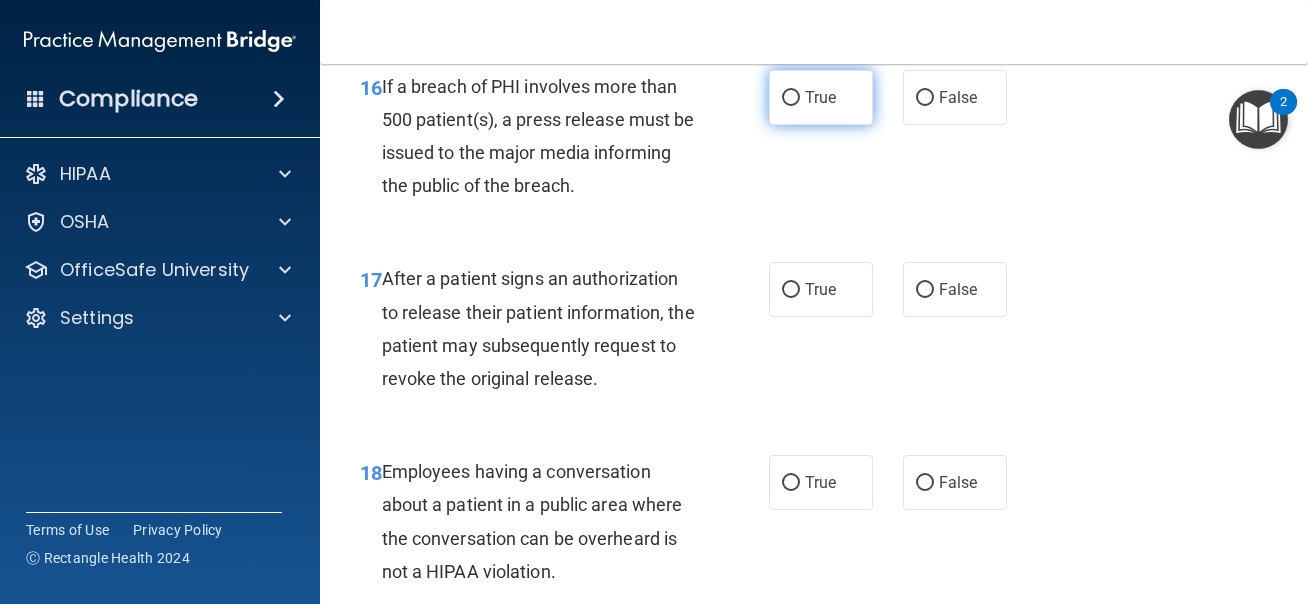 click on "True" at bounding box center [821, 97] 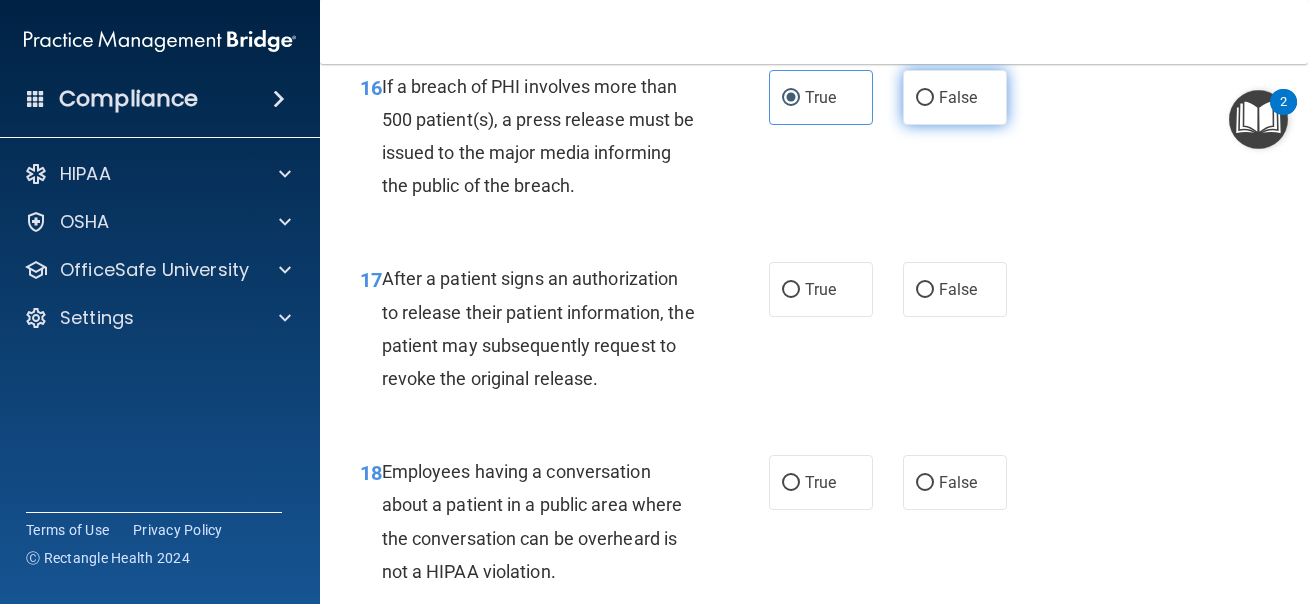 click on "False" at bounding box center (925, 98) 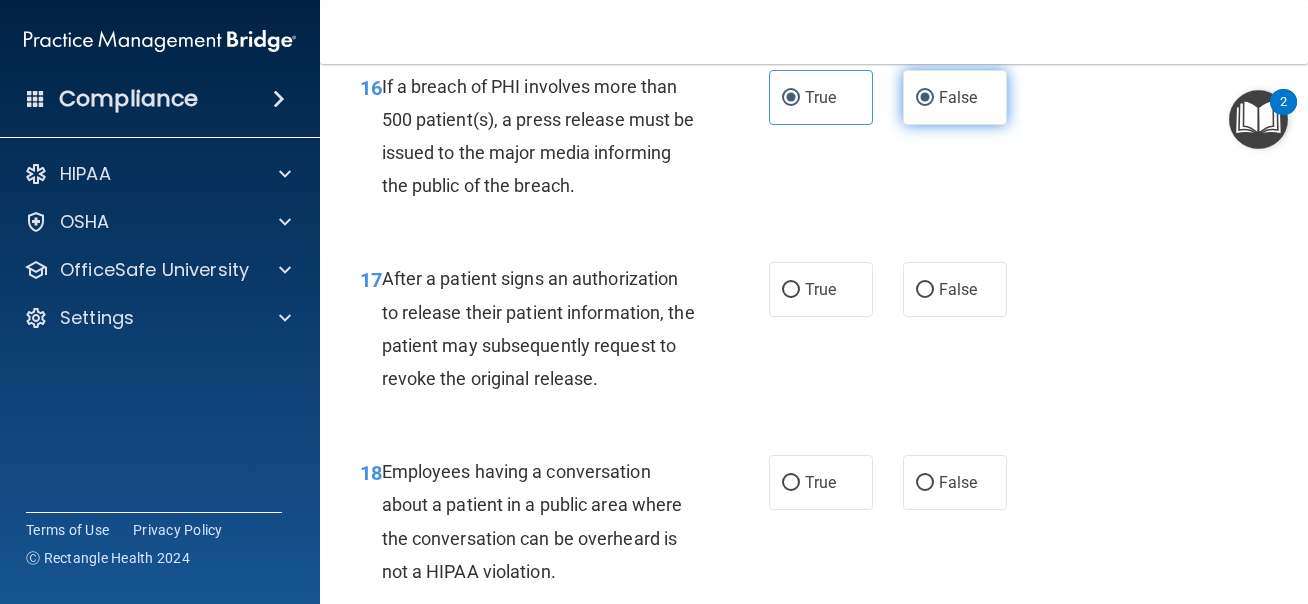 radio on "false" 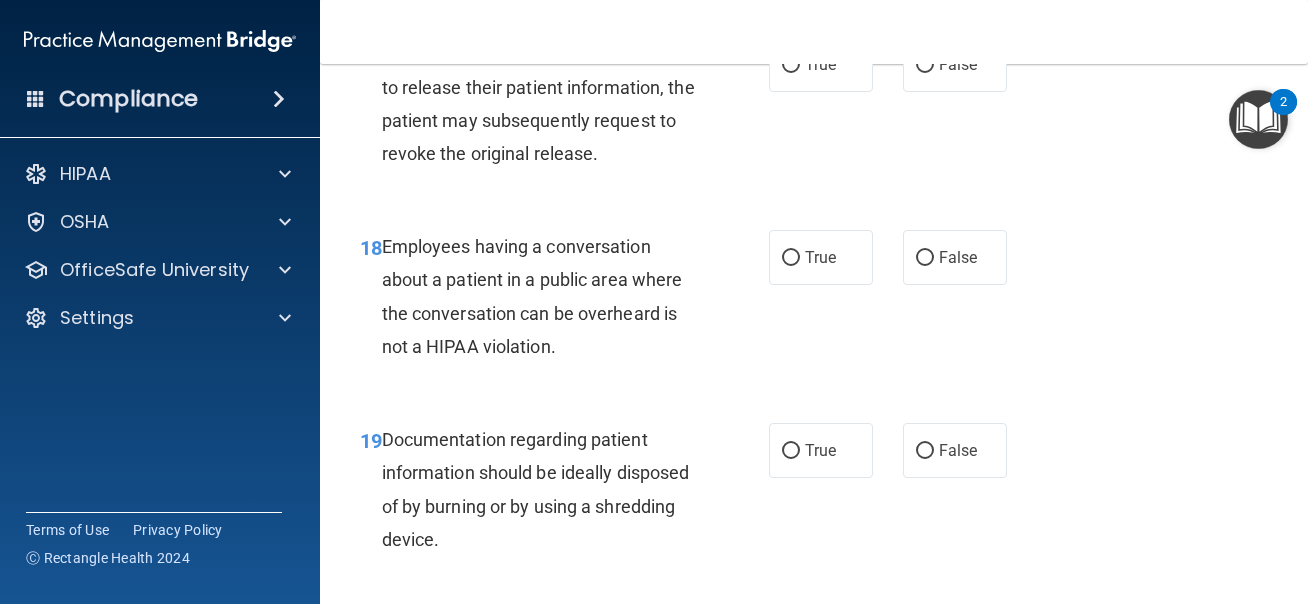 scroll, scrollTop: 3209, scrollLeft: 0, axis: vertical 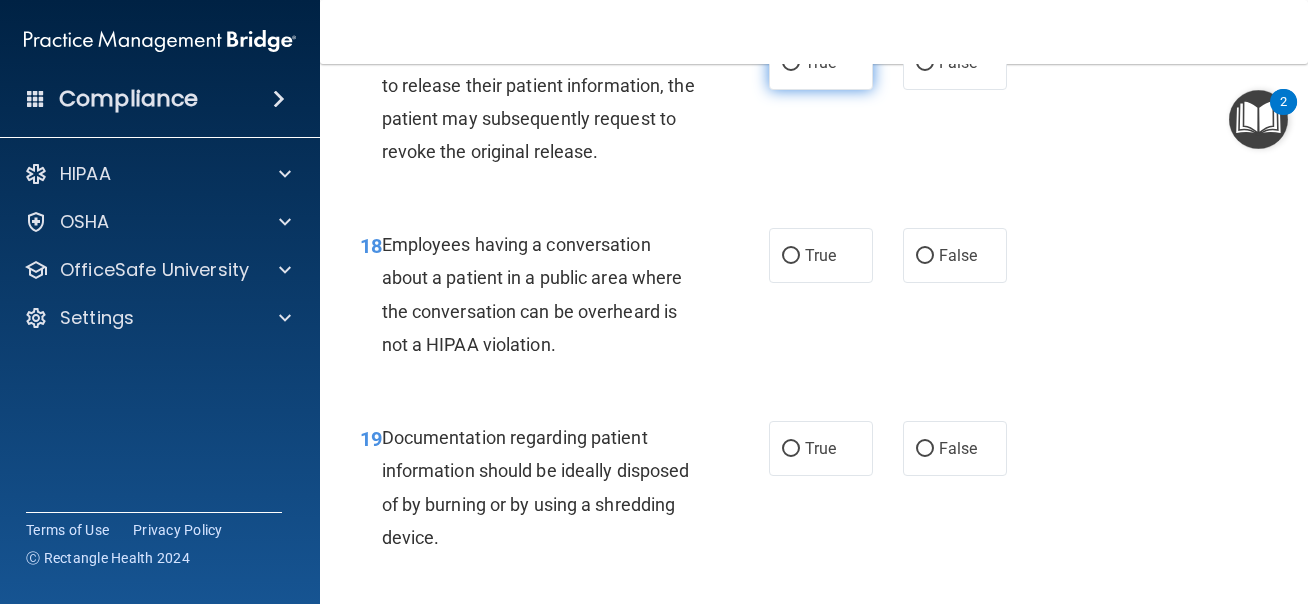 click on "True" at bounding box center (821, 62) 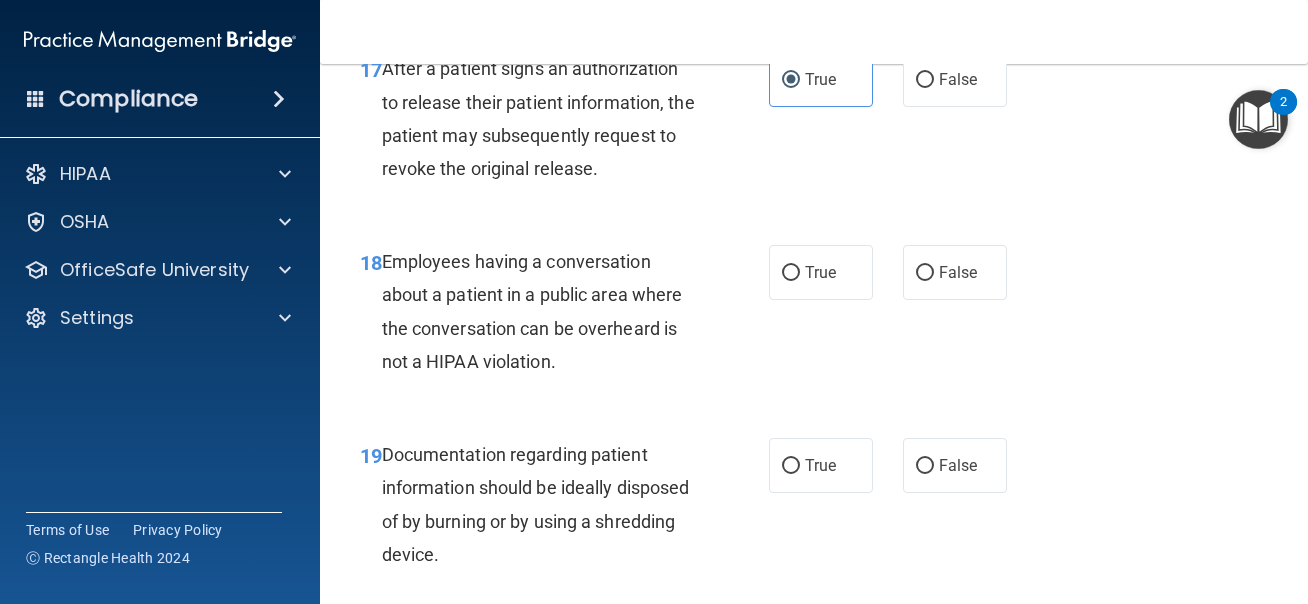 scroll, scrollTop: 3190, scrollLeft: 0, axis: vertical 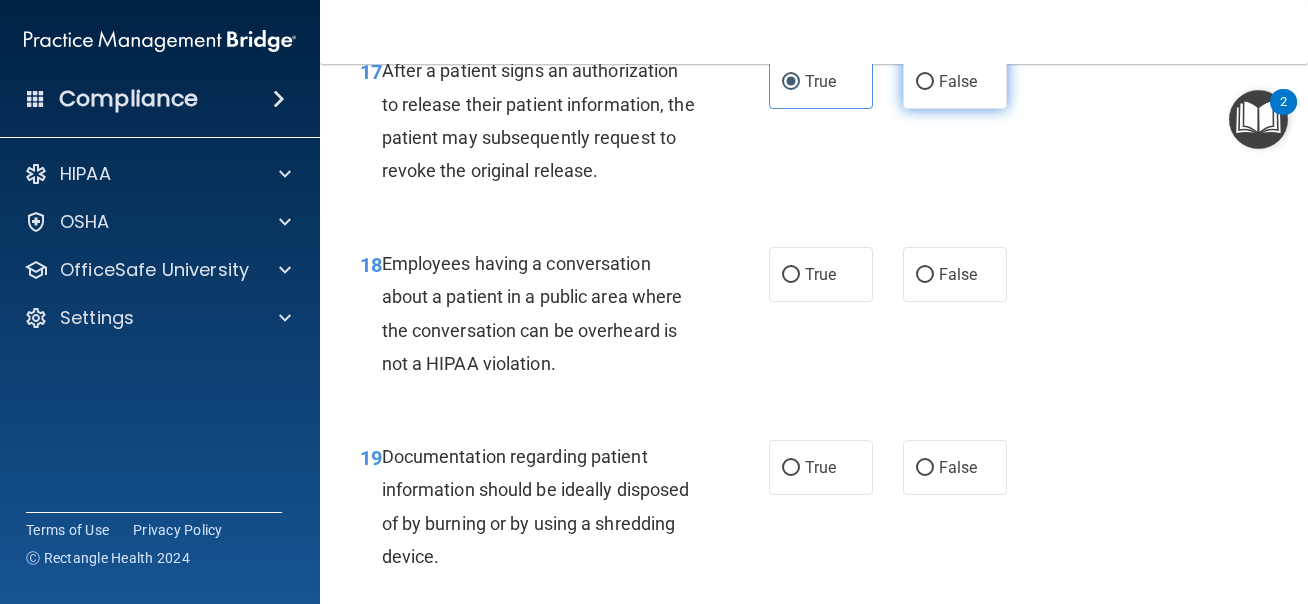 click on "False" at bounding box center [958, 81] 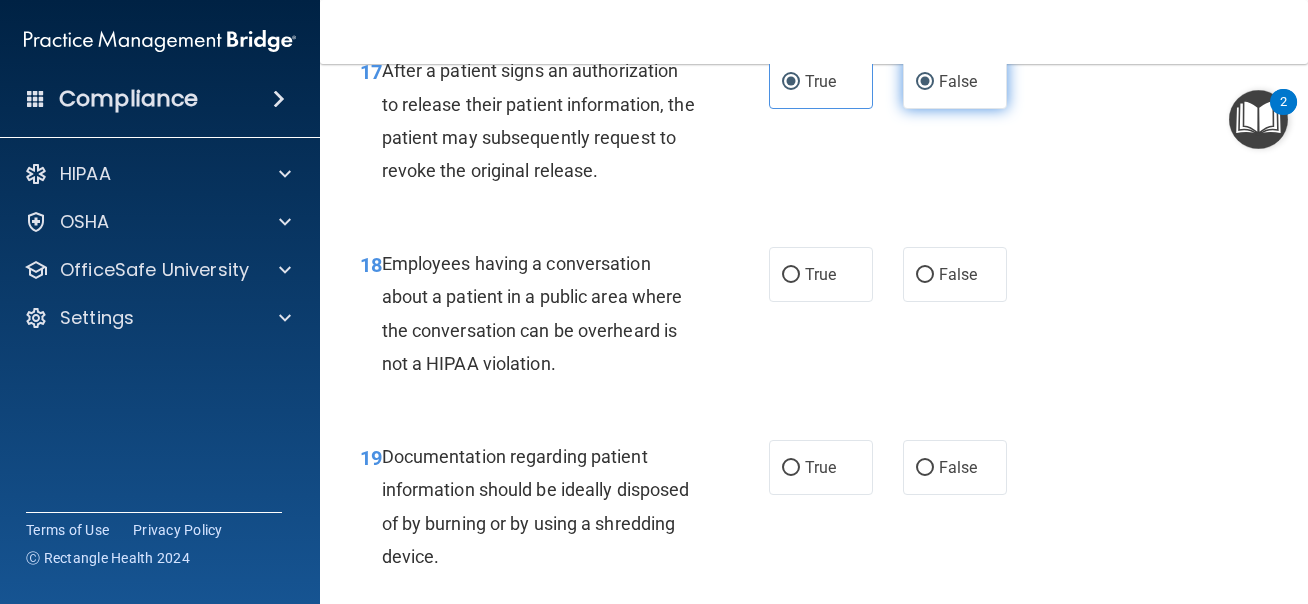 radio on "false" 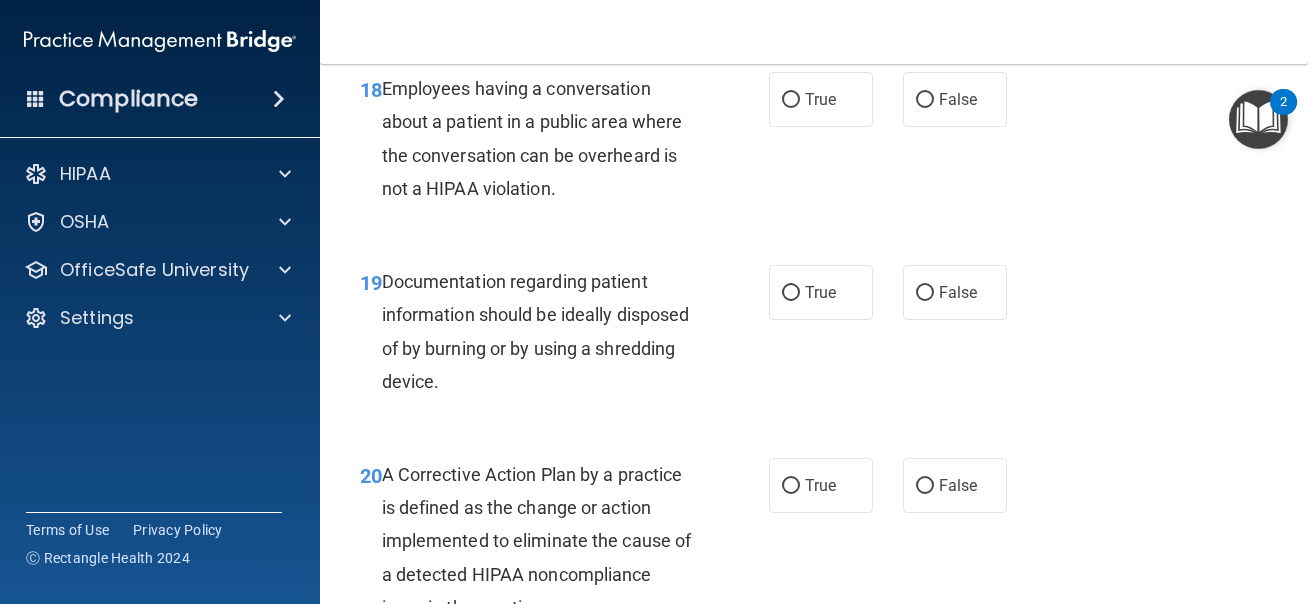 scroll, scrollTop: 3367, scrollLeft: 0, axis: vertical 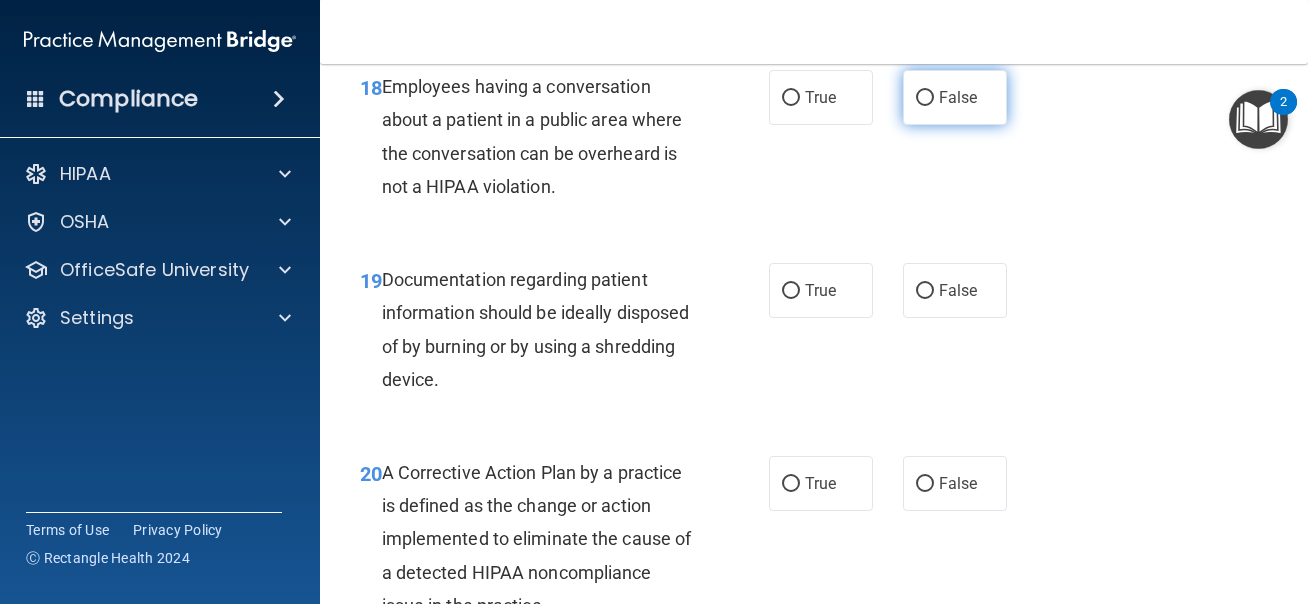 click on "False" at bounding box center [955, 97] 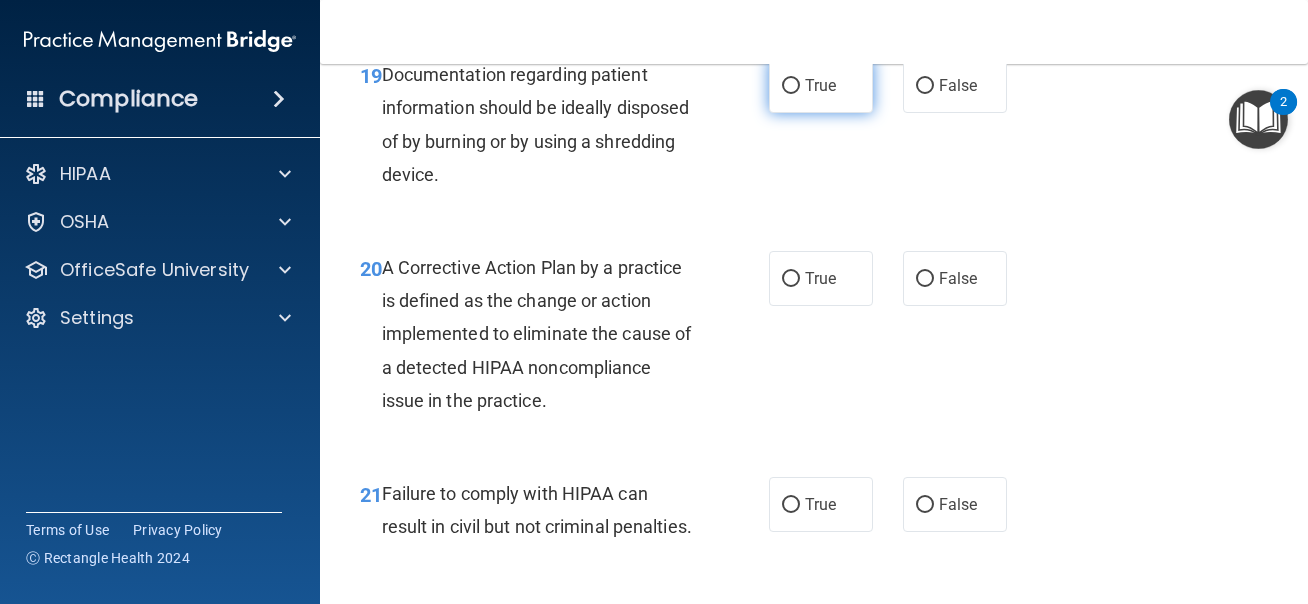 click on "True" at bounding box center (821, 85) 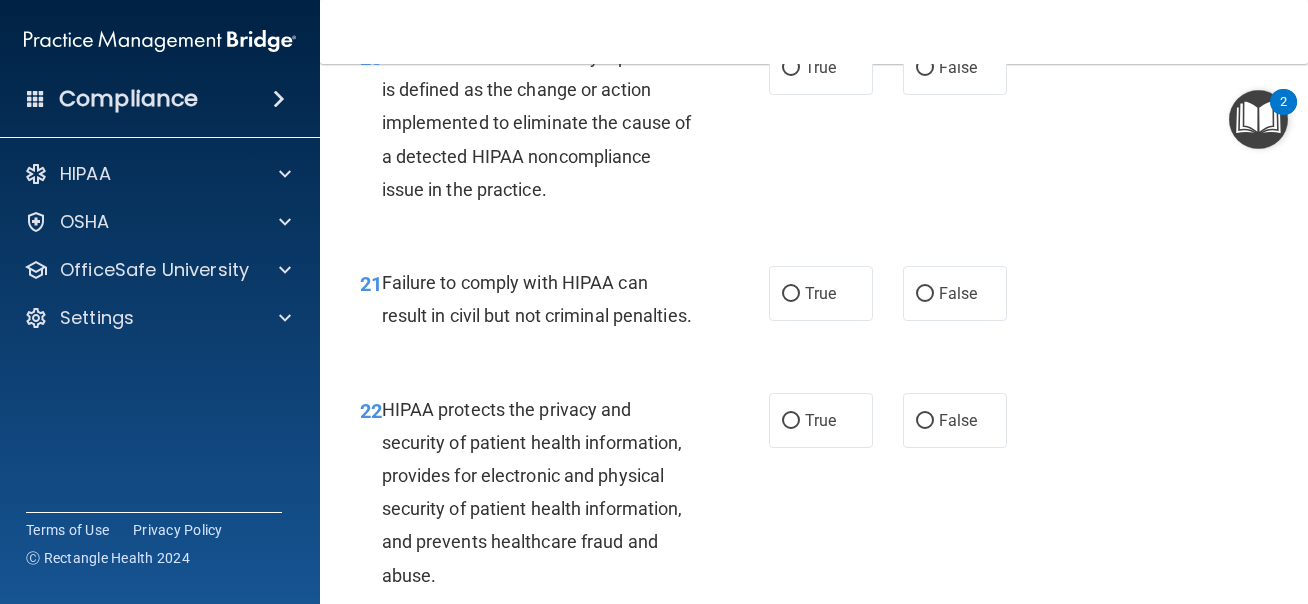 scroll, scrollTop: 3784, scrollLeft: 0, axis: vertical 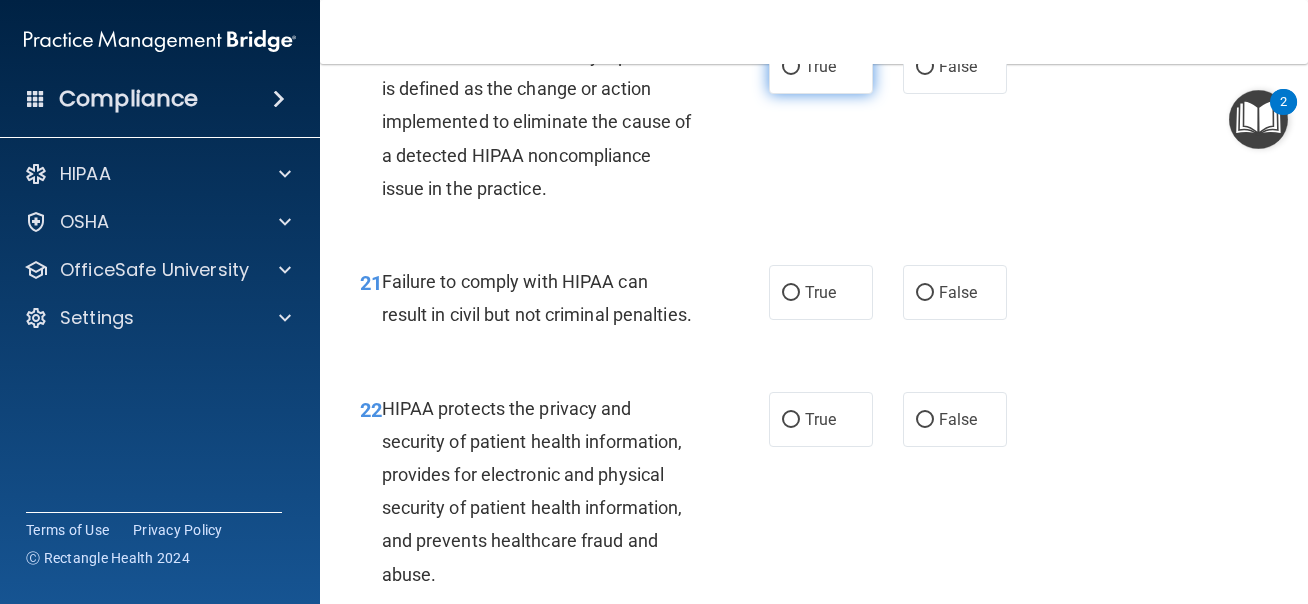 click on "True" at bounding box center (821, 66) 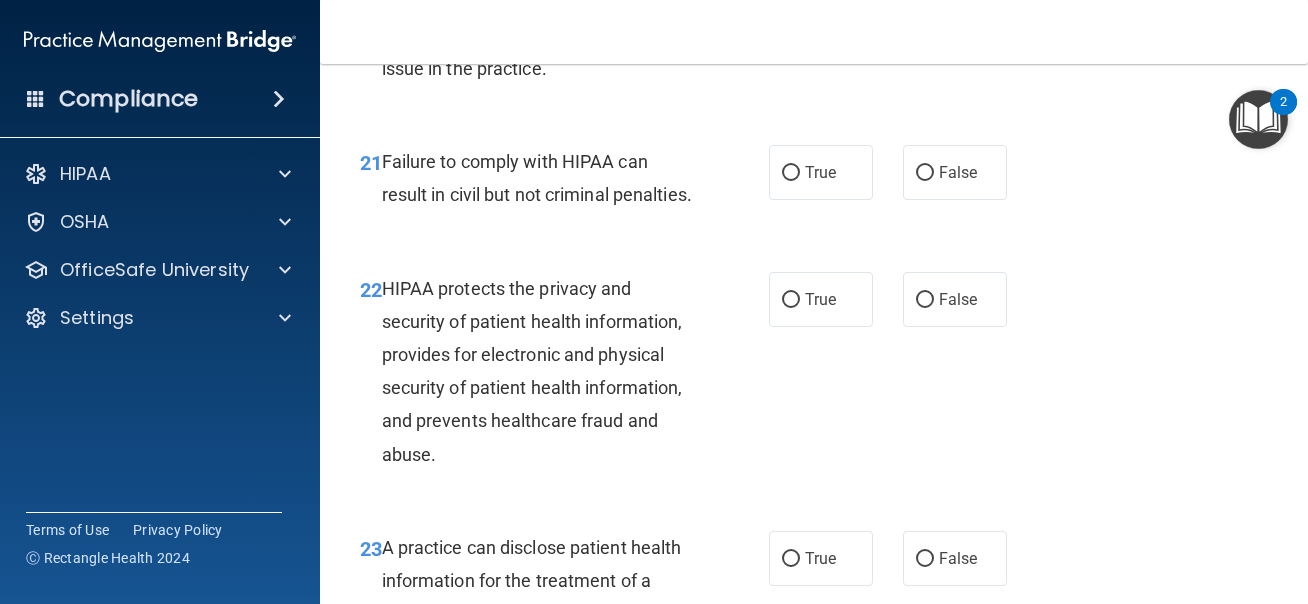 scroll, scrollTop: 3907, scrollLeft: 0, axis: vertical 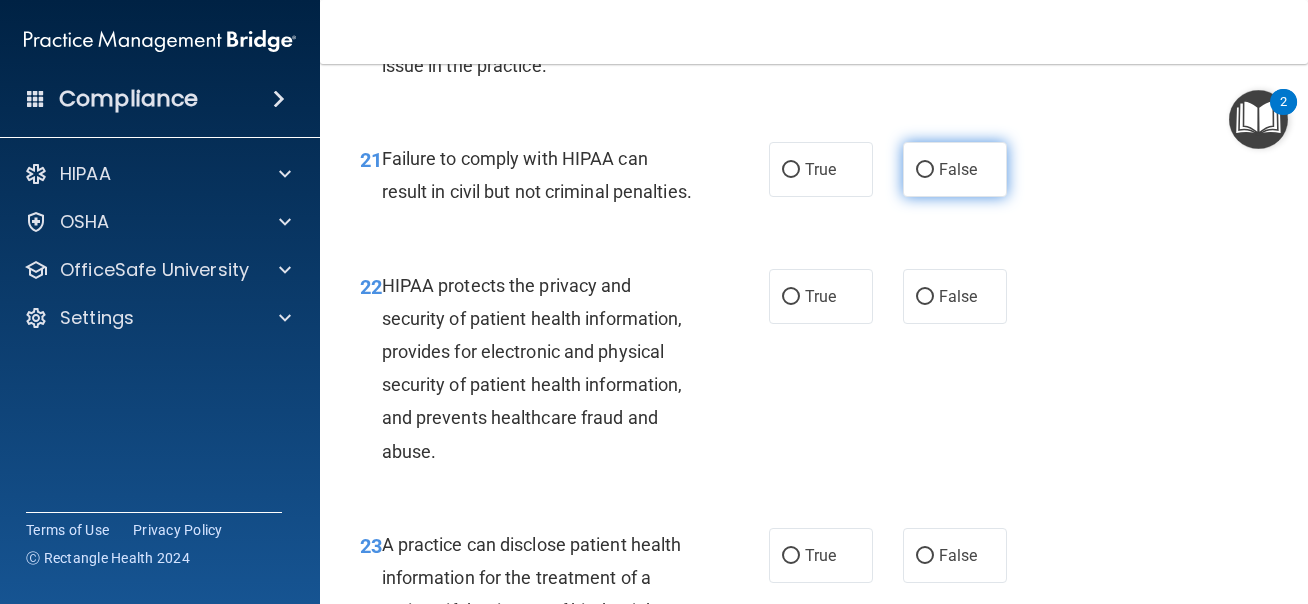 click on "False" at bounding box center [958, 169] 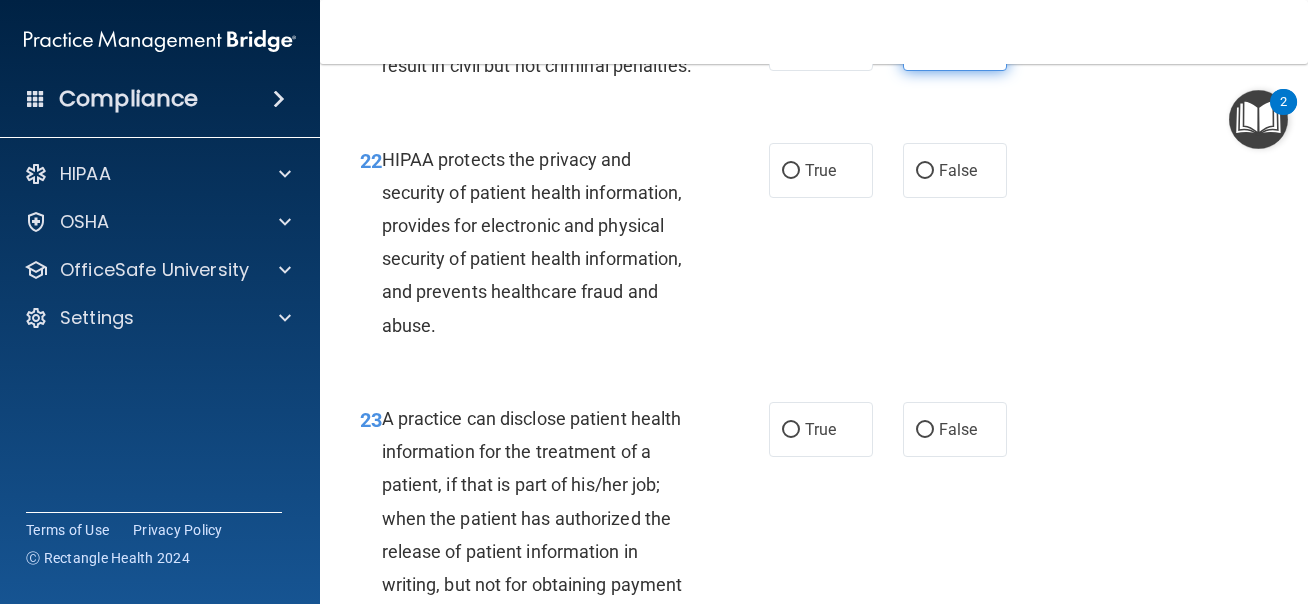 scroll, scrollTop: 4057, scrollLeft: 0, axis: vertical 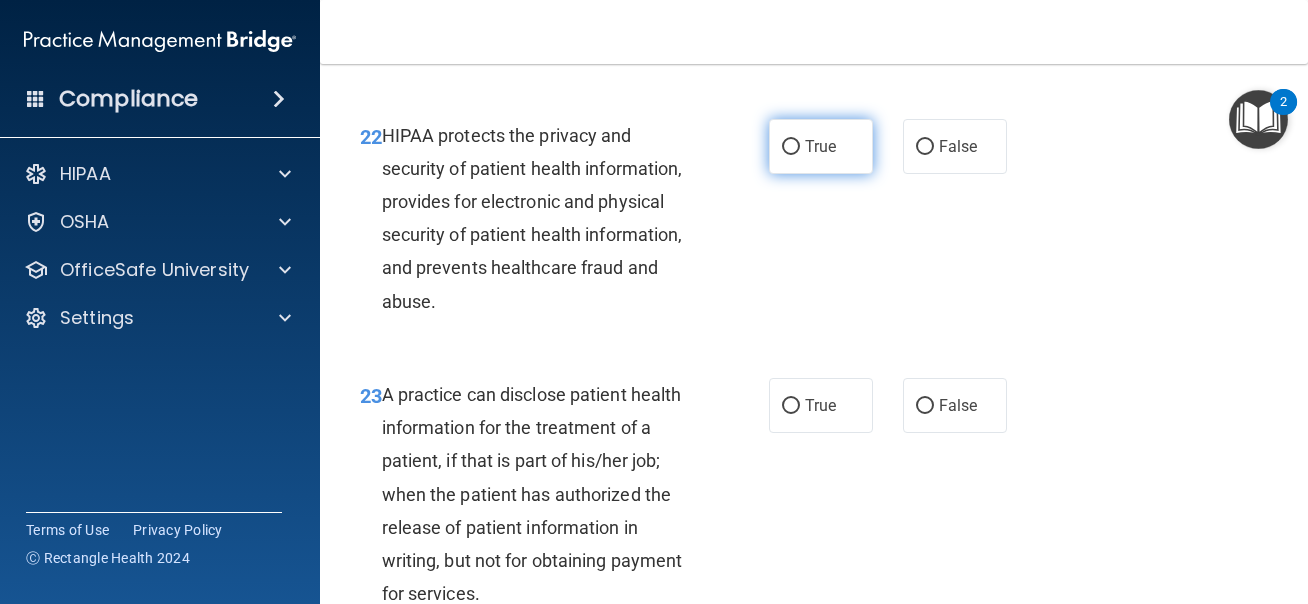 click on "True" at bounding box center [821, 146] 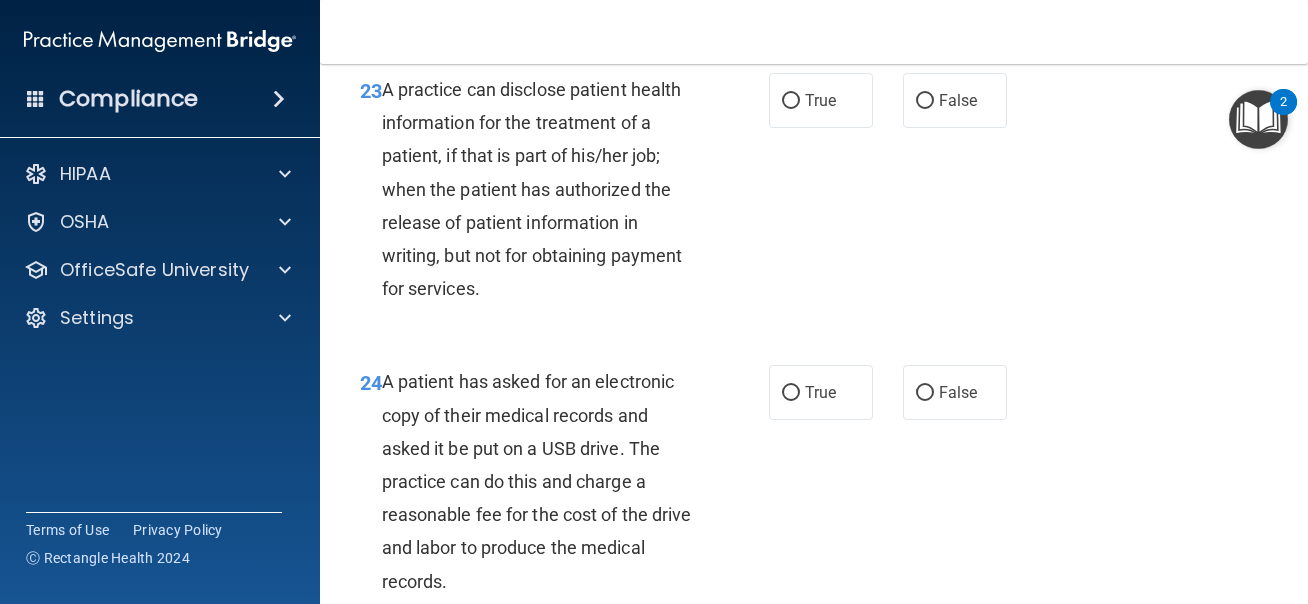 scroll, scrollTop: 4363, scrollLeft: 0, axis: vertical 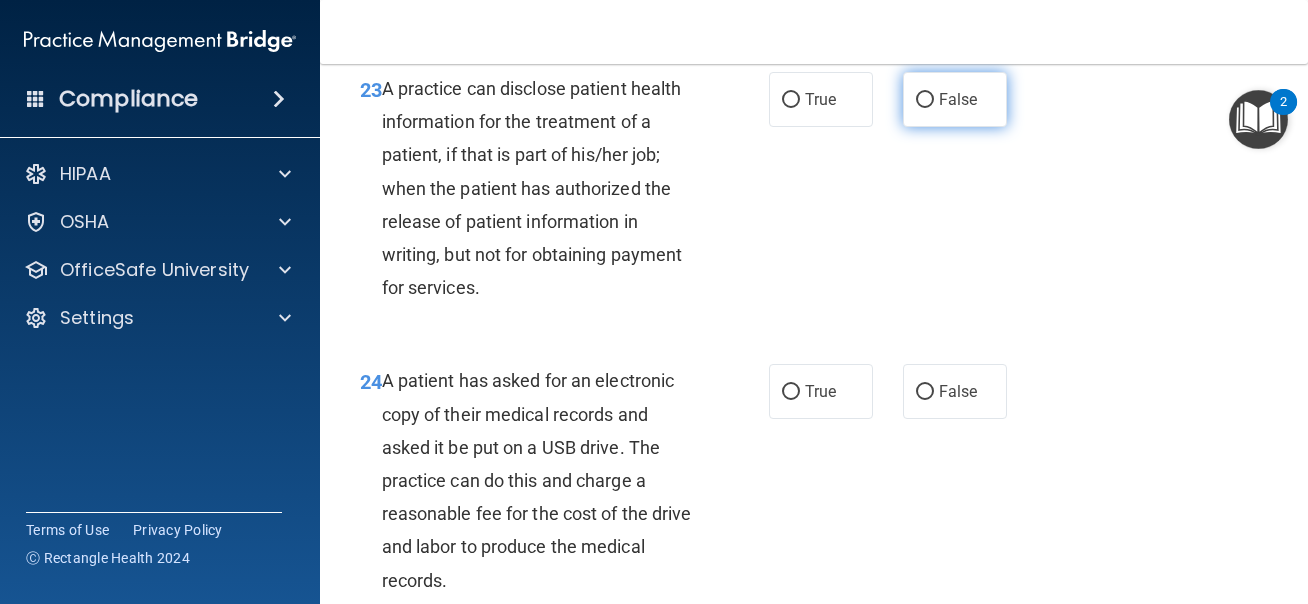 click on "False" at bounding box center (955, 99) 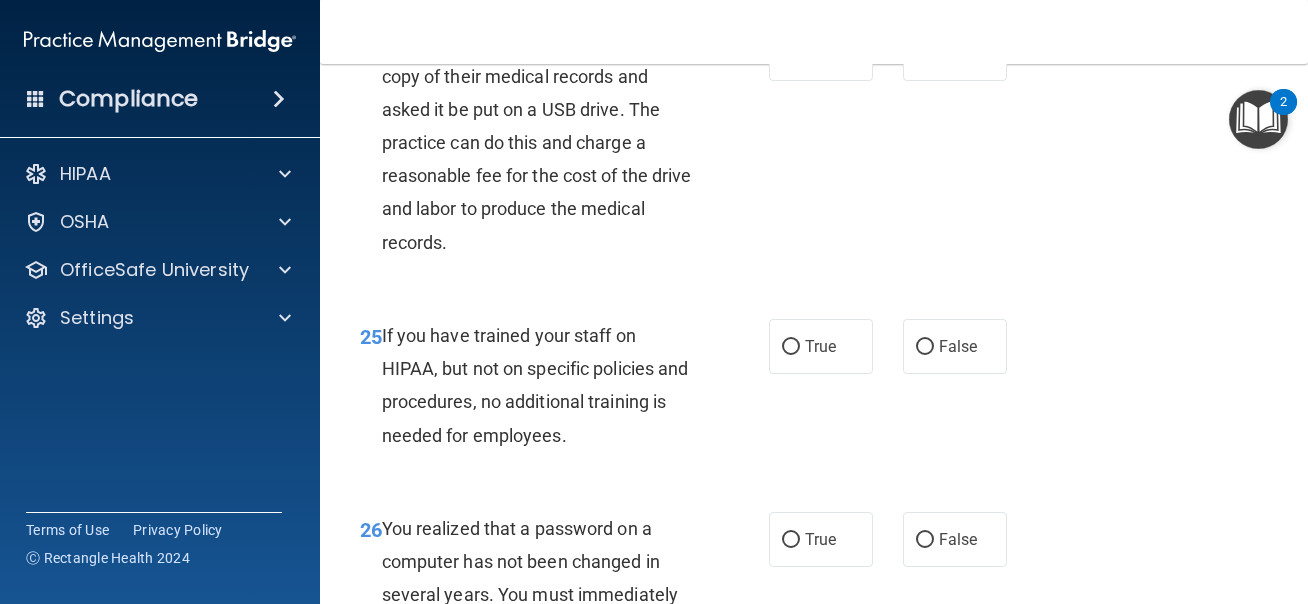 scroll, scrollTop: 4702, scrollLeft: 0, axis: vertical 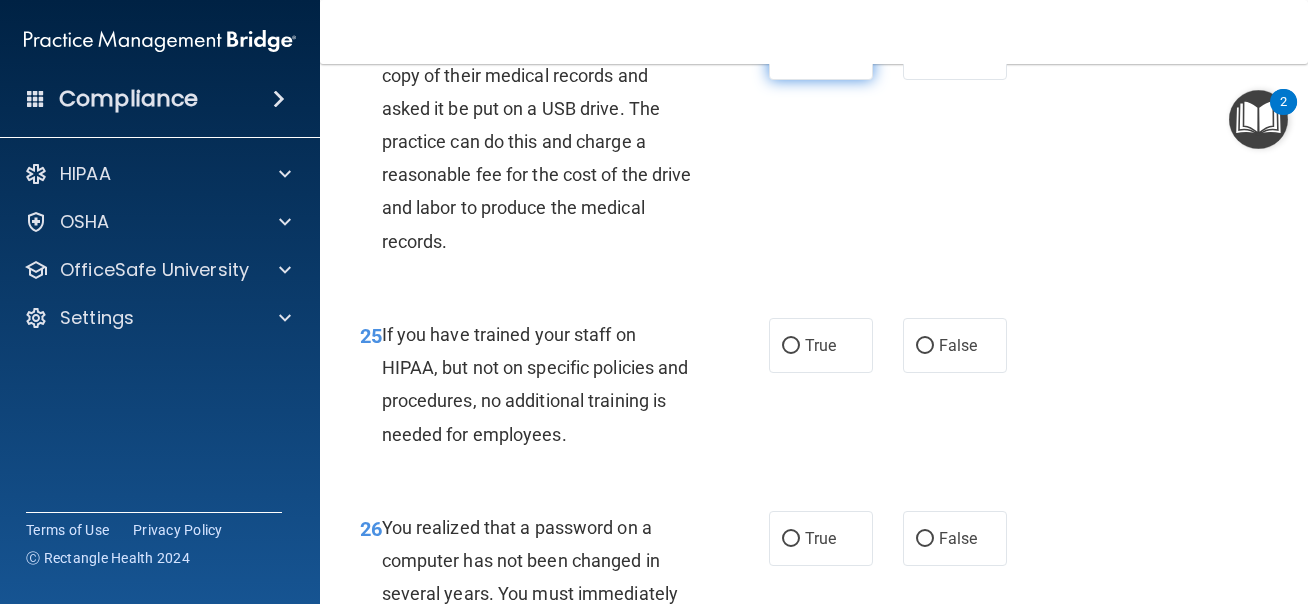 click on "True" at bounding box center [821, 52] 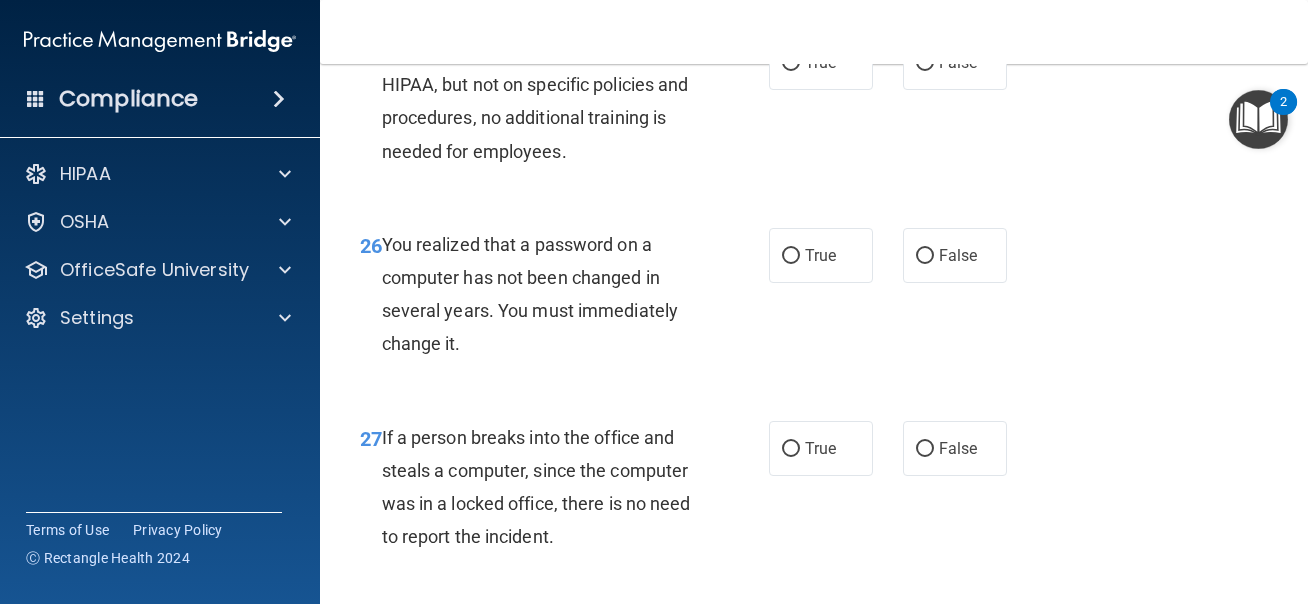 scroll, scrollTop: 4984, scrollLeft: 0, axis: vertical 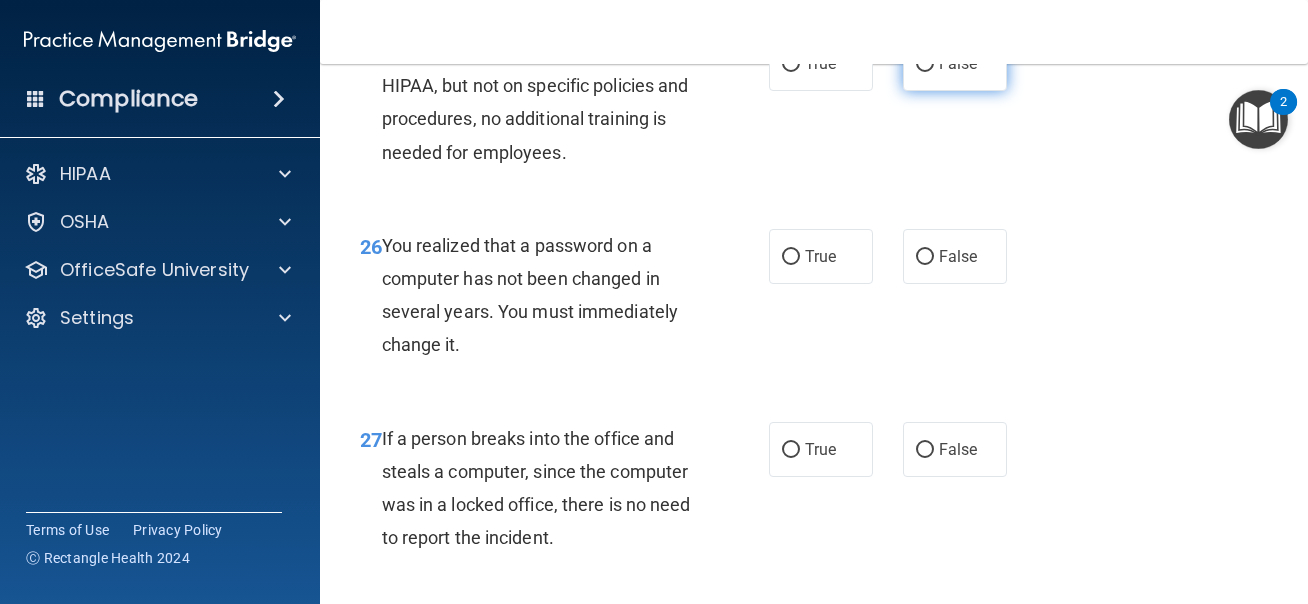 click on "False" at bounding box center [955, 63] 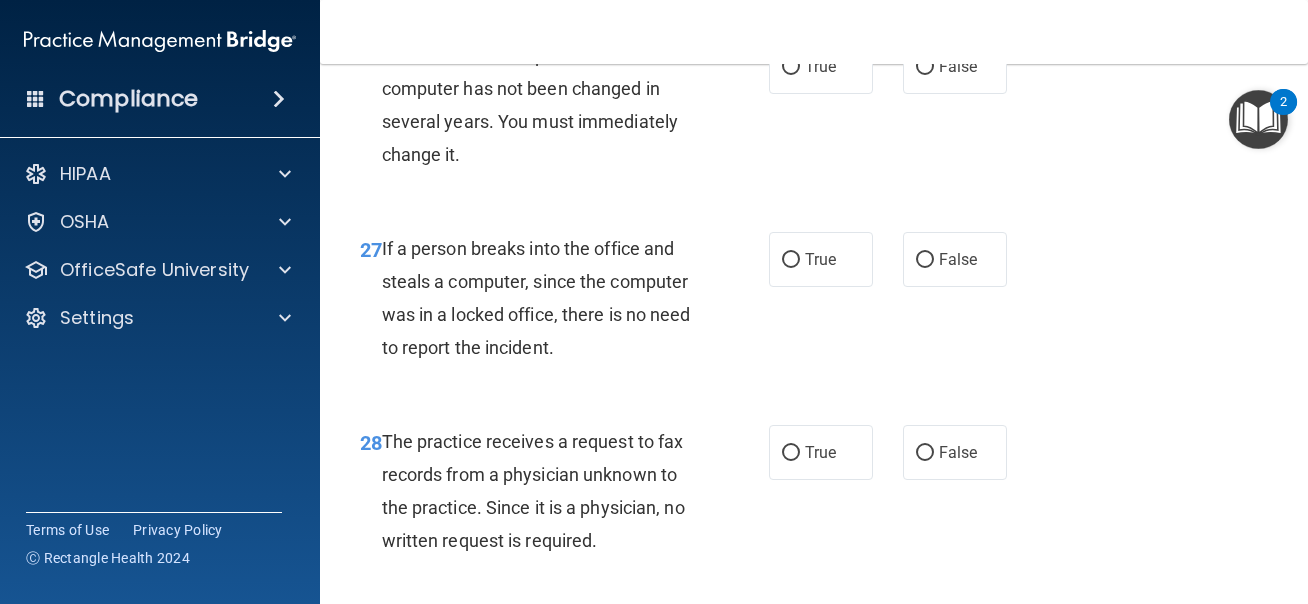 scroll, scrollTop: 5188, scrollLeft: 0, axis: vertical 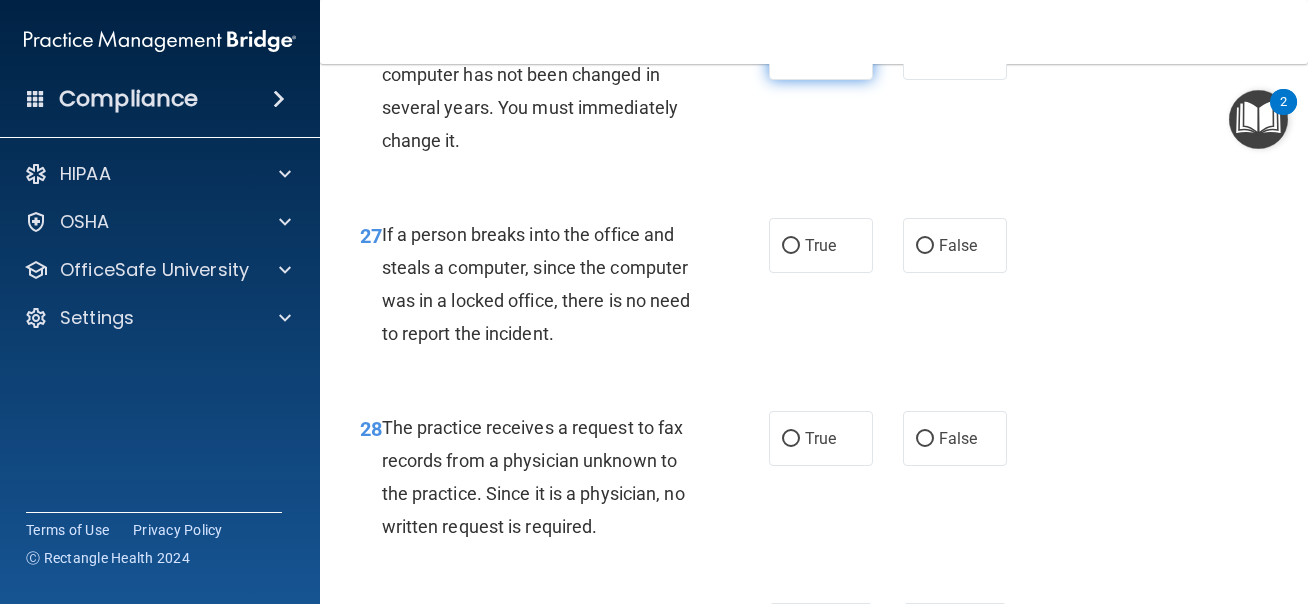 click on "True" at bounding box center (821, 52) 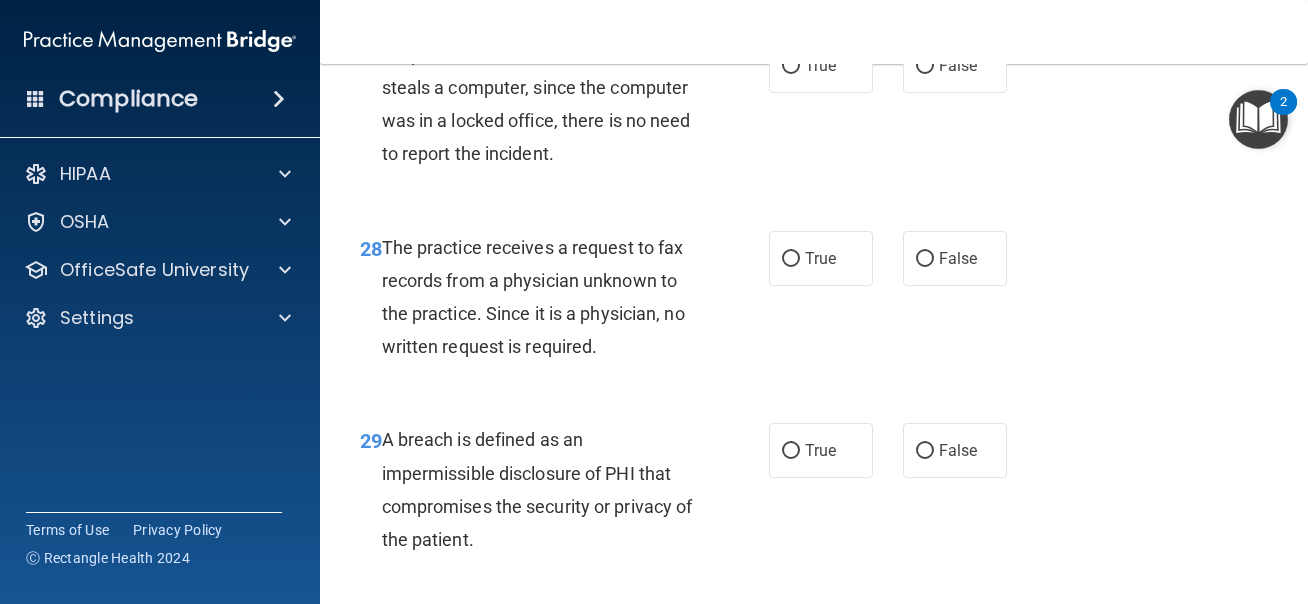 scroll, scrollTop: 5370, scrollLeft: 0, axis: vertical 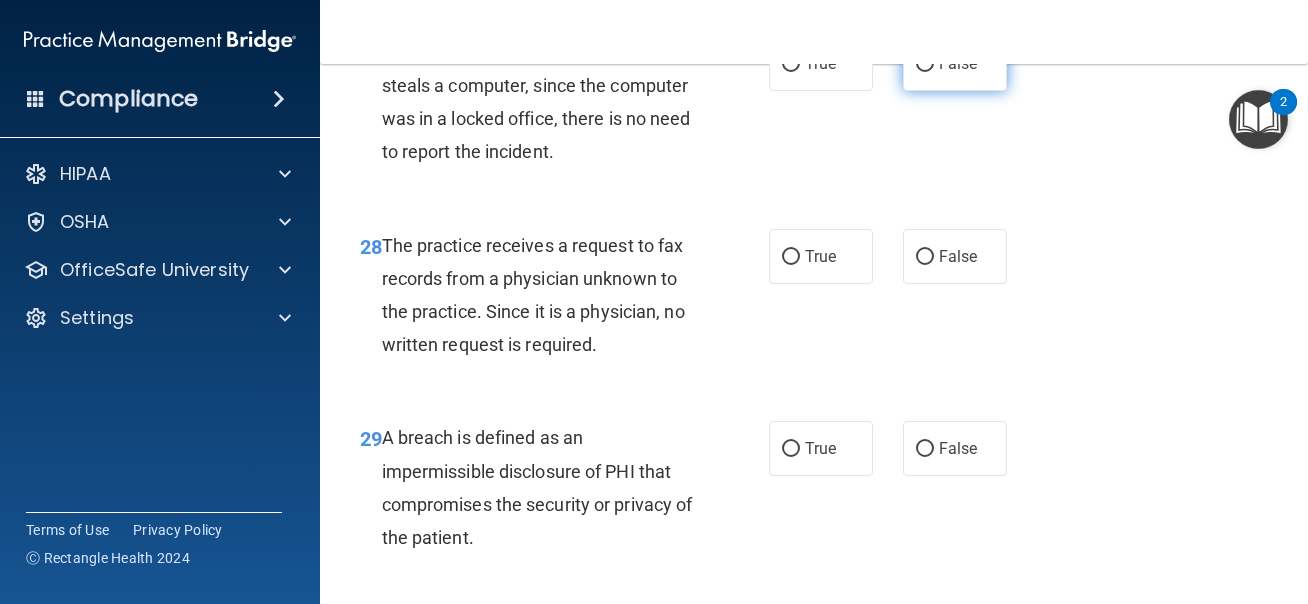 click on "False" at bounding box center (958, 63) 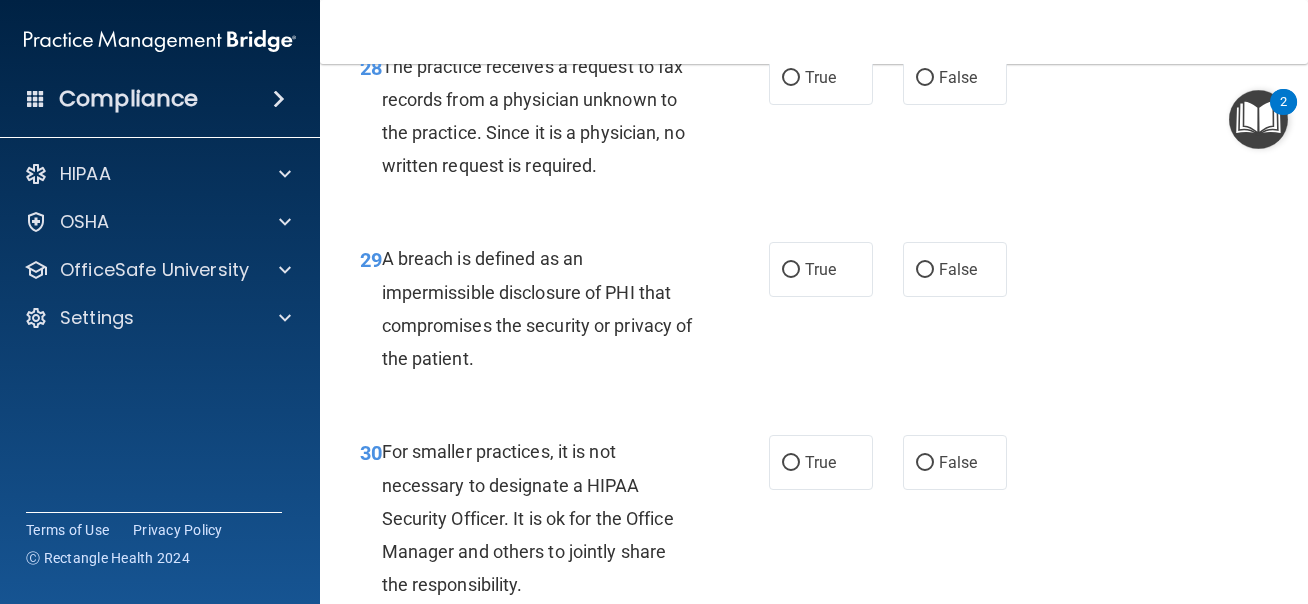 scroll, scrollTop: 5564, scrollLeft: 0, axis: vertical 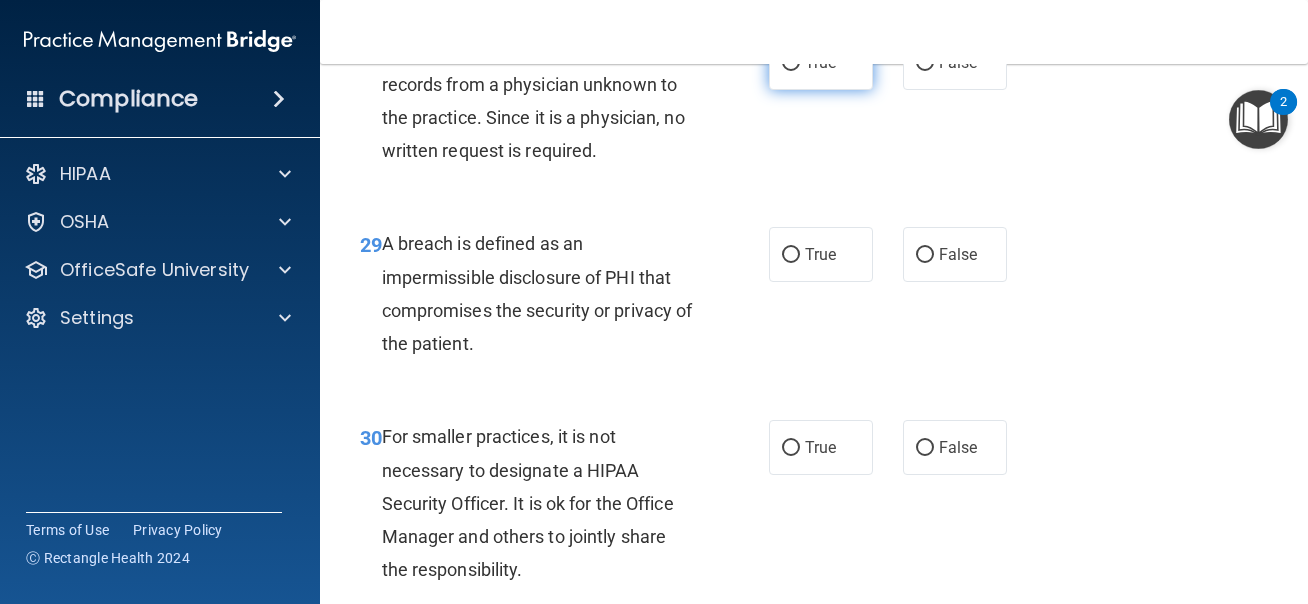 click on "True" at bounding box center [821, 62] 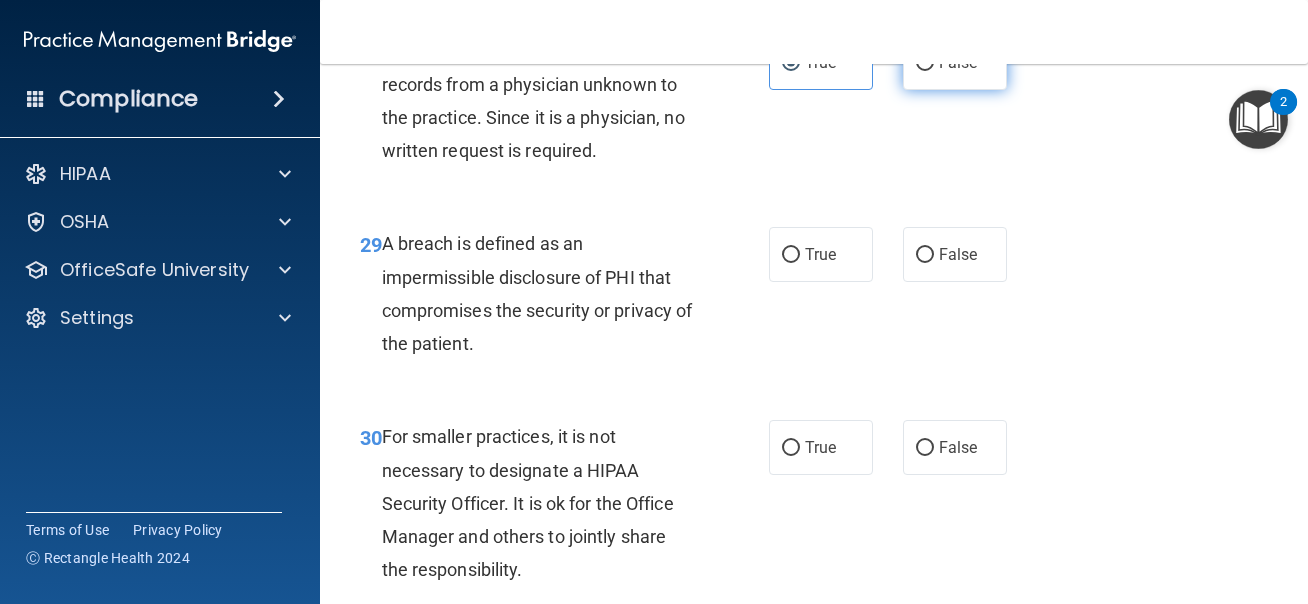 click on "False" at bounding box center (958, 62) 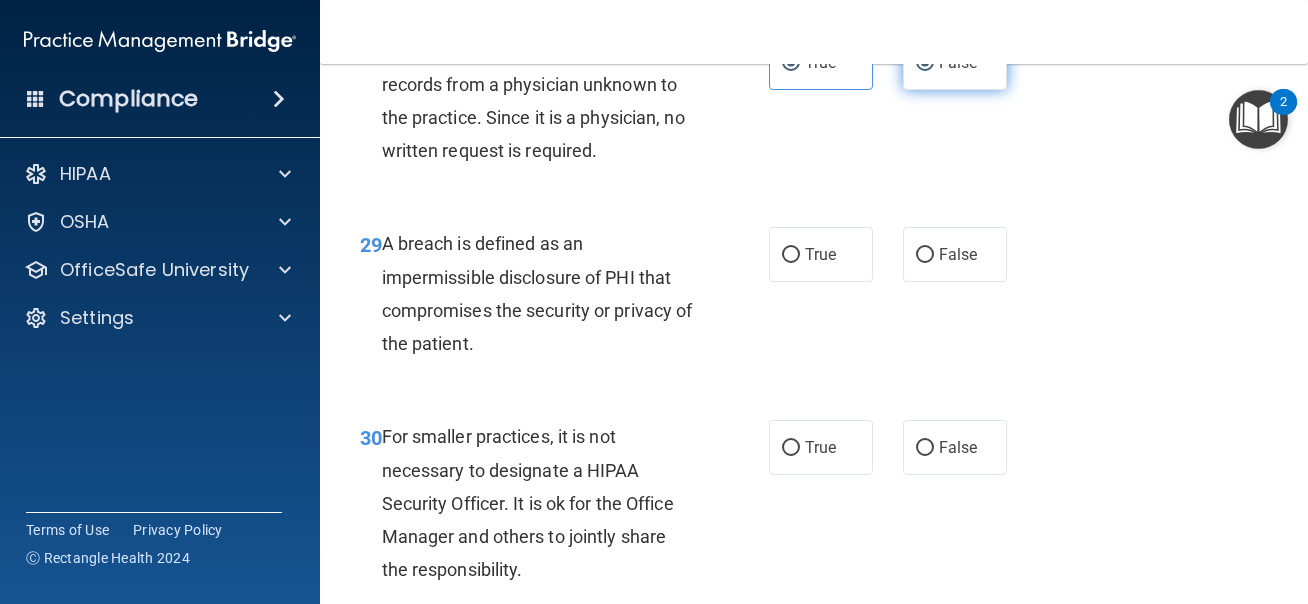 radio on "false" 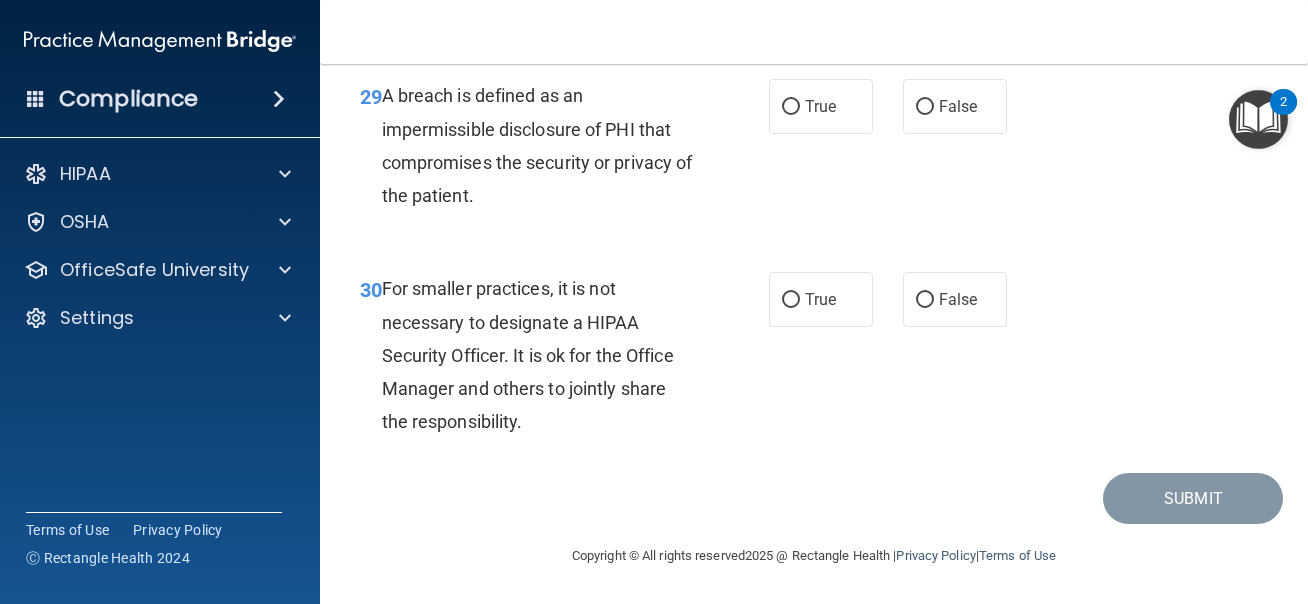 scroll, scrollTop: 5757, scrollLeft: 0, axis: vertical 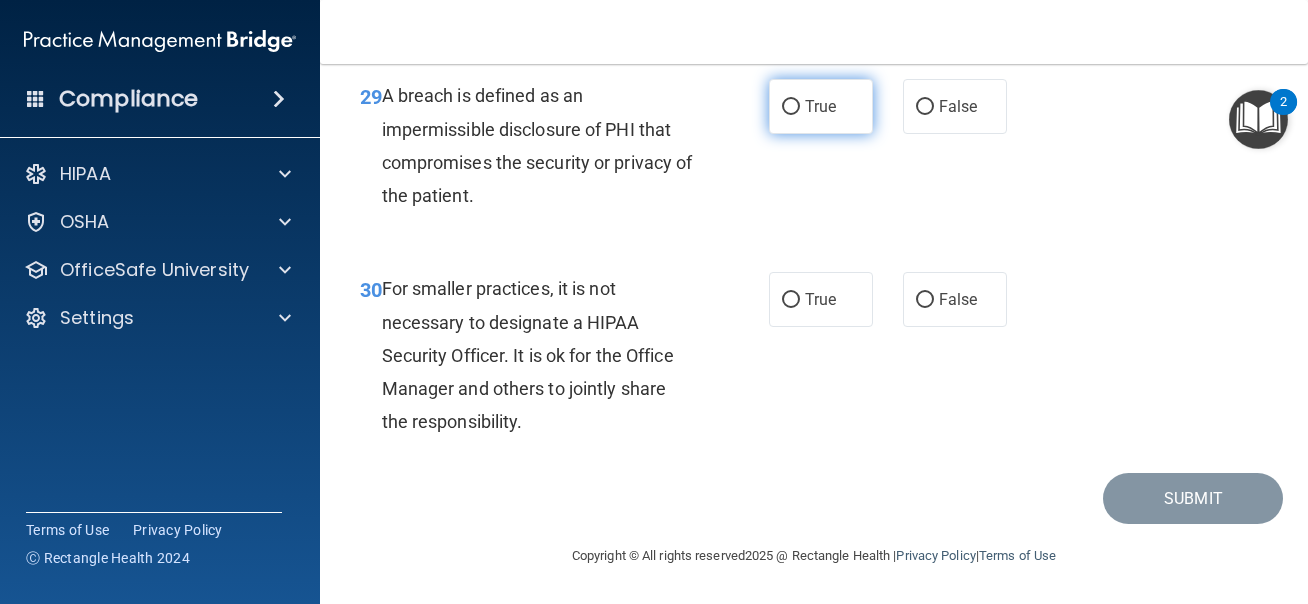 click on "True" at bounding box center (821, 106) 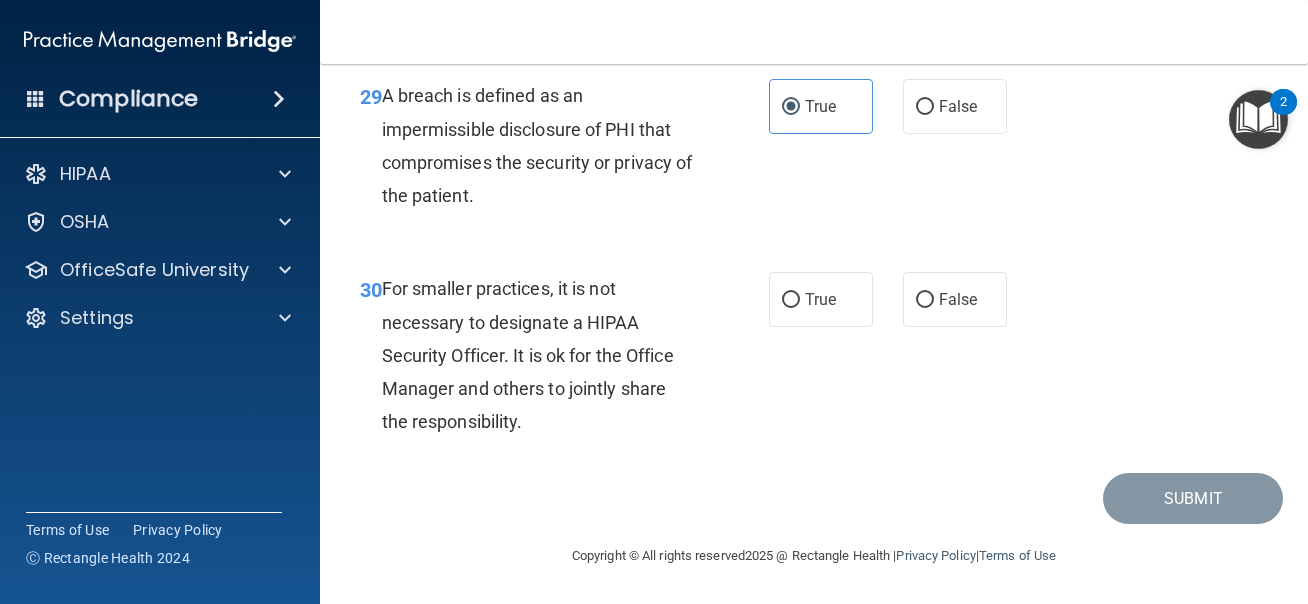 scroll, scrollTop: 5778, scrollLeft: 0, axis: vertical 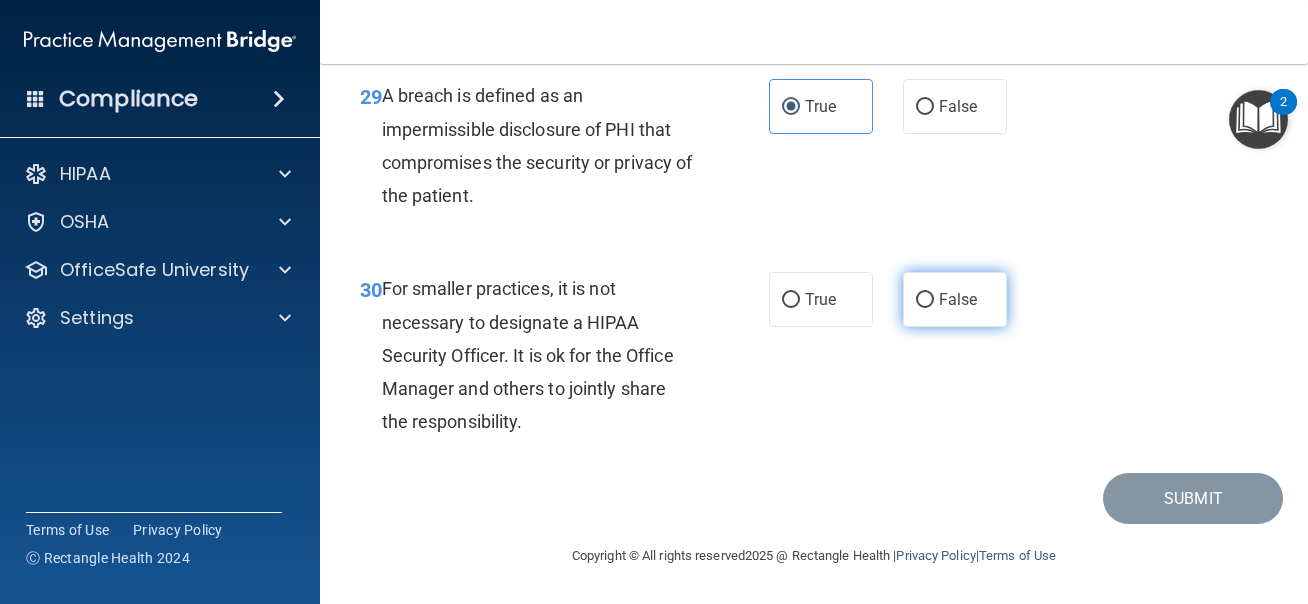 click on "False" at bounding box center [955, 299] 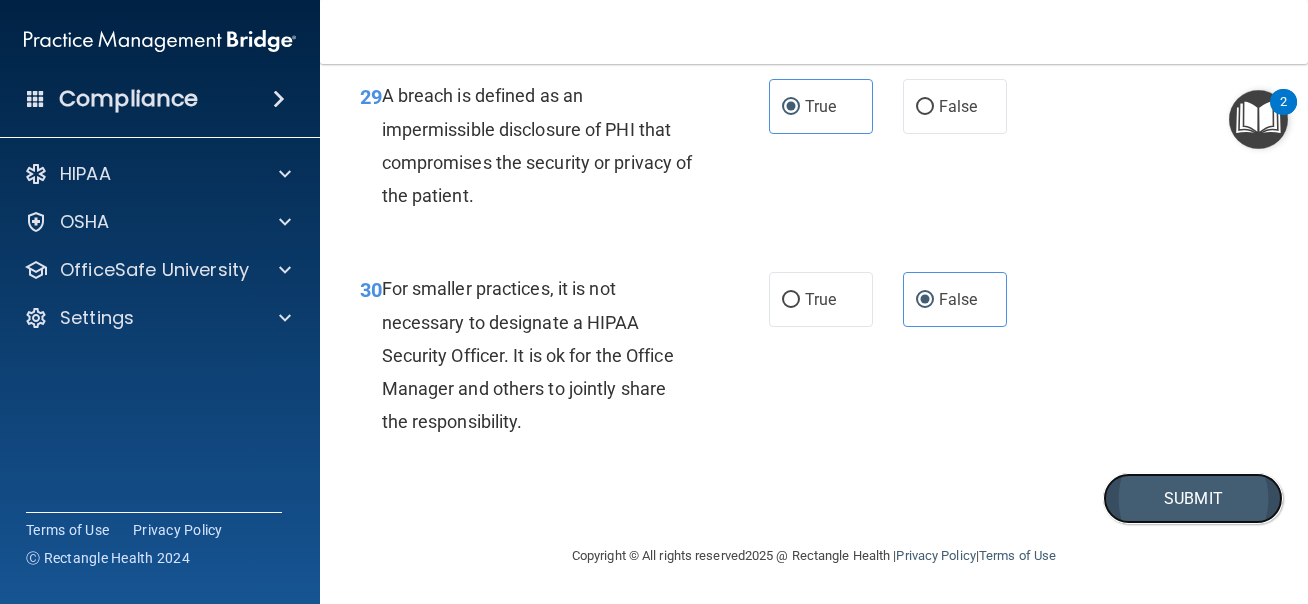 click on "Submit" at bounding box center (1193, 498) 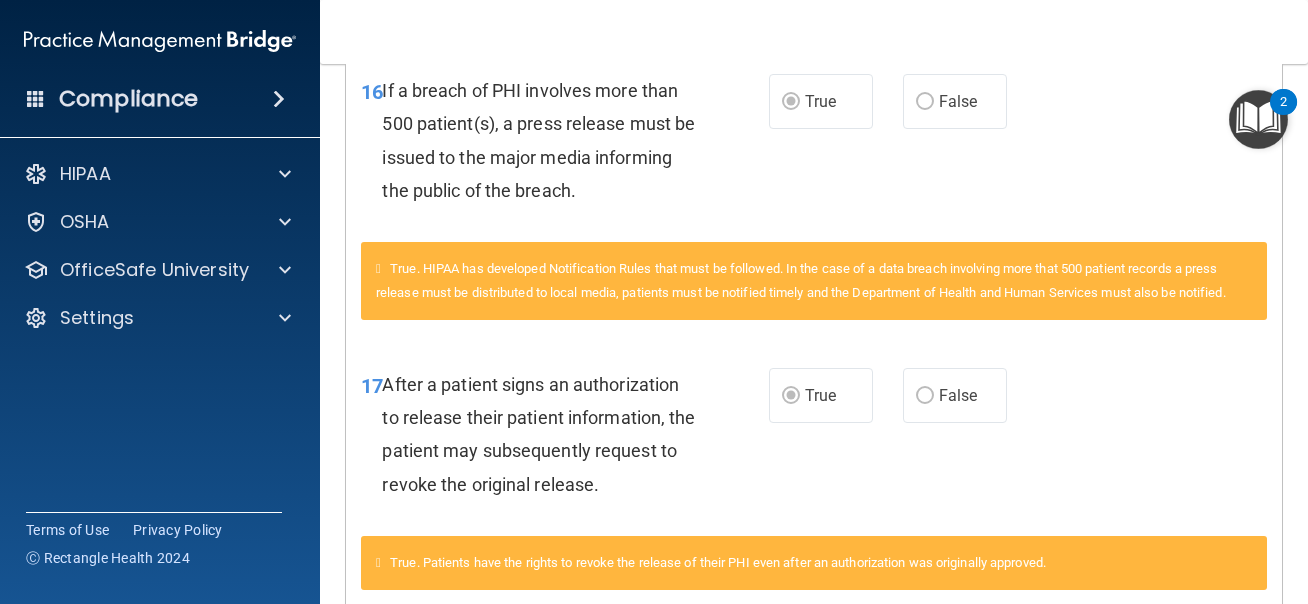 scroll, scrollTop: 0, scrollLeft: 0, axis: both 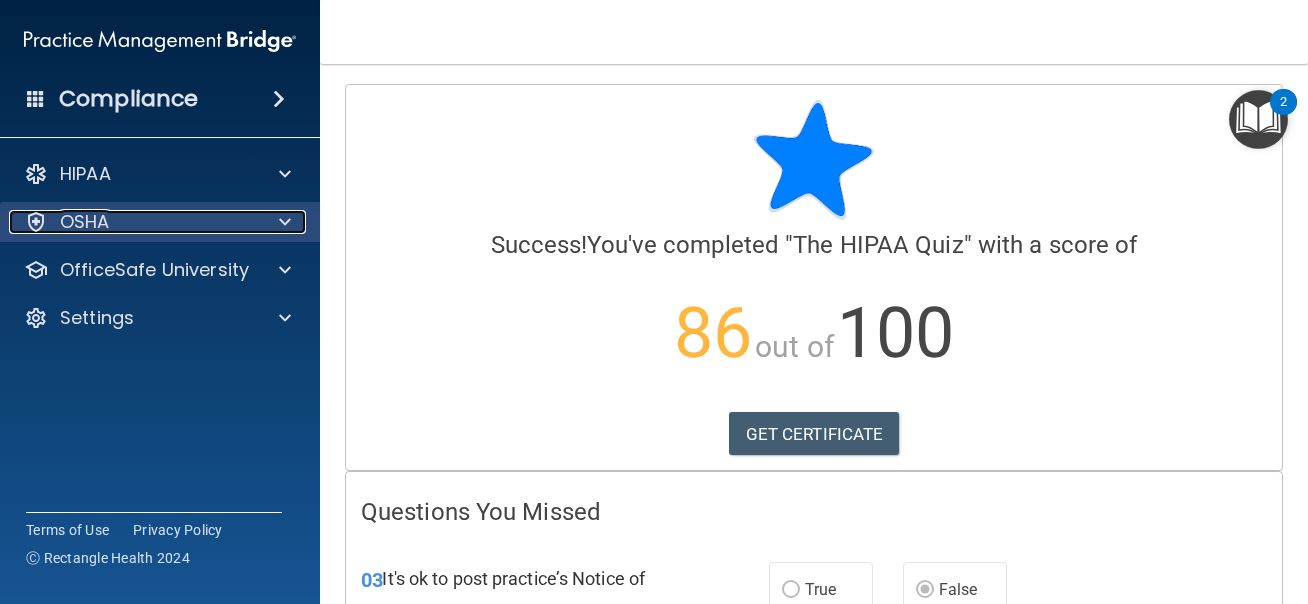 click at bounding box center (282, 222) 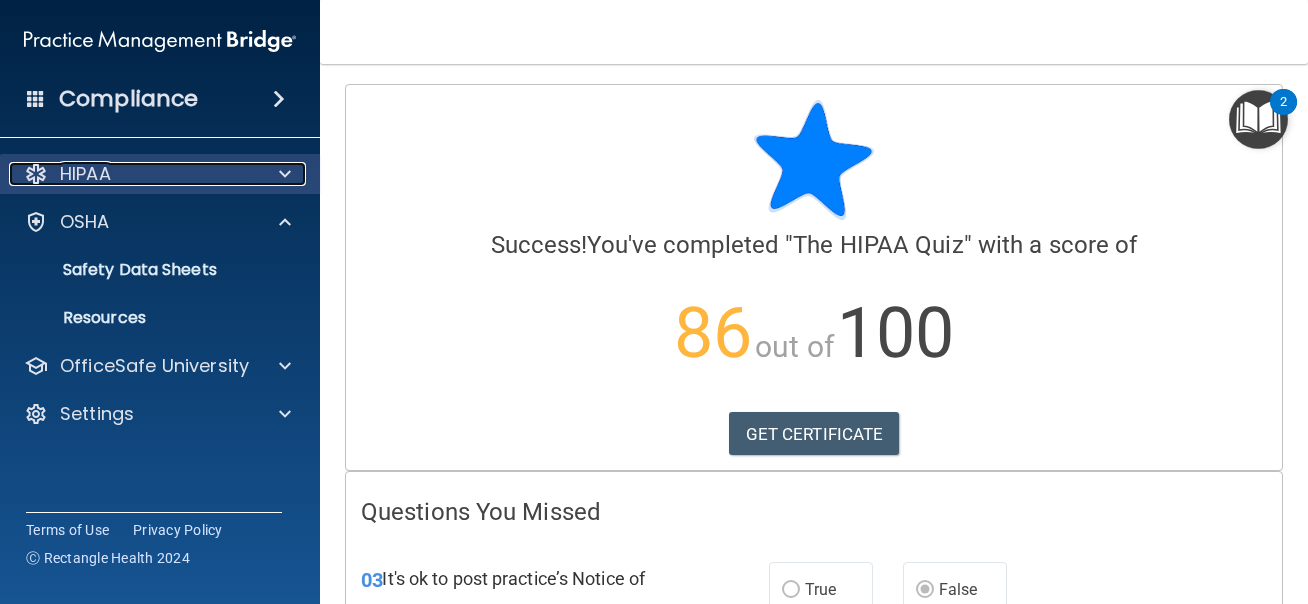 click at bounding box center (285, 174) 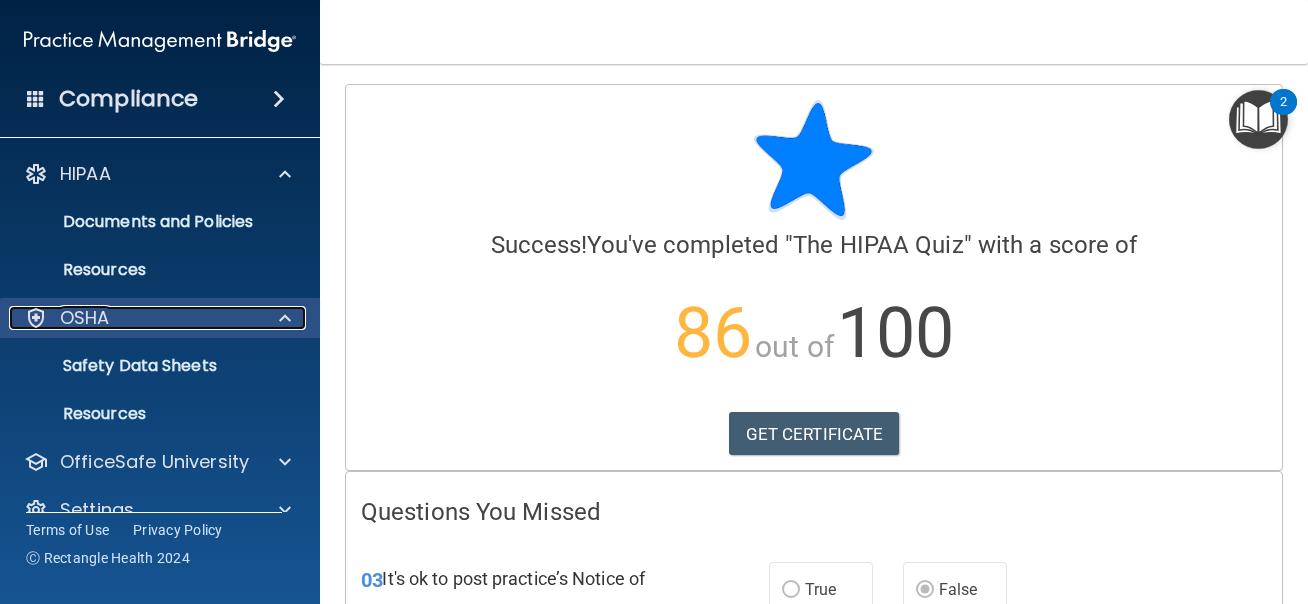 click at bounding box center (285, 318) 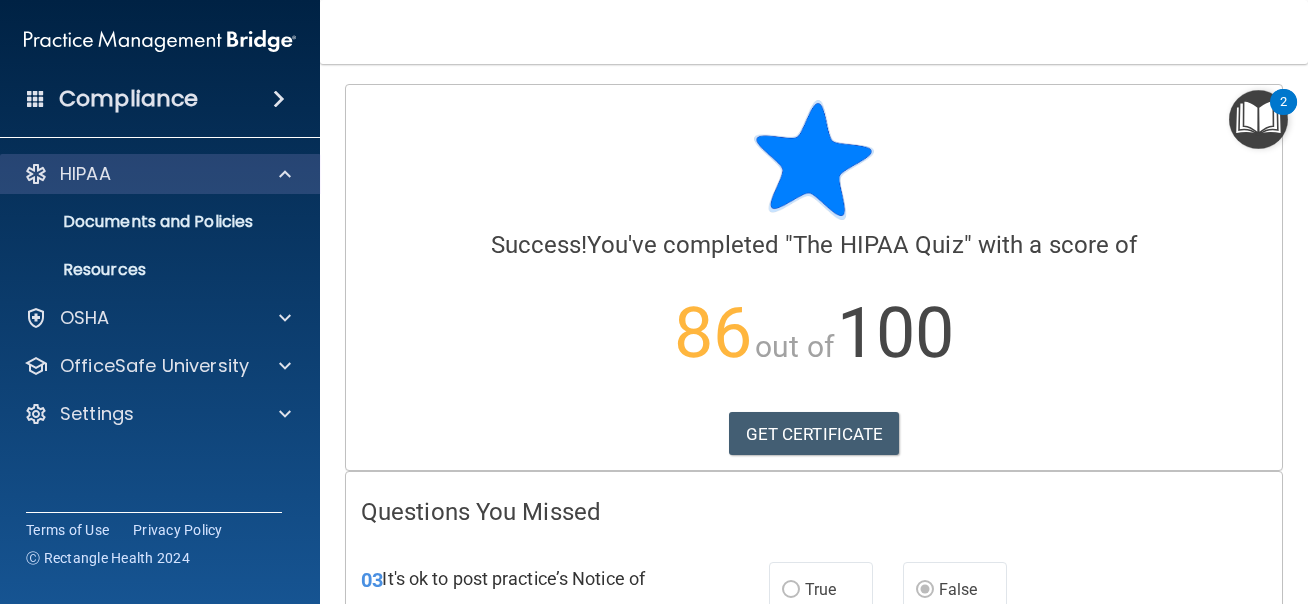 click on "HIPAA" at bounding box center (160, 174) 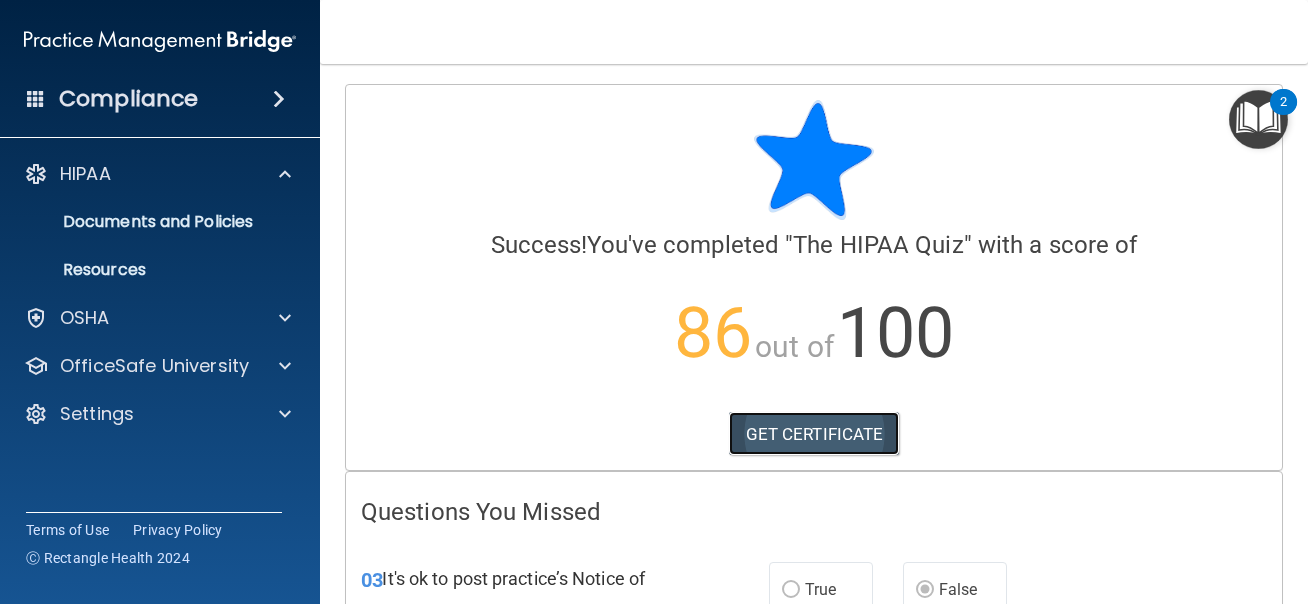 click on "GET CERTIFICATE" at bounding box center [814, 434] 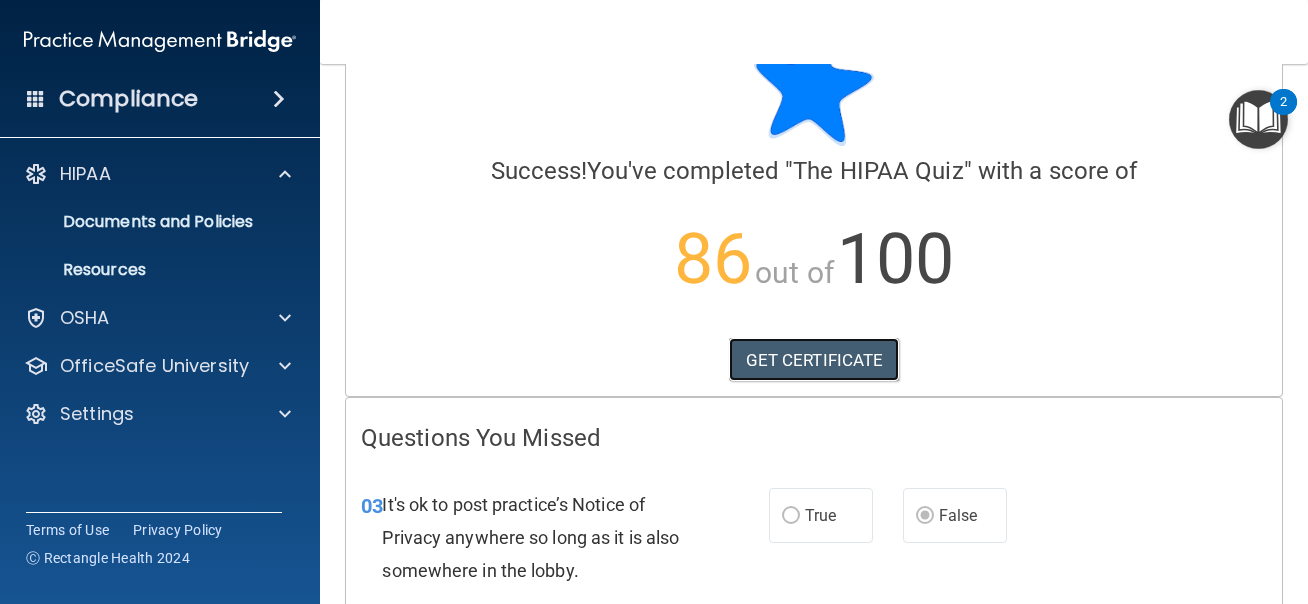 scroll, scrollTop: 80, scrollLeft: 0, axis: vertical 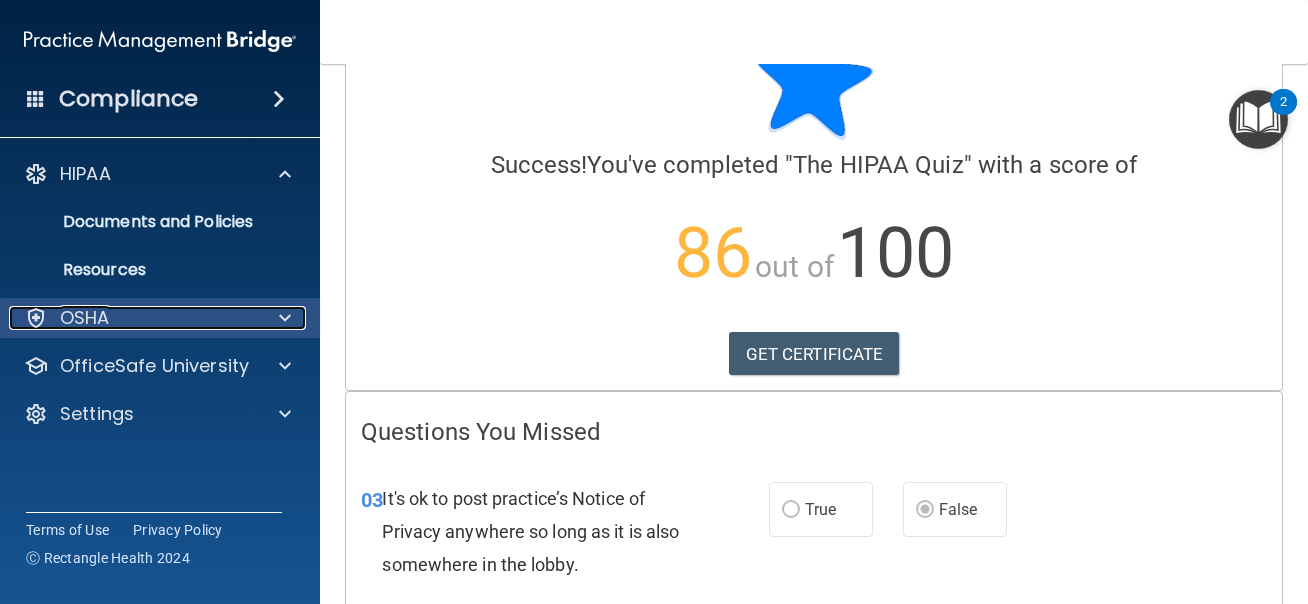 click at bounding box center (285, 318) 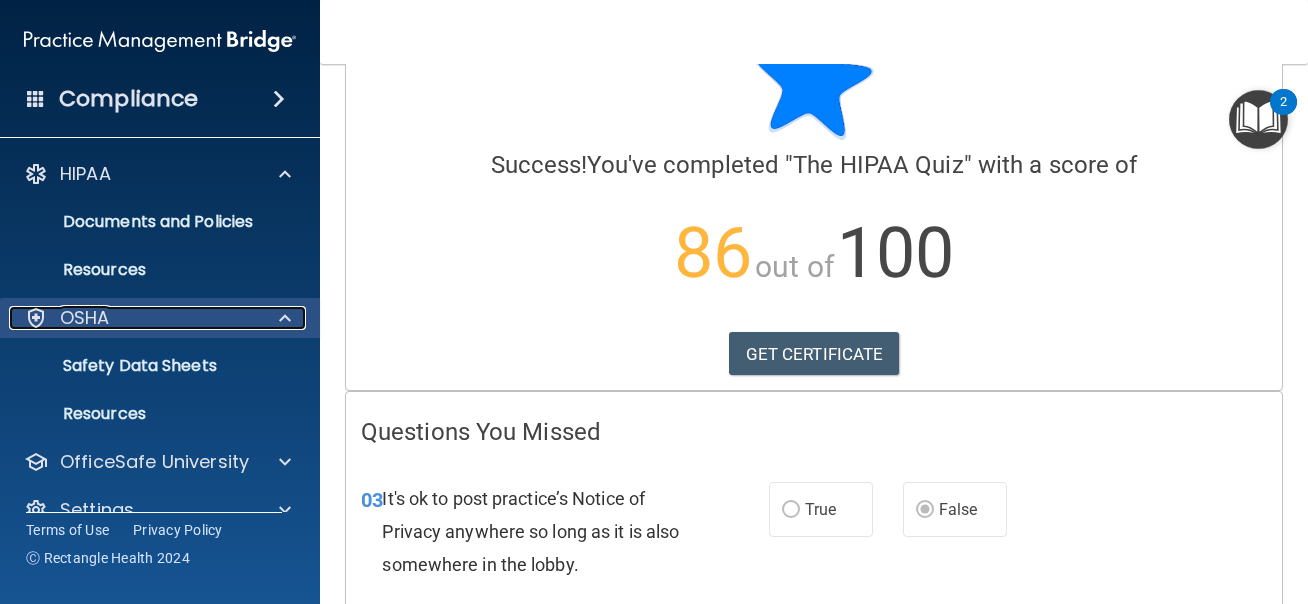 scroll, scrollTop: 34, scrollLeft: 0, axis: vertical 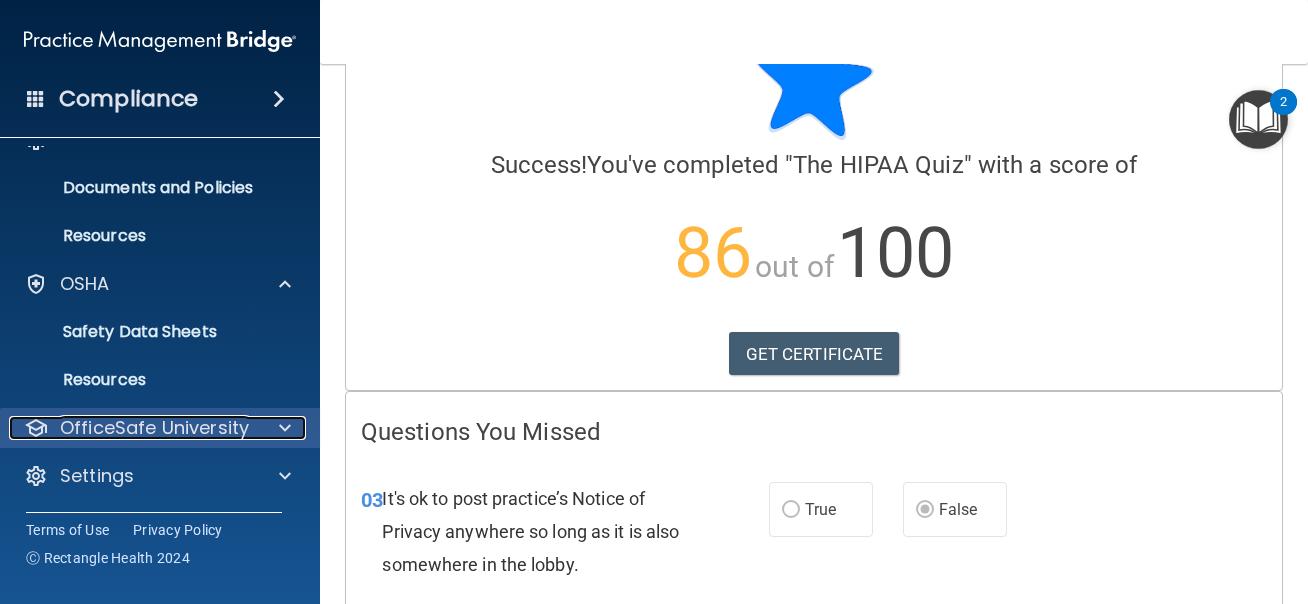 click at bounding box center (285, 428) 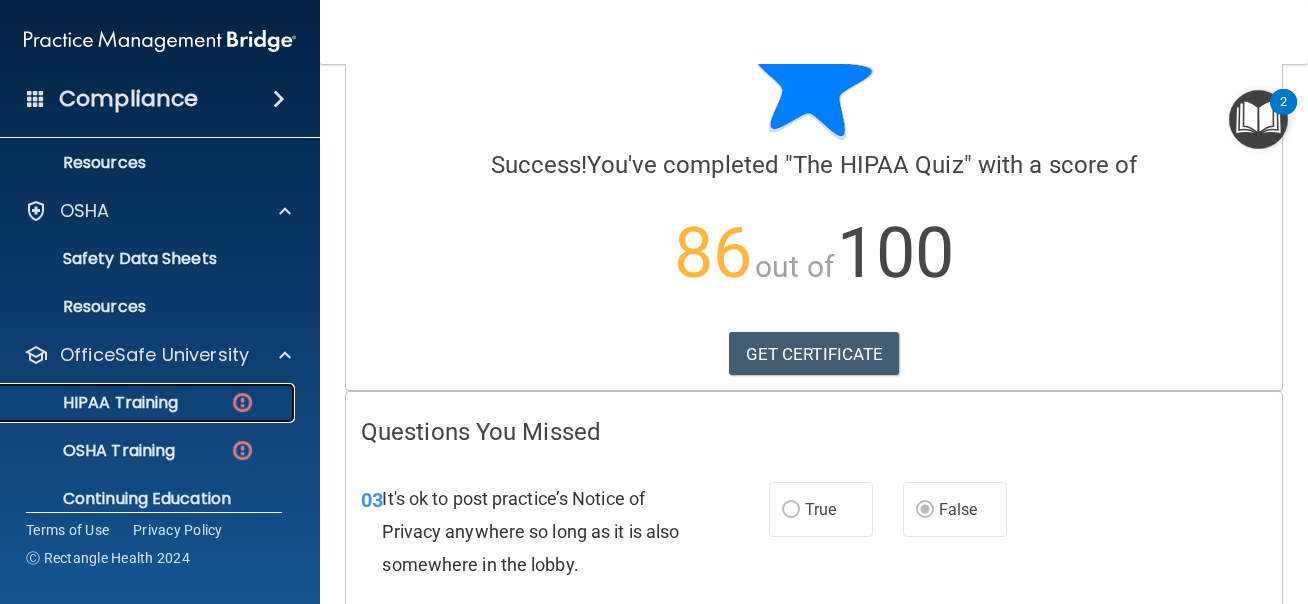 click on "HIPAA Training" at bounding box center (149, 403) 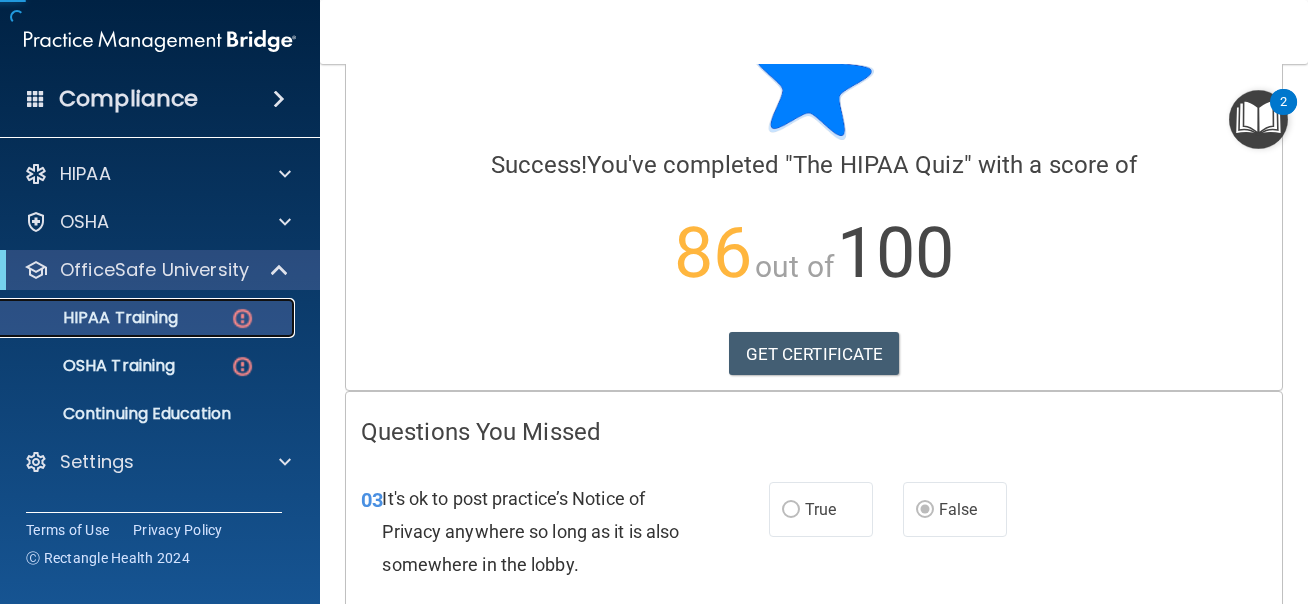 scroll, scrollTop: 0, scrollLeft: 0, axis: both 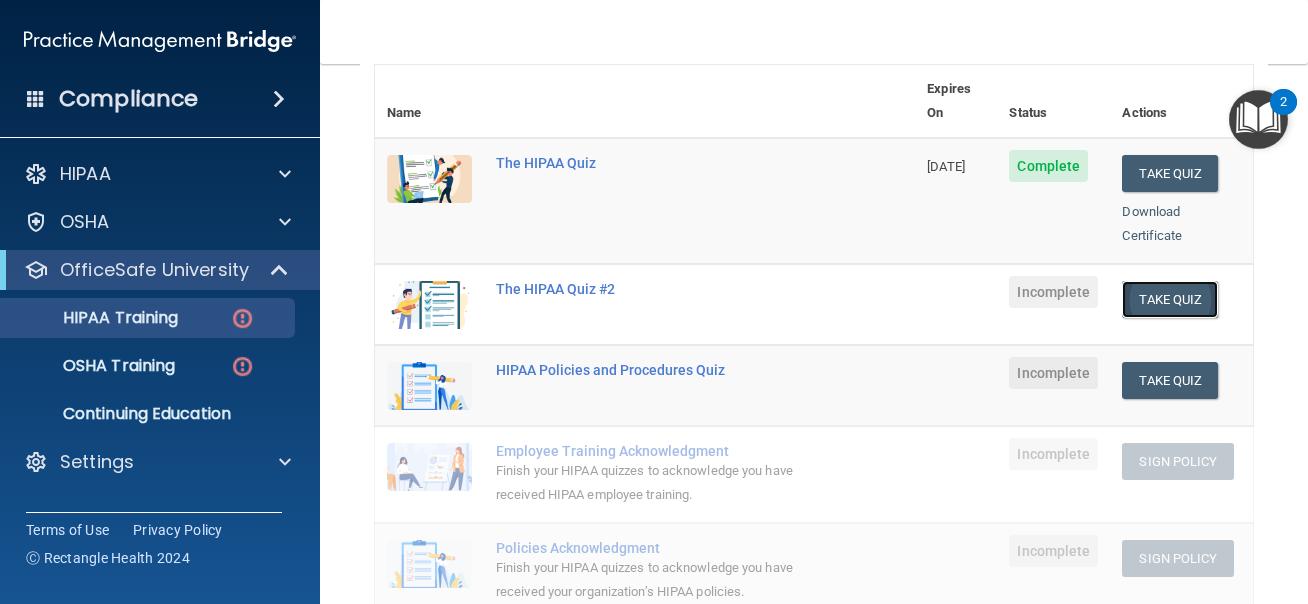click on "Take Quiz" at bounding box center [1170, 299] 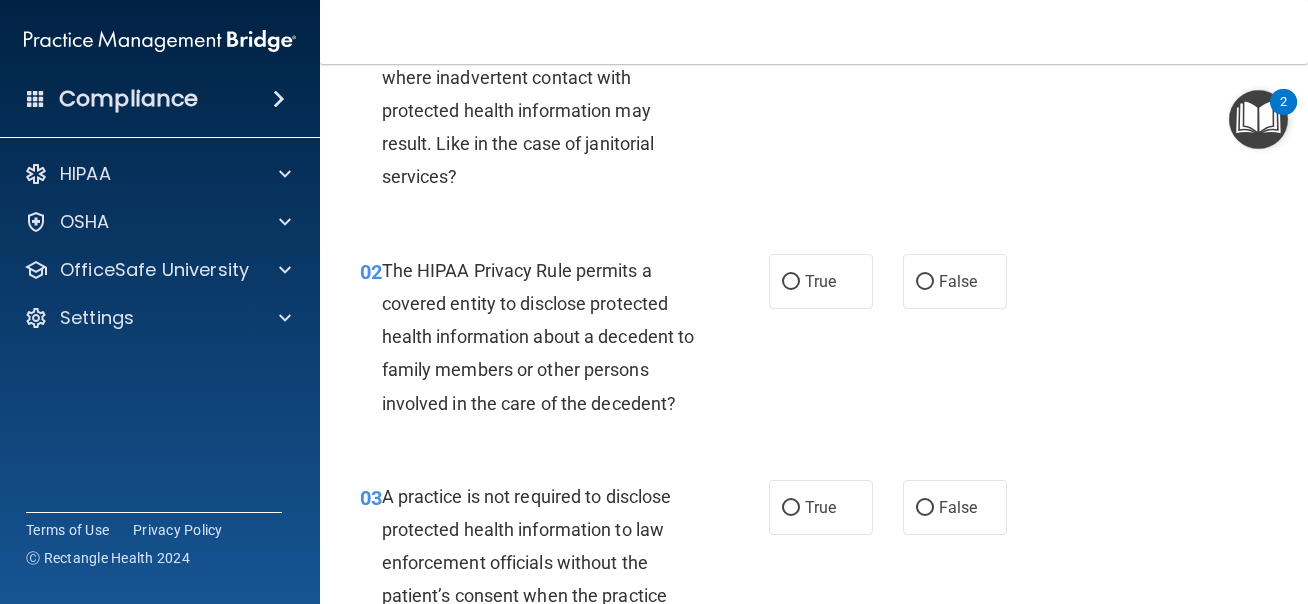 scroll, scrollTop: 0, scrollLeft: 0, axis: both 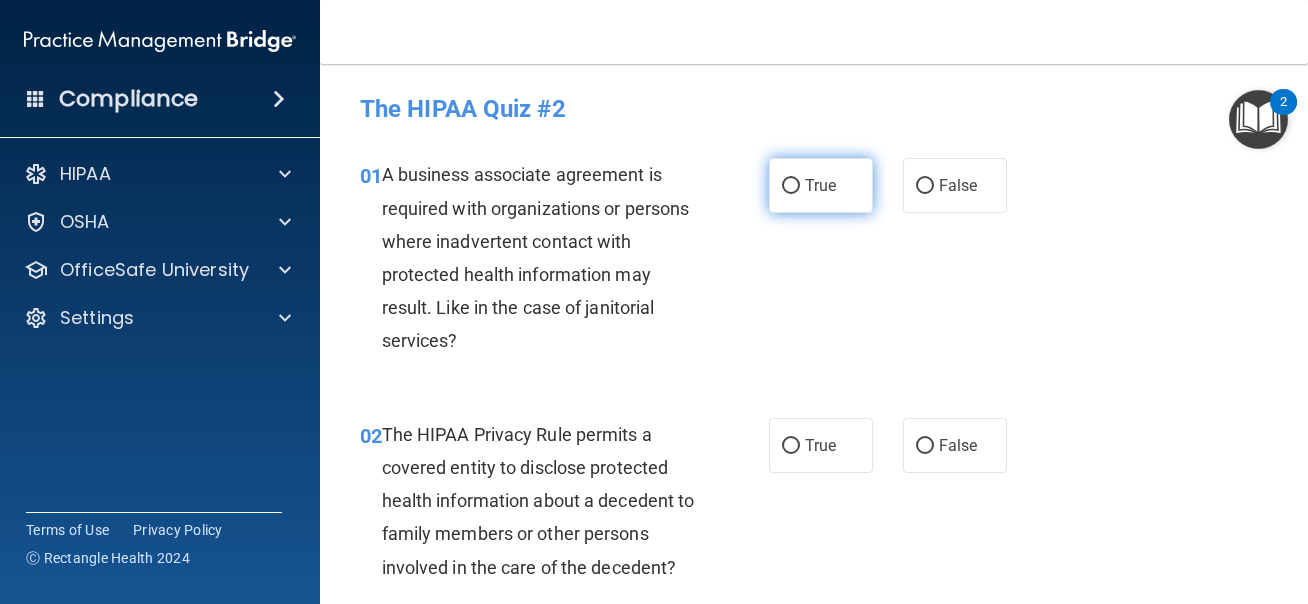 click on "True" at bounding box center [820, 185] 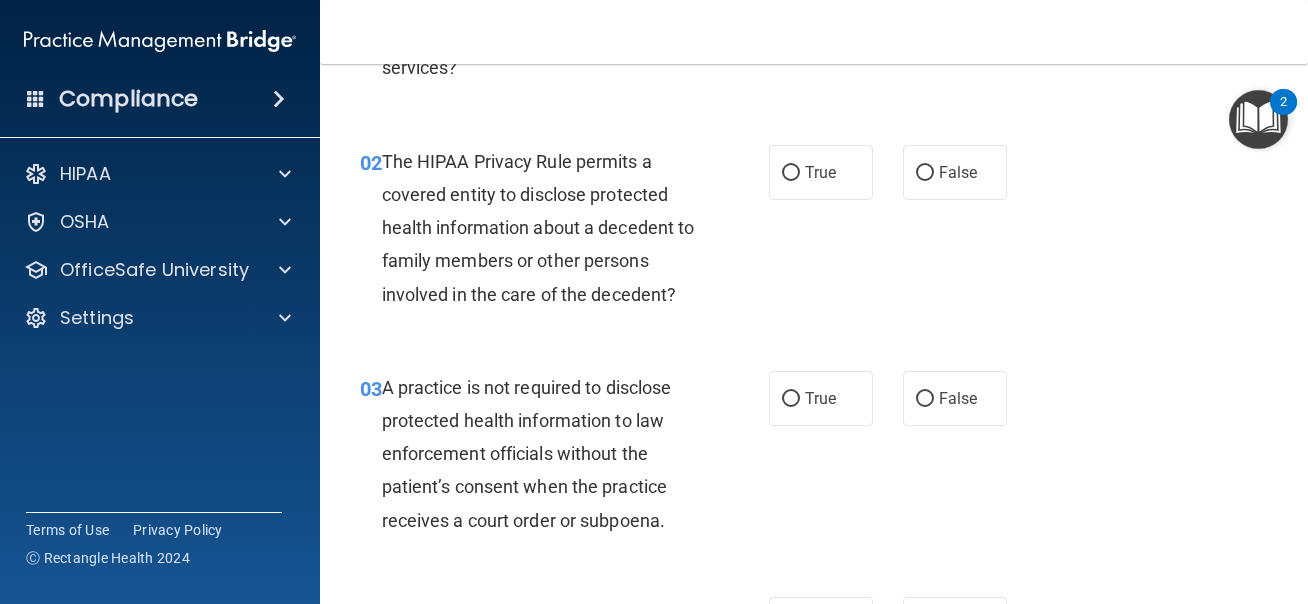 scroll, scrollTop: 284, scrollLeft: 0, axis: vertical 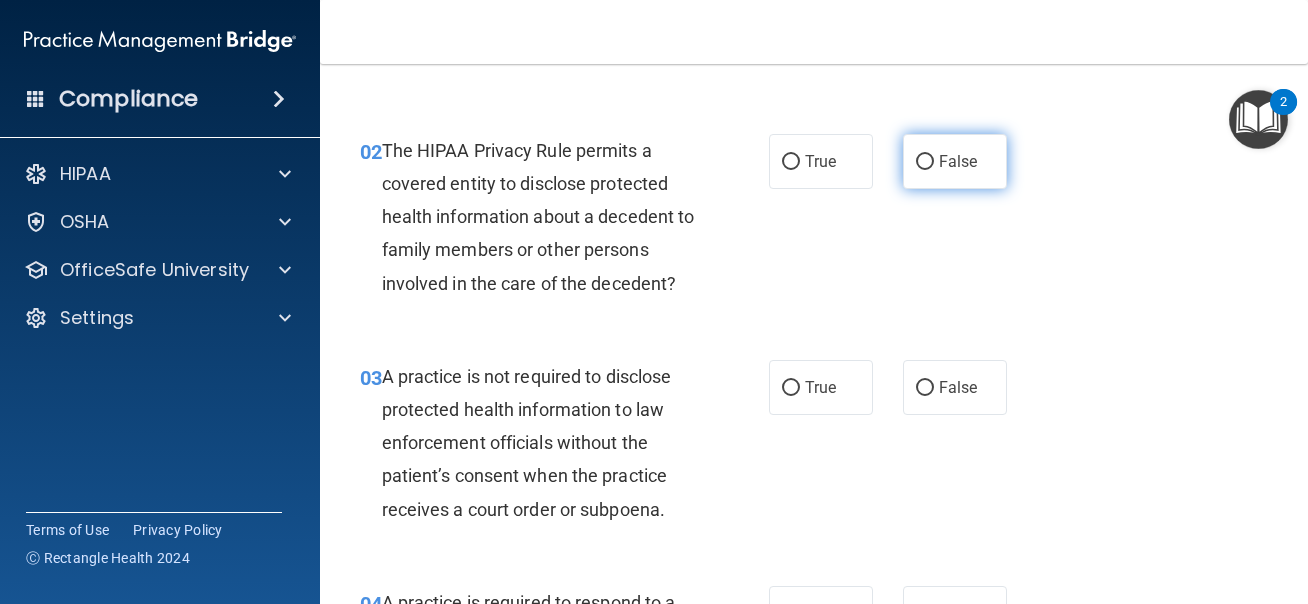 click on "False" at bounding box center [925, 162] 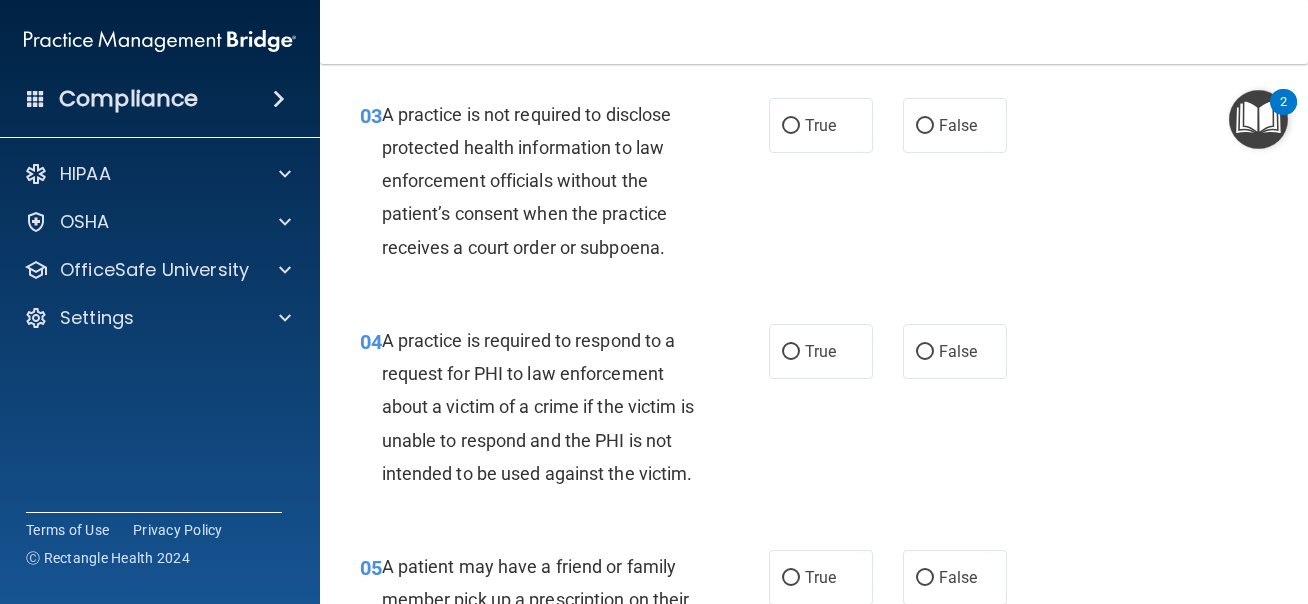 scroll, scrollTop: 556, scrollLeft: 0, axis: vertical 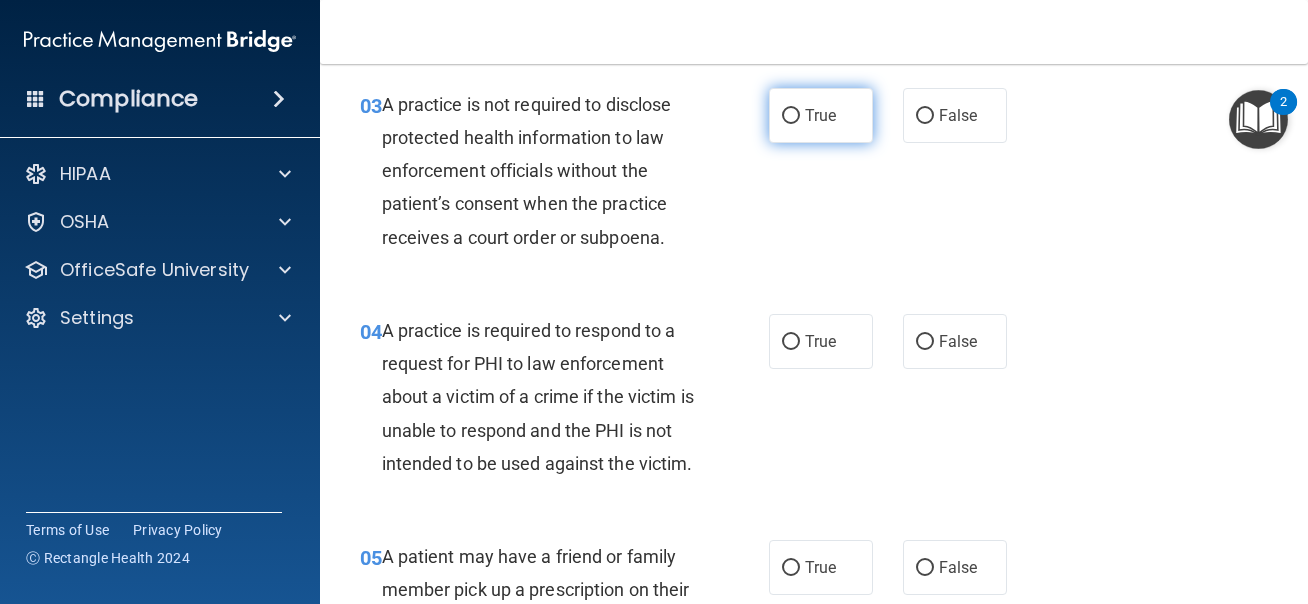 click on "True" at bounding box center (821, 115) 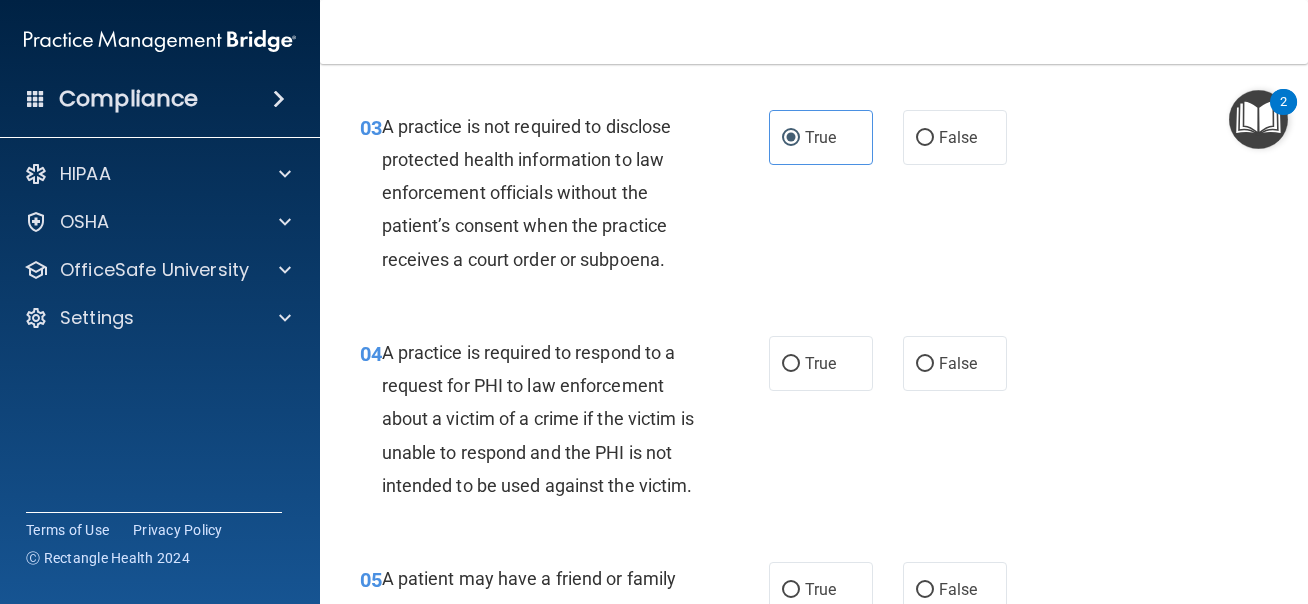 scroll, scrollTop: 545, scrollLeft: 0, axis: vertical 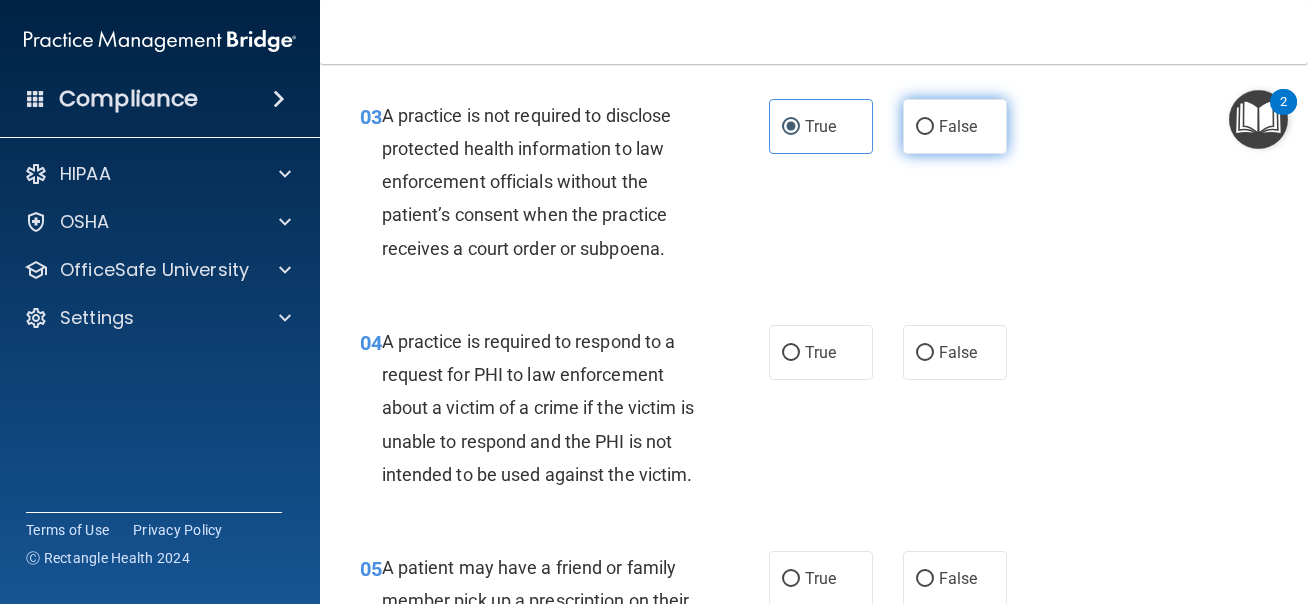 click on "False" at bounding box center [958, 126] 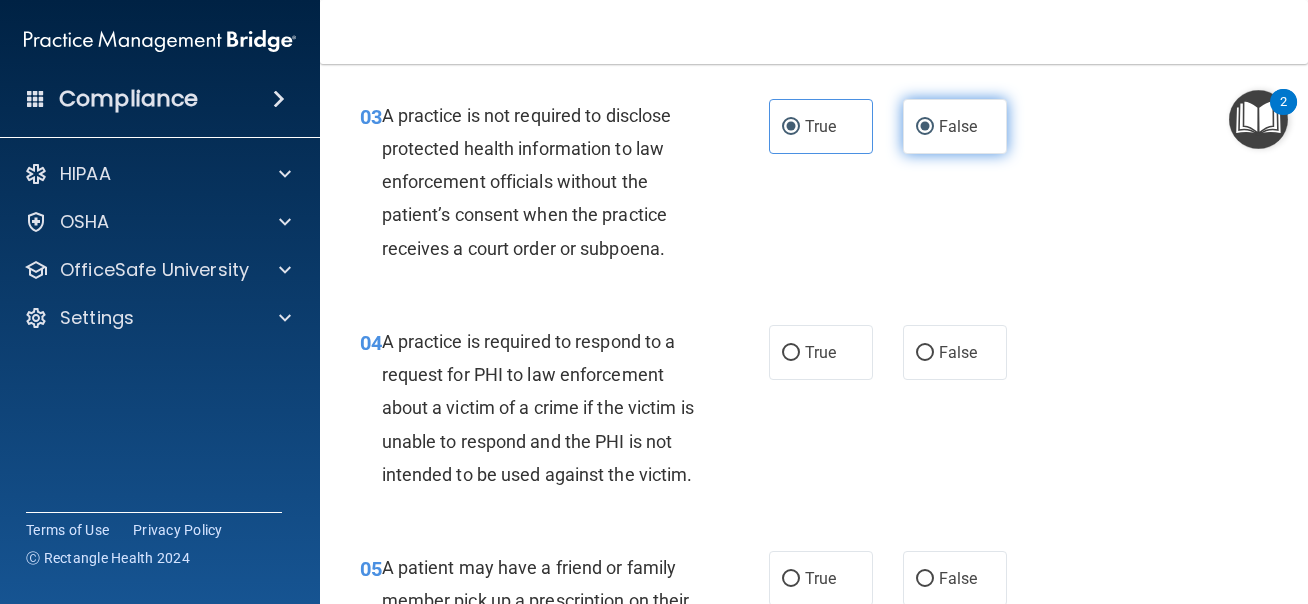 radio on "false" 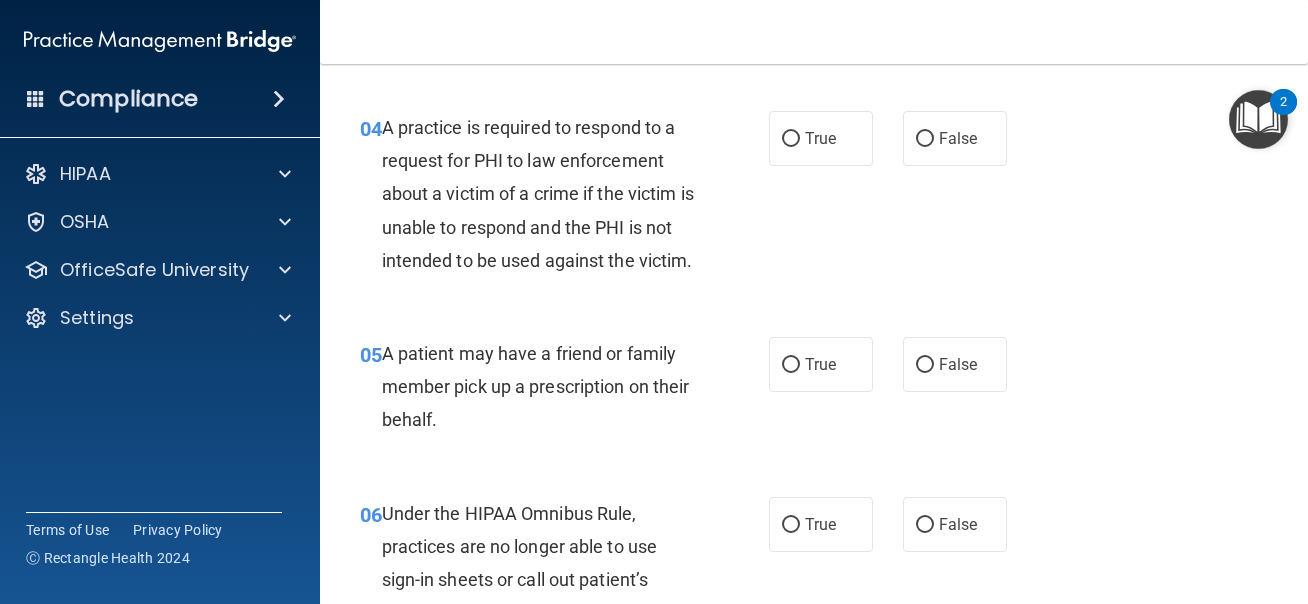scroll, scrollTop: 772, scrollLeft: 0, axis: vertical 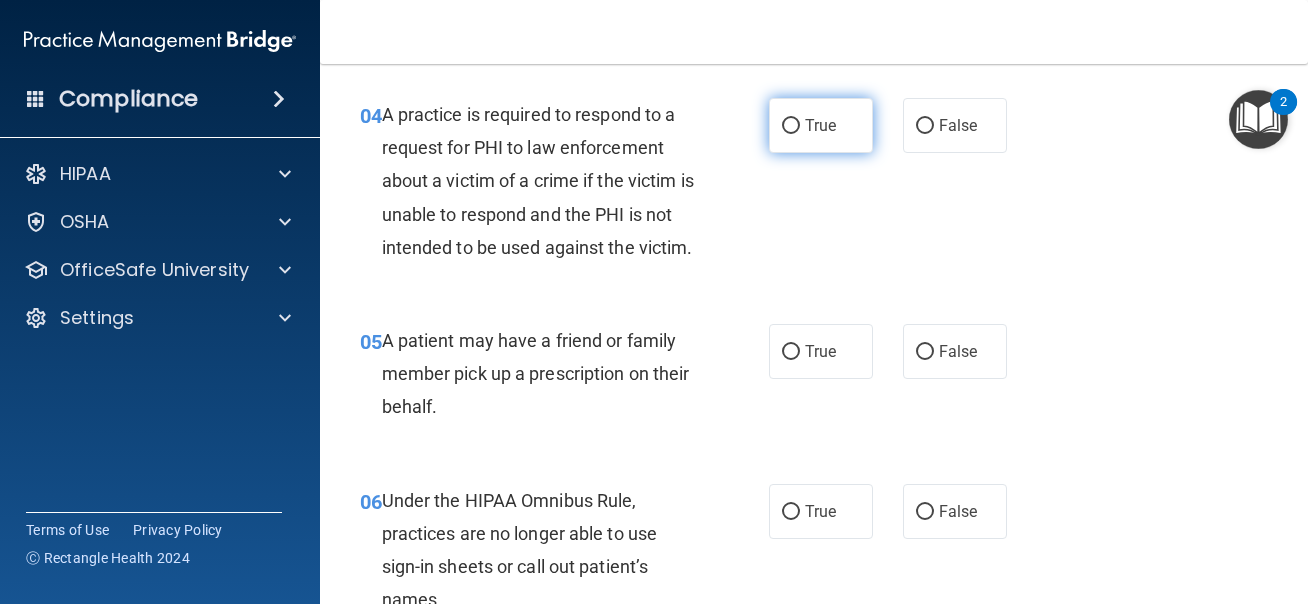 click on "True" at bounding box center (821, 125) 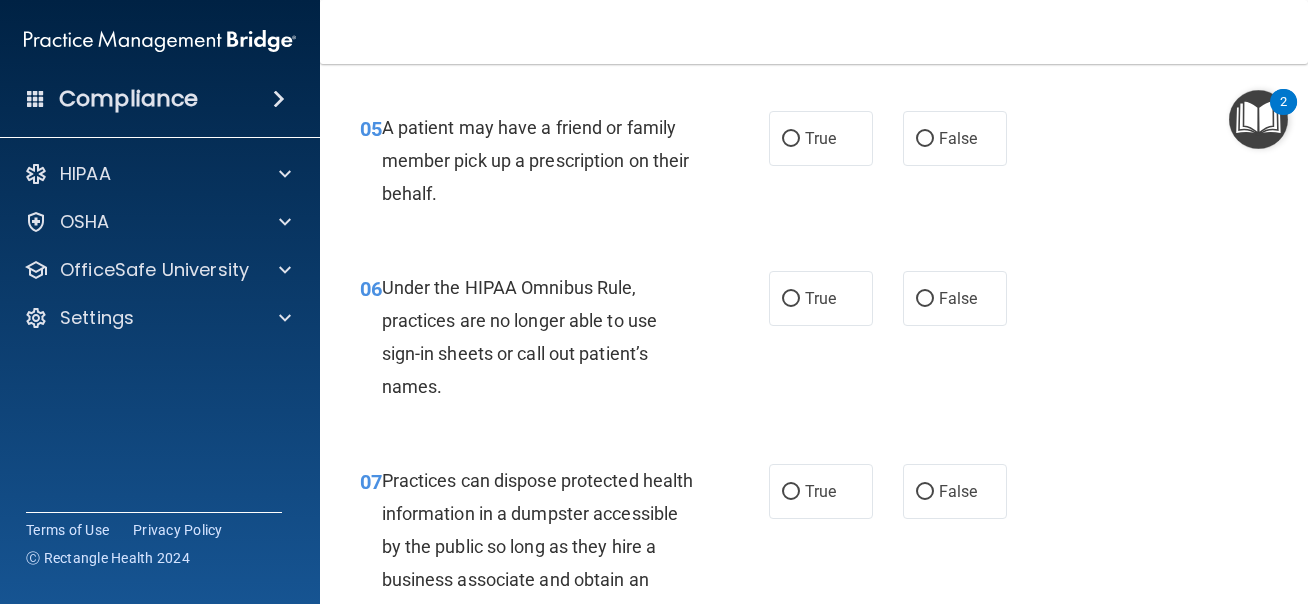 scroll, scrollTop: 986, scrollLeft: 0, axis: vertical 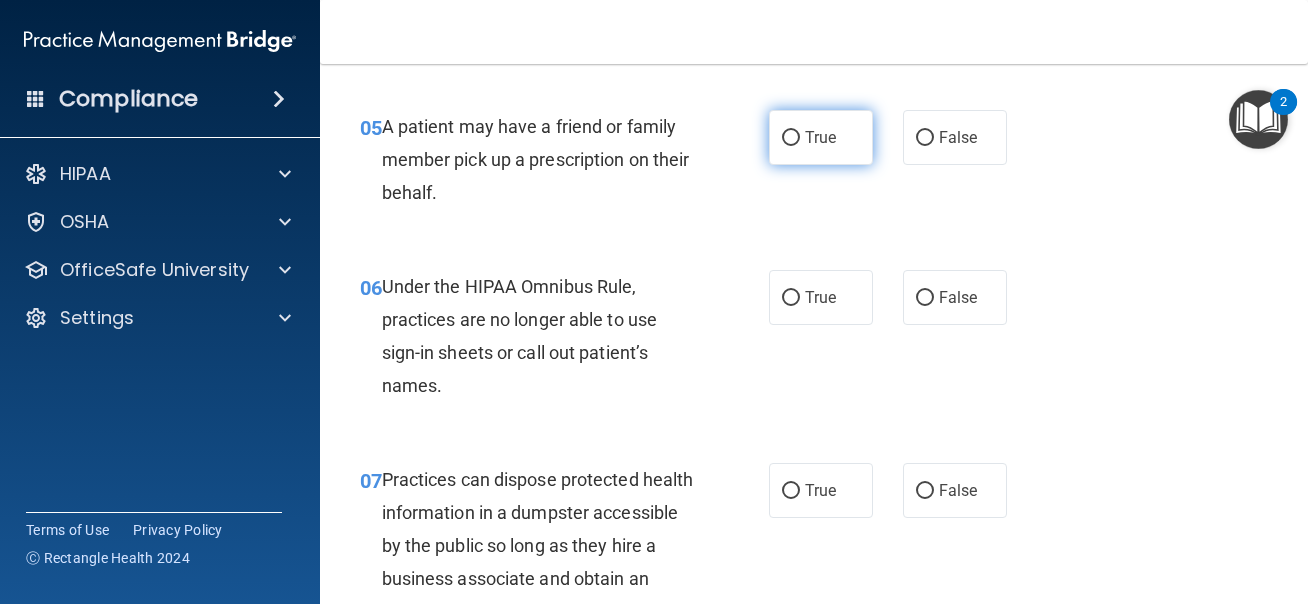 click on "True" at bounding box center [820, 137] 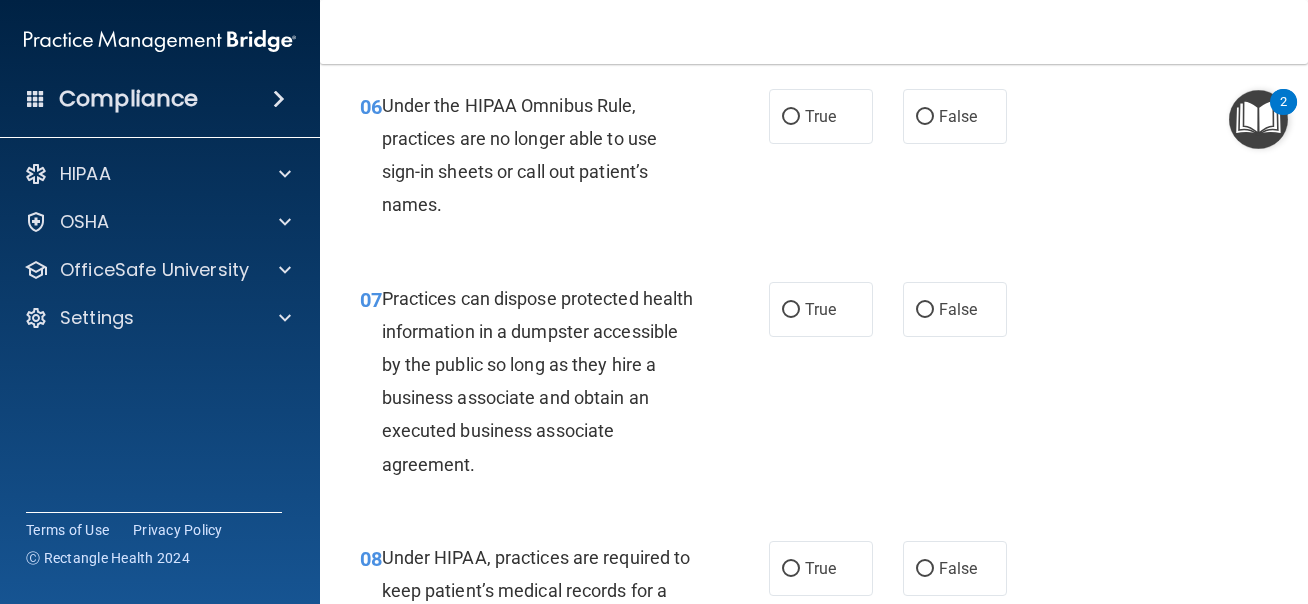 scroll, scrollTop: 1171, scrollLeft: 0, axis: vertical 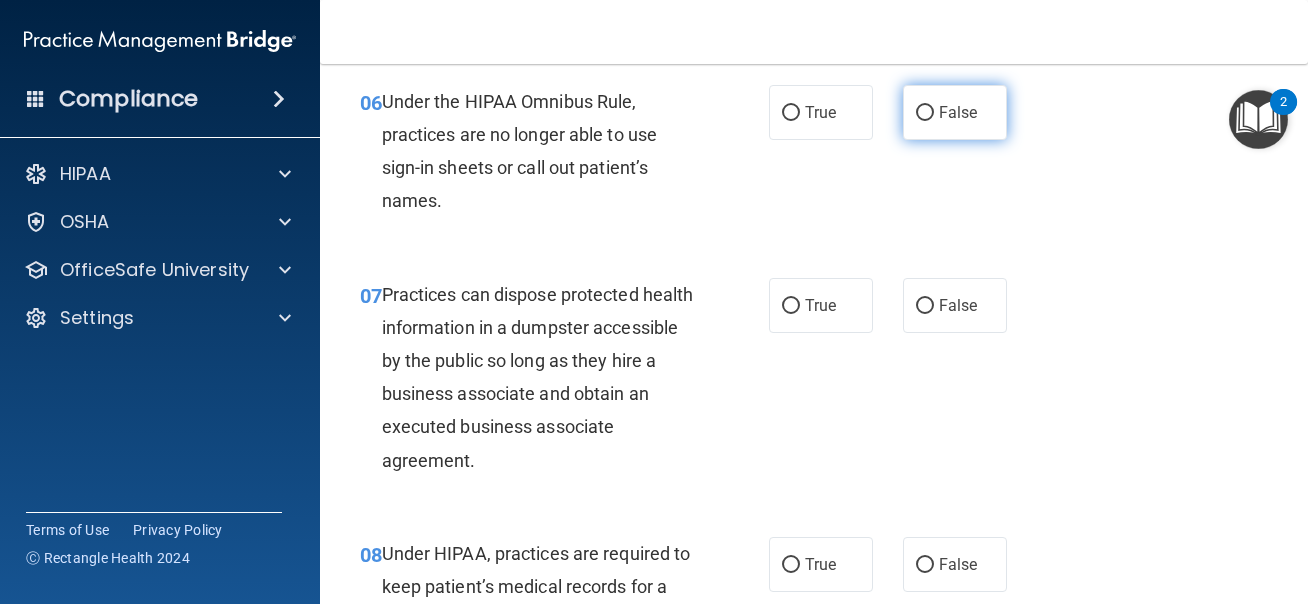 click on "False" at bounding box center [958, 112] 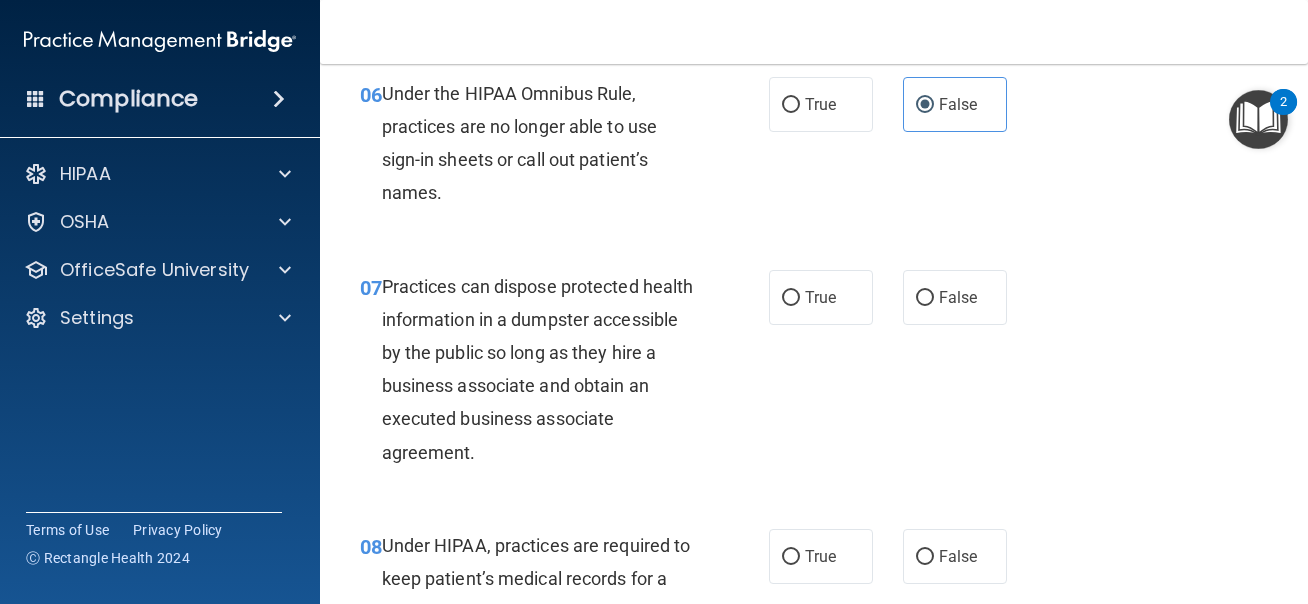 scroll, scrollTop: 1189, scrollLeft: 0, axis: vertical 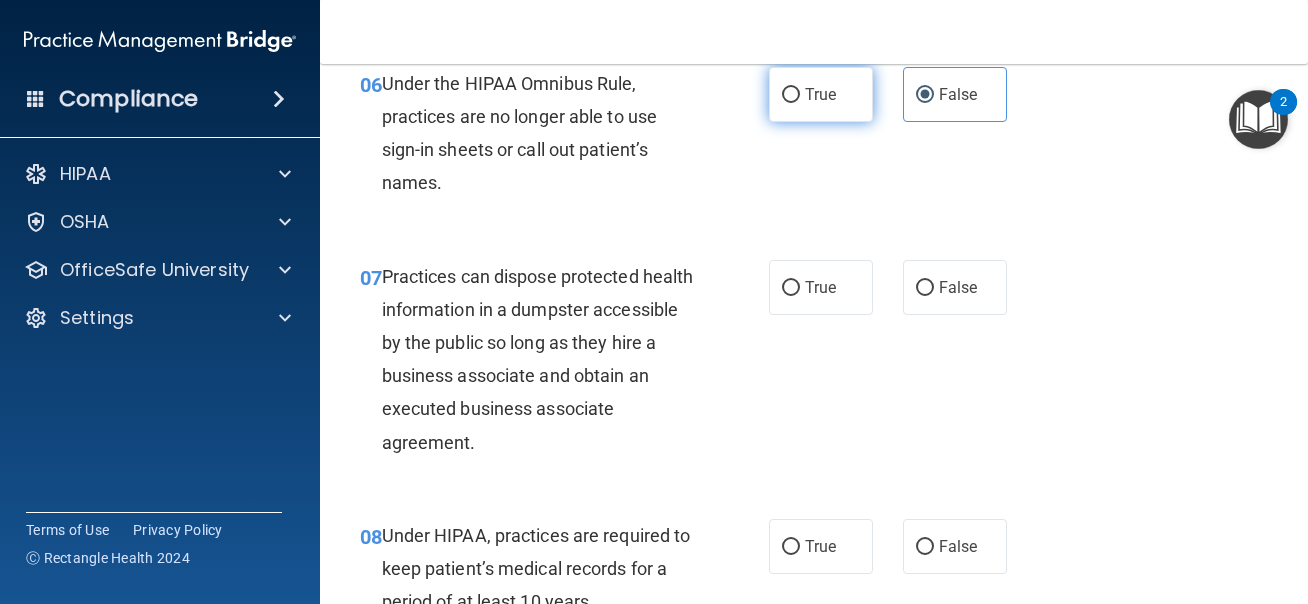 click on "True" at bounding box center [821, 94] 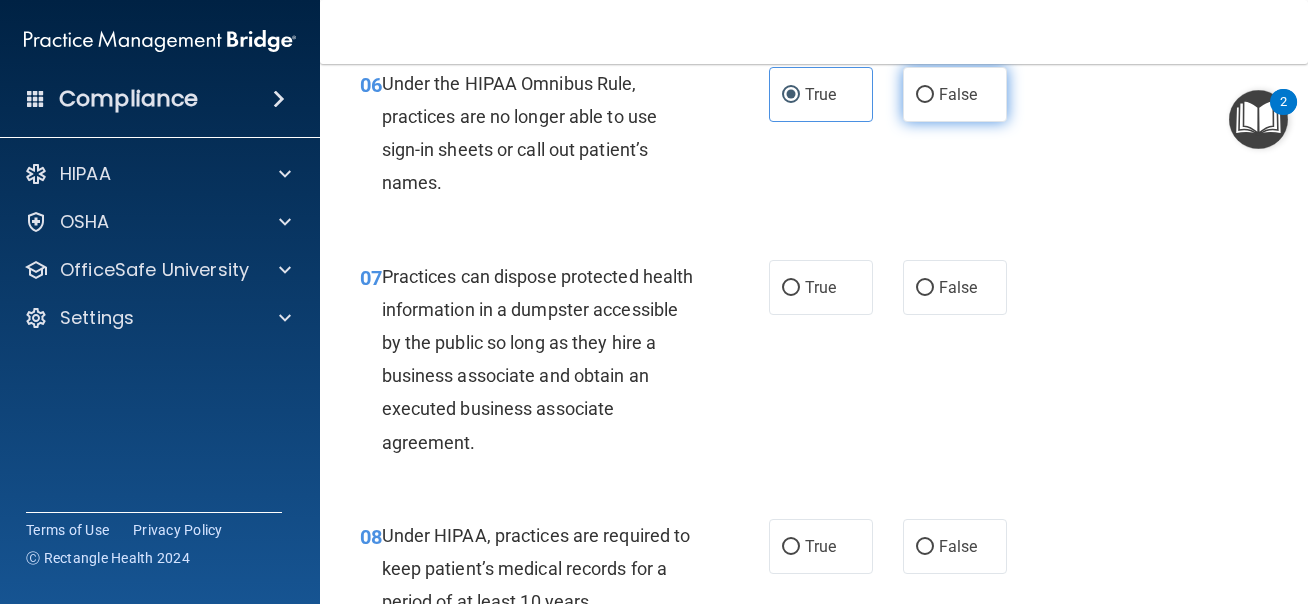 click on "False" at bounding box center [958, 94] 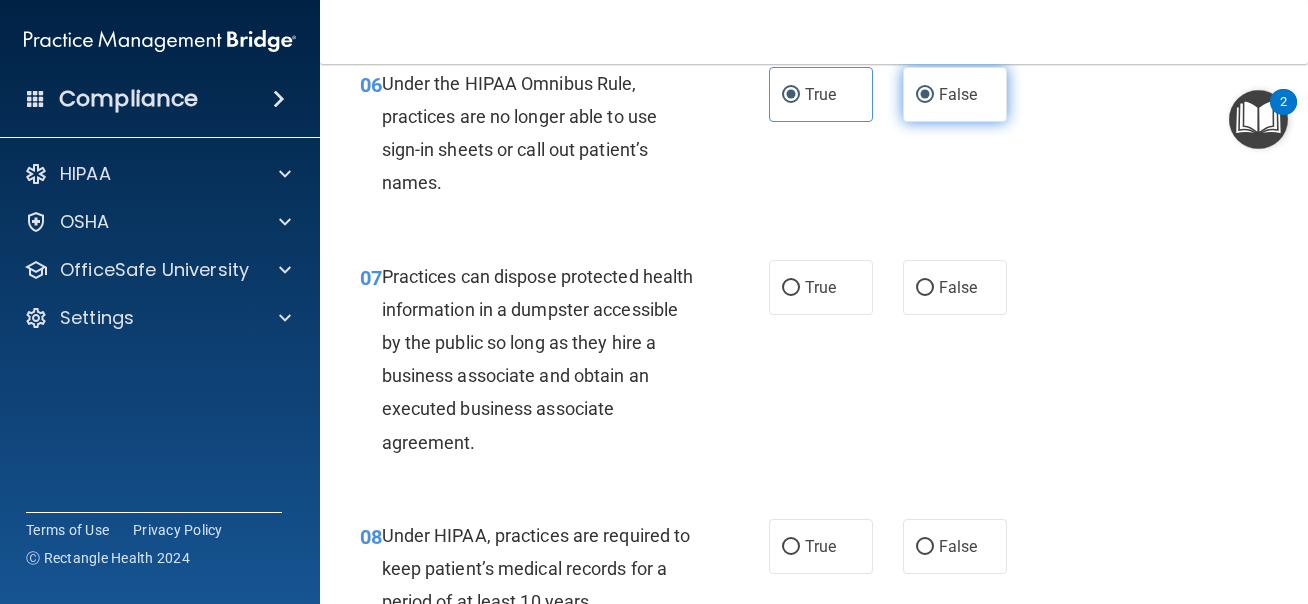 radio on "false" 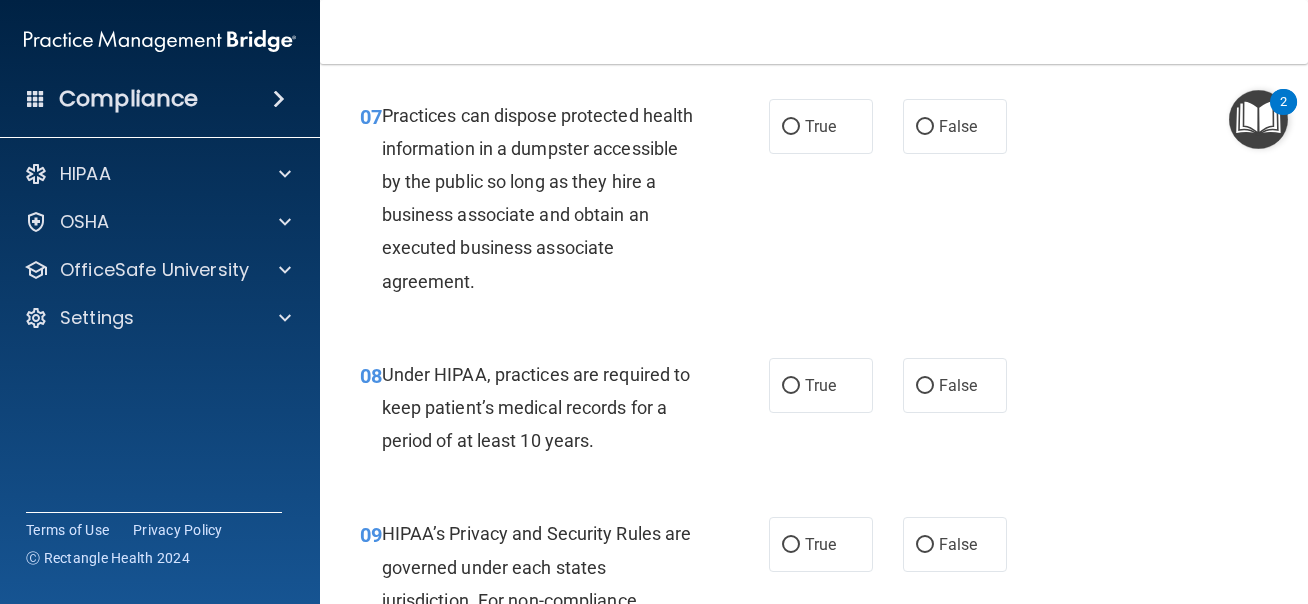 scroll, scrollTop: 1360, scrollLeft: 0, axis: vertical 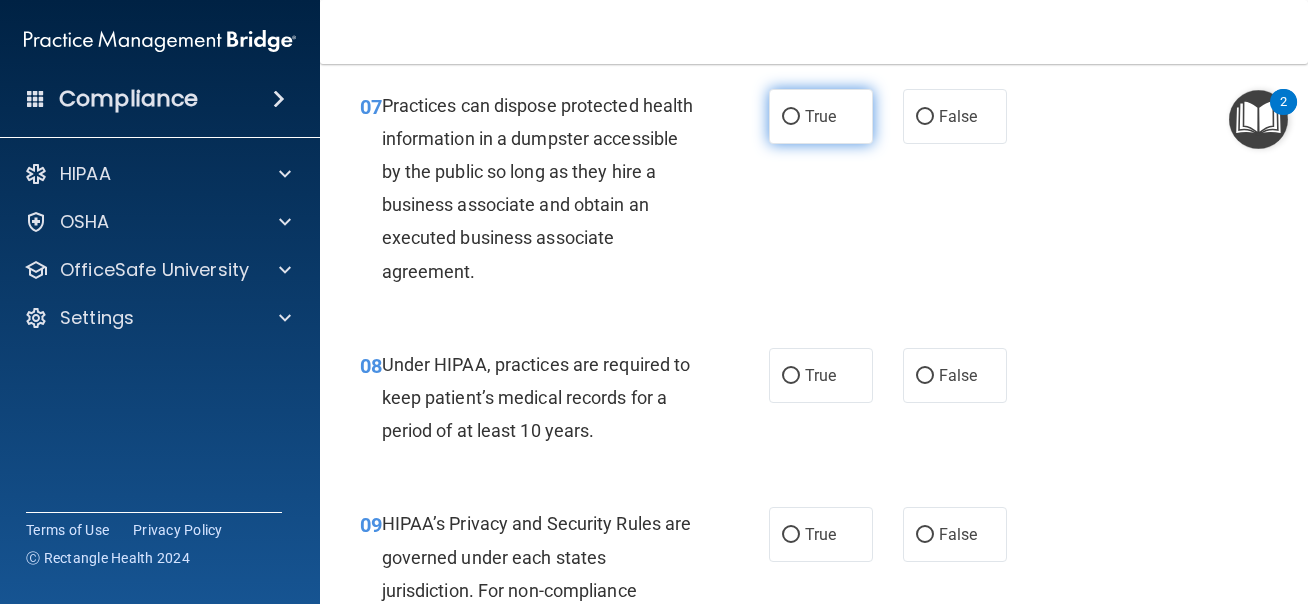 click on "True" at bounding box center (821, 116) 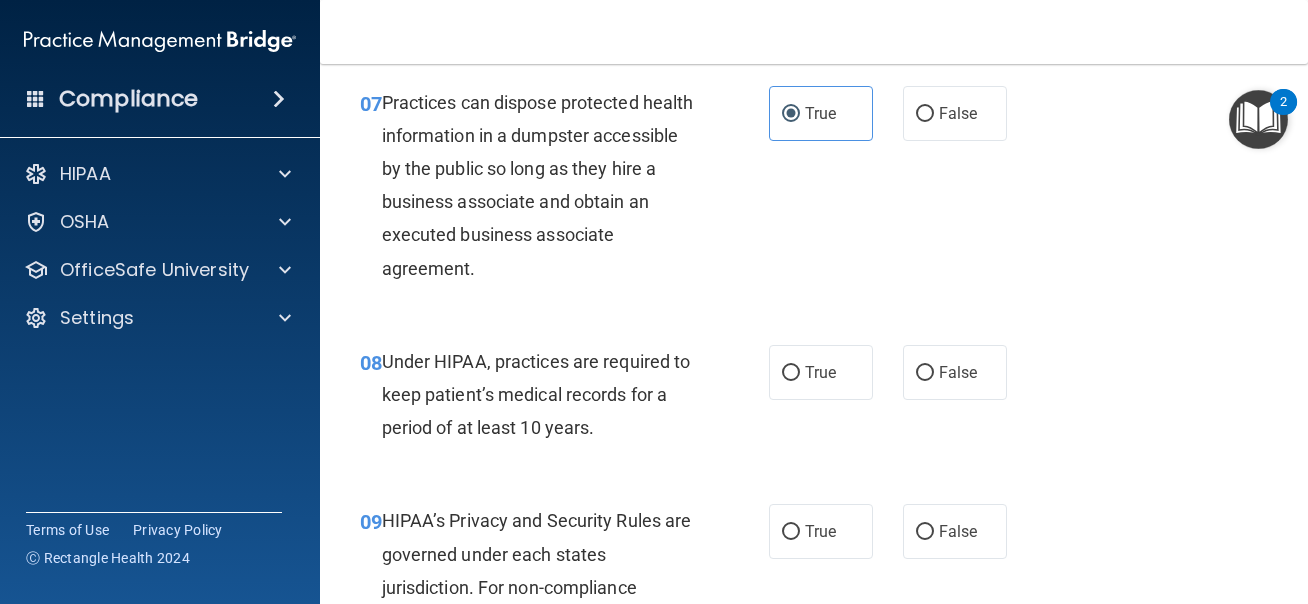 scroll, scrollTop: 1361, scrollLeft: 0, axis: vertical 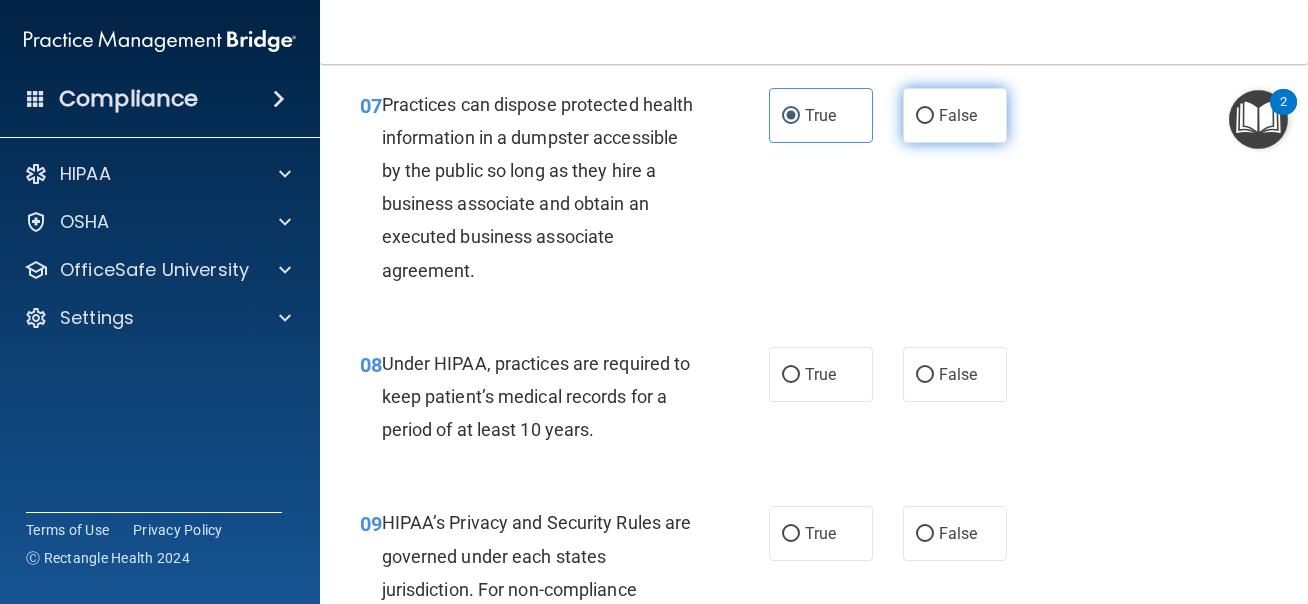 click on "False" at bounding box center (955, 115) 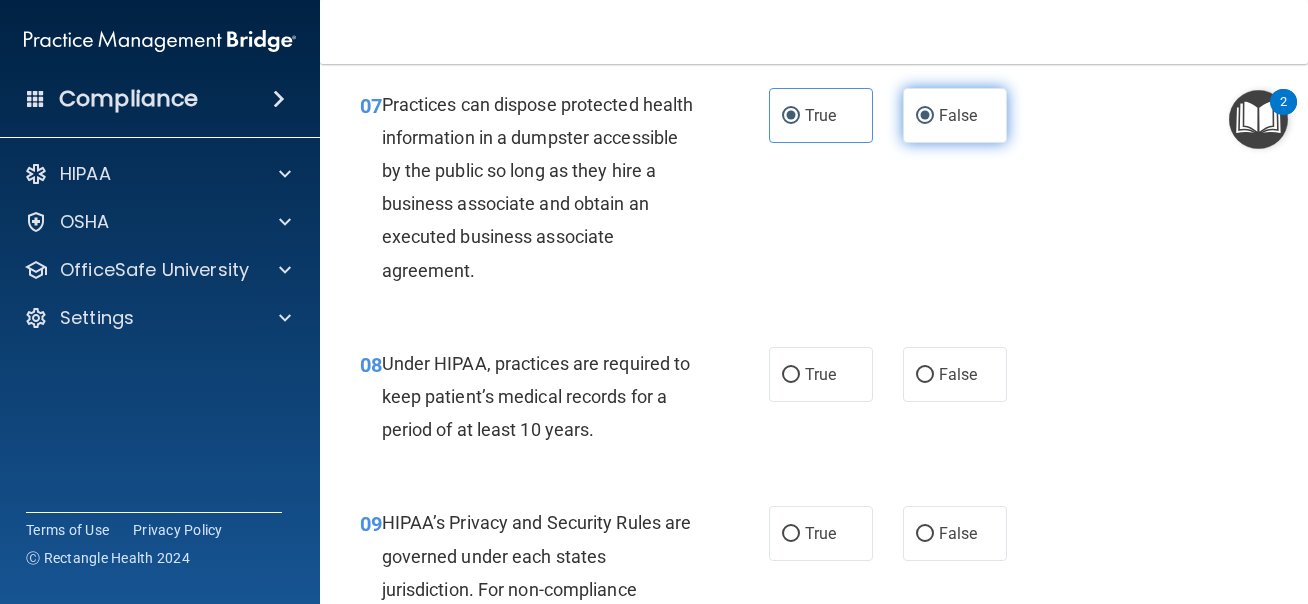 radio on "false" 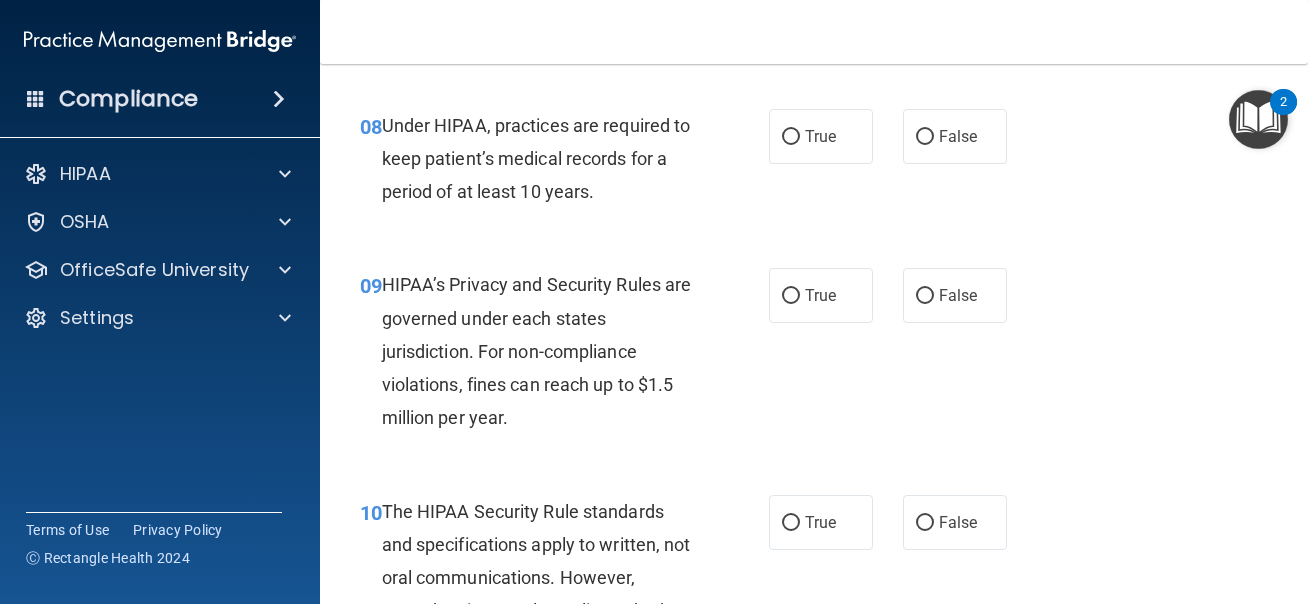 scroll, scrollTop: 1613, scrollLeft: 0, axis: vertical 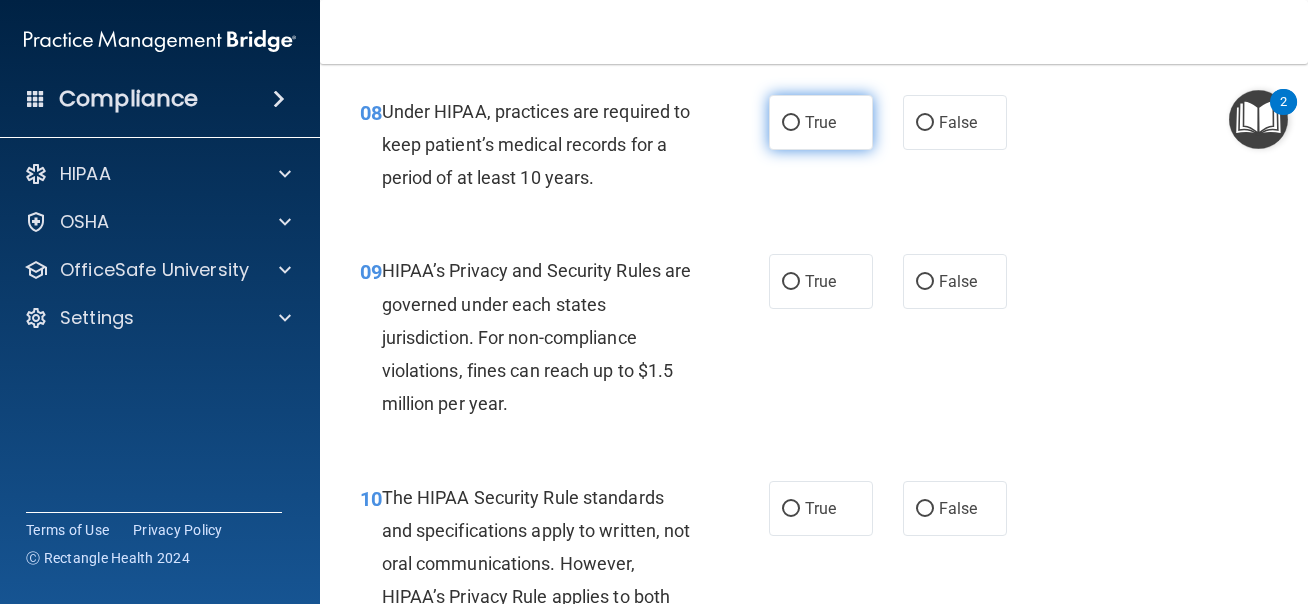 click on "True" at bounding box center (821, 122) 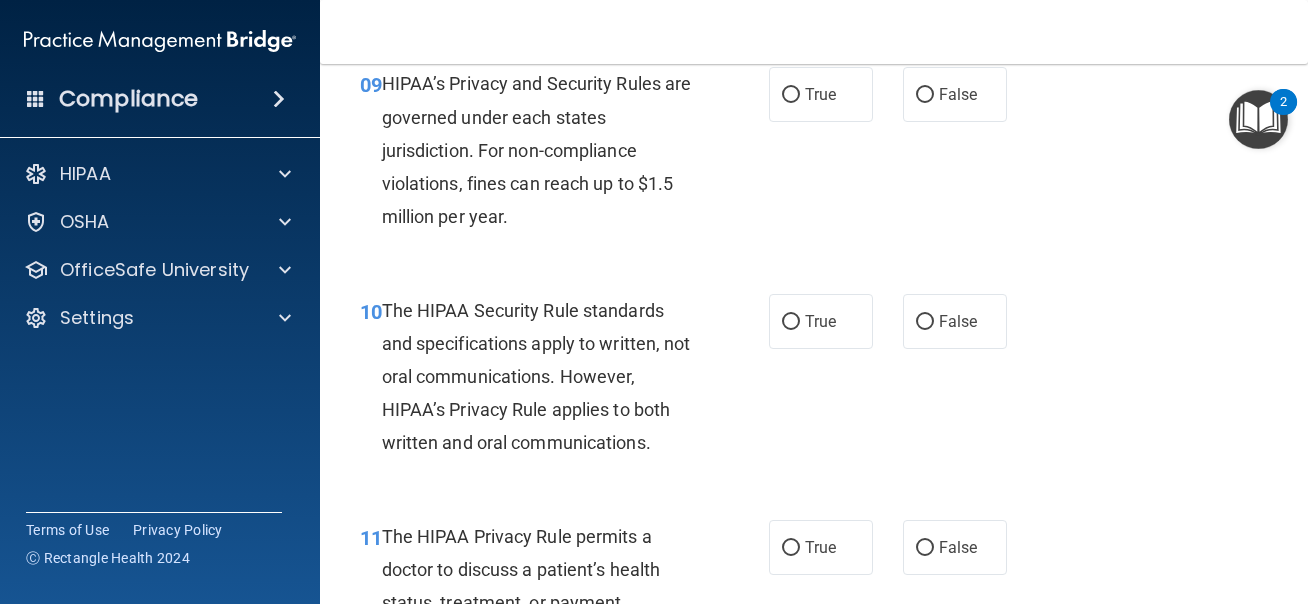 scroll, scrollTop: 1793, scrollLeft: 0, axis: vertical 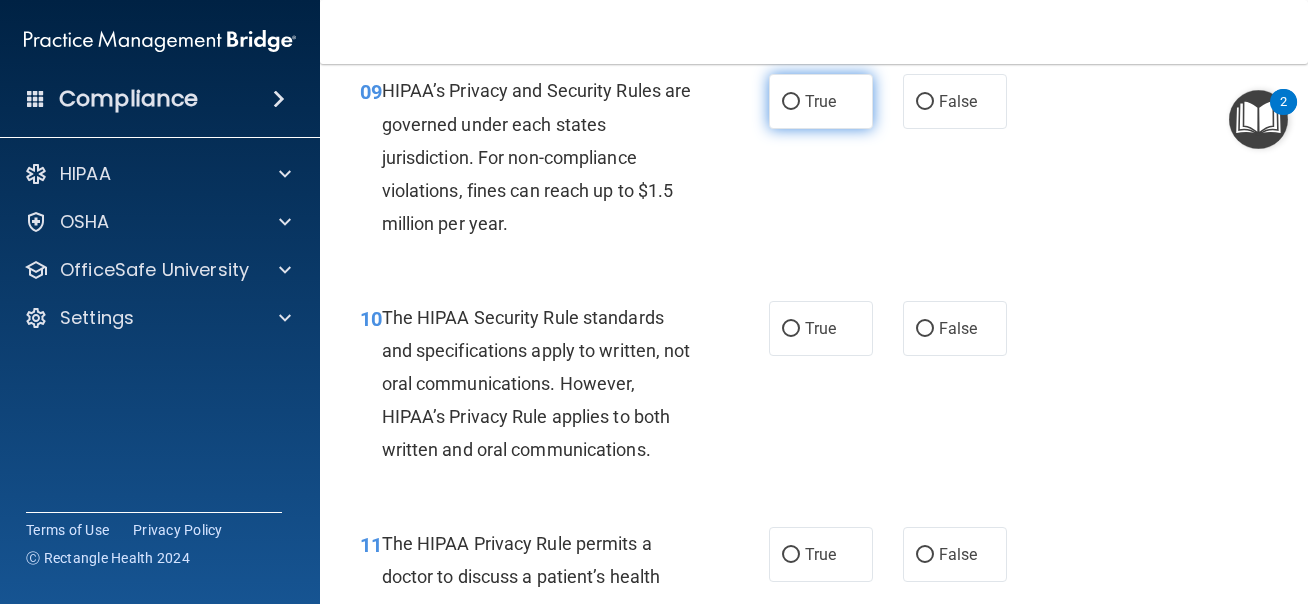 click on "True" at bounding box center (820, 101) 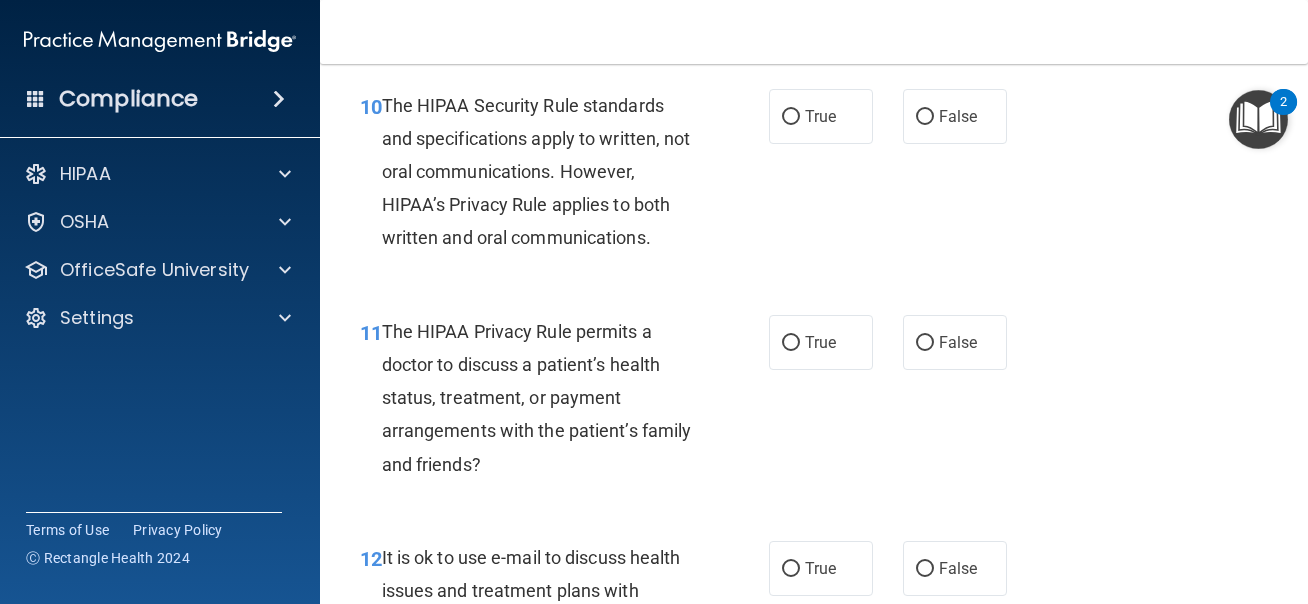 scroll, scrollTop: 2006, scrollLeft: 0, axis: vertical 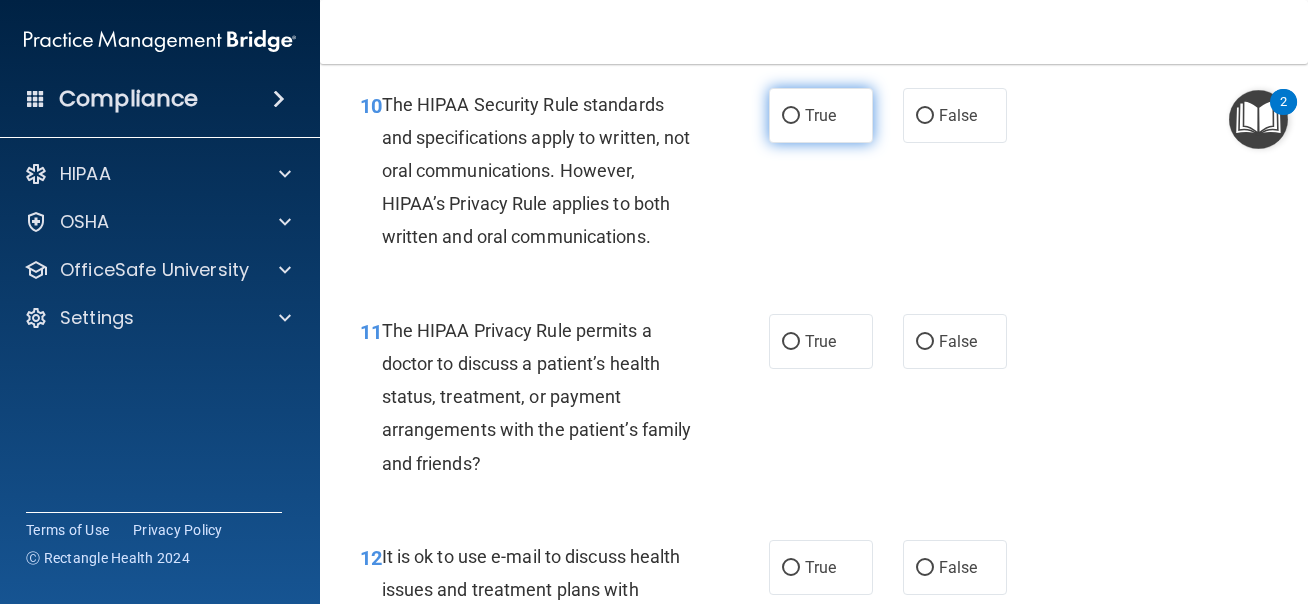 click on "True" at bounding box center [820, 115] 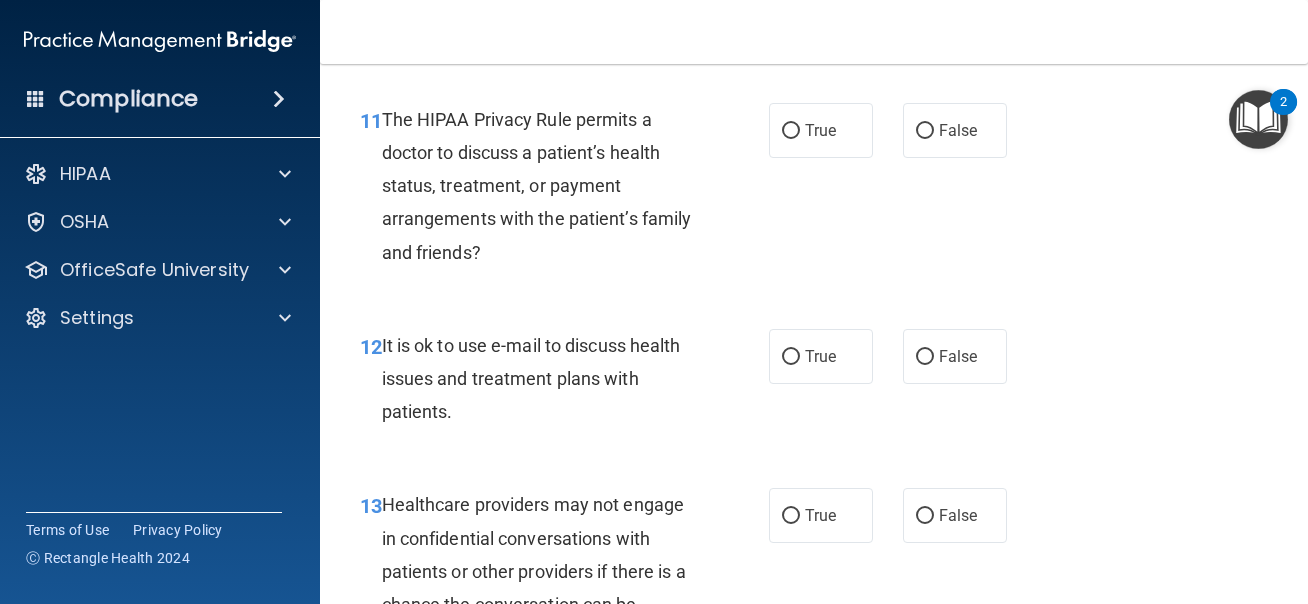 scroll, scrollTop: 2232, scrollLeft: 0, axis: vertical 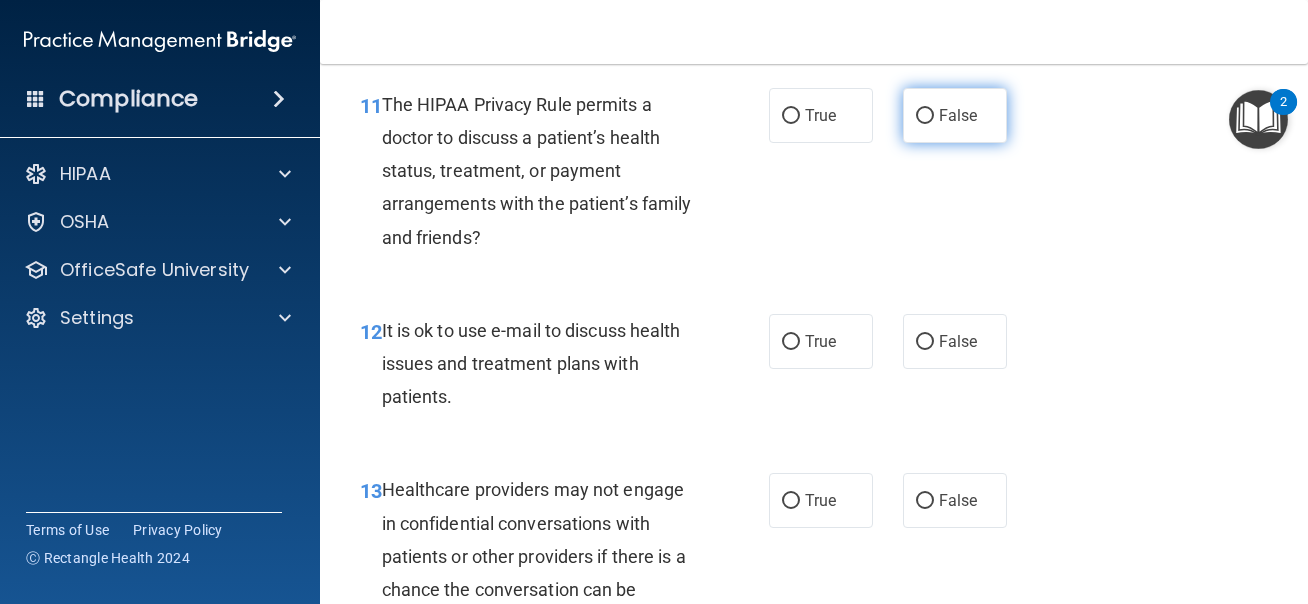 click on "False" at bounding box center (958, 115) 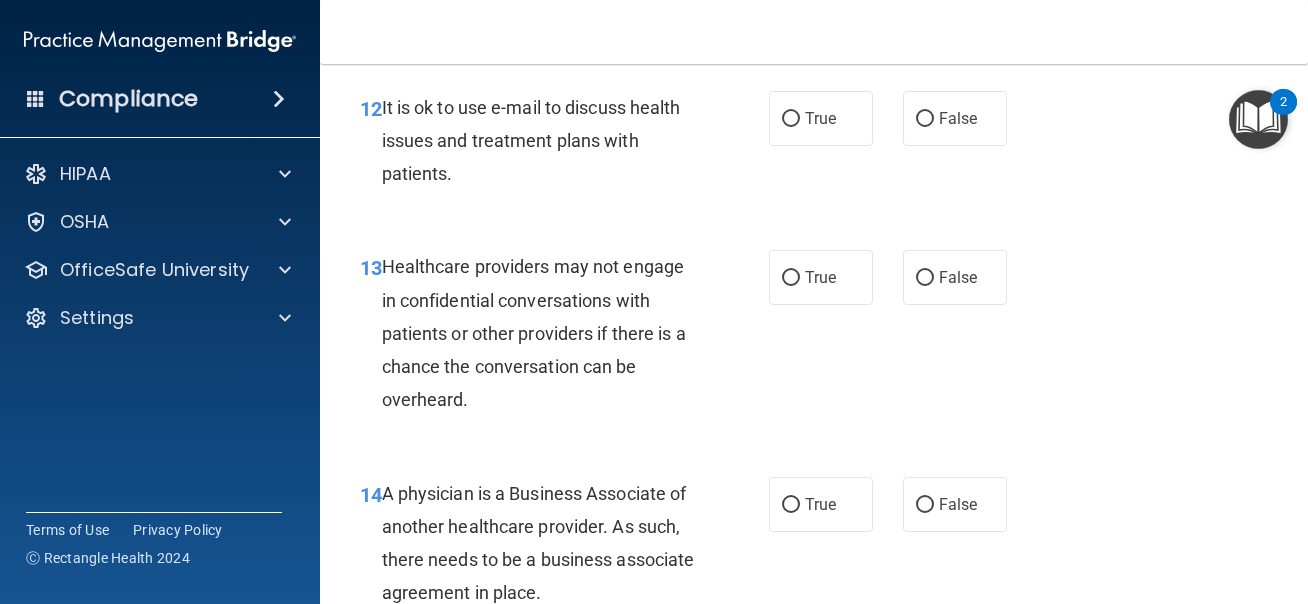 scroll, scrollTop: 2472, scrollLeft: 0, axis: vertical 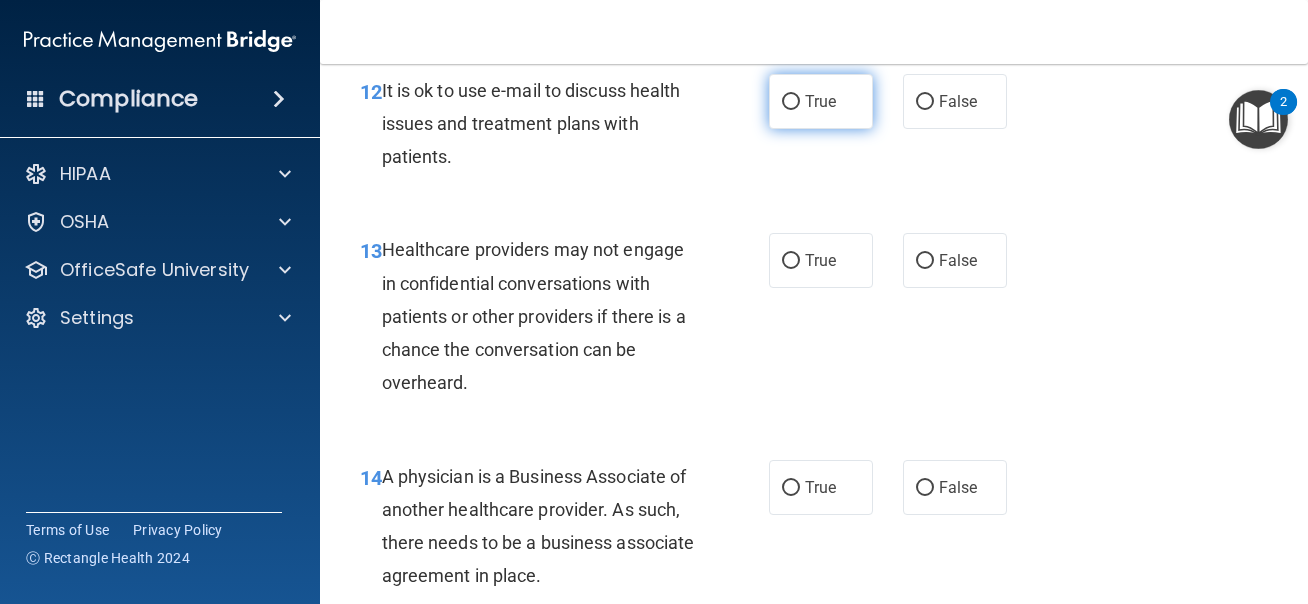 click on "True" at bounding box center [791, 102] 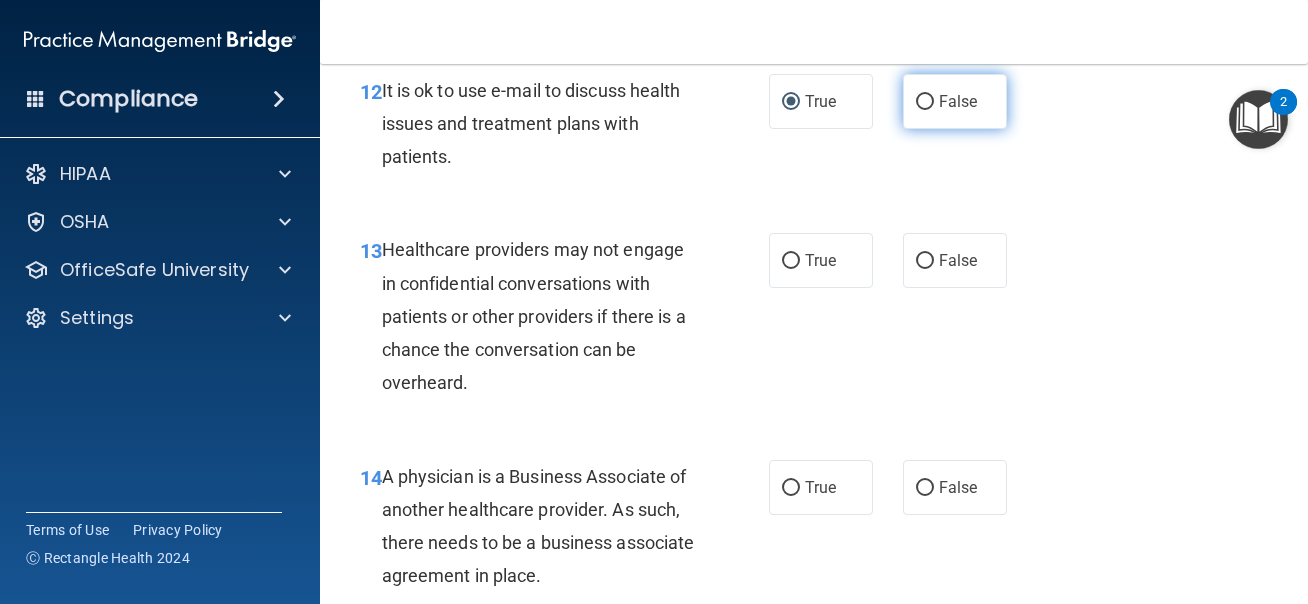 click on "False" at bounding box center (958, 101) 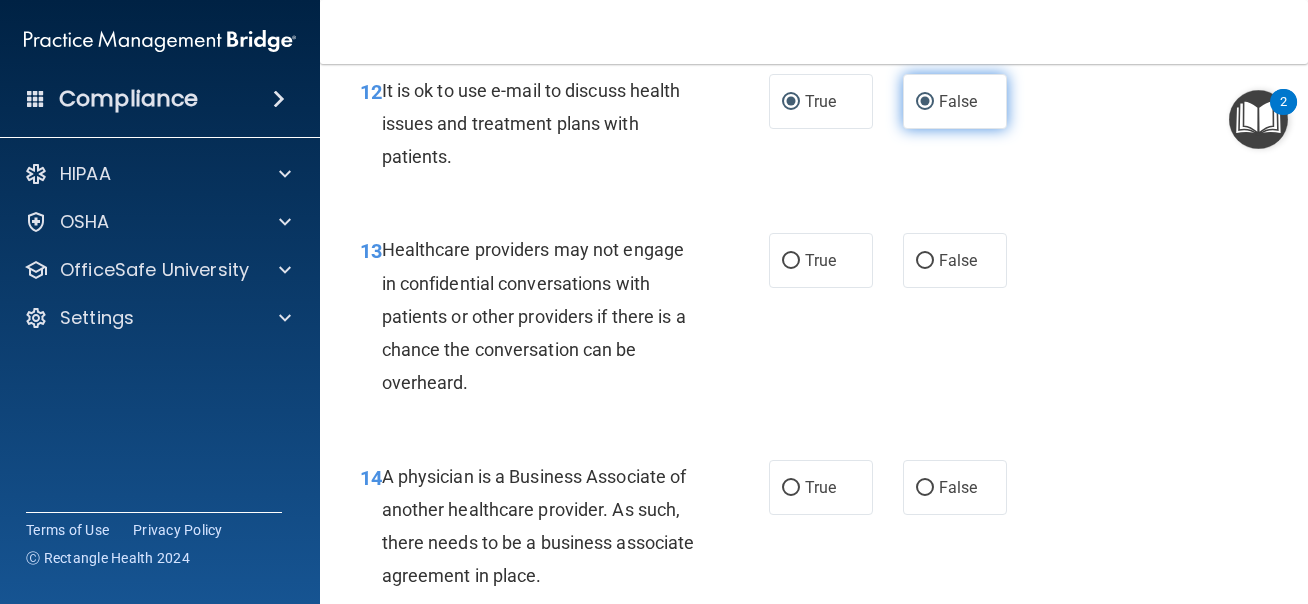 radio on "false" 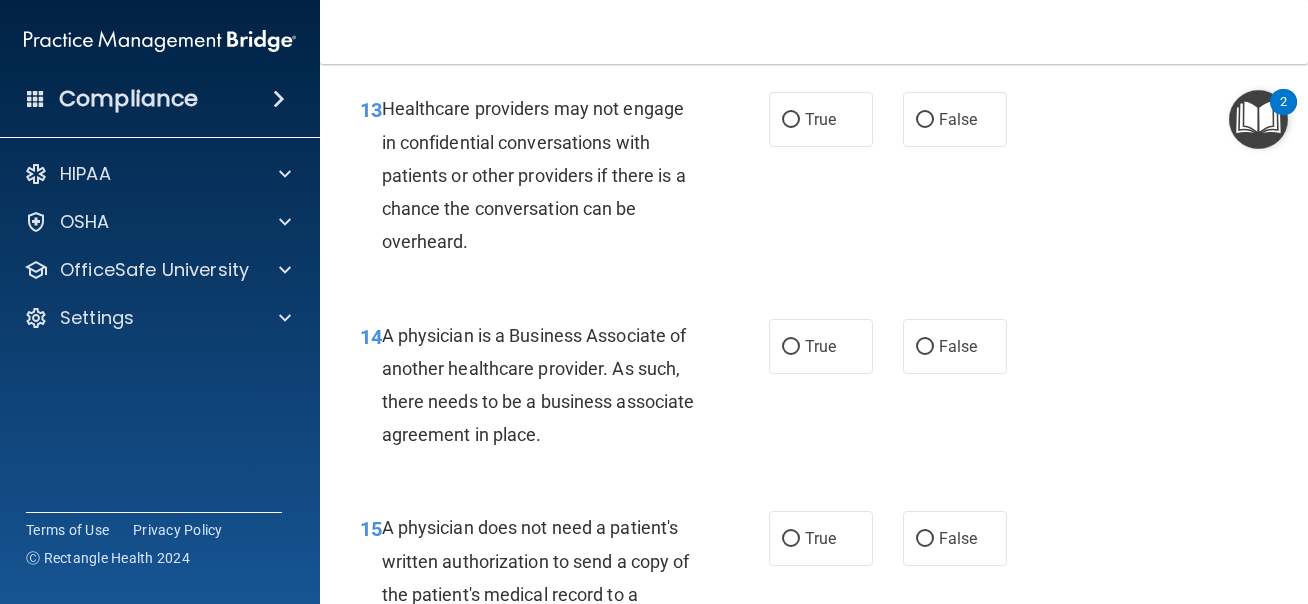 scroll, scrollTop: 2618, scrollLeft: 0, axis: vertical 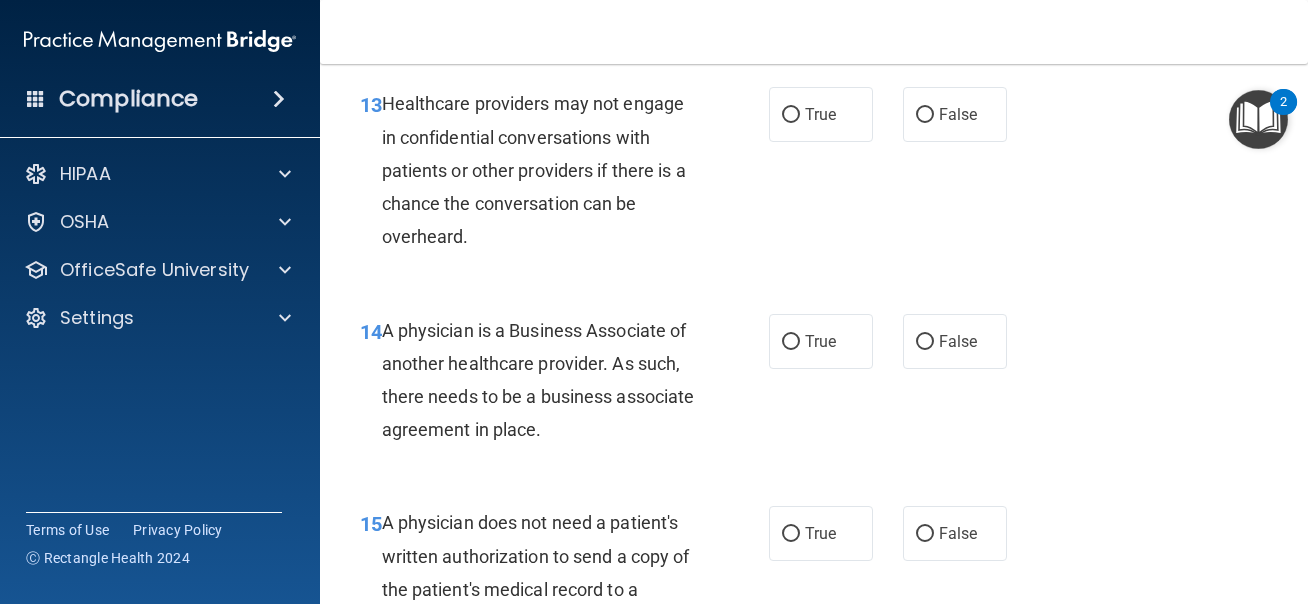 click on "Healthcare providers may not engage in confidential conversations with patients or other providers if there is a chance the conversation can be overheard." at bounding box center [534, 170] 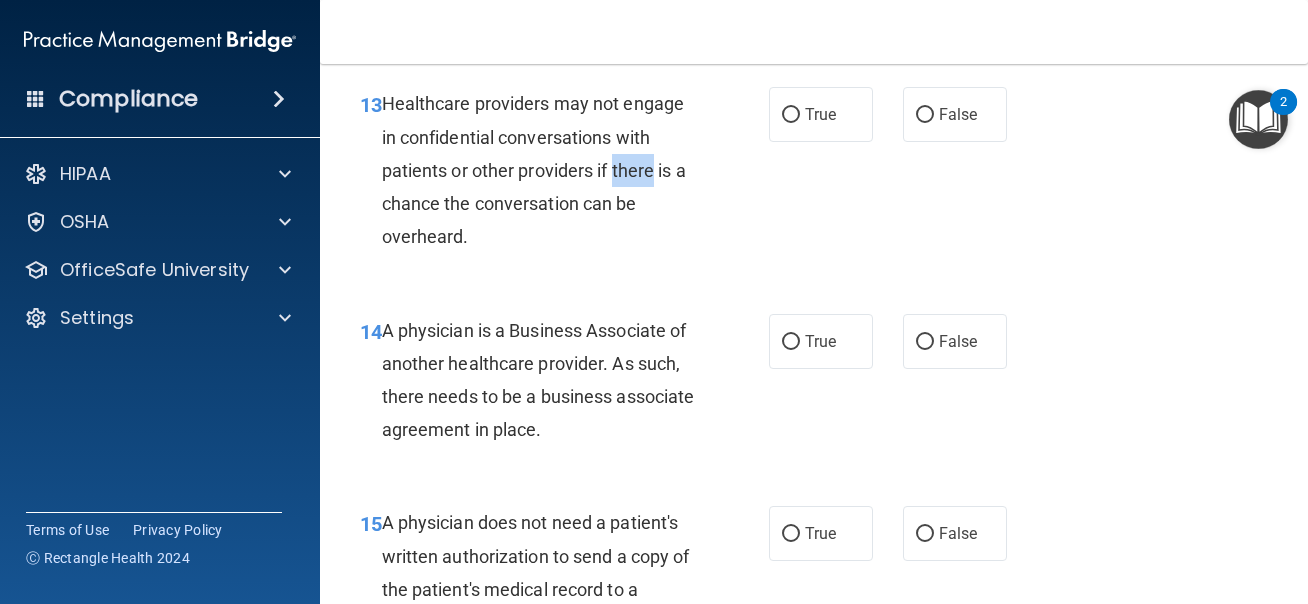 click on "Healthcare providers may not engage in confidential conversations with patients or other providers if there is a chance the conversation can be overheard." at bounding box center (534, 170) 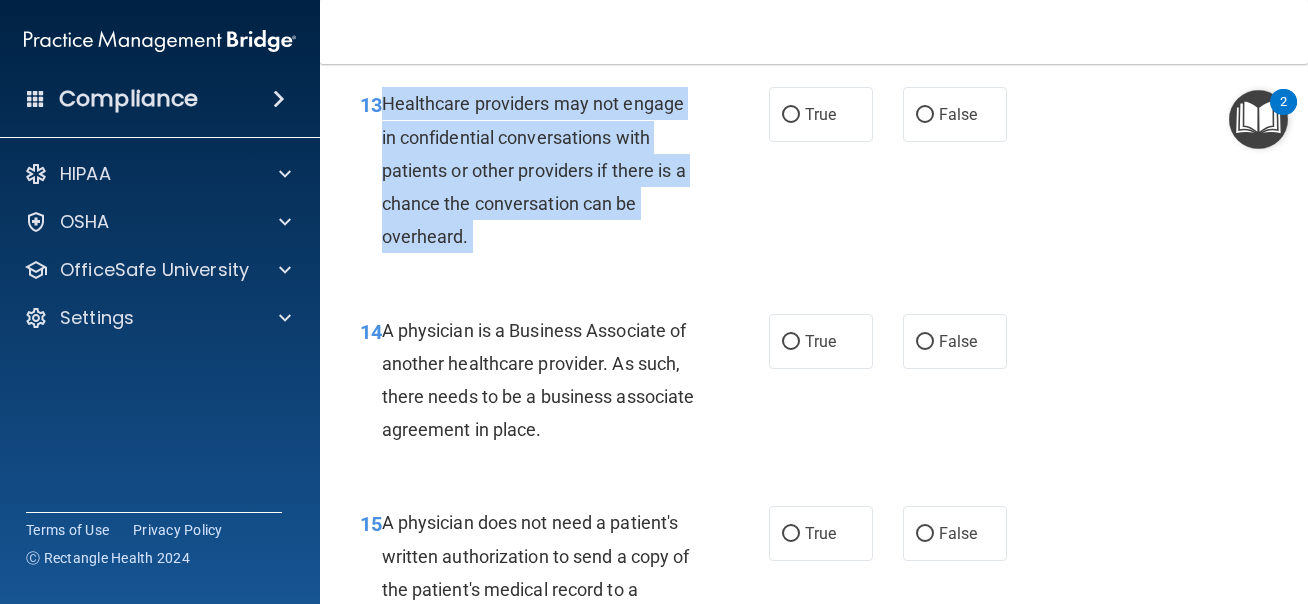 click on "Healthcare providers may not engage in confidential conversations with patients or other providers if there is a chance the conversation can be overheard." at bounding box center [534, 170] 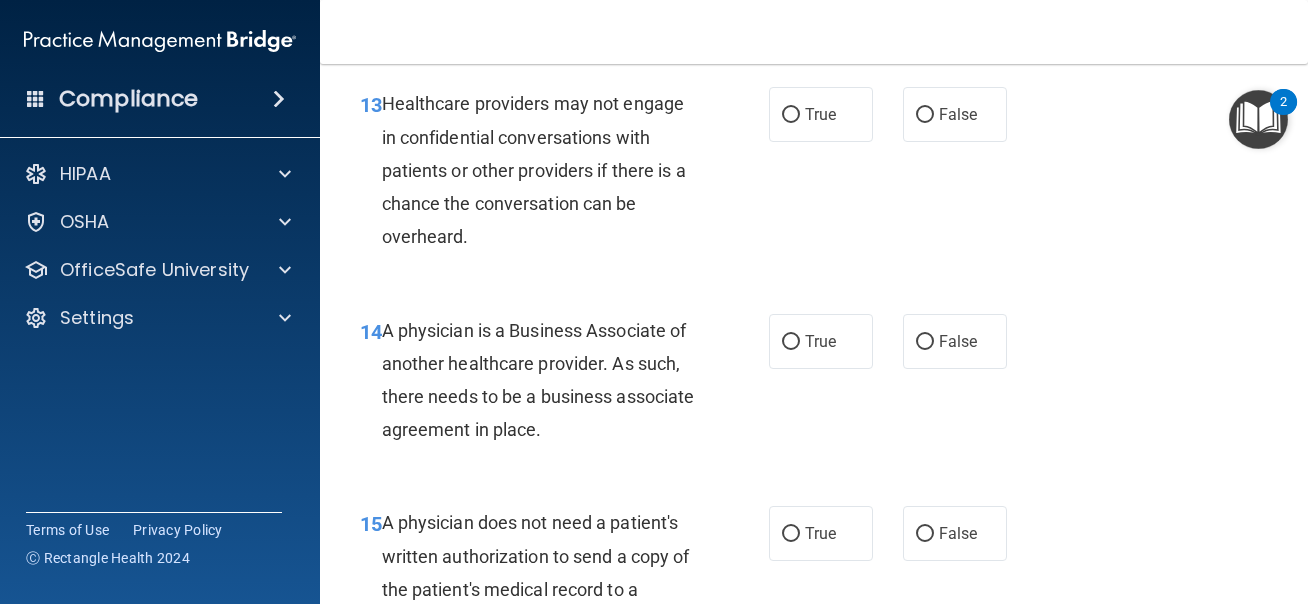 click on "Healthcare providers may not engage in confidential conversations with patients or other providers if there is a chance the conversation can be overheard." at bounding box center (534, 170) 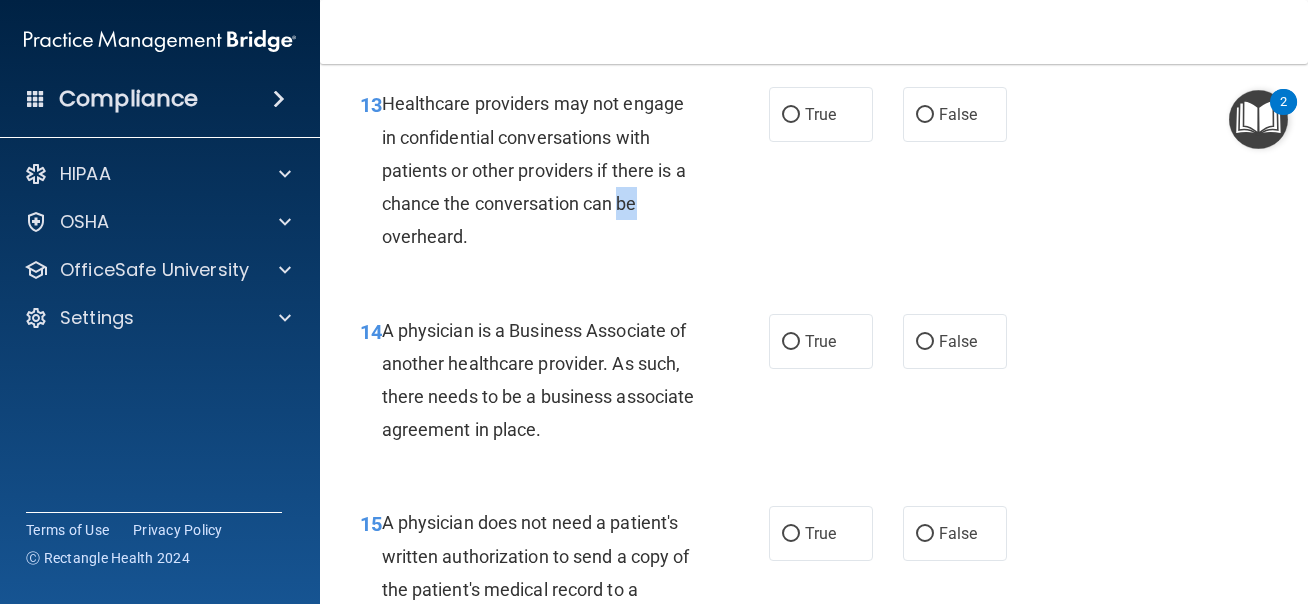 click on "Healthcare providers may not engage in confidential conversations with patients or other providers if there is a chance the conversation can be overheard." at bounding box center [534, 170] 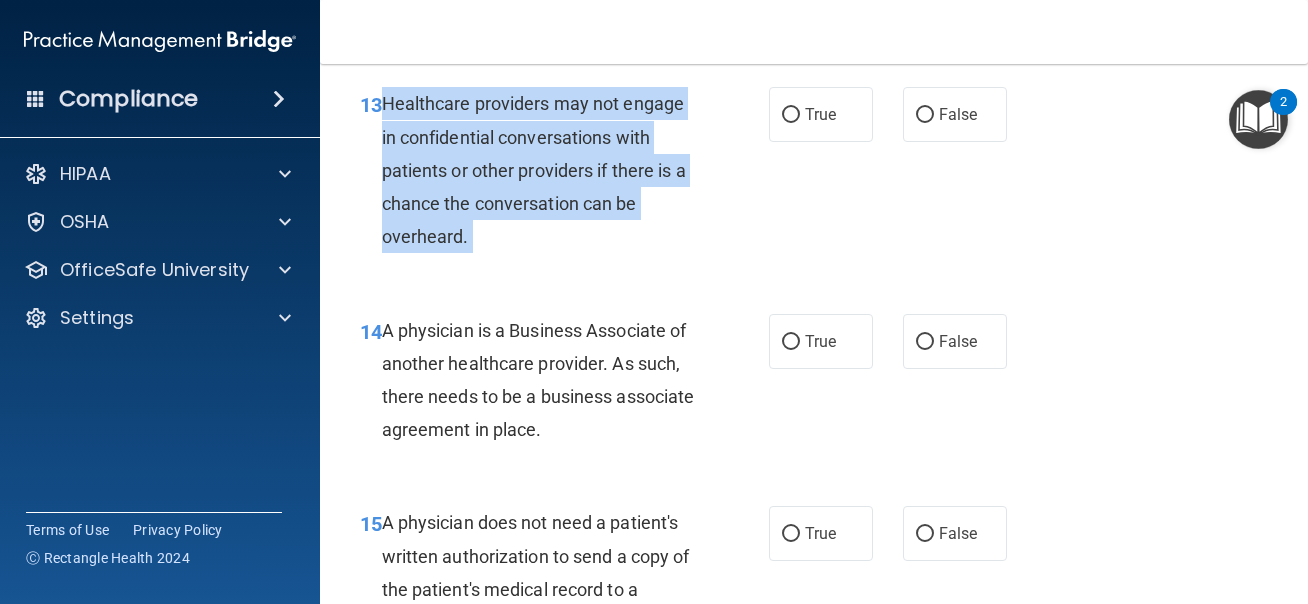 click on "Healthcare providers may not engage in confidential conversations with patients or other providers if there is a chance the conversation can be overheard." at bounding box center (534, 170) 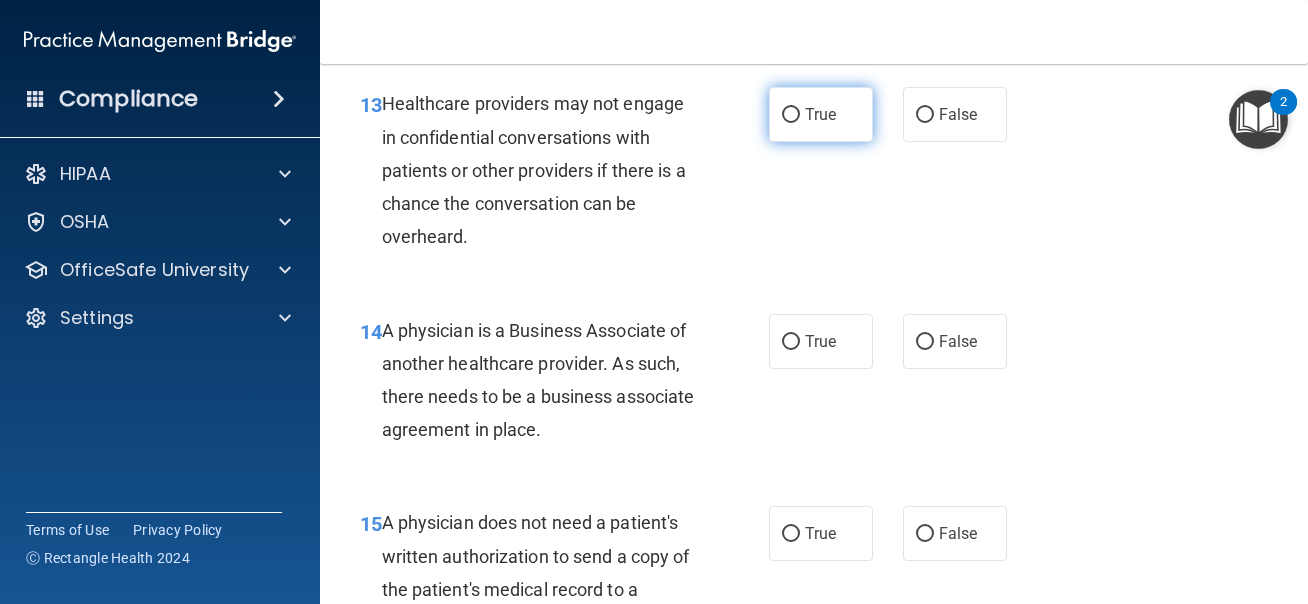 click on "True" at bounding box center [791, 115] 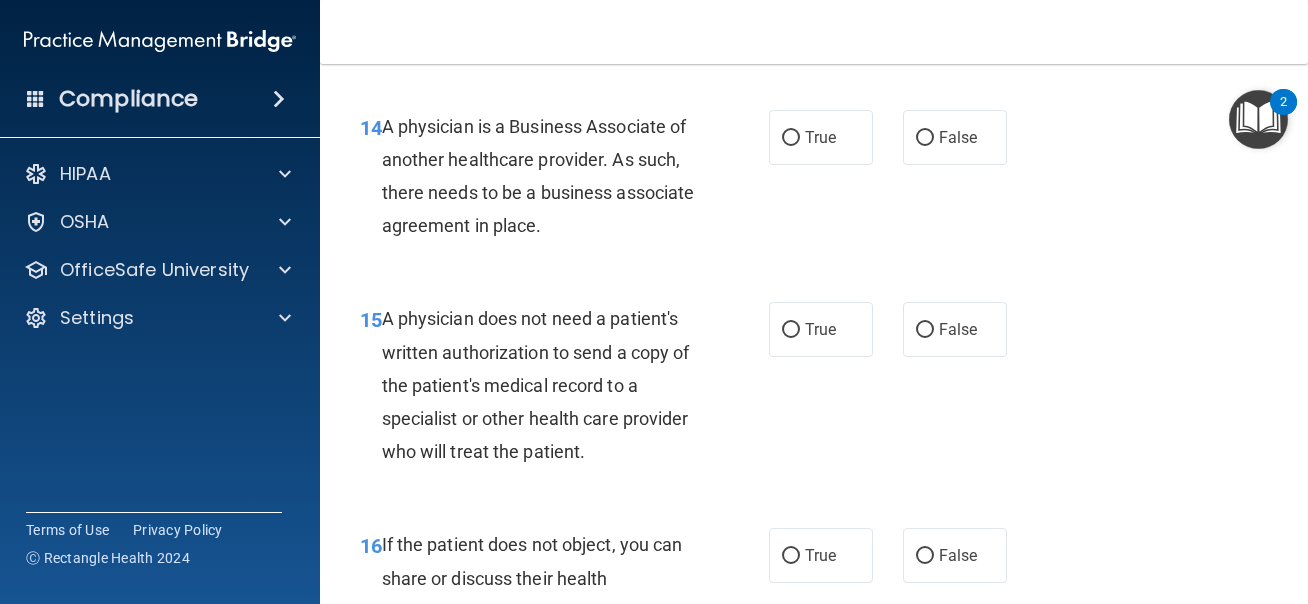 scroll, scrollTop: 2825, scrollLeft: 0, axis: vertical 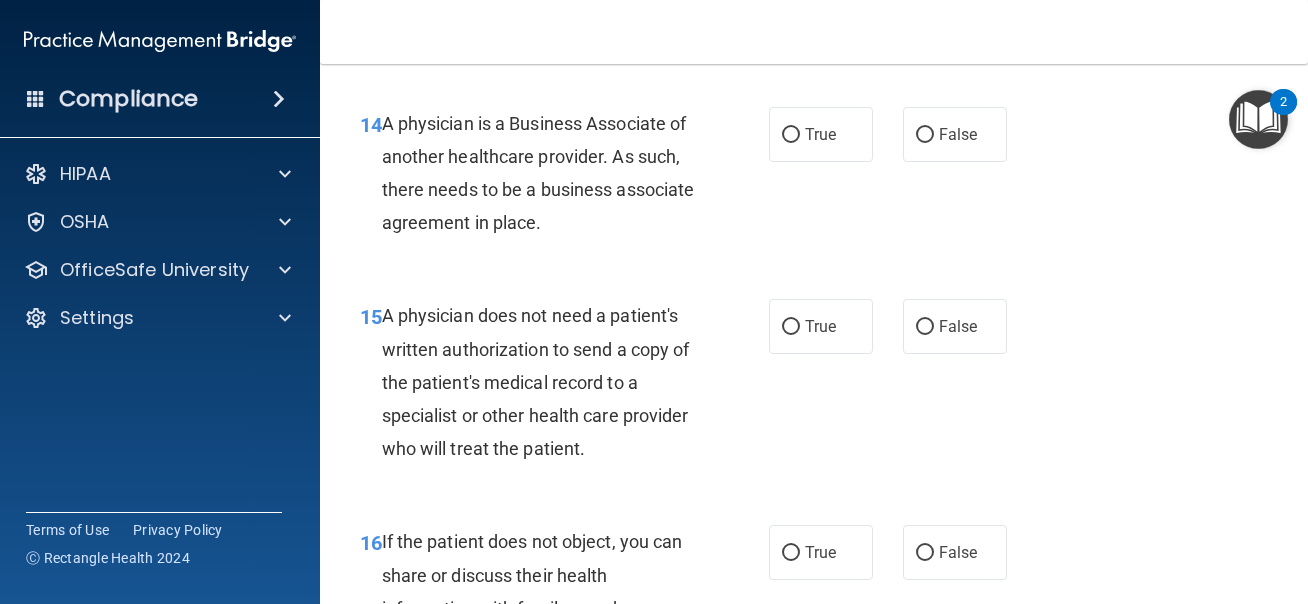 click on "A physician is a Business Associate of another healthcare provider.  As such, there needs to be a business associate agreement in place." at bounding box center [538, 173] 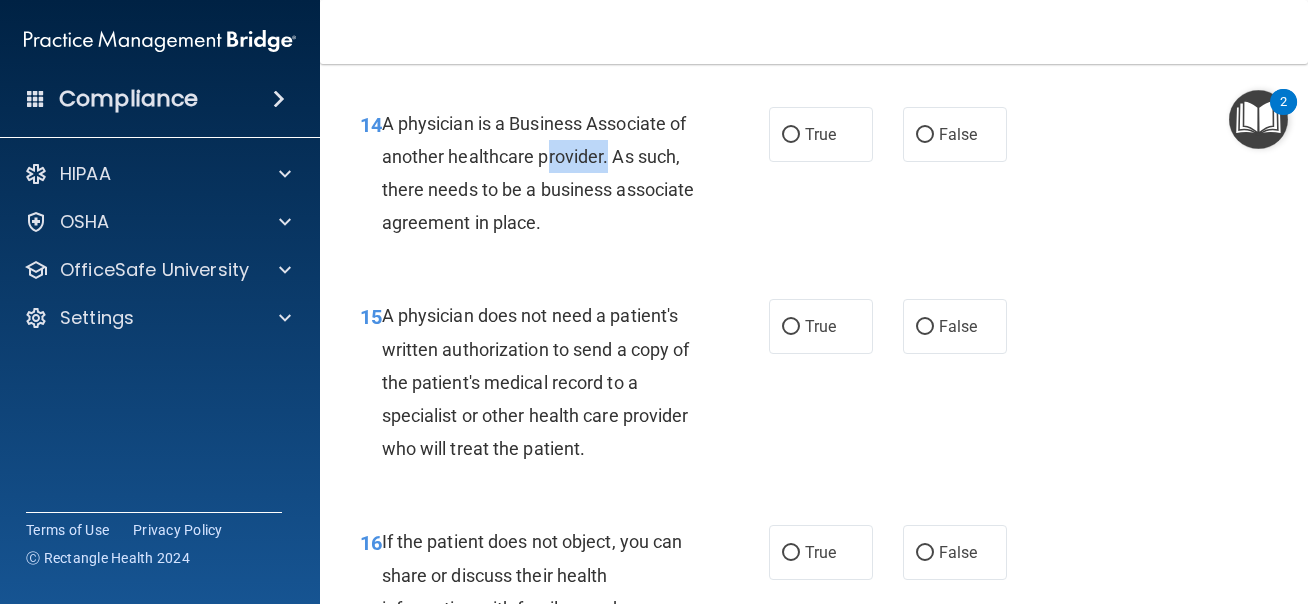 click on "A physician is a Business Associate of another healthcare provider.  As such, there needs to be a business associate agreement in place." at bounding box center (538, 173) 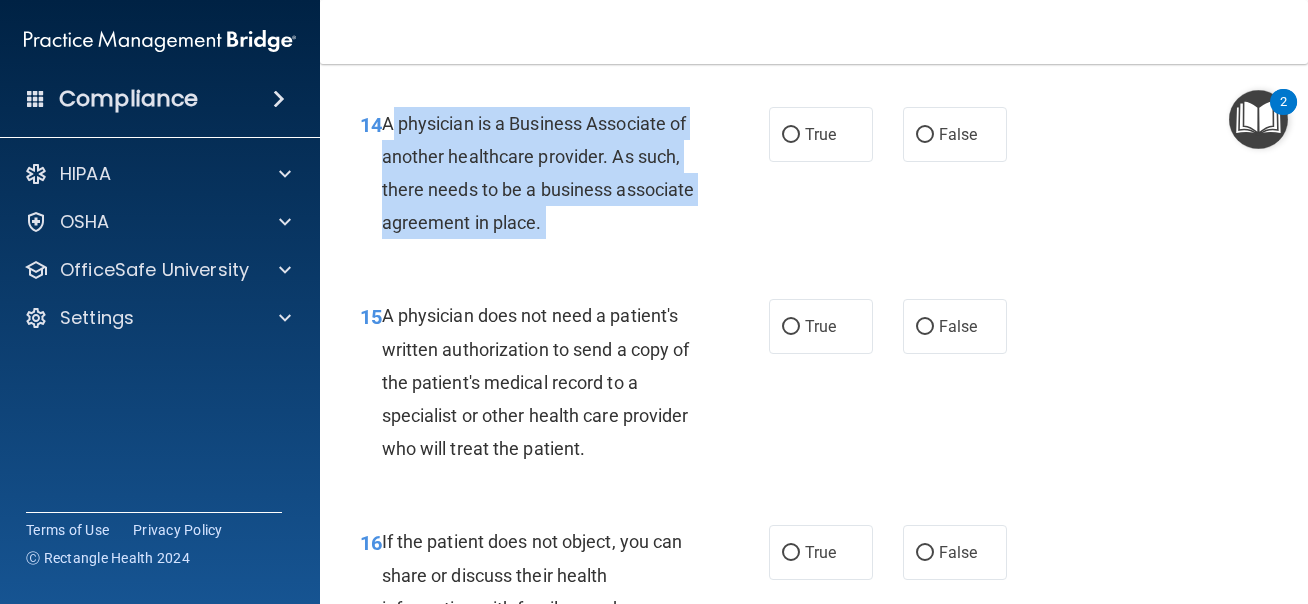 click on "A physician is a Business Associate of another healthcare provider.  As such, there needs to be a business associate agreement in place." at bounding box center (538, 173) 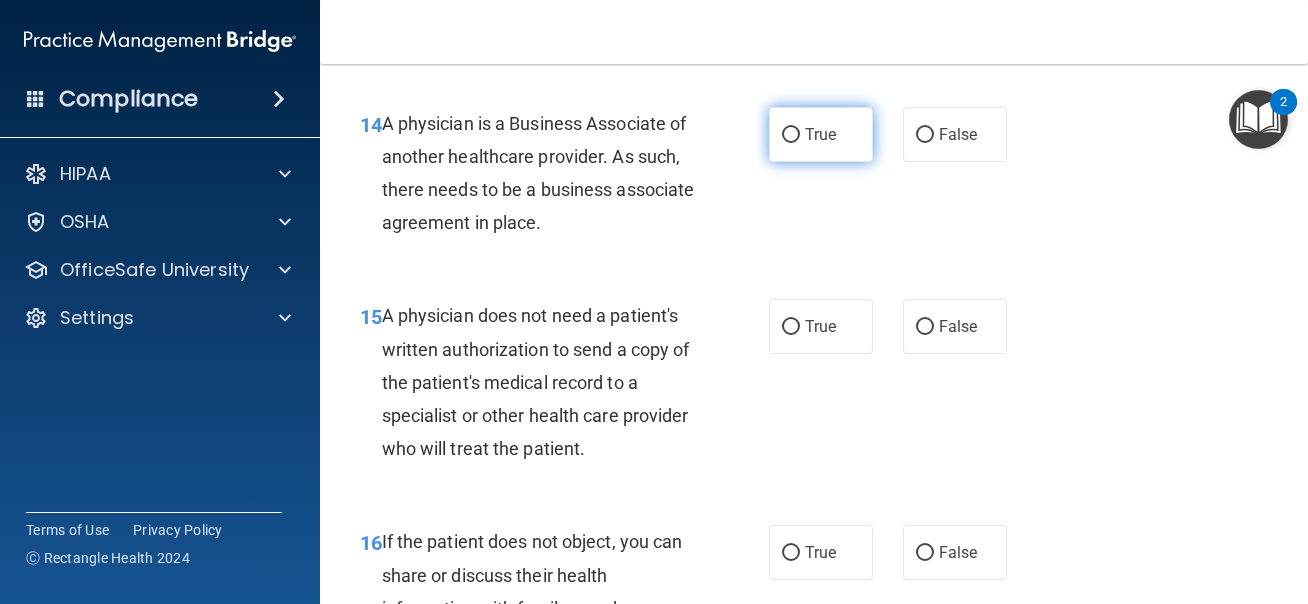 click on "True" at bounding box center (821, 134) 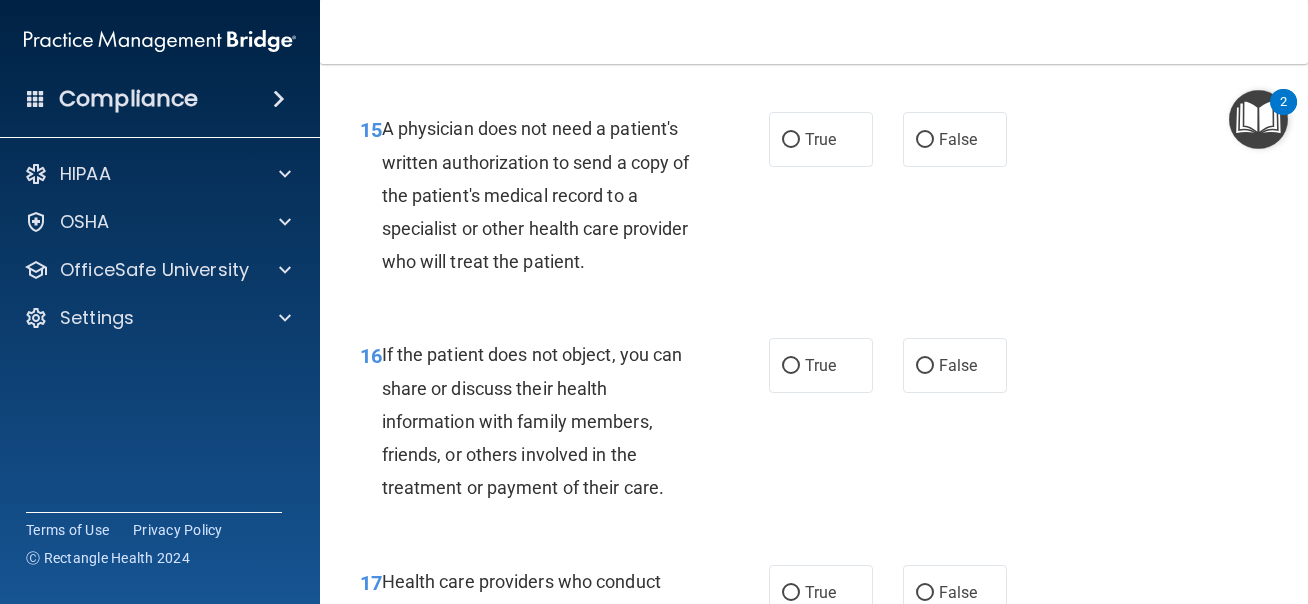scroll, scrollTop: 3018, scrollLeft: 0, axis: vertical 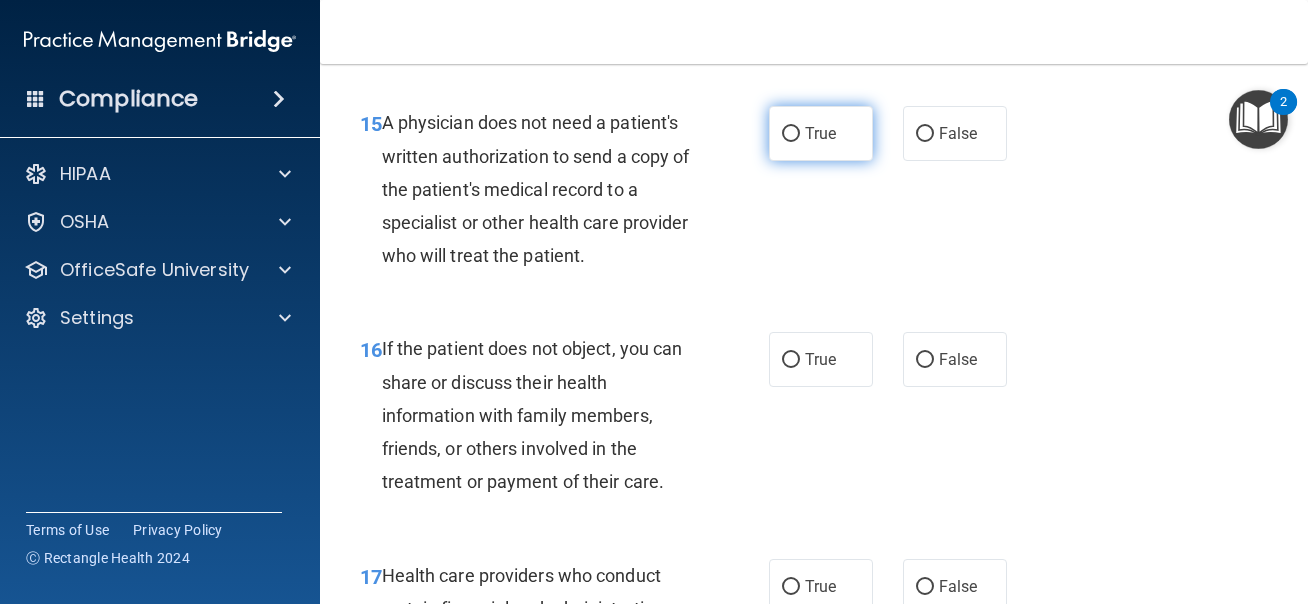 click on "True" at bounding box center [821, 133] 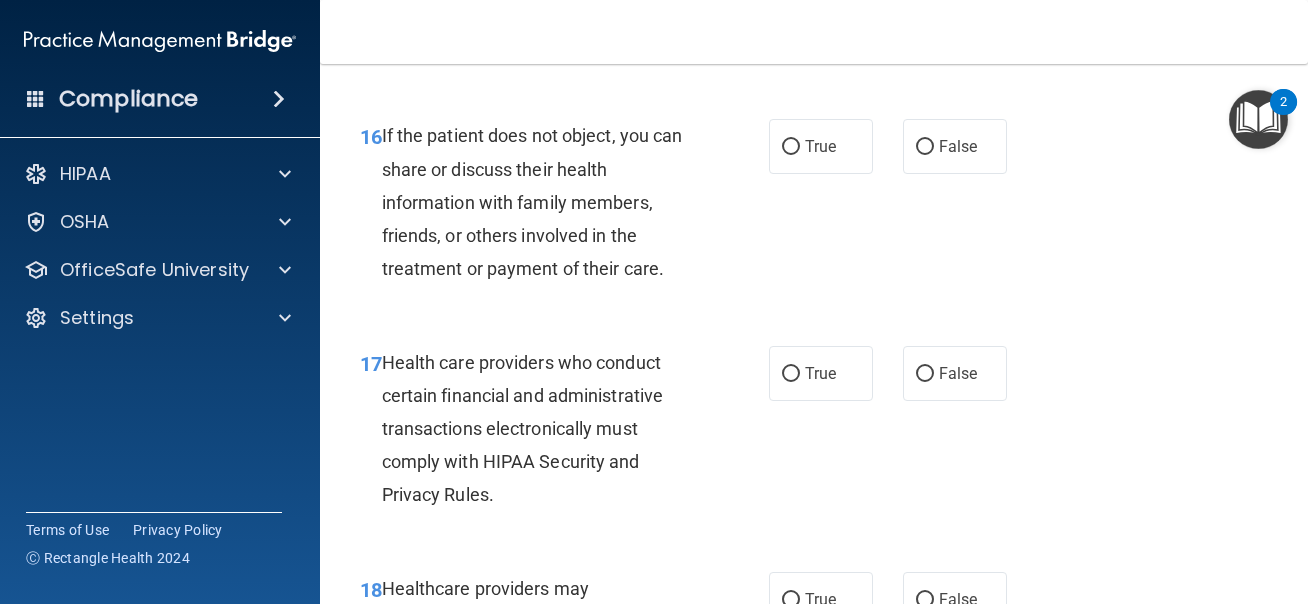 scroll, scrollTop: 3259, scrollLeft: 0, axis: vertical 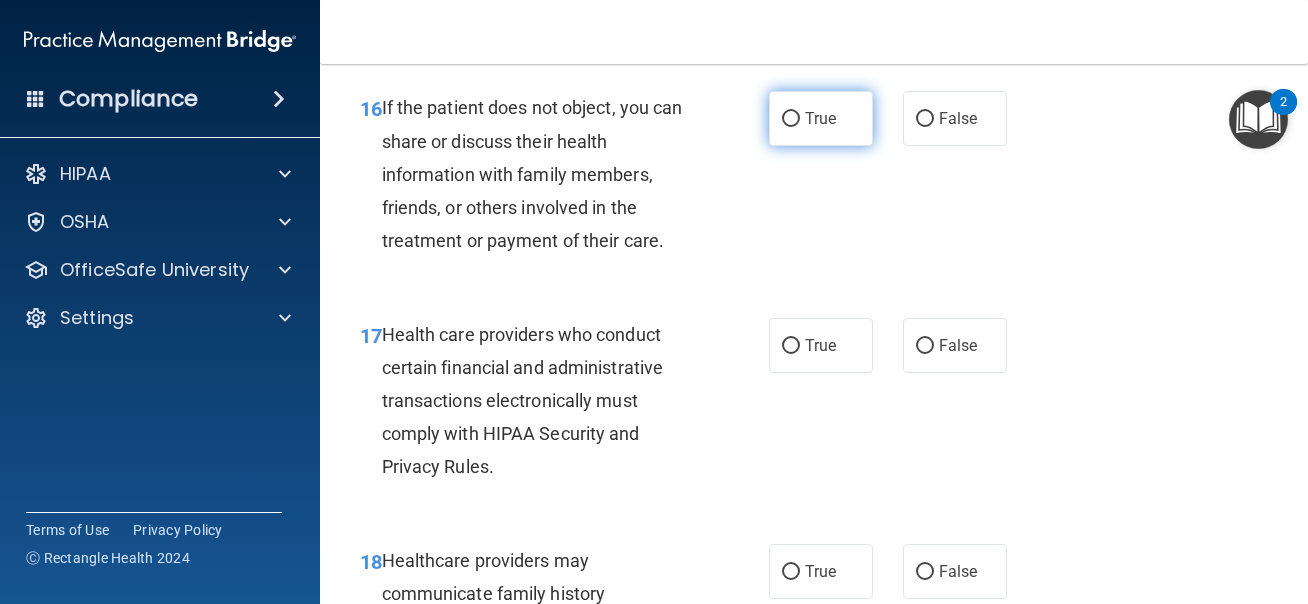 click on "True" at bounding box center [791, 119] 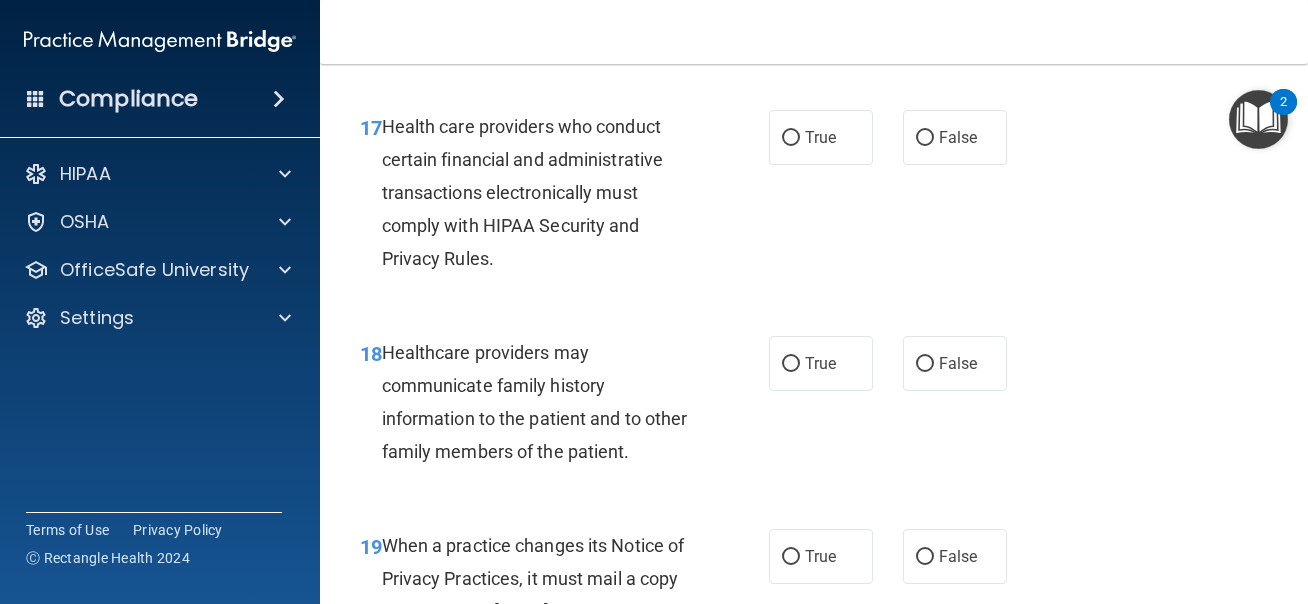 scroll, scrollTop: 3471, scrollLeft: 0, axis: vertical 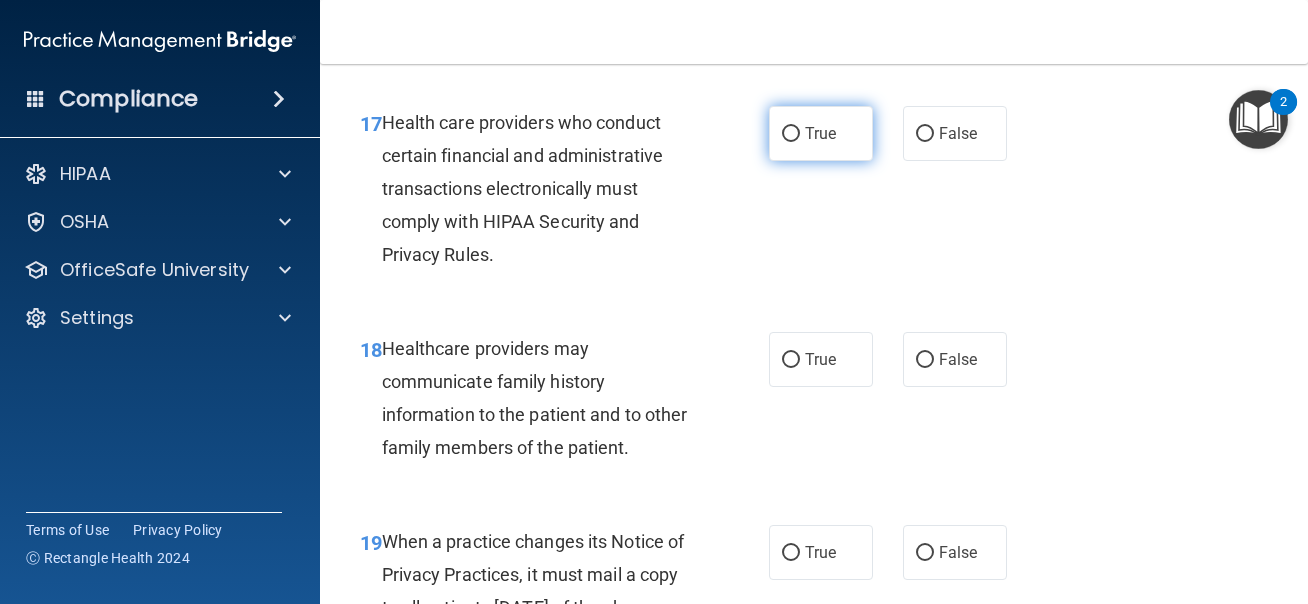 click on "True" at bounding box center (791, 134) 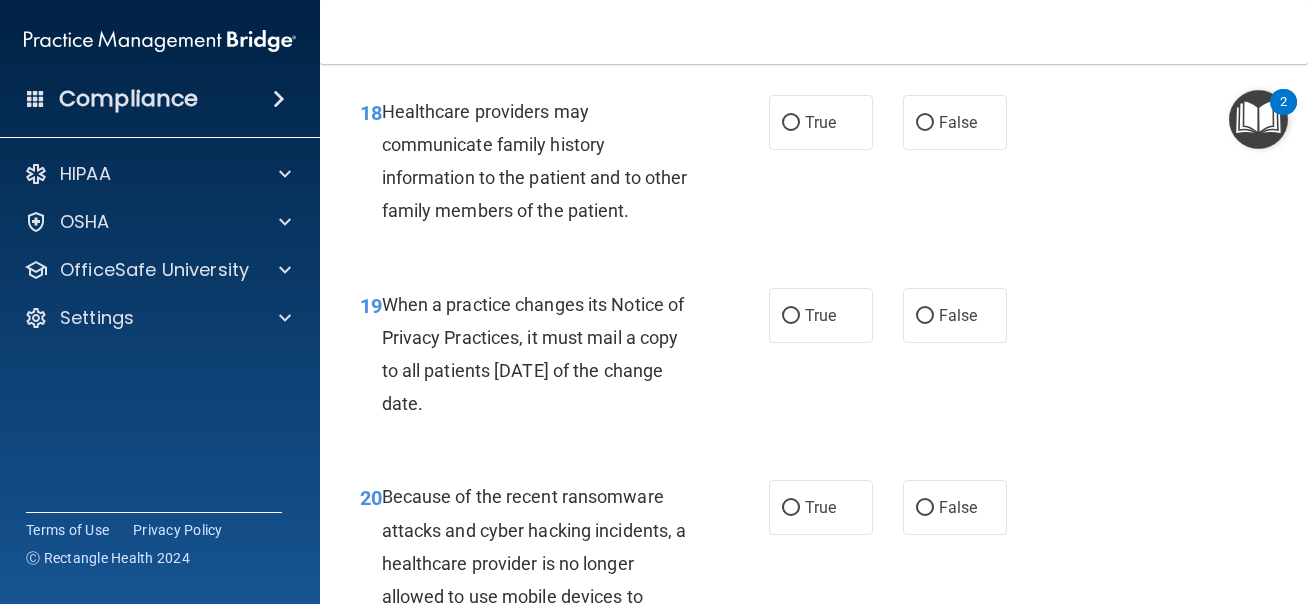 scroll, scrollTop: 3709, scrollLeft: 0, axis: vertical 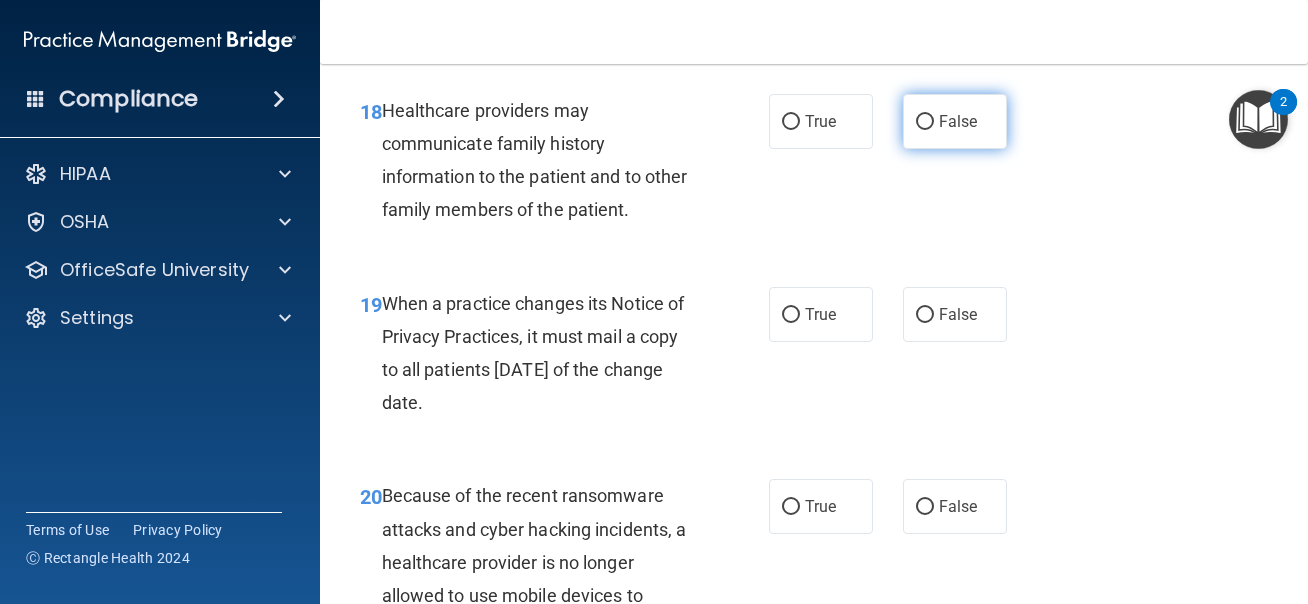 click on "False" at bounding box center (955, 121) 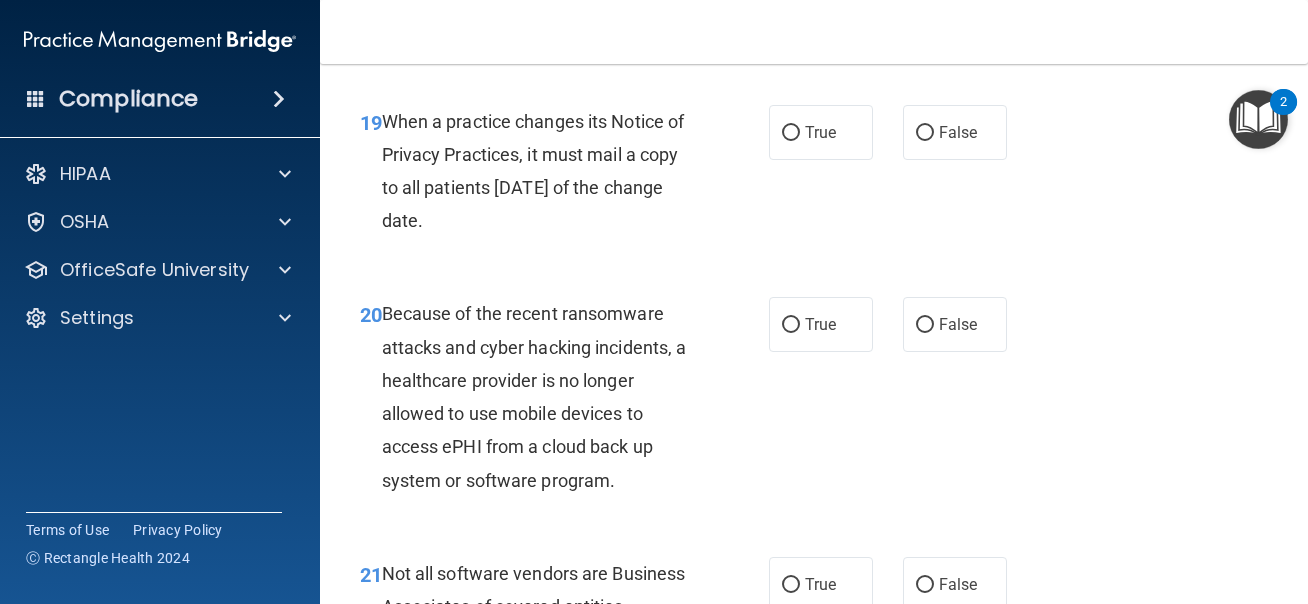 scroll, scrollTop: 3901, scrollLeft: 0, axis: vertical 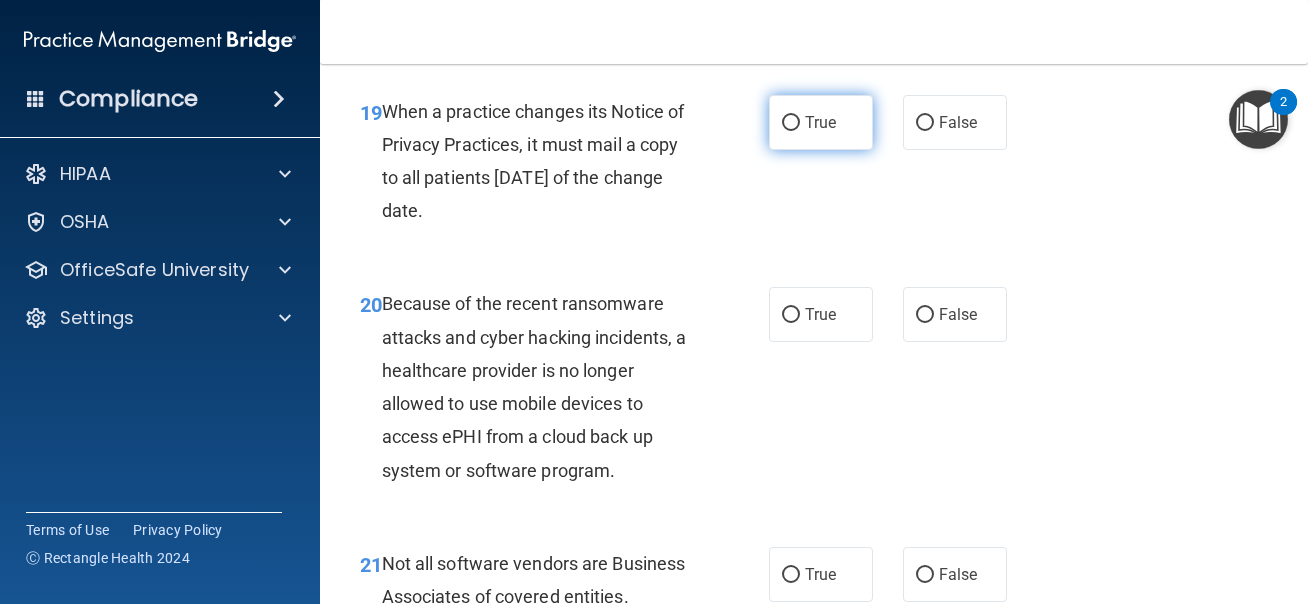 click on "True" at bounding box center [821, 122] 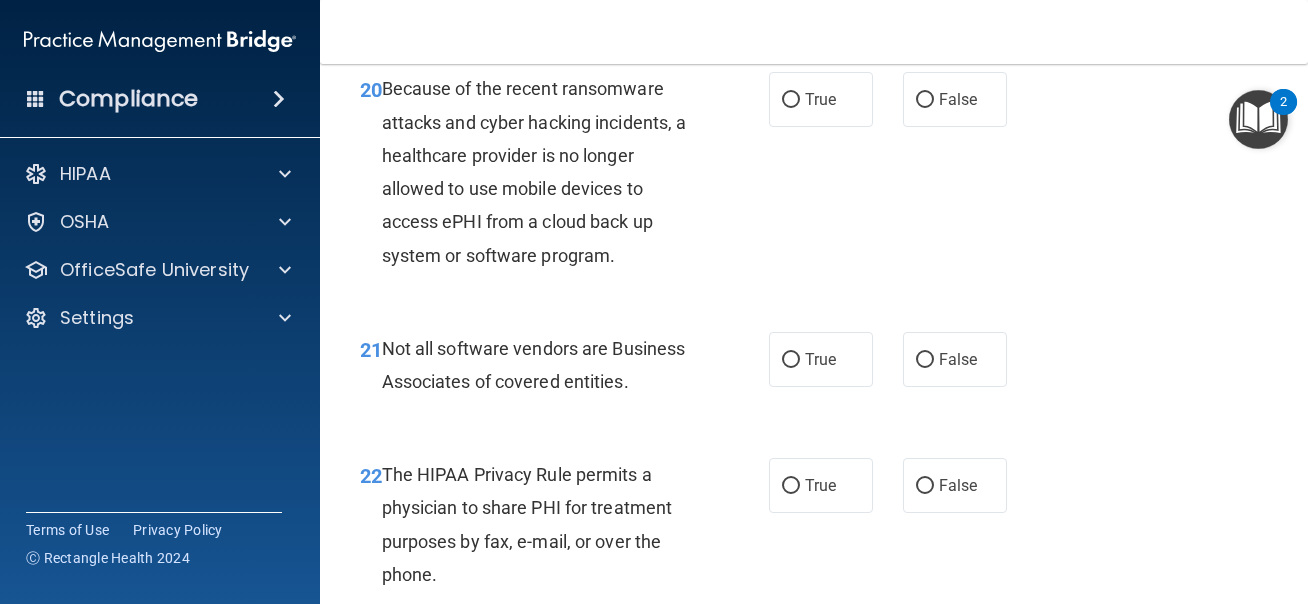 scroll, scrollTop: 4117, scrollLeft: 0, axis: vertical 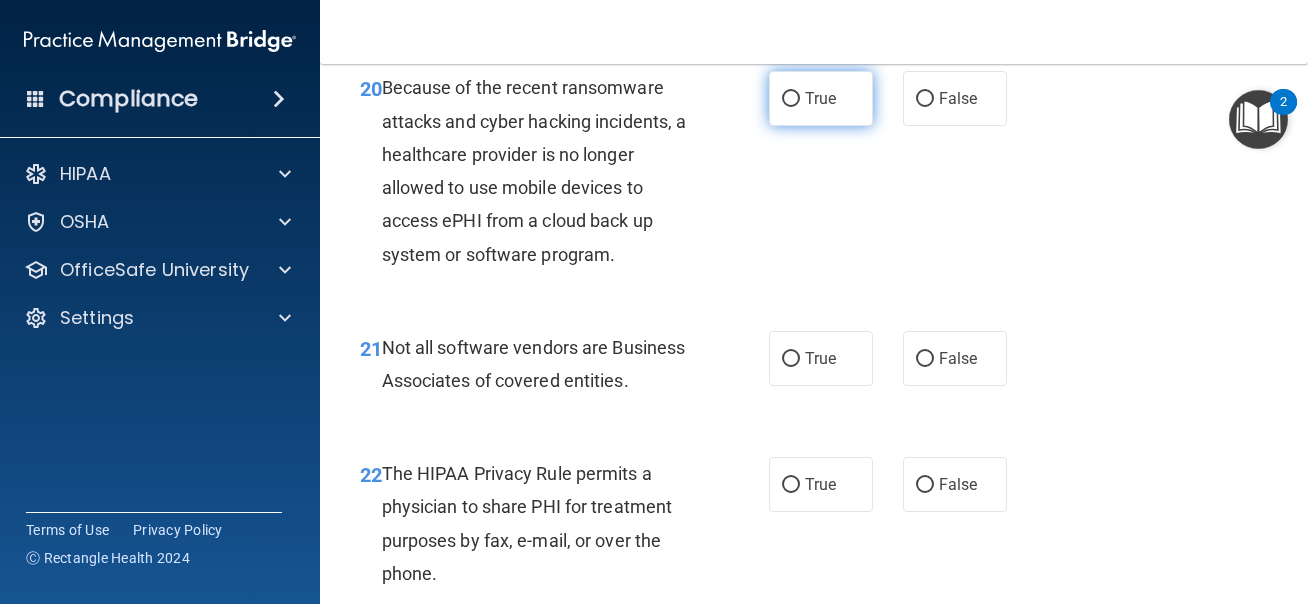 click on "True" at bounding box center (821, 98) 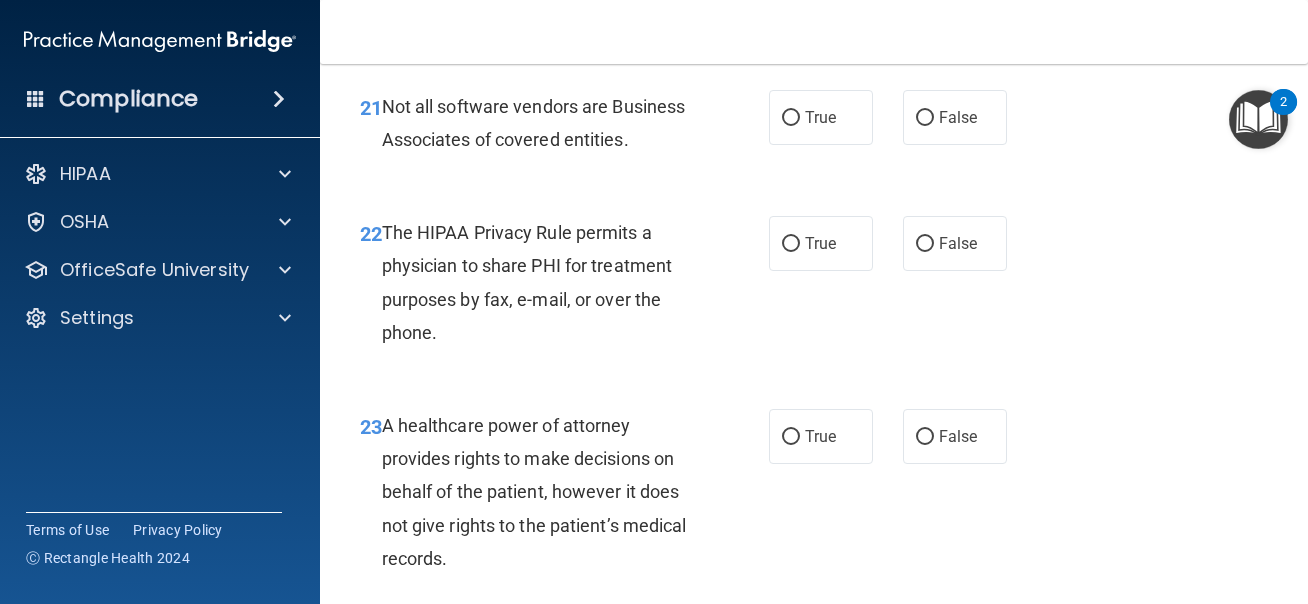 scroll, scrollTop: 4359, scrollLeft: 0, axis: vertical 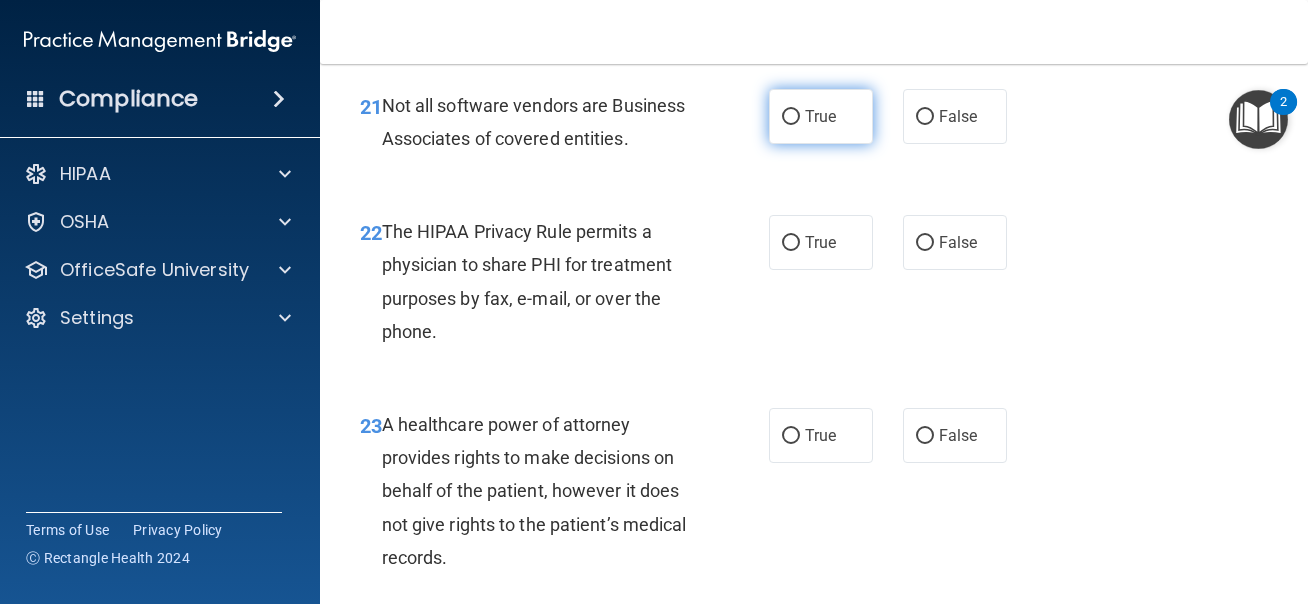 click on "True" at bounding box center (821, 116) 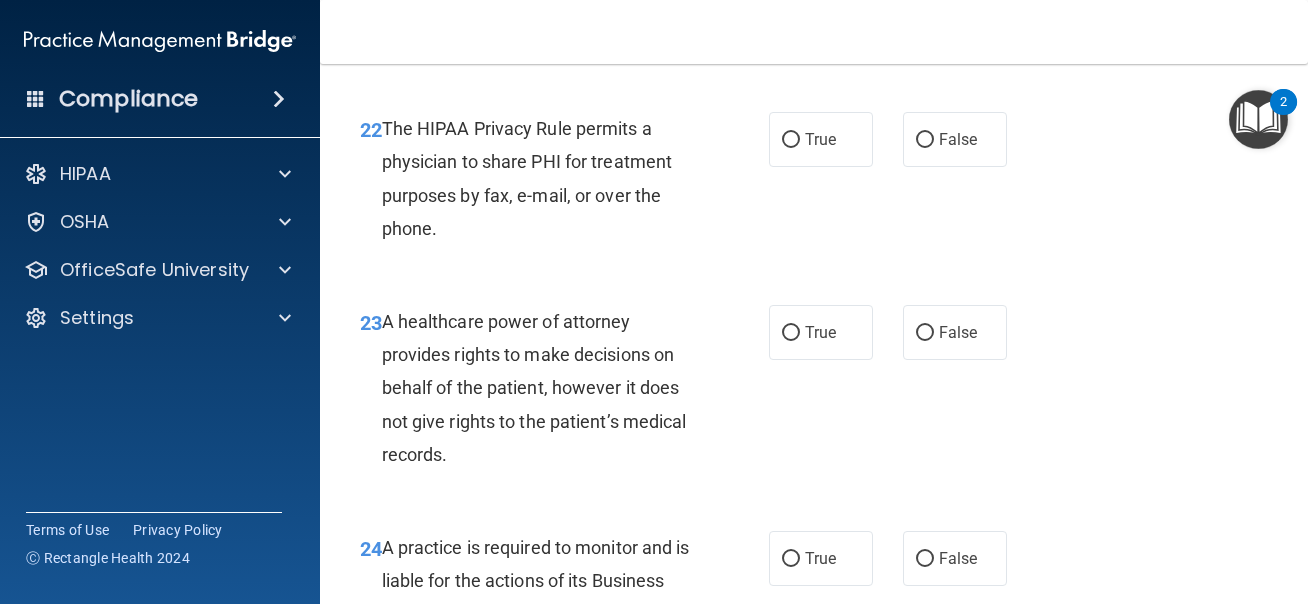 scroll, scrollTop: 4464, scrollLeft: 0, axis: vertical 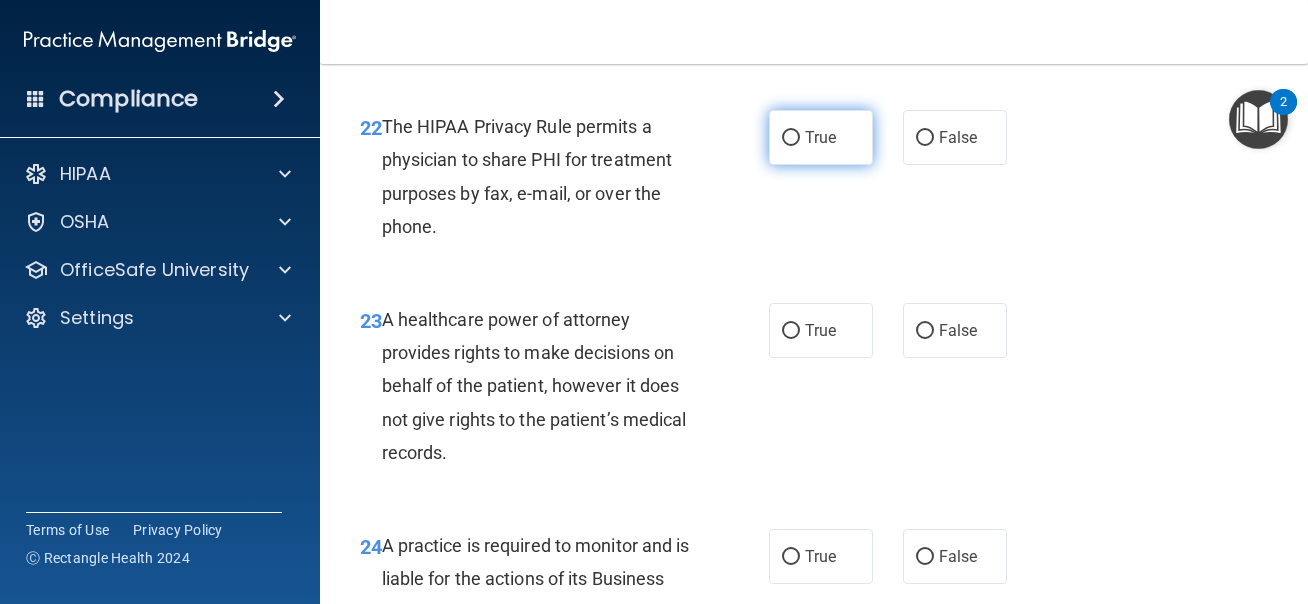 click on "True" at bounding box center (821, 137) 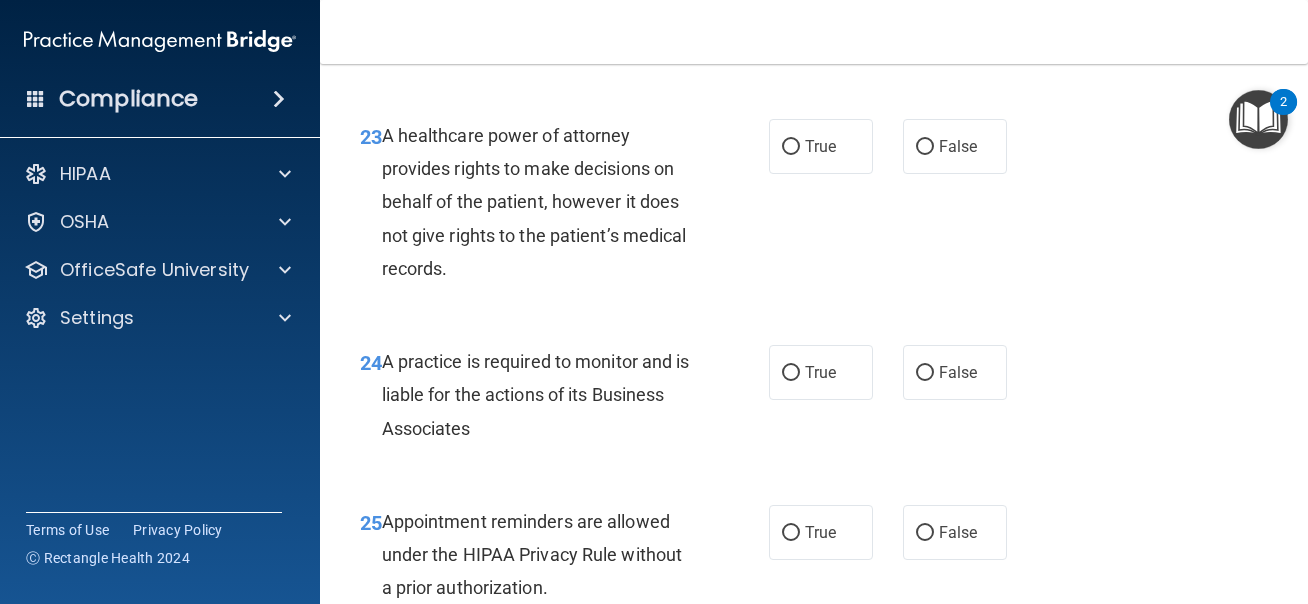 scroll, scrollTop: 4654, scrollLeft: 0, axis: vertical 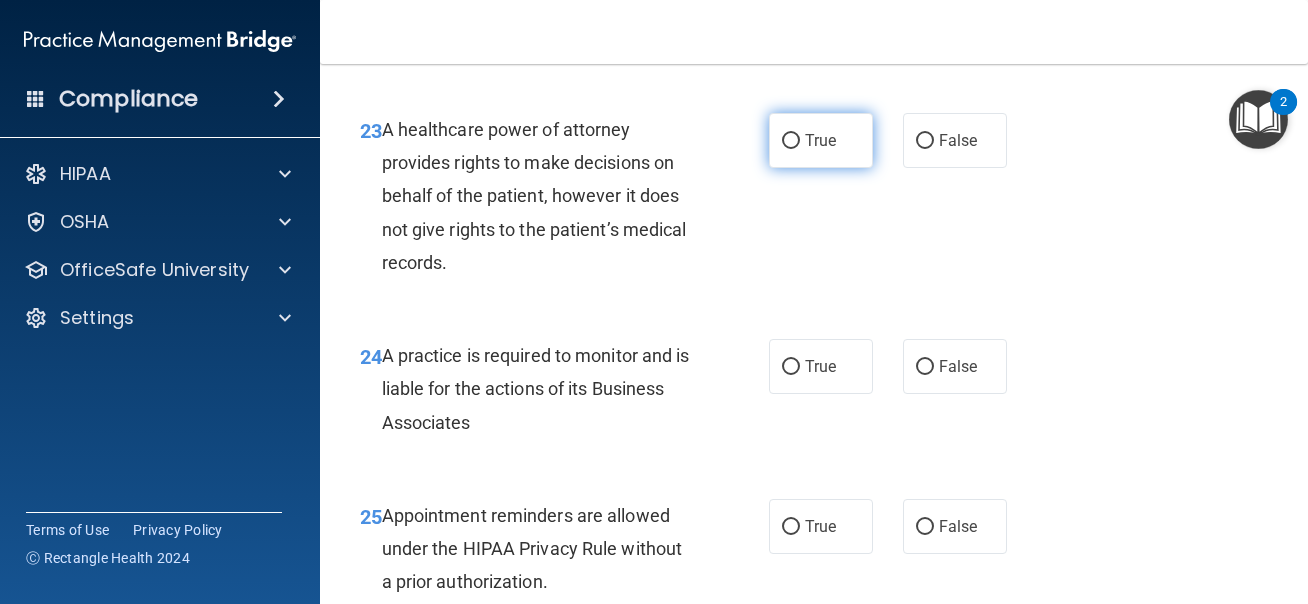 click on "True" at bounding box center (821, 140) 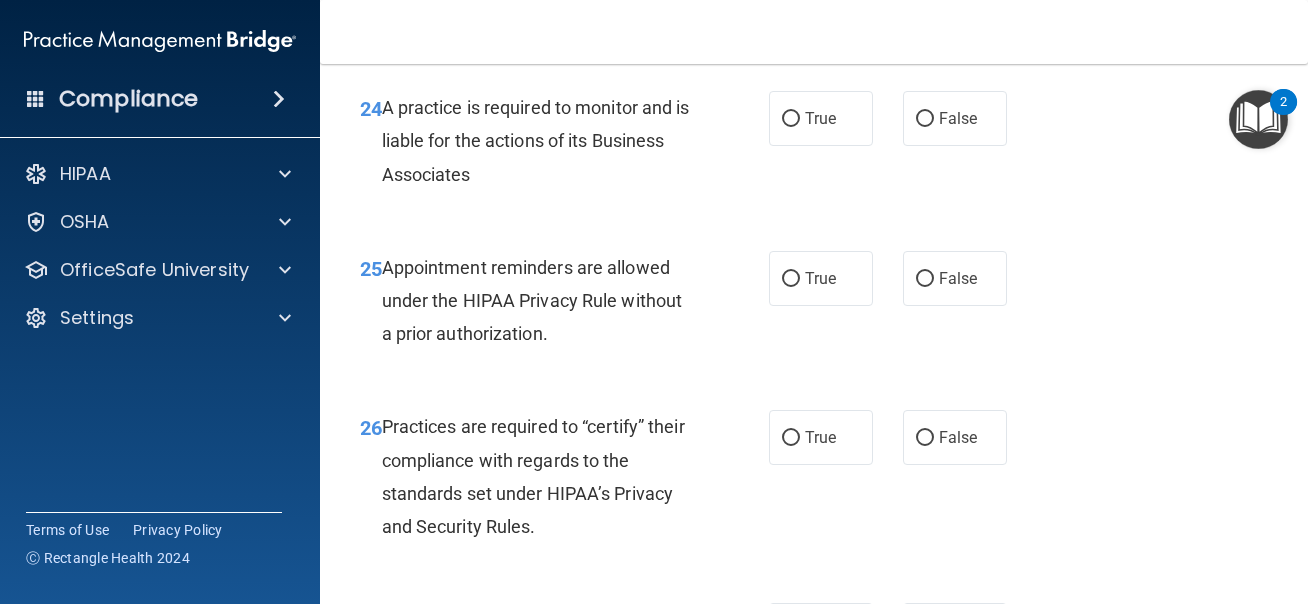scroll, scrollTop: 4903, scrollLeft: 0, axis: vertical 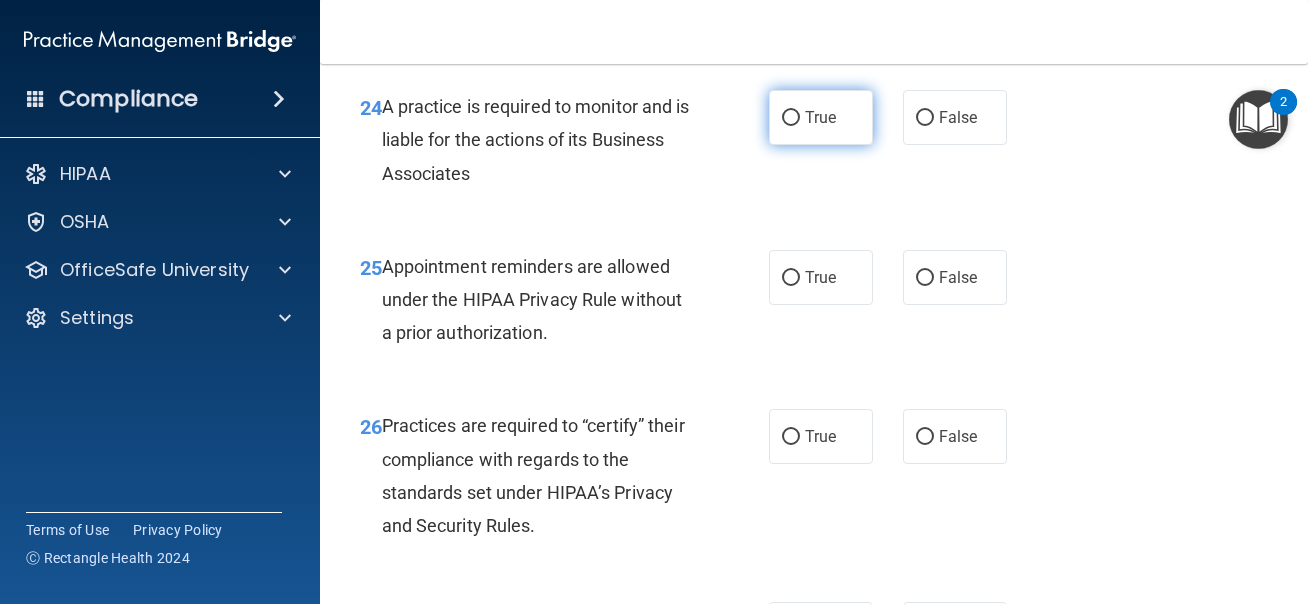 click on "True" at bounding box center (820, 117) 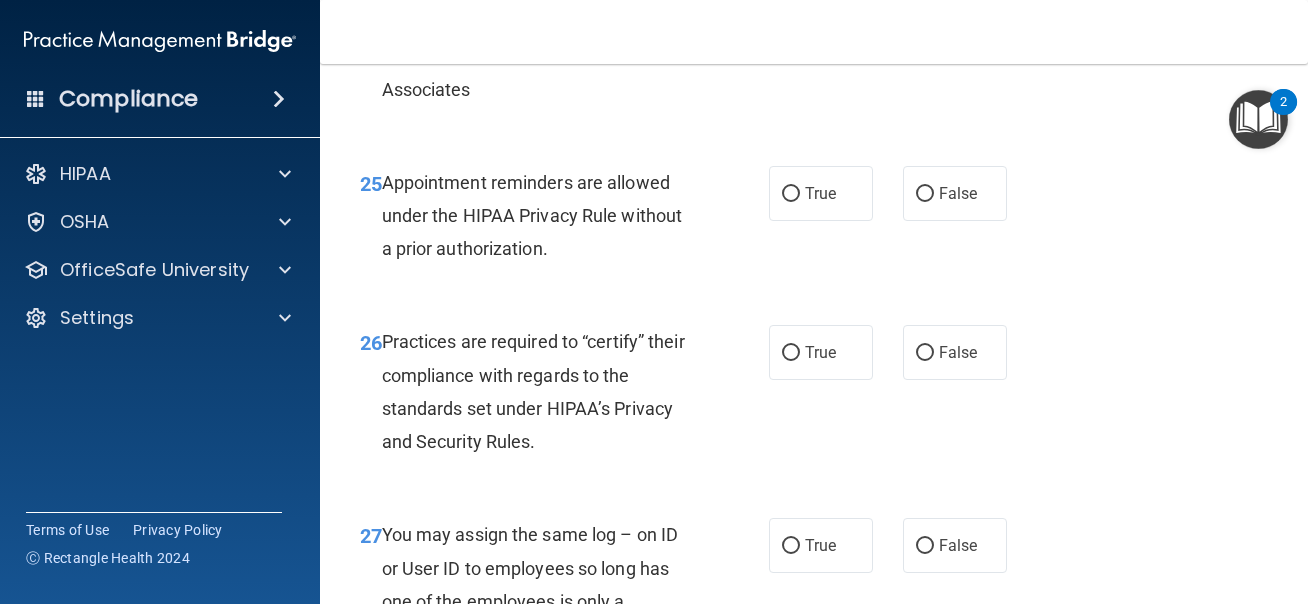 scroll, scrollTop: 4999, scrollLeft: 0, axis: vertical 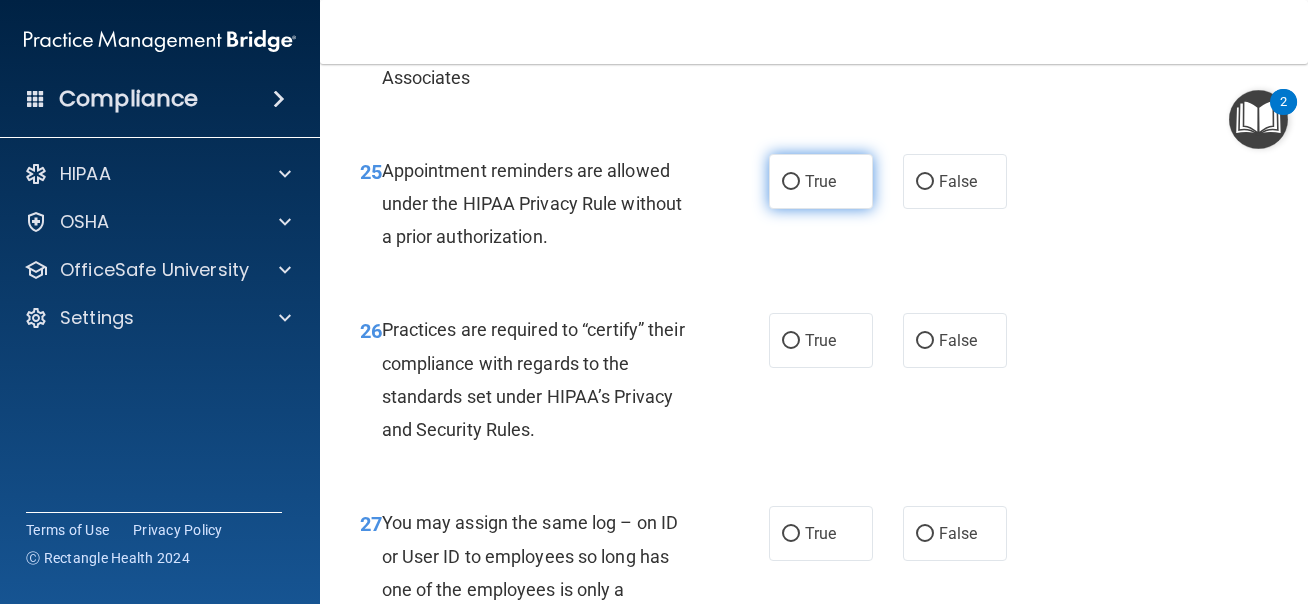 click on "True" at bounding box center (821, 181) 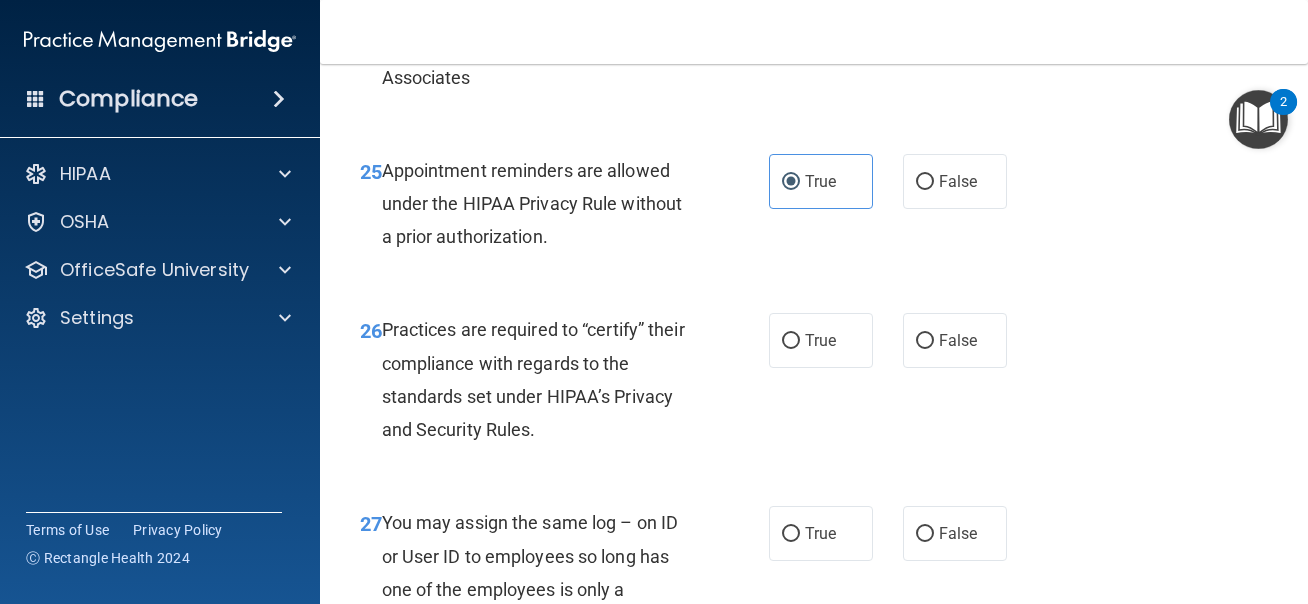 scroll, scrollTop: 5014, scrollLeft: 0, axis: vertical 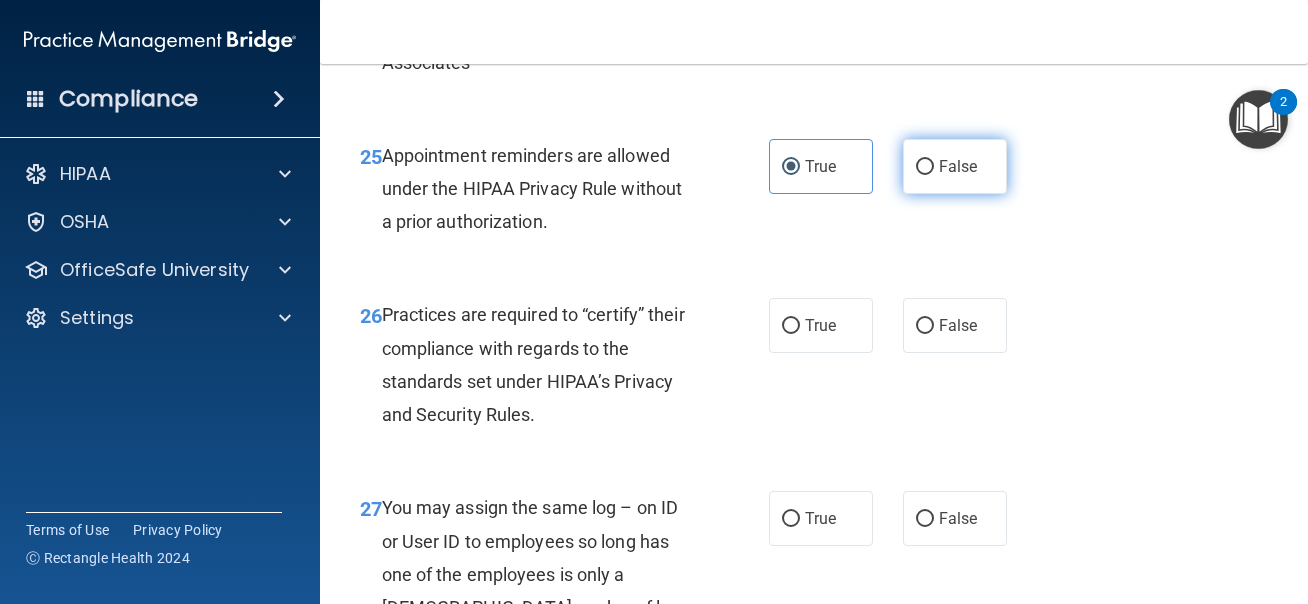 click on "False" at bounding box center [925, 167] 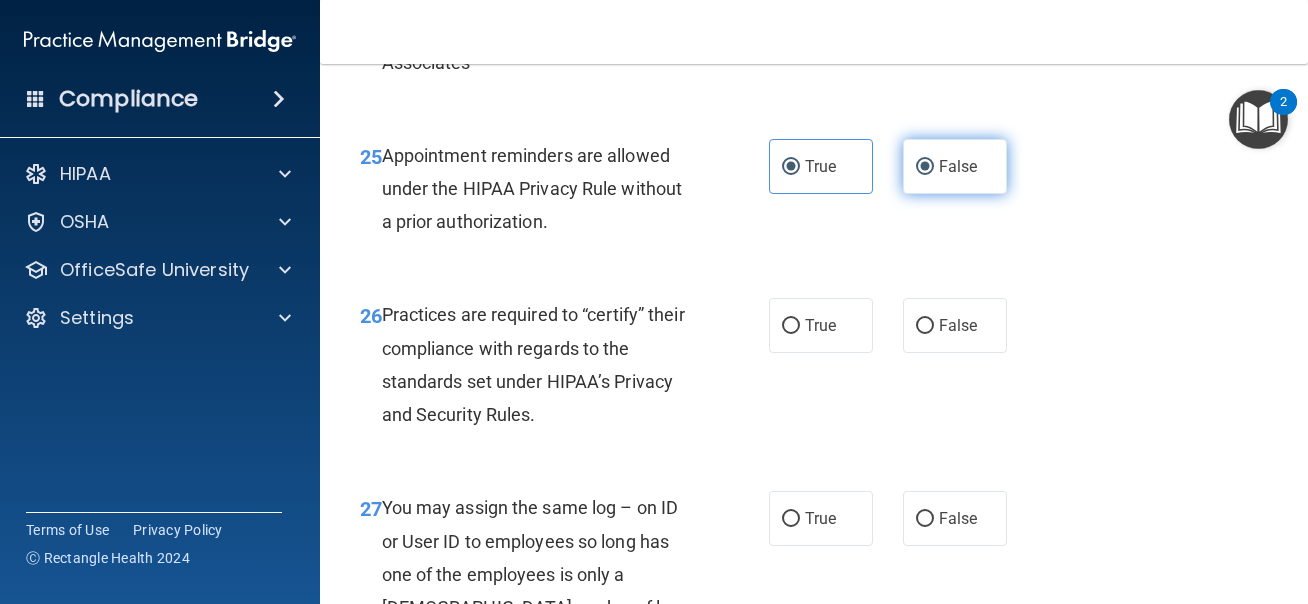 radio on "false" 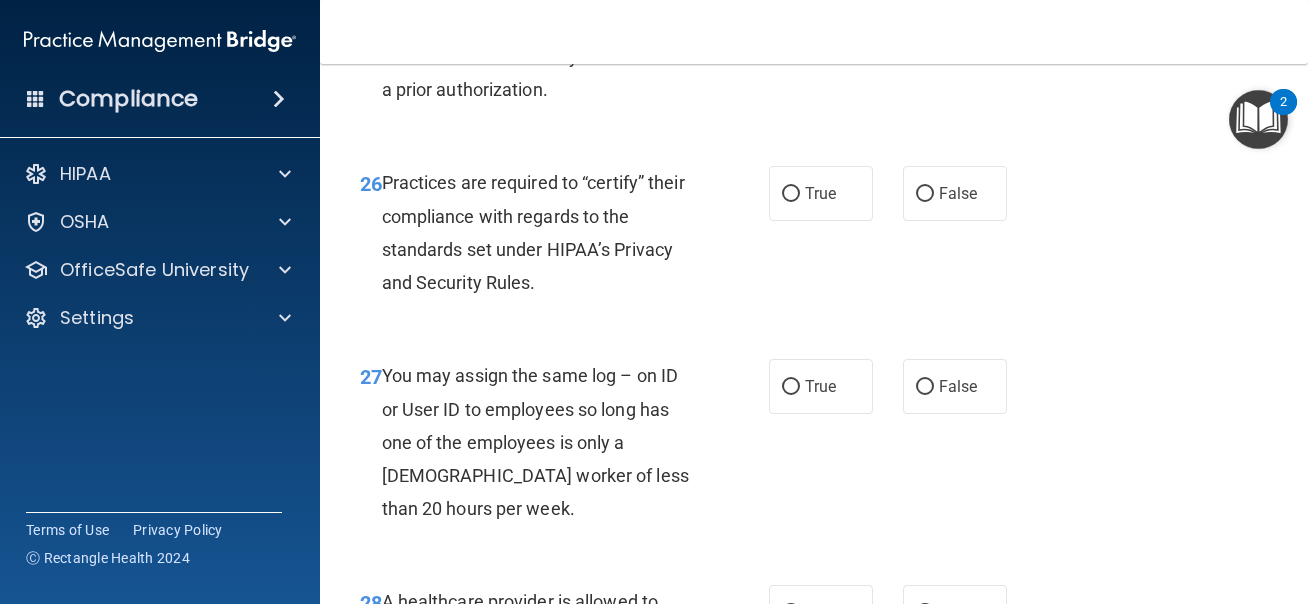 scroll, scrollTop: 5180, scrollLeft: 0, axis: vertical 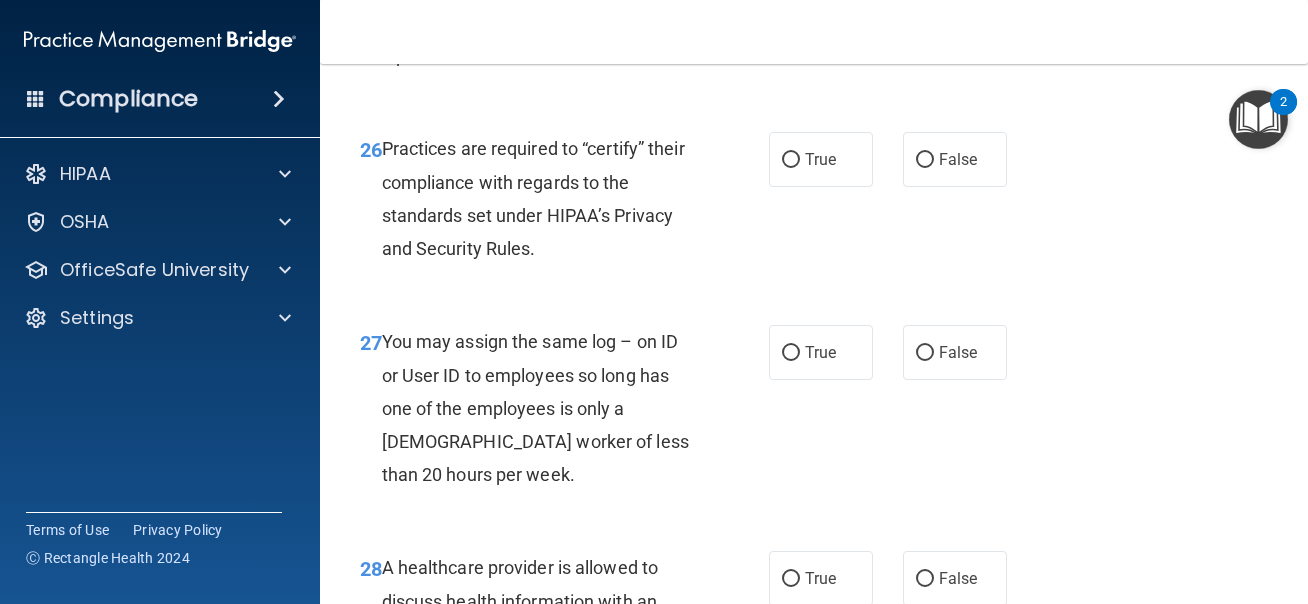 click on "26       Practices are required to “certify” their compliance with regards to the standards set under HIPAA’s Privacy and Security Rules." at bounding box center (564, 203) 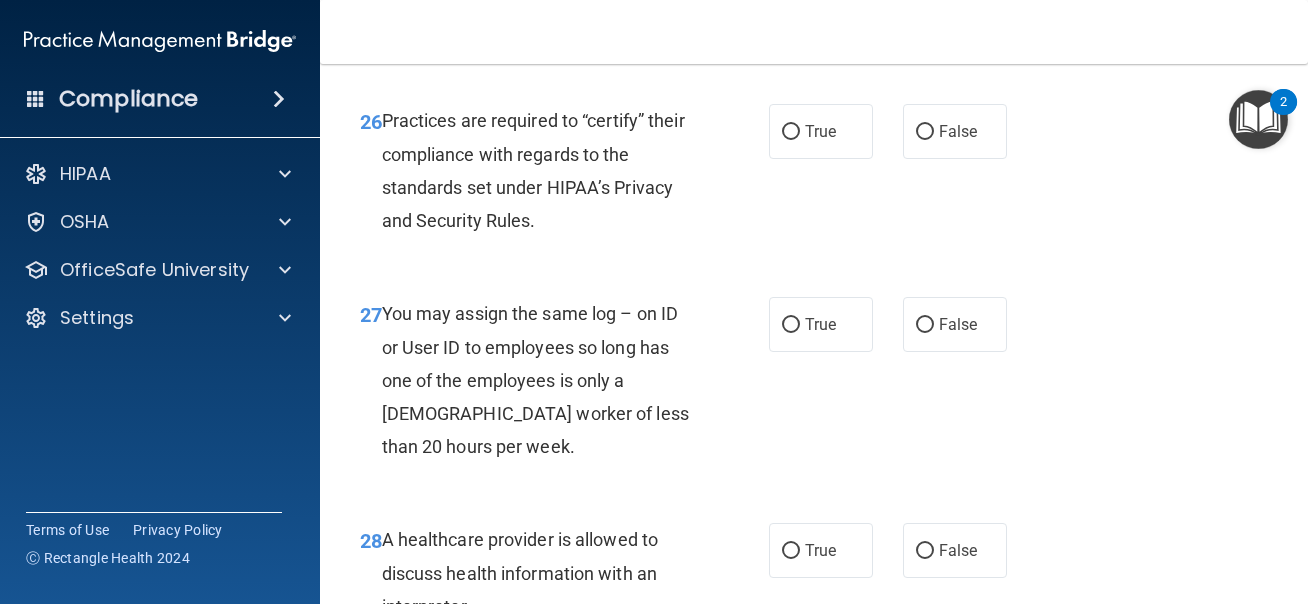 scroll, scrollTop: 5209, scrollLeft: 0, axis: vertical 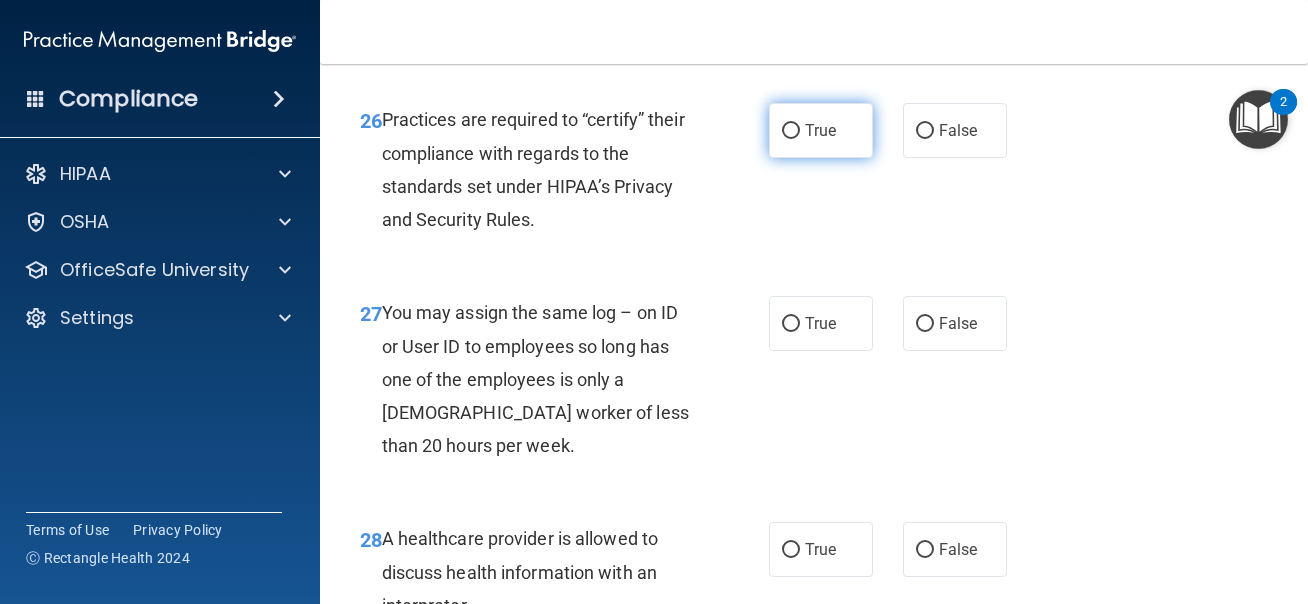 click on "True" at bounding box center [821, 130] 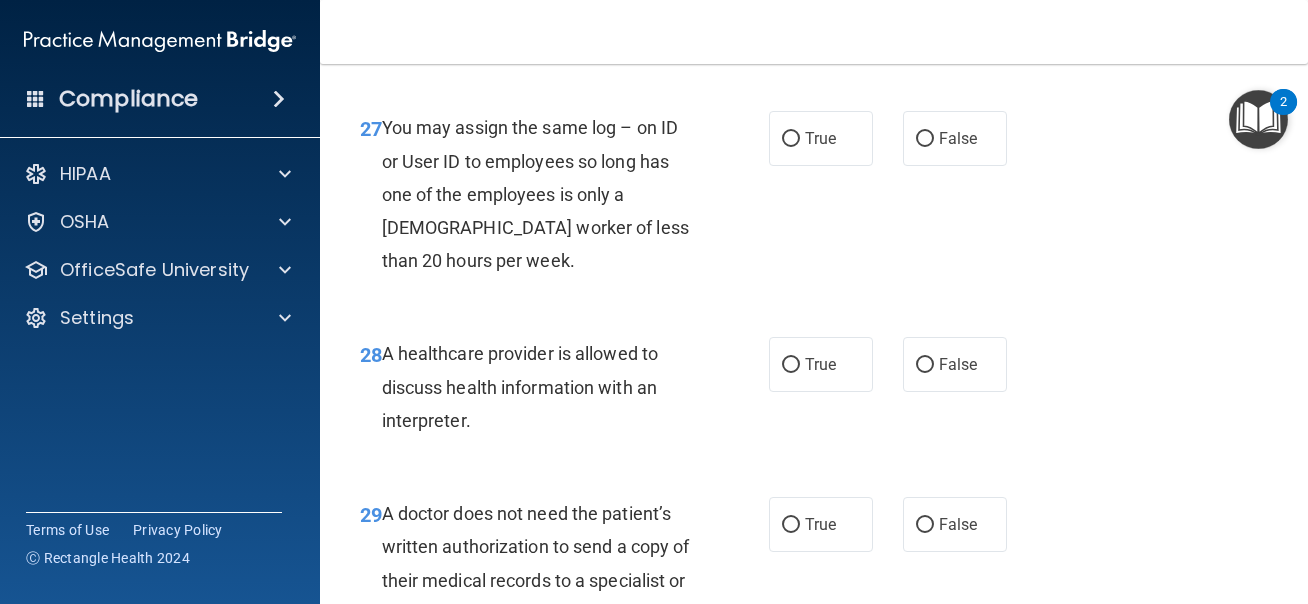 scroll, scrollTop: 5404, scrollLeft: 0, axis: vertical 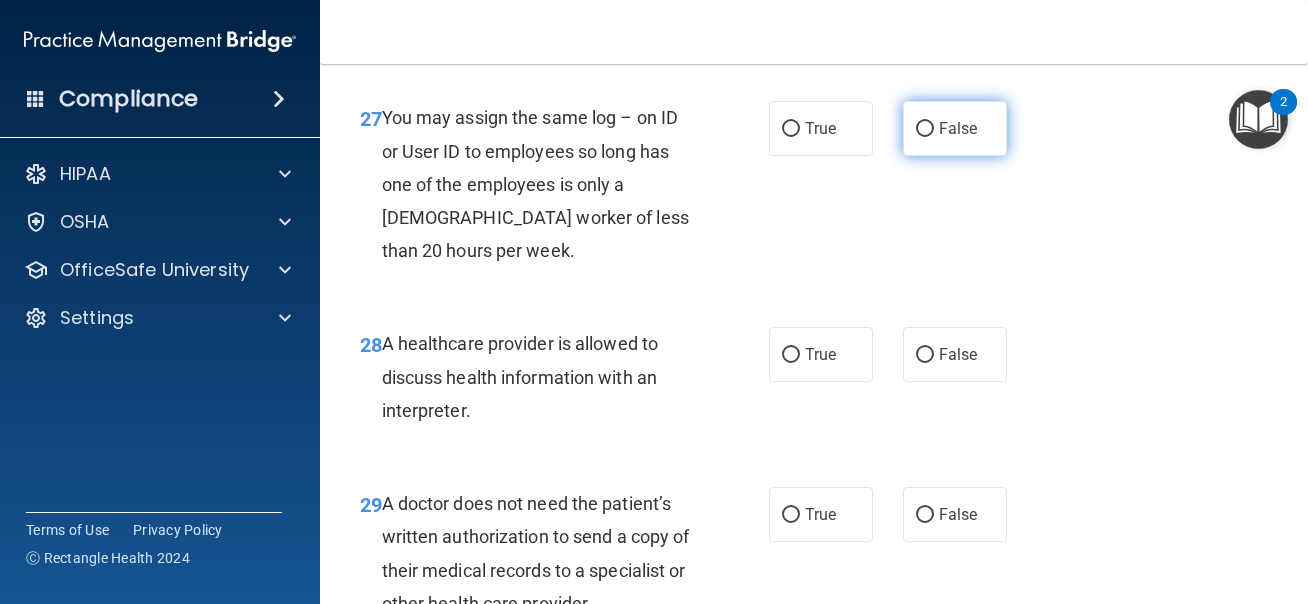 click on "False" at bounding box center (955, 128) 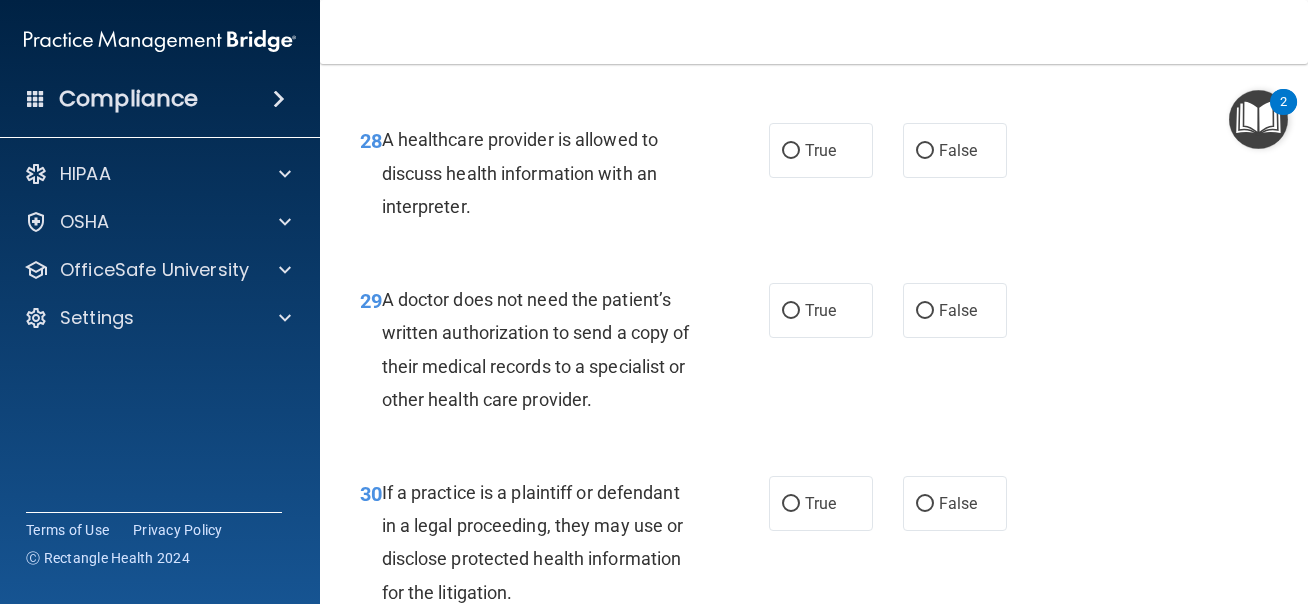 scroll, scrollTop: 5609, scrollLeft: 0, axis: vertical 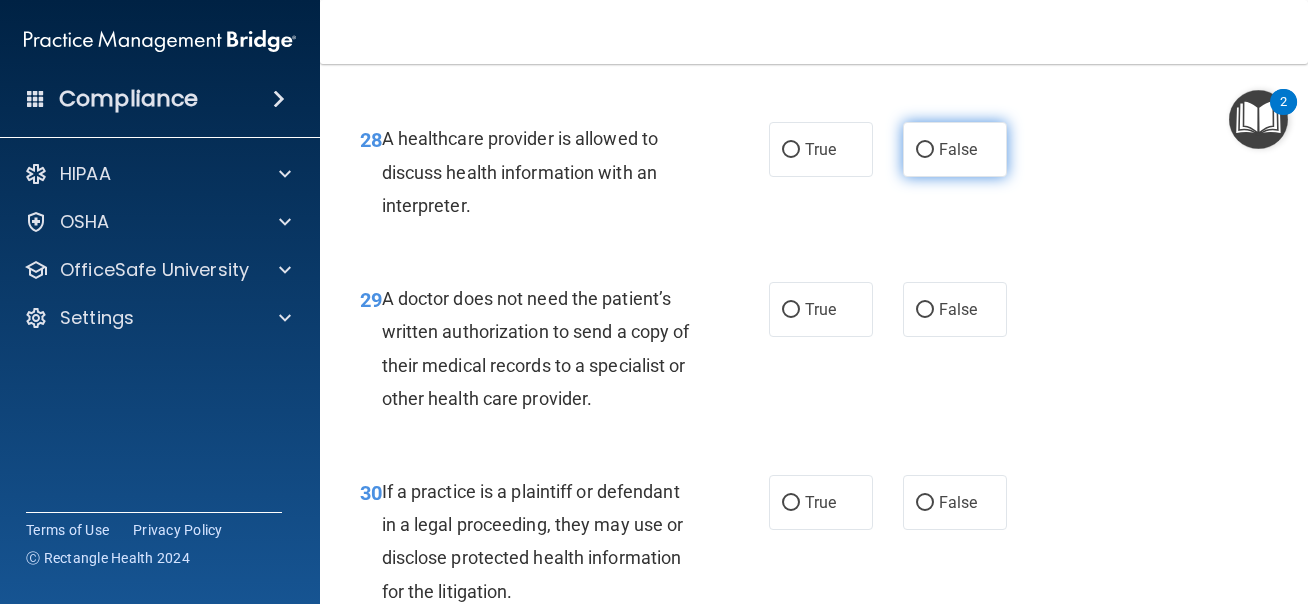 click on "False" at bounding box center (958, 149) 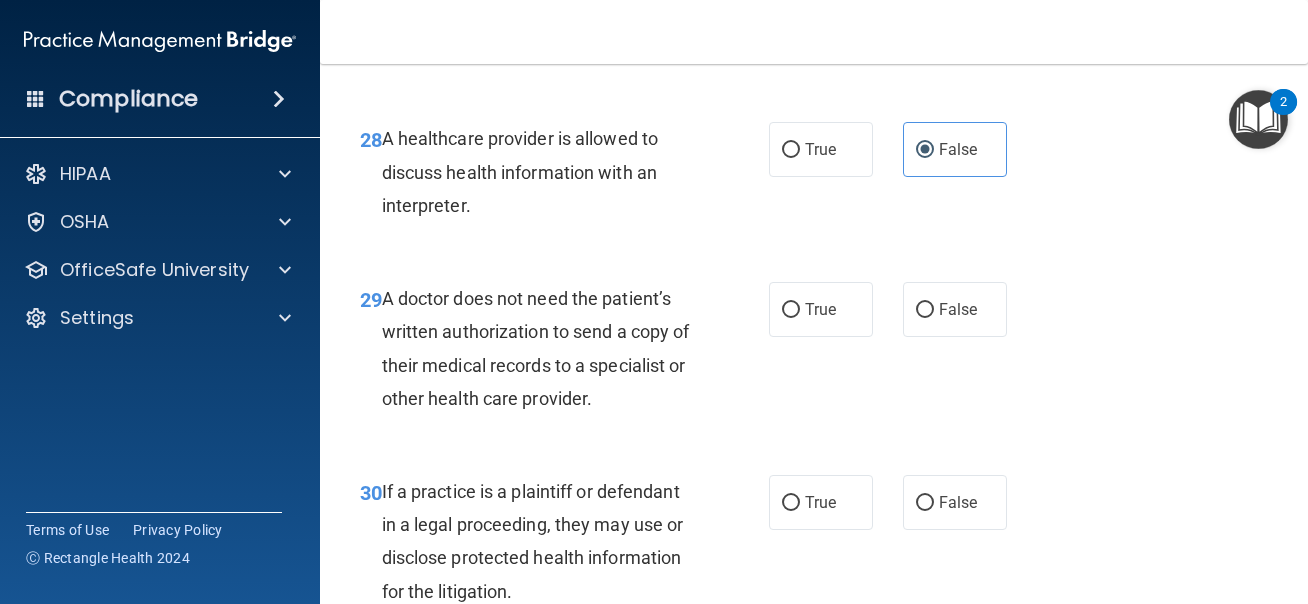 click on "28       A healthcare provider is allowed to discuss health information with an interpreter.                 True           False" at bounding box center (814, 177) 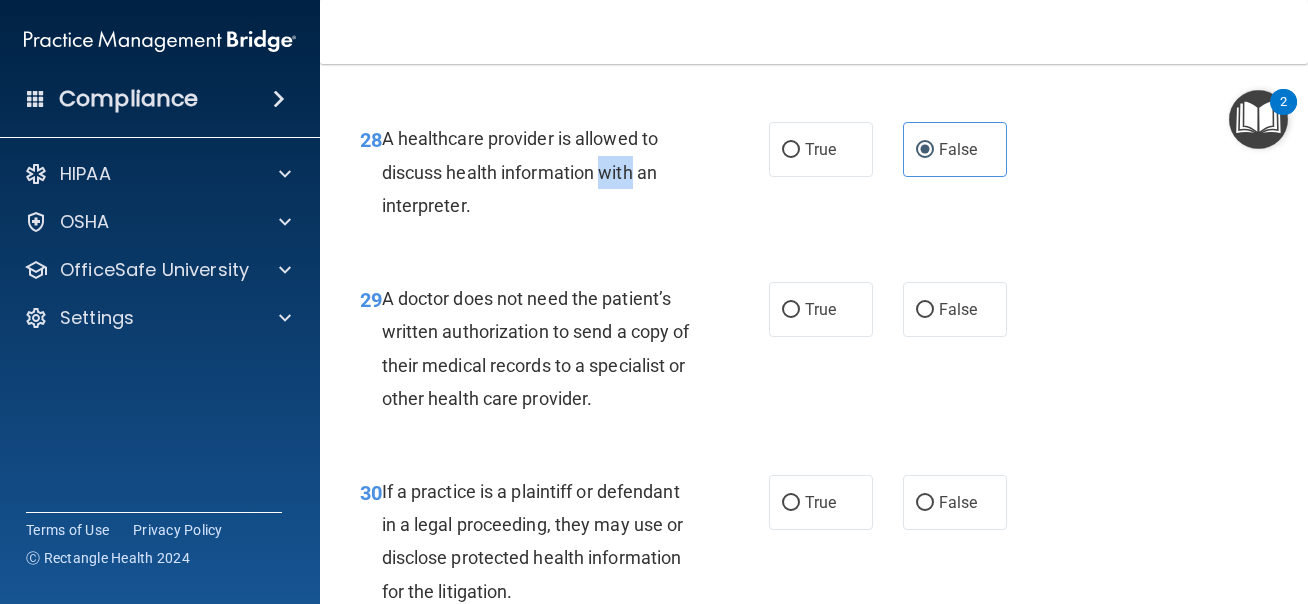 click on "A healthcare provider is allowed to discuss health information with an interpreter." at bounding box center [520, 171] 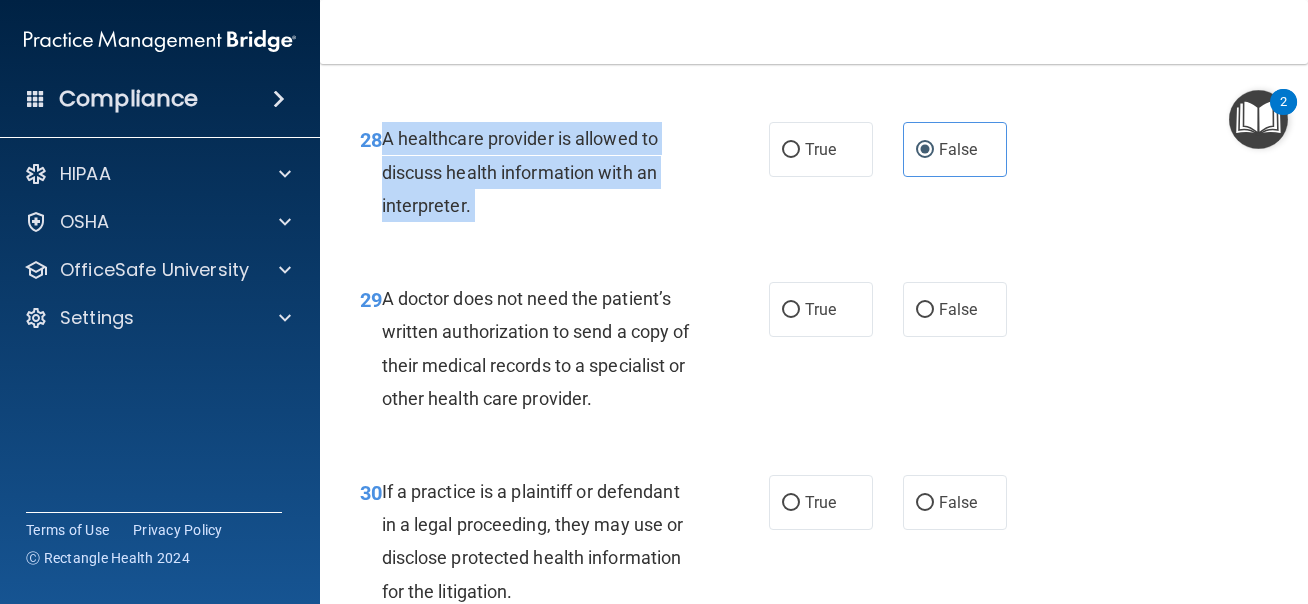 click on "28       A healthcare provider is allowed to discuss health information with an interpreter.                 True           False" at bounding box center (814, 177) 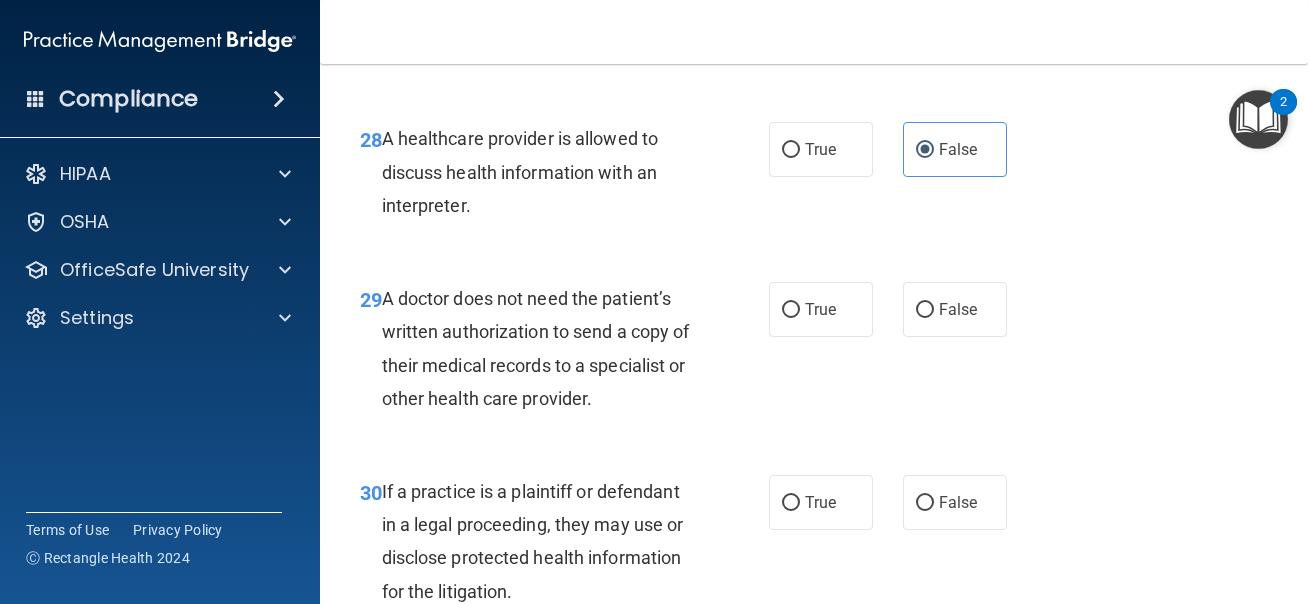 click on "28       A healthcare provider is allowed to discuss health information with an interpreter.                 True           False" at bounding box center (814, 177) 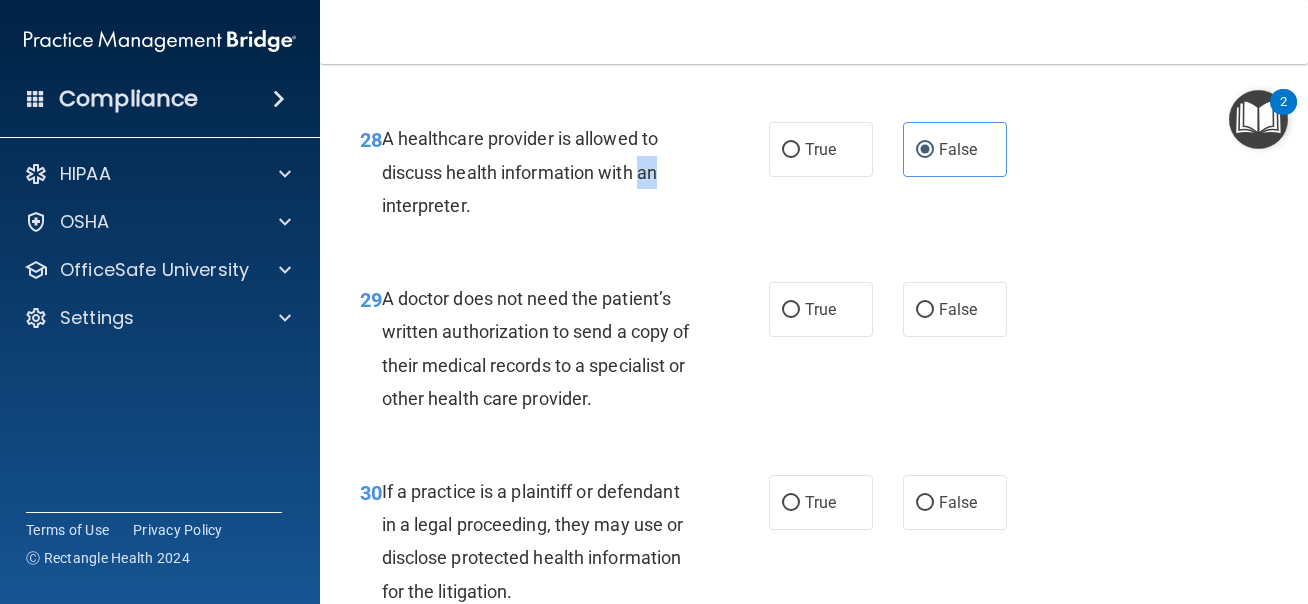 click on "A healthcare provider is allowed to discuss health information with an interpreter." at bounding box center (546, 172) 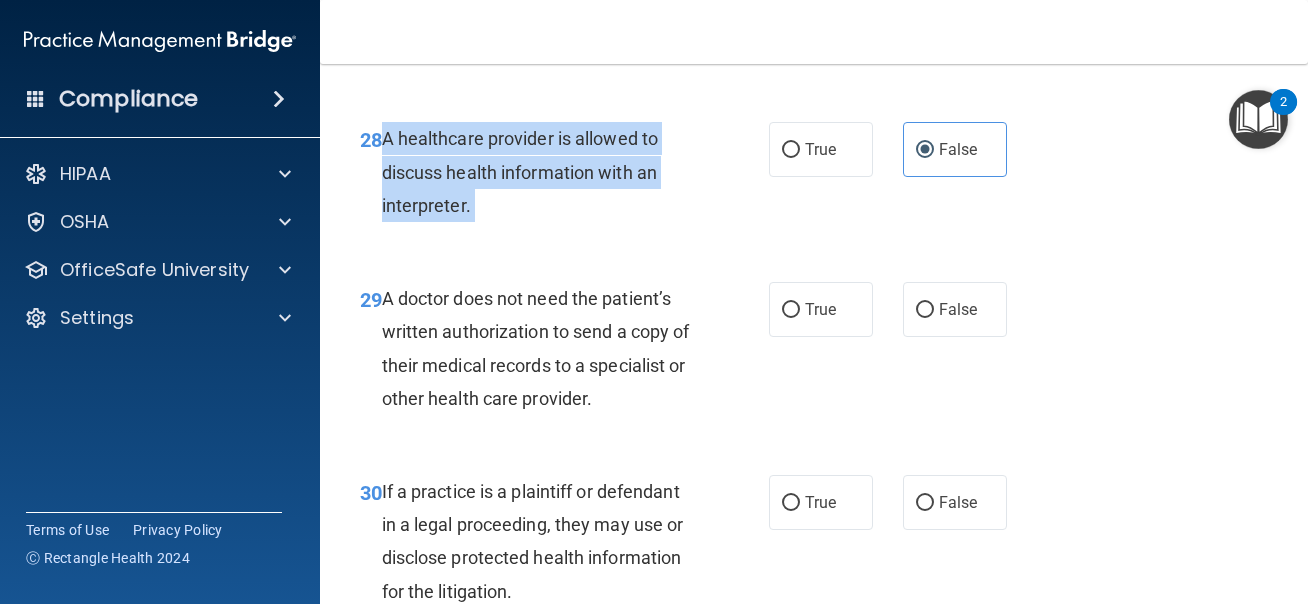 click on "A healthcare provider is allowed to discuss health information with an interpreter." at bounding box center (520, 171) 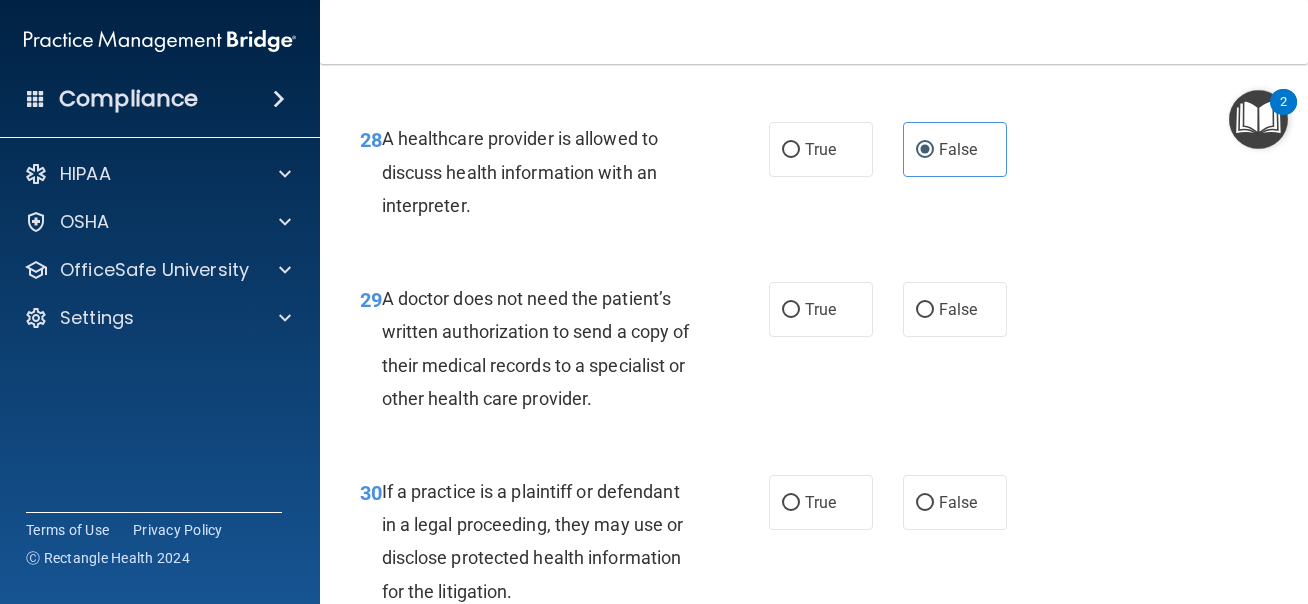 click on "A healthcare provider is allowed to discuss health information with an interpreter." at bounding box center (520, 171) 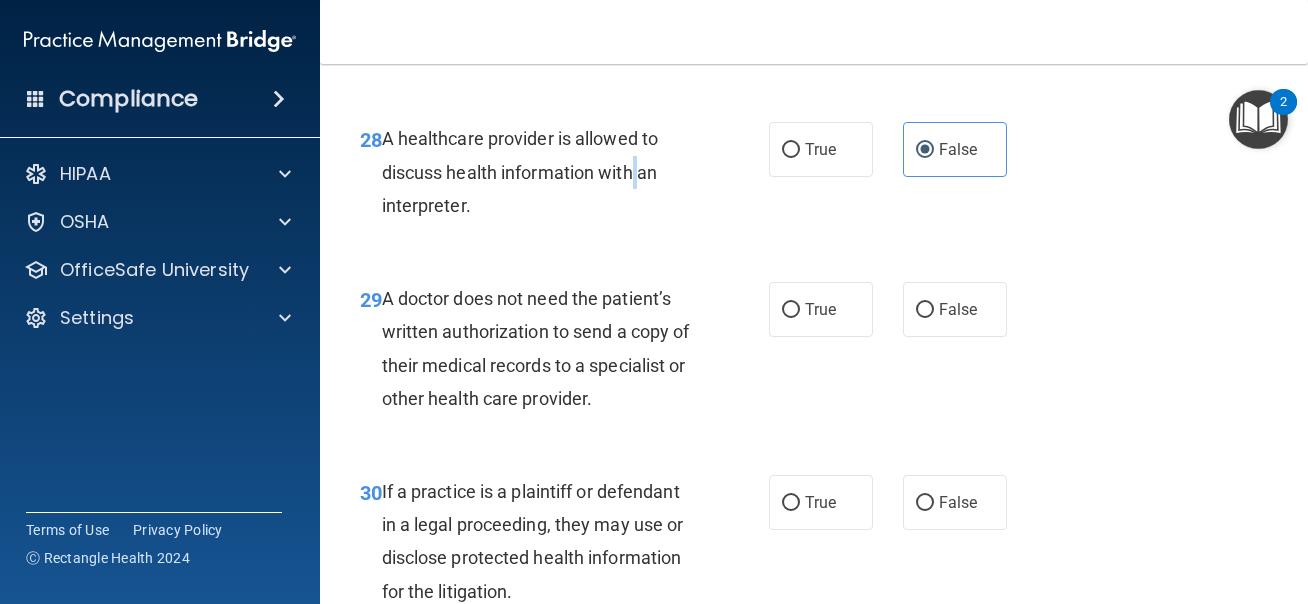 click on "A healthcare provider is allowed to discuss health information with an interpreter." at bounding box center (520, 171) 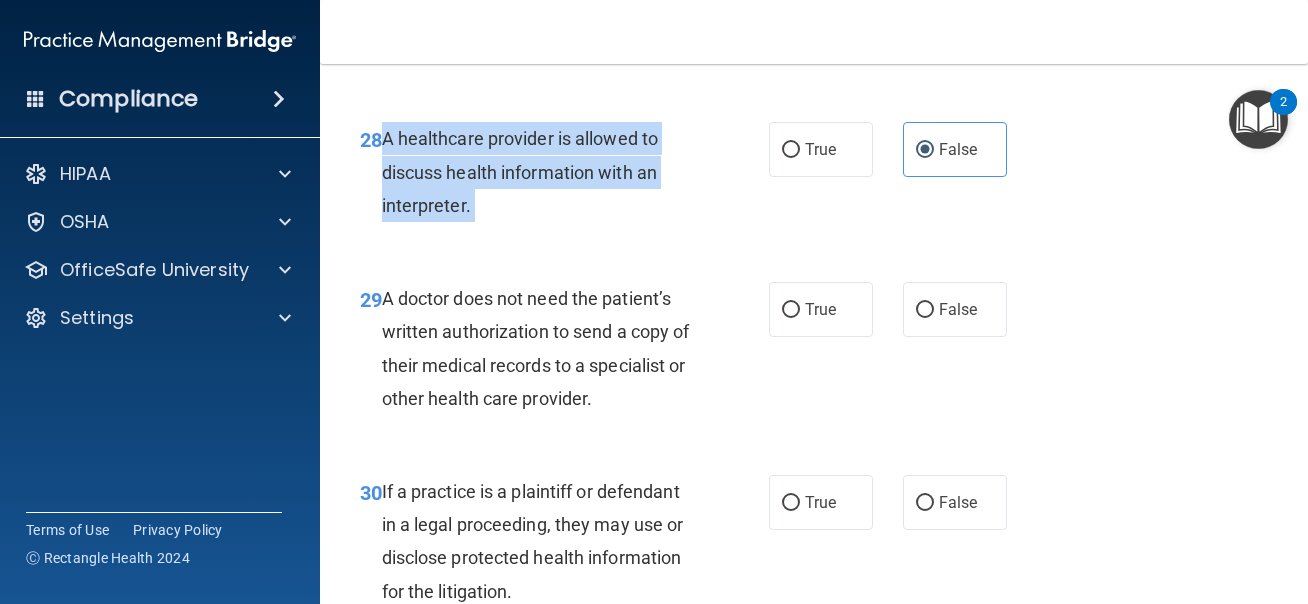 click on "A healthcare provider is allowed to discuss health information with an interpreter." at bounding box center [520, 171] 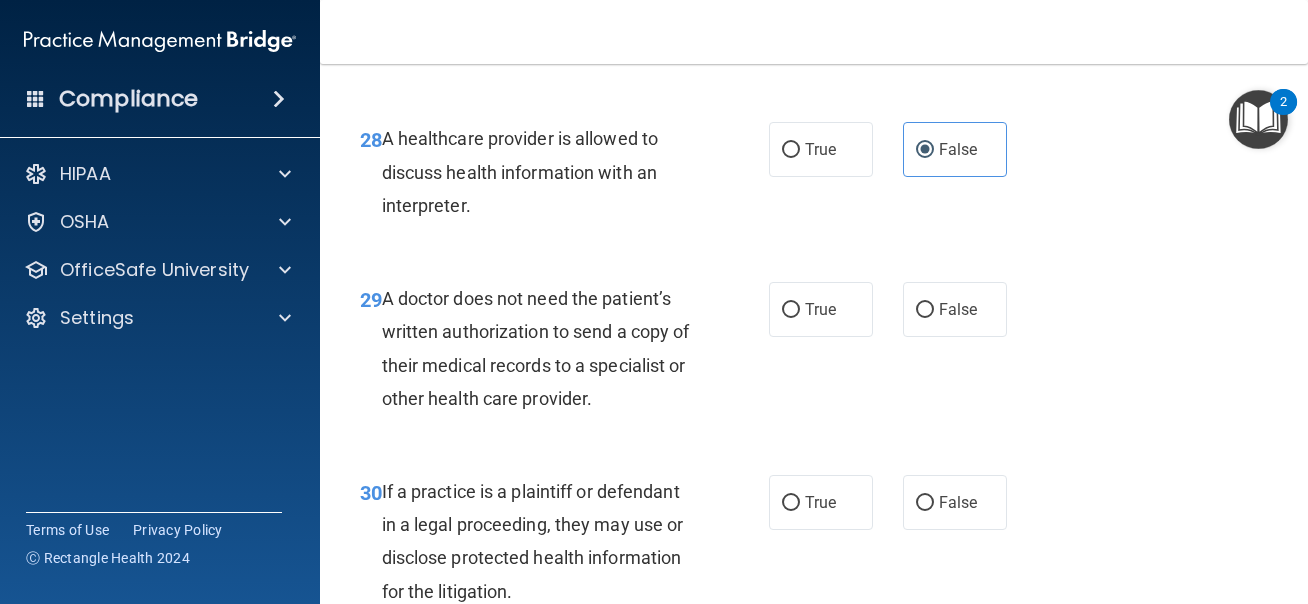 click on "A healthcare provider is allowed to discuss health information with an interpreter." at bounding box center (520, 171) 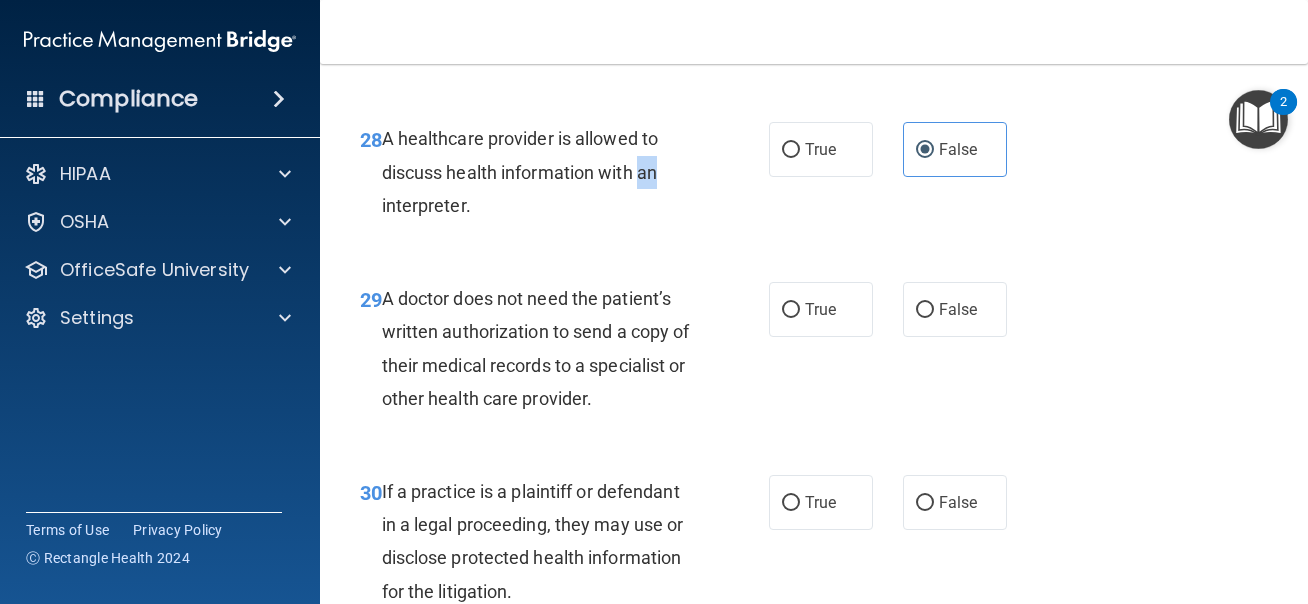 click on "A healthcare provider is allowed to discuss health information with an interpreter." at bounding box center [520, 171] 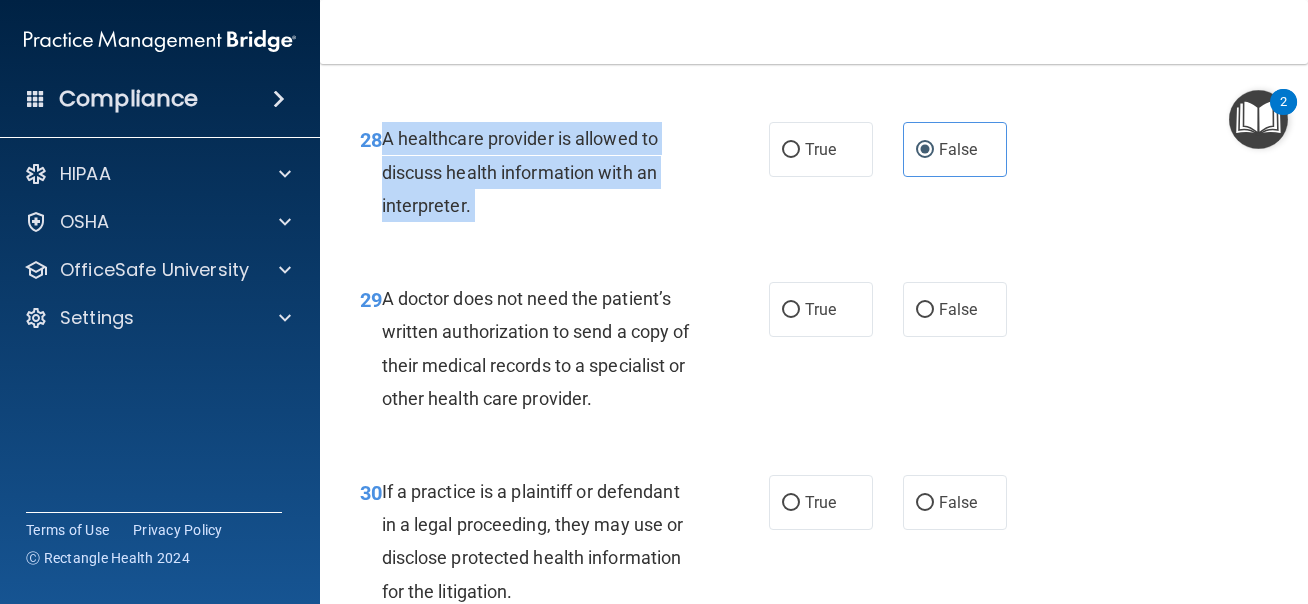 click on "A healthcare provider is allowed to discuss health information with an interpreter." at bounding box center (546, 172) 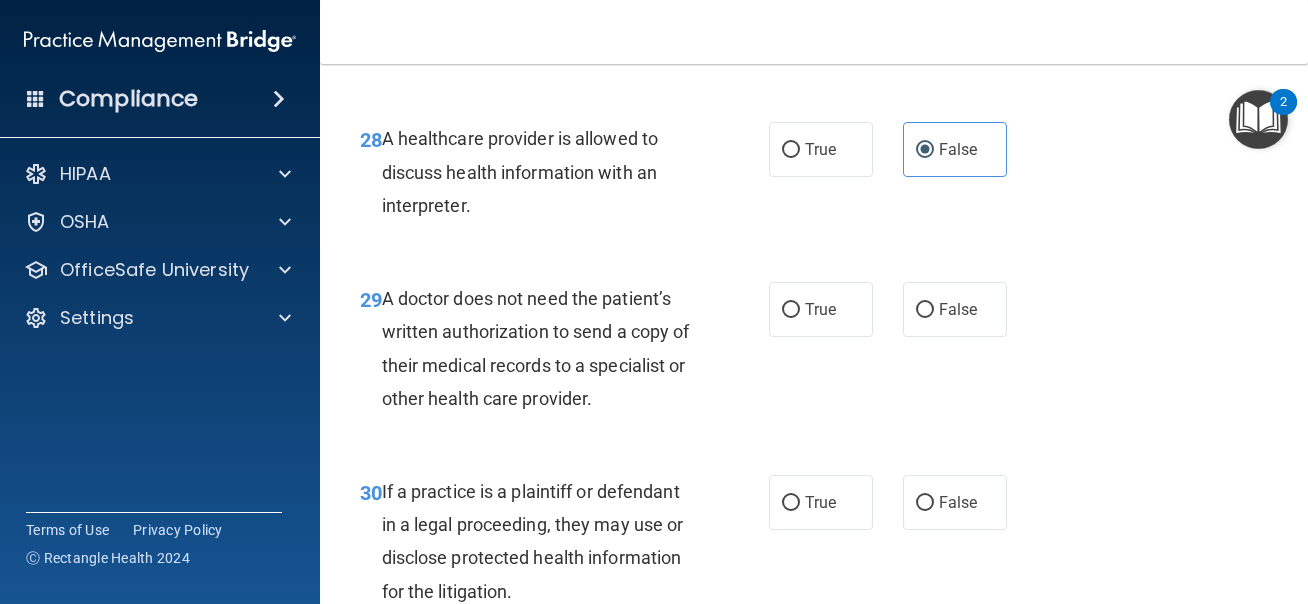 click on "A healthcare provider is allowed to discuss health information with an interpreter." at bounding box center [546, 172] 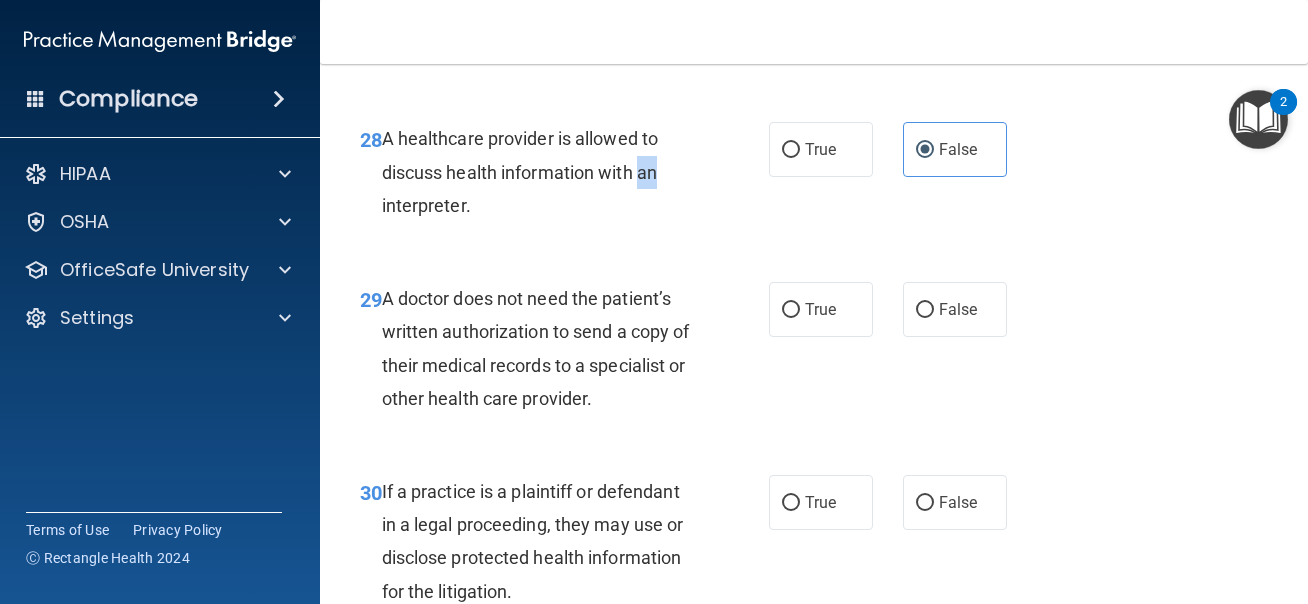 click on "A healthcare provider is allowed to discuss health information with an interpreter." at bounding box center [546, 172] 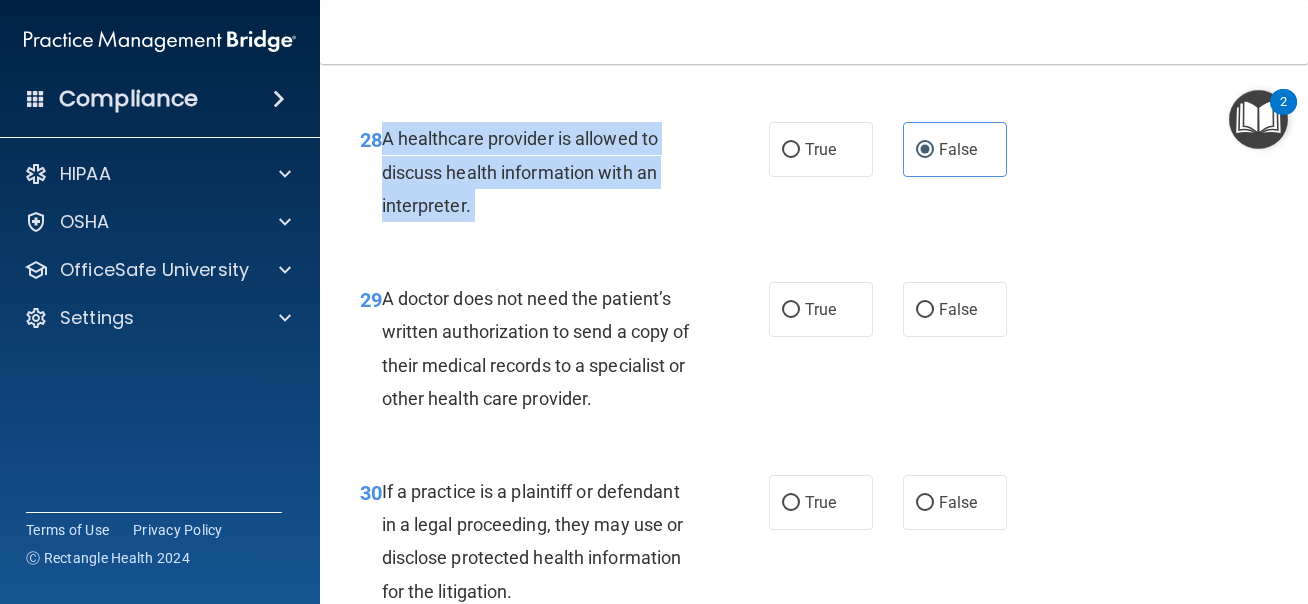 click on "28       A healthcare provider is allowed to discuss health information with an interpreter.                 True           False" at bounding box center (814, 177) 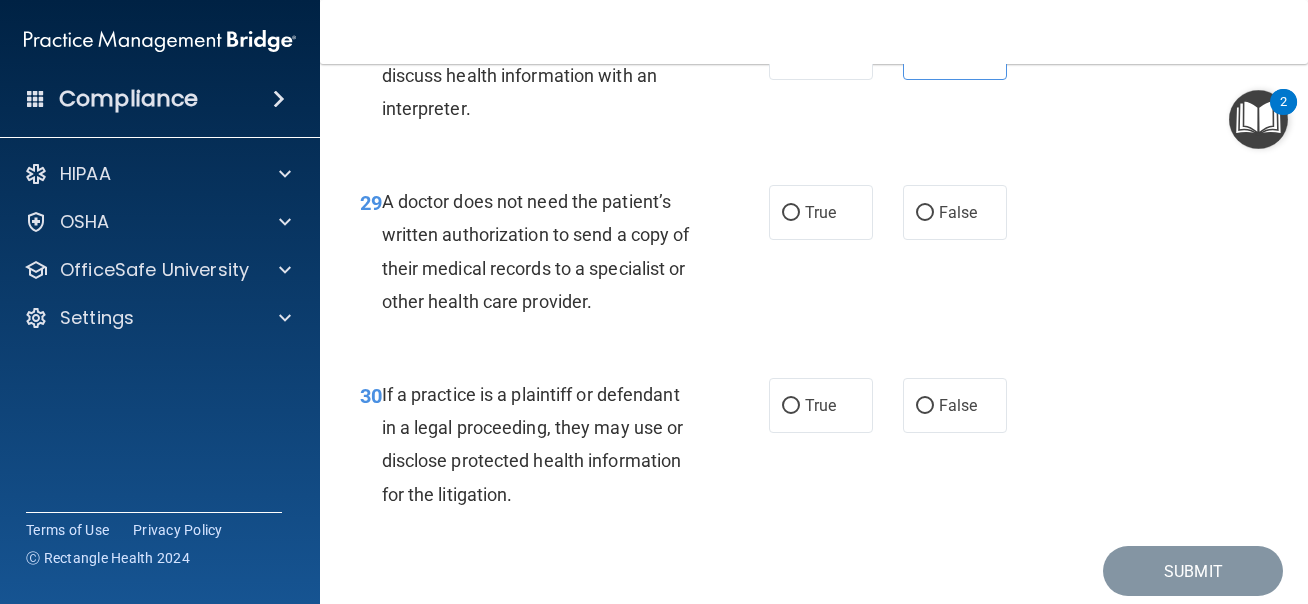 scroll, scrollTop: 5778, scrollLeft: 0, axis: vertical 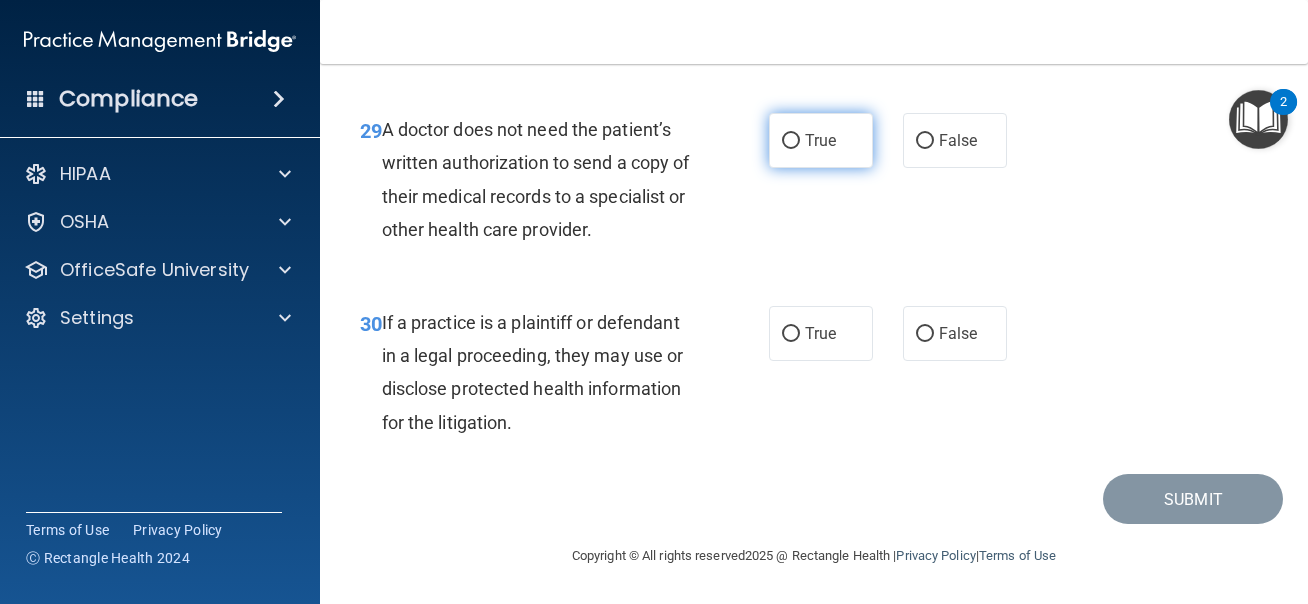 click on "True" at bounding box center [821, 140] 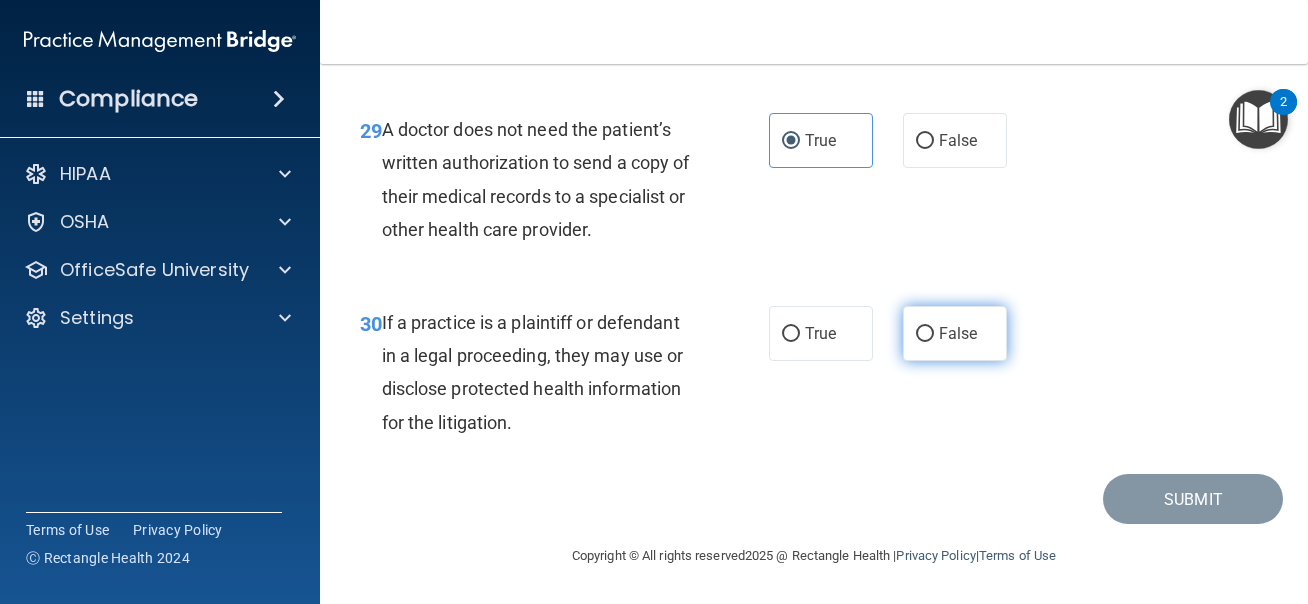 click on "False" at bounding box center [955, 333] 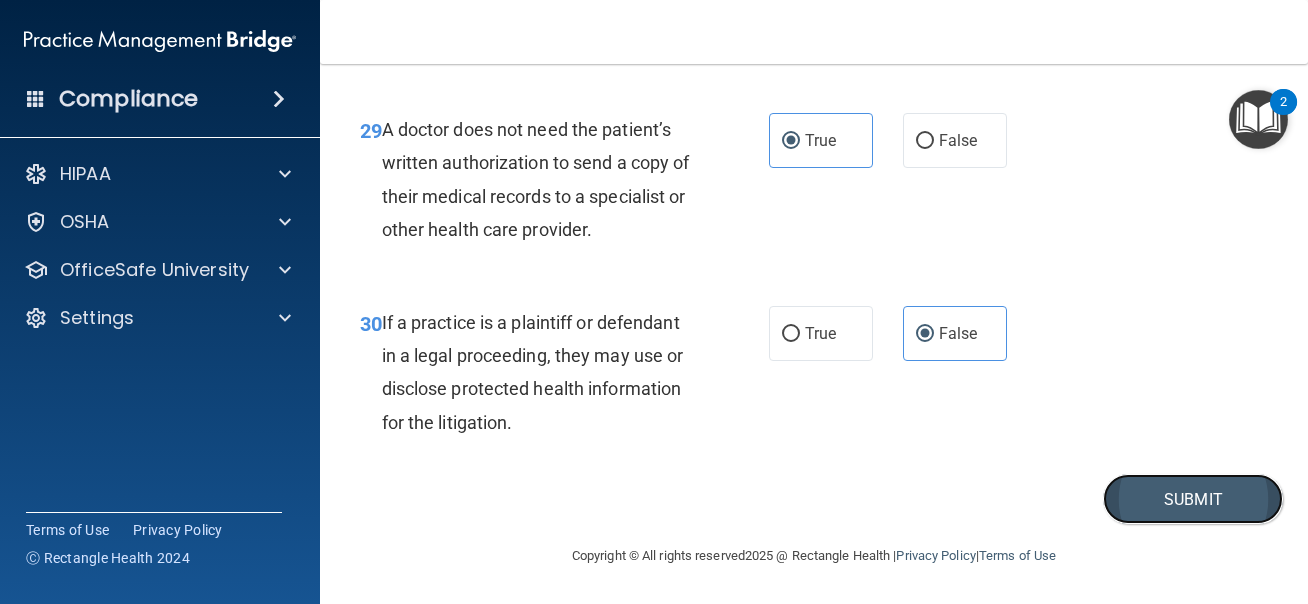 click on "Submit" at bounding box center [1193, 499] 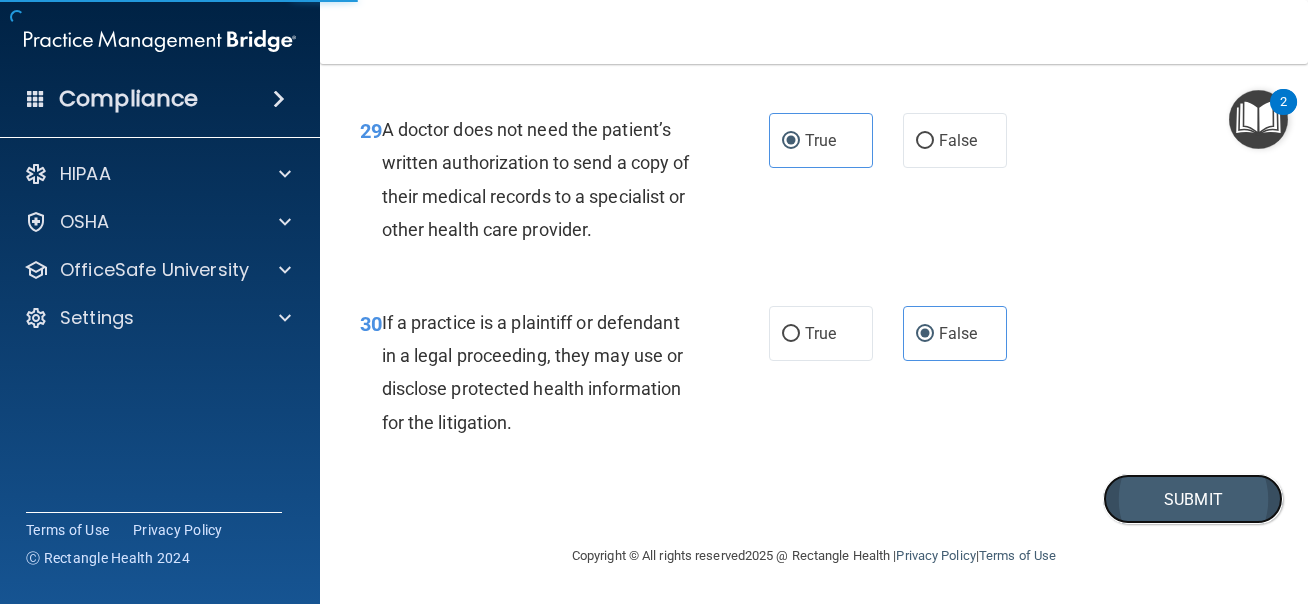 click on "Submit" at bounding box center (1193, 499) 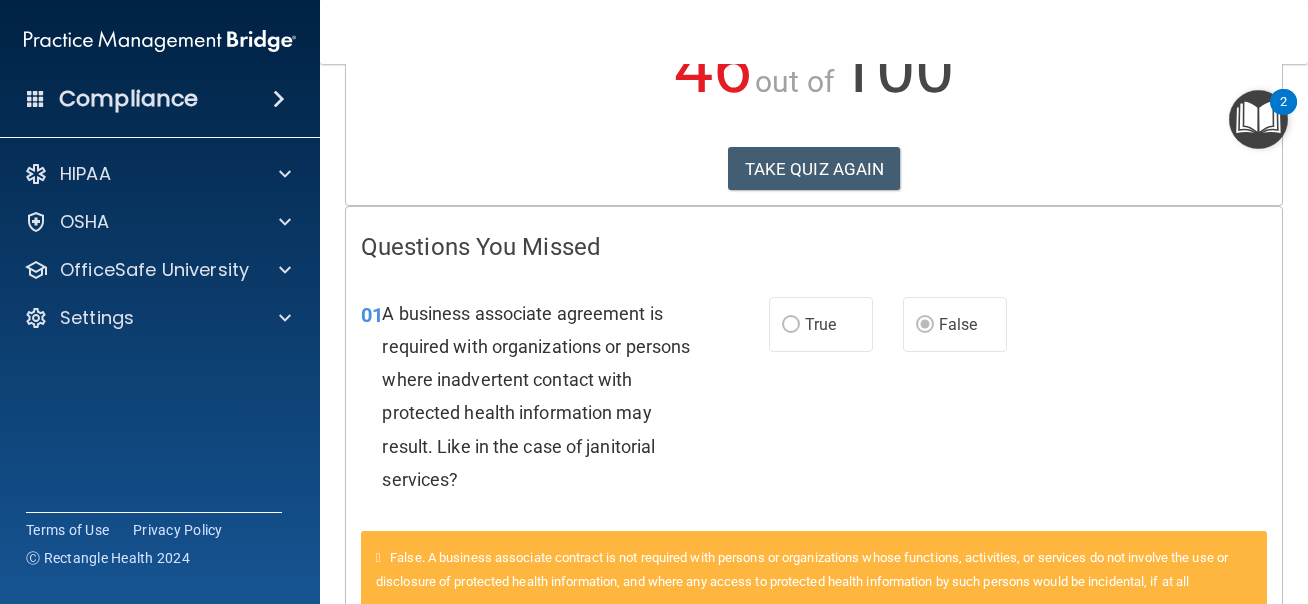 scroll, scrollTop: 267, scrollLeft: 0, axis: vertical 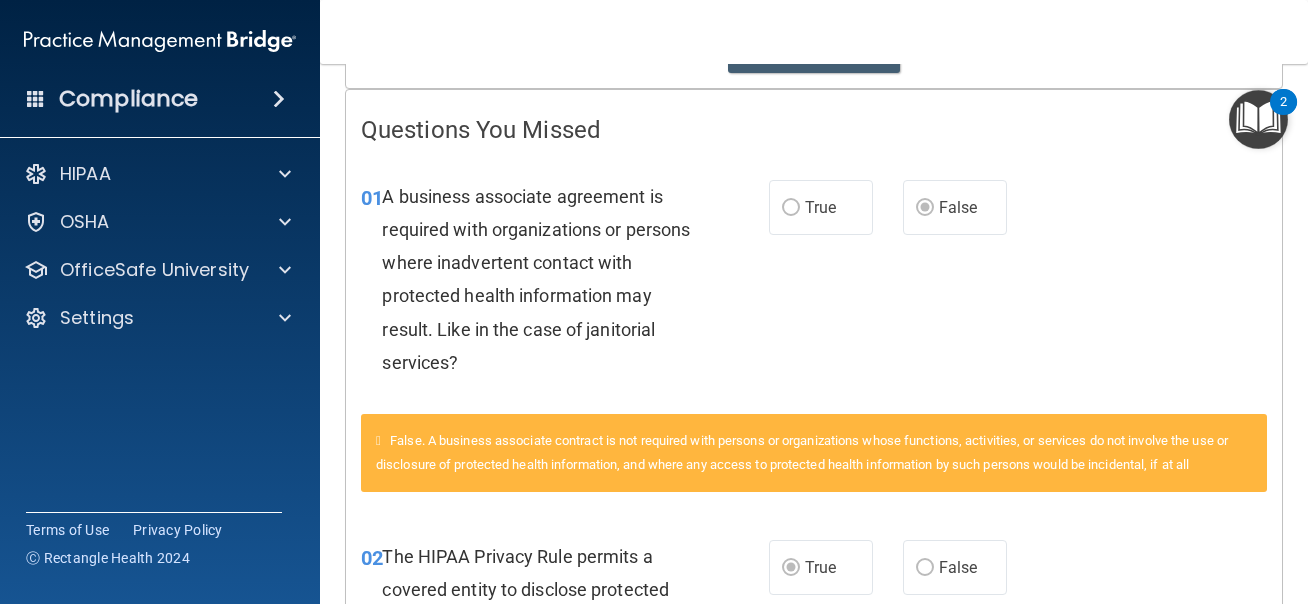 click on "False.  A business associate contract is not required with persons or organizations whose functions, activities, or services do not involve the use or disclosure of protected health information, and where any access to protected health information by such persons would be incidental, if at all" at bounding box center (814, 464) 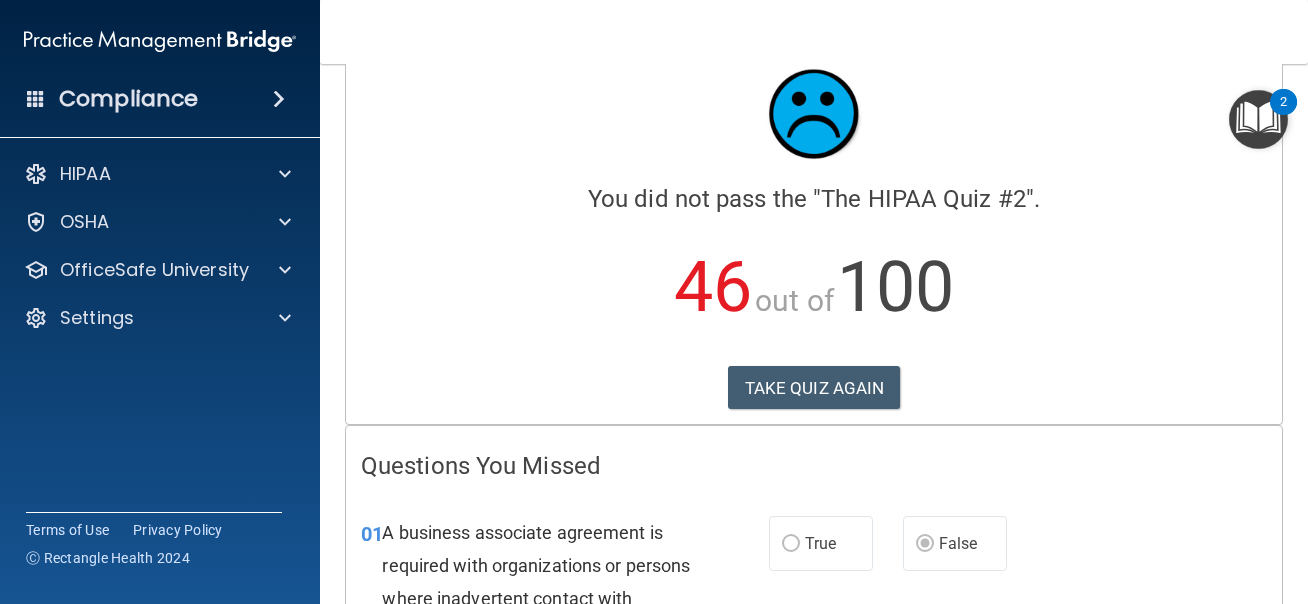 scroll, scrollTop: 0, scrollLeft: 0, axis: both 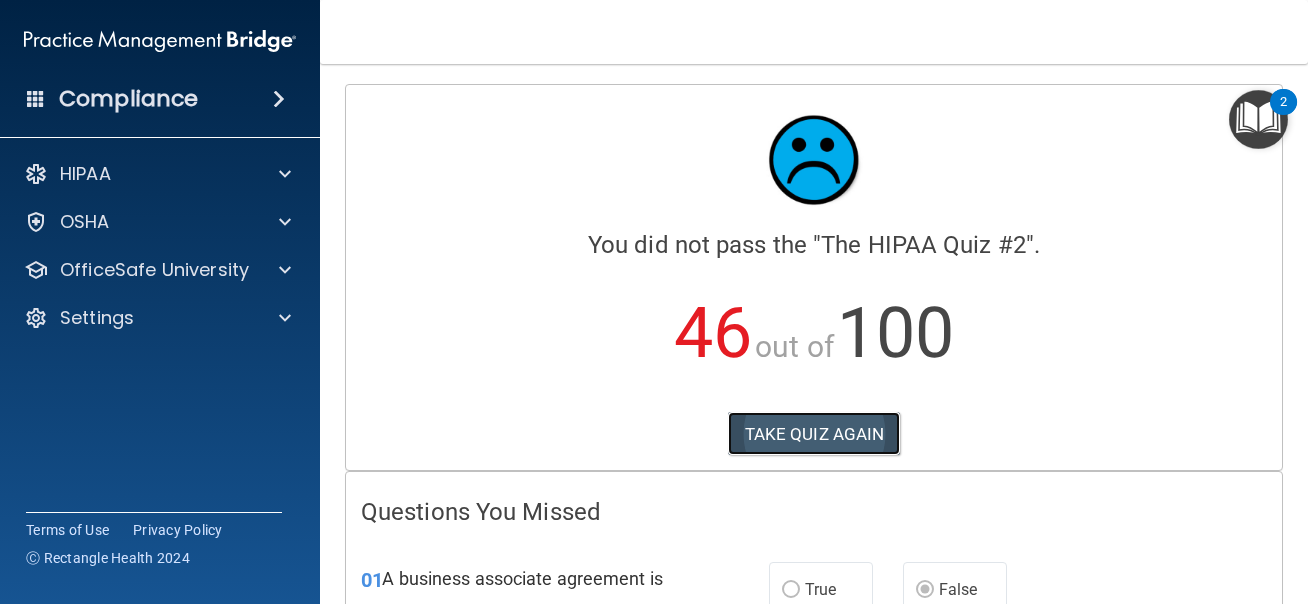 click on "TAKE QUIZ AGAIN" at bounding box center (814, 434) 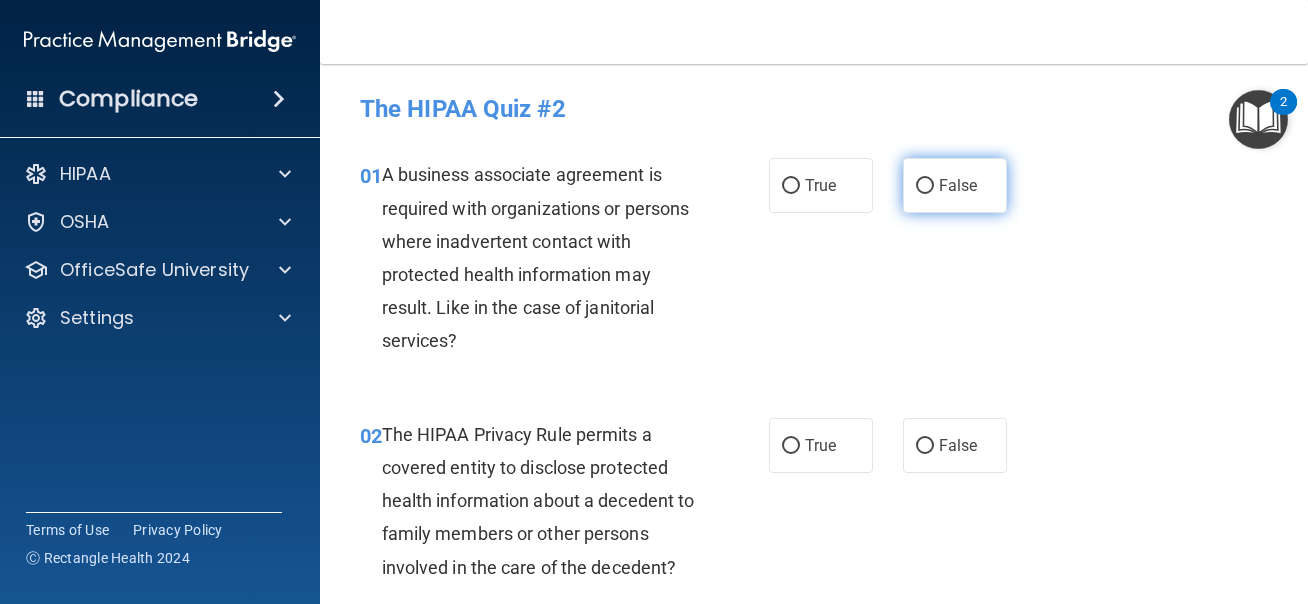 click on "False" at bounding box center (958, 185) 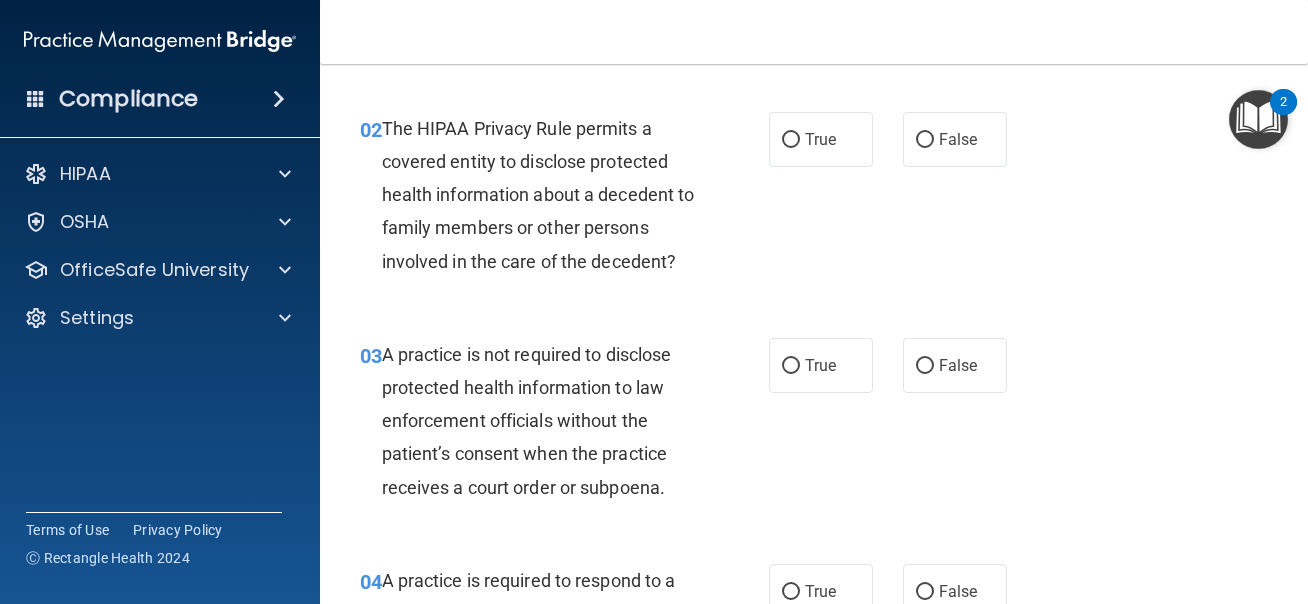 scroll, scrollTop: 309, scrollLeft: 0, axis: vertical 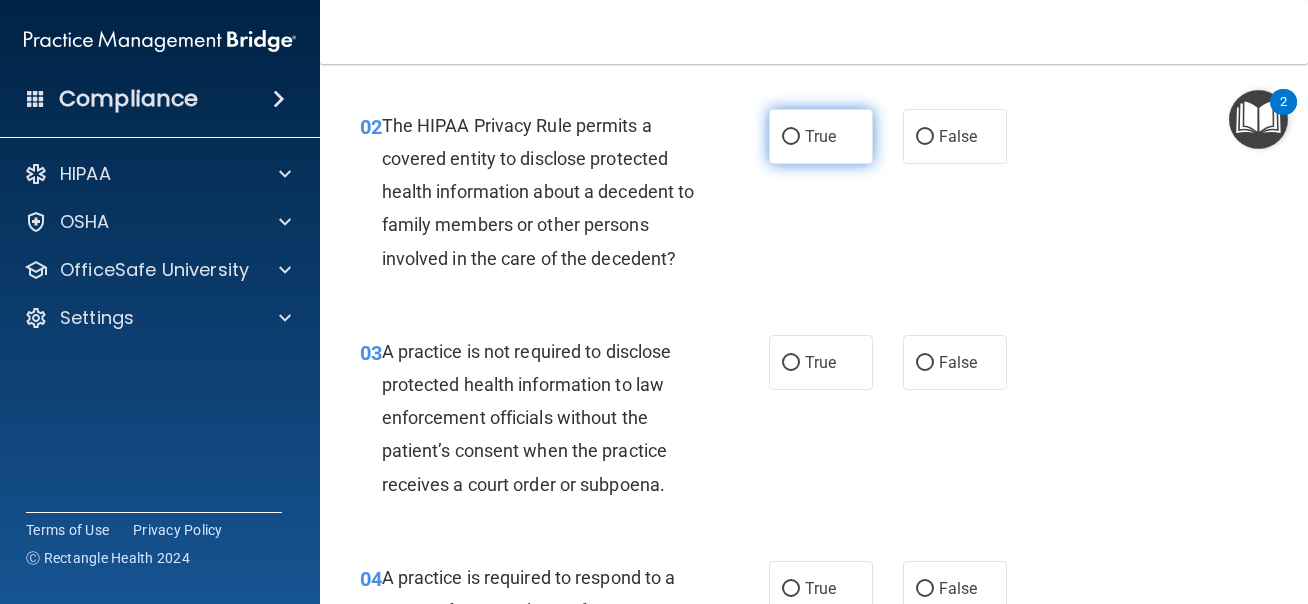 click on "True" at bounding box center (821, 136) 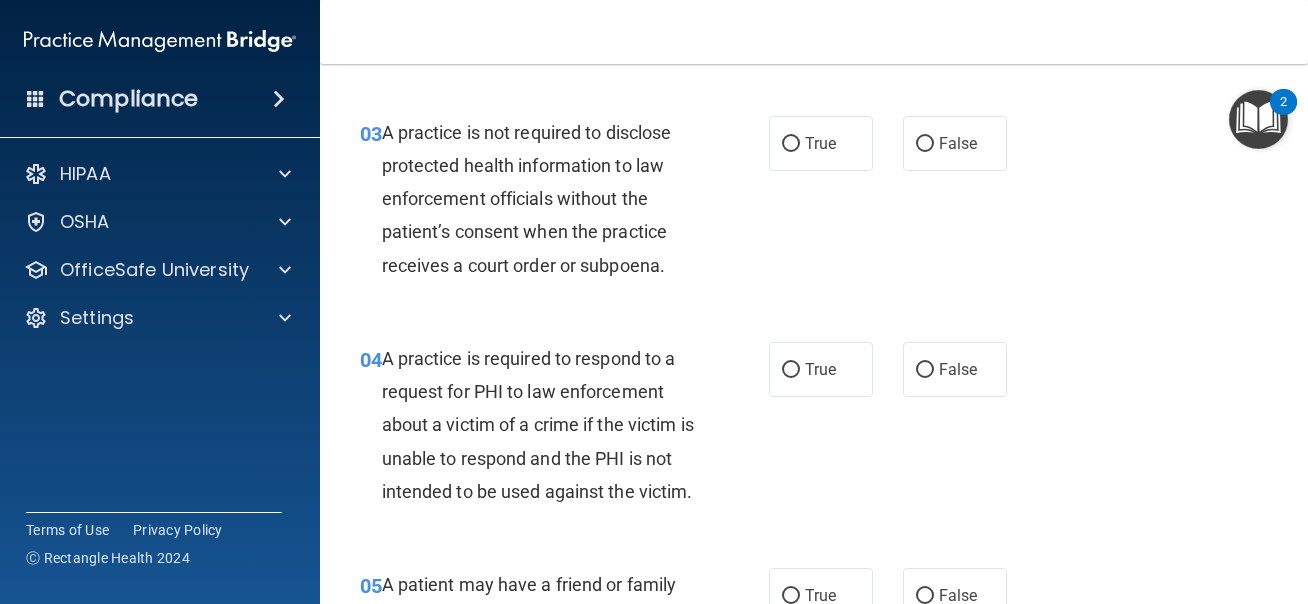scroll, scrollTop: 536, scrollLeft: 0, axis: vertical 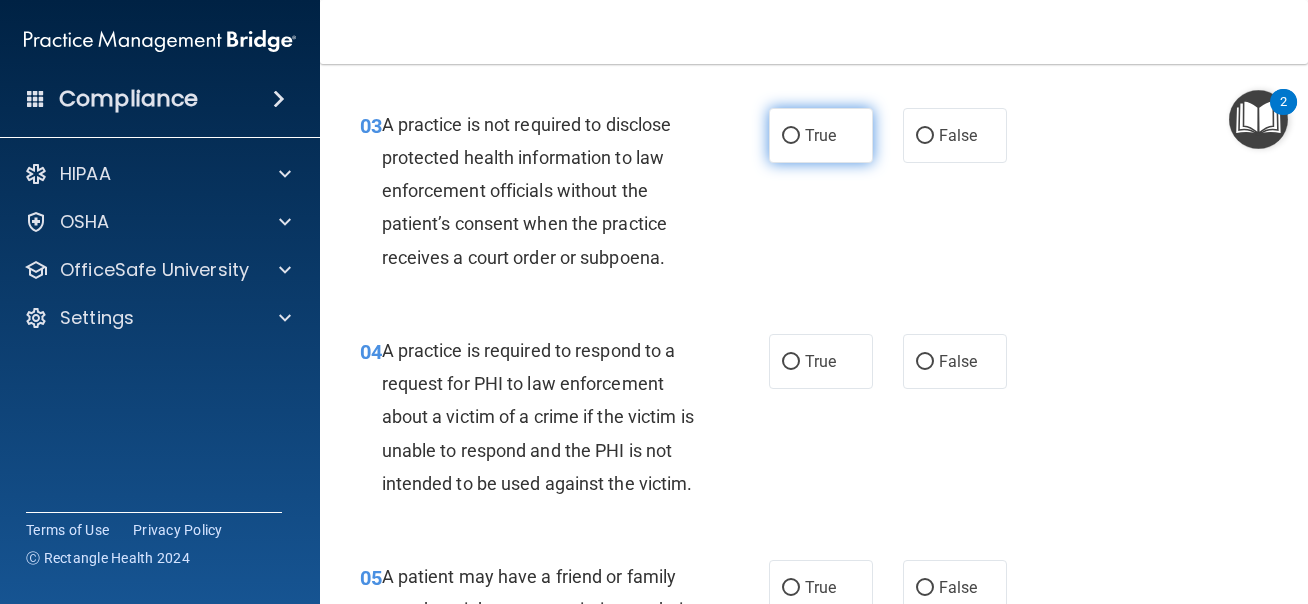 click on "True" at bounding box center [821, 135] 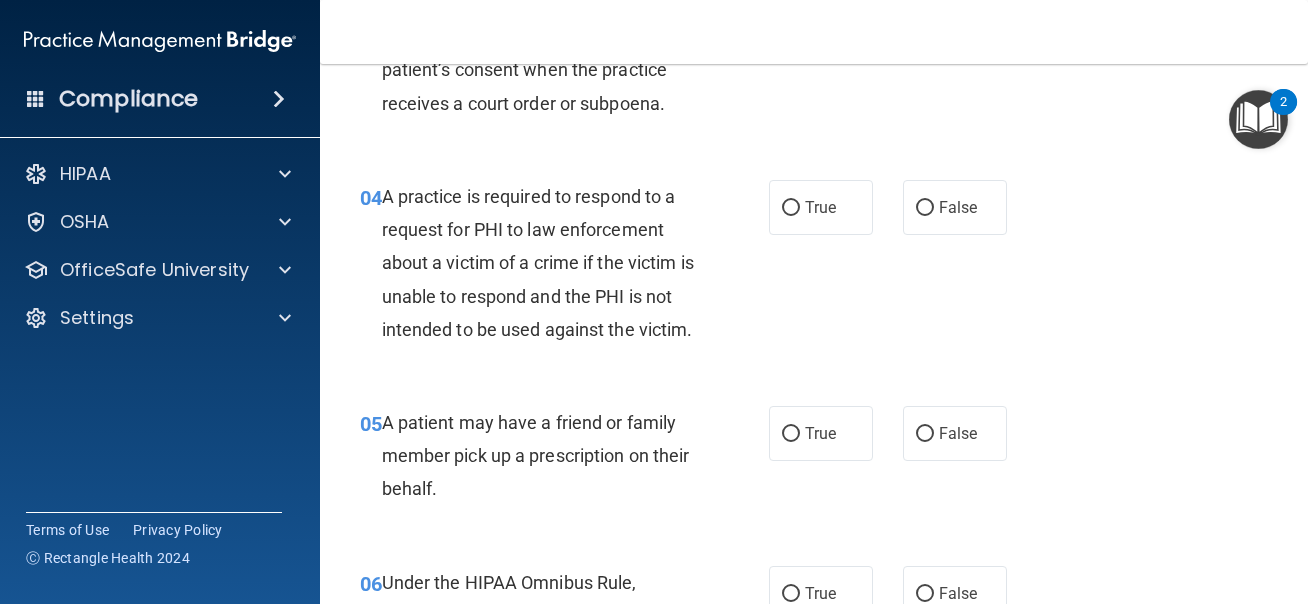 scroll, scrollTop: 697, scrollLeft: 0, axis: vertical 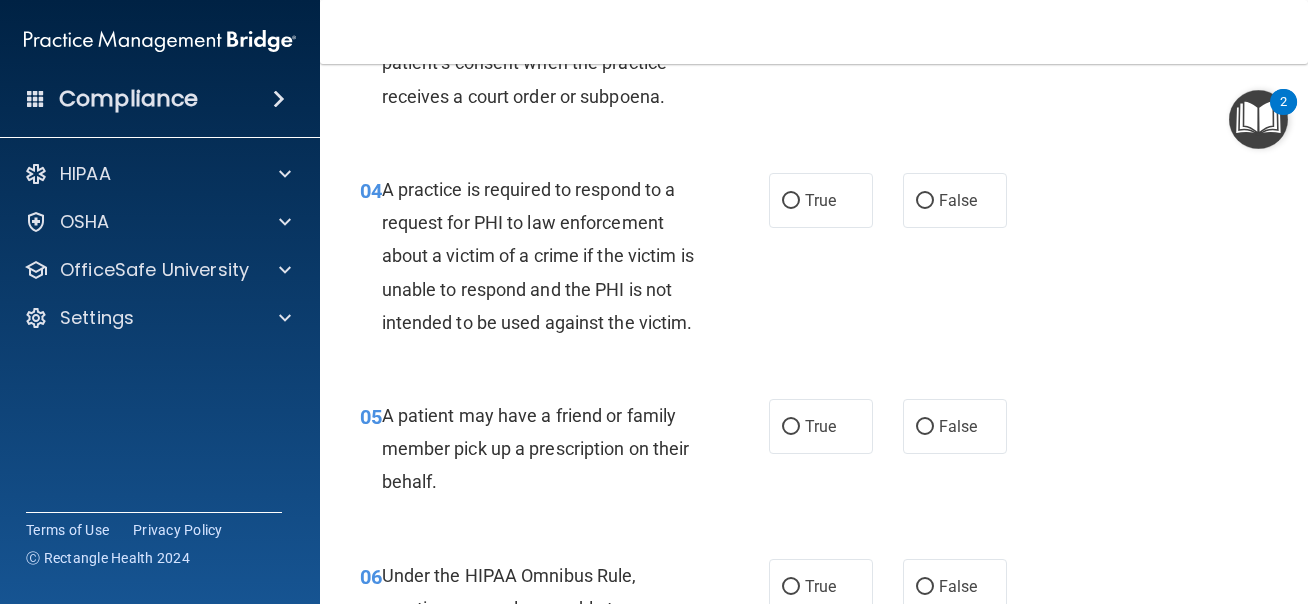 click on "A practice is required to respond to a request for PHI to law enforcement about a victim of a crime if the victim is unable to respond and the PHI is not intended to be used against the victim." at bounding box center [538, 256] 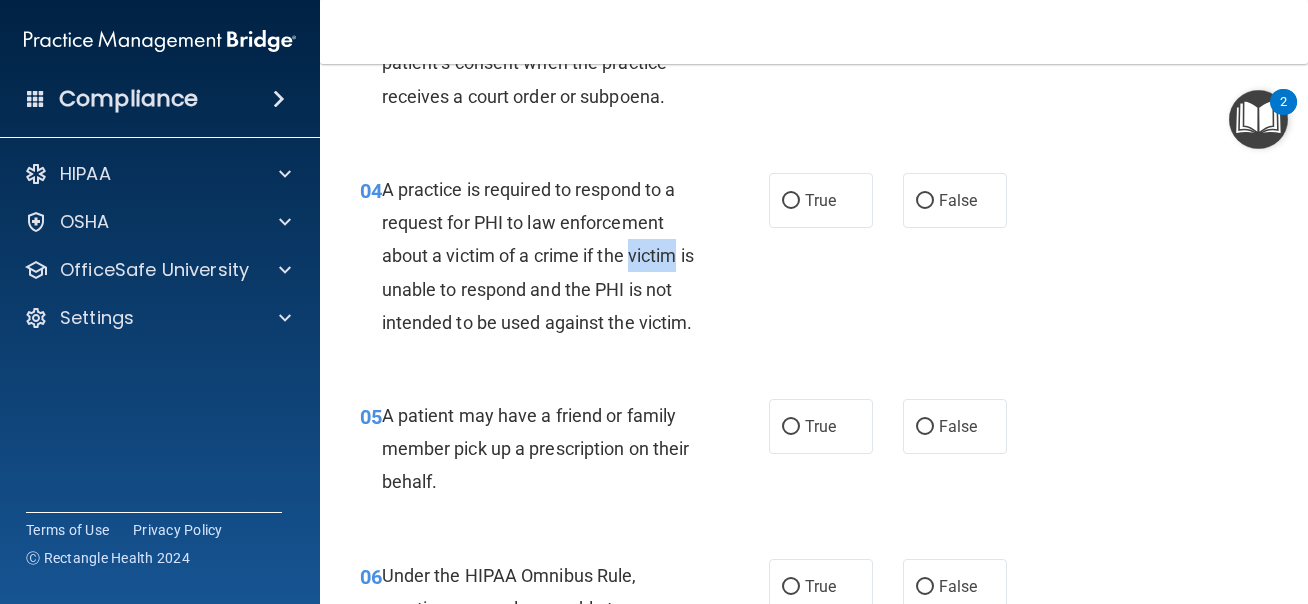 click on "A practice is required to respond to a request for PHI to law enforcement about a victim of a crime if the victim is unable to respond and the PHI is not intended to be used against the victim." at bounding box center [538, 256] 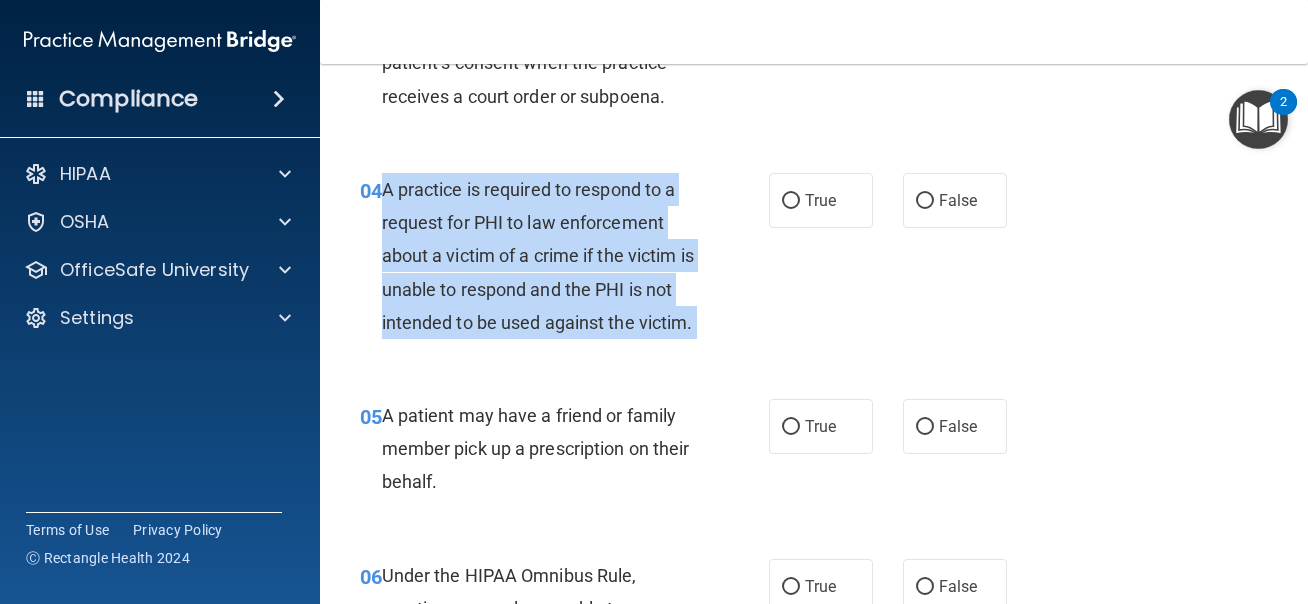 click on "A practice is required to respond to a request for PHI to law enforcement about a victim of a crime if the victim is unable to respond and the PHI is not intended to be used against the victim." at bounding box center (538, 256) 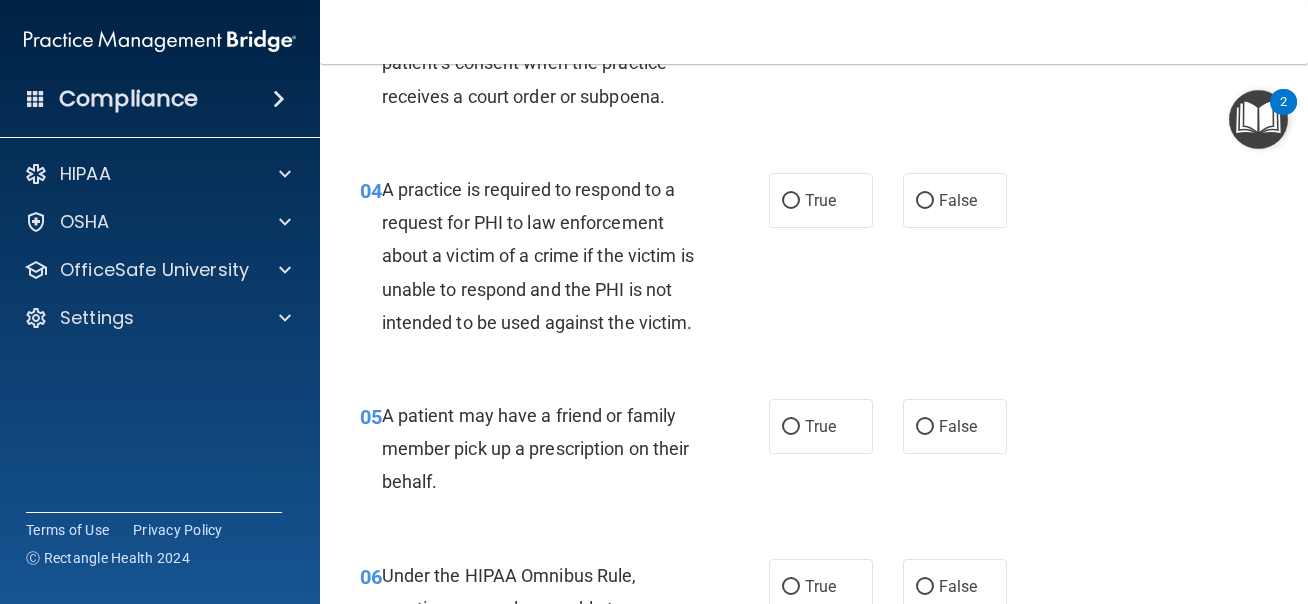 click on "A practice is required to respond to a request for PHI to law enforcement about a victim of a crime if the victim is unable to respond and the PHI is not intended to be used against the victim." at bounding box center (538, 256) 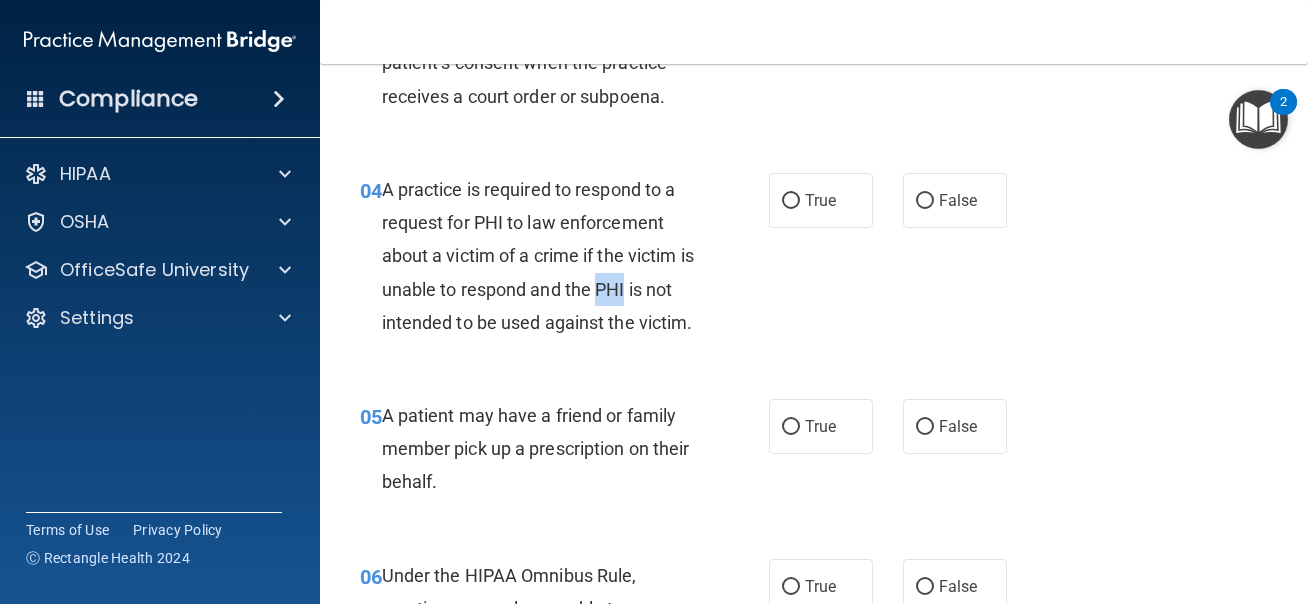 click on "A practice is required to respond to a request for PHI to law enforcement about a victim of a crime if the victim is unable to respond and the PHI is not intended to be used against the victim." at bounding box center [538, 256] 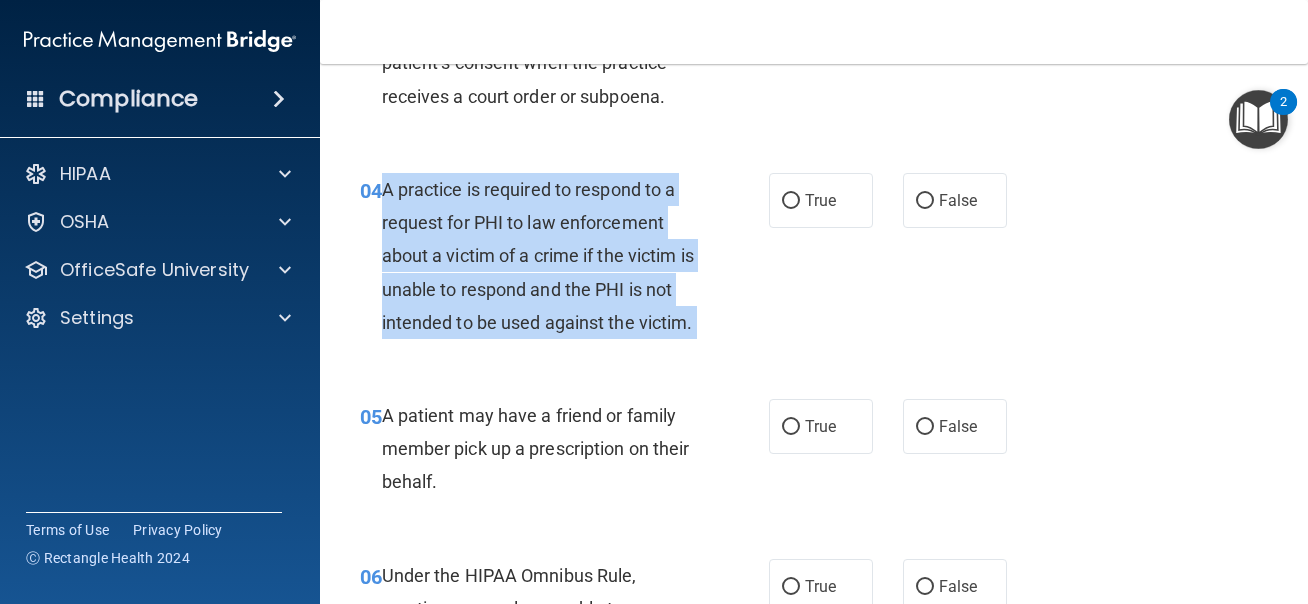 click on "A practice is required to respond to a request for PHI to law enforcement about a victim of a crime if the victim is unable to respond and the PHI is not intended to be used against the victim." at bounding box center [538, 256] 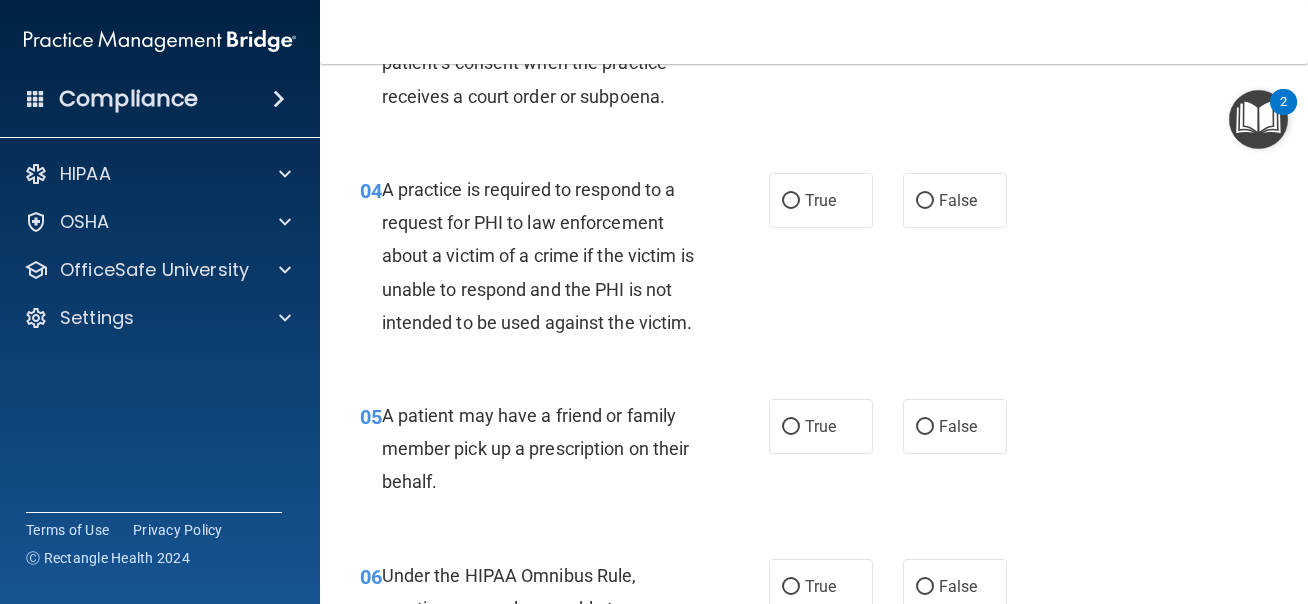 click on "A practice is required to respond to a request for PHI to law enforcement about a victim of a crime if the victim is unable to respond and the PHI is not intended to be used against the victim." at bounding box center [538, 256] 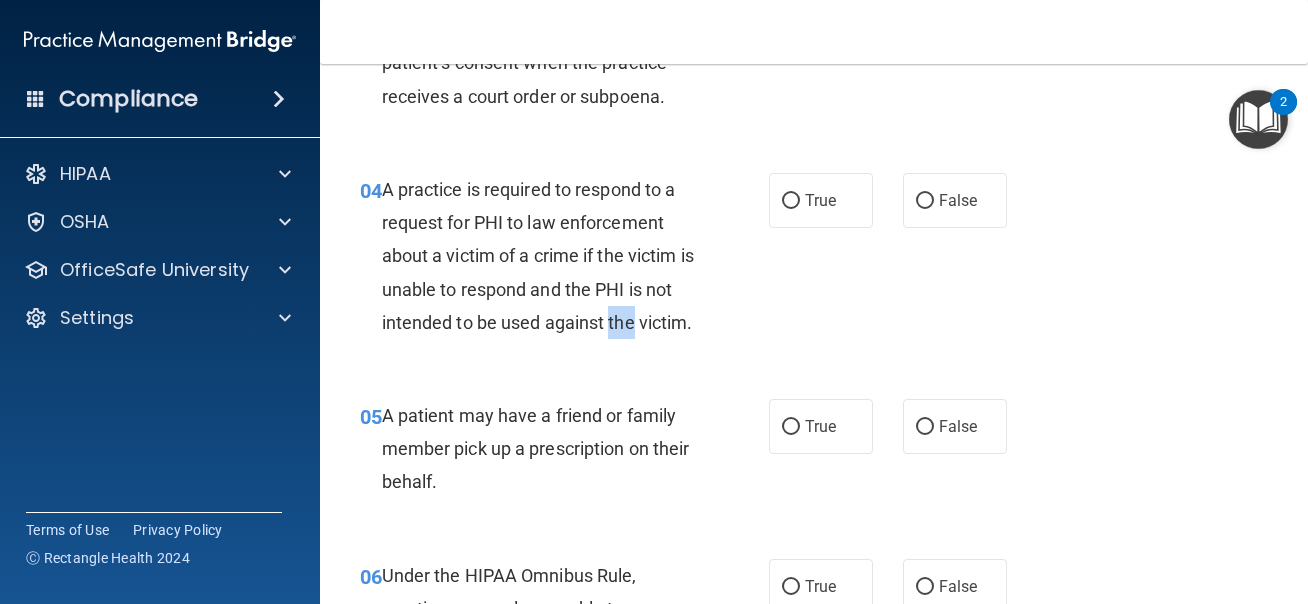 click on "A practice is required to respond to a request for PHI to law enforcement about a victim of a crime if the victim is unable to respond and the PHI is not intended to be used against the victim." at bounding box center (538, 256) 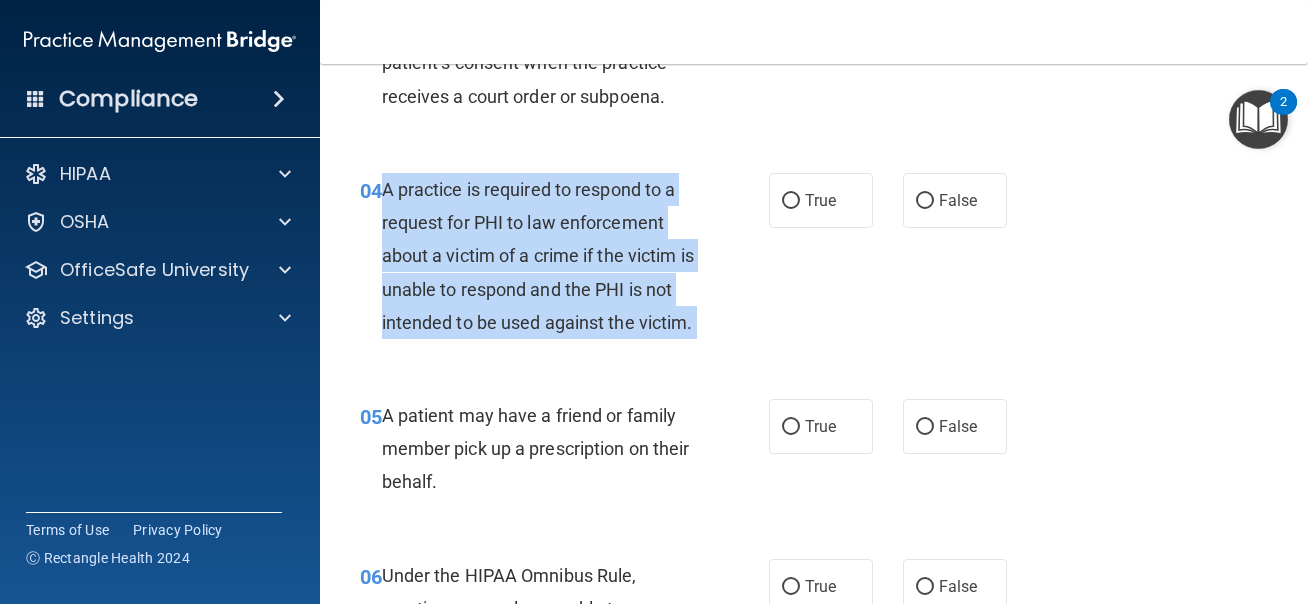 click on "A practice is required to respond to a request for PHI to law enforcement about a victim of a crime if the victim is unable to respond and the PHI is not intended to be used against the victim." at bounding box center (546, 256) 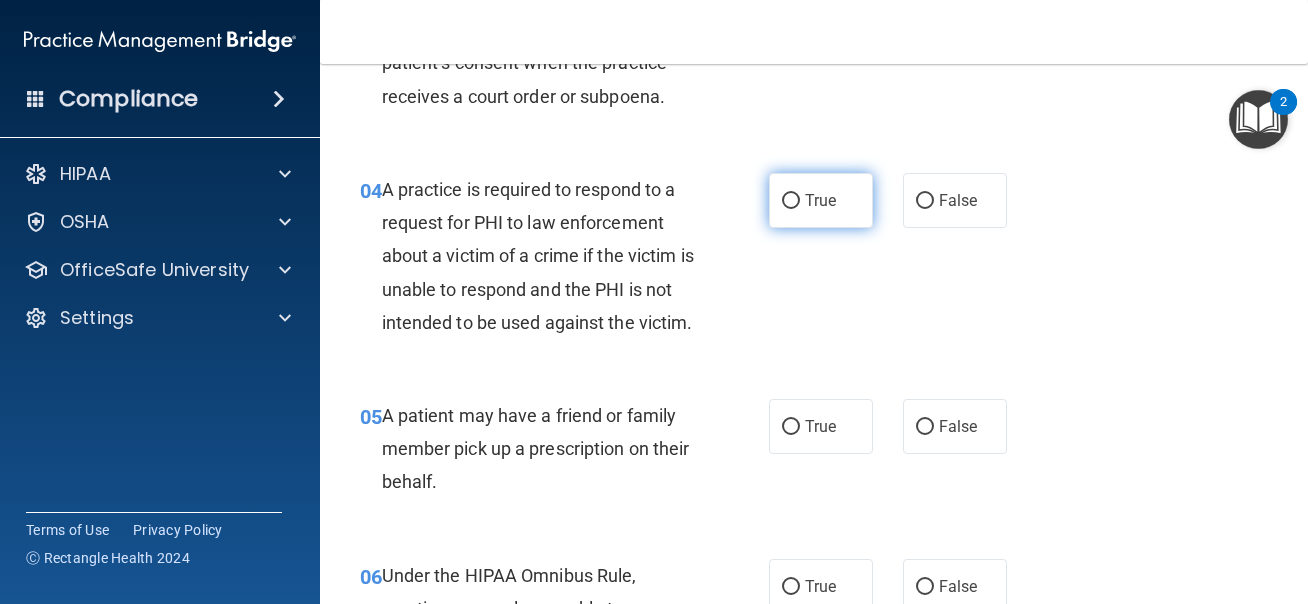 click on "True" at bounding box center [821, 200] 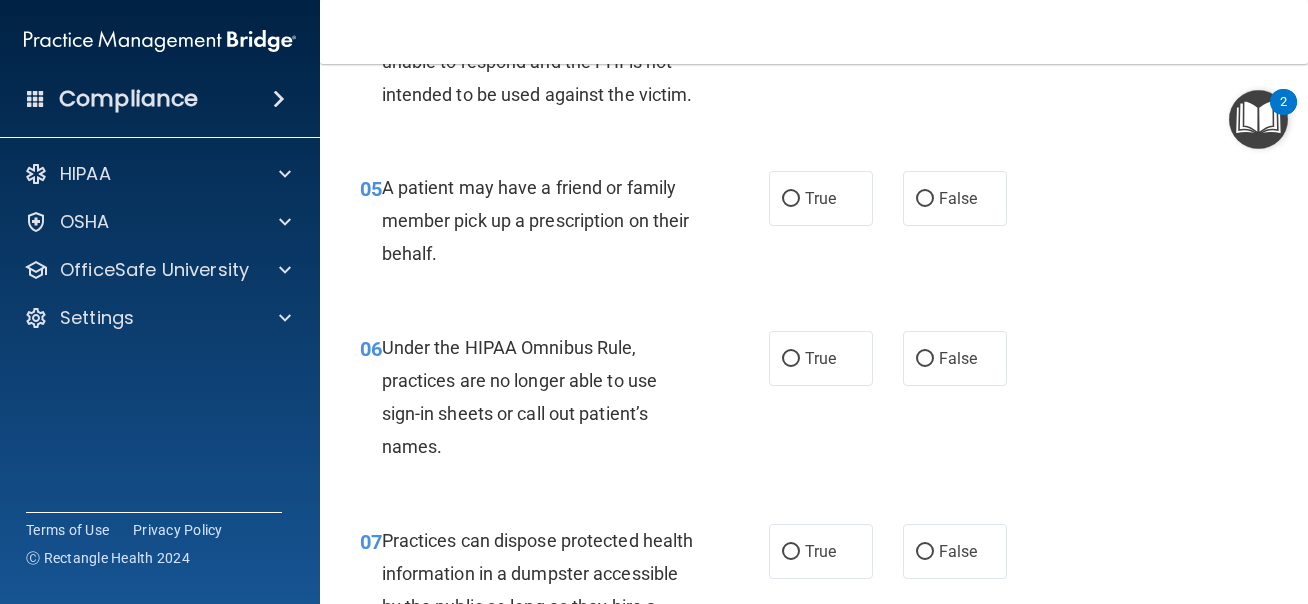 scroll, scrollTop: 930, scrollLeft: 0, axis: vertical 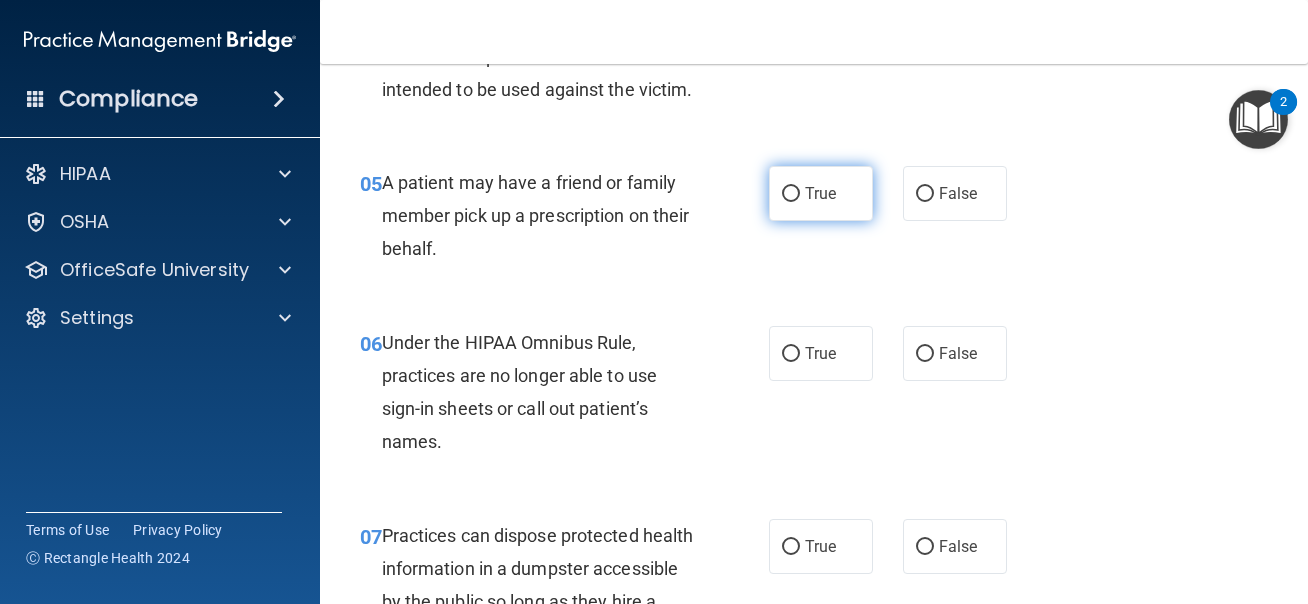 click on "True" at bounding box center (820, 193) 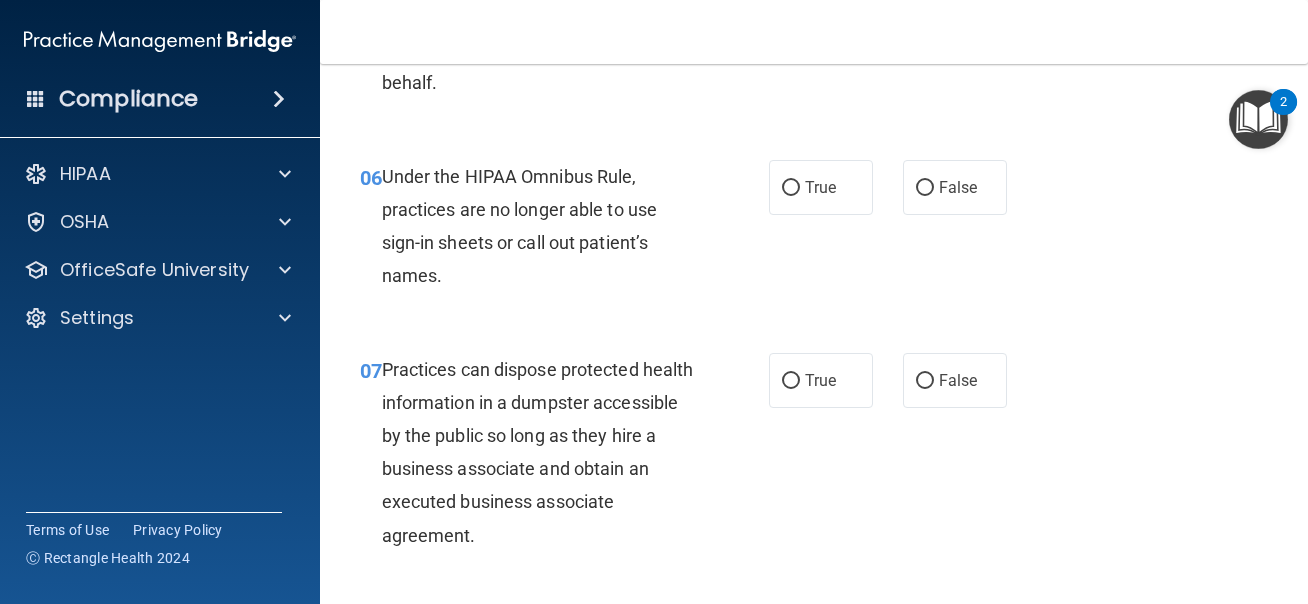 scroll, scrollTop: 1097, scrollLeft: 0, axis: vertical 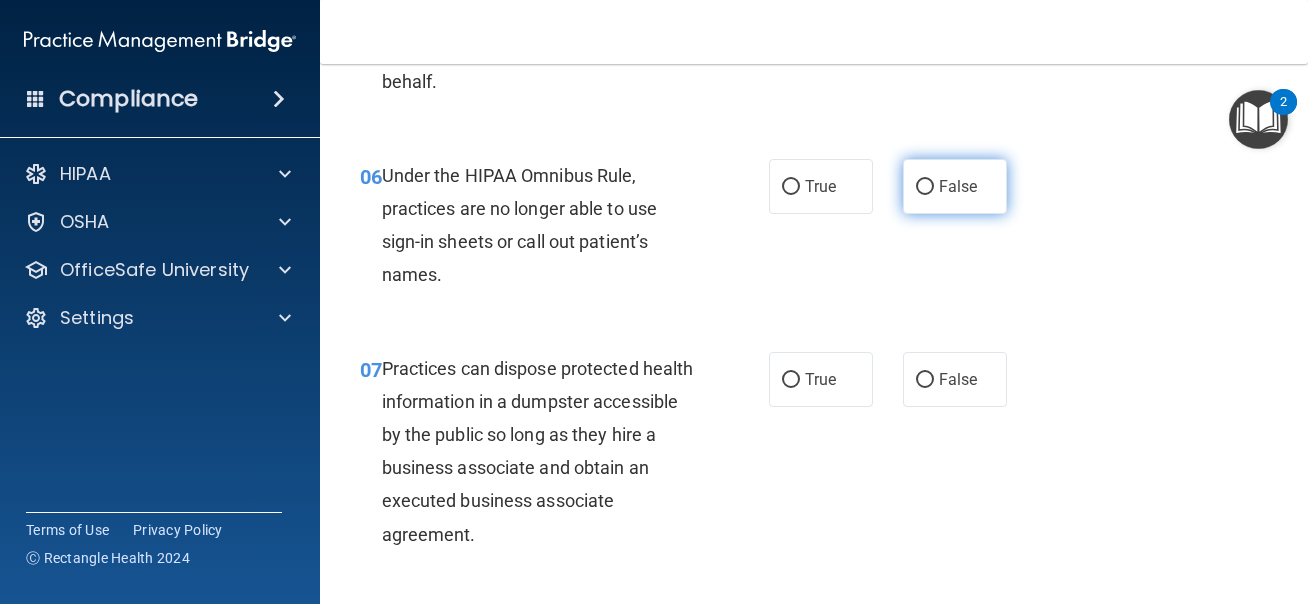 click on "False" at bounding box center [955, 186] 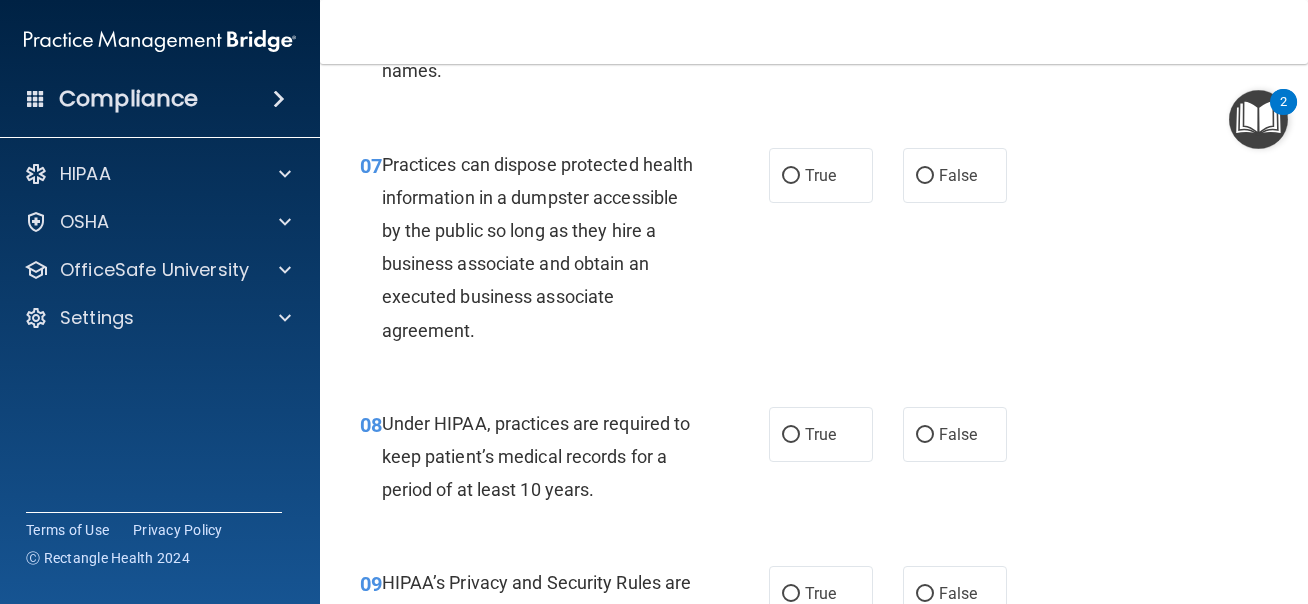 scroll, scrollTop: 1341, scrollLeft: 0, axis: vertical 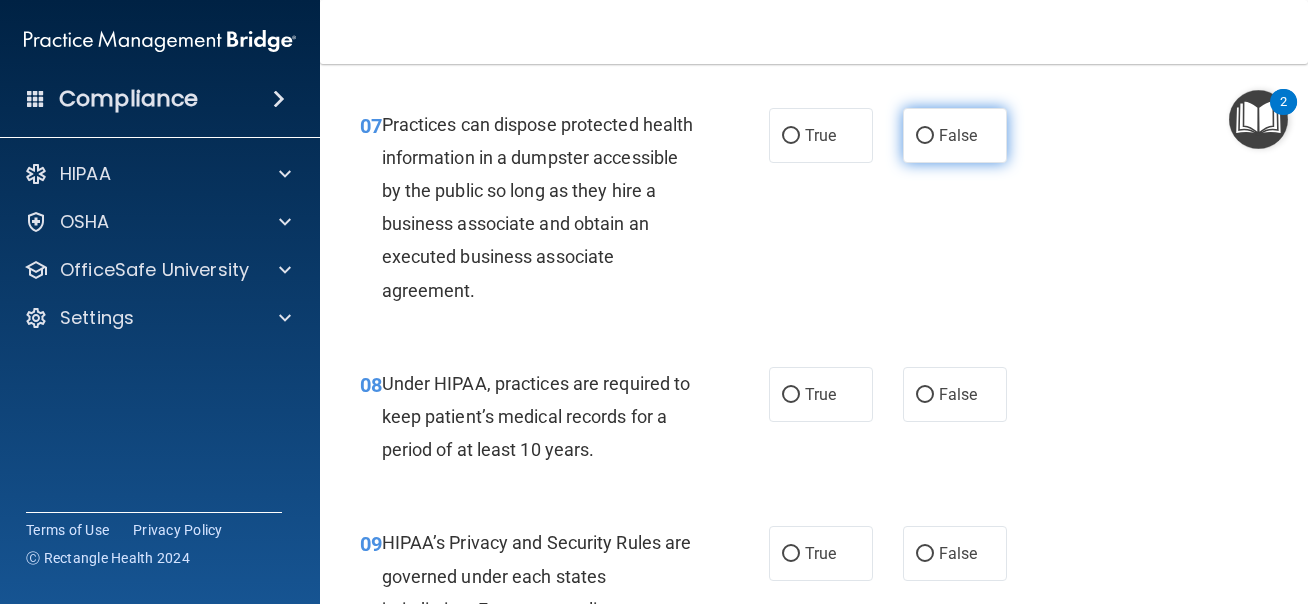 click on "False" at bounding box center (925, 136) 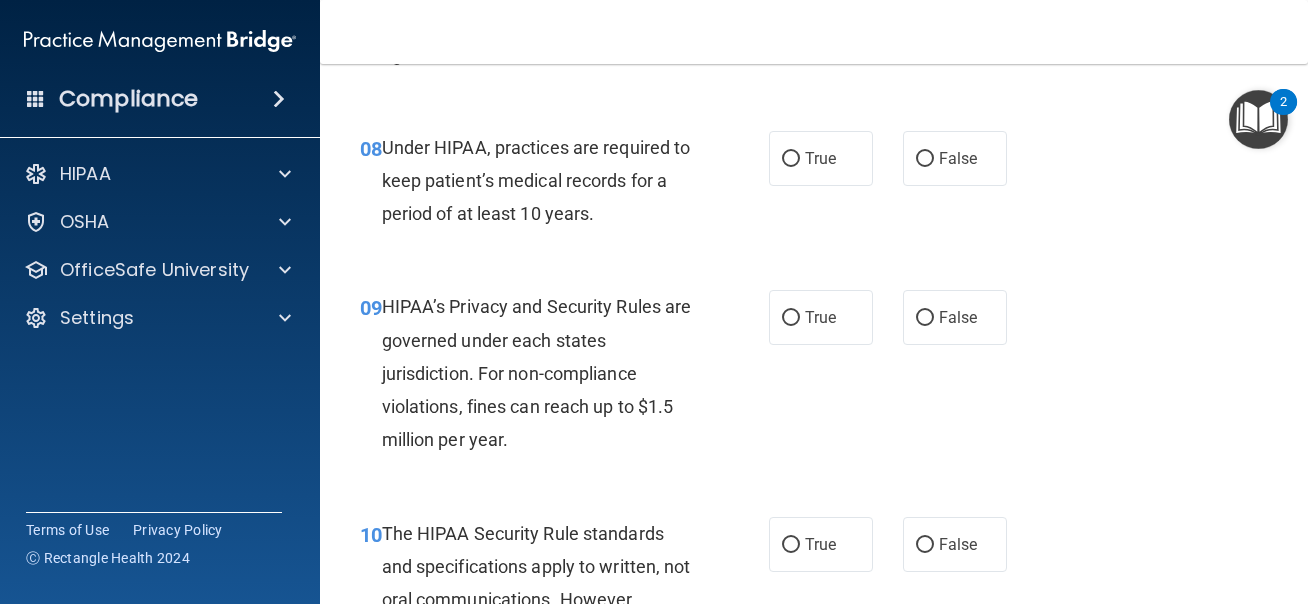 scroll, scrollTop: 1594, scrollLeft: 0, axis: vertical 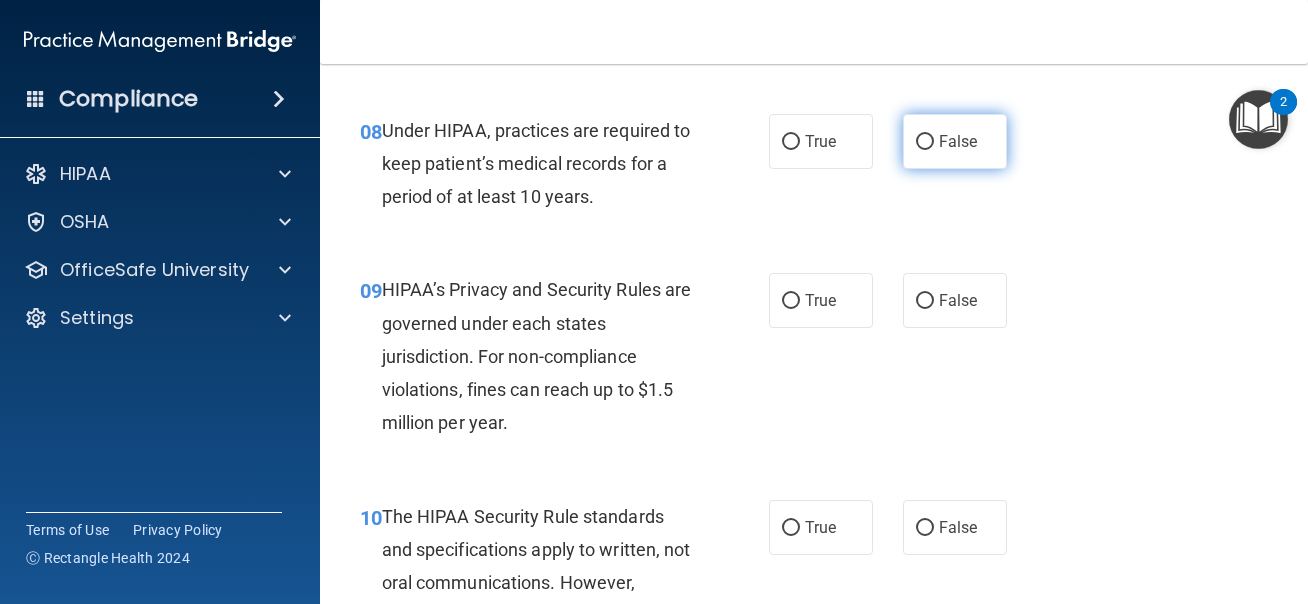 click on "False" at bounding box center [955, 141] 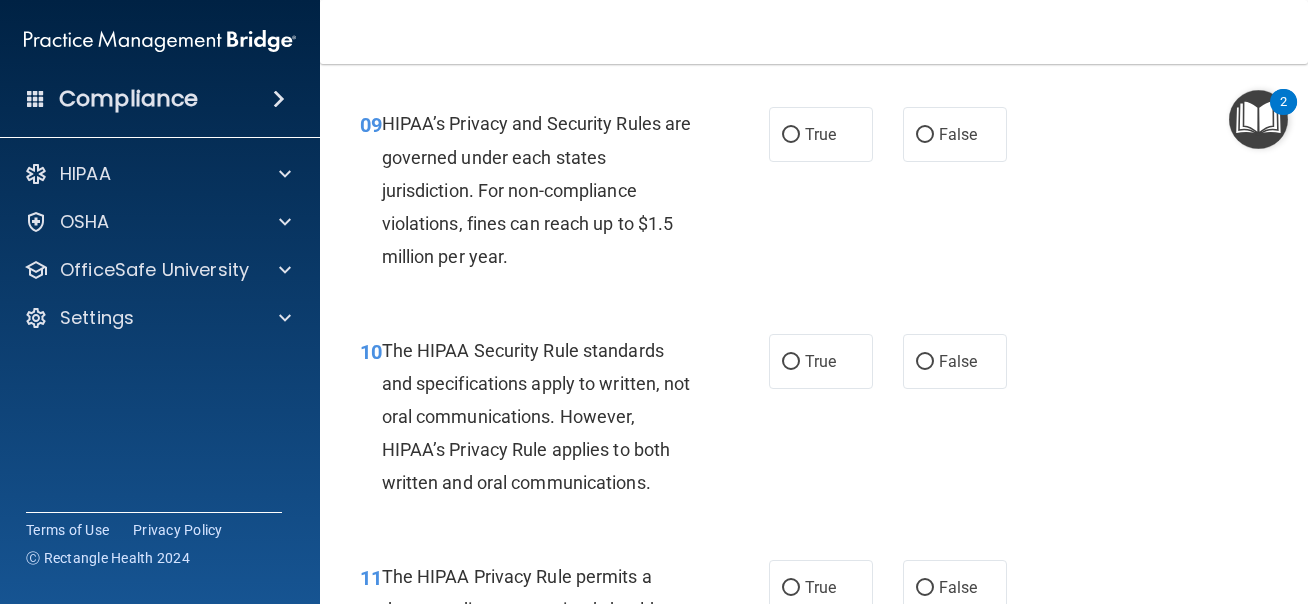scroll, scrollTop: 1761, scrollLeft: 0, axis: vertical 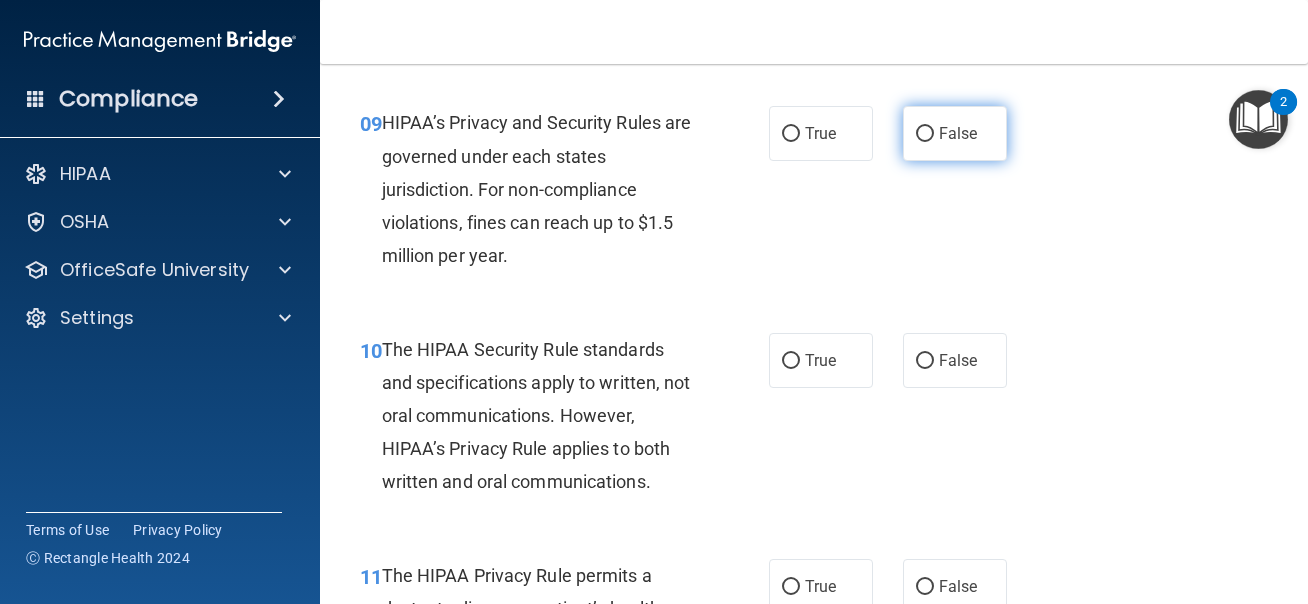 click on "False" at bounding box center (958, 133) 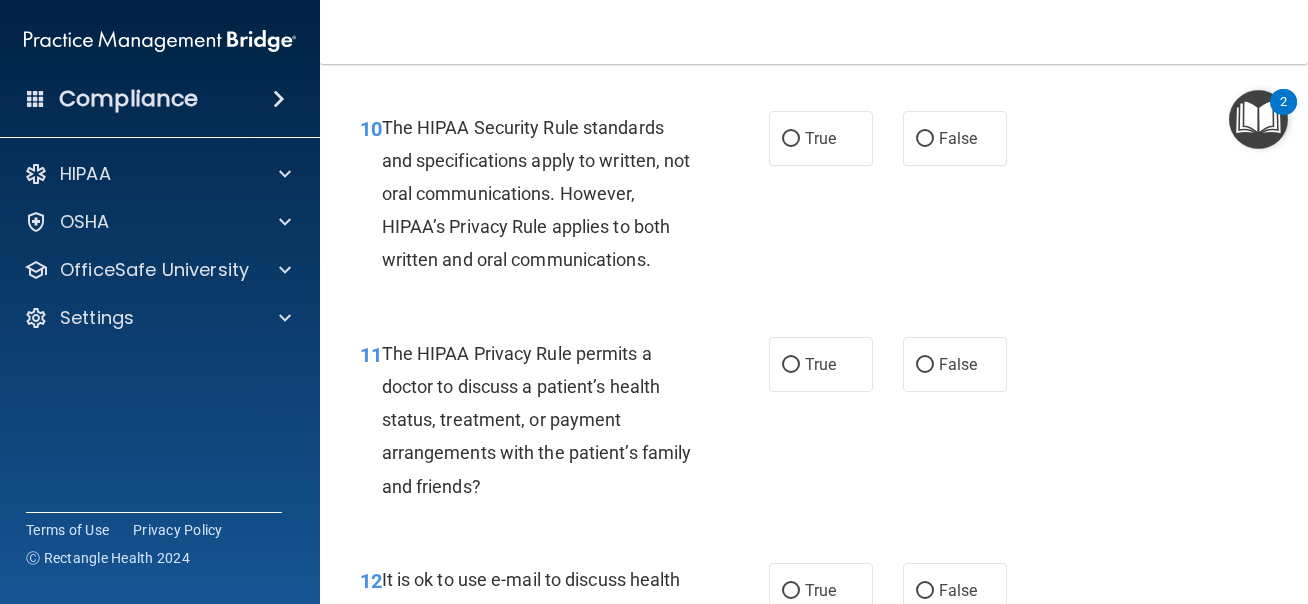 scroll, scrollTop: 1985, scrollLeft: 0, axis: vertical 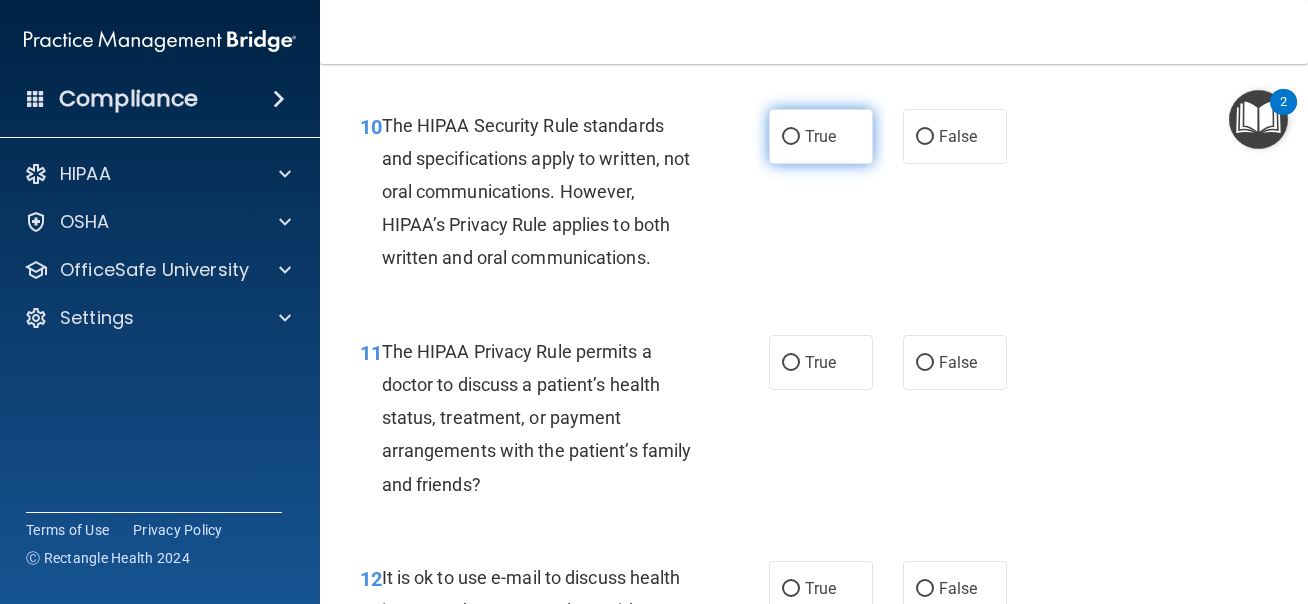 click on "True" at bounding box center [821, 136] 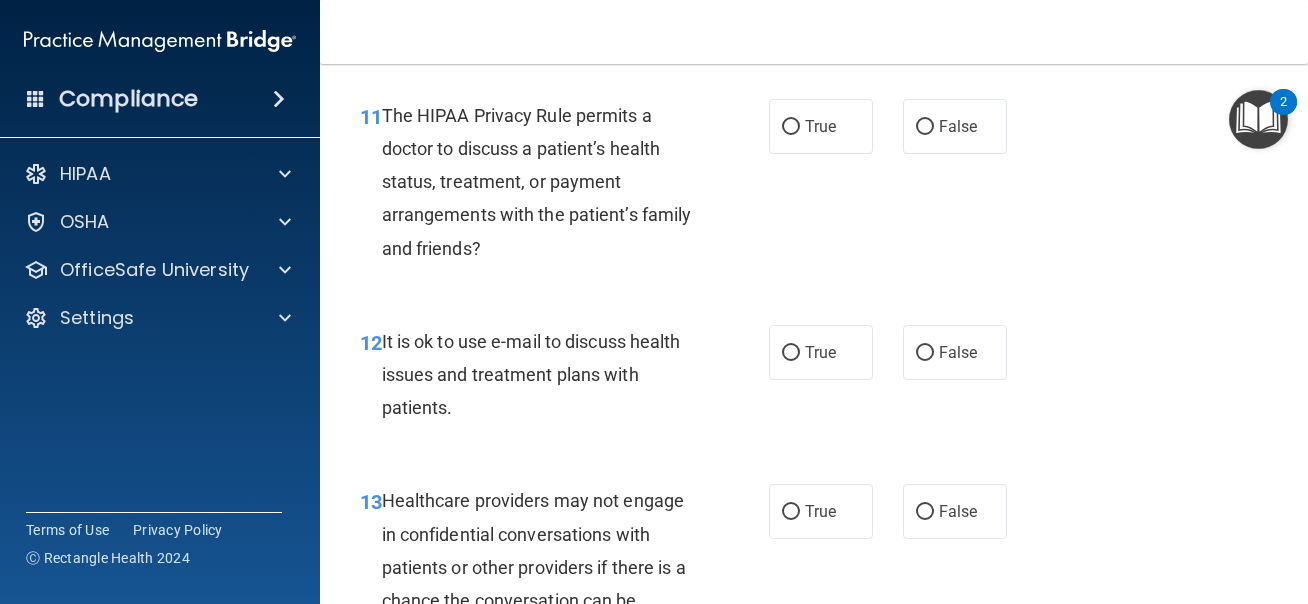 scroll, scrollTop: 2222, scrollLeft: 0, axis: vertical 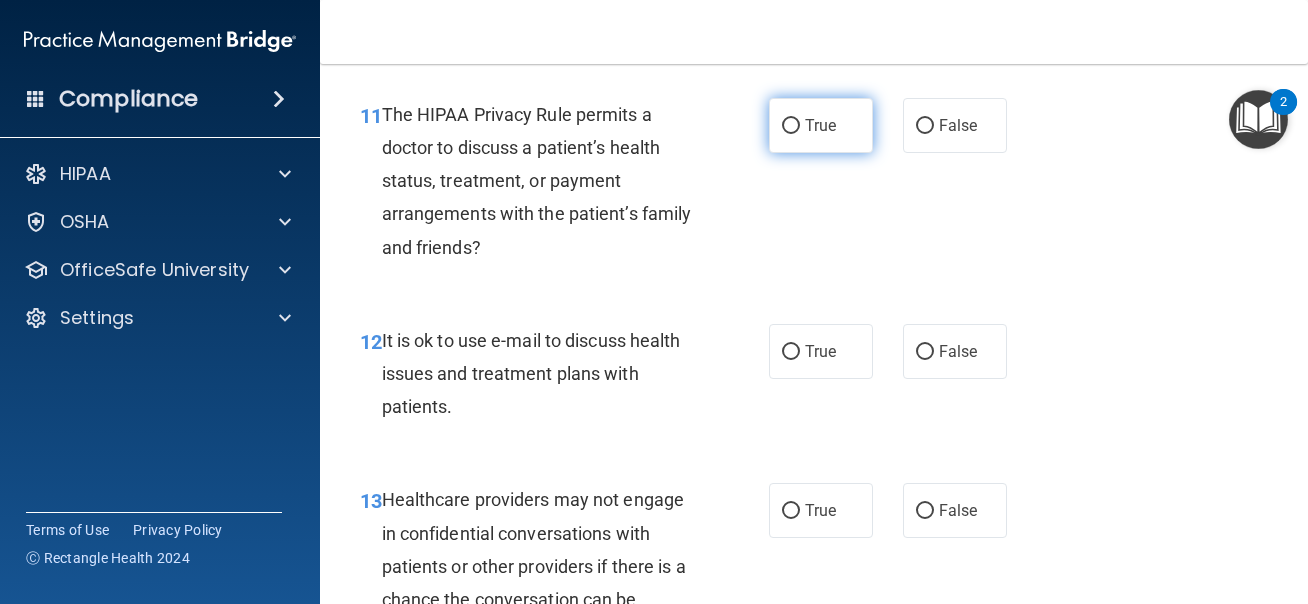 click on "True" at bounding box center [820, 125] 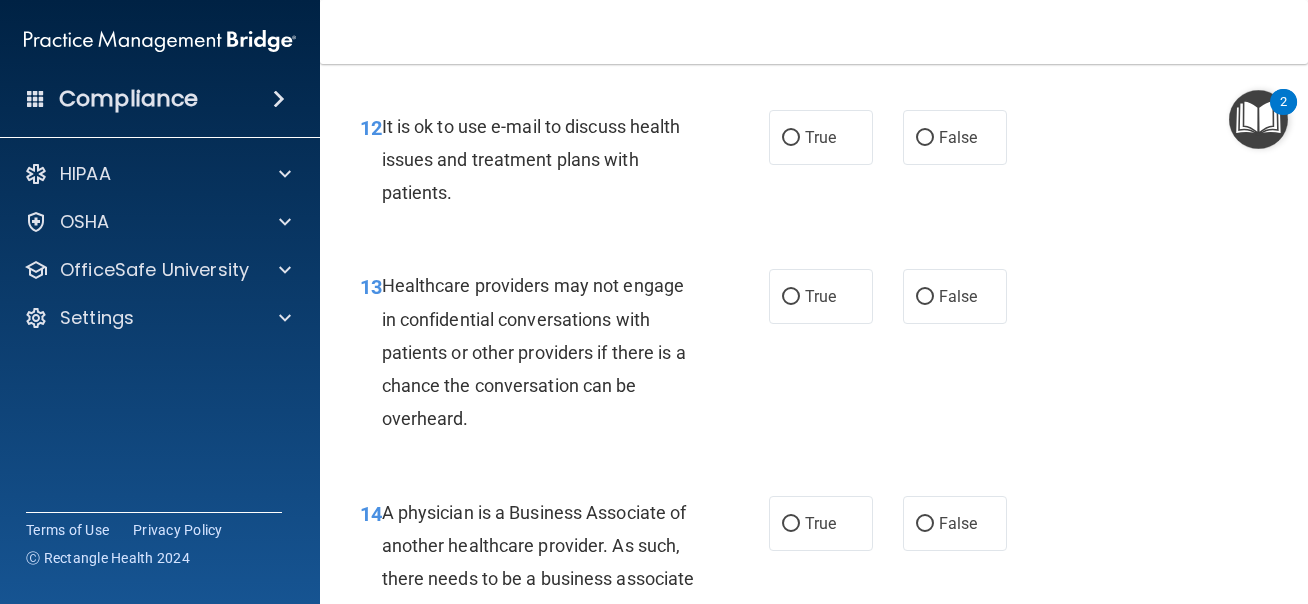 scroll, scrollTop: 2439, scrollLeft: 0, axis: vertical 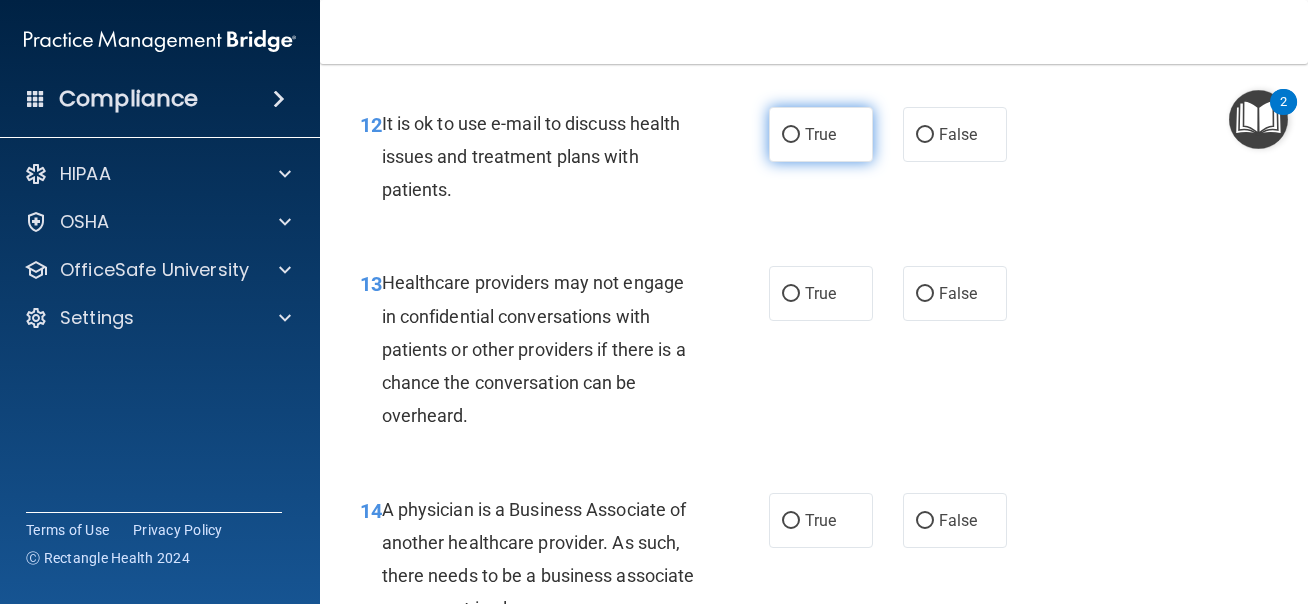 click on "True" at bounding box center [820, 134] 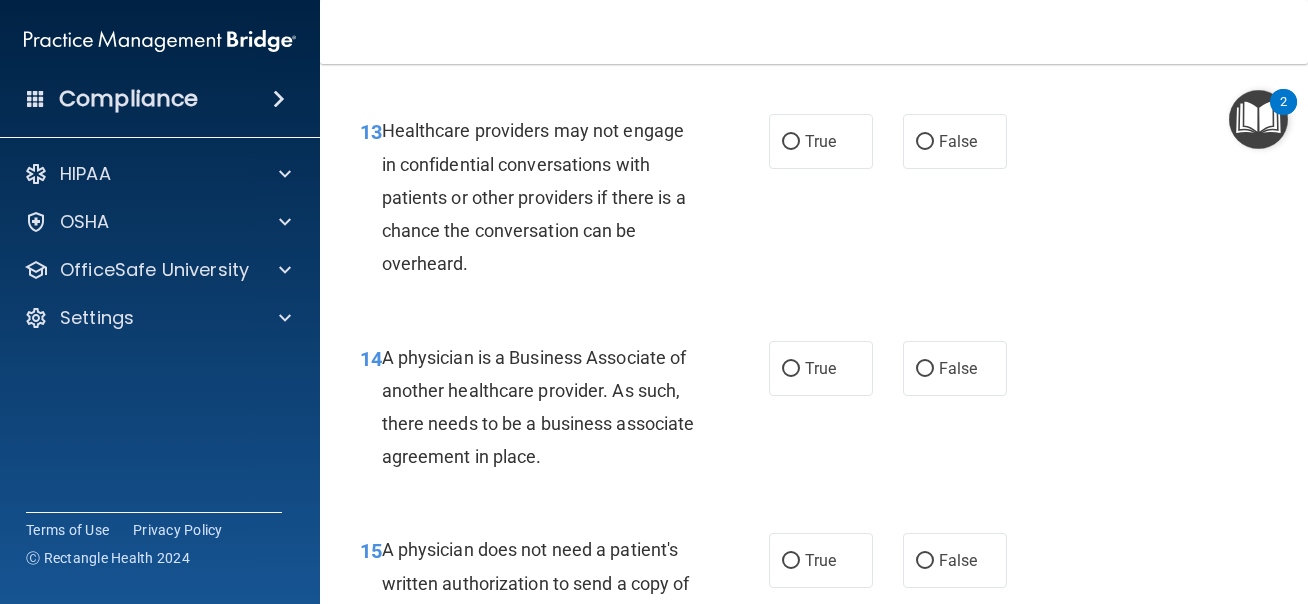 scroll, scrollTop: 2595, scrollLeft: 0, axis: vertical 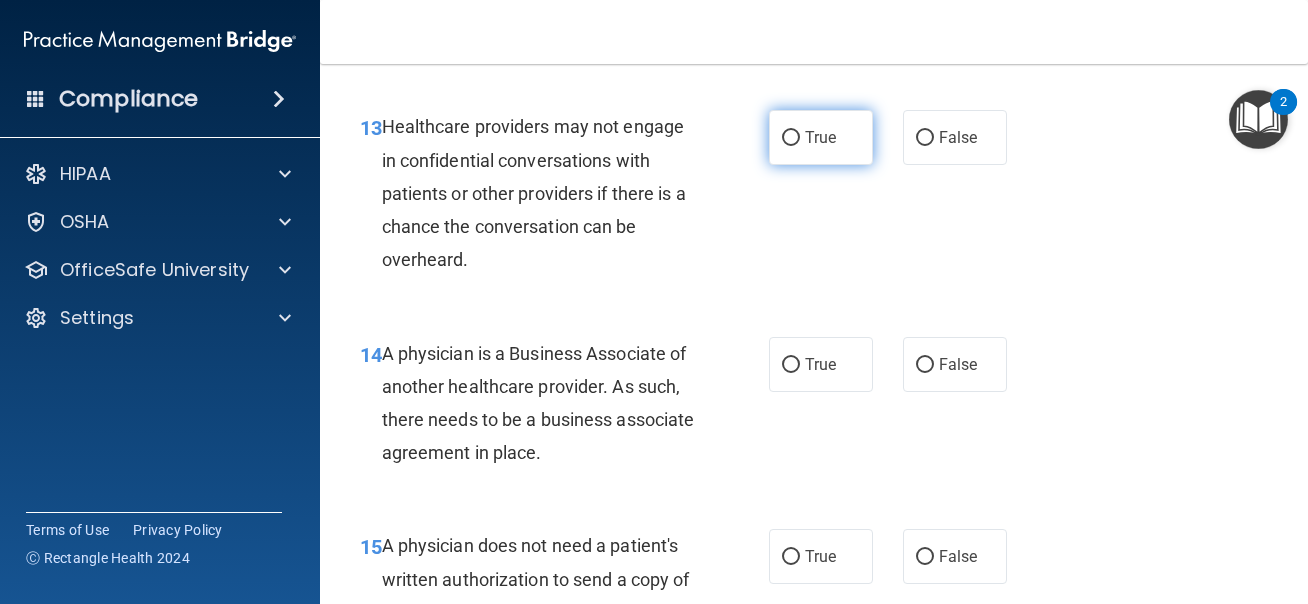 click on "True" at bounding box center [821, 137] 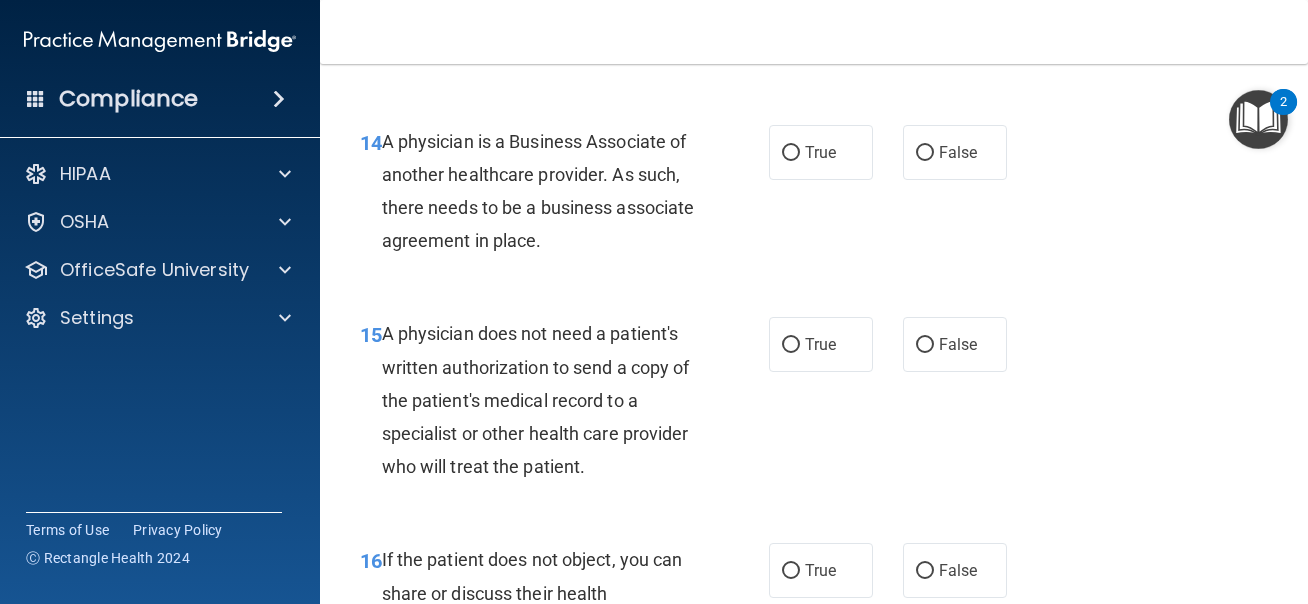 scroll, scrollTop: 2816, scrollLeft: 0, axis: vertical 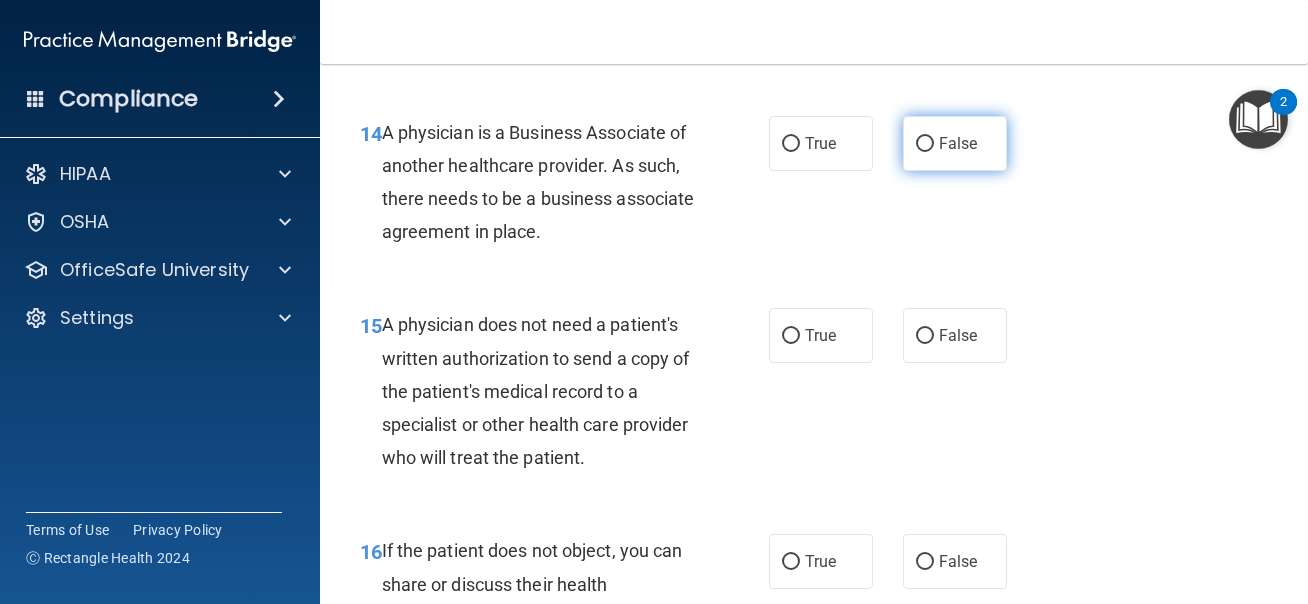 click on "False" at bounding box center (958, 143) 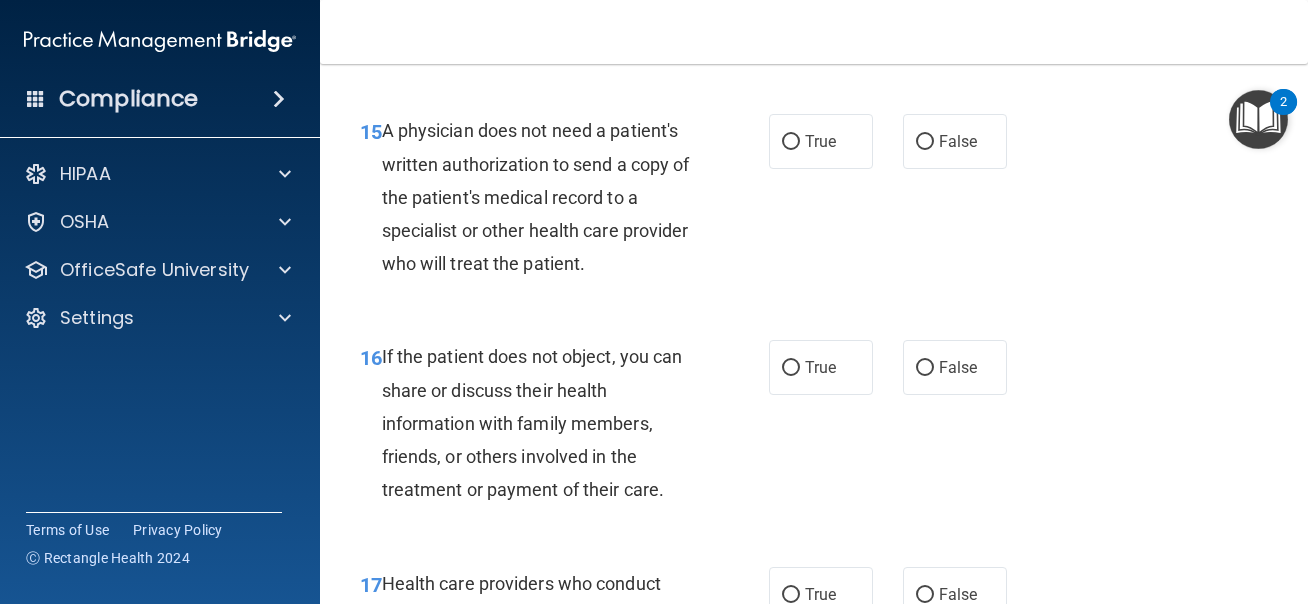 scroll, scrollTop: 3022, scrollLeft: 0, axis: vertical 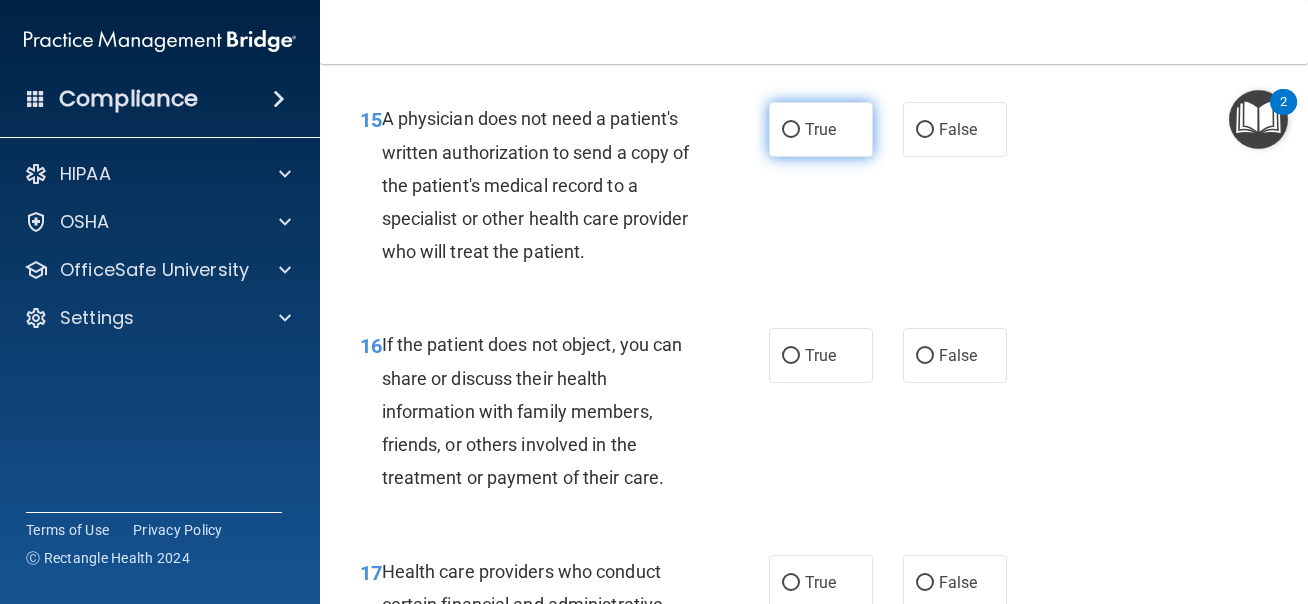 click on "True" at bounding box center (820, 129) 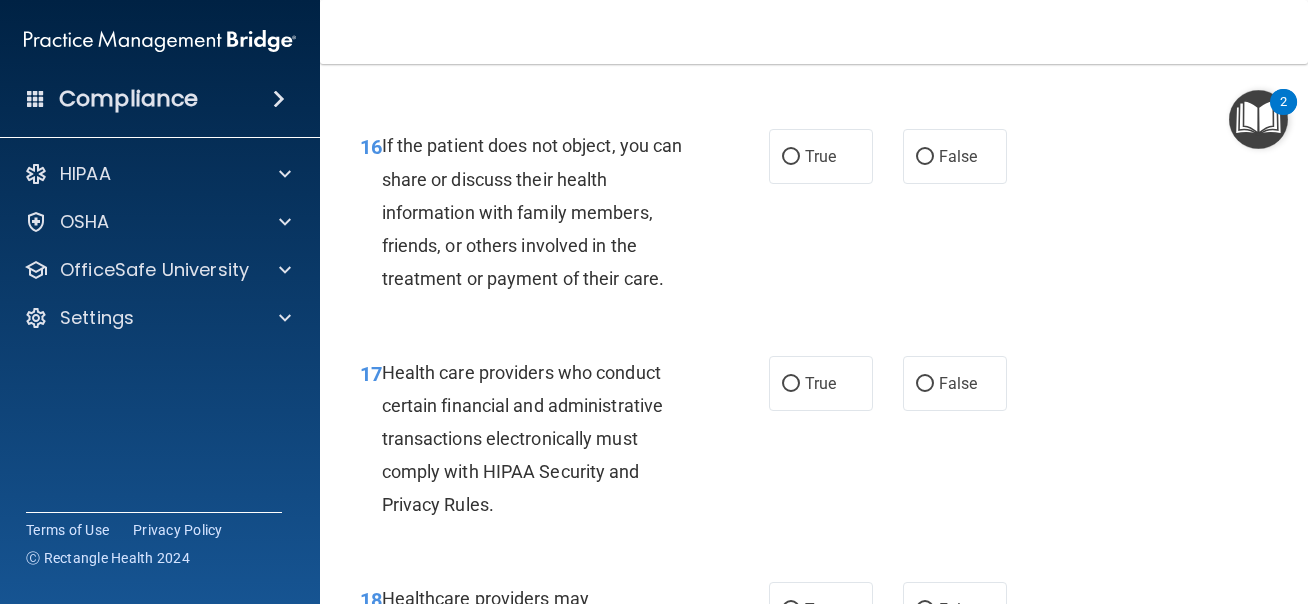 scroll, scrollTop: 3229, scrollLeft: 0, axis: vertical 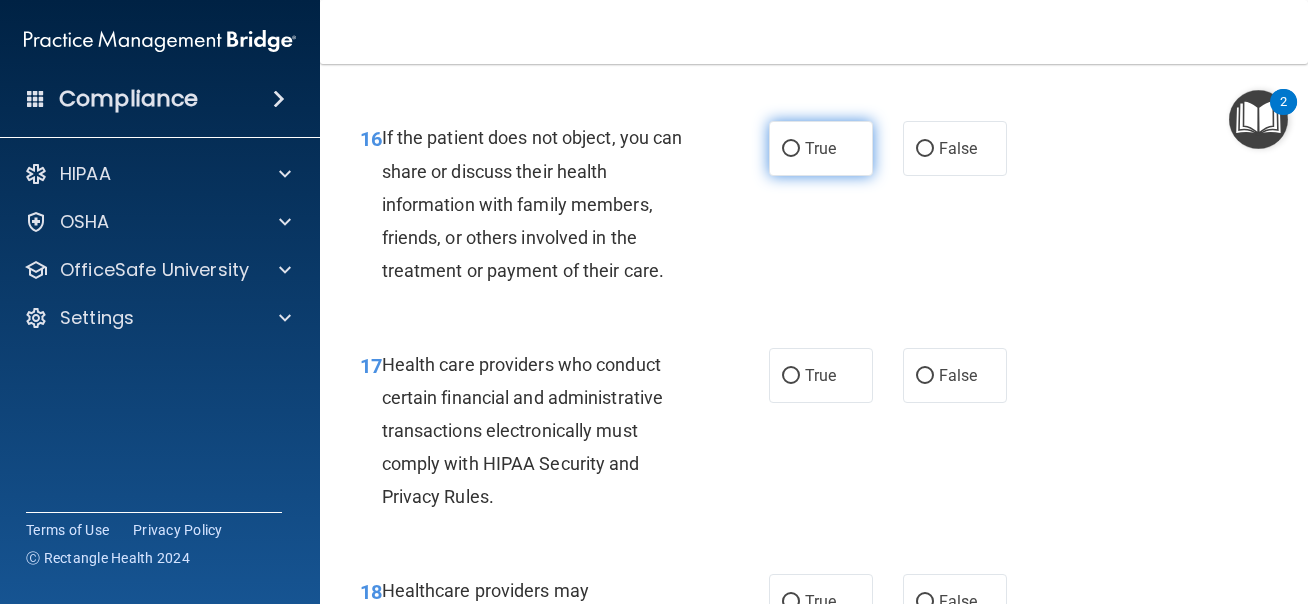 click on "True" at bounding box center [820, 148] 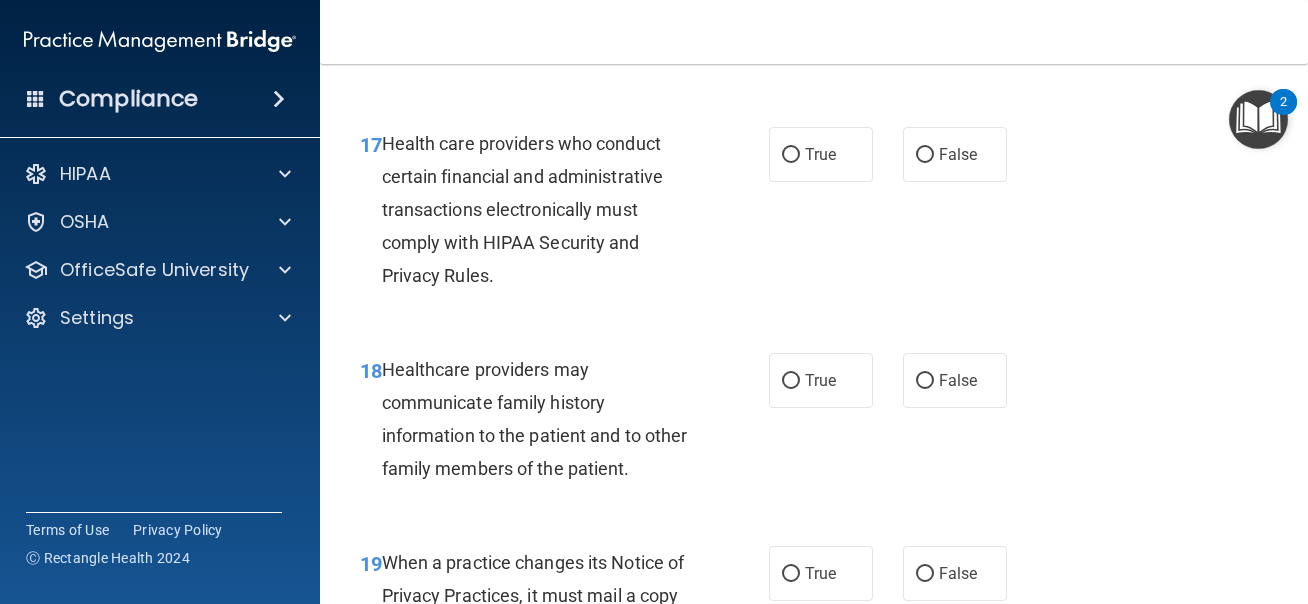 scroll, scrollTop: 3459, scrollLeft: 0, axis: vertical 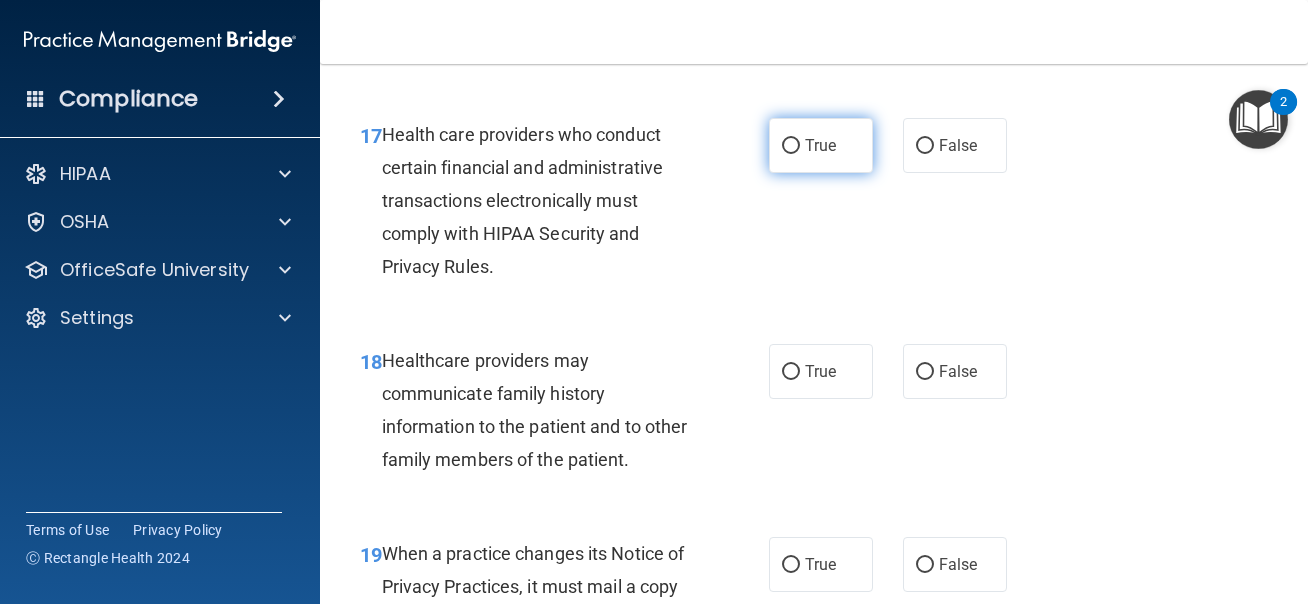 click on "True" at bounding box center (821, 145) 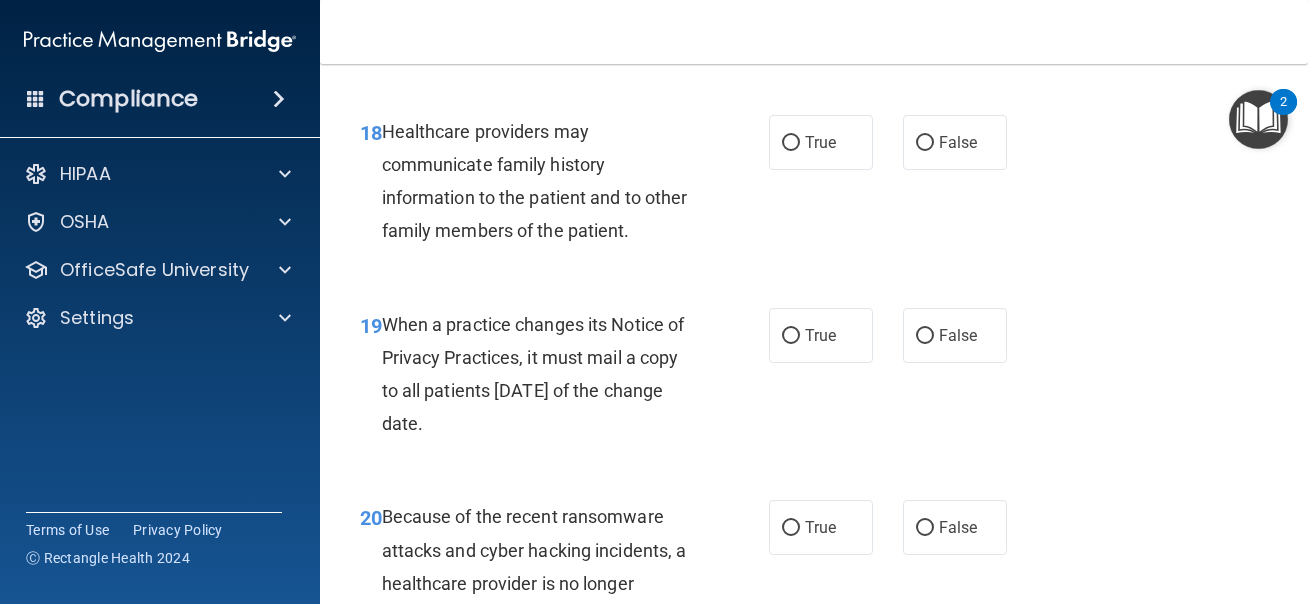 scroll, scrollTop: 3691, scrollLeft: 0, axis: vertical 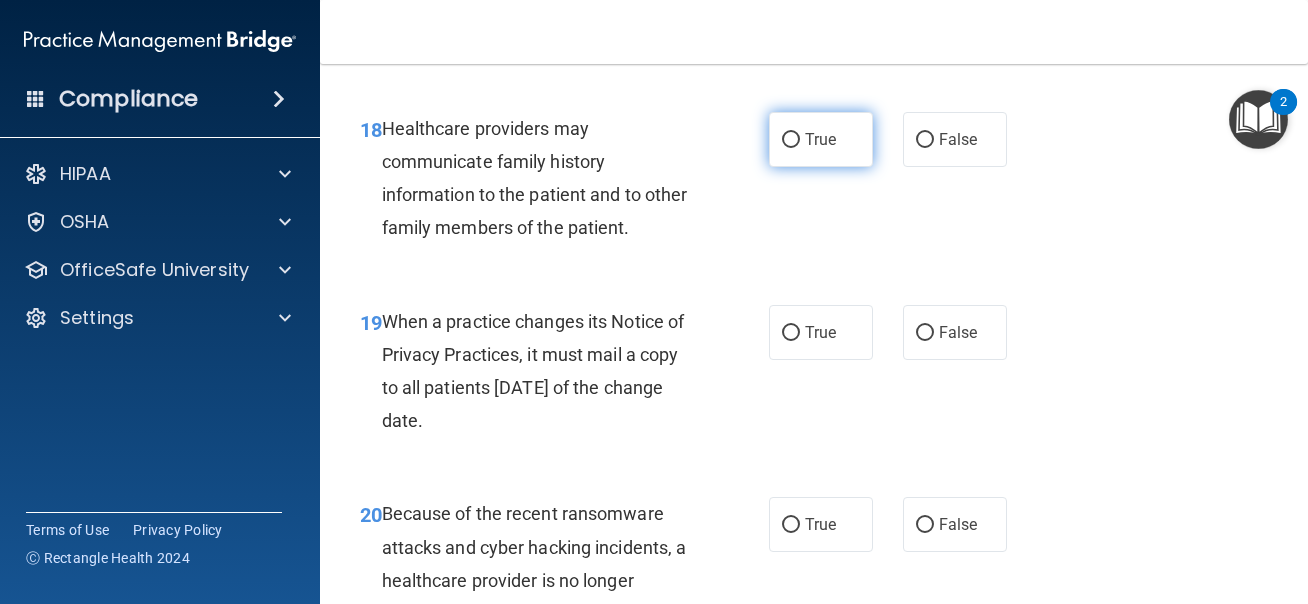 click on "True" at bounding box center (820, 139) 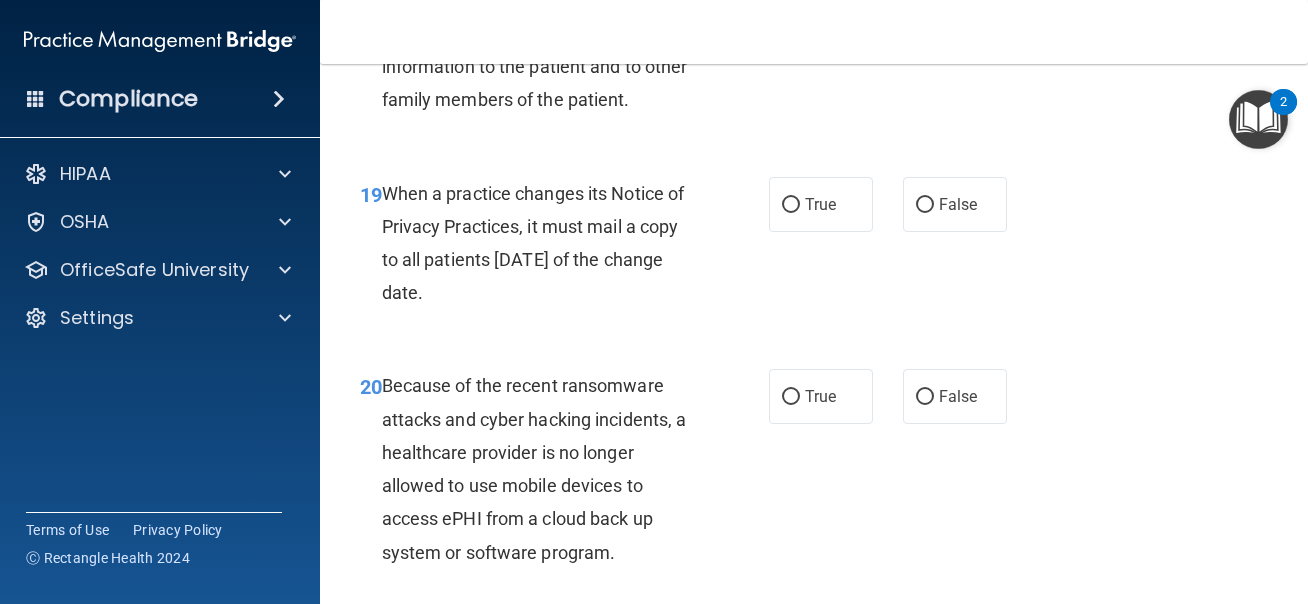 scroll, scrollTop: 3896, scrollLeft: 0, axis: vertical 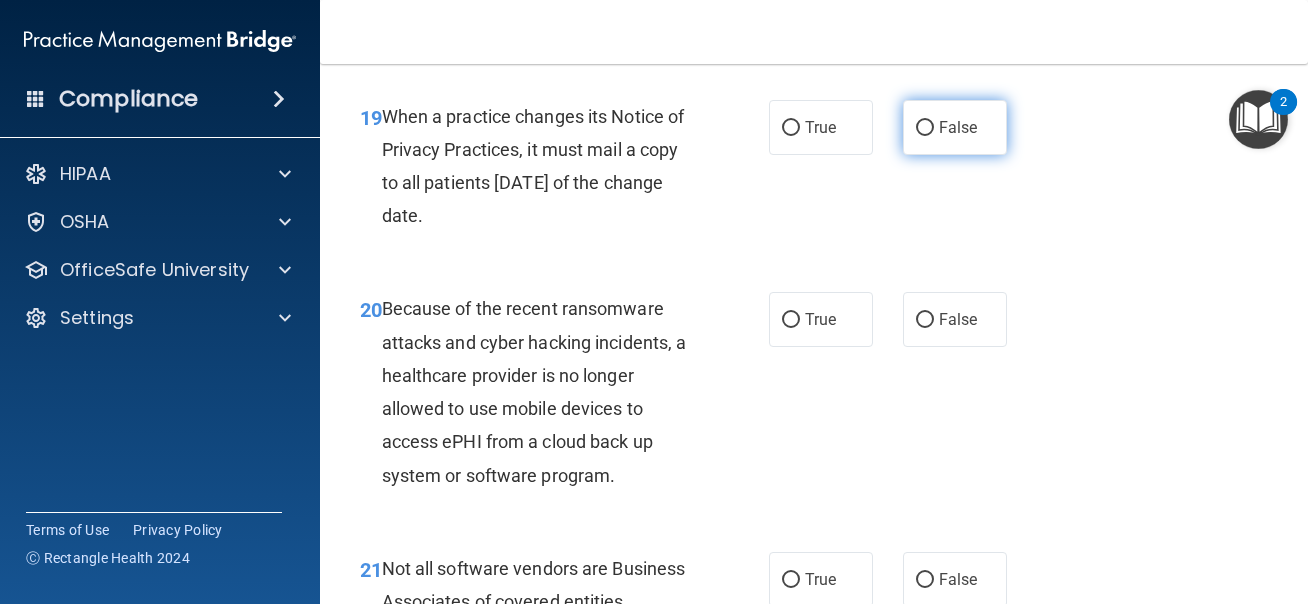 click on "False" at bounding box center (925, 128) 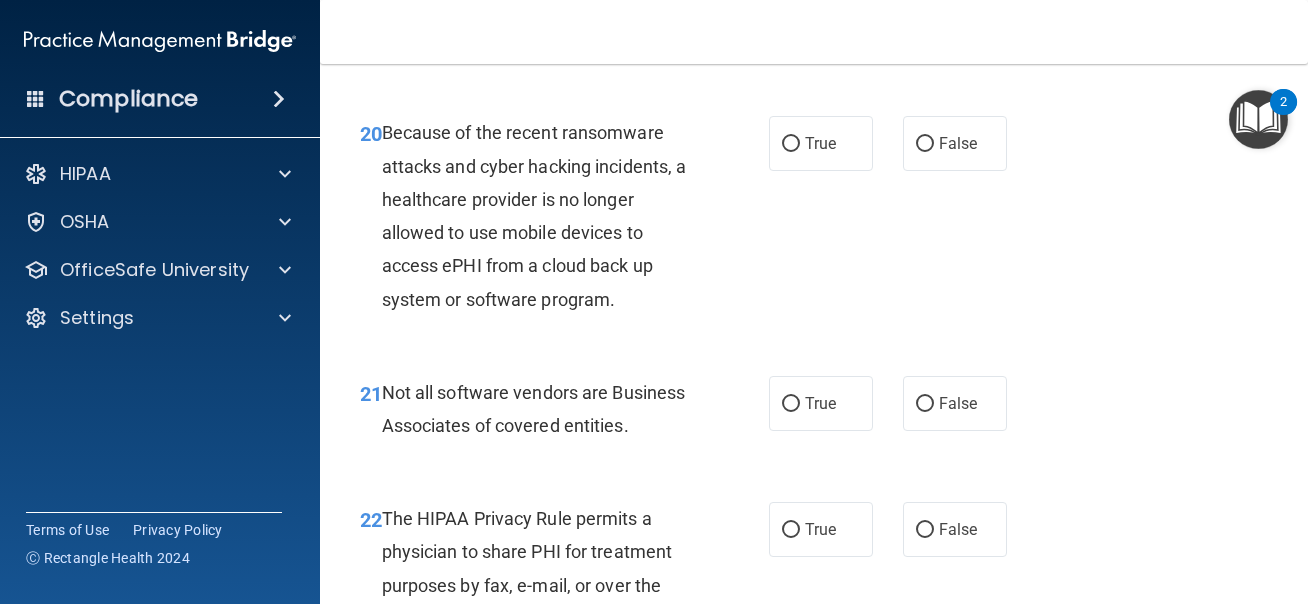 scroll, scrollTop: 4073, scrollLeft: 0, axis: vertical 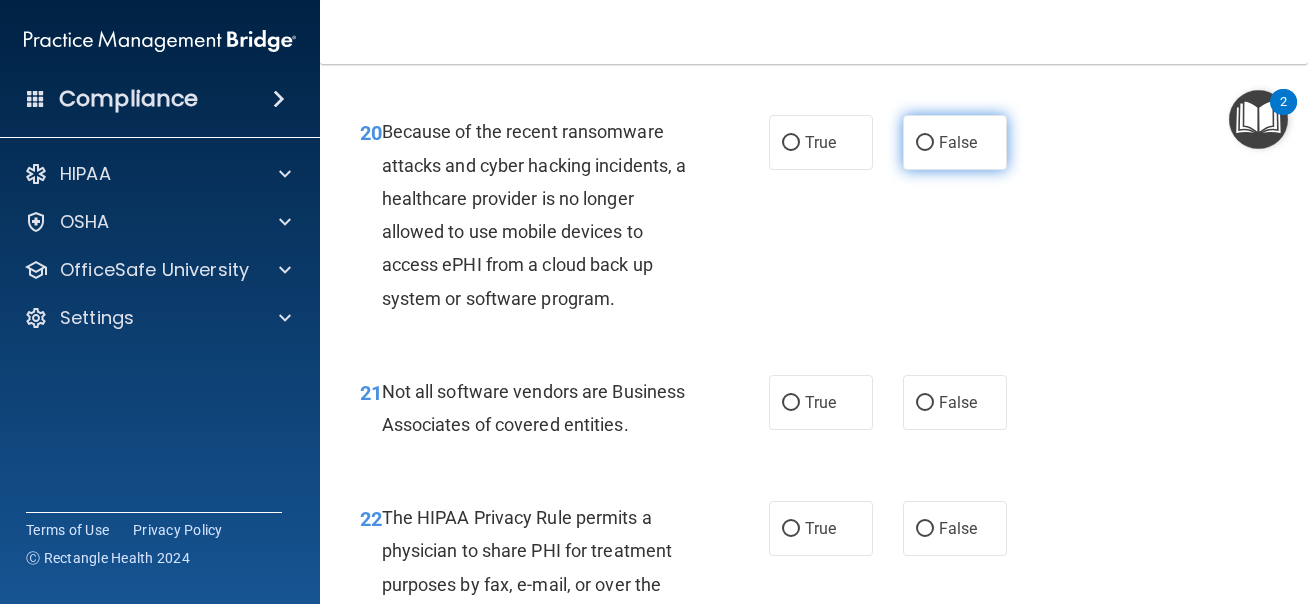 click on "False" at bounding box center (925, 143) 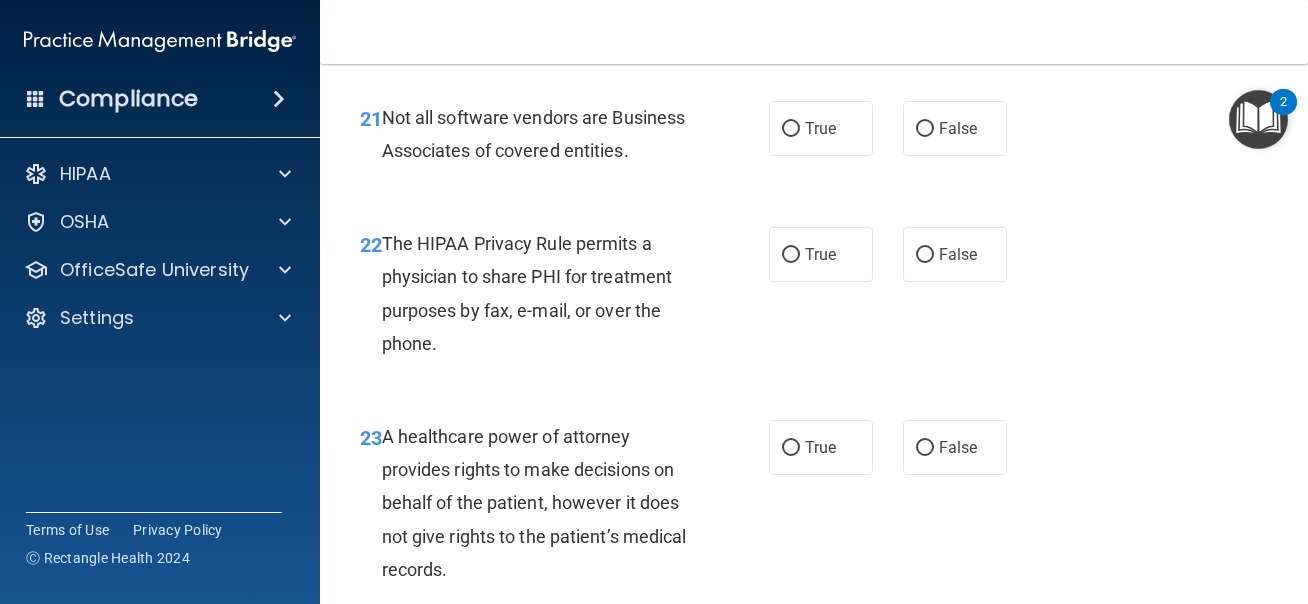 scroll, scrollTop: 4362, scrollLeft: 0, axis: vertical 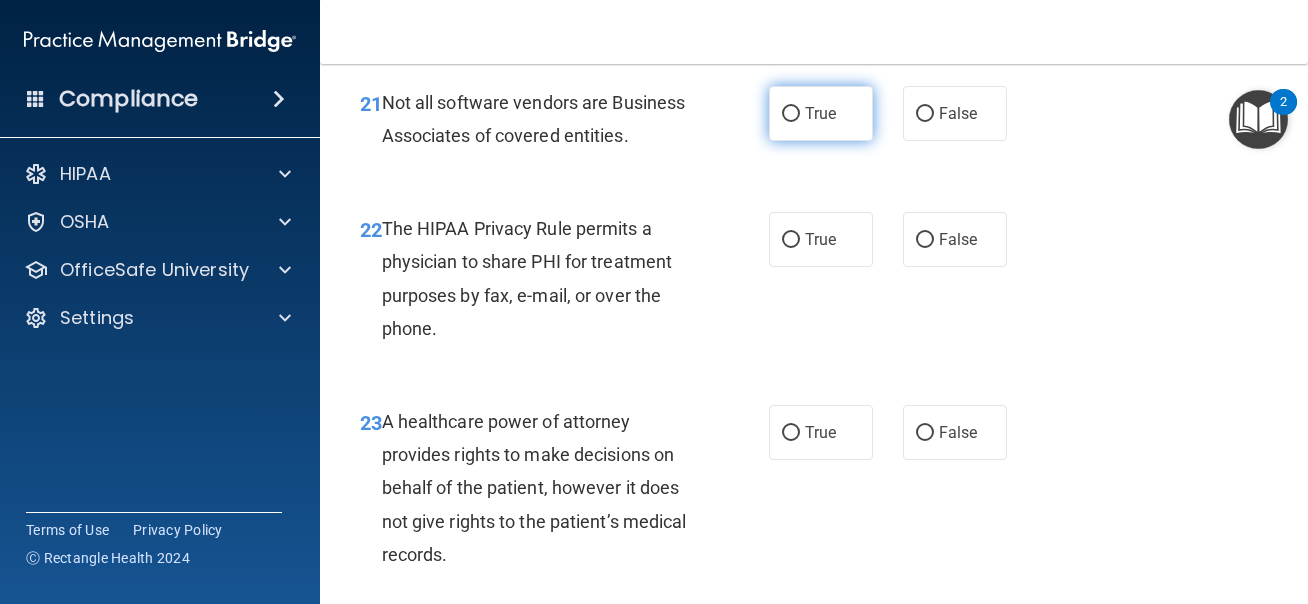 click on "True" at bounding box center [821, 113] 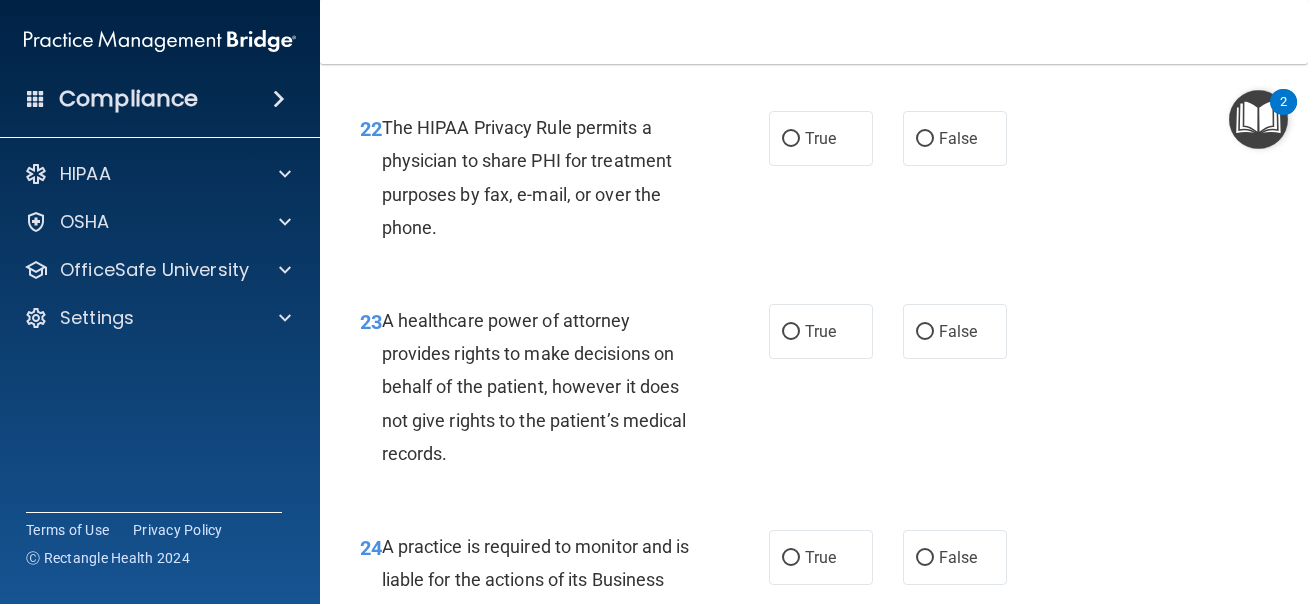 scroll, scrollTop: 4464, scrollLeft: 0, axis: vertical 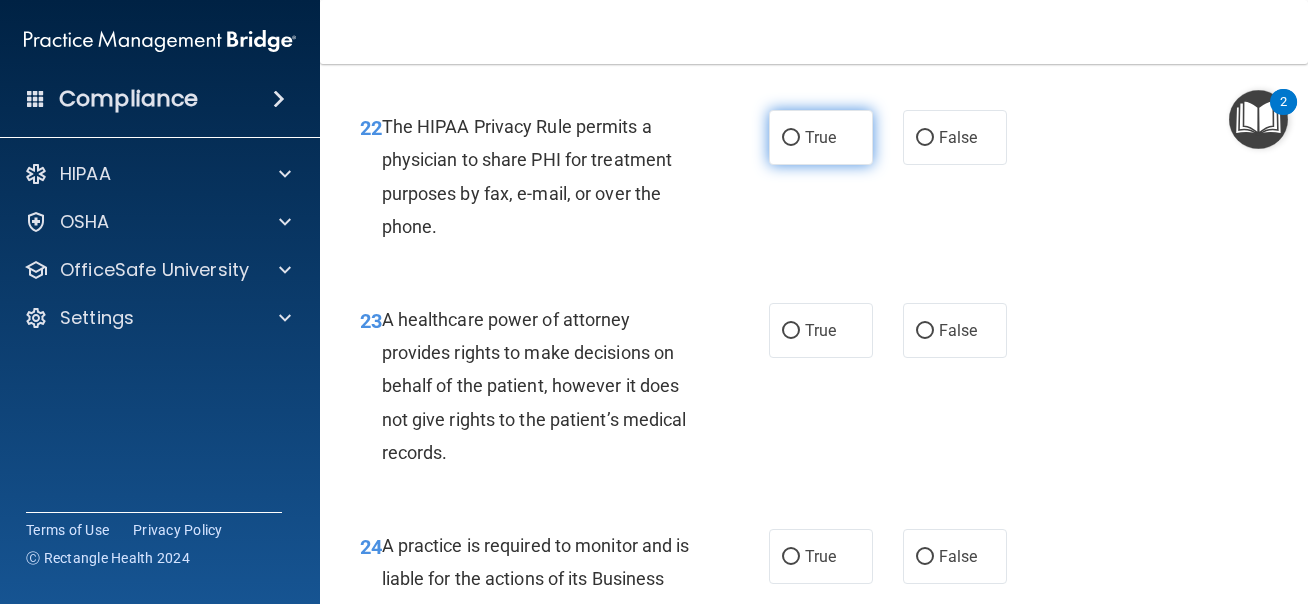 click on "True" at bounding box center [820, 137] 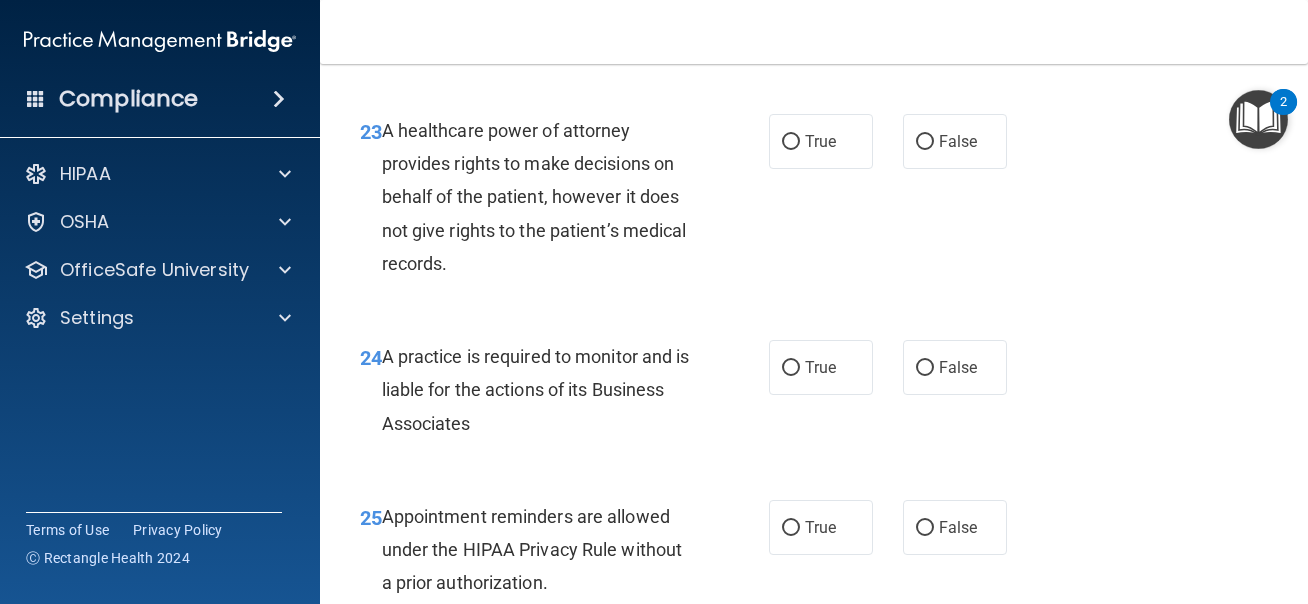 scroll, scrollTop: 4656, scrollLeft: 0, axis: vertical 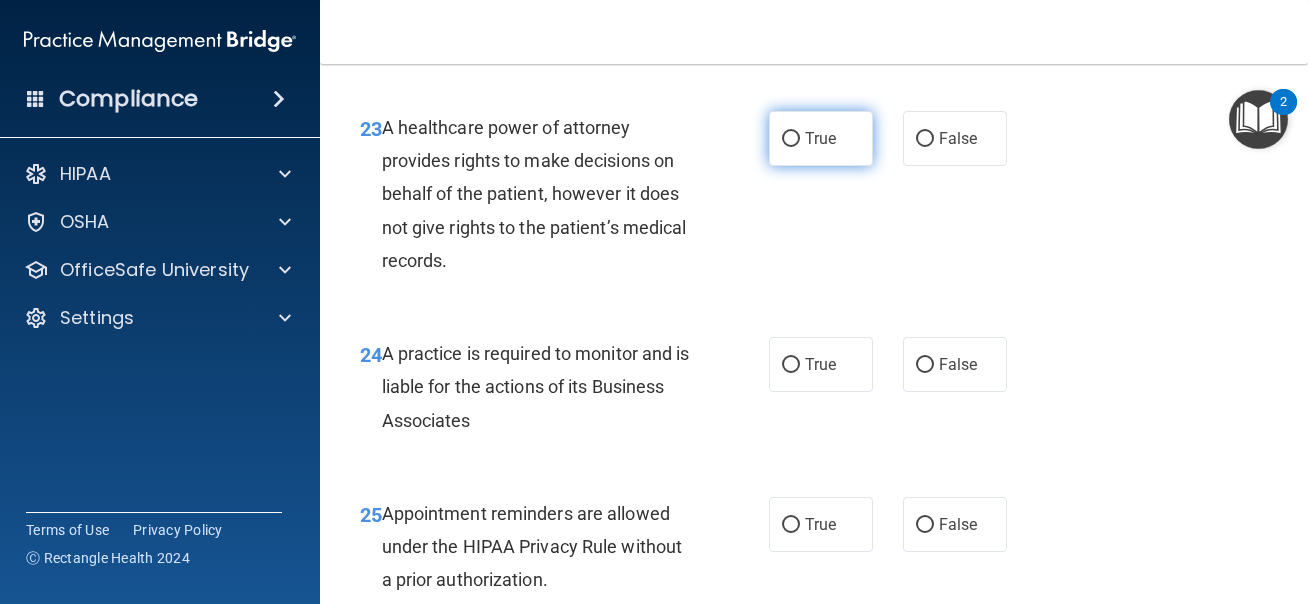click on "True" at bounding box center (820, 138) 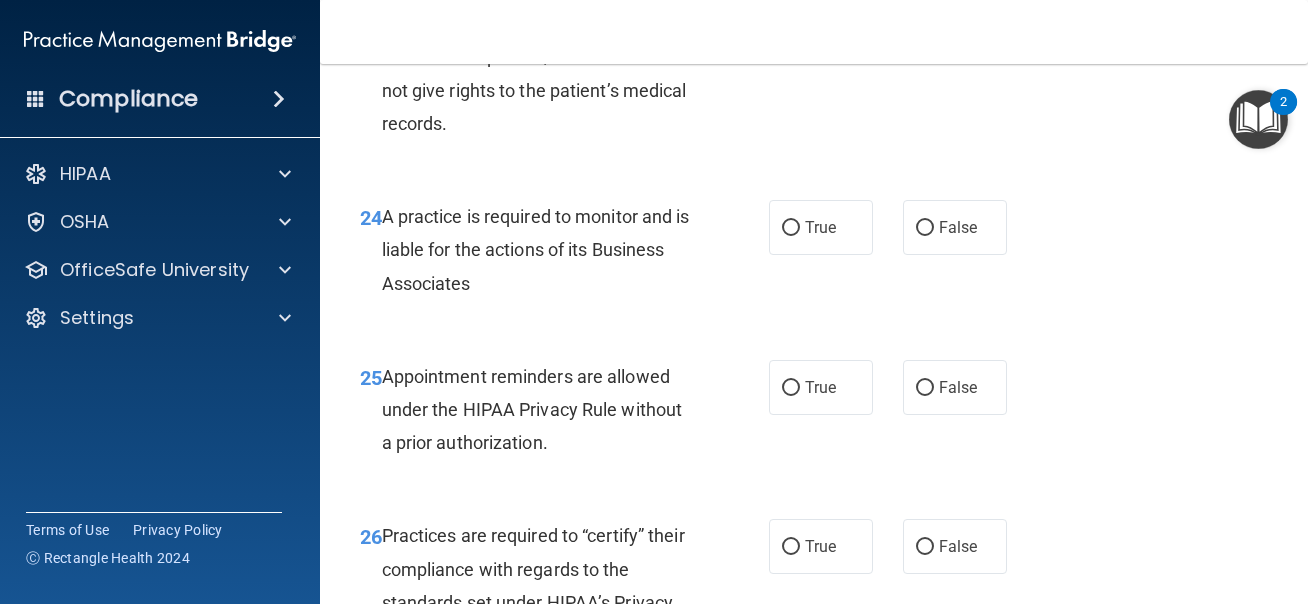 scroll, scrollTop: 4801, scrollLeft: 0, axis: vertical 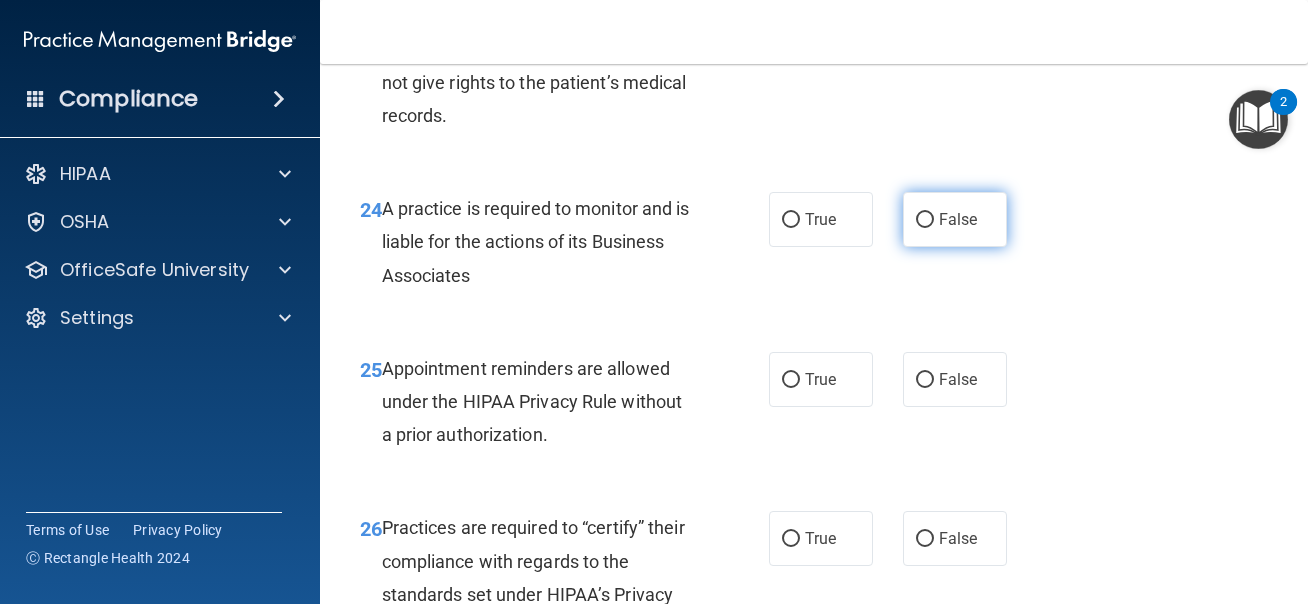 click on "False" at bounding box center (925, 220) 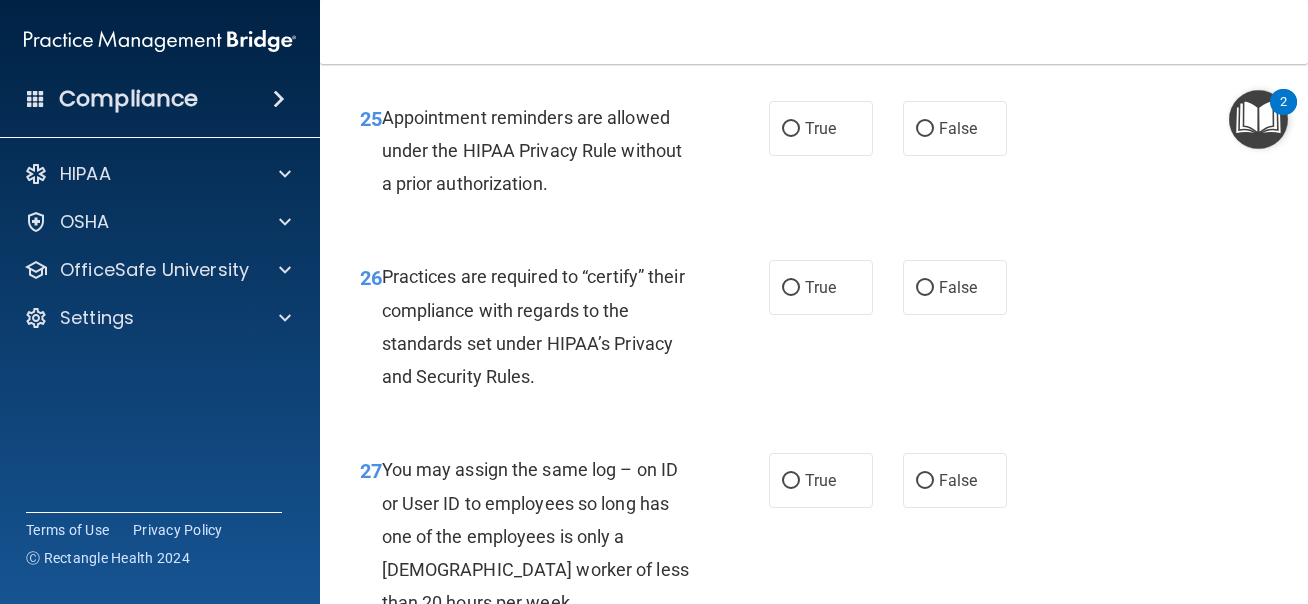 scroll, scrollTop: 5054, scrollLeft: 0, axis: vertical 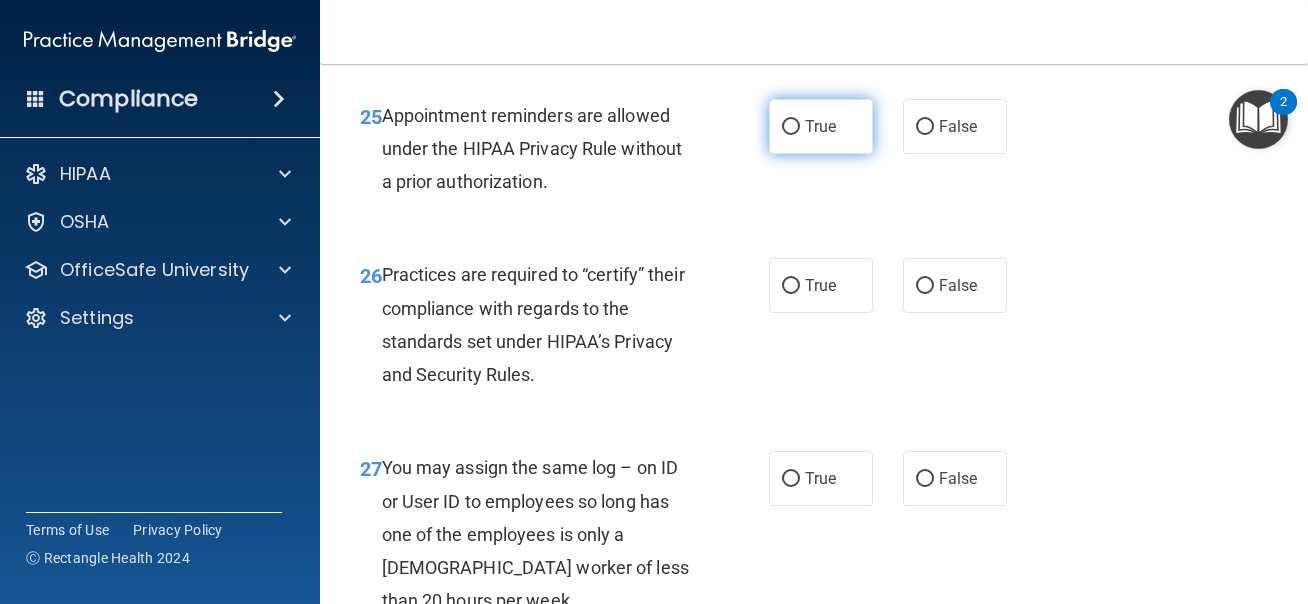 click on "True" at bounding box center [821, 126] 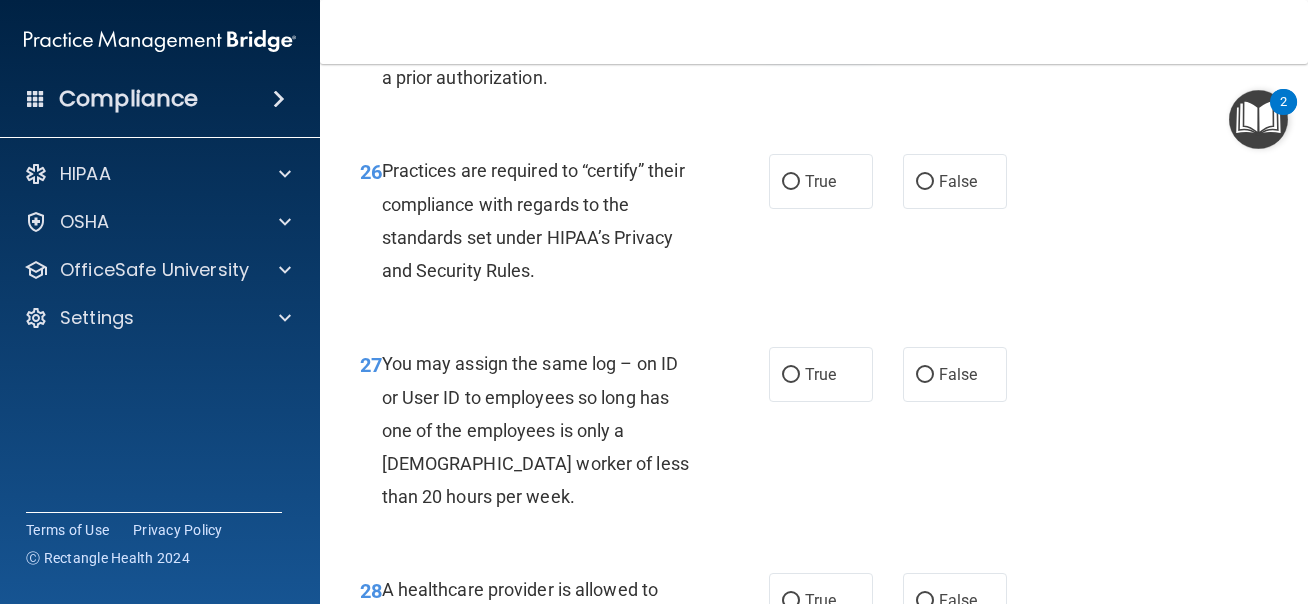 scroll, scrollTop: 5165, scrollLeft: 0, axis: vertical 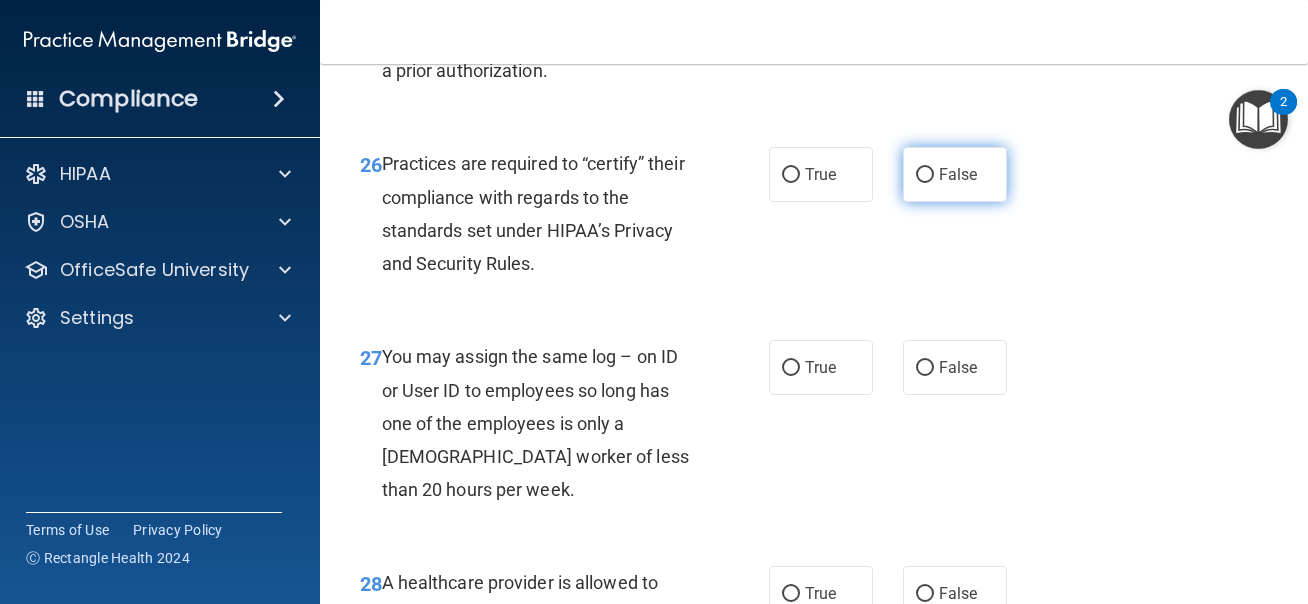 click on "False" at bounding box center [955, 174] 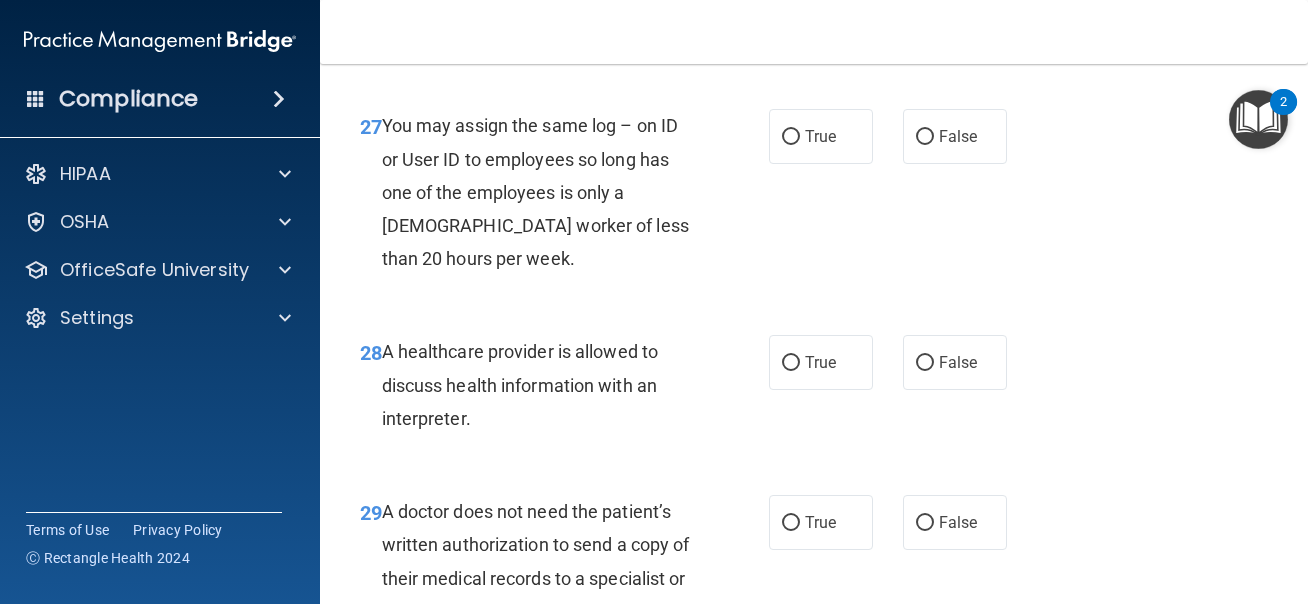 scroll, scrollTop: 5397, scrollLeft: 0, axis: vertical 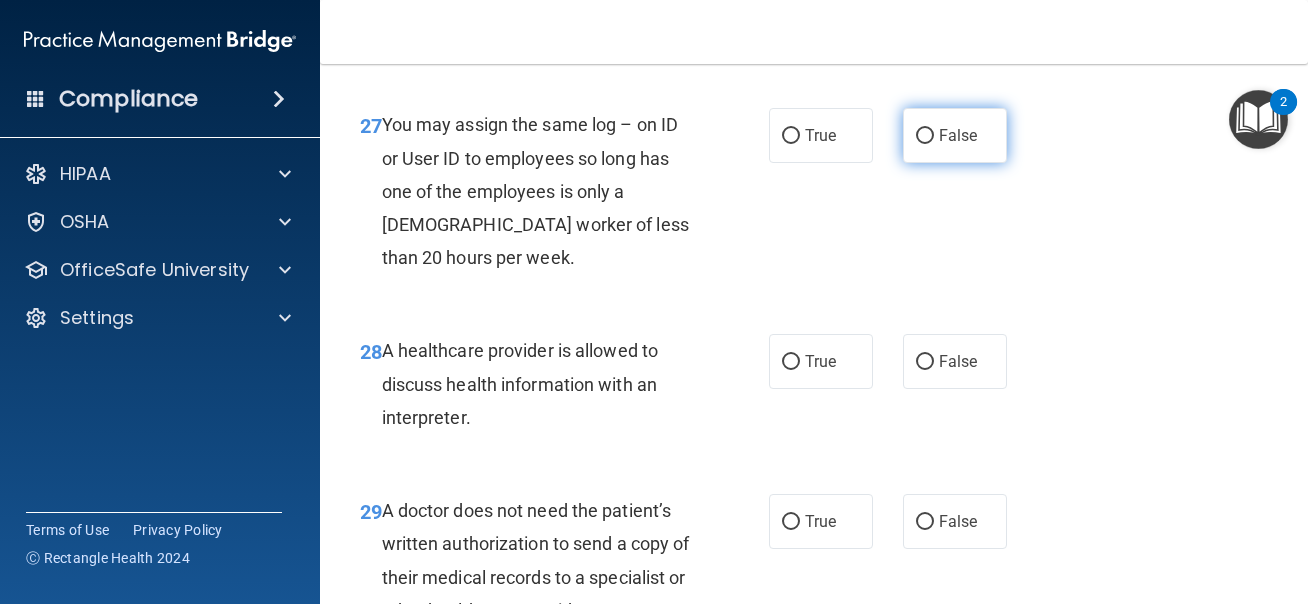 click on "False" at bounding box center (955, 135) 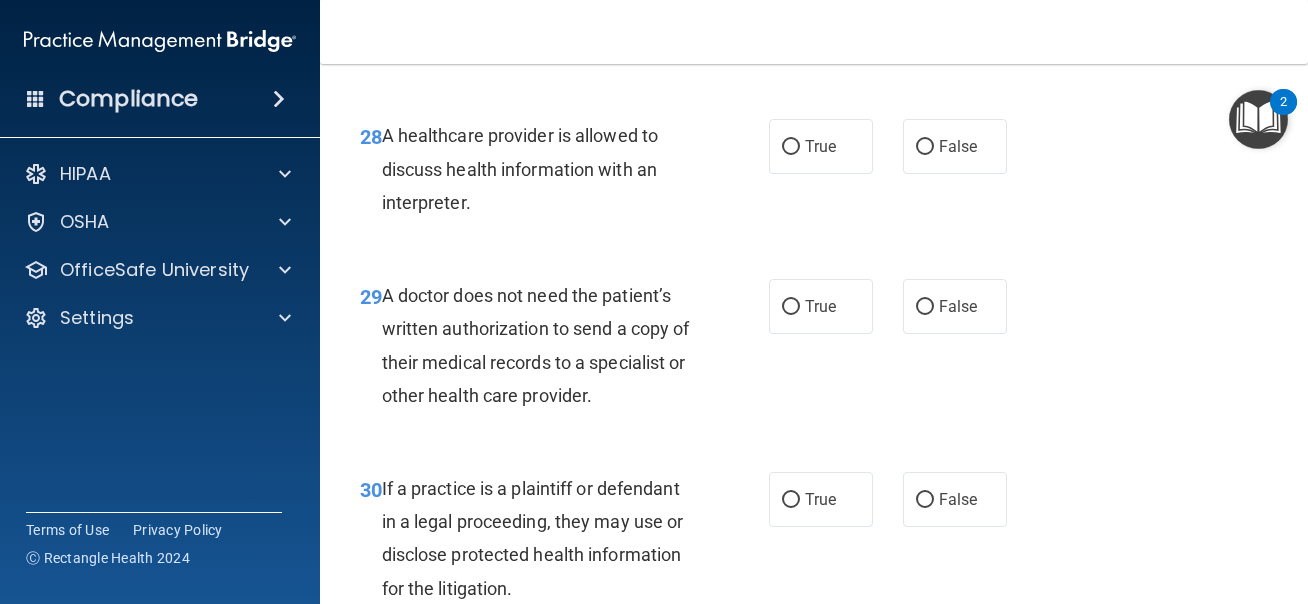scroll, scrollTop: 5617, scrollLeft: 0, axis: vertical 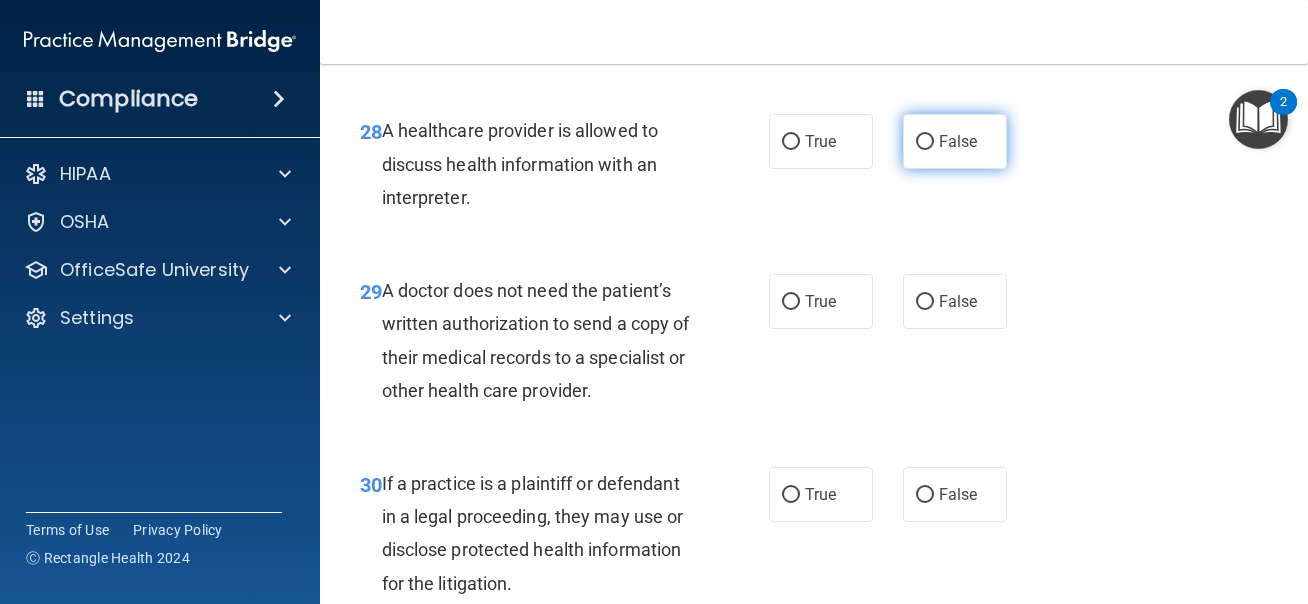 click on "False" at bounding box center [955, 141] 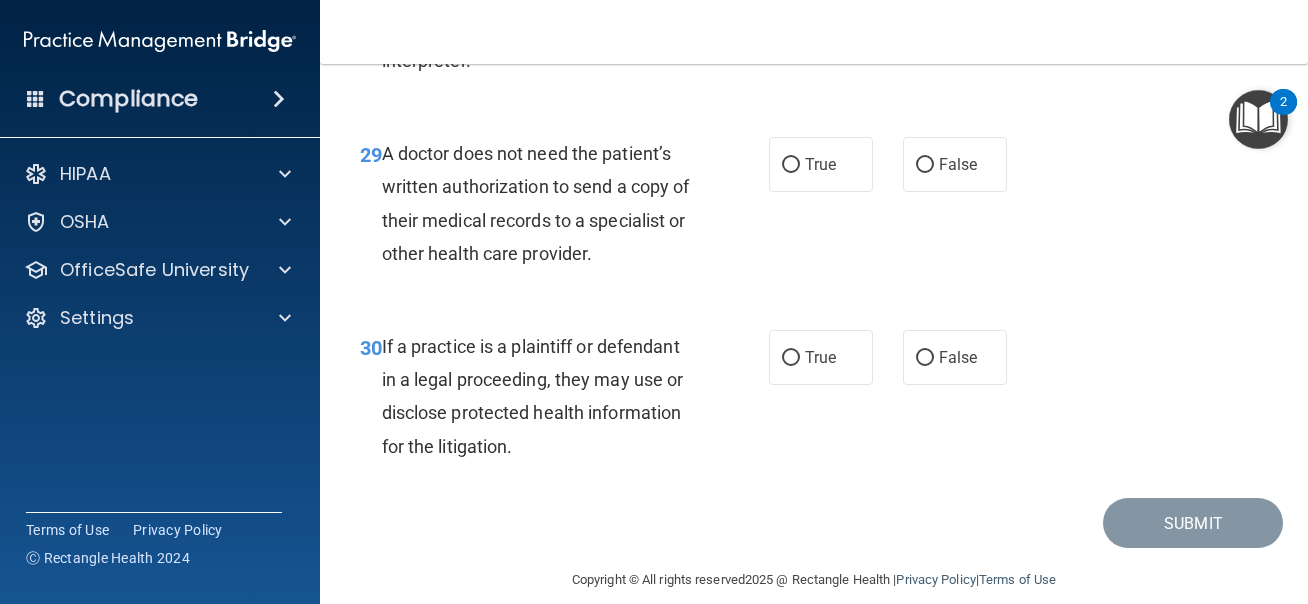 scroll, scrollTop: 5778, scrollLeft: 0, axis: vertical 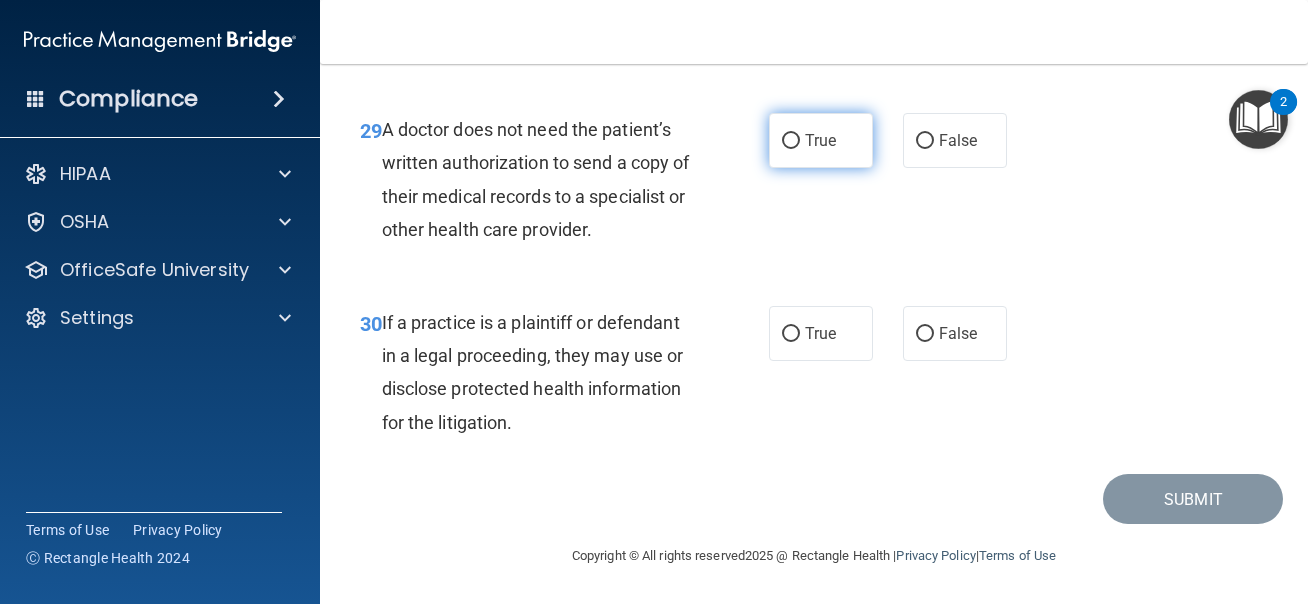 click on "True" at bounding box center (821, 140) 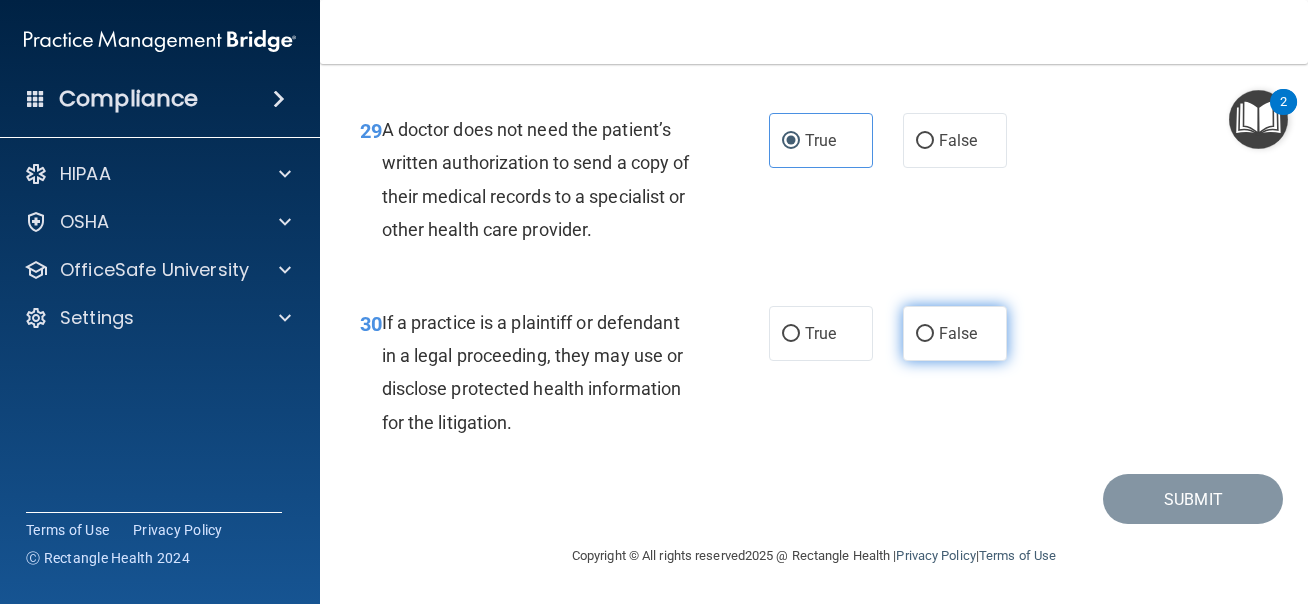 click on "False" at bounding box center (955, 333) 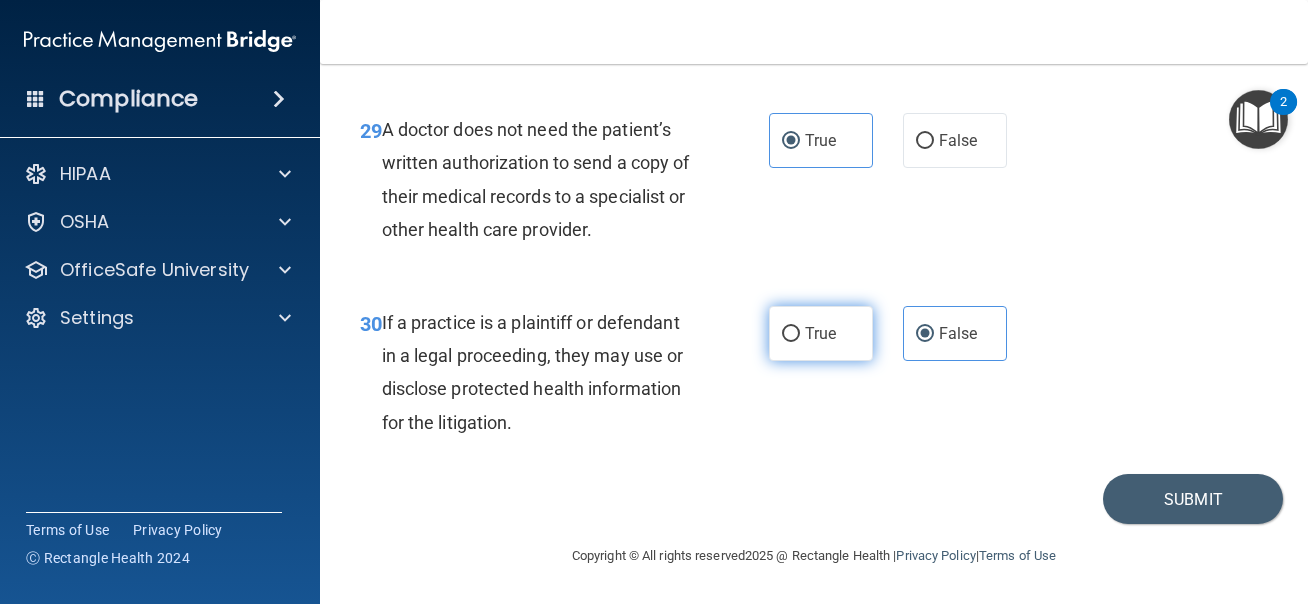 click on "True" at bounding box center [820, 333] 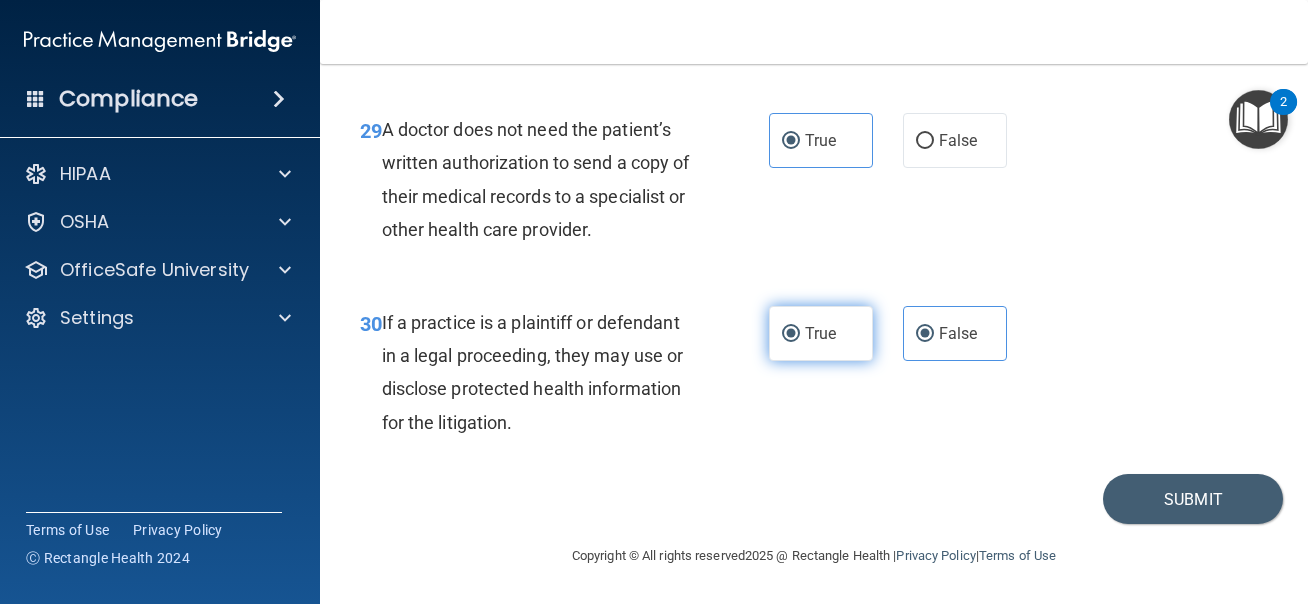 radio on "false" 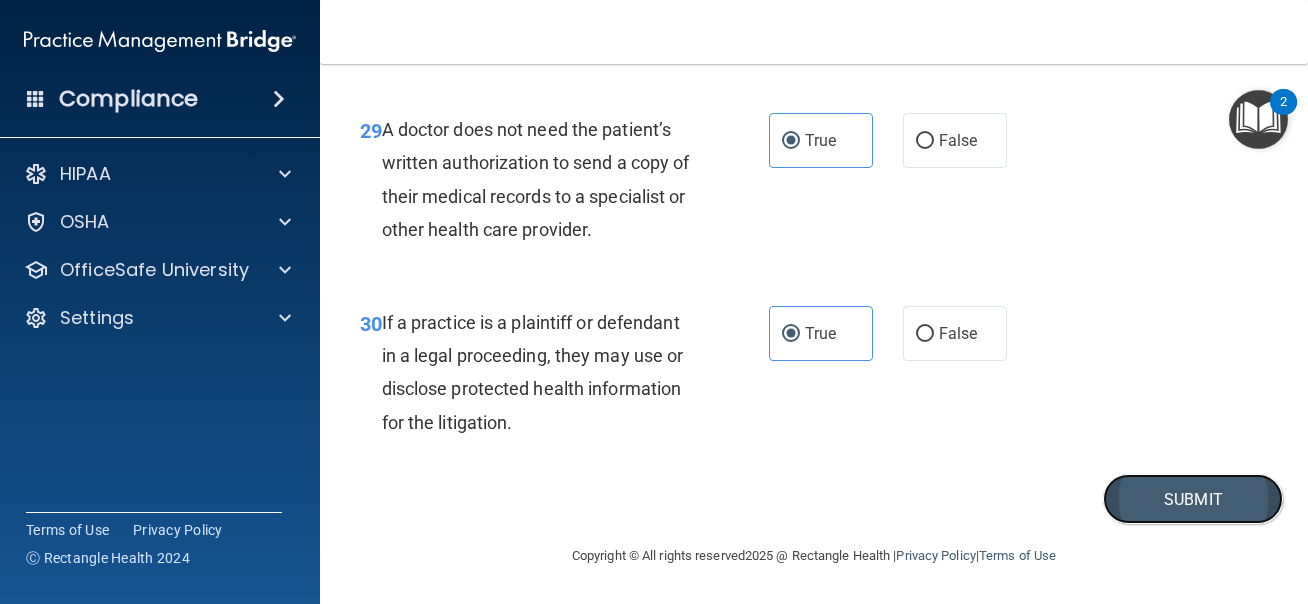 click on "Submit" at bounding box center [1193, 499] 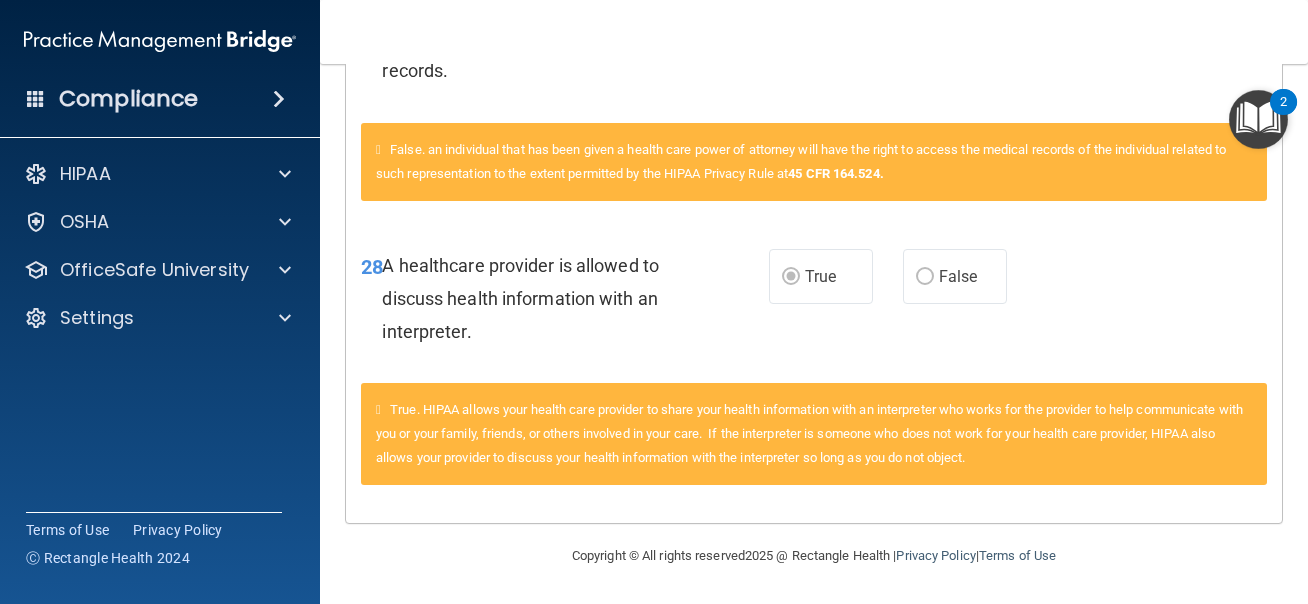 scroll, scrollTop: 0, scrollLeft: 0, axis: both 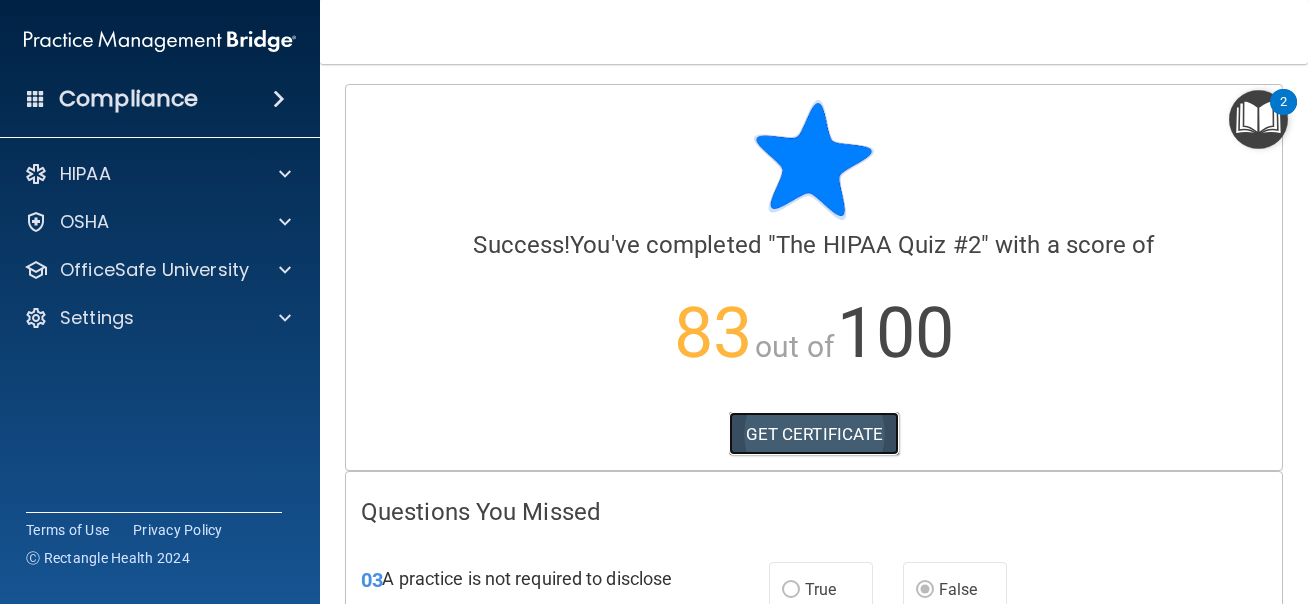 click on "GET CERTIFICATE" at bounding box center (814, 434) 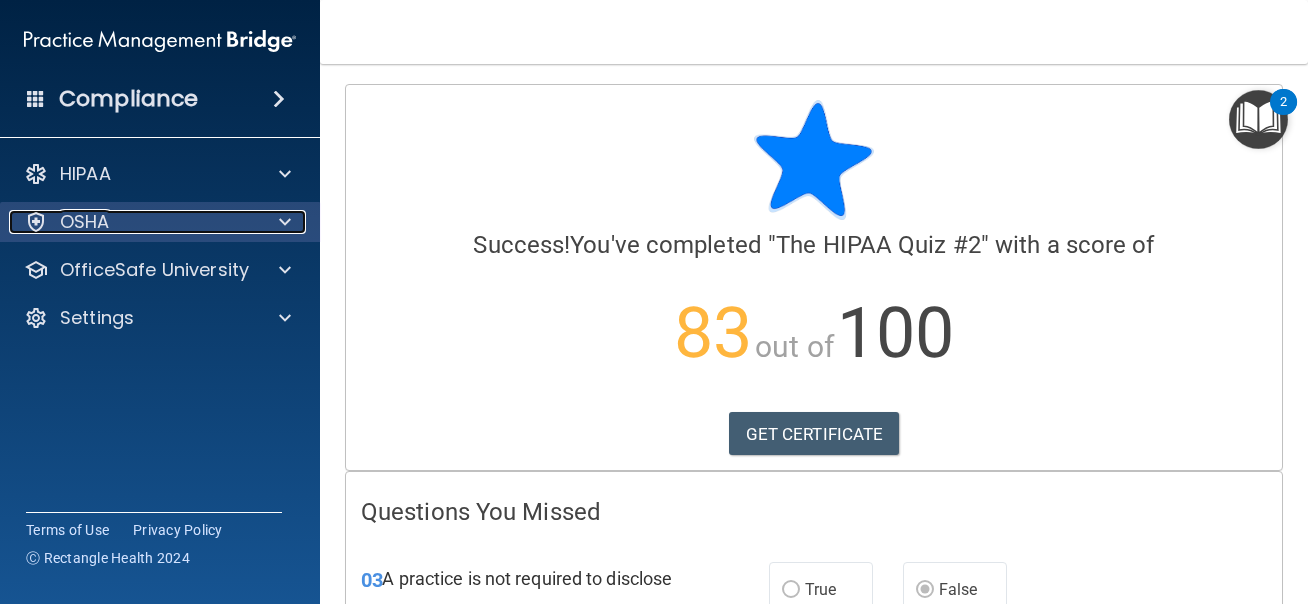 click at bounding box center [282, 222] 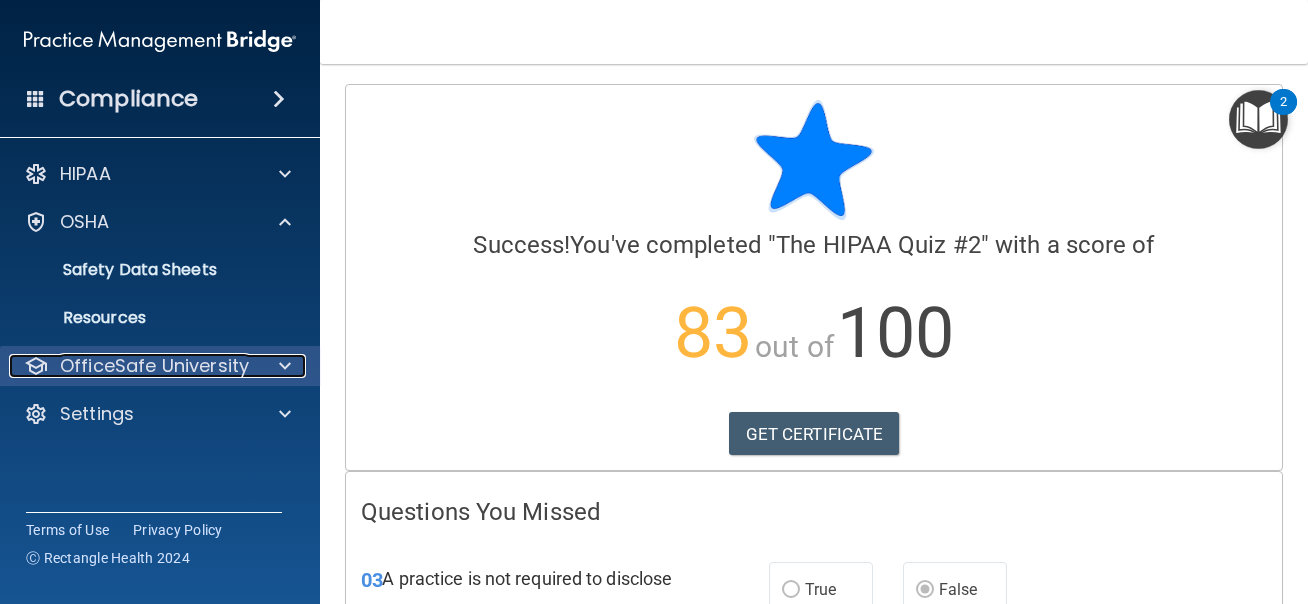 click at bounding box center (282, 366) 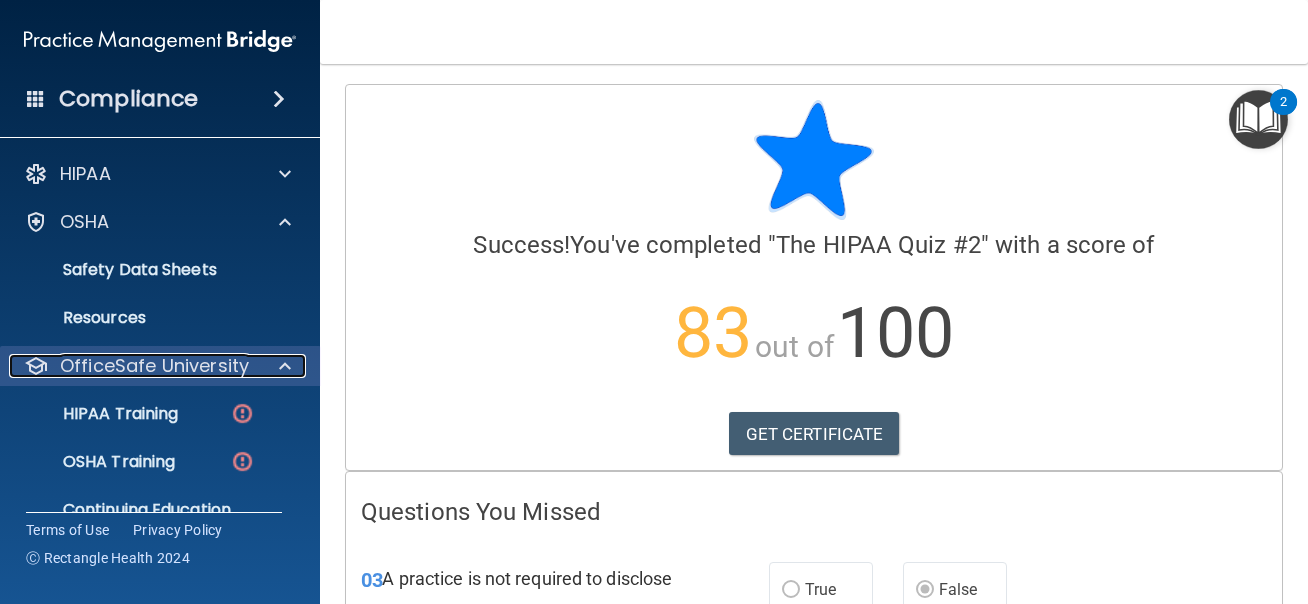 scroll, scrollTop: 43, scrollLeft: 0, axis: vertical 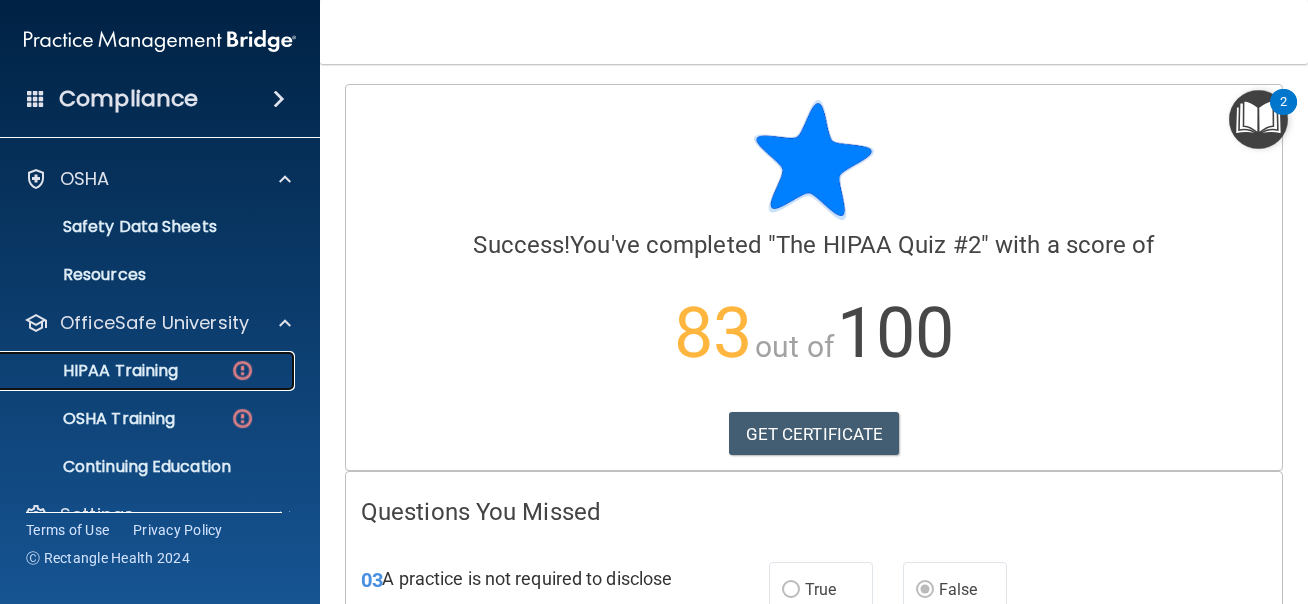 click on "HIPAA Training" at bounding box center (149, 371) 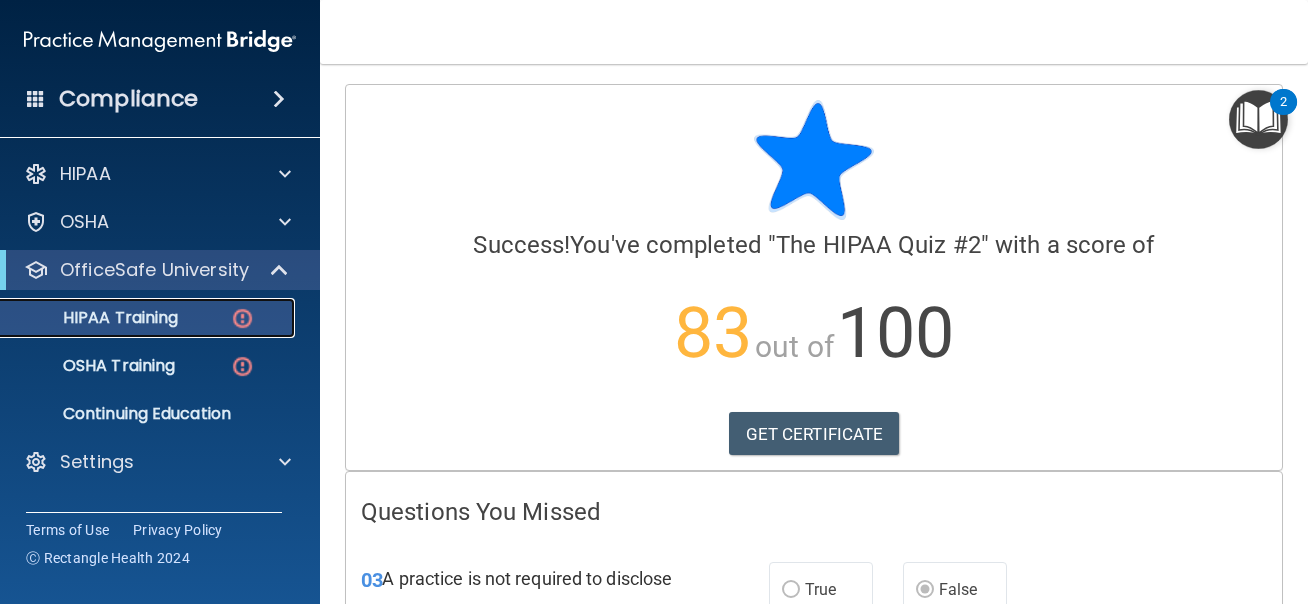 scroll, scrollTop: 0, scrollLeft: 0, axis: both 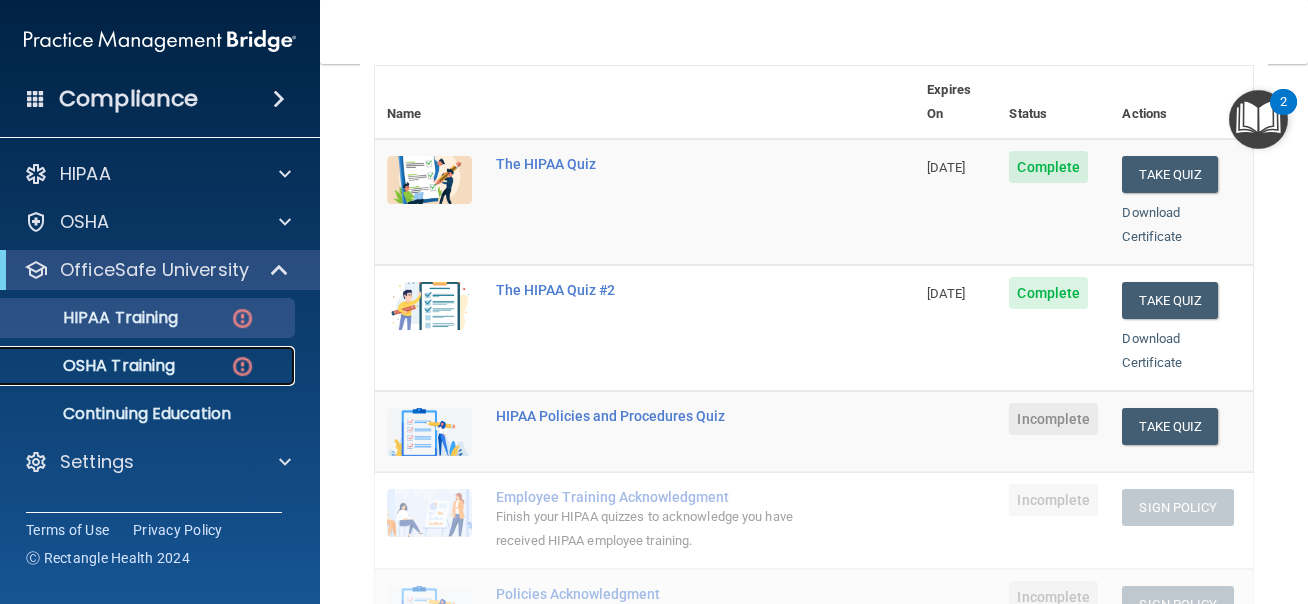 click on "OSHA Training" at bounding box center [137, 366] 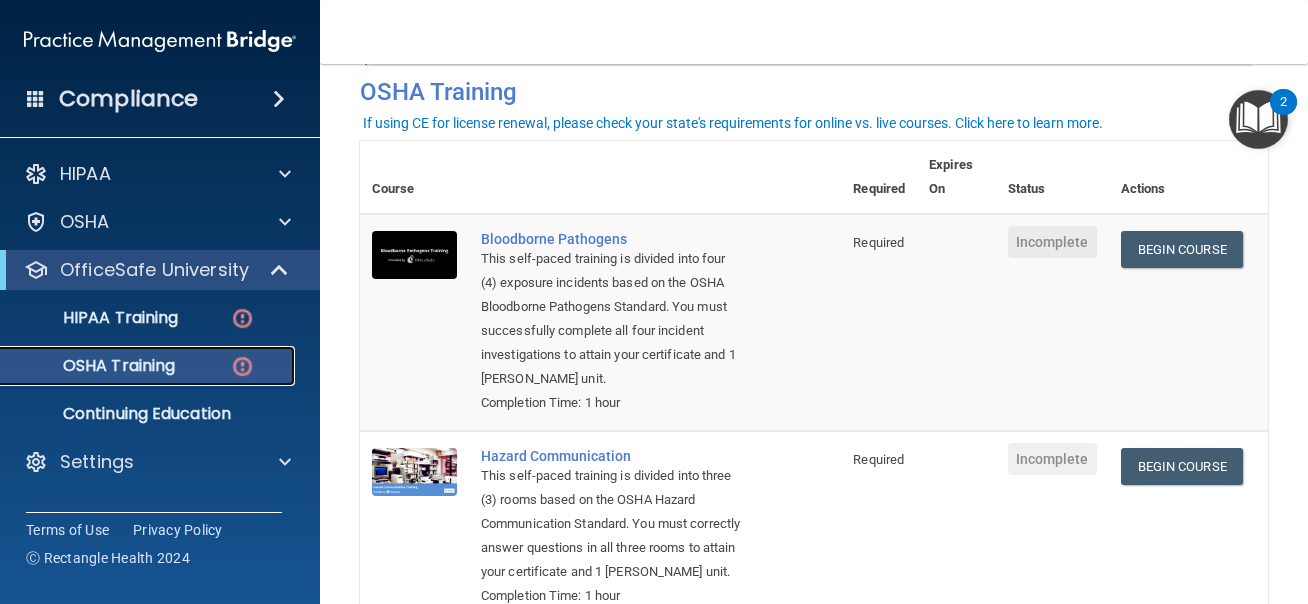 scroll, scrollTop: 61, scrollLeft: 0, axis: vertical 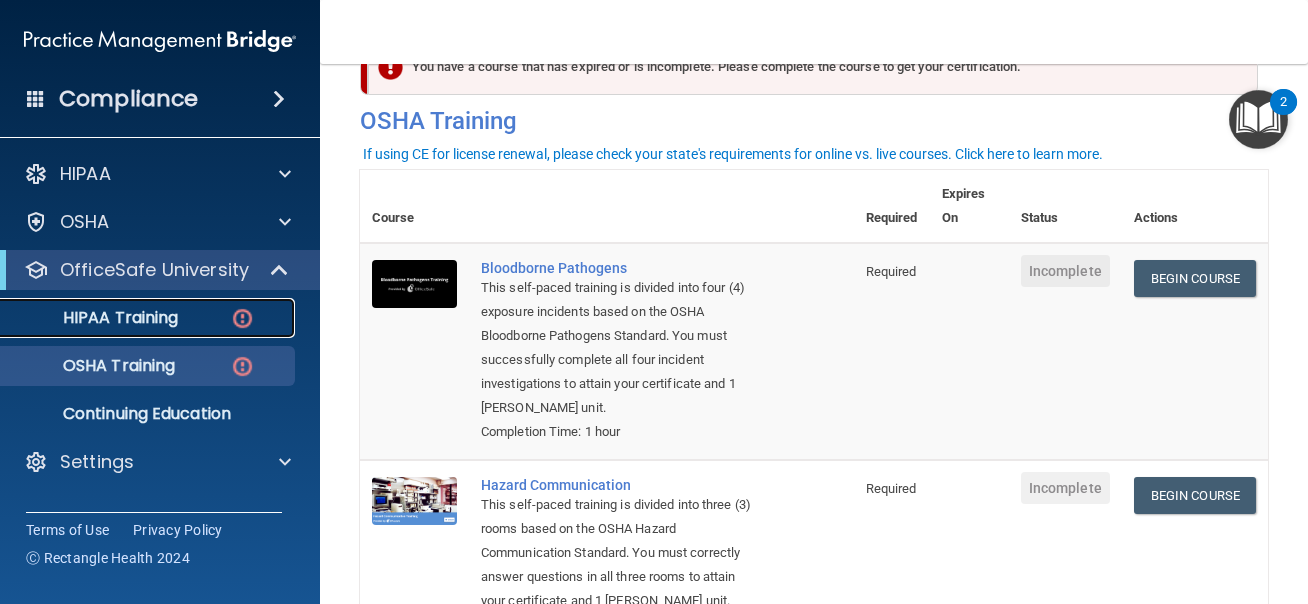 click on "HIPAA Training" at bounding box center [149, 318] 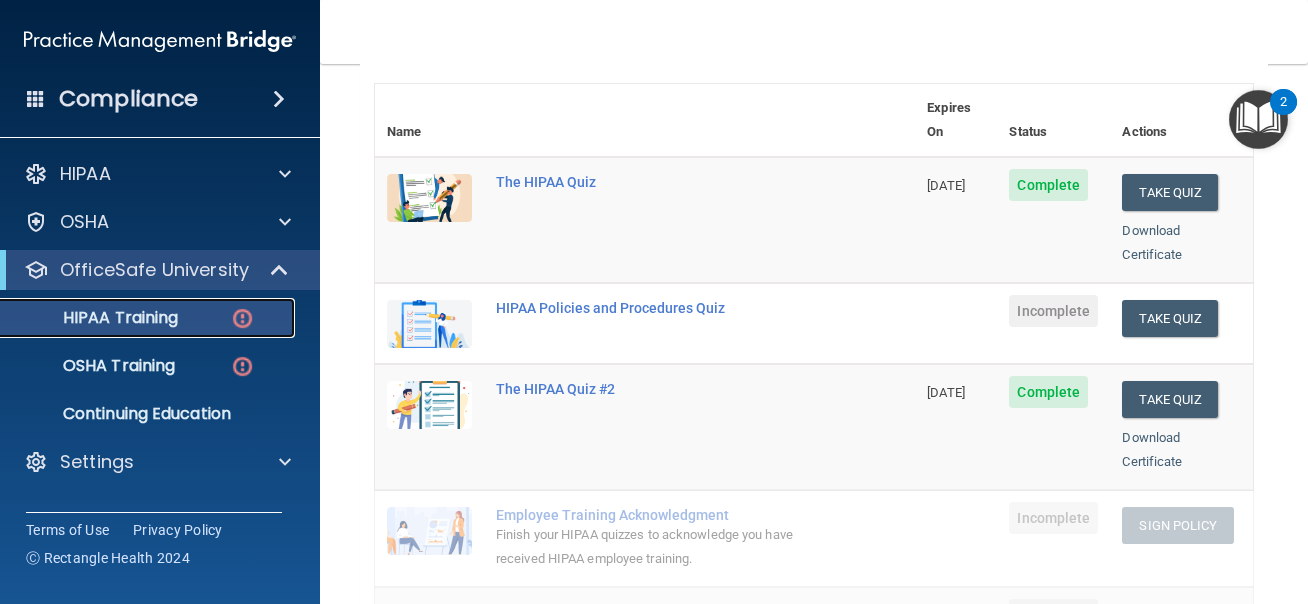 scroll, scrollTop: 241, scrollLeft: 0, axis: vertical 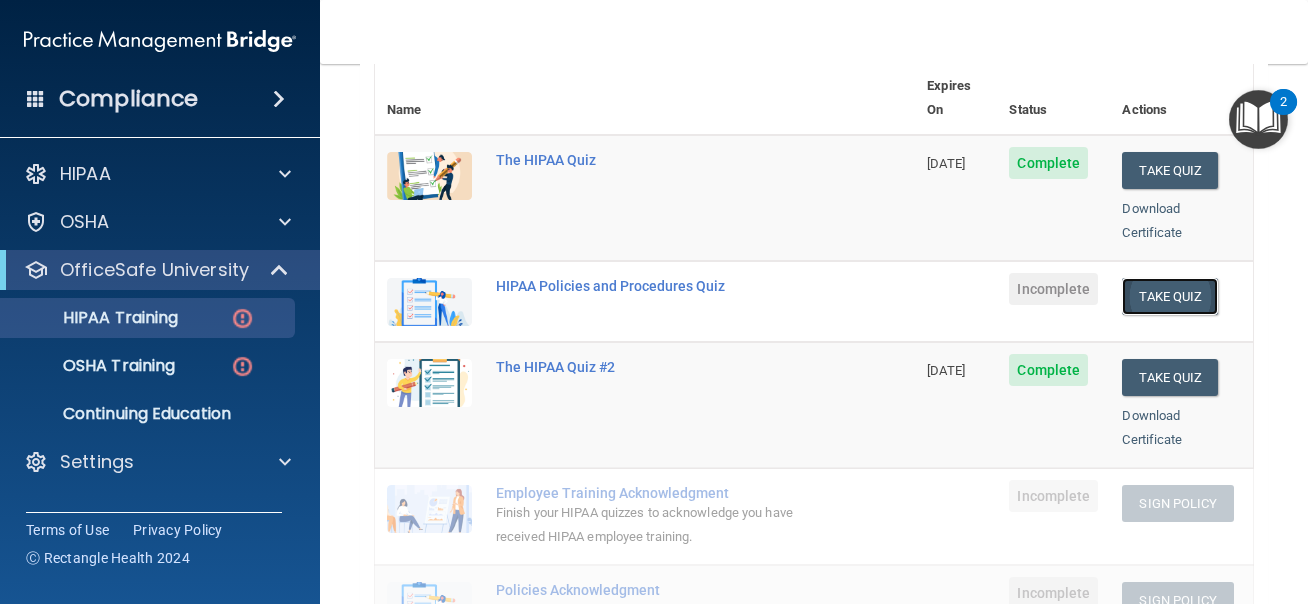 click on "Take Quiz" at bounding box center [1170, 296] 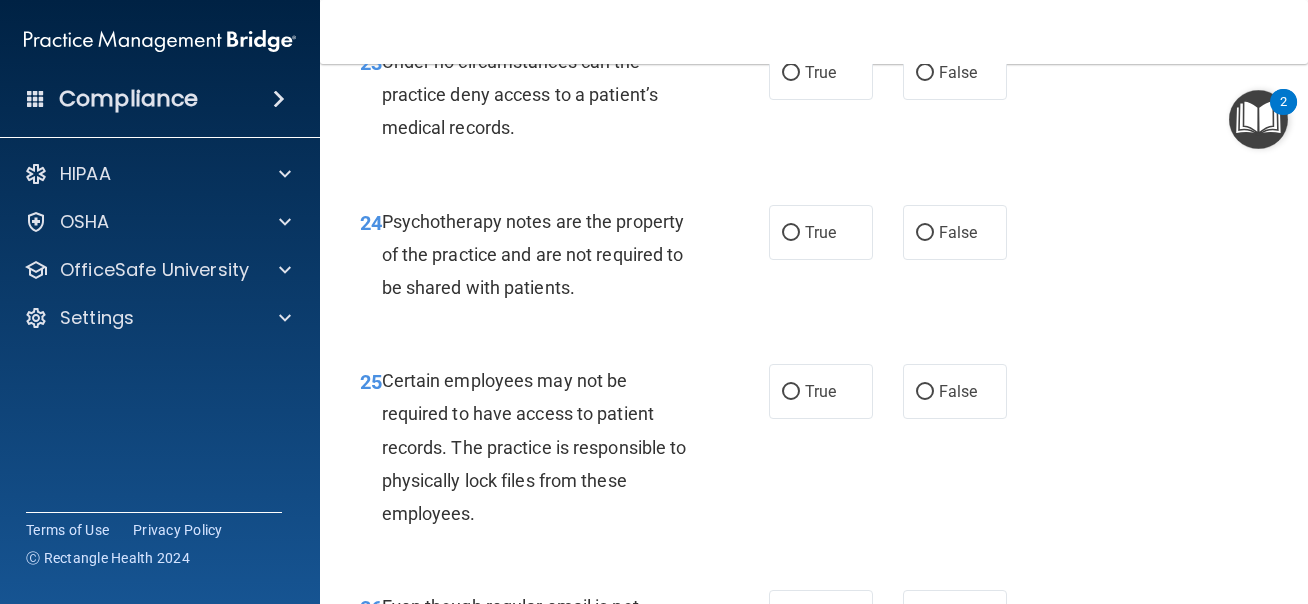 scroll, scrollTop: 0, scrollLeft: 0, axis: both 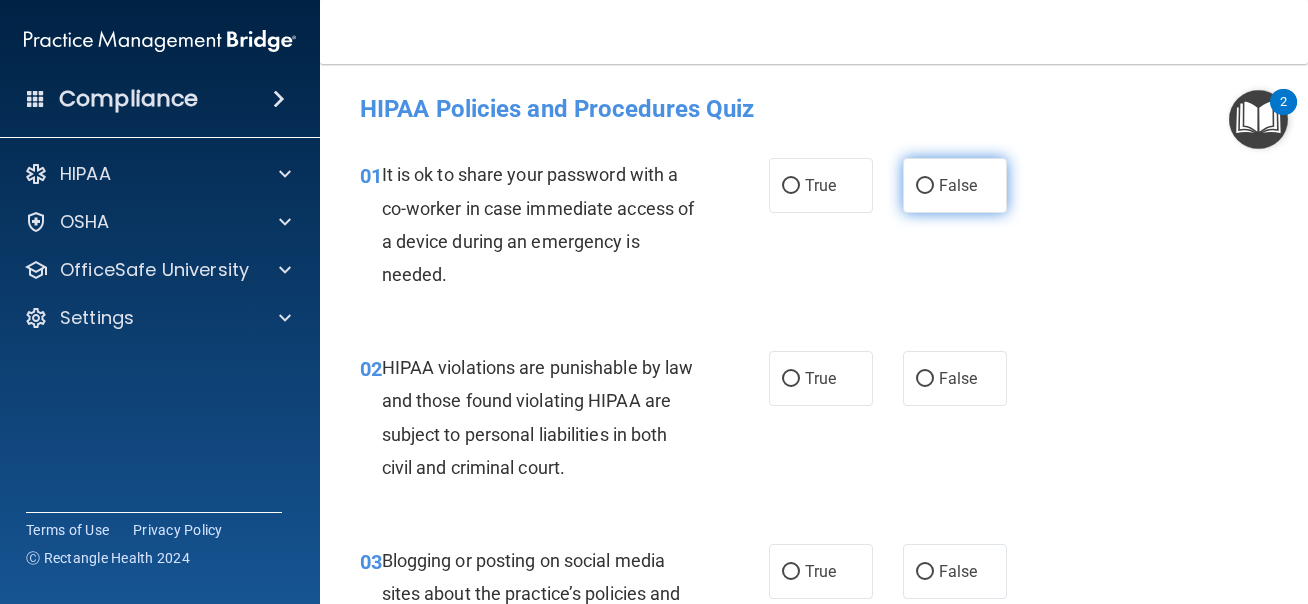 click on "False" at bounding box center [955, 185] 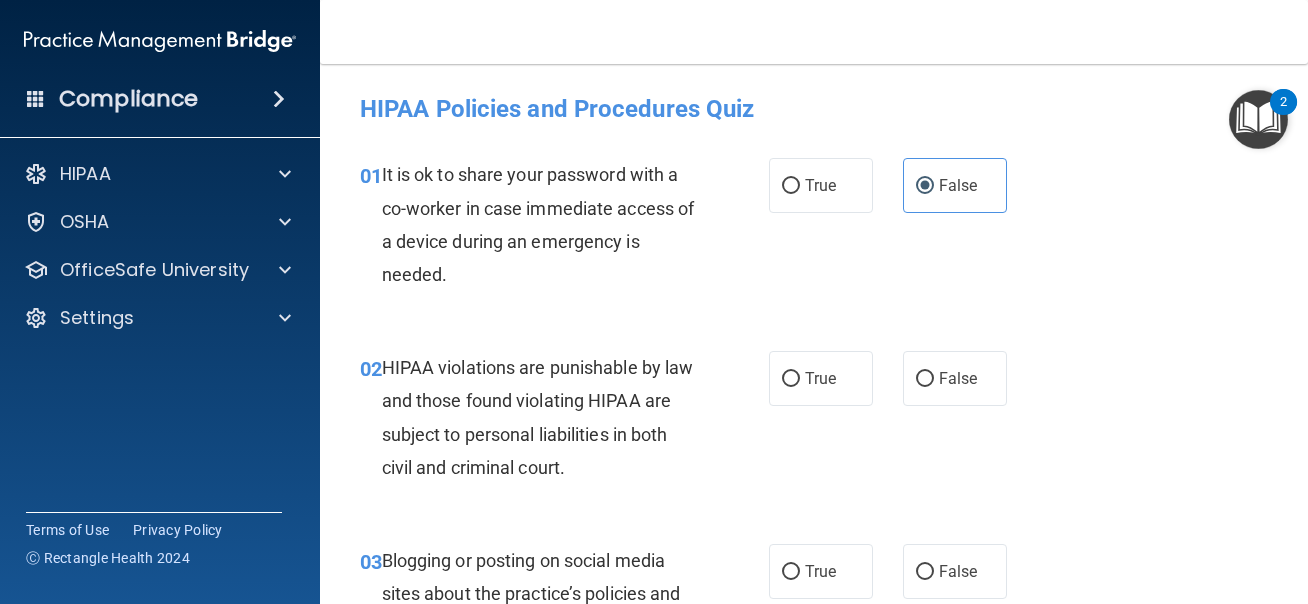 click on "It is ok to share your password with a co-worker in case immediate access of a device during an emergency is needed." at bounding box center (538, 224) 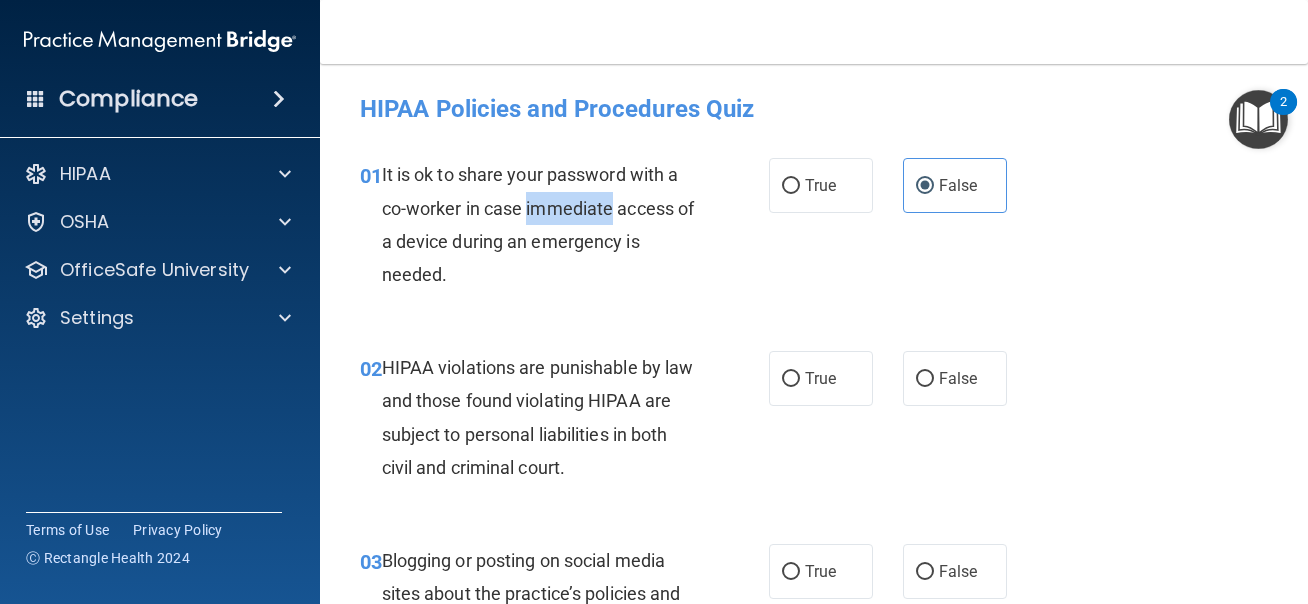 click on "It is ok to share your password with a co-worker in case immediate access of a device during an emergency is needed." at bounding box center [538, 224] 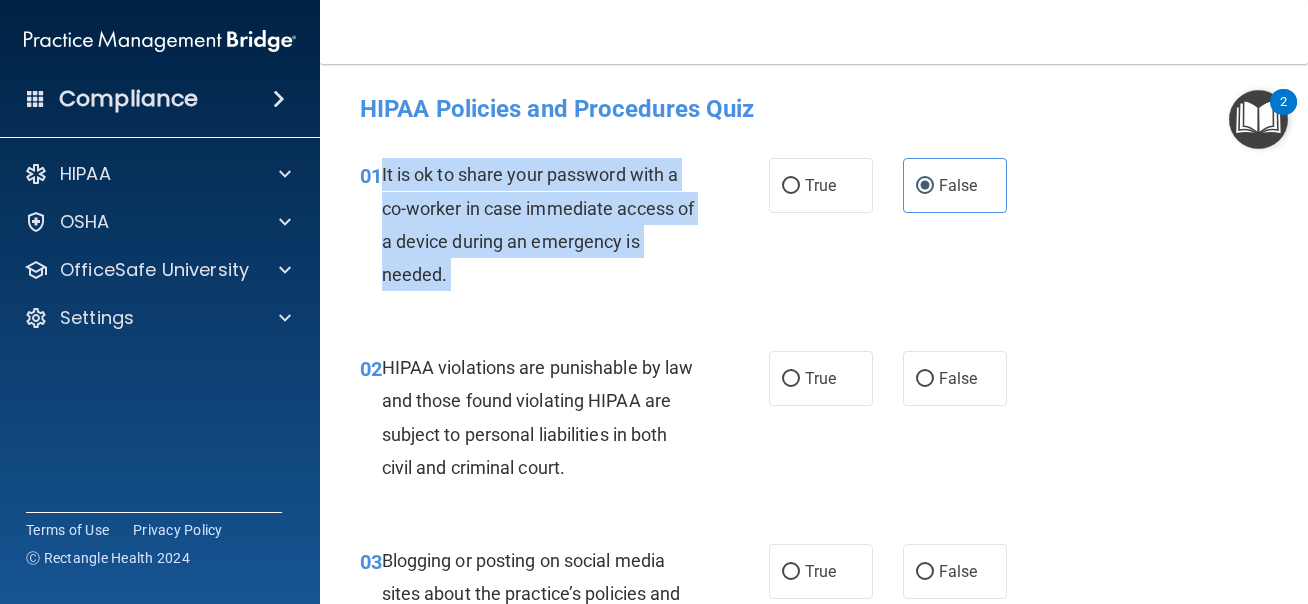 click on "01       It is ok to share your password with a co-worker in case immediate access of a device during an emergency is needed.                 True           False" at bounding box center (814, 229) 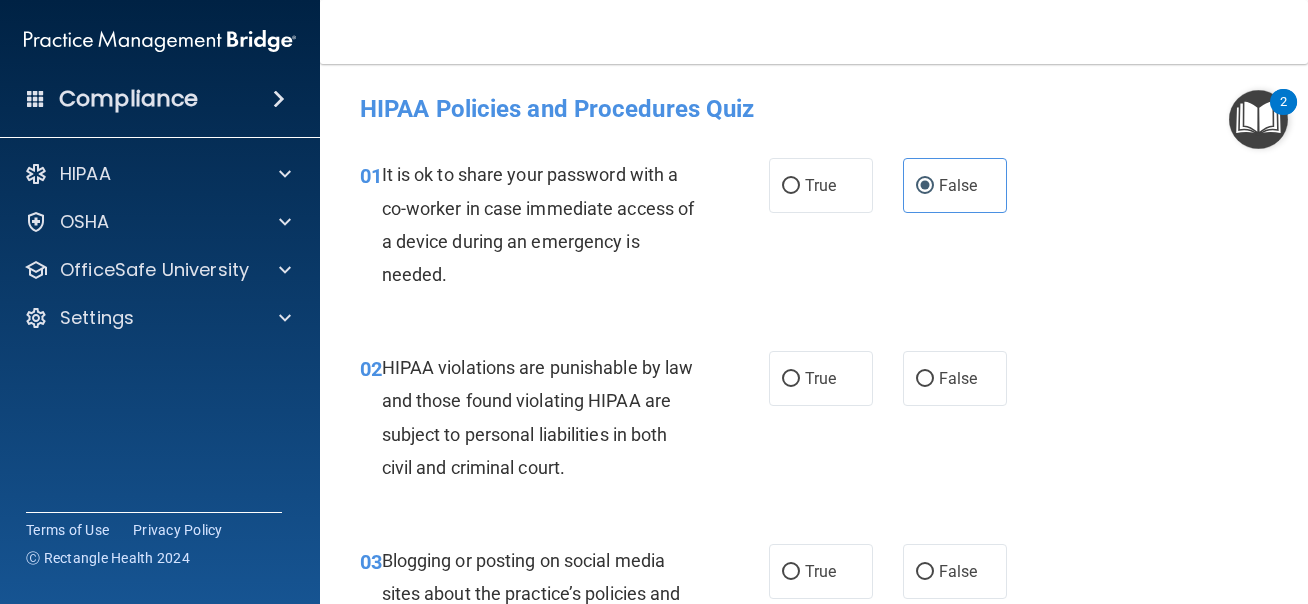 click on "01       It is ok to share your password with a co-worker in case immediate access of a device during an emergency is needed.                 True           False" at bounding box center (814, 229) 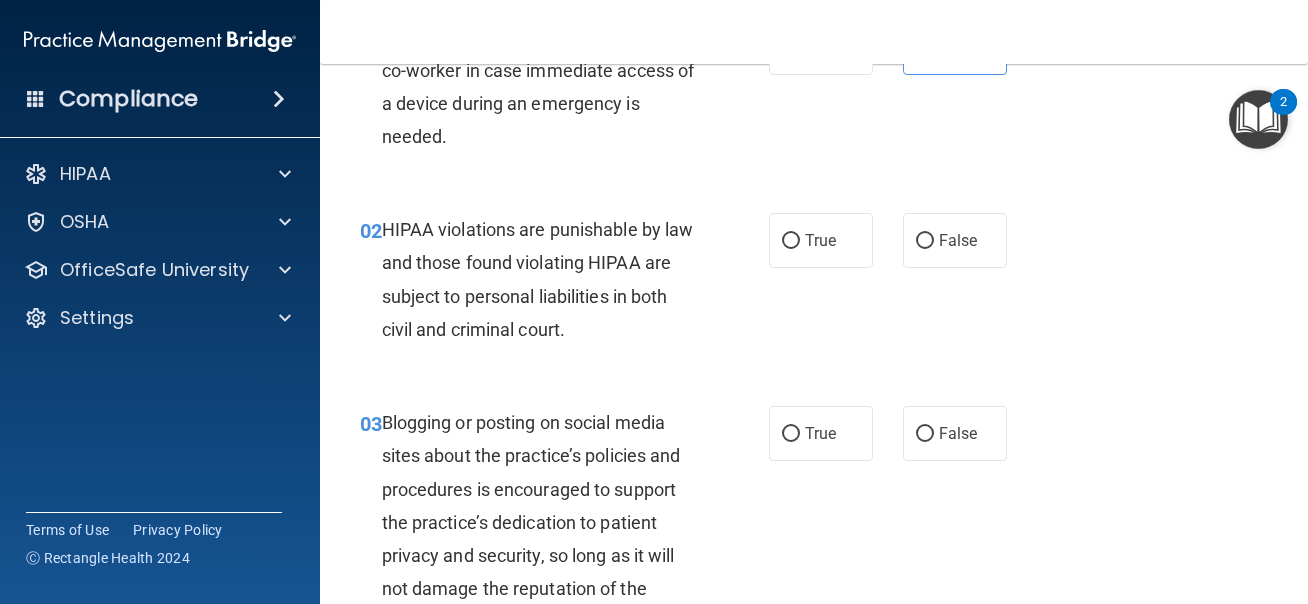 scroll, scrollTop: 170, scrollLeft: 0, axis: vertical 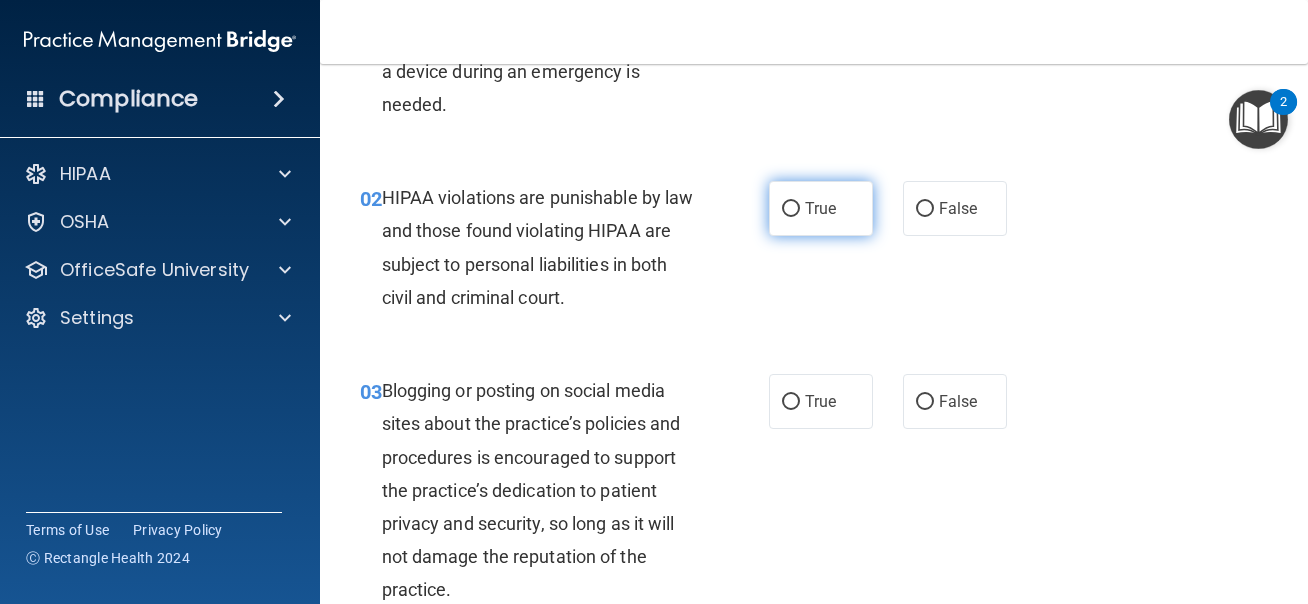click on "True" at bounding box center (821, 208) 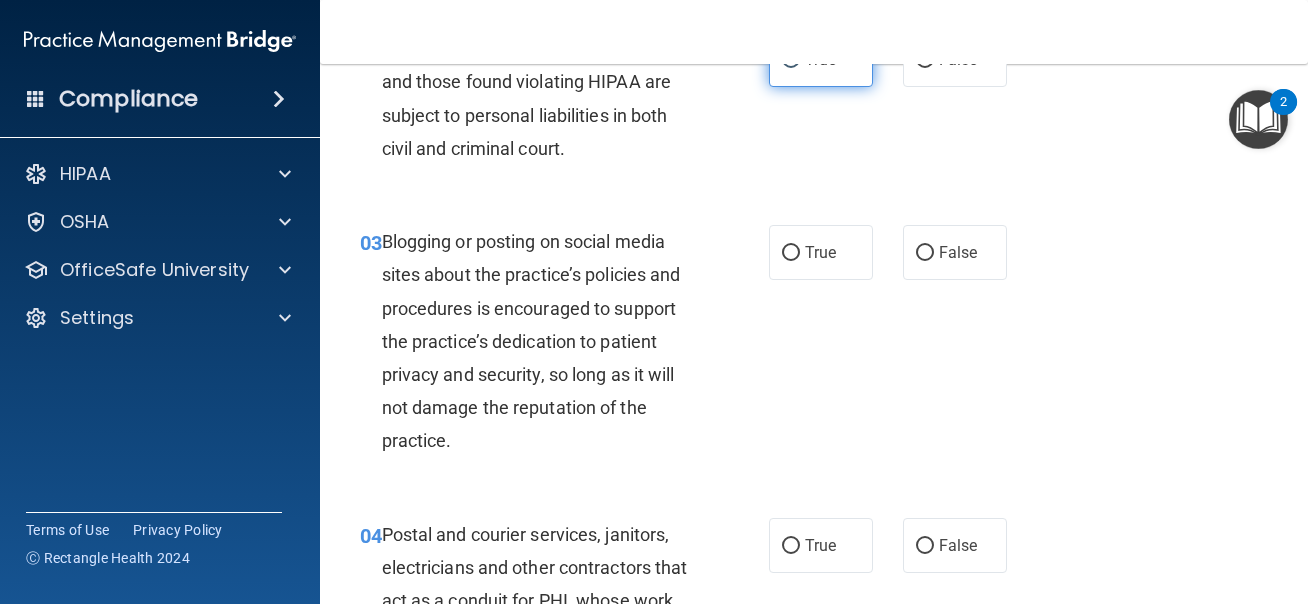 scroll, scrollTop: 325, scrollLeft: 0, axis: vertical 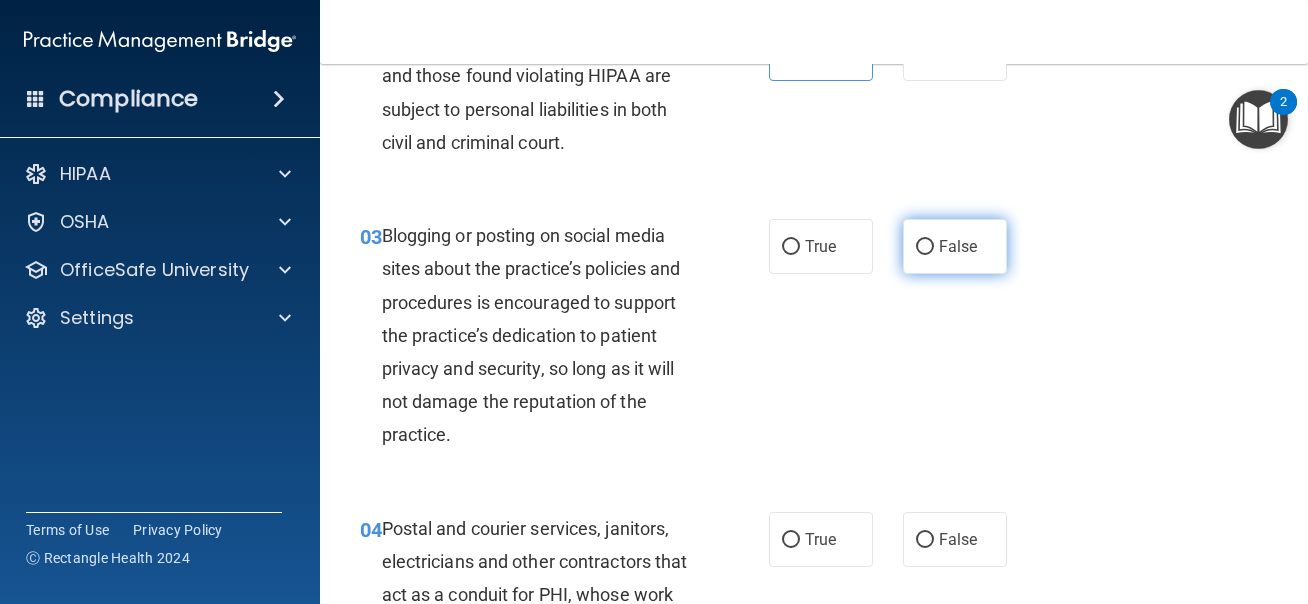 click on "False" at bounding box center [925, 247] 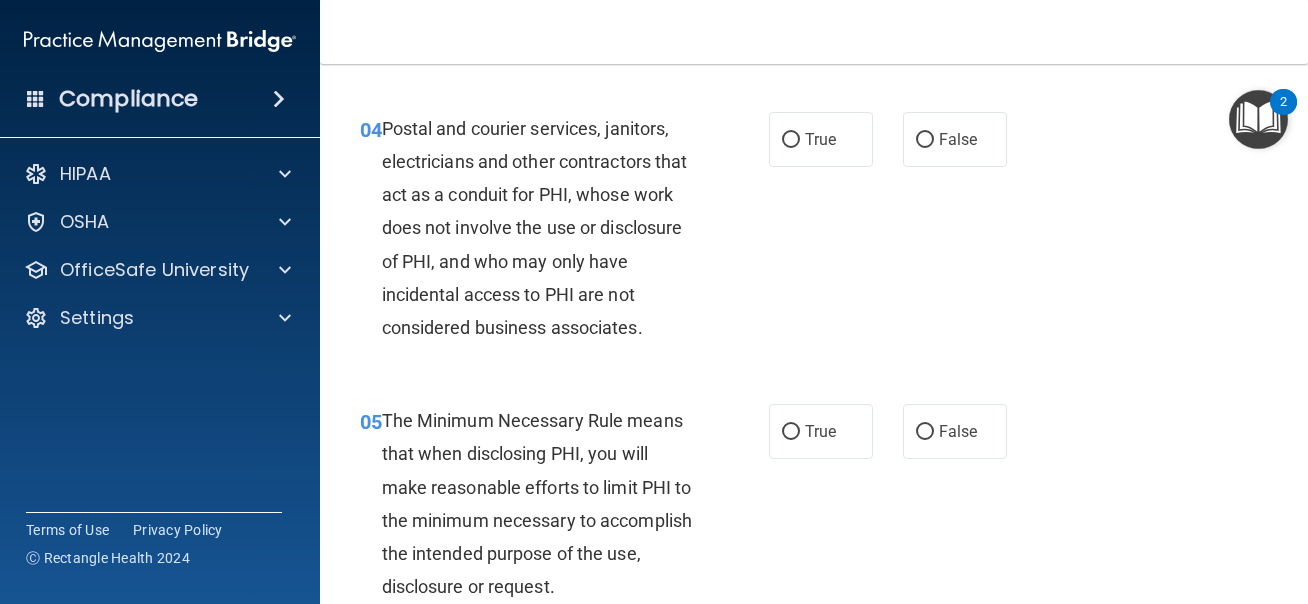scroll, scrollTop: 735, scrollLeft: 0, axis: vertical 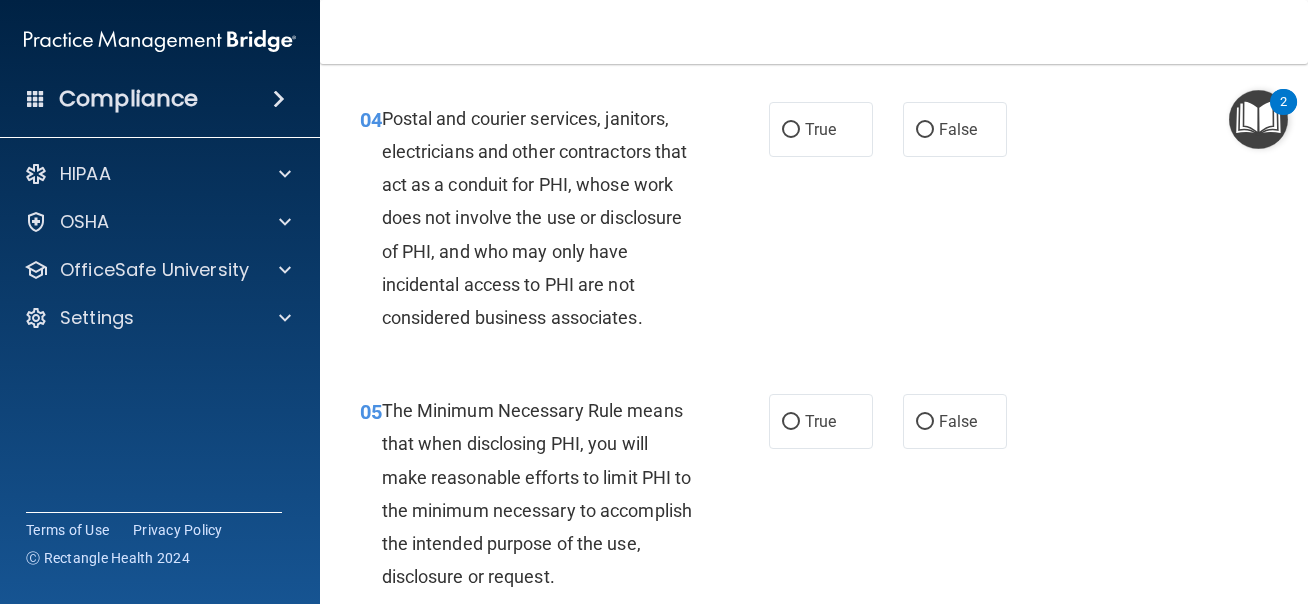 click on "Postal and courier services, janitors, electricians and other contractors that act as a conduit for PHI, whose work does not involve the use or disclosure of PHI, and who may only have incidental access to PHI are not considered business associates." at bounding box center (535, 218) 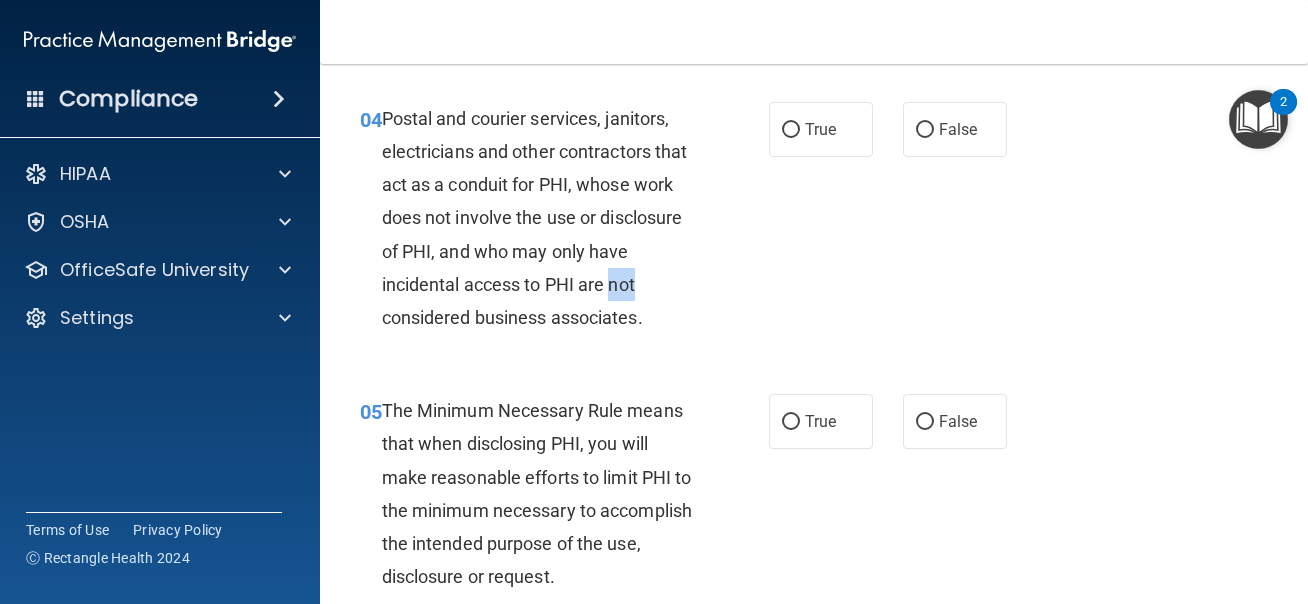 click on "Postal and courier services, janitors, electricians and other contractors that act as a conduit for PHI, whose work does not involve the use or disclosure of PHI, and who may only have incidental access to PHI are not considered business associates." at bounding box center (535, 218) 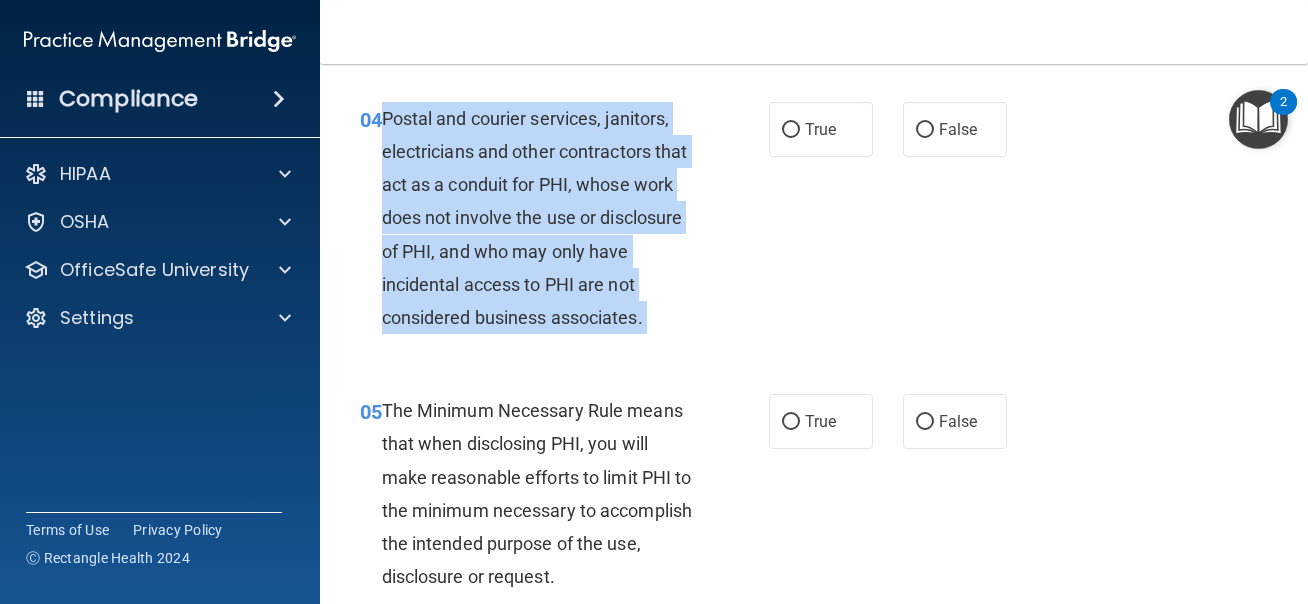 click on "Postal and courier services, janitors, electricians and other contractors that act as a conduit for PHI, whose work does not involve the use or disclosure of PHI, and who may only have incidental access to PHI are not considered business associates." at bounding box center (535, 218) 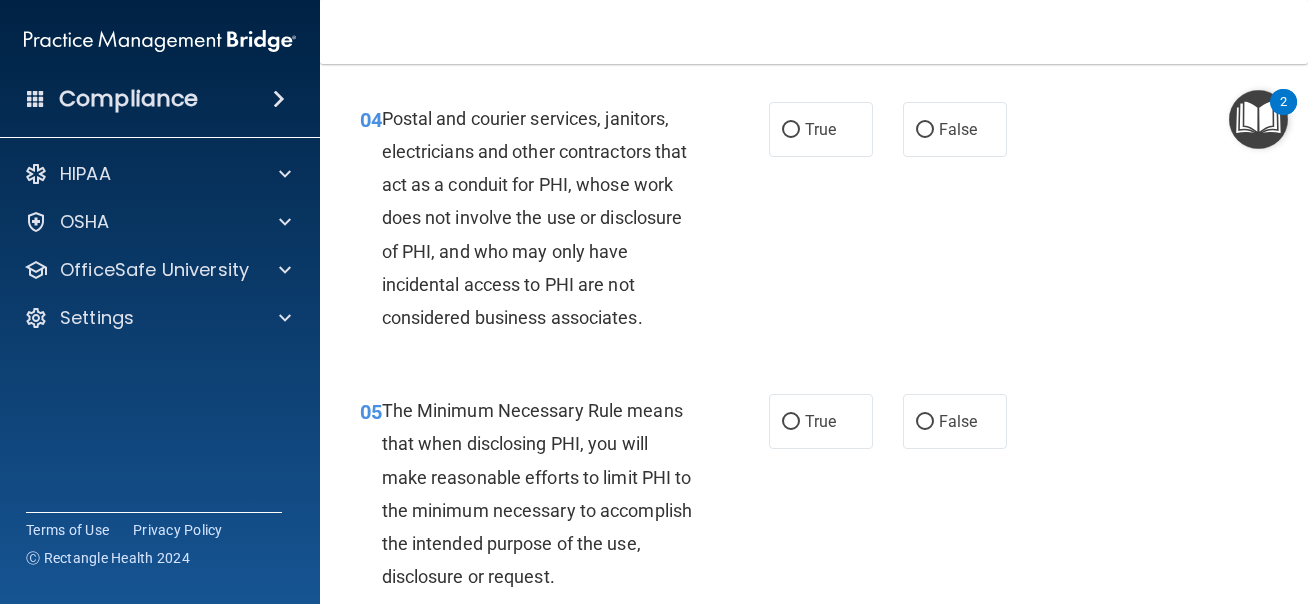 click on "Postal and courier services, janitors, electricians and other contractors that act as a conduit for PHI, whose work does not involve the use or disclosure of PHI, and who may only have incidental access to PHI are not considered business associates." at bounding box center (546, 218) 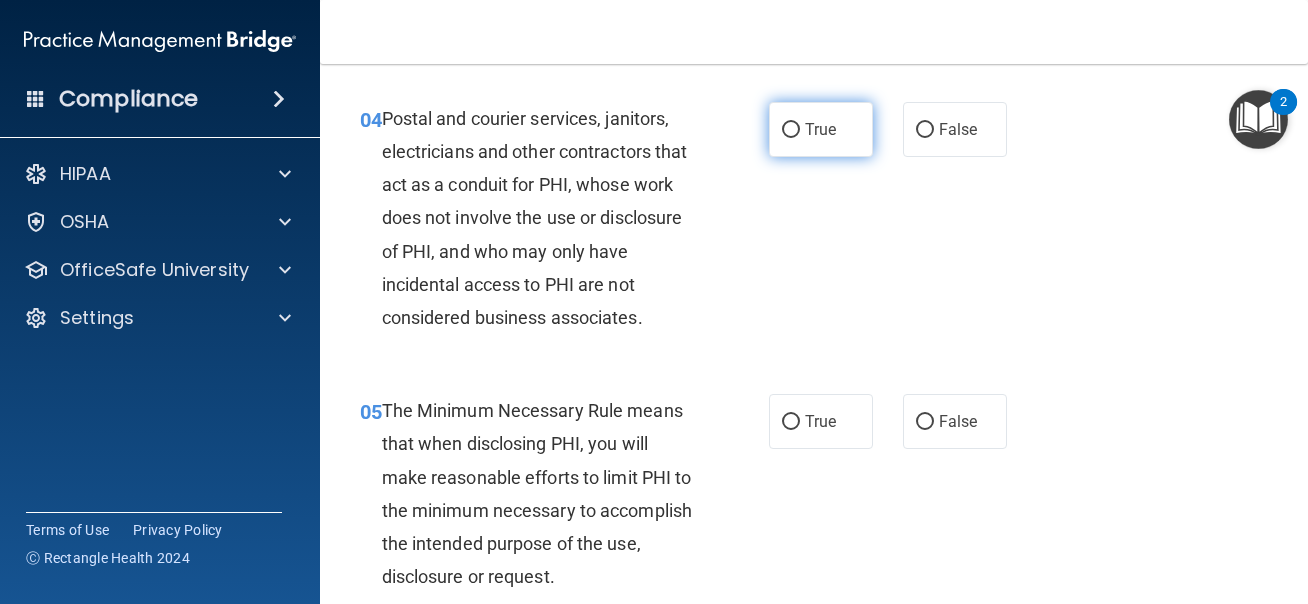 click on "True" at bounding box center [821, 129] 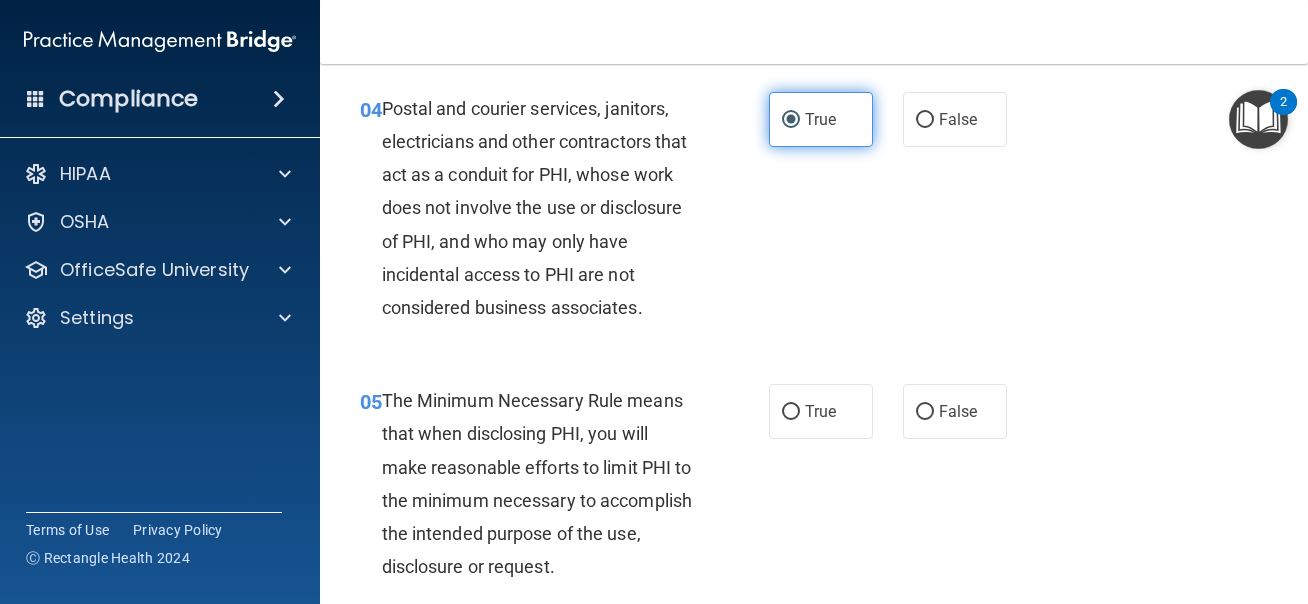 scroll, scrollTop: 741, scrollLeft: 0, axis: vertical 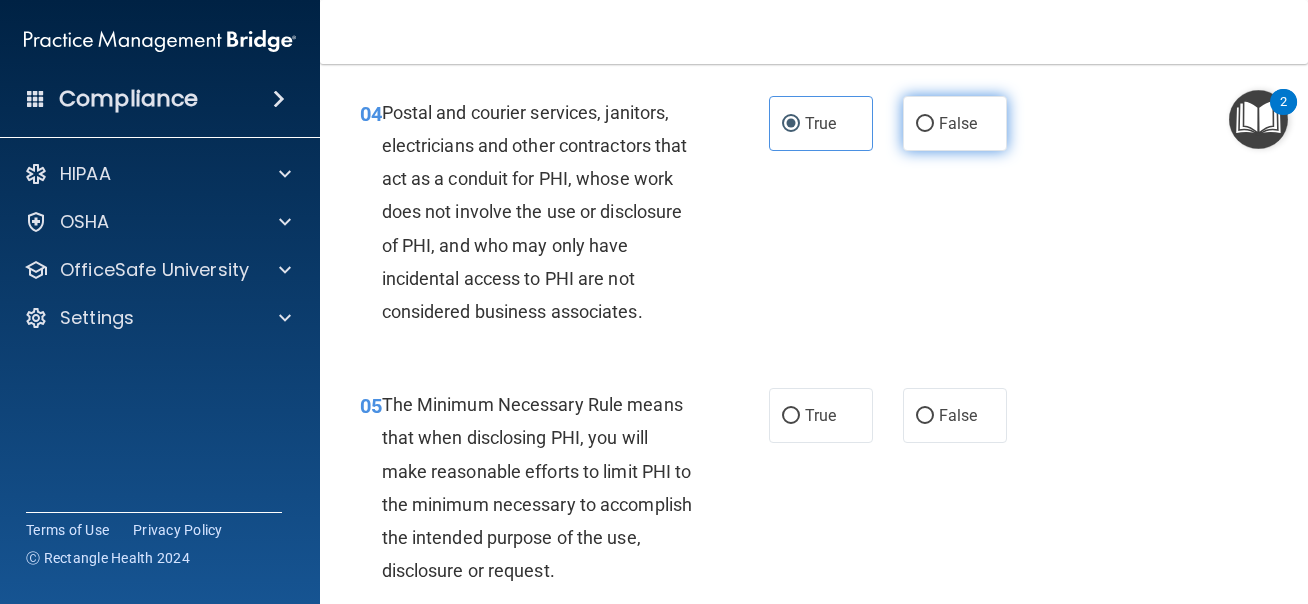 click on "False" at bounding box center (955, 123) 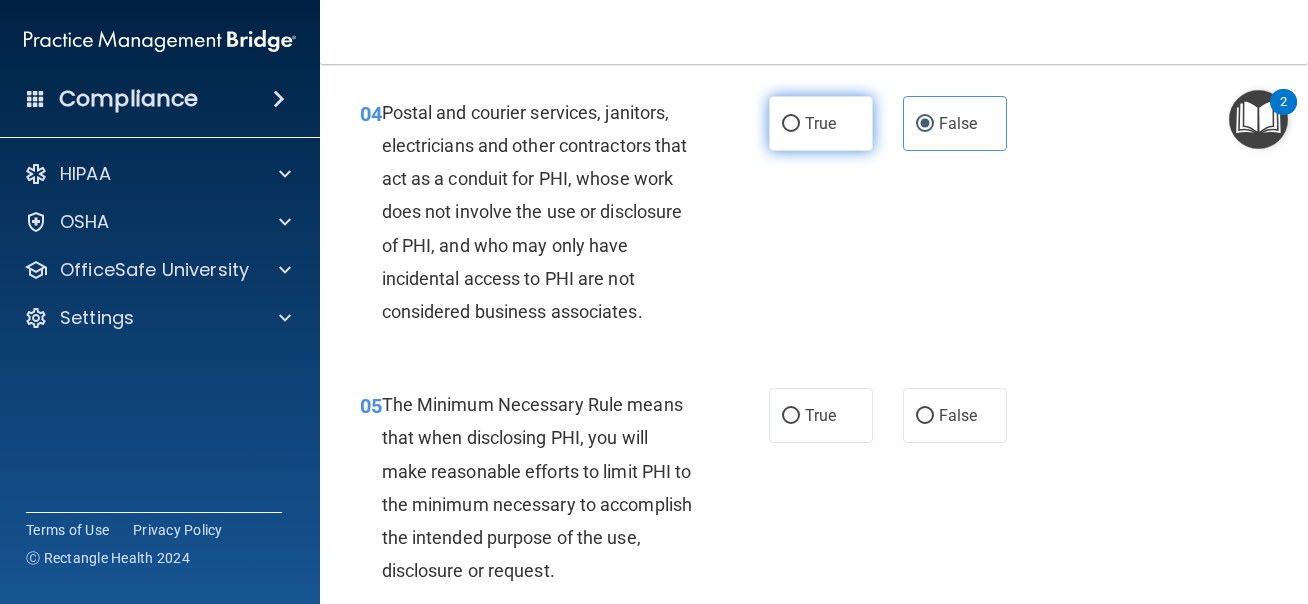 click on "True" at bounding box center [821, 123] 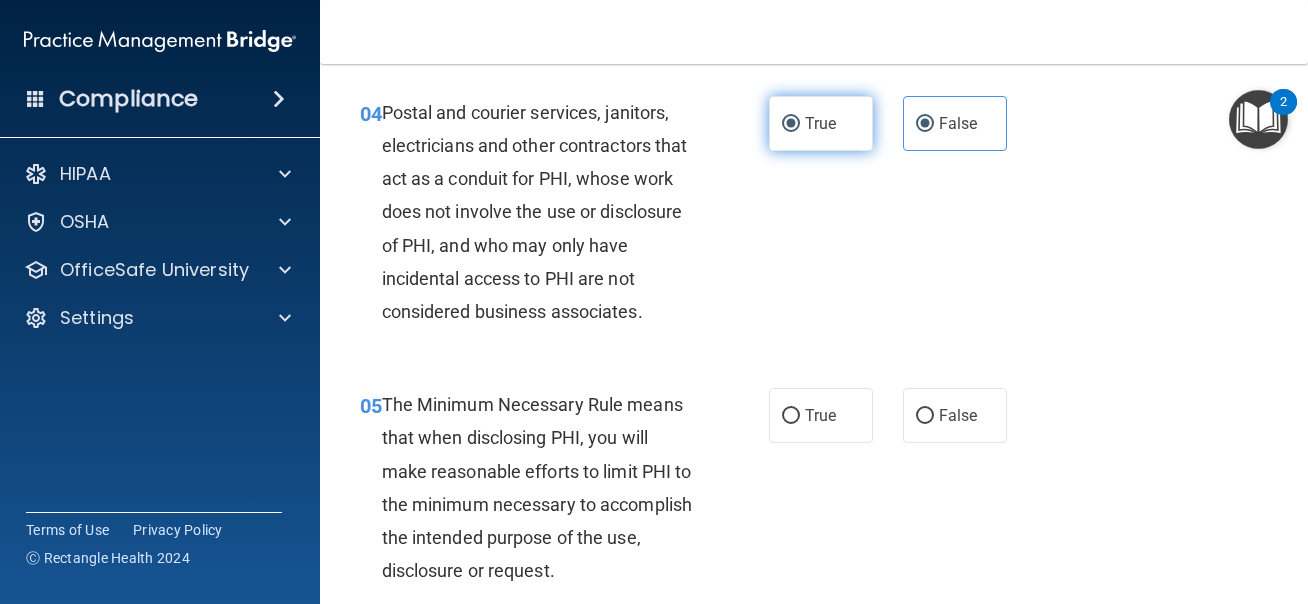 radio on "false" 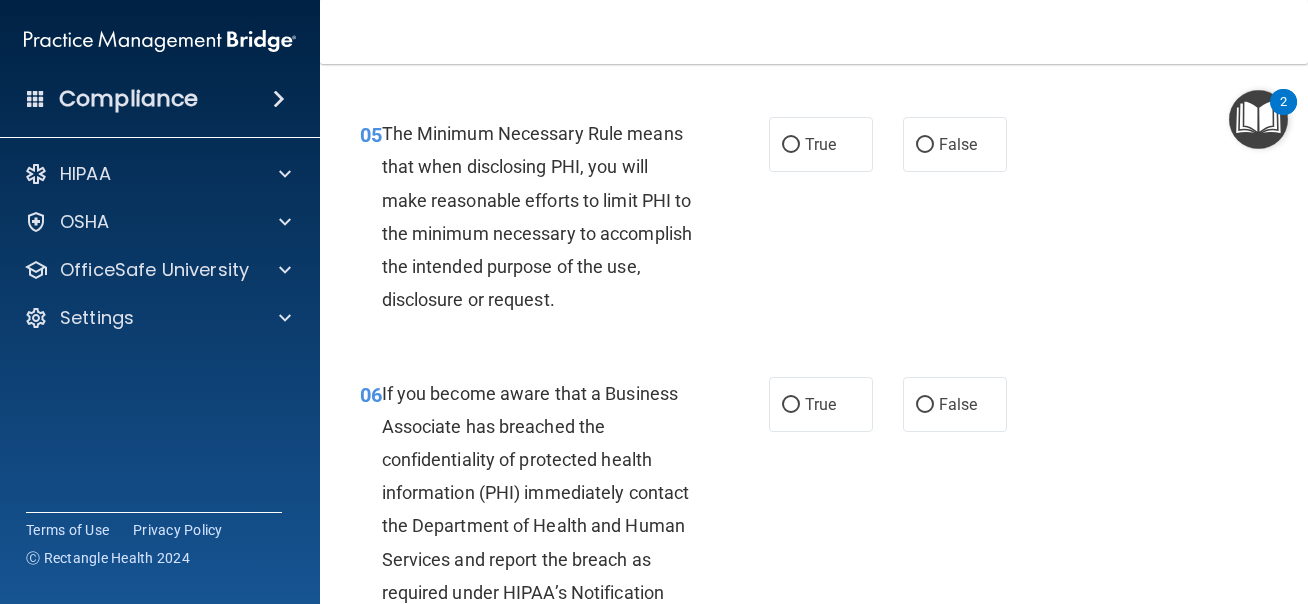 scroll, scrollTop: 1014, scrollLeft: 0, axis: vertical 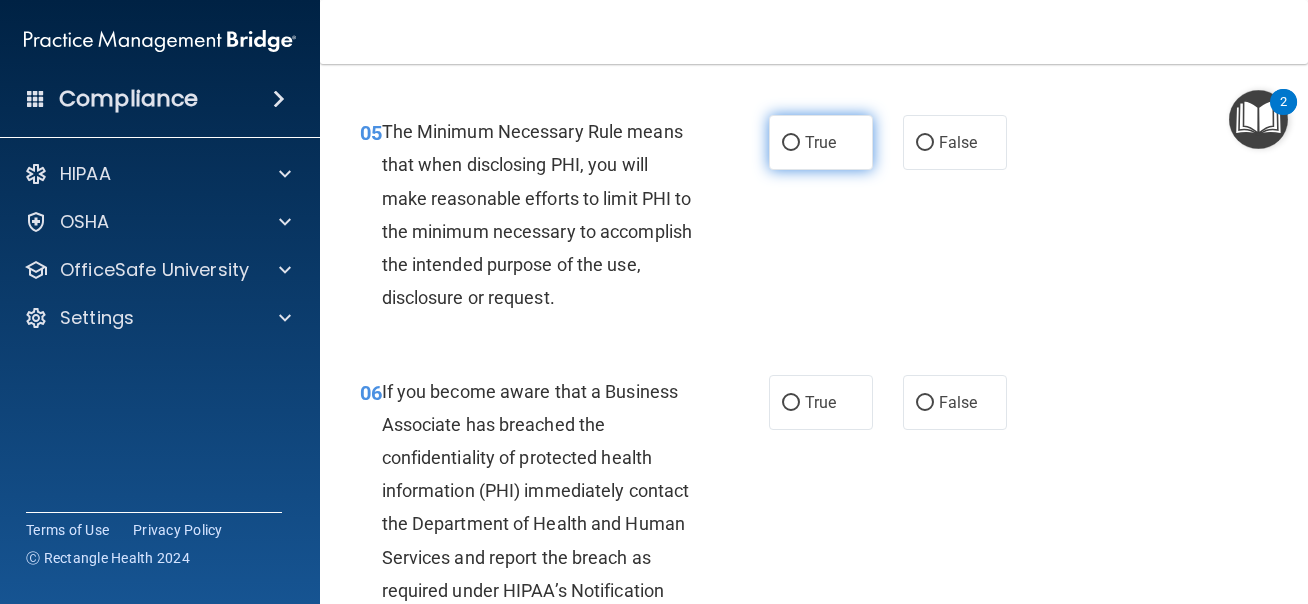 click on "True" at bounding box center (820, 142) 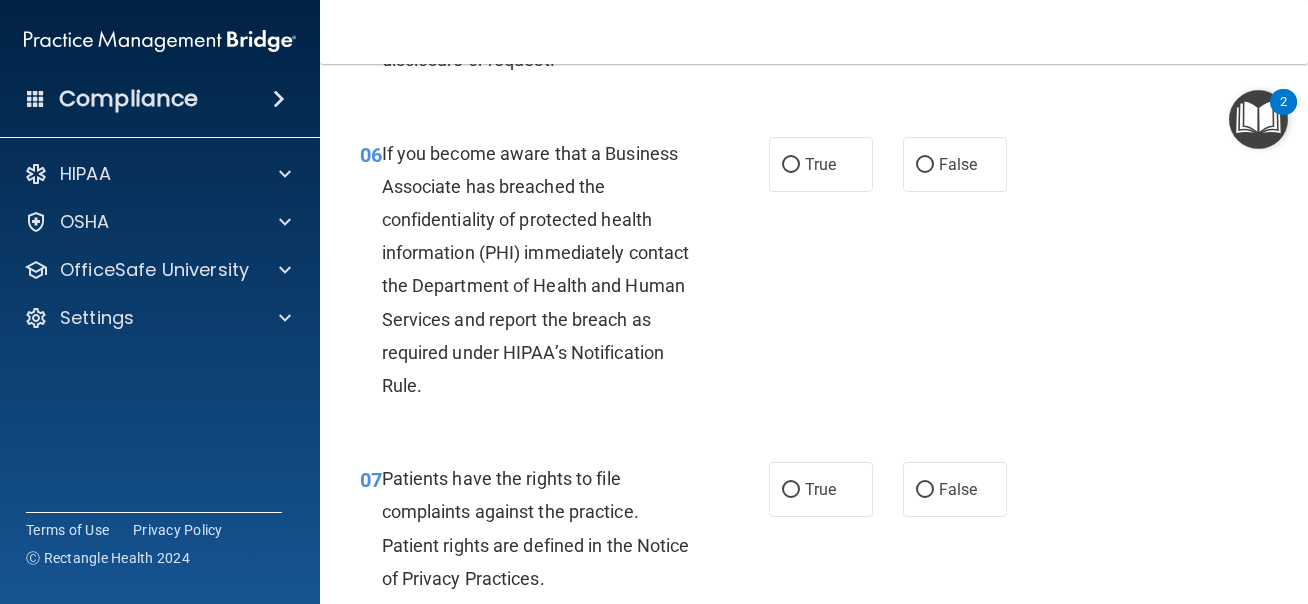 scroll, scrollTop: 1290, scrollLeft: 0, axis: vertical 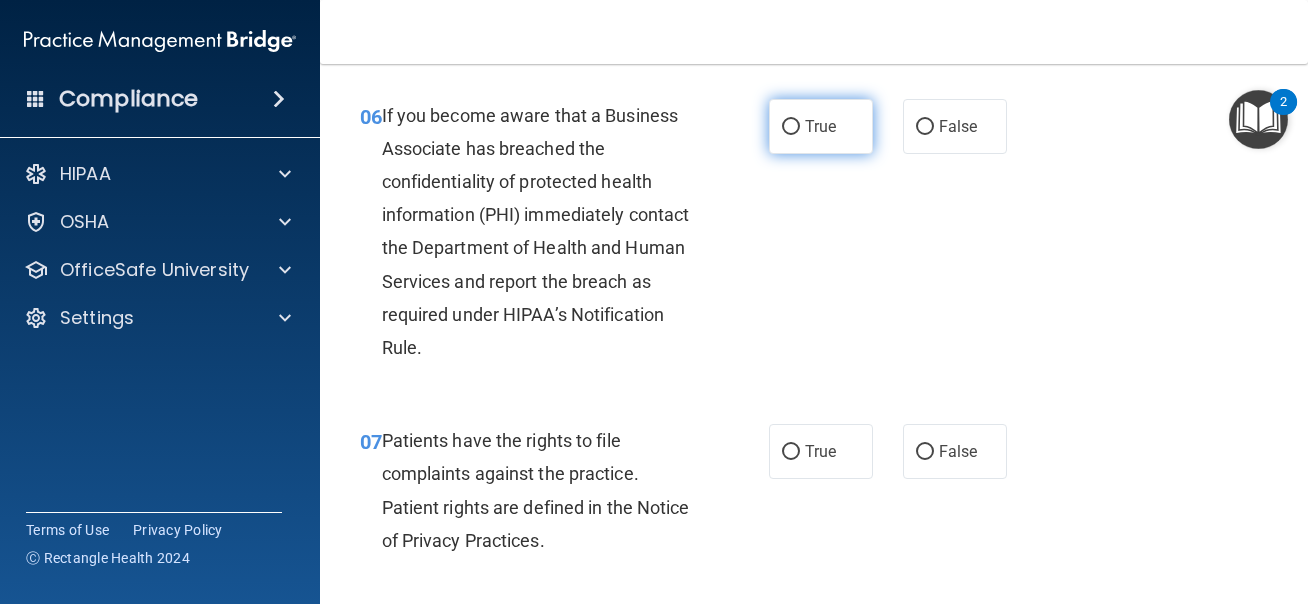 click on "True" at bounding box center [821, 126] 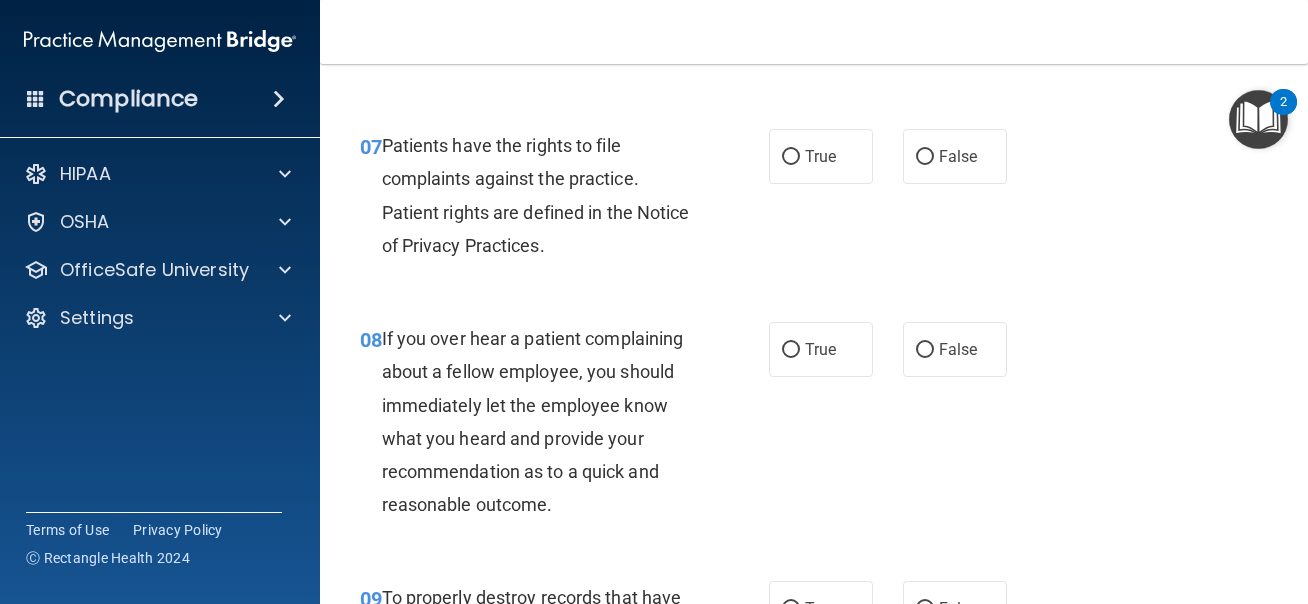 scroll, scrollTop: 1587, scrollLeft: 0, axis: vertical 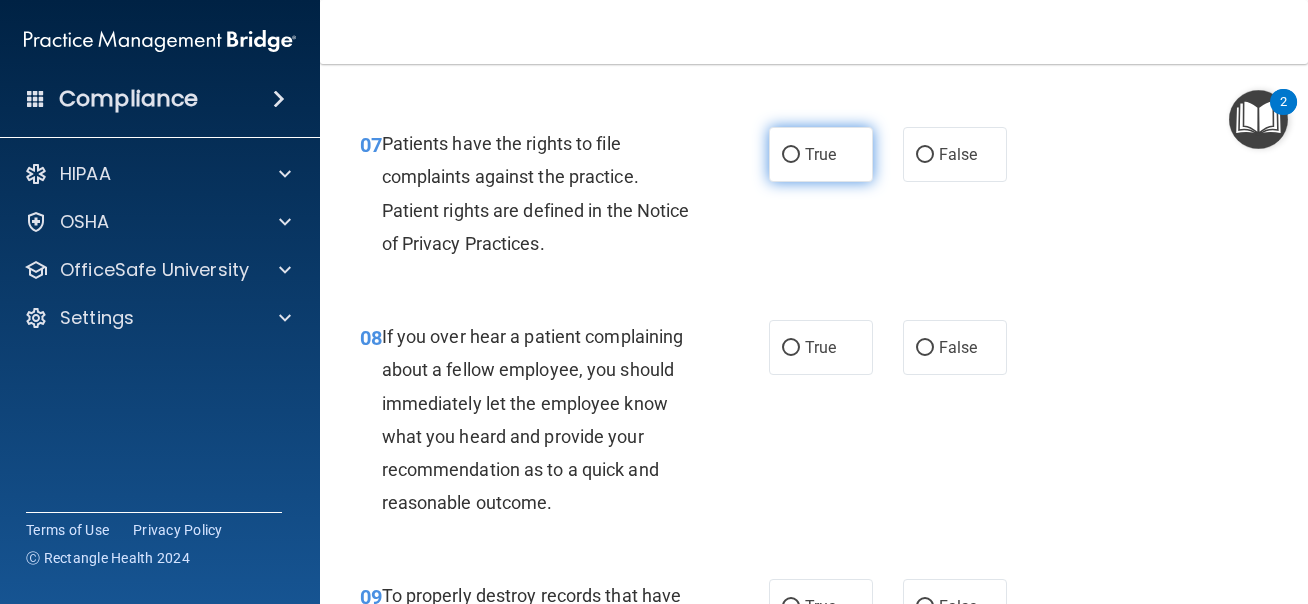 click on "True" at bounding box center (820, 154) 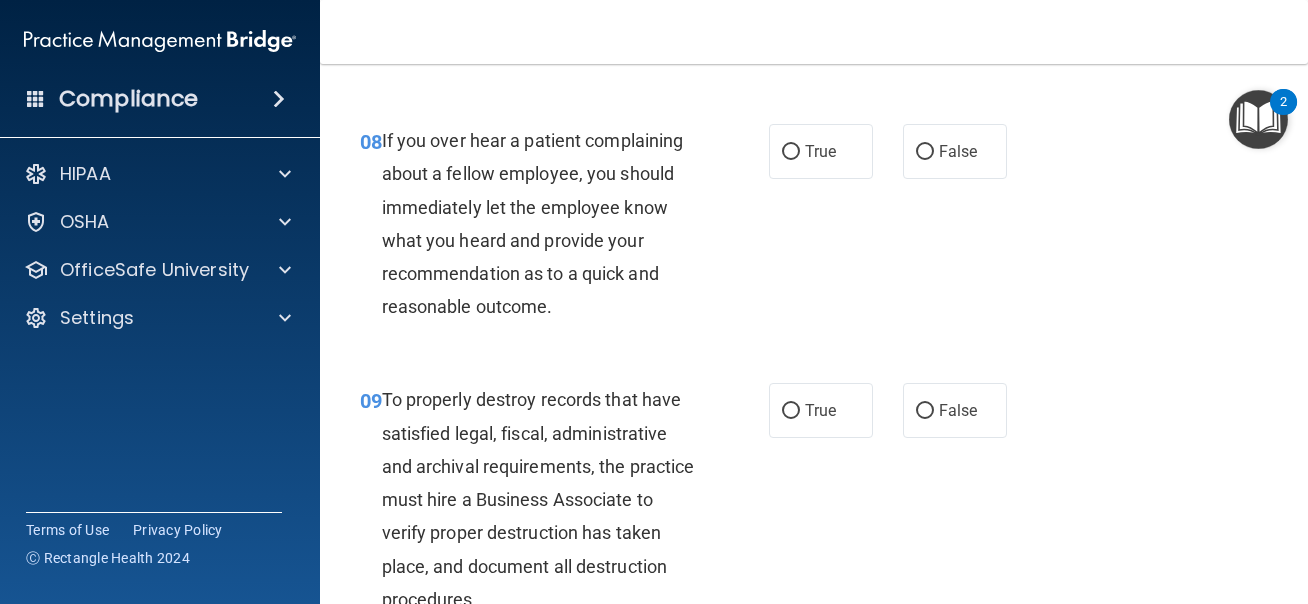 scroll, scrollTop: 1785, scrollLeft: 0, axis: vertical 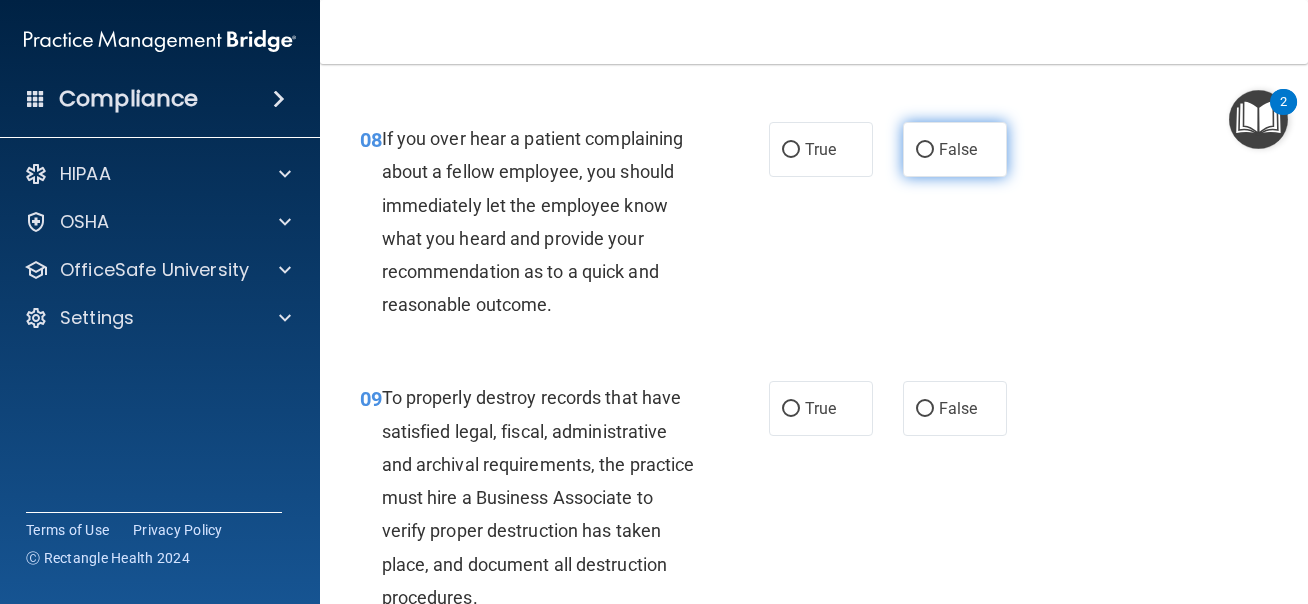 click on "False" at bounding box center (955, 149) 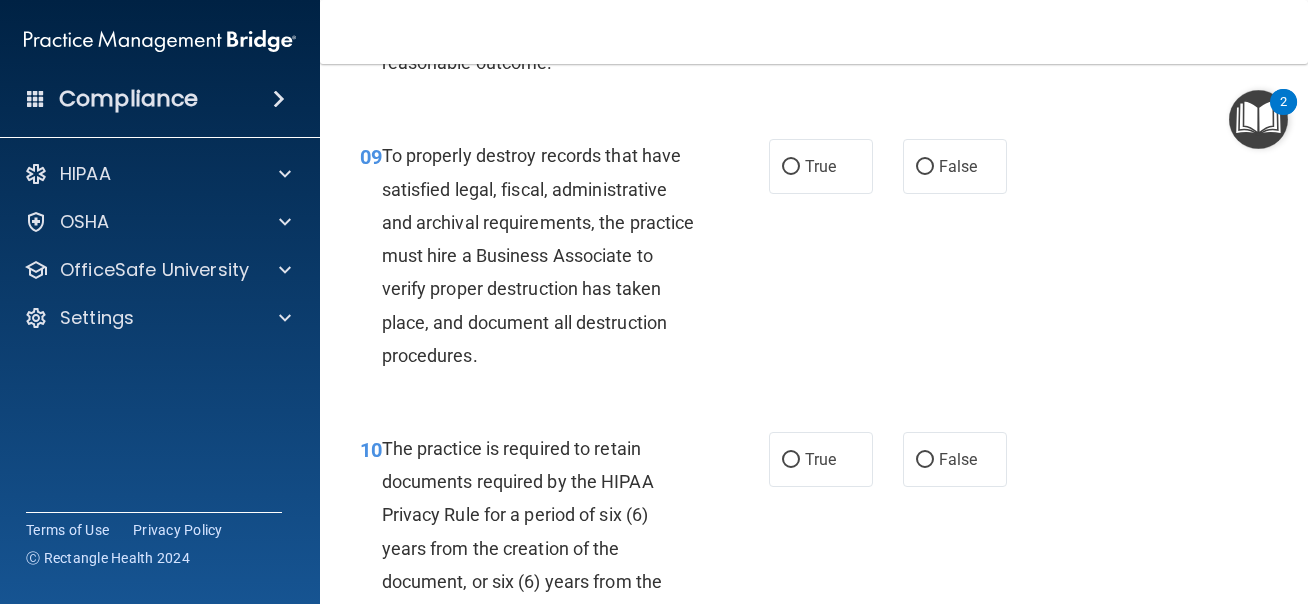 scroll, scrollTop: 2036, scrollLeft: 0, axis: vertical 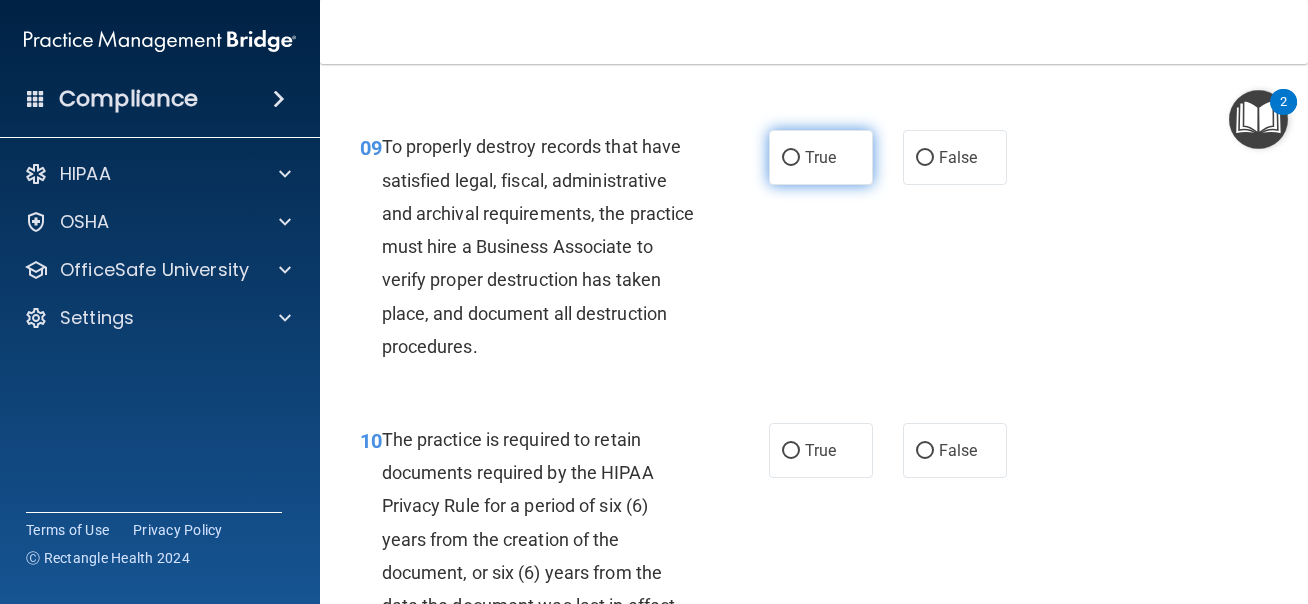 click on "True" at bounding box center [821, 157] 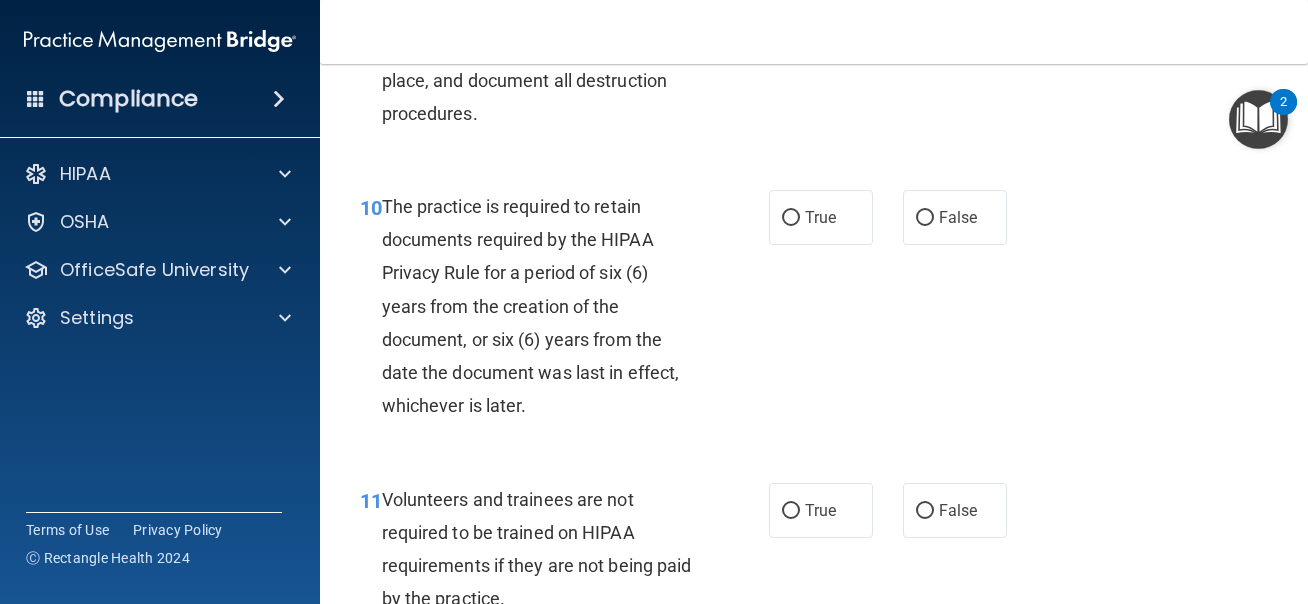 scroll, scrollTop: 2271, scrollLeft: 0, axis: vertical 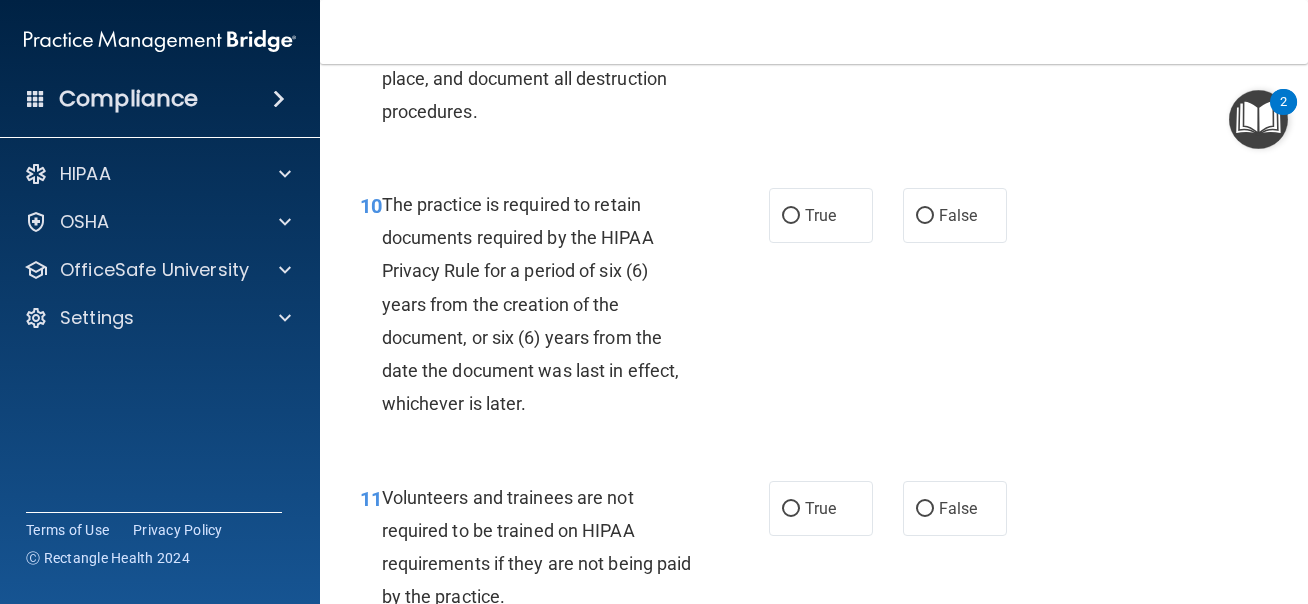 click on "10       The practice is required to retain documents required by the HIPAA Privacy Rule for a period of six (6) years from the creation of the document, or six (6) years from the date the document was last in effect, whichever is later.                 True           False" at bounding box center (814, 309) 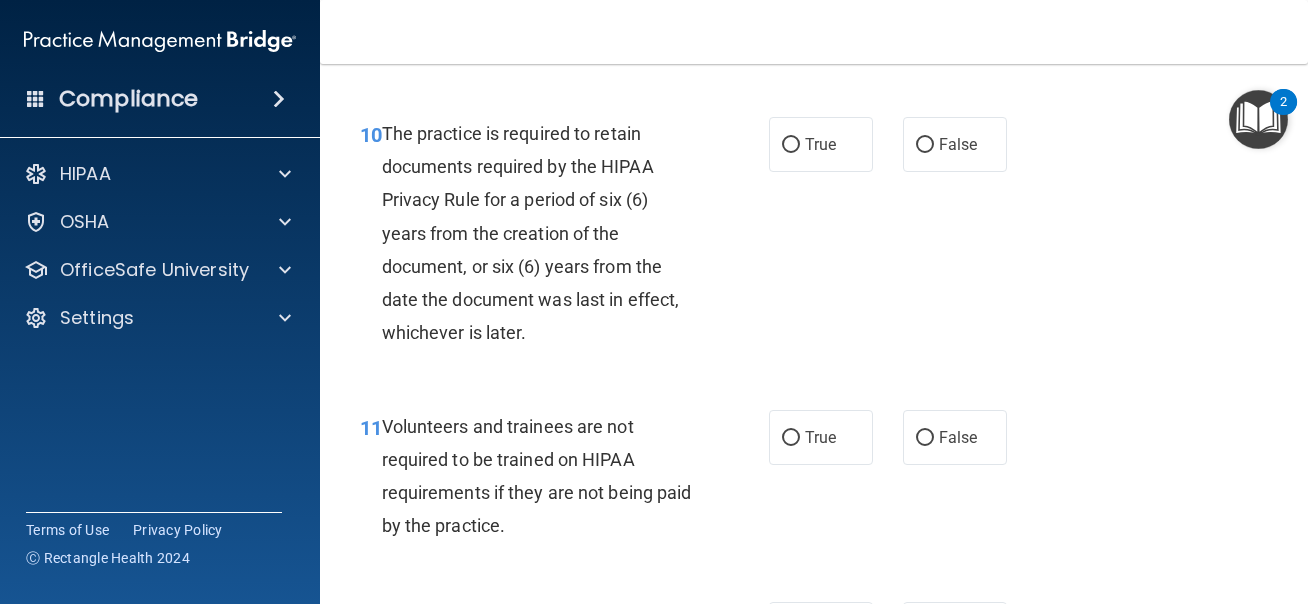scroll, scrollTop: 2351, scrollLeft: 0, axis: vertical 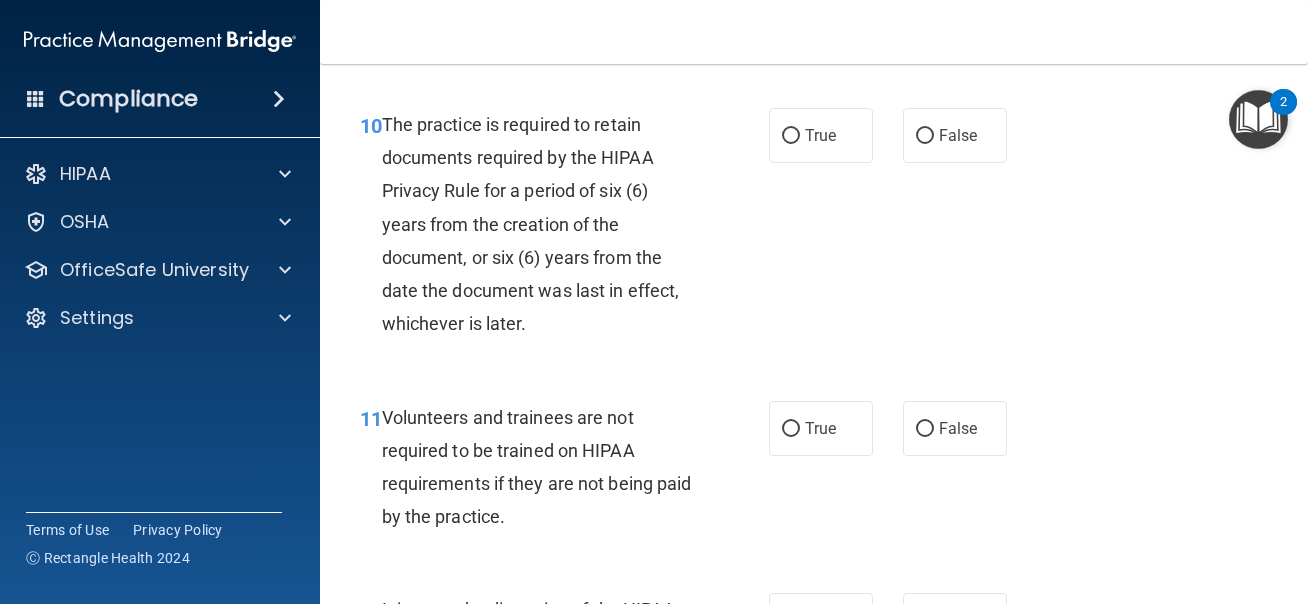 click on "The practice is required to retain documents required by the HIPAA Privacy Rule for a period of six (6) years from the creation of the document, or six (6) years from the date the document was last in effect, whichever is later." at bounding box center [531, 224] 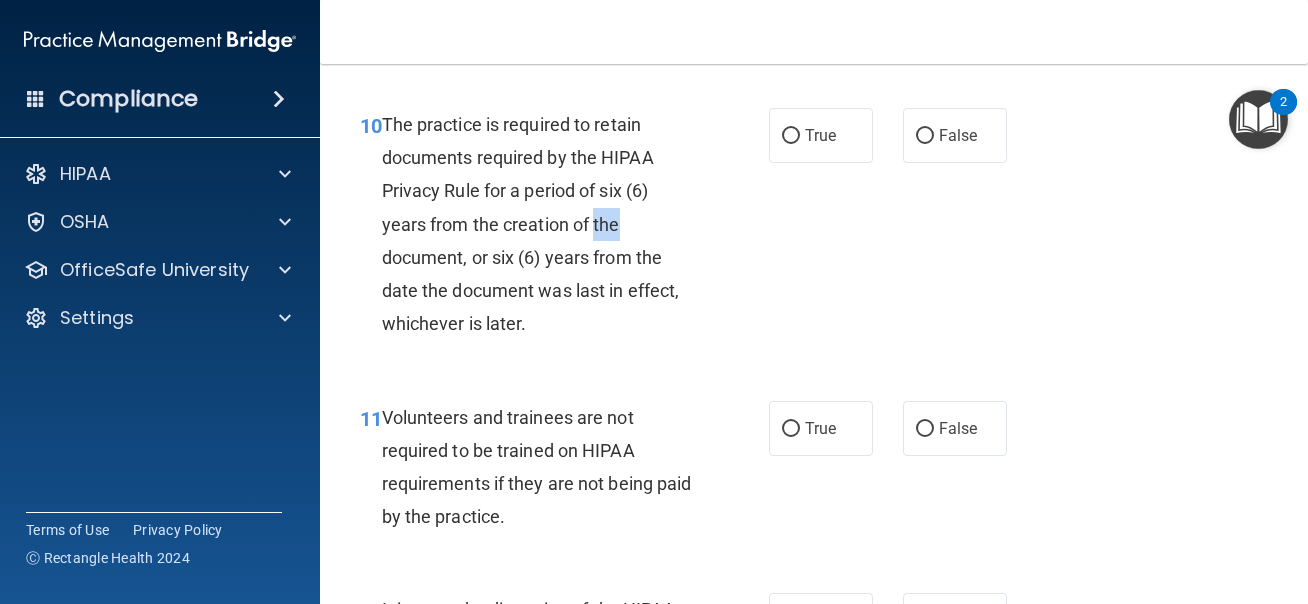 click on "The practice is required to retain documents required by the HIPAA Privacy Rule for a period of six (6) years from the creation of the document, or six (6) years from the date the document was last in effect, whichever is later." at bounding box center [531, 224] 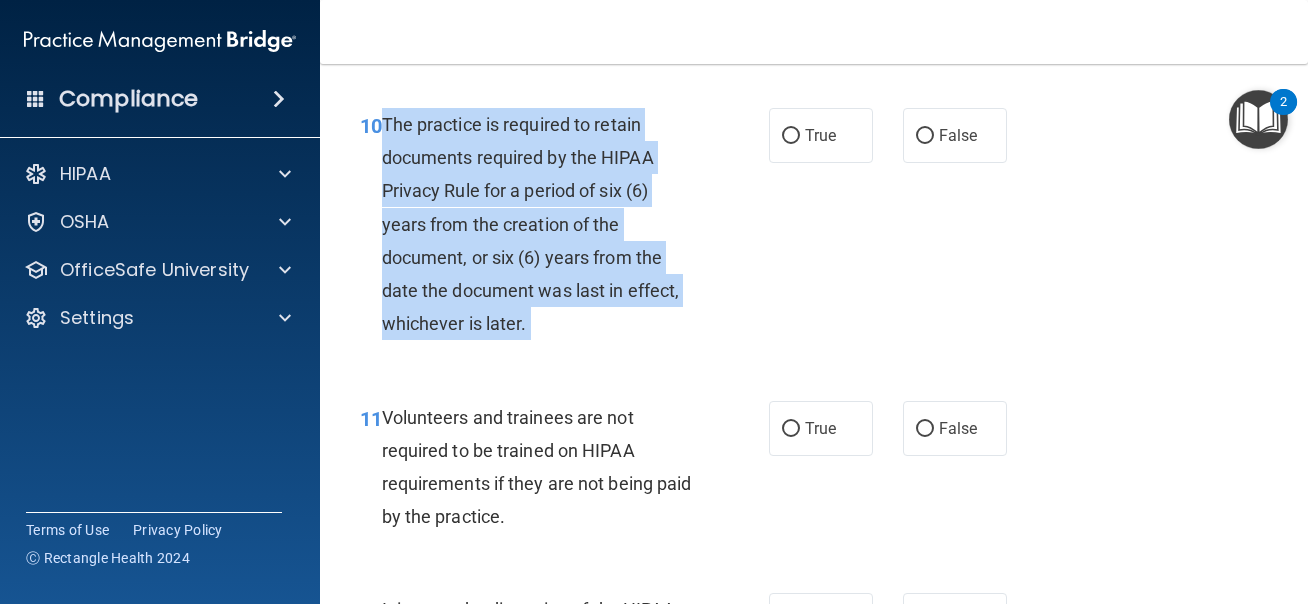 click on "The practice is required to retain documents required by the HIPAA Privacy Rule for a period of six (6) years from the creation of the document, or six (6) years from the date the document was last in effect, whichever is later." at bounding box center [546, 224] 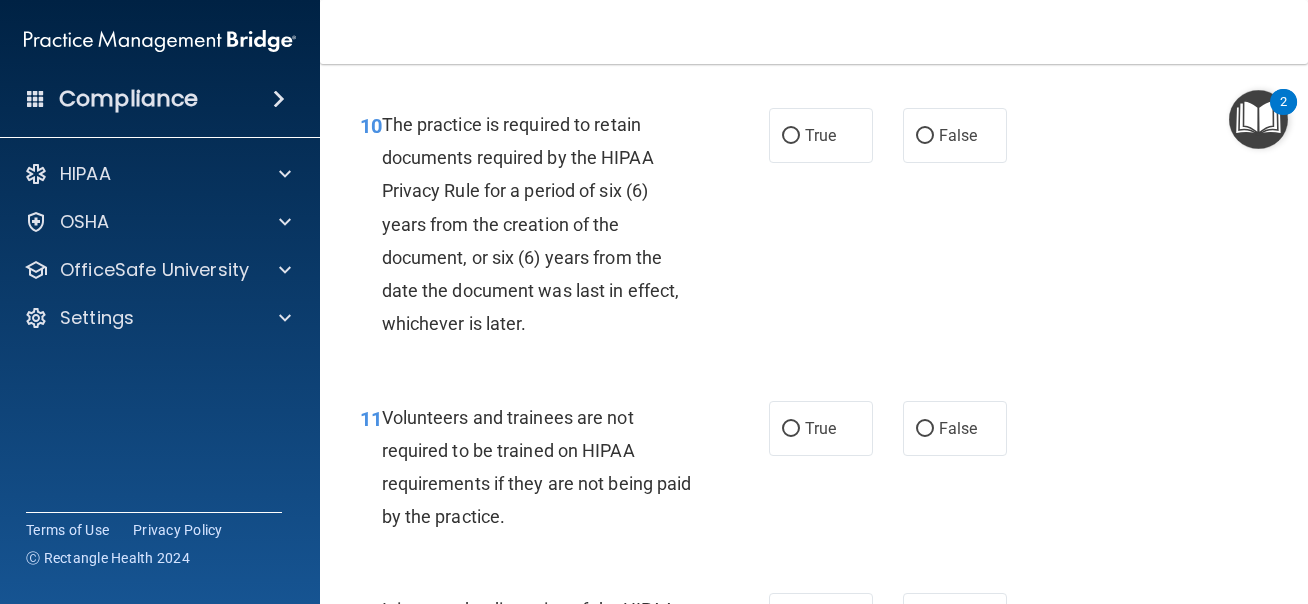 click on "The practice is required to retain documents required by the HIPAA Privacy Rule for a period of six (6) years from the creation of the document, or six (6) years from the date the document was last in effect, whichever is later." at bounding box center (546, 224) 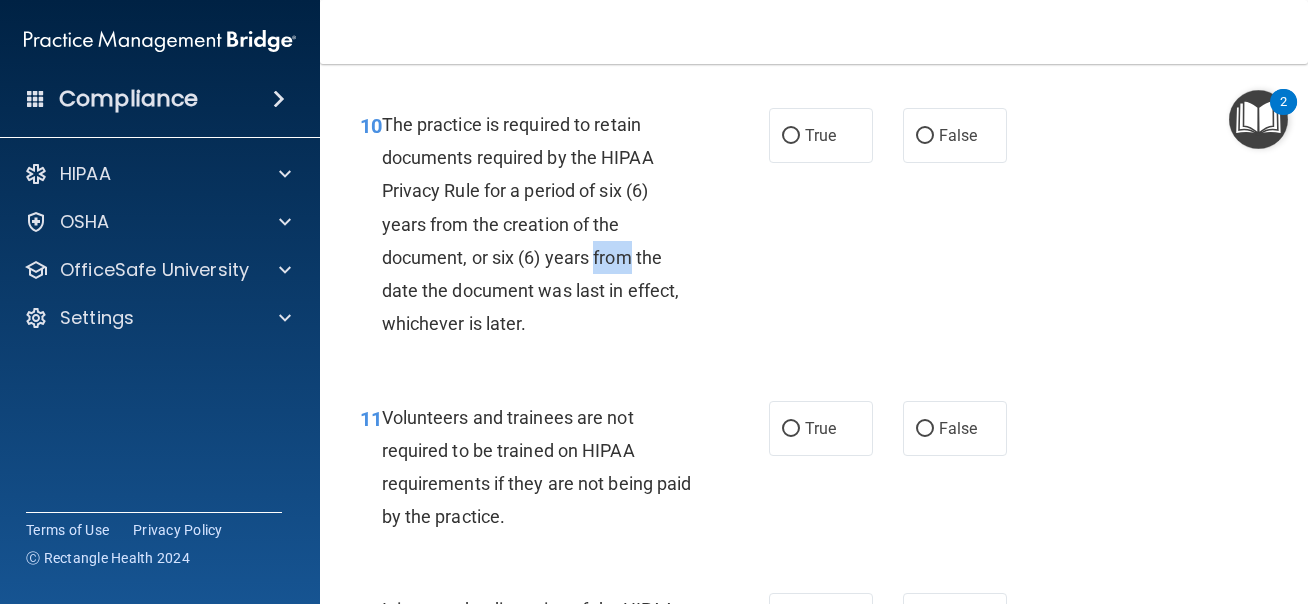 click on "The practice is required to retain documents required by the HIPAA Privacy Rule for a period of six (6) years from the creation of the document, or six (6) years from the date the document was last in effect, whichever is later." at bounding box center (546, 224) 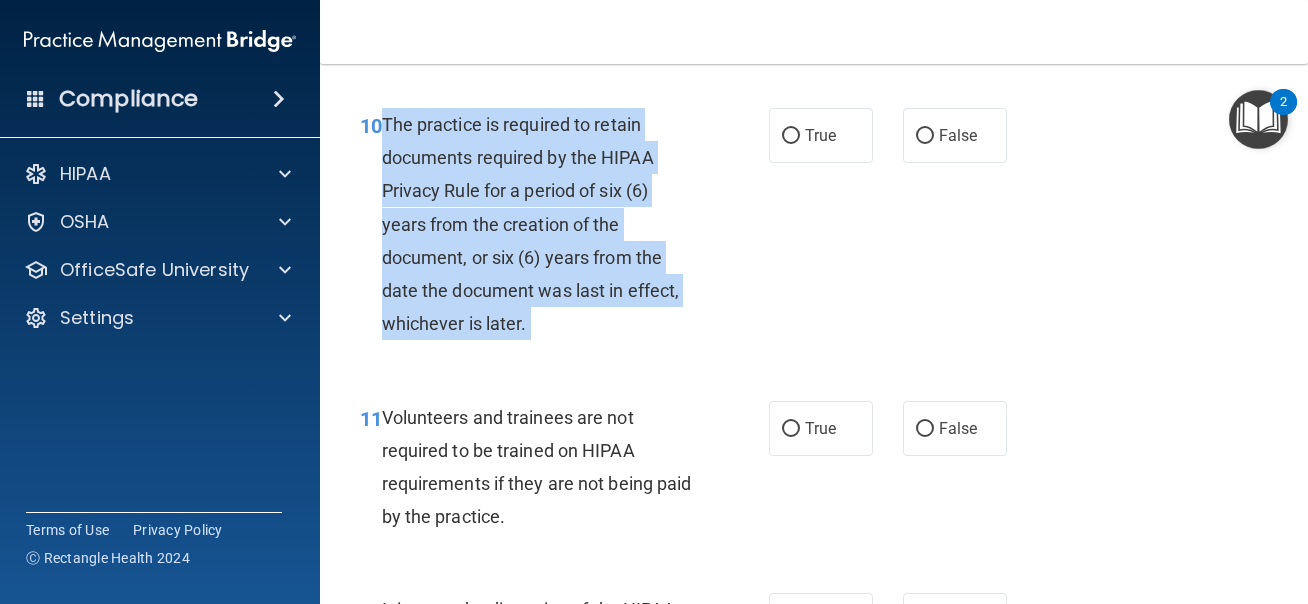 click on "The practice is required to retain documents required by the HIPAA Privacy Rule for a period of six (6) years from the creation of the document, or six (6) years from the date the document was last in effect, whichever is later." at bounding box center [546, 224] 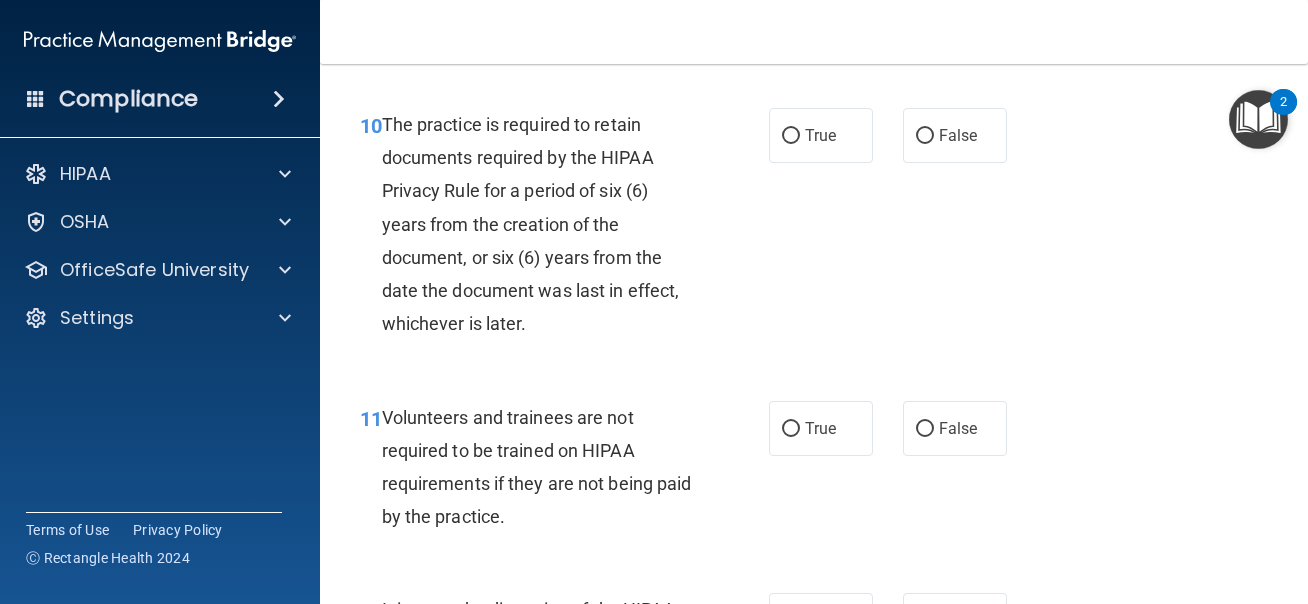 click on "The practice is required to retain documents required by the HIPAA Privacy Rule for a period of six (6) years from the creation of the document, or six (6) years from the date the document was last in effect, whichever is later." at bounding box center (546, 224) 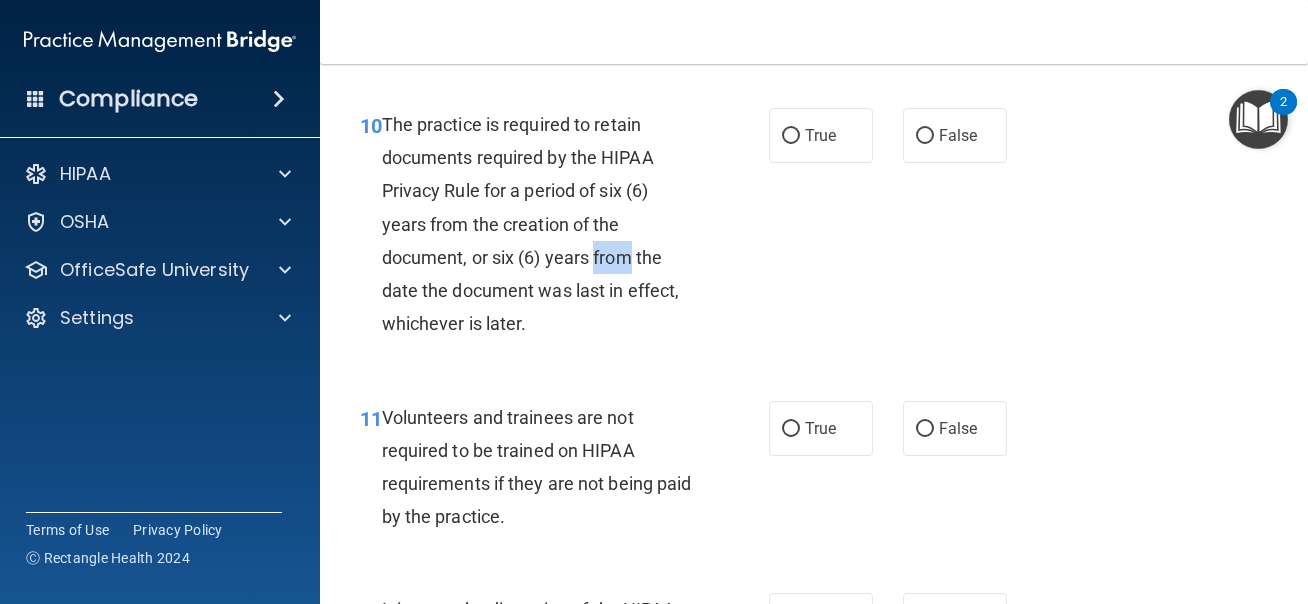 click on "The practice is required to retain documents required by the HIPAA Privacy Rule for a period of six (6) years from the creation of the document, or six (6) years from the date the document was last in effect, whichever is later." at bounding box center (546, 224) 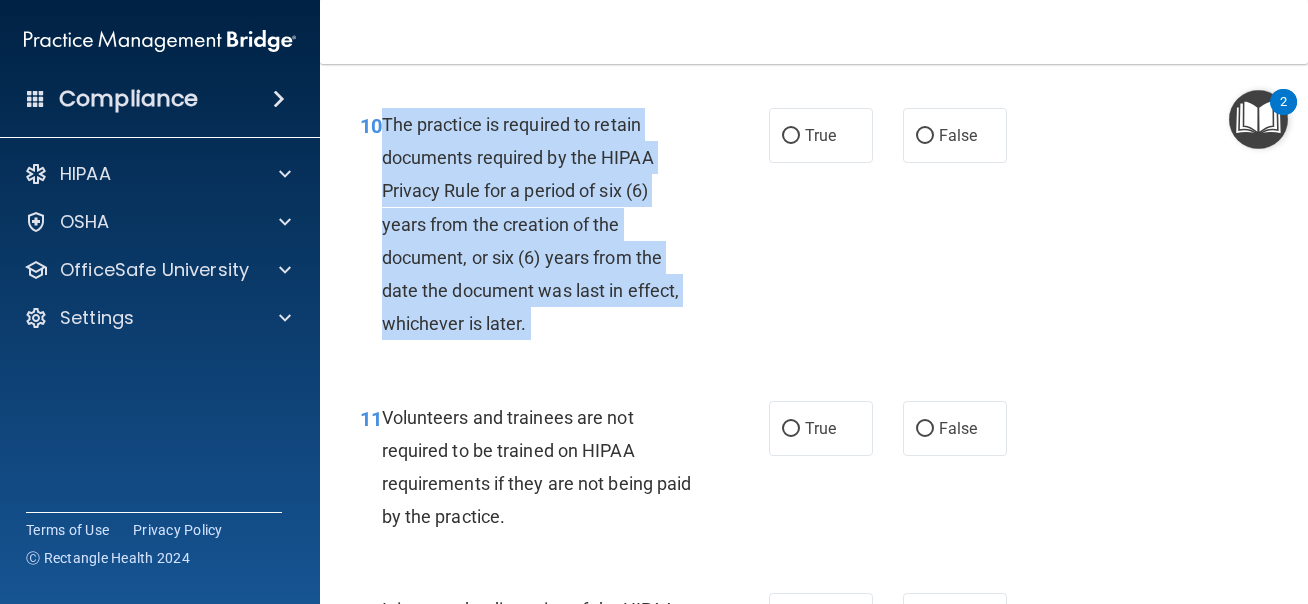click on "The practice is required to retain documents required by the HIPAA Privacy Rule for a period of six (6) years from the creation of the document, or six (6) years from the date the document was last in effect, whichever is later." at bounding box center [531, 224] 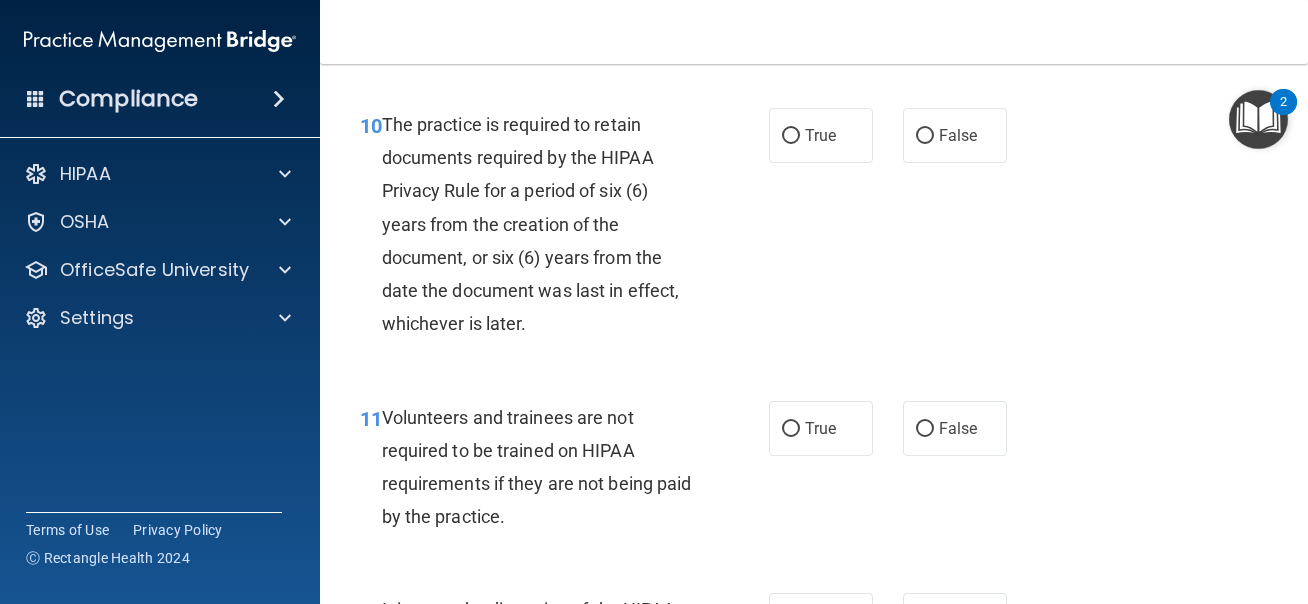 click on "The practice is required to retain documents required by the HIPAA Privacy Rule for a period of six (6) years from the creation of the document, or six (6) years from the date the document was last in effect, whichever is later." at bounding box center (531, 224) 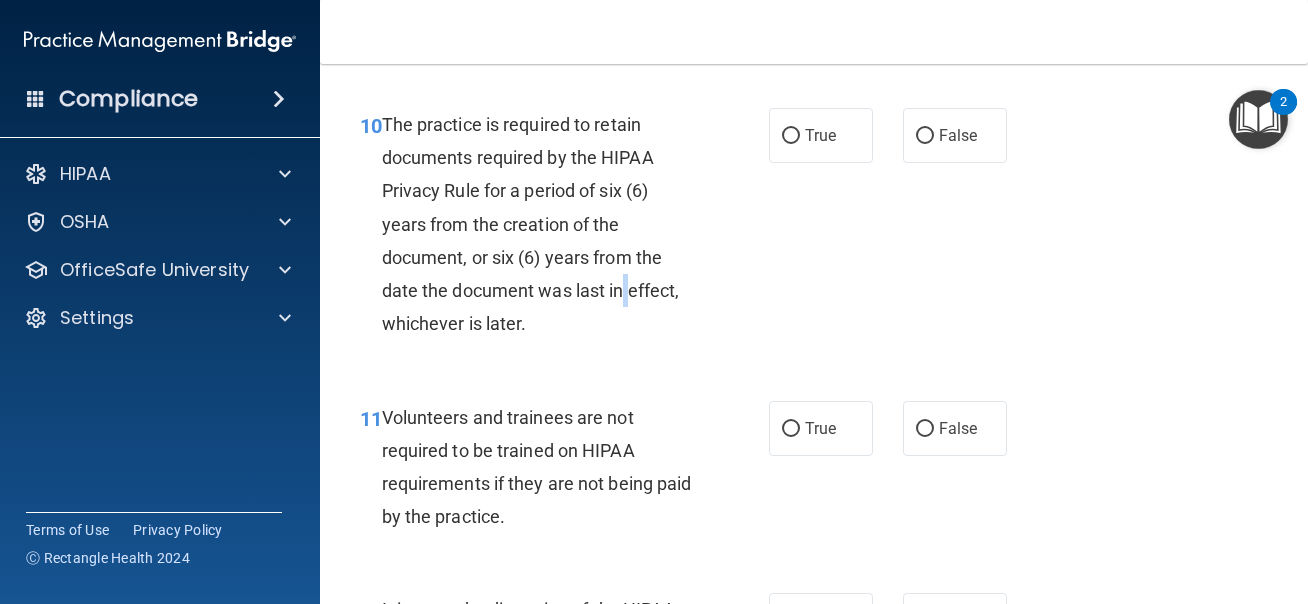 click on "The practice is required to retain documents required by the HIPAA Privacy Rule for a period of six (6) years from the creation of the document, or six (6) years from the date the document was last in effect, whichever is later." at bounding box center [531, 224] 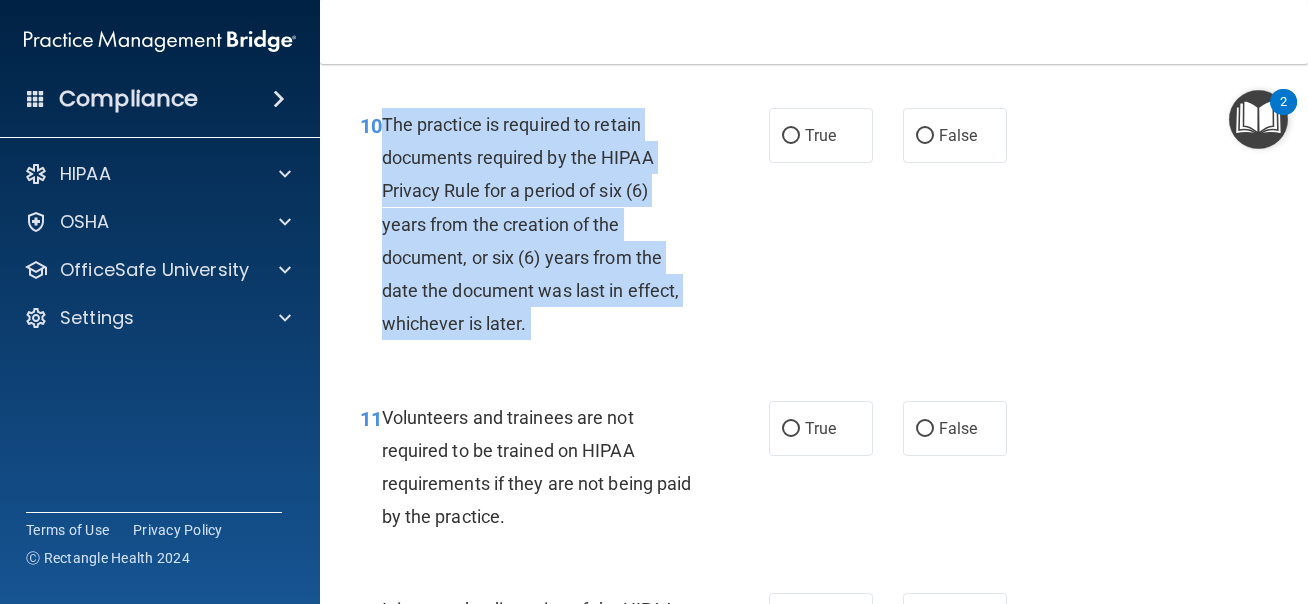 click on "The practice is required to retain documents required by the HIPAA Privacy Rule for a period of six (6) years from the creation of the document, or six (6) years from the date the document was last in effect, whichever is later." at bounding box center (546, 224) 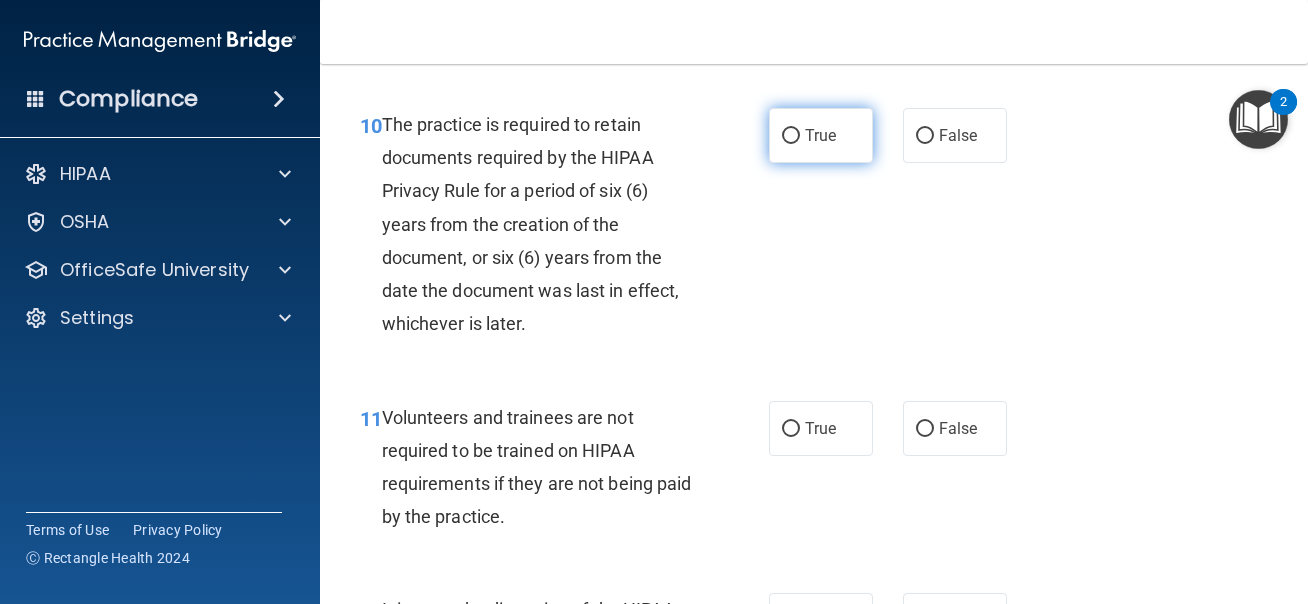 click on "True" at bounding box center (821, 135) 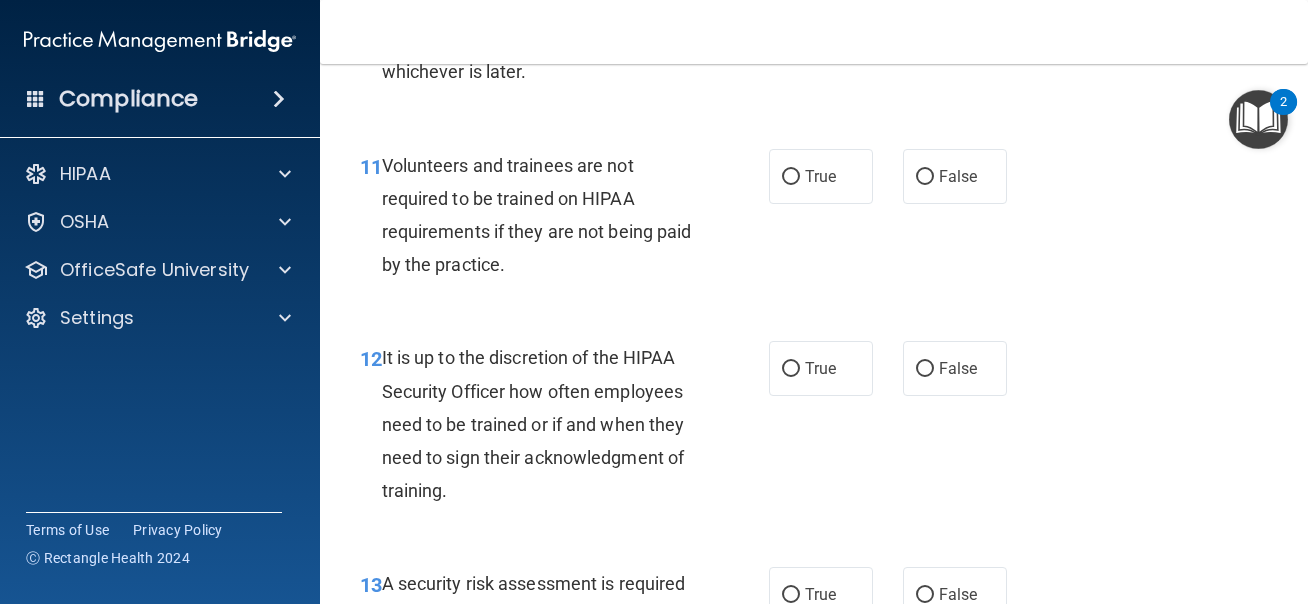 scroll, scrollTop: 2622, scrollLeft: 0, axis: vertical 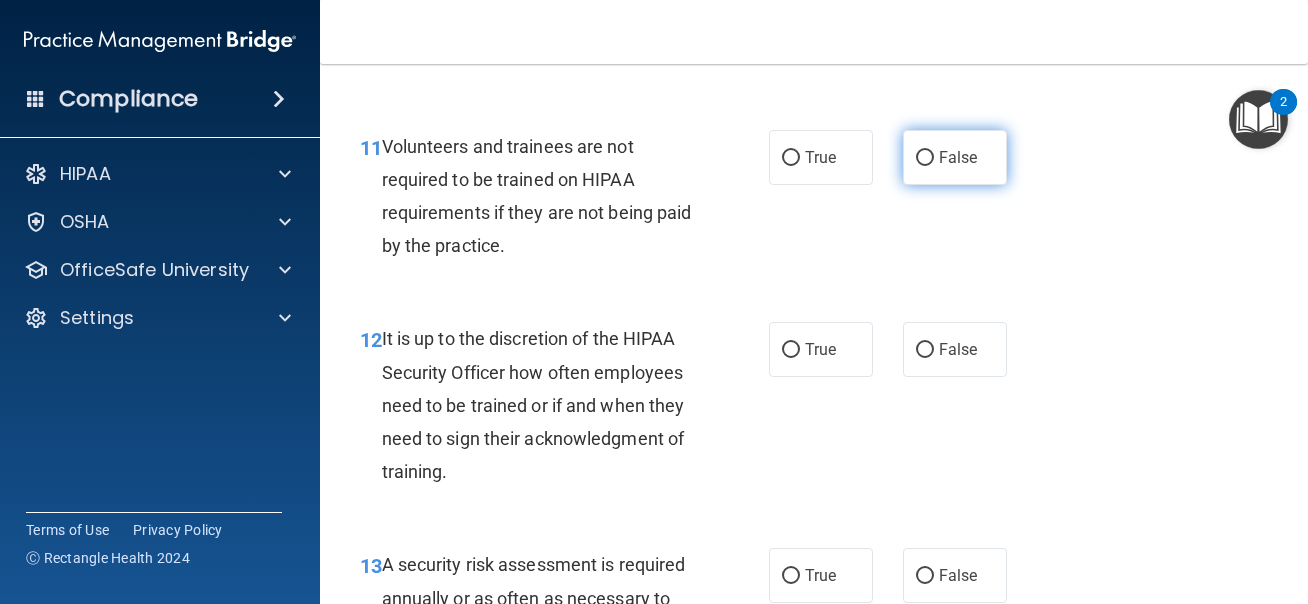 click on "False" at bounding box center [958, 157] 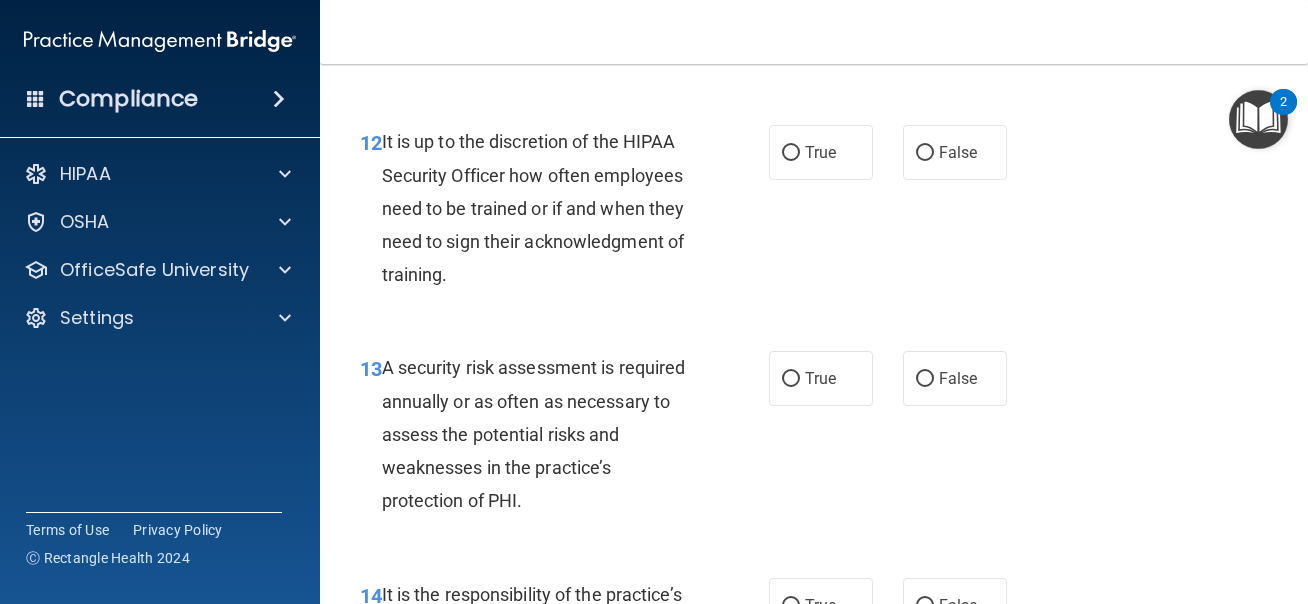 scroll, scrollTop: 2820, scrollLeft: 0, axis: vertical 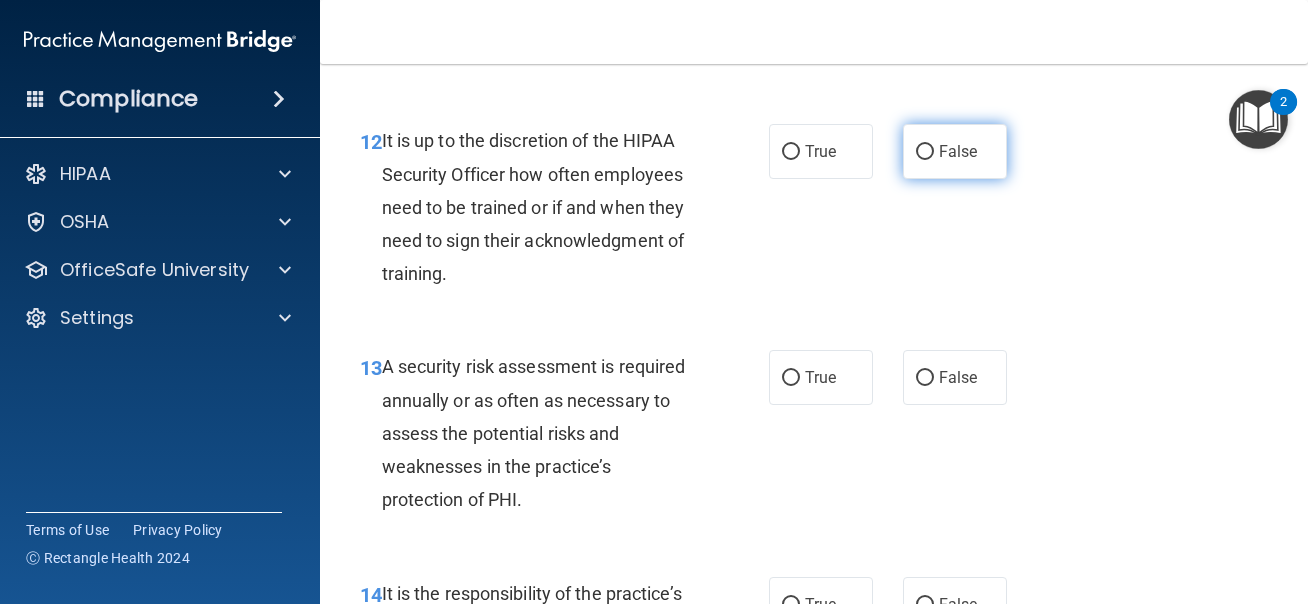 click on "False" at bounding box center (958, 151) 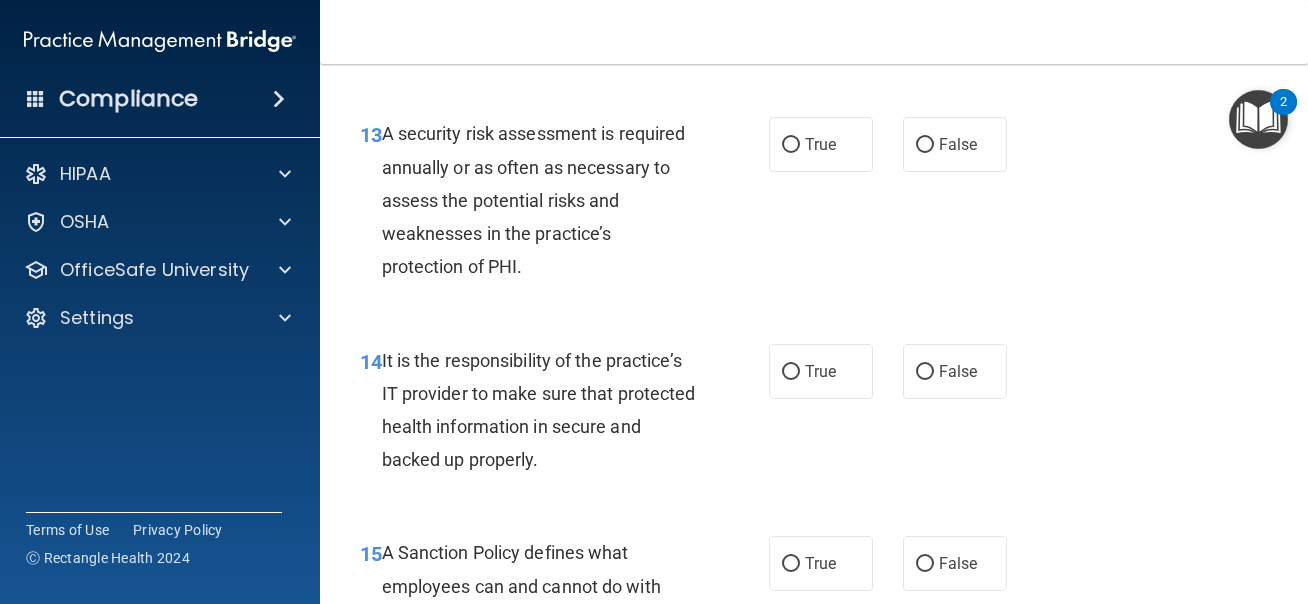 scroll, scrollTop: 3054, scrollLeft: 0, axis: vertical 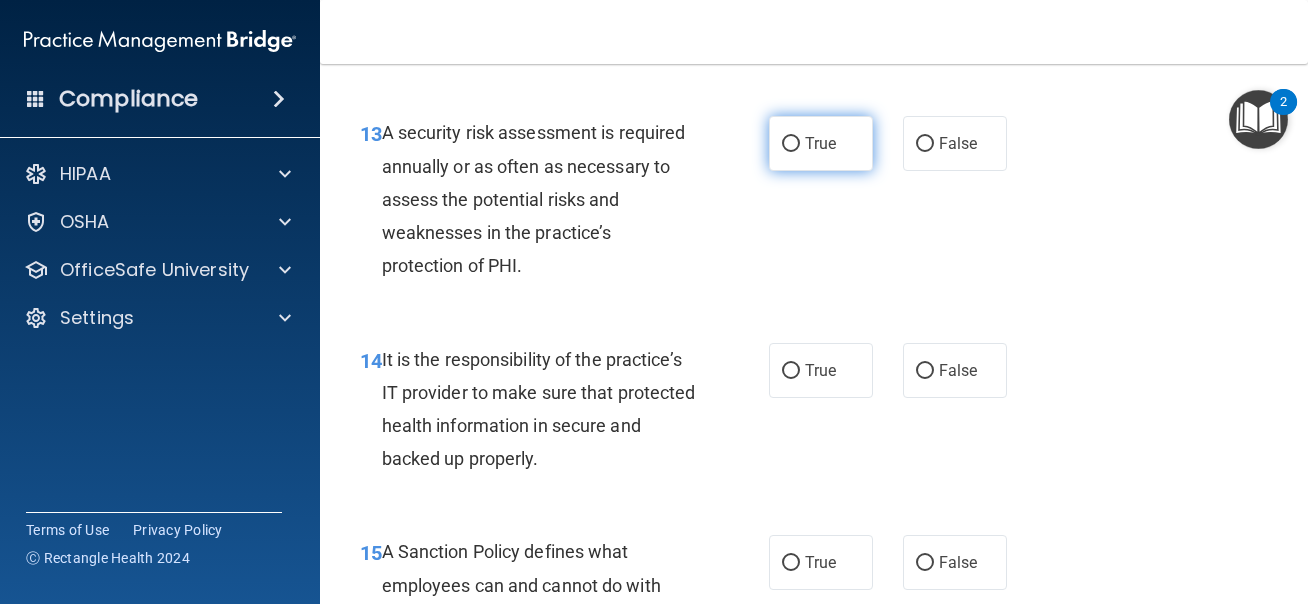 click on "True" at bounding box center (820, 143) 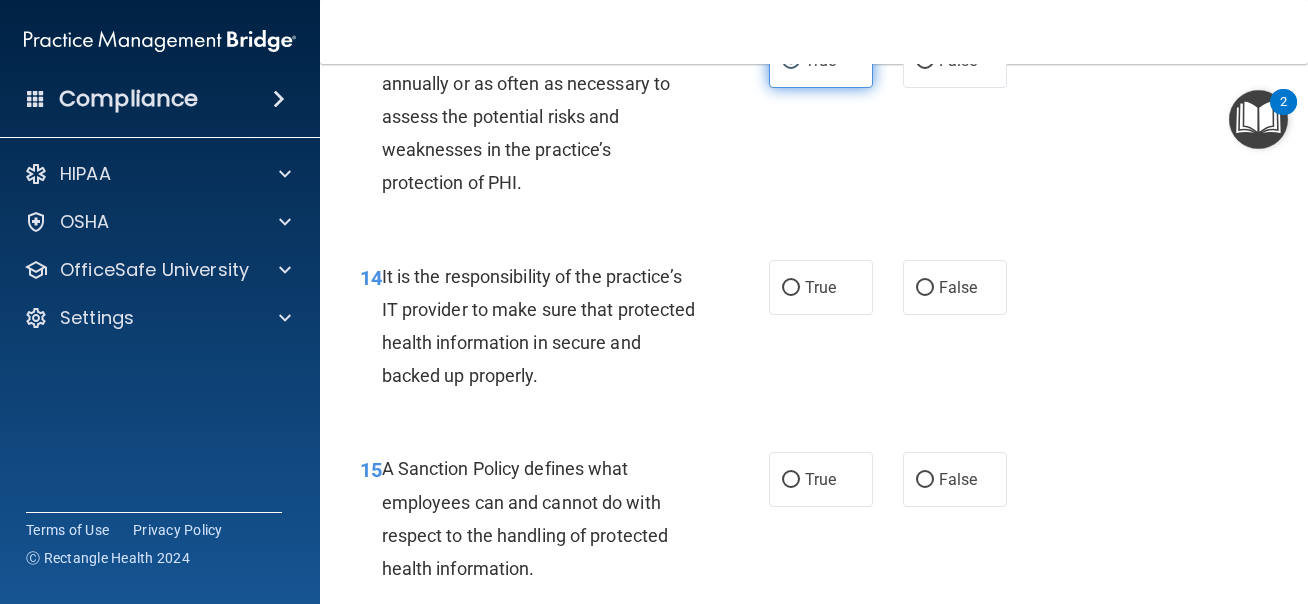scroll, scrollTop: 3138, scrollLeft: 0, axis: vertical 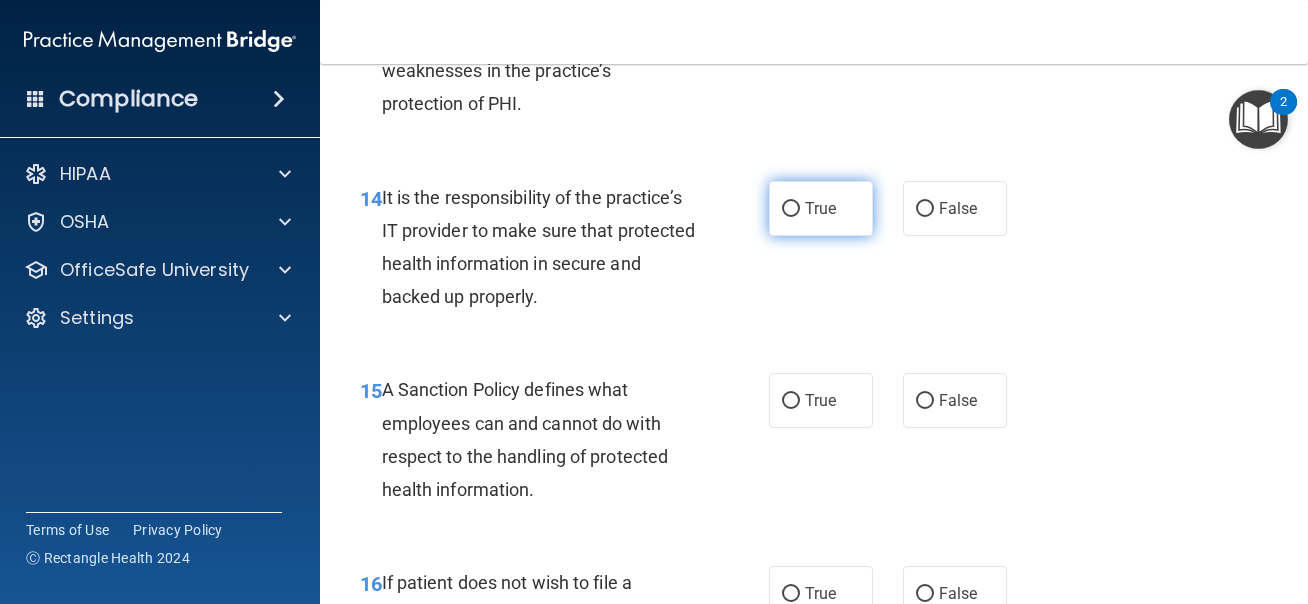 click on "True" at bounding box center [821, 208] 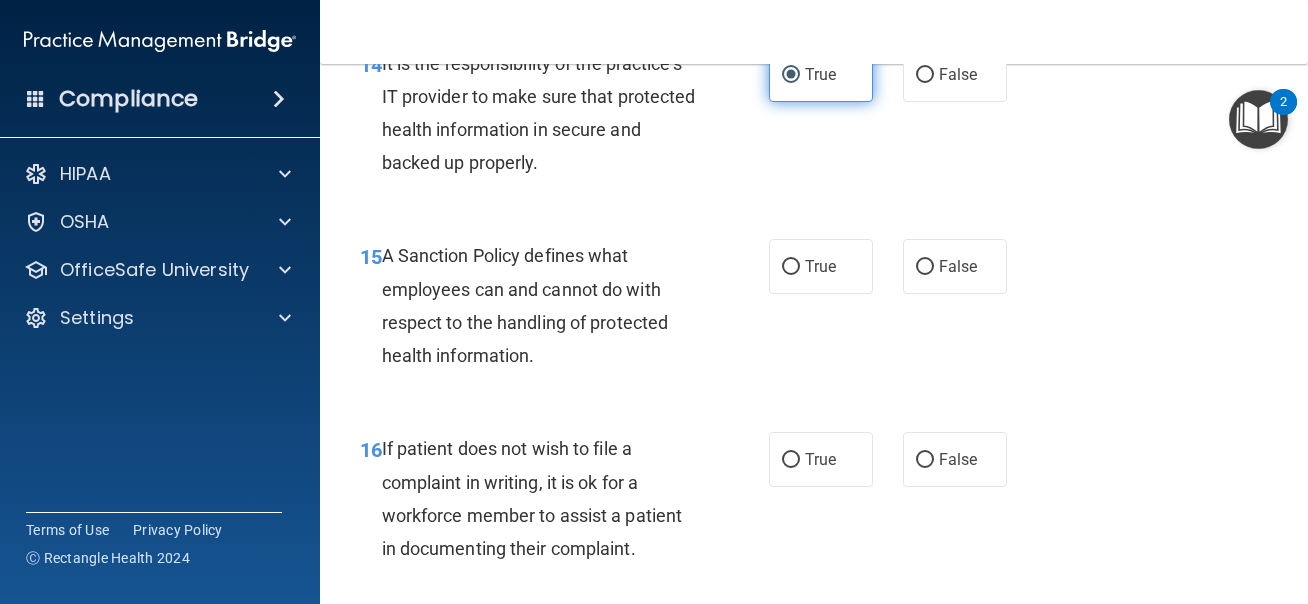 scroll, scrollTop: 3364, scrollLeft: 0, axis: vertical 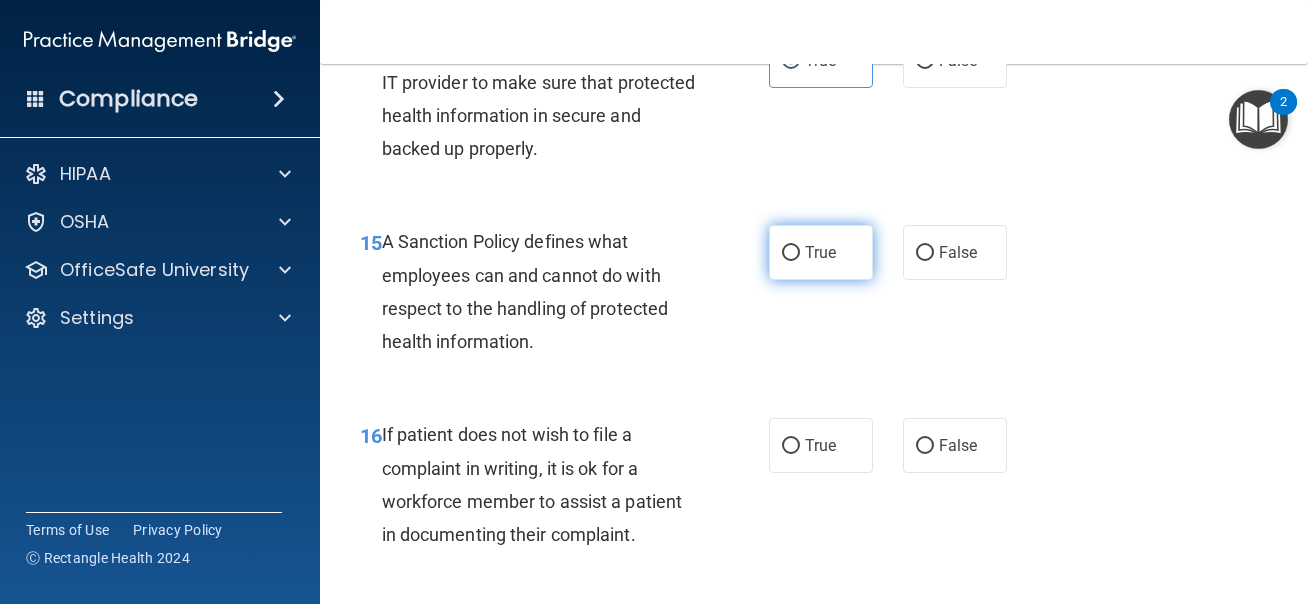 click on "True" at bounding box center [821, 252] 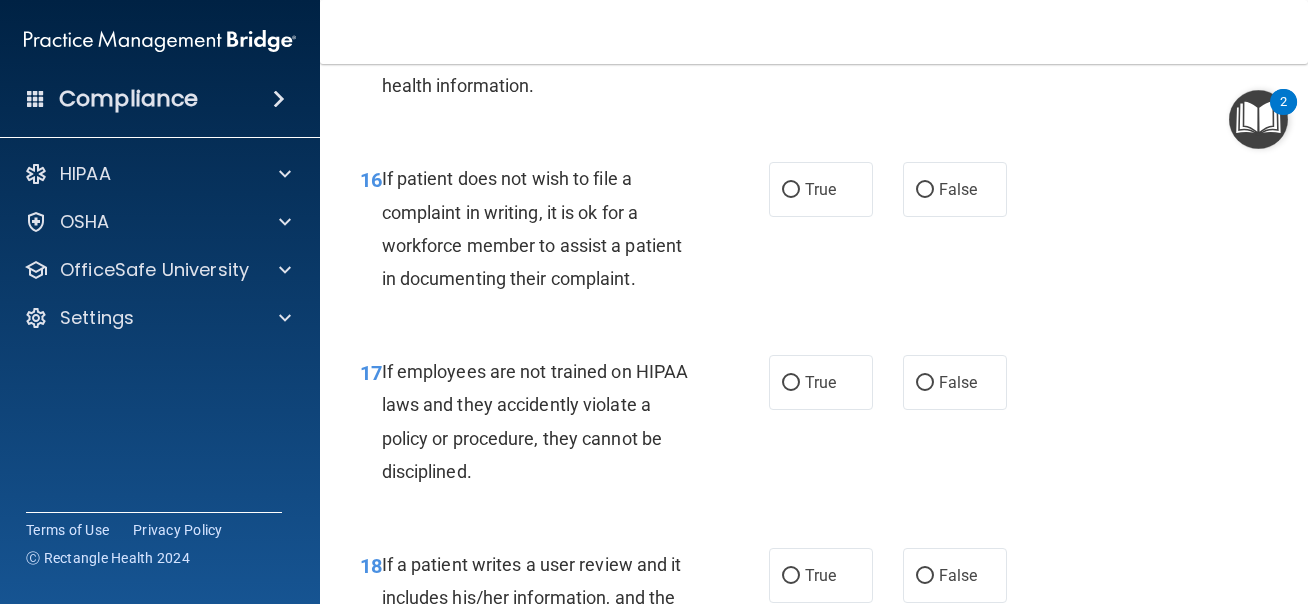 scroll, scrollTop: 3636, scrollLeft: 0, axis: vertical 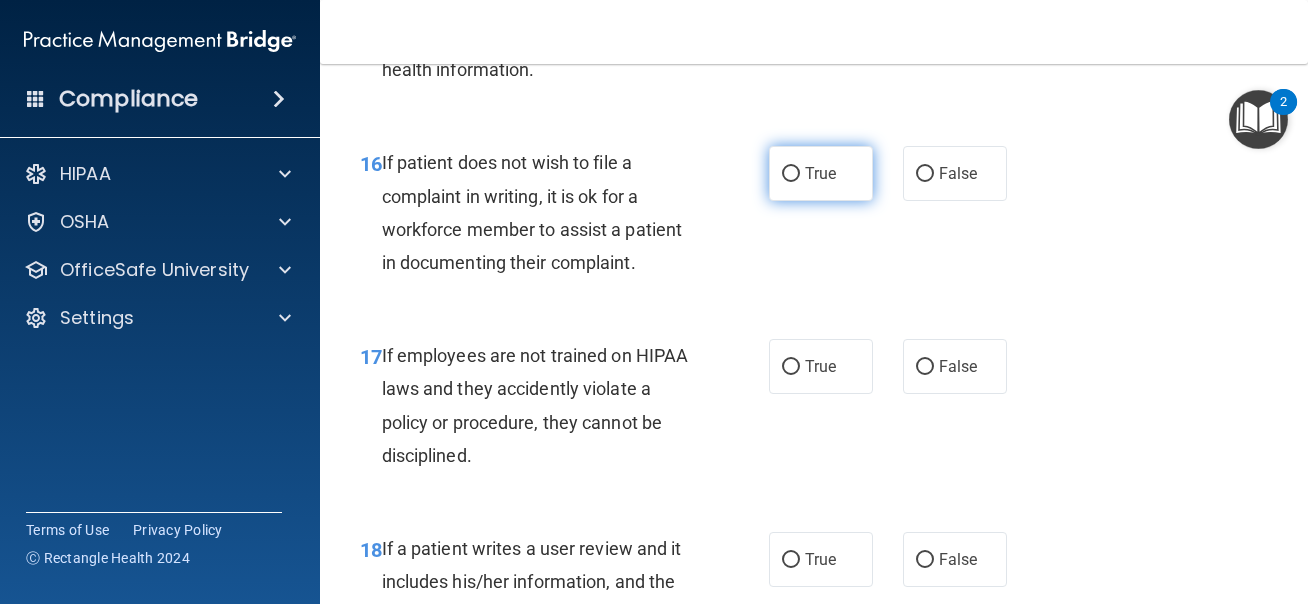 click on "True" at bounding box center (820, 173) 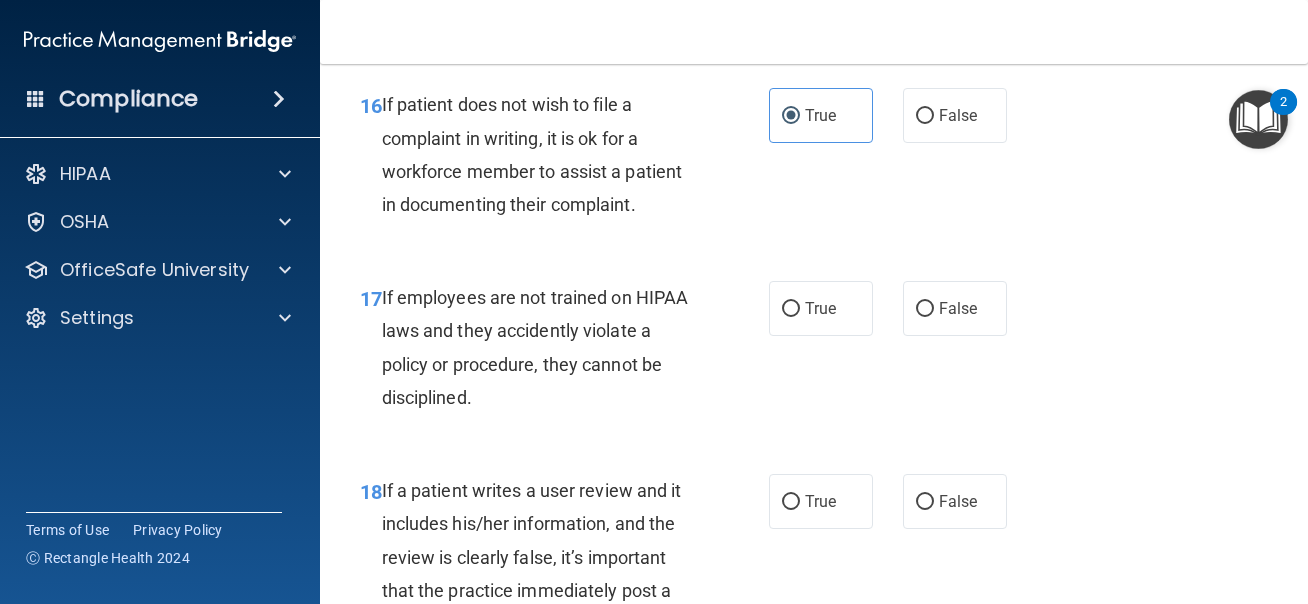 scroll, scrollTop: 3701, scrollLeft: 0, axis: vertical 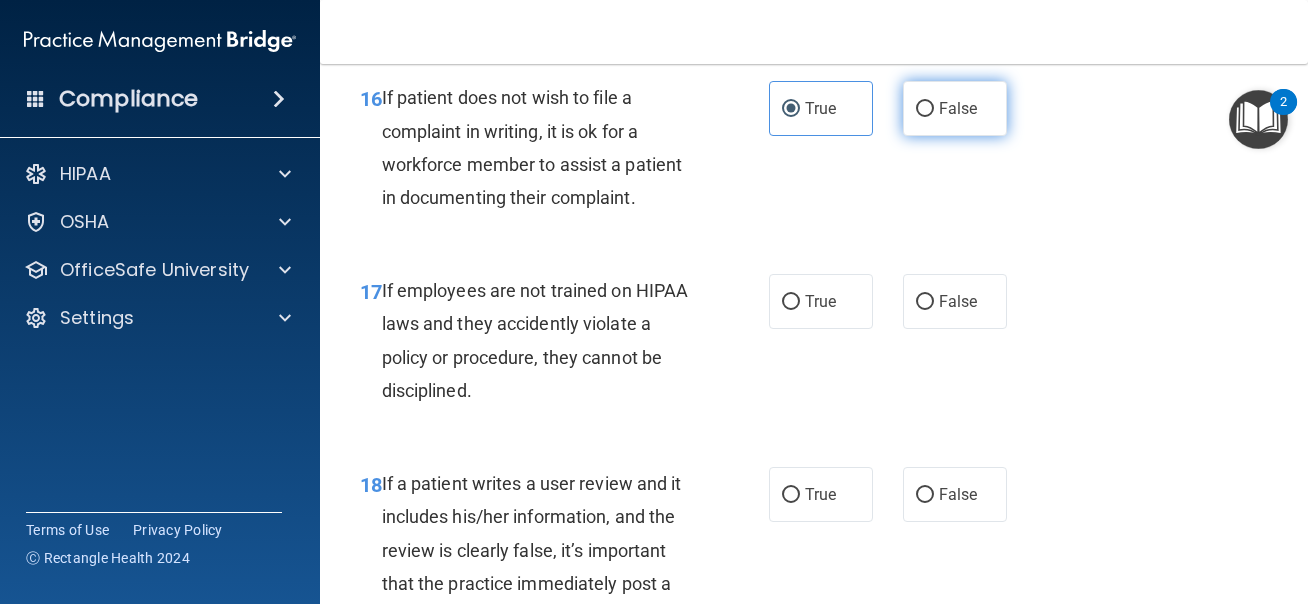 click on "False" at bounding box center [955, 108] 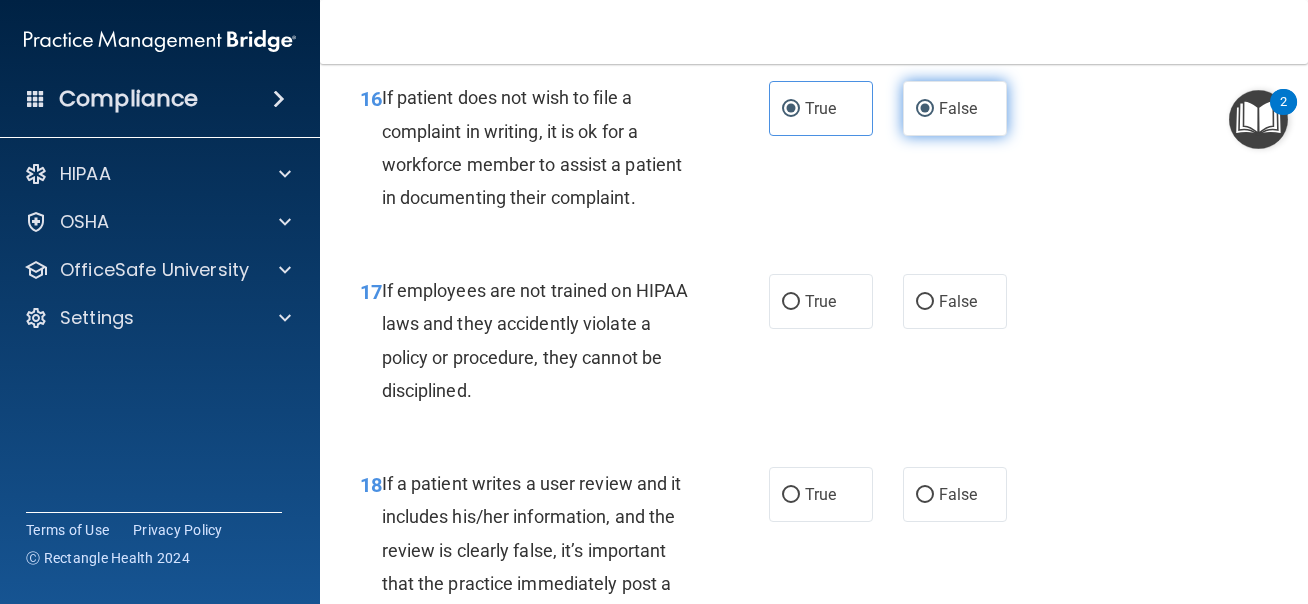 radio on "false" 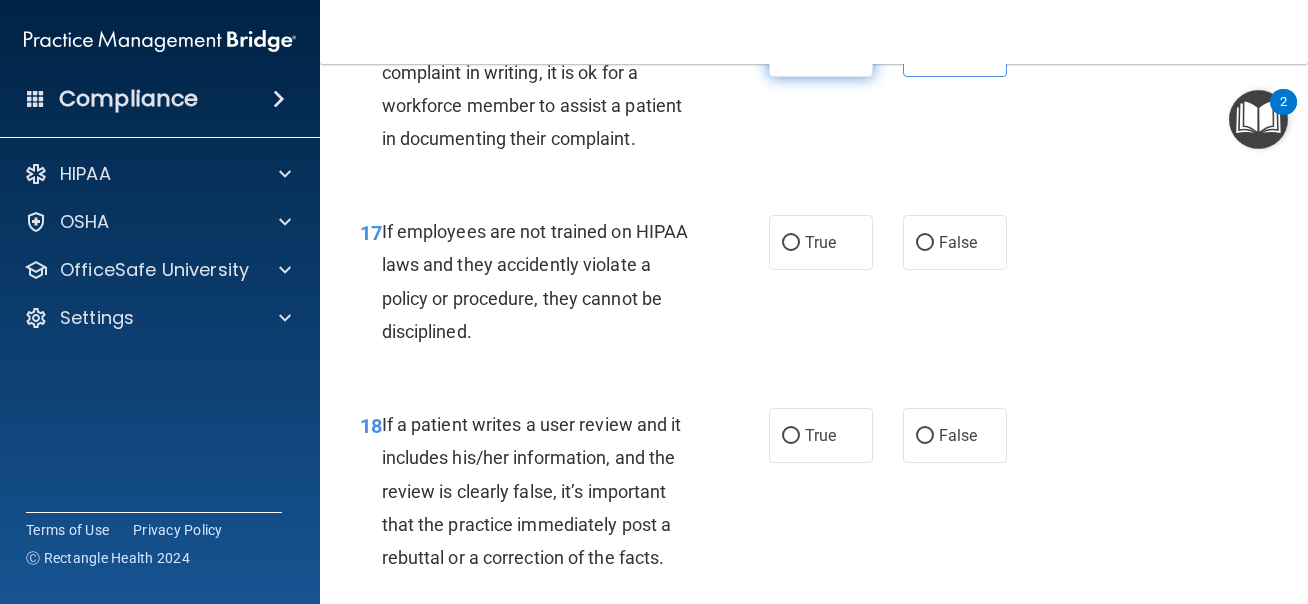 scroll, scrollTop: 3761, scrollLeft: 0, axis: vertical 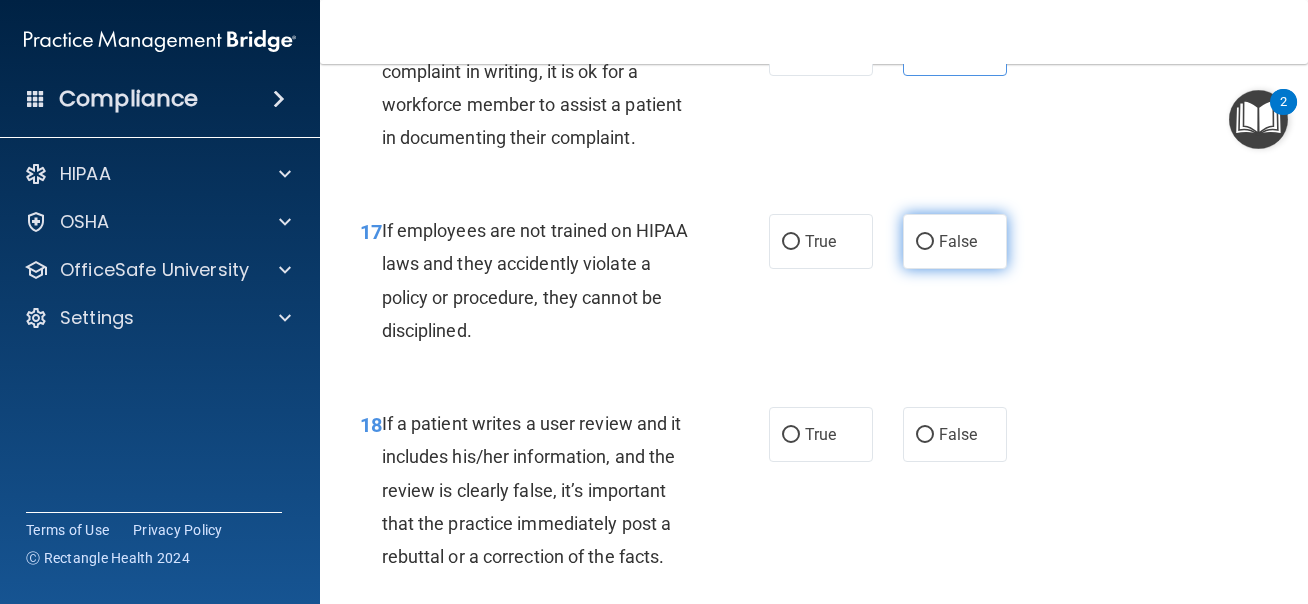 click on "False" at bounding box center (955, 241) 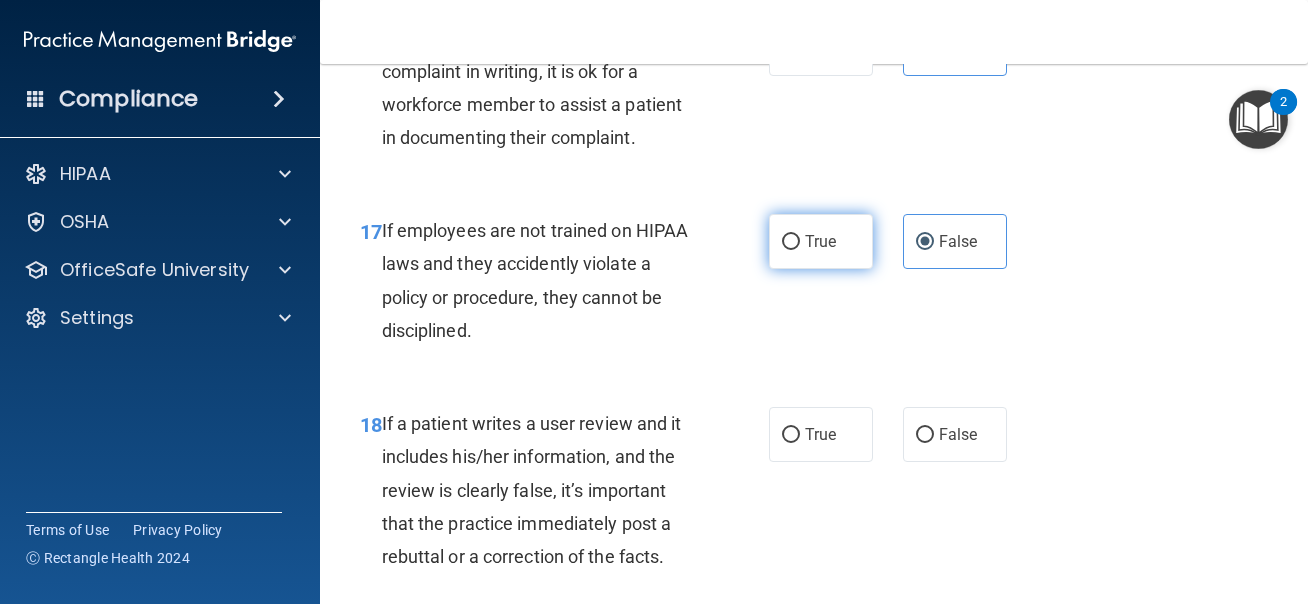 click on "True" at bounding box center [820, 241] 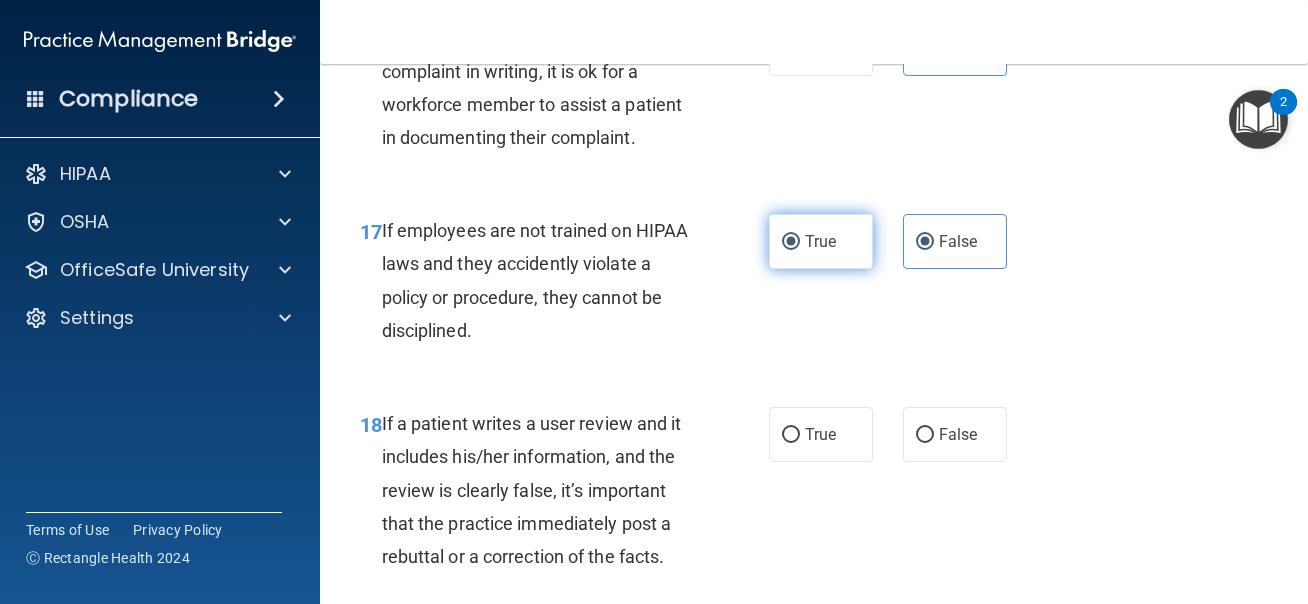radio on "false" 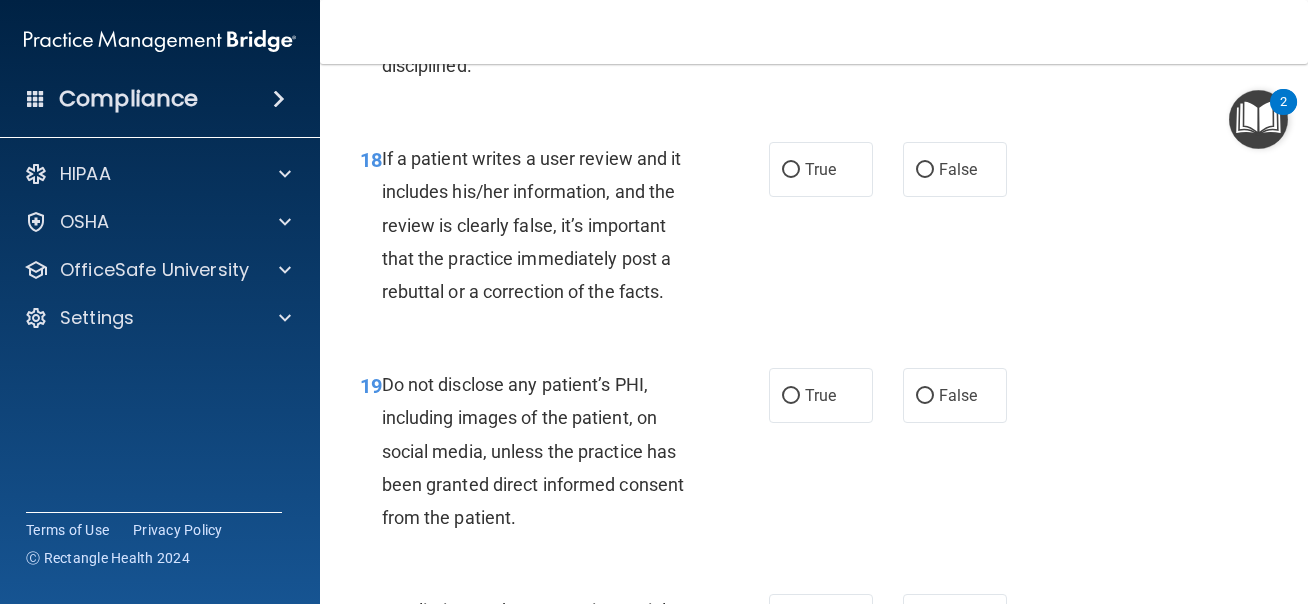 scroll, scrollTop: 4045, scrollLeft: 0, axis: vertical 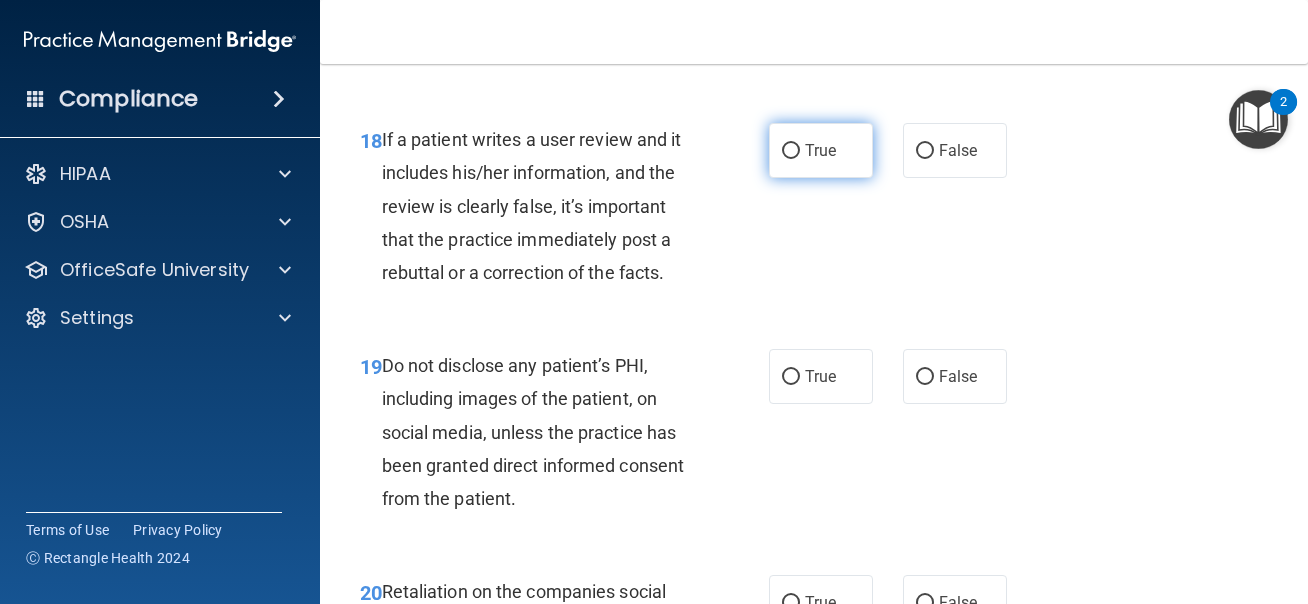 click on "True" at bounding box center [821, 150] 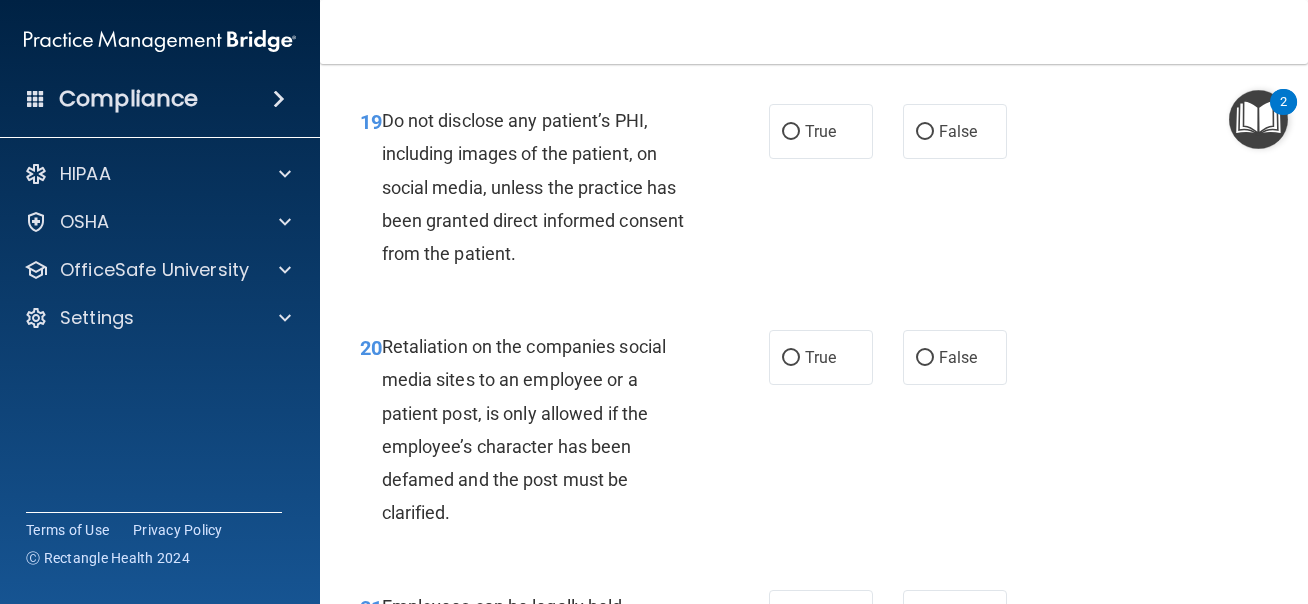 scroll, scrollTop: 4291, scrollLeft: 0, axis: vertical 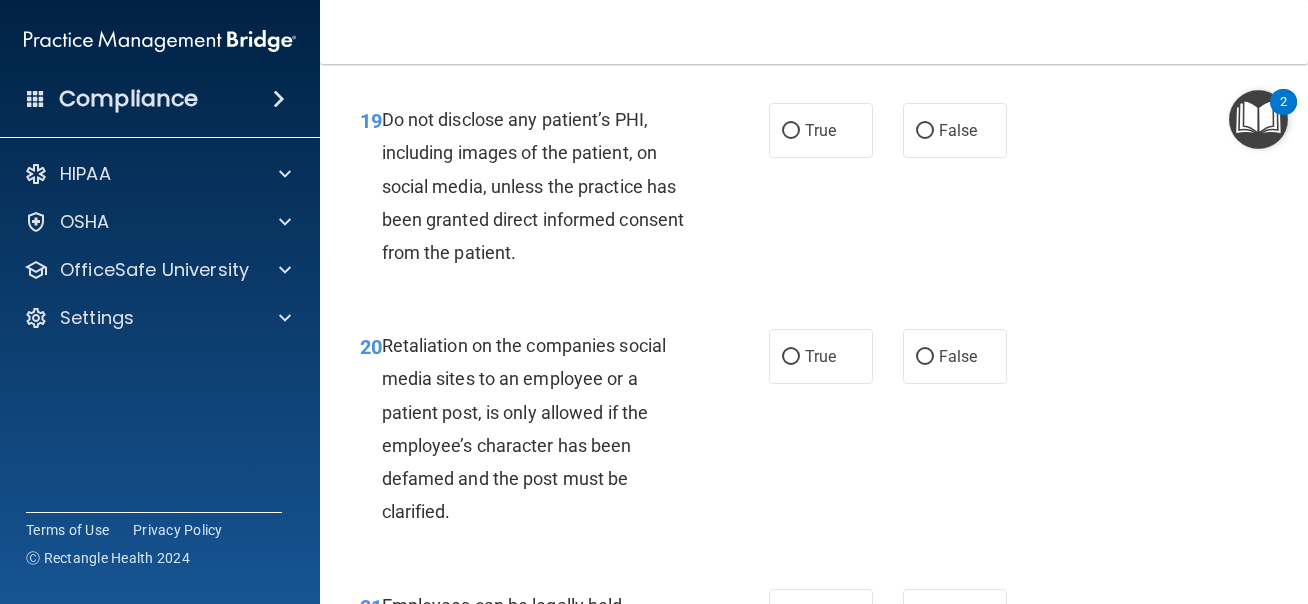 click on "Do not disclose any patient’s PHI, including images of the patient, on social media, unless the practice has been granted direct informed consent from the patient." at bounding box center [546, 186] 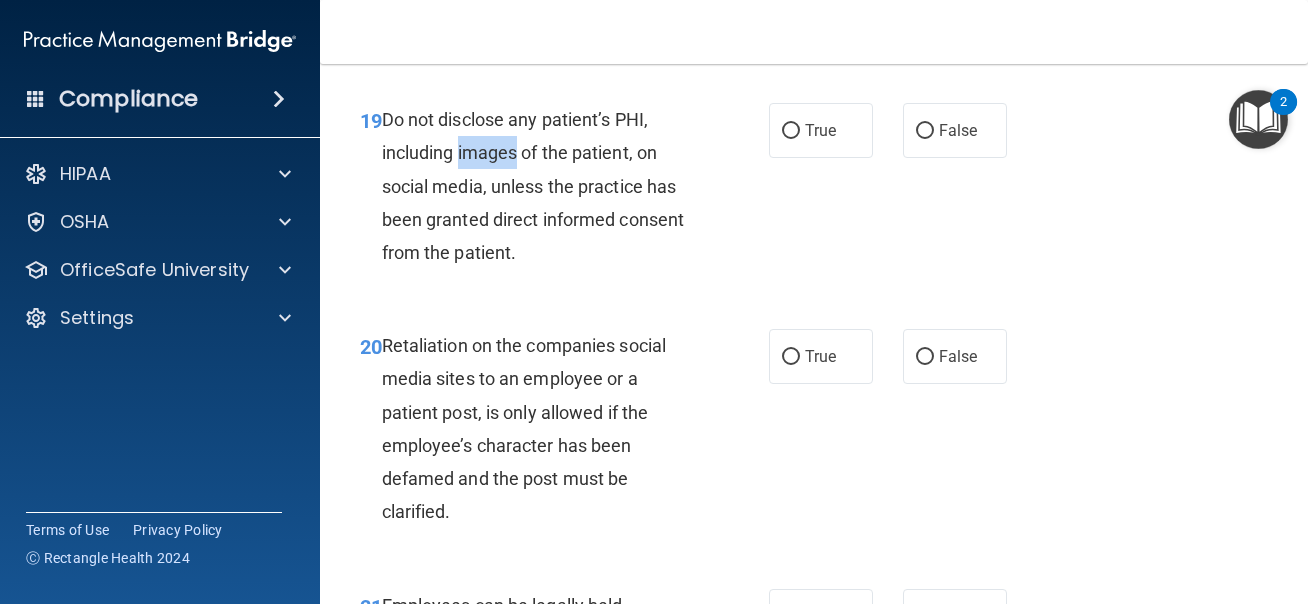 click on "Do not disclose any patient’s PHI, including images of the patient, on social media, unless the practice has been granted direct informed consent from the patient." at bounding box center [546, 186] 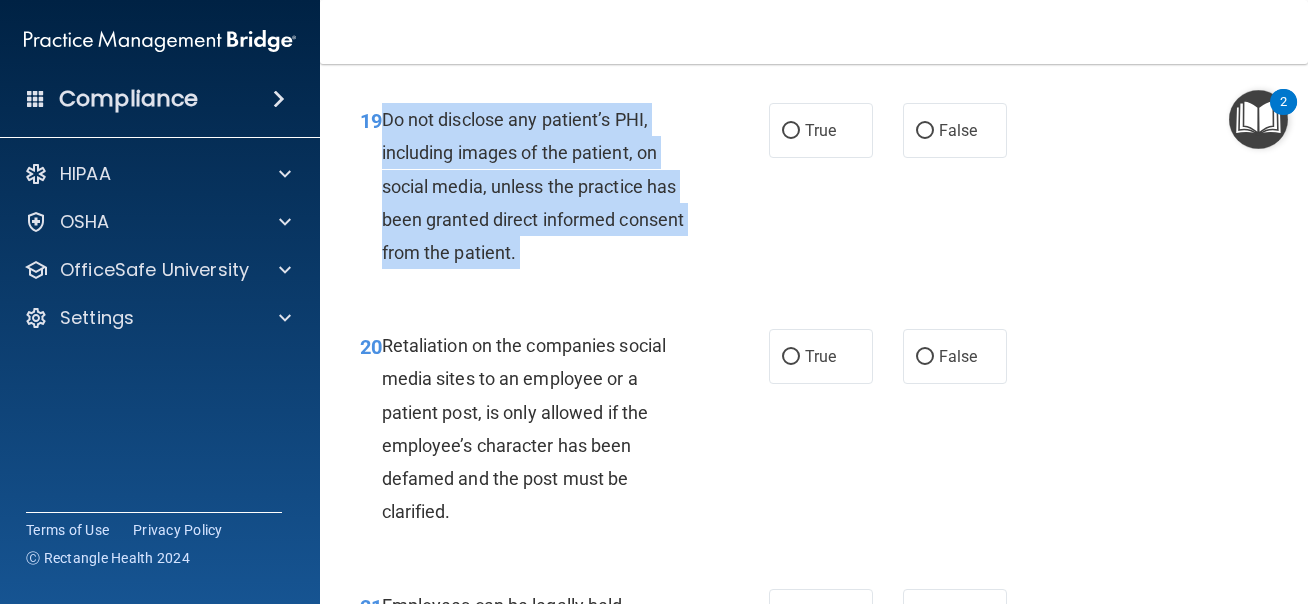 click on "Do not disclose any patient’s PHI, including images of the patient, on social media, unless the practice has been granted direct informed consent from the patient." at bounding box center [533, 186] 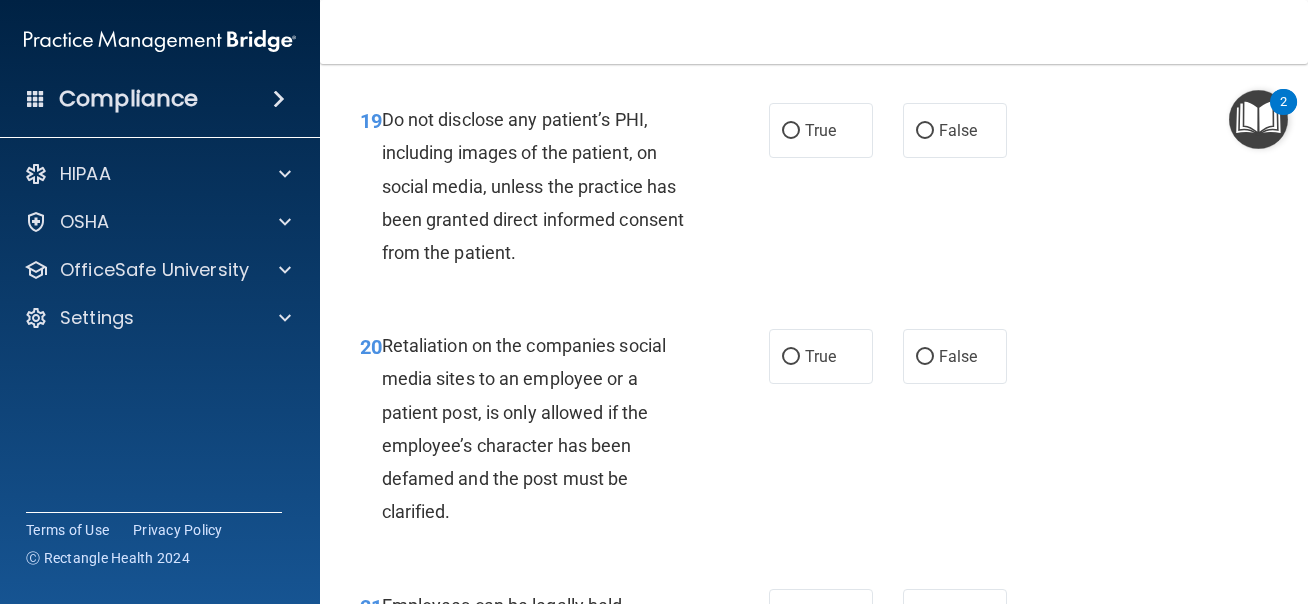 click on "Do not disclose any patient’s PHI, including images of the patient, on social media, unless the practice has been granted direct informed consent from the patient." at bounding box center (533, 186) 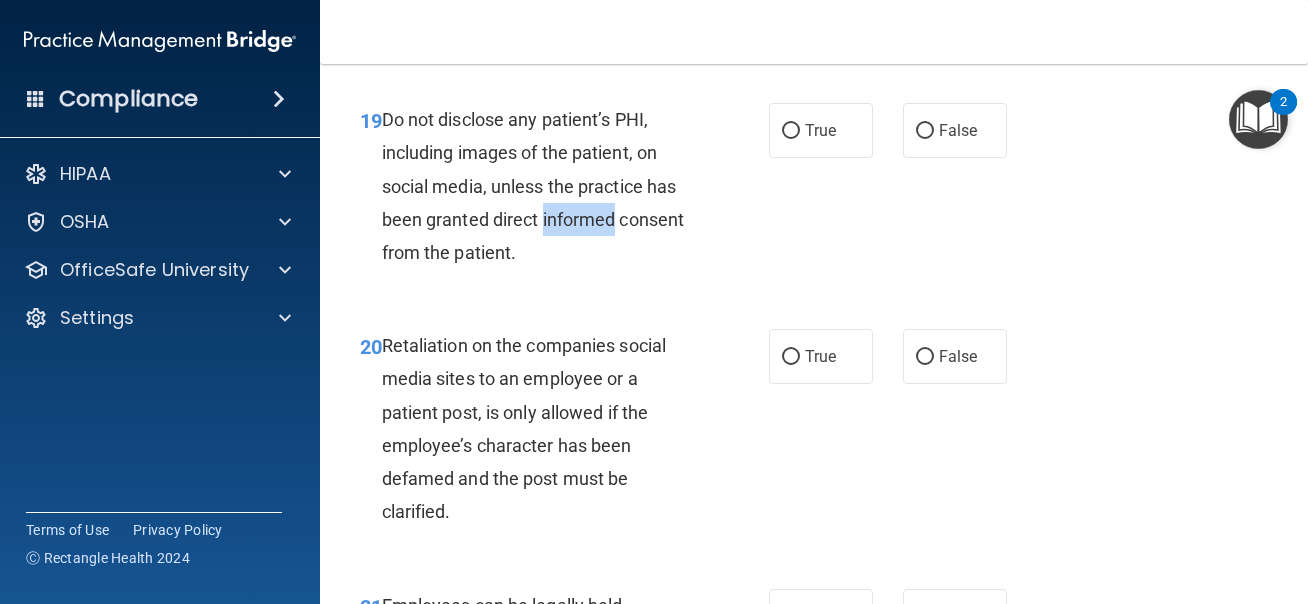click on "Do not disclose any patient’s PHI, including images of the patient, on social media, unless the practice has been granted direct informed consent from the patient." at bounding box center [533, 186] 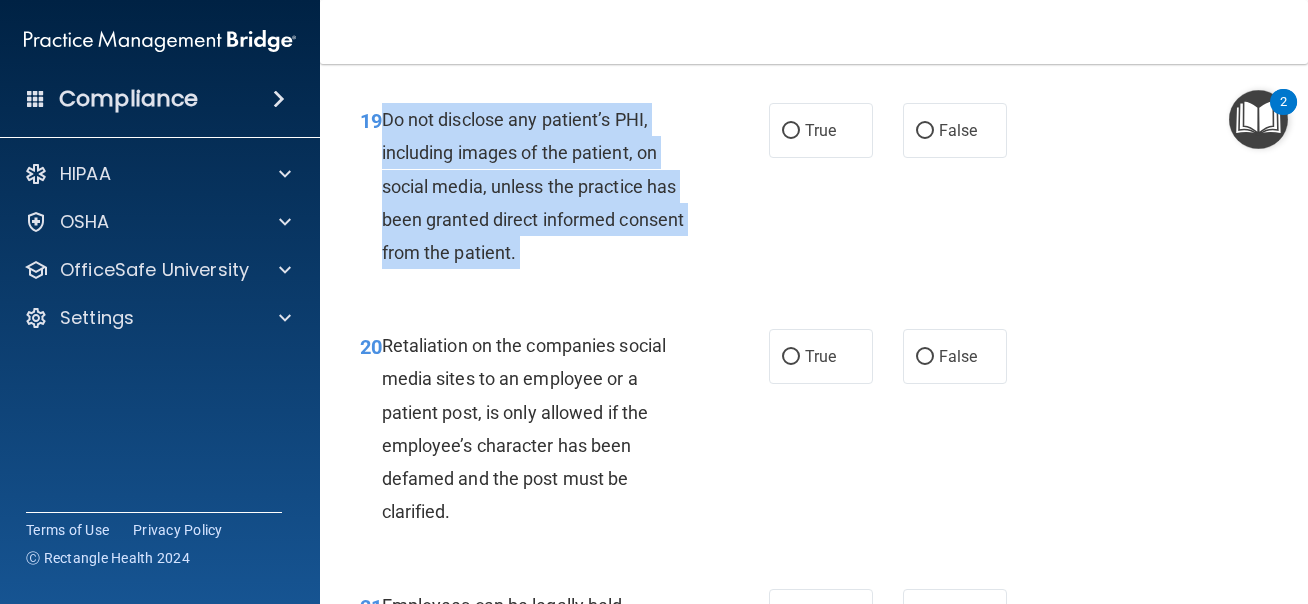 click on "Do not disclose any patient’s PHI, including images of the patient, on social media, unless the practice has been granted direct informed consent from the patient." at bounding box center (533, 186) 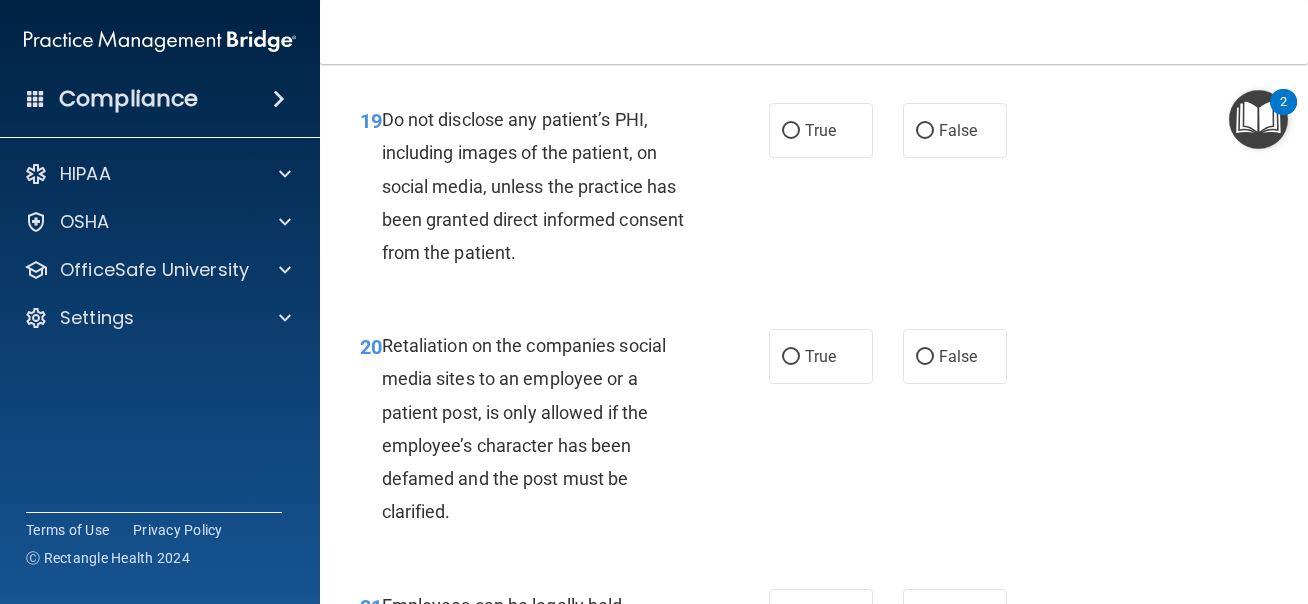click on "Do not disclose any patient’s PHI, including images of the patient, on social media, unless the practice has been granted direct informed consent from the patient." at bounding box center [533, 186] 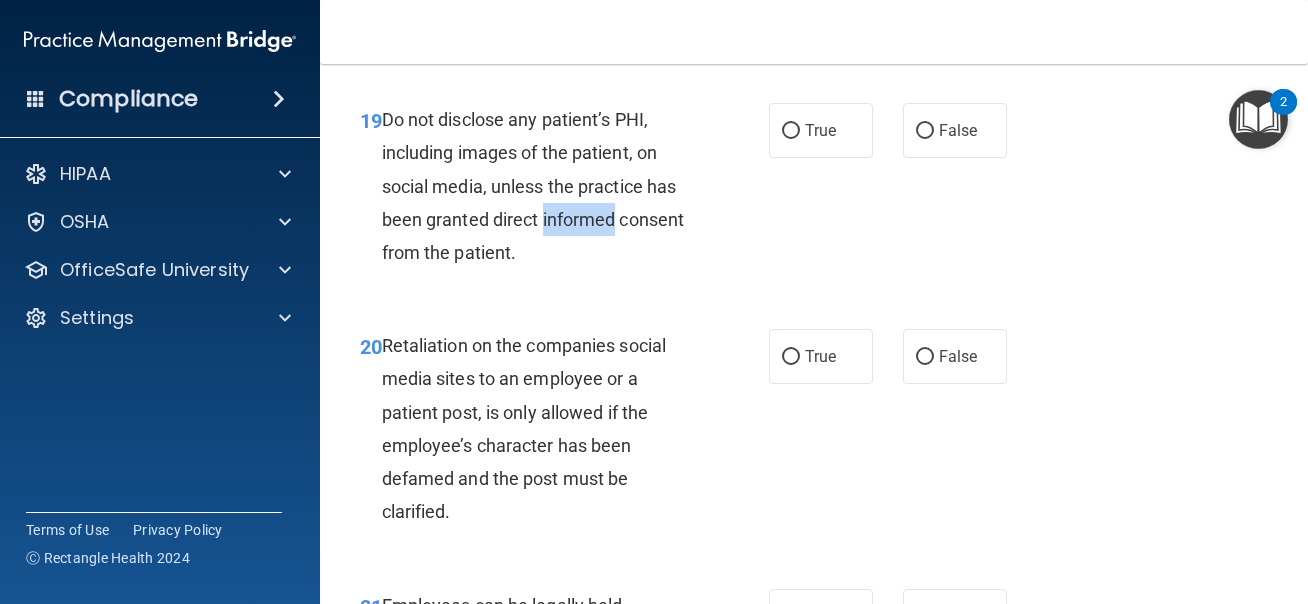 click on "Do not disclose any patient’s PHI, including images of the patient, on social media, unless the practice has been granted direct informed consent from the patient." at bounding box center (533, 186) 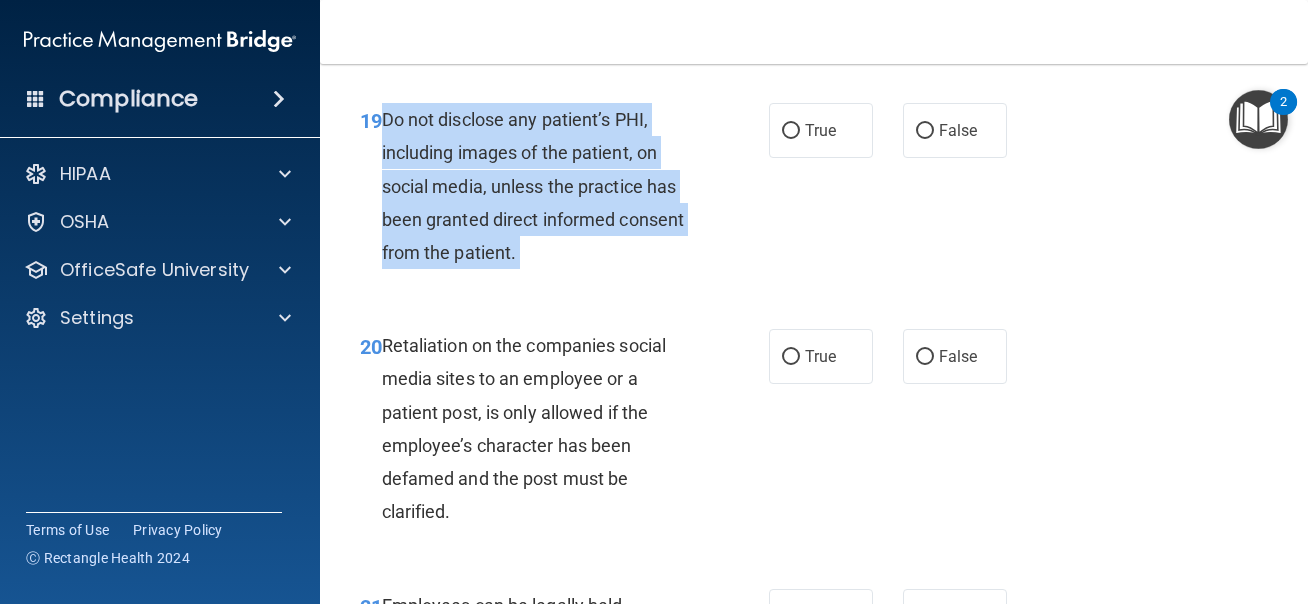 click on "Do not disclose any patient’s PHI, including images of the patient, on social media, unless the practice has been granted direct informed consent from the patient." at bounding box center [533, 186] 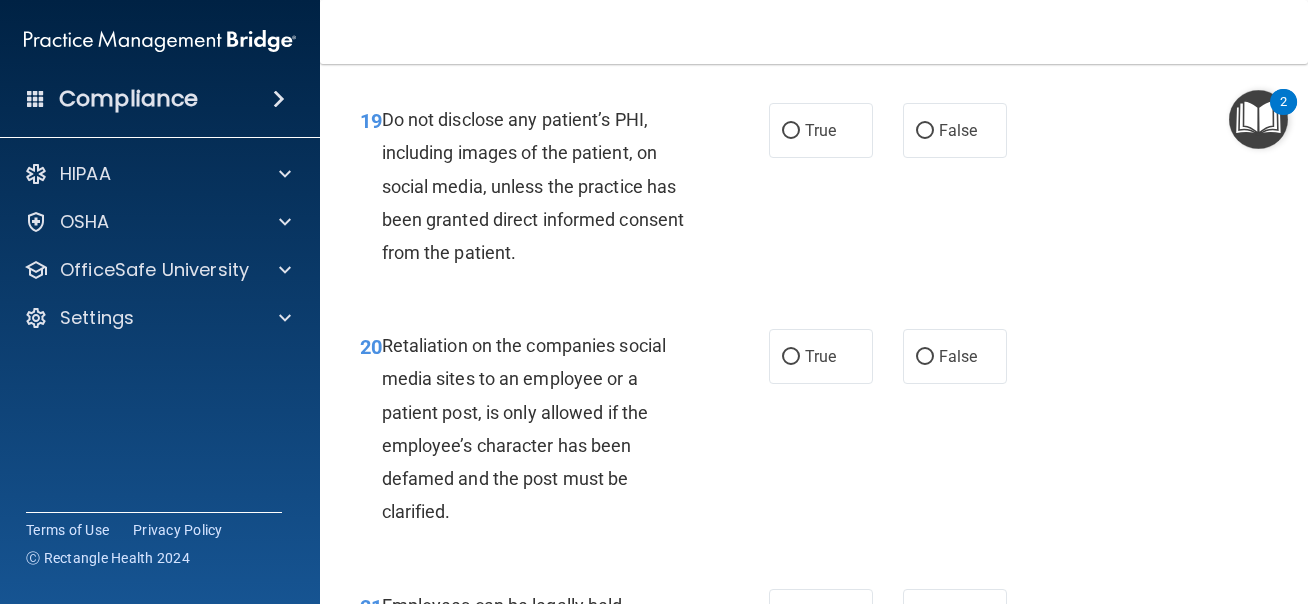 click on "Do not disclose any patient’s PHI, including images of the patient, on social media, unless the practice has been granted direct informed consent from the patient." at bounding box center [533, 186] 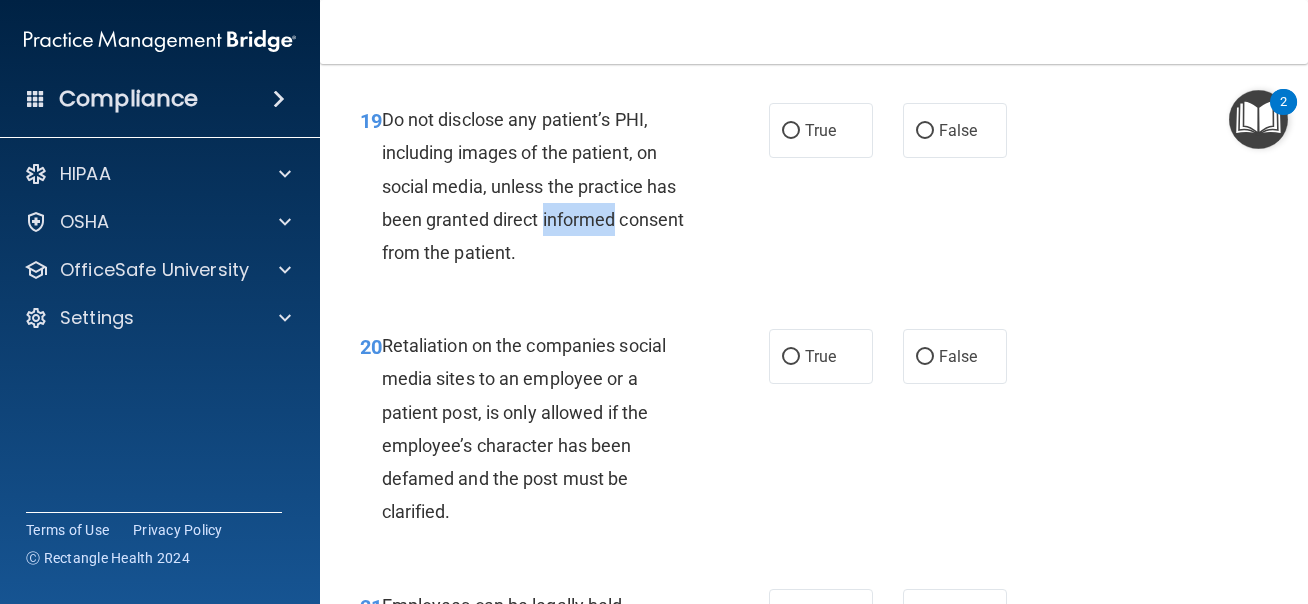 click on "Do not disclose any patient’s PHI, including images of the patient, on social media, unless the practice has been granted direct informed consent from the patient." at bounding box center [533, 186] 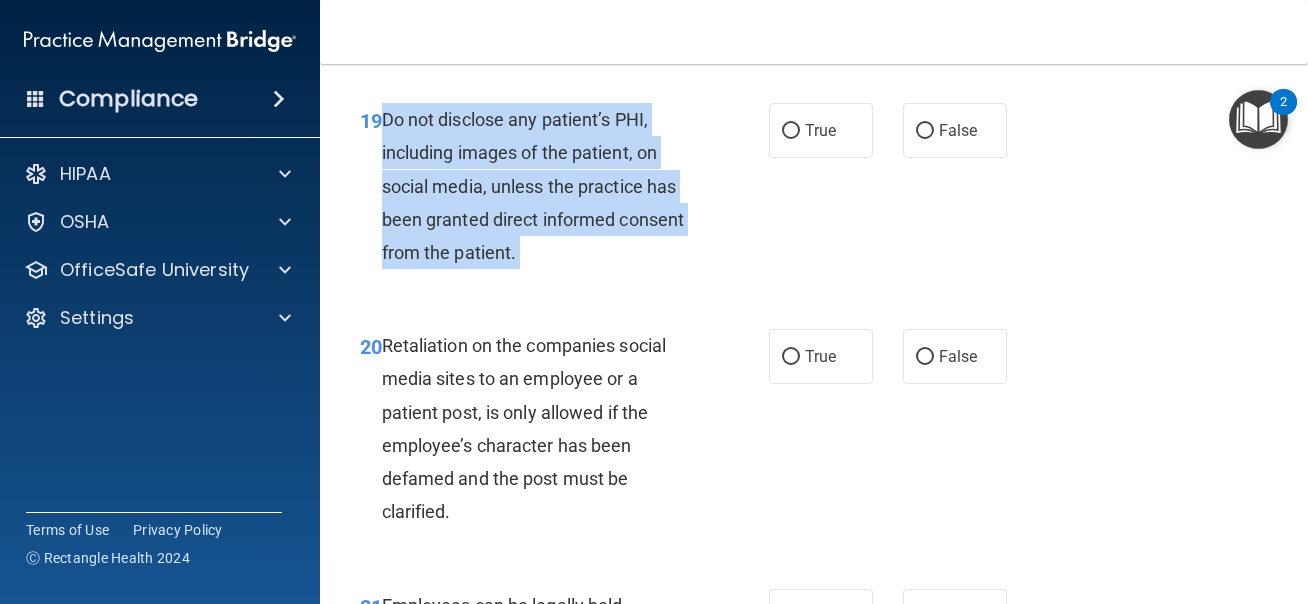 click on "Do not disclose any patient’s PHI, including images of the patient, on social media, unless the practice has been granted direct informed consent from the patient." at bounding box center [533, 186] 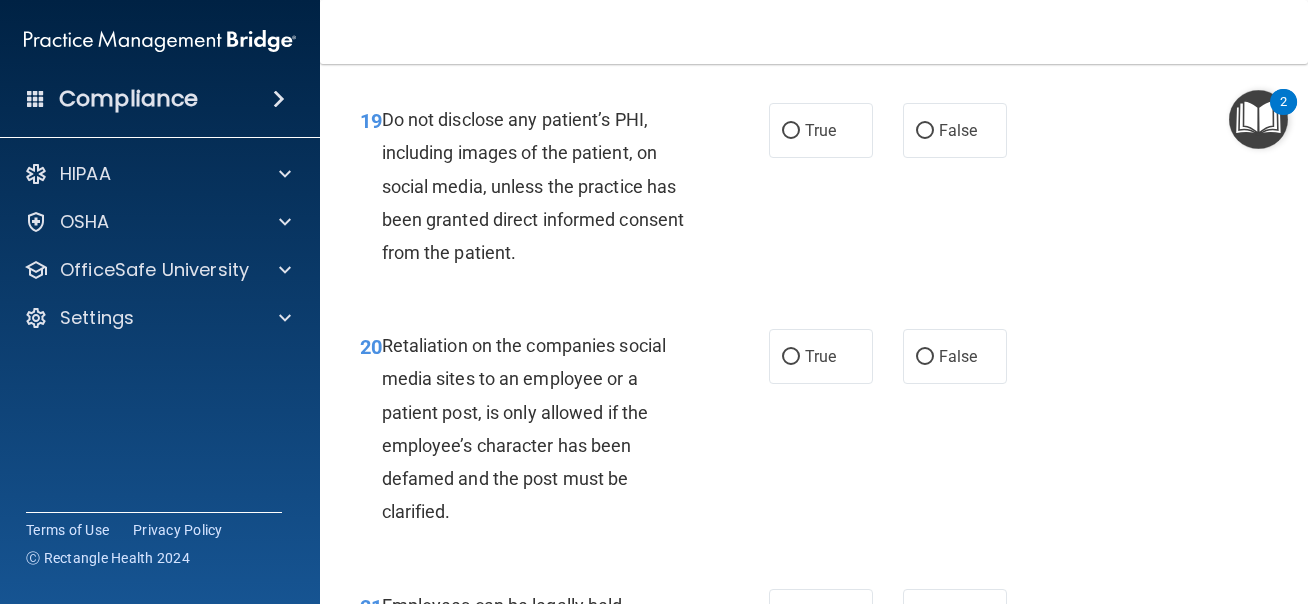 click on "Do not disclose any patient’s PHI, including images of the patient, on social media, unless the practice has been granted direct informed consent from the patient." at bounding box center [533, 186] 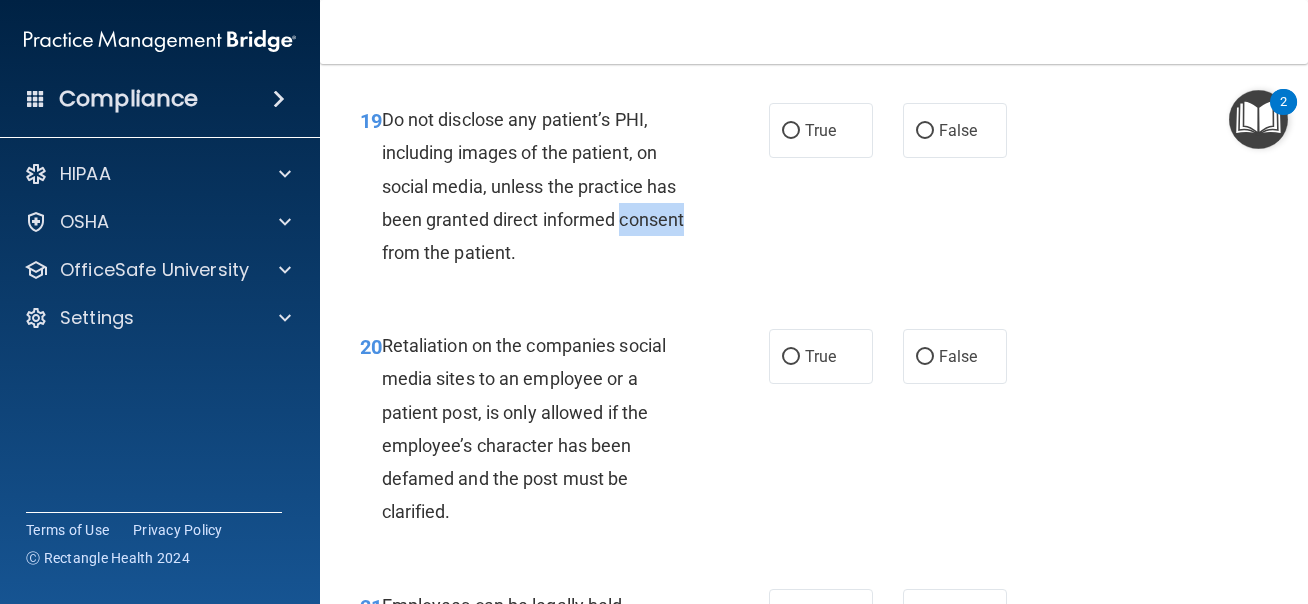 click on "Do not disclose any patient’s PHI, including images of the patient, on social media, unless the practice has been granted direct informed consent from the patient." at bounding box center (533, 186) 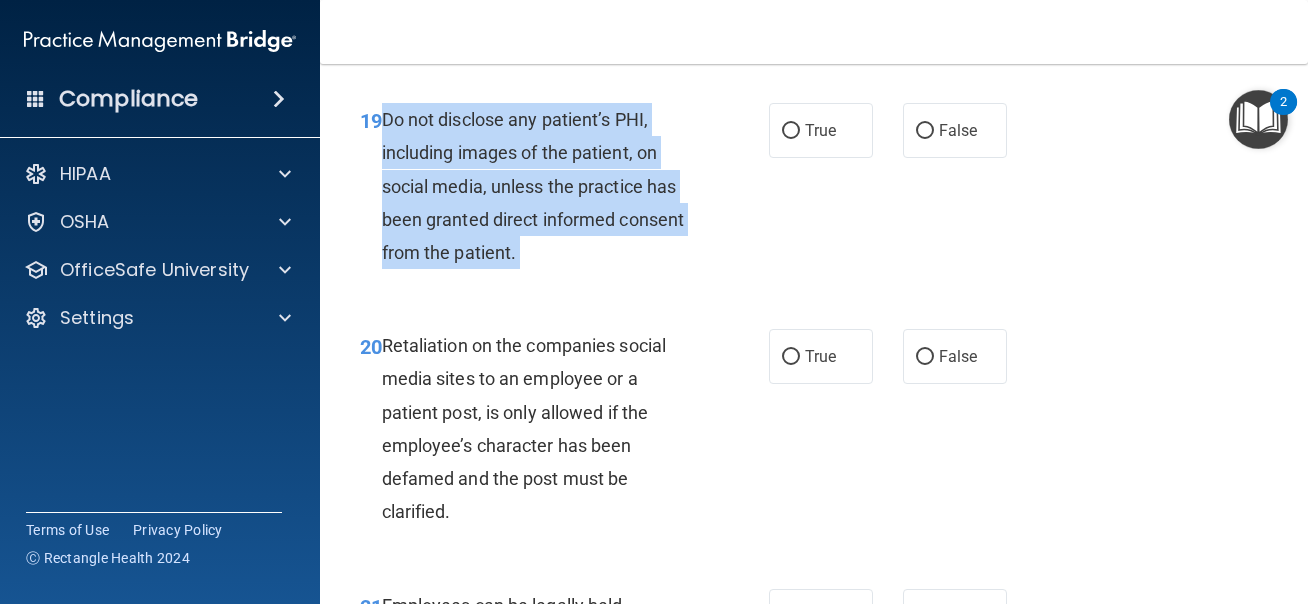 click on "Do not disclose any patient’s PHI, including images of the patient, on social media, unless the practice has been granted direct informed consent from the patient." at bounding box center [533, 186] 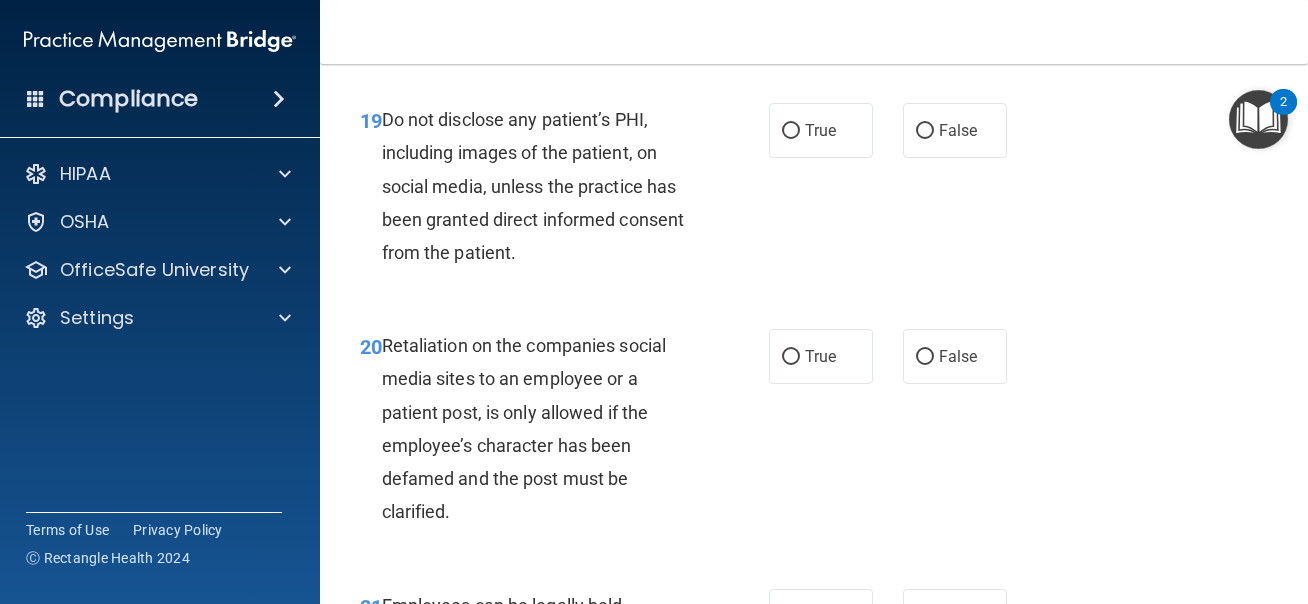 click on "Do not disclose any patient’s PHI, including images of the patient, on social media, unless the practice has been granted direct informed consent from the patient." at bounding box center (533, 186) 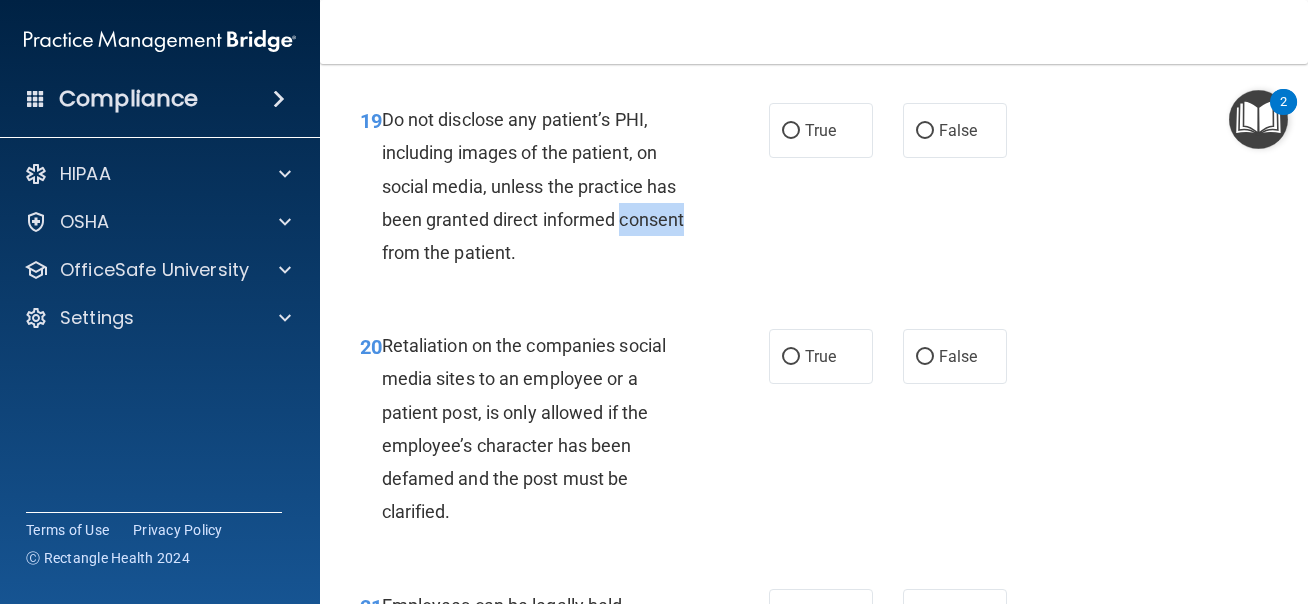 click on "Do not disclose any patient’s PHI, including images of the patient, on social media, unless the practice has been granted direct informed consent from the patient." at bounding box center [533, 186] 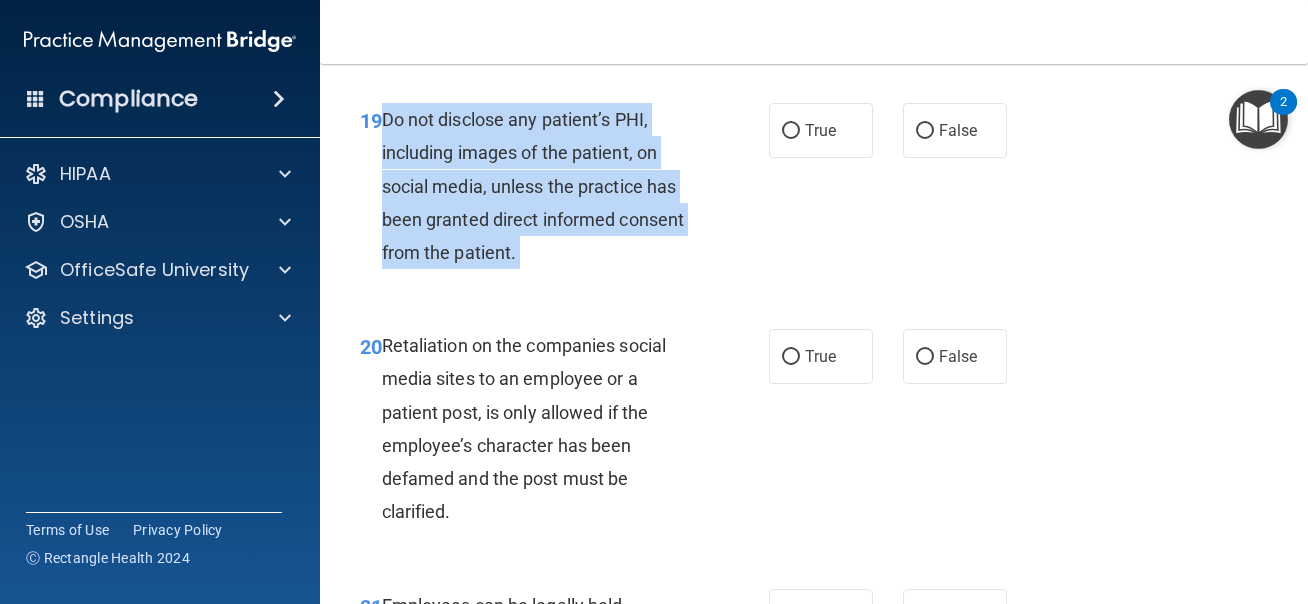 click on "Do not disclose any patient’s PHI, including images of the patient, on social media, unless the practice has been granted direct informed consent from the patient." at bounding box center (546, 186) 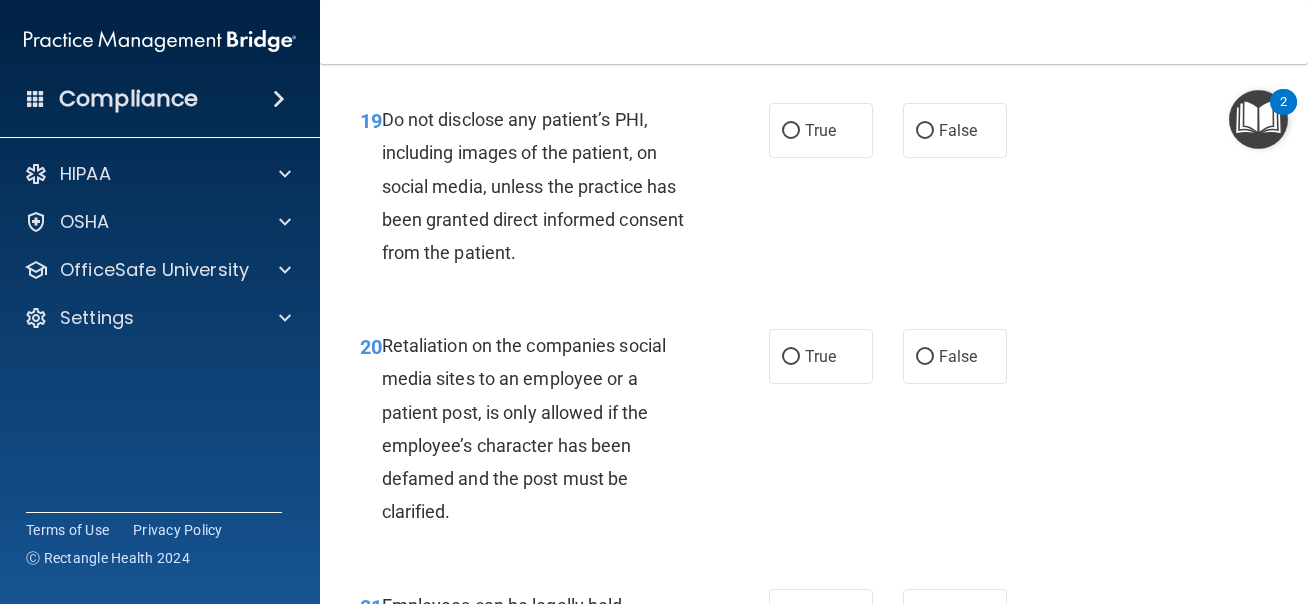click on "Do not disclose any patient’s PHI, including images of the patient, on social media, unless the practice has been granted direct informed consent from the patient." at bounding box center (546, 186) 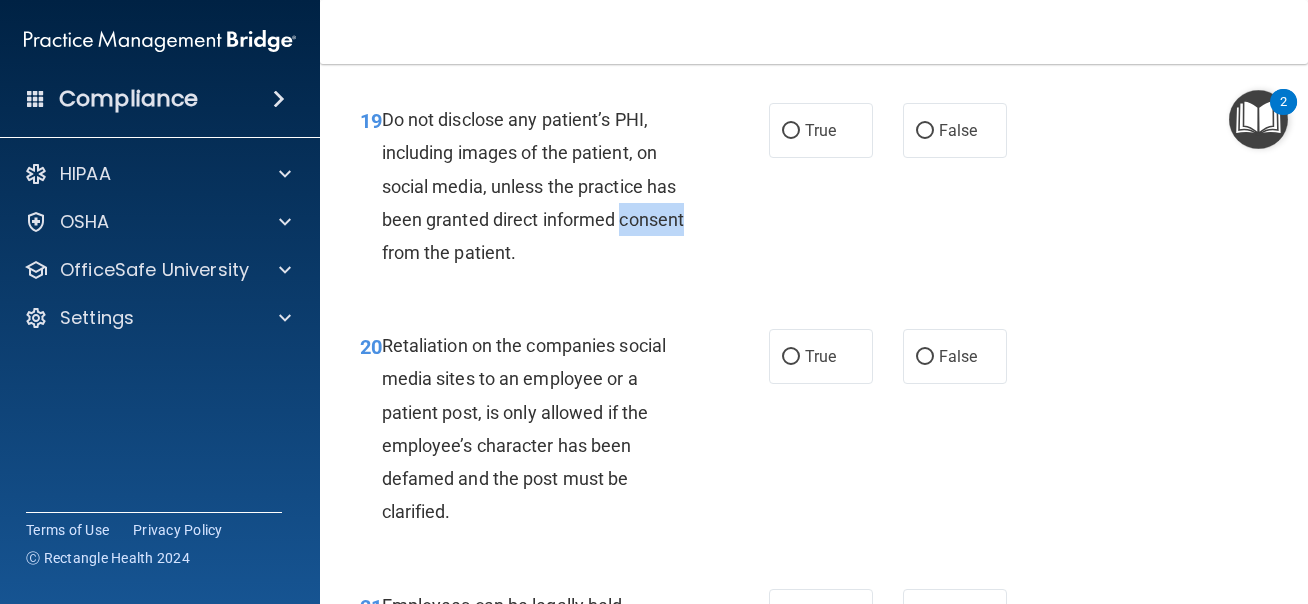 click on "Do not disclose any patient’s PHI, including images of the patient, on social media, unless the practice has been granted direct informed consent from the patient." at bounding box center [546, 186] 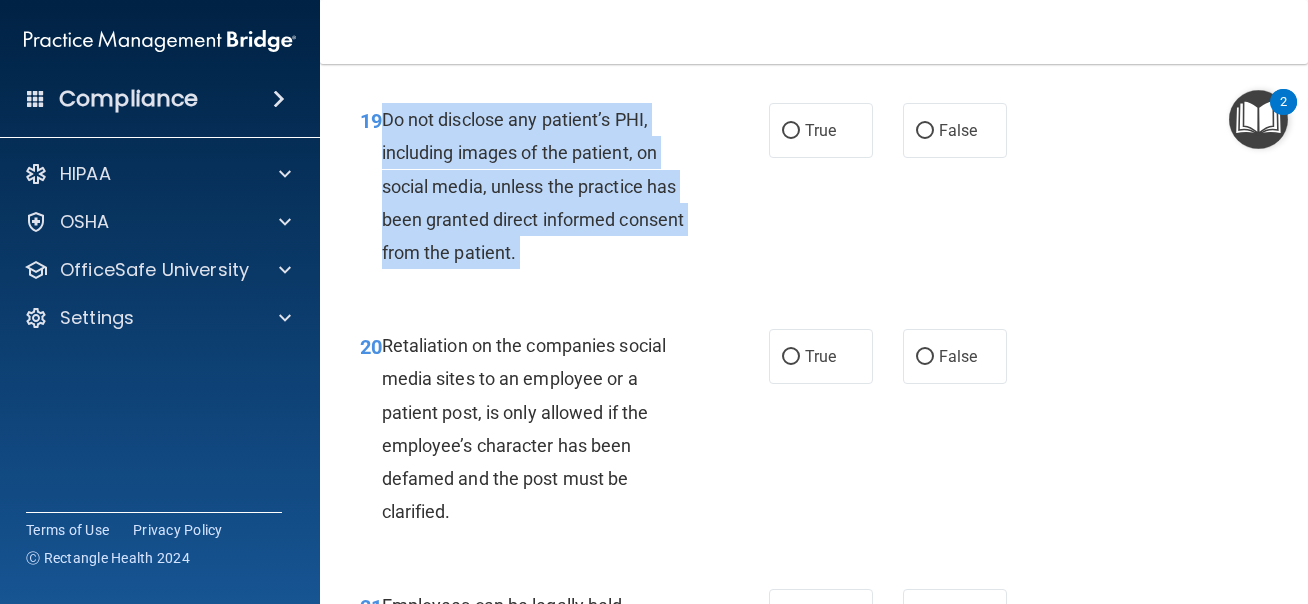 click on "Do not disclose any patient’s PHI, including images of the patient, on social media, unless the practice has been granted direct informed consent from the patient." at bounding box center [533, 186] 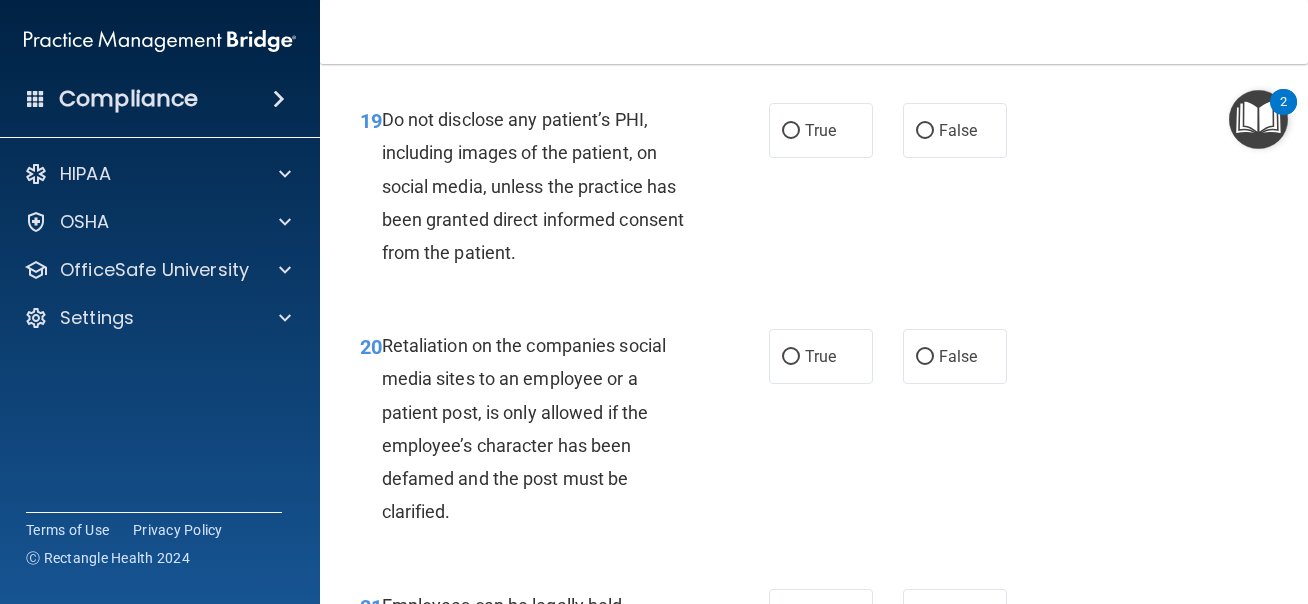 click on "Do not disclose any patient’s PHI, including images of the patient, on social media, unless the practice has been granted direct informed consent from the patient." at bounding box center [533, 186] 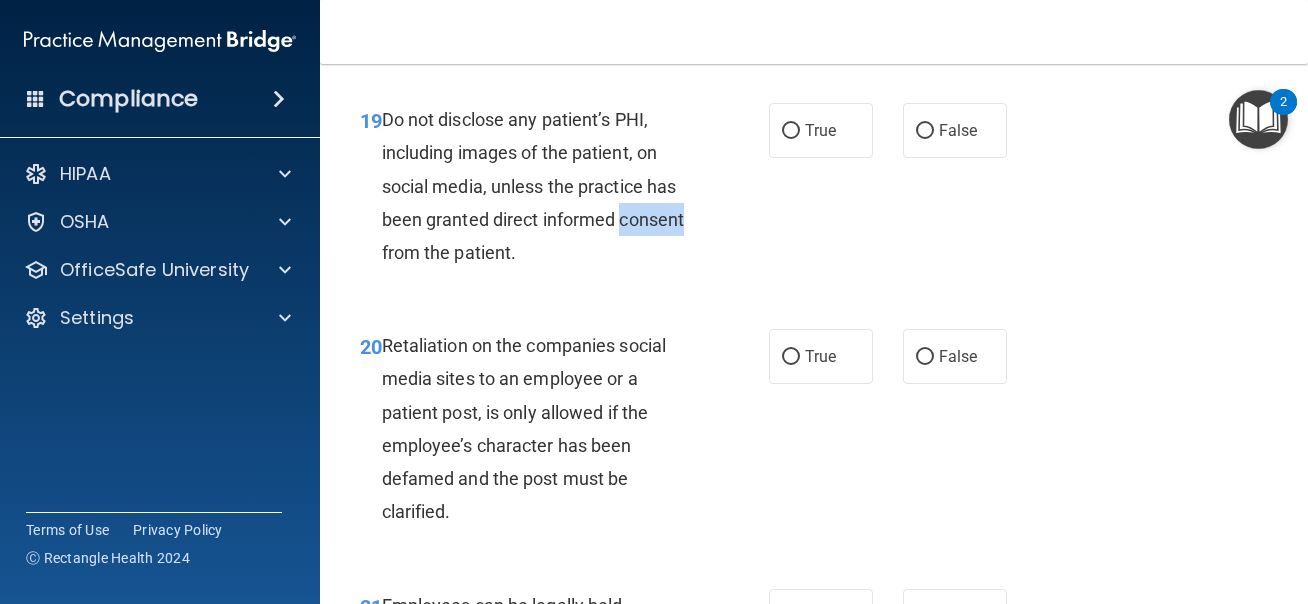 click on "Do not disclose any patient’s PHI, including images of the patient, on social media, unless the practice has been granted direct informed consent from the patient." at bounding box center (533, 186) 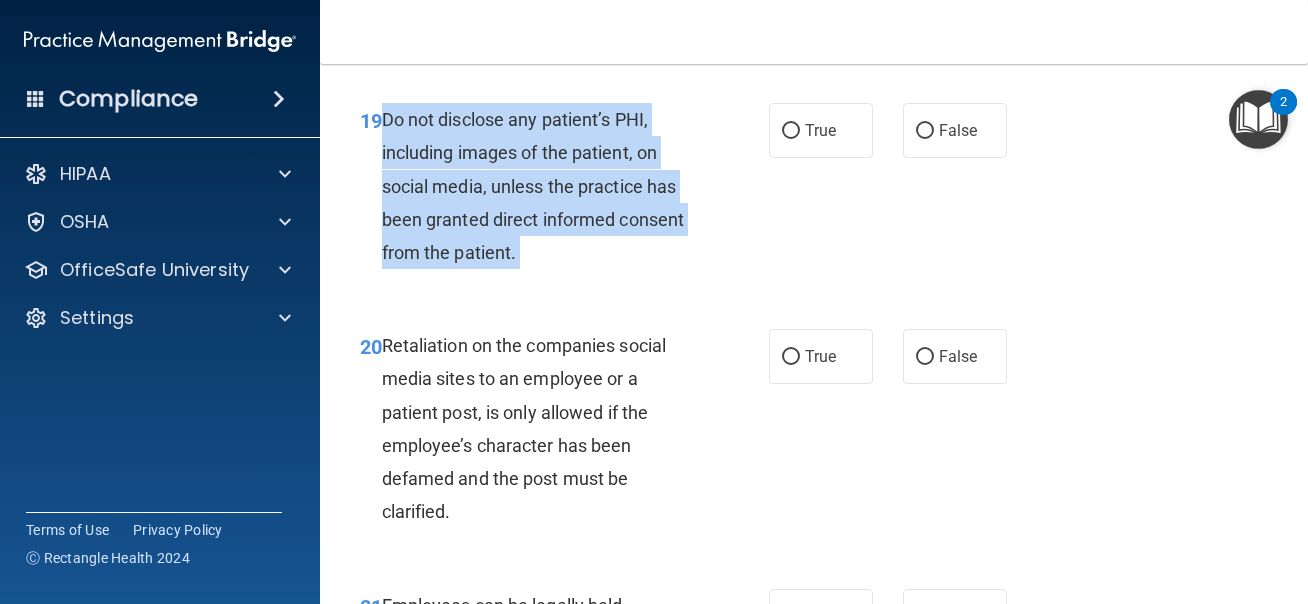 click on "Do not disclose any patient’s PHI, including images of the patient, on social media, unless the practice has been granted direct informed consent from the patient." at bounding box center (546, 186) 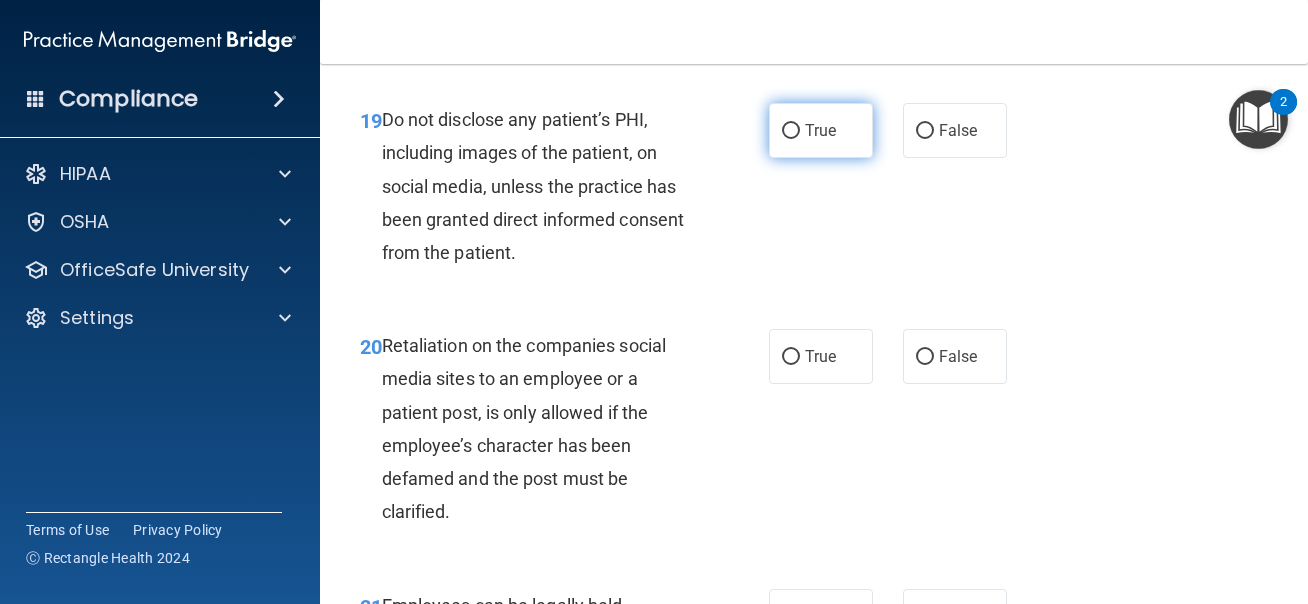 click on "True" at bounding box center [821, 130] 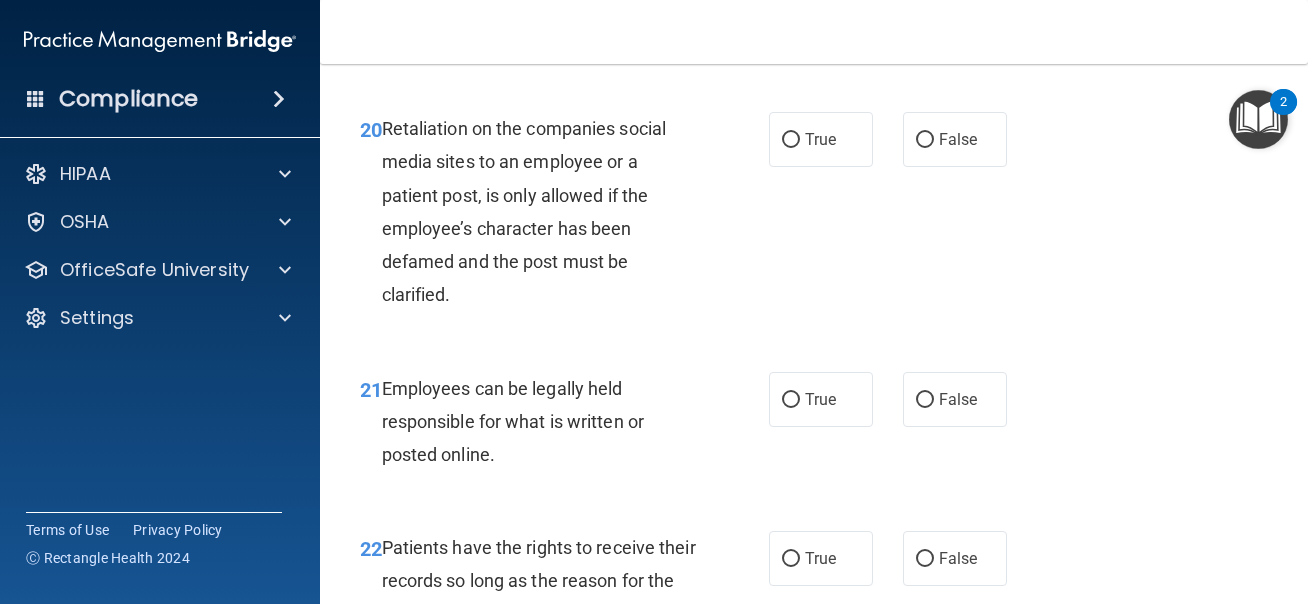 scroll, scrollTop: 4515, scrollLeft: 0, axis: vertical 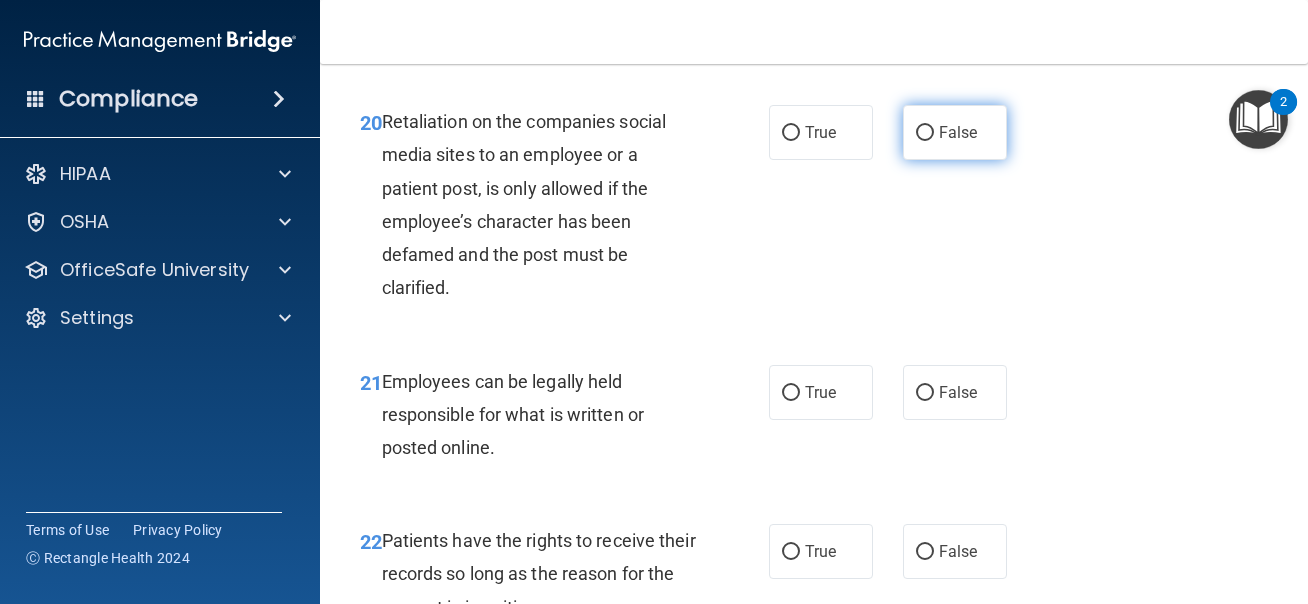 click on "False" at bounding box center (958, 132) 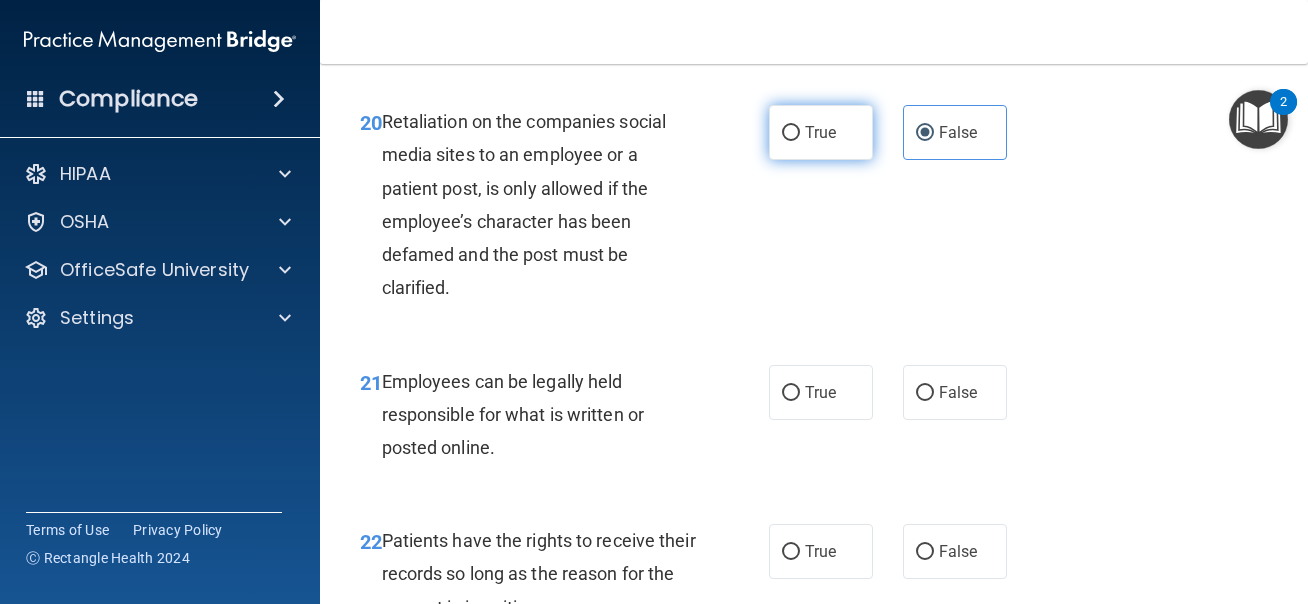 click on "True" at bounding box center [821, 132] 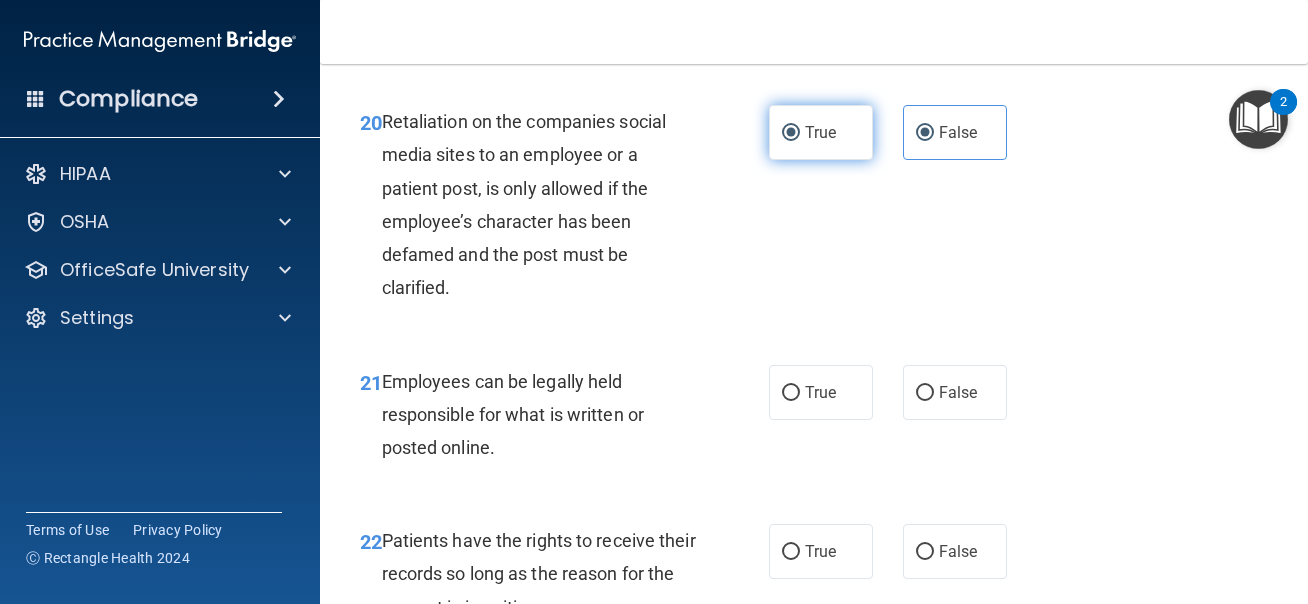 radio on "false" 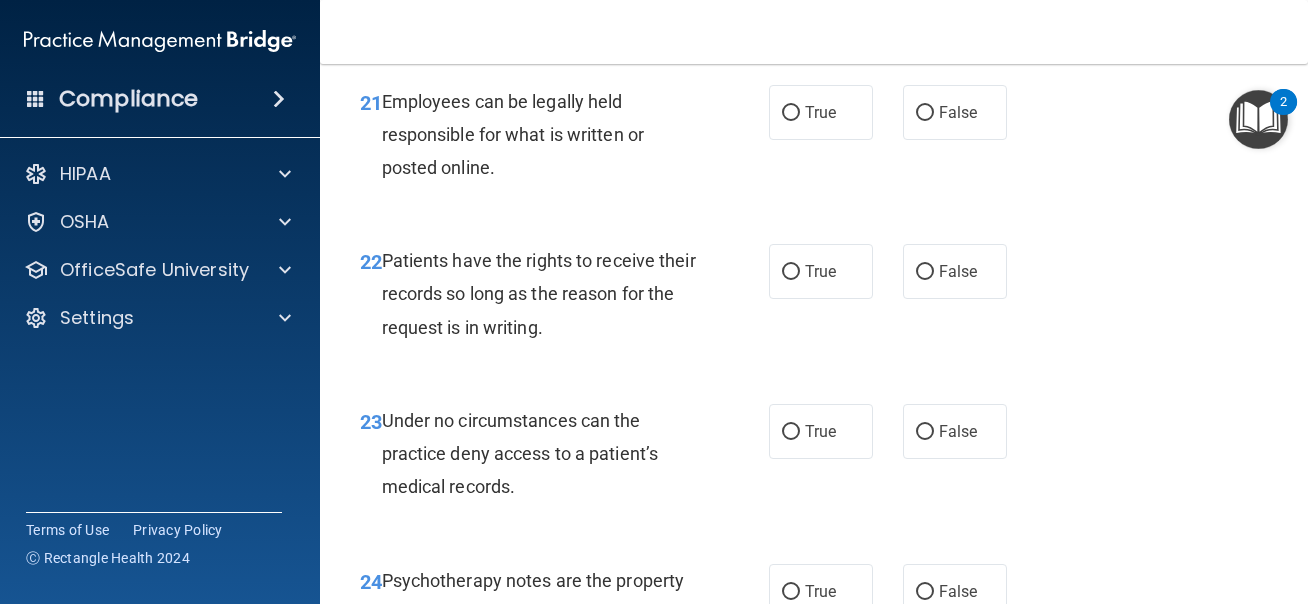scroll, scrollTop: 4805, scrollLeft: 0, axis: vertical 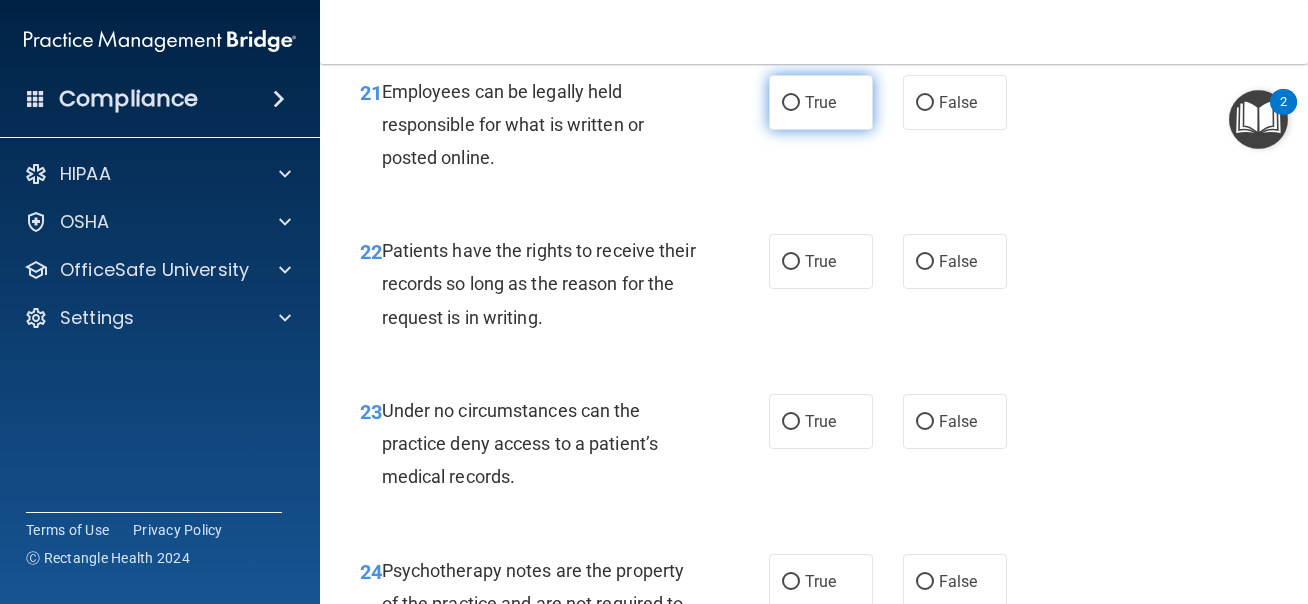 click on "True" at bounding box center [821, 102] 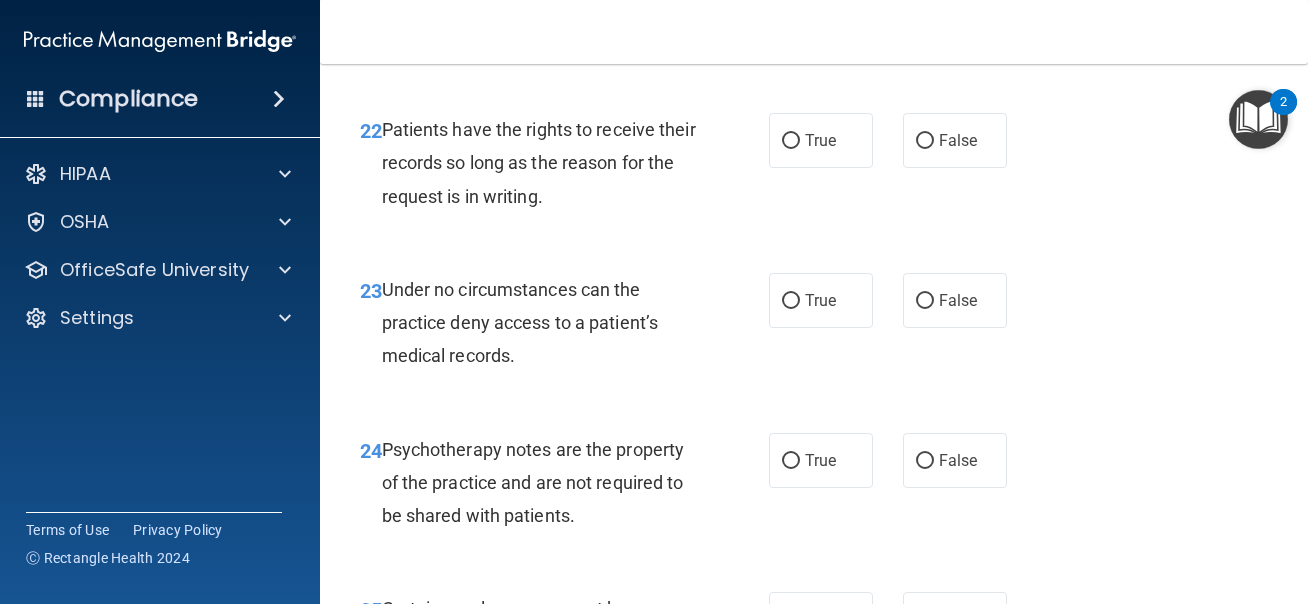 scroll, scrollTop: 4931, scrollLeft: 0, axis: vertical 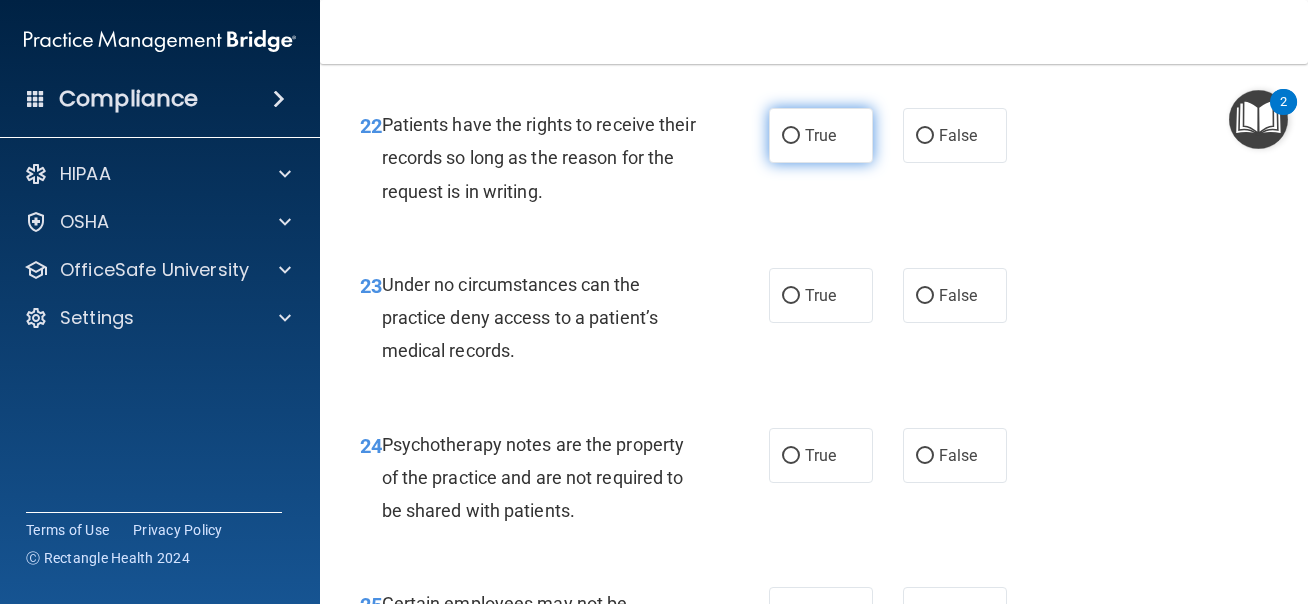 click on "True" at bounding box center (820, 135) 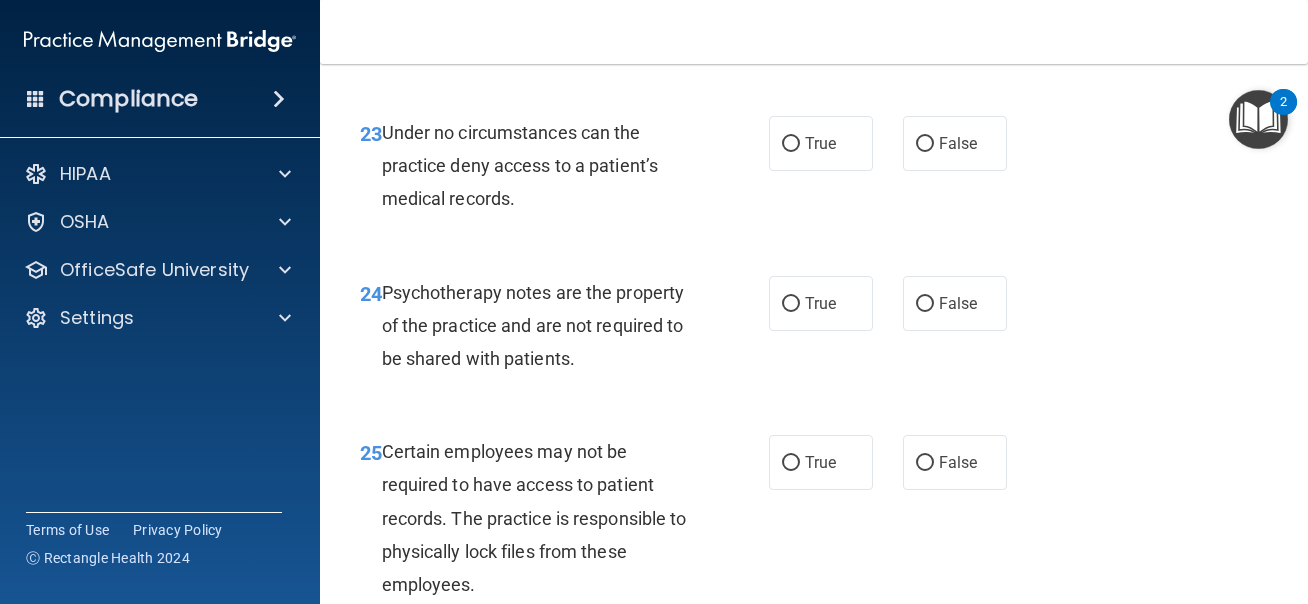 scroll, scrollTop: 5085, scrollLeft: 0, axis: vertical 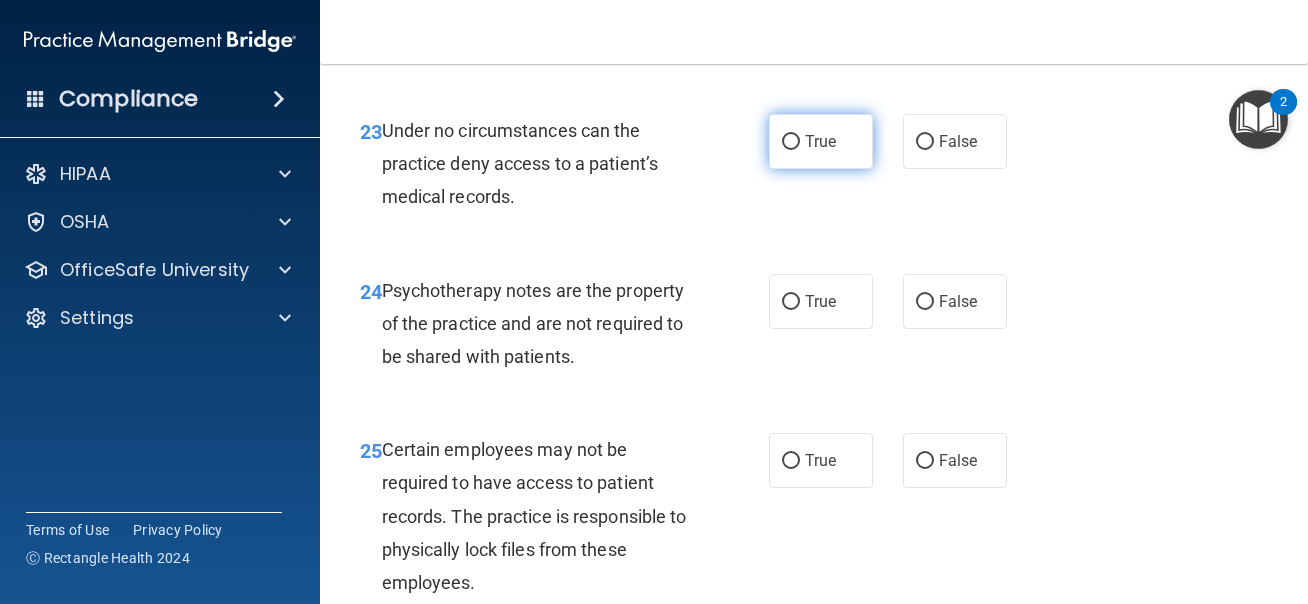 click on "True" at bounding box center [820, 141] 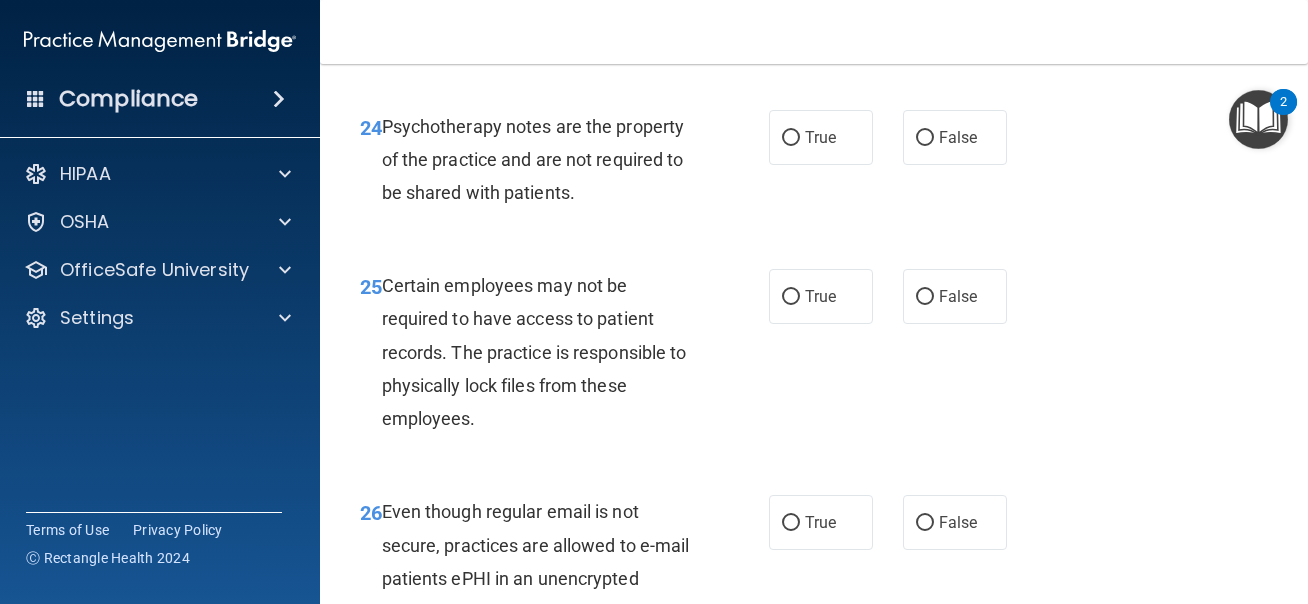 scroll, scrollTop: 5250, scrollLeft: 0, axis: vertical 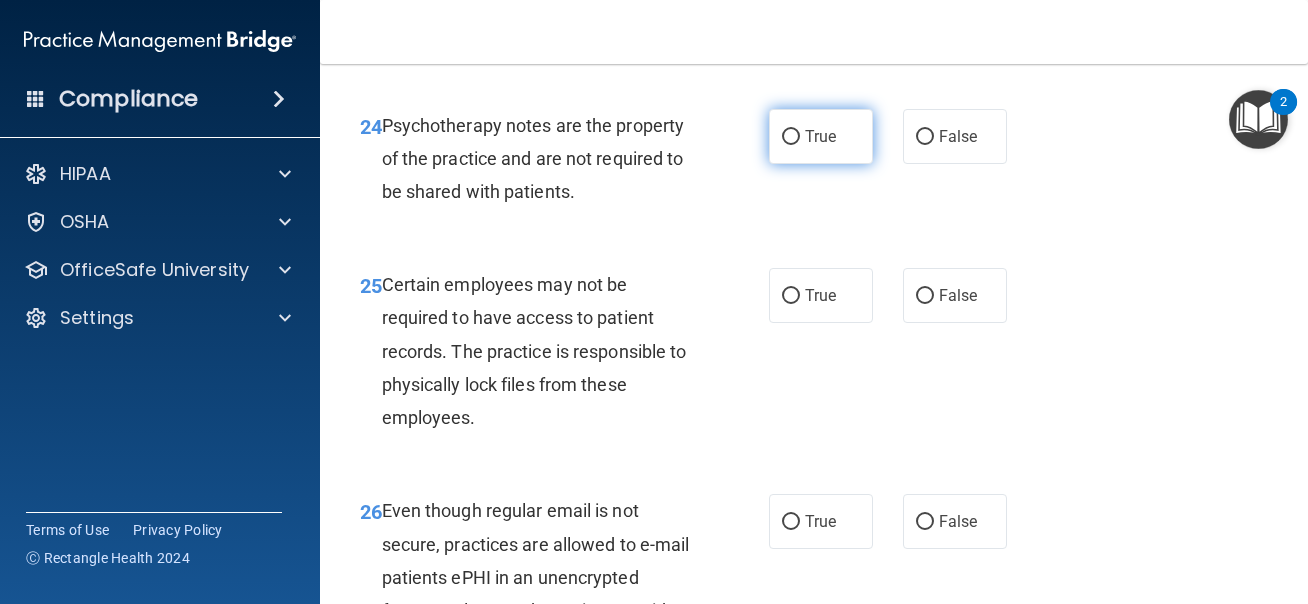 click on "True" at bounding box center (820, 136) 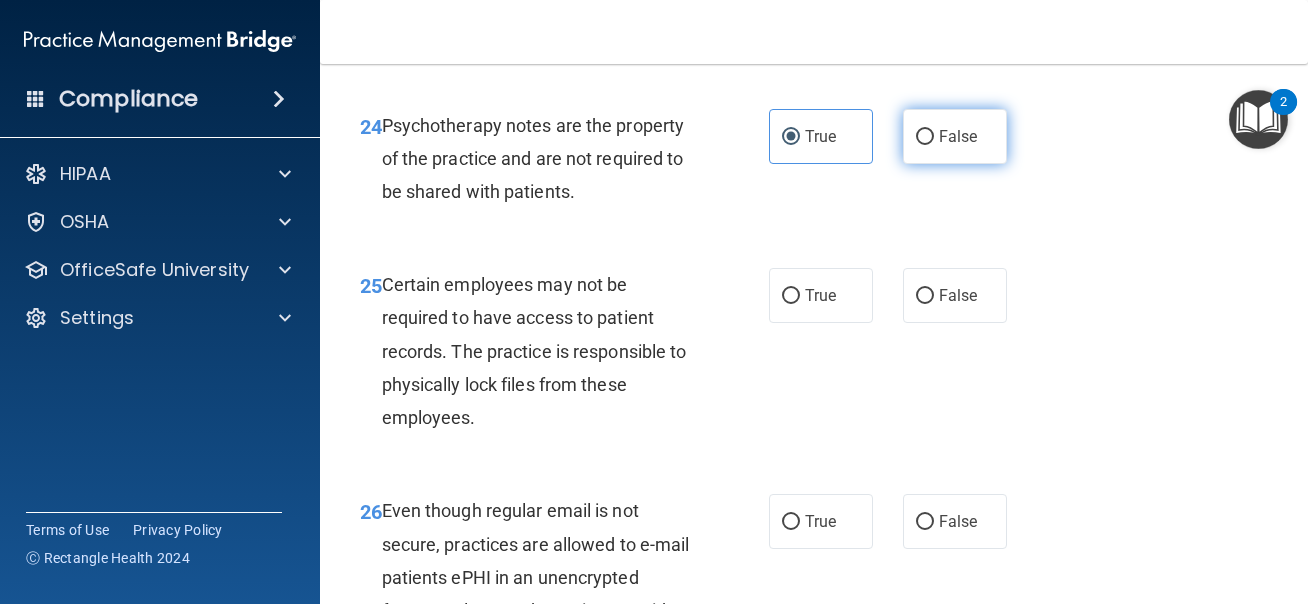 click on "False" at bounding box center [958, 136] 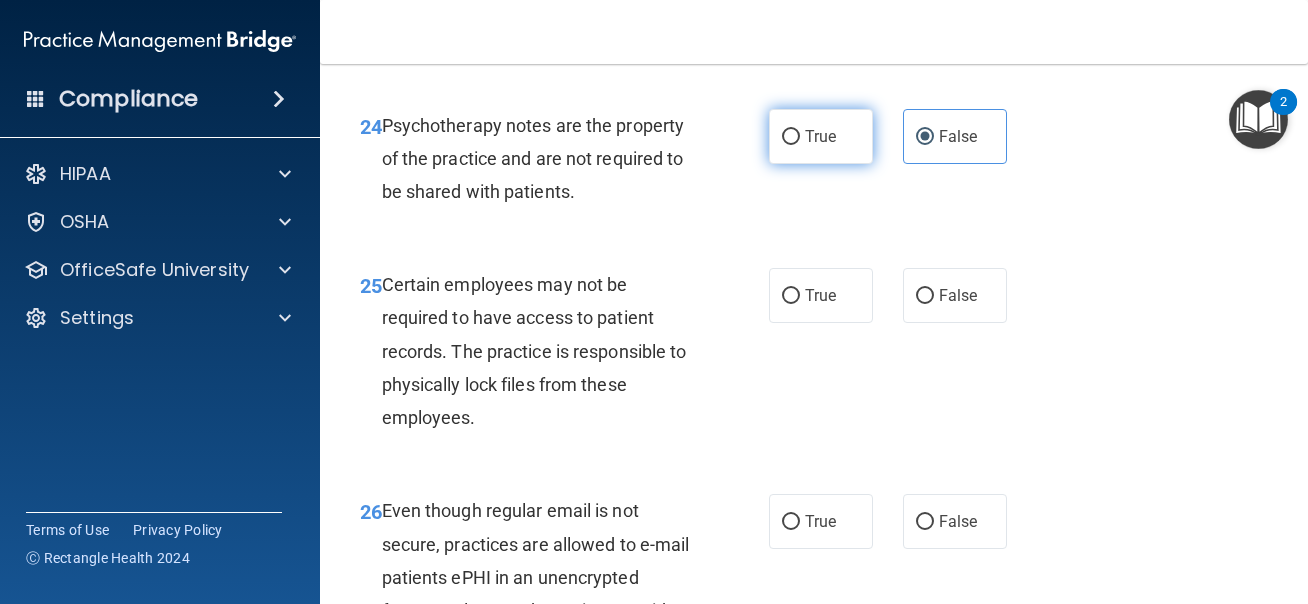 click on "True" at bounding box center [821, 136] 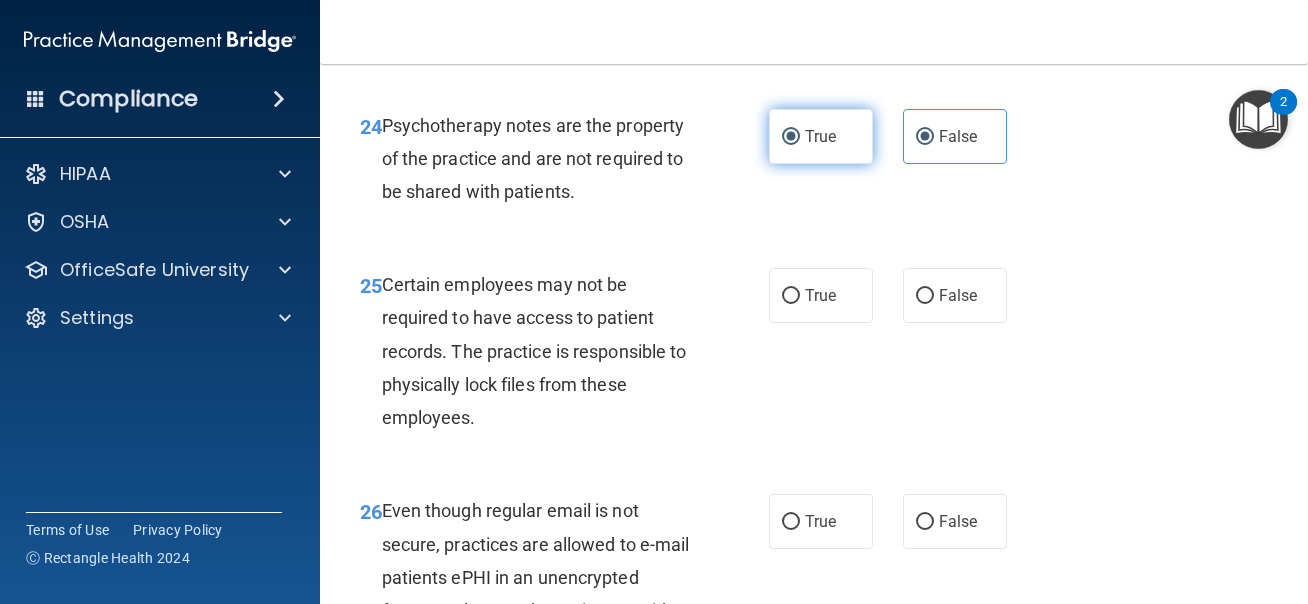 radio on "false" 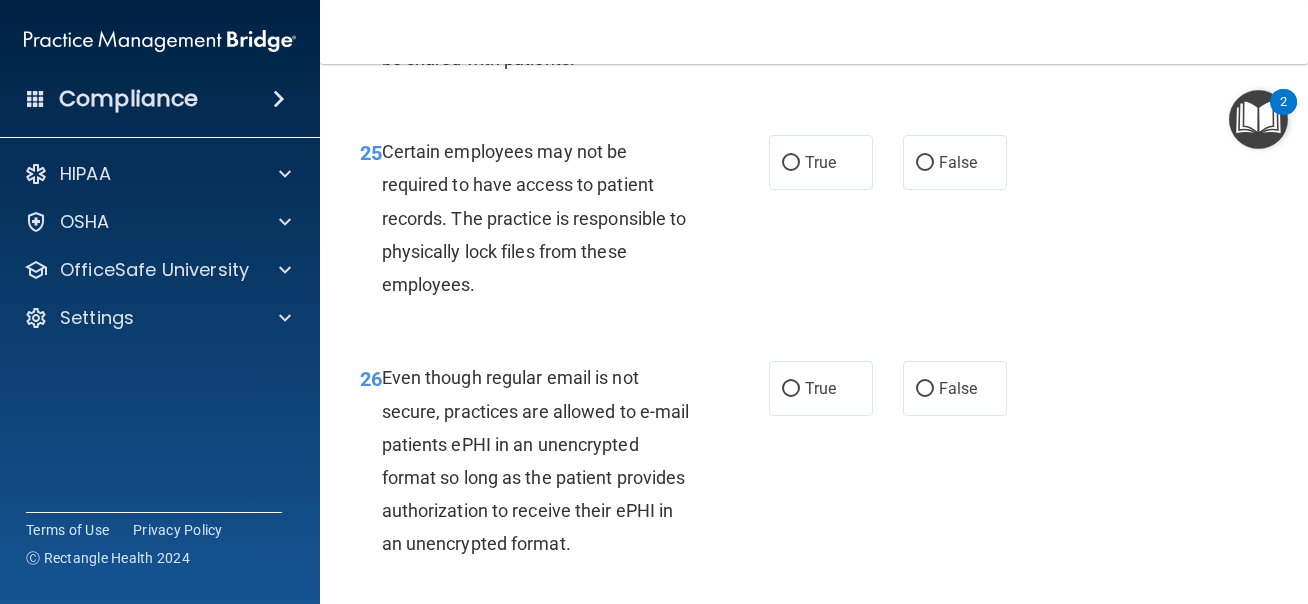 scroll, scrollTop: 5384, scrollLeft: 0, axis: vertical 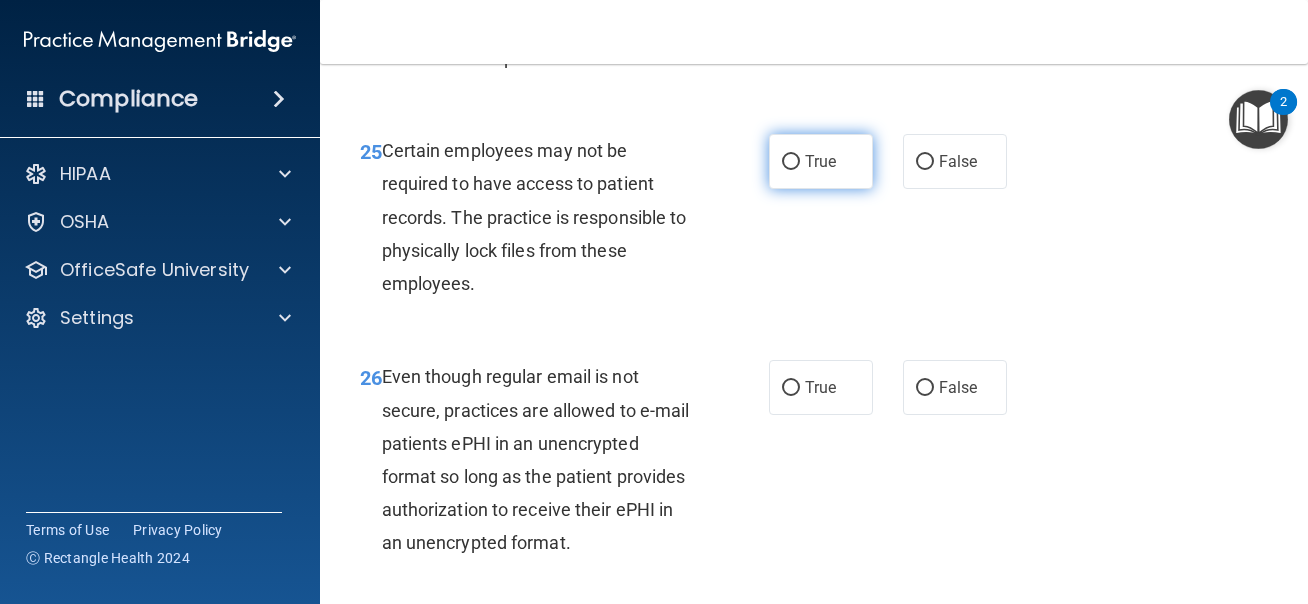 click on "True" at bounding box center [820, 161] 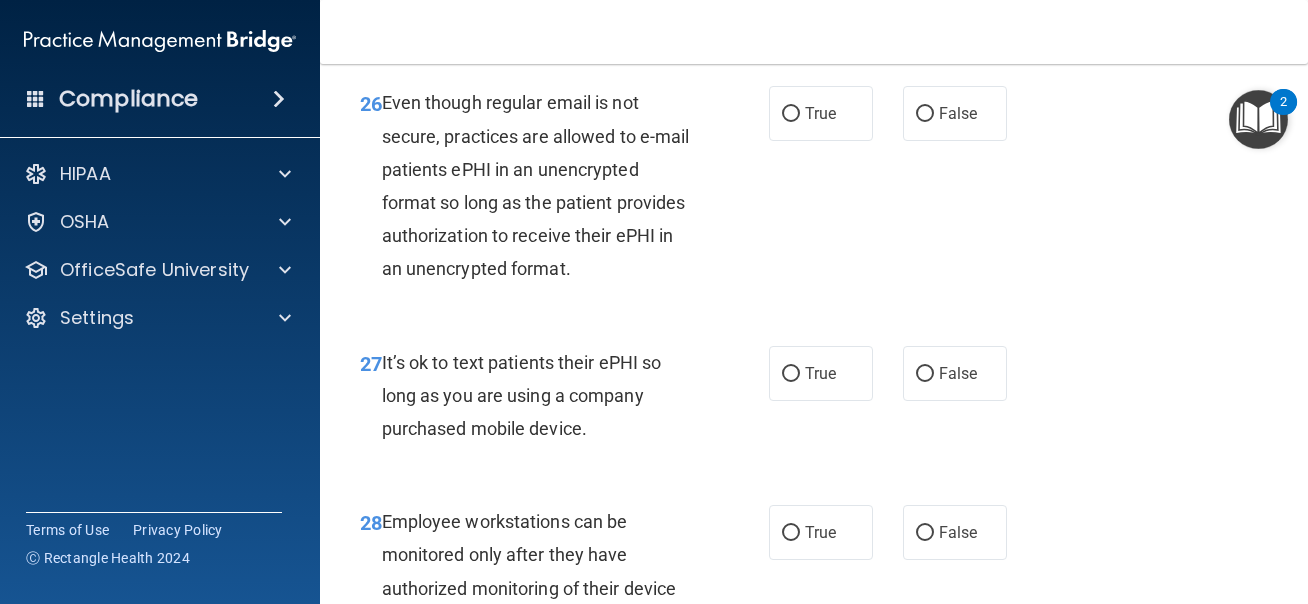 scroll, scrollTop: 5660, scrollLeft: 0, axis: vertical 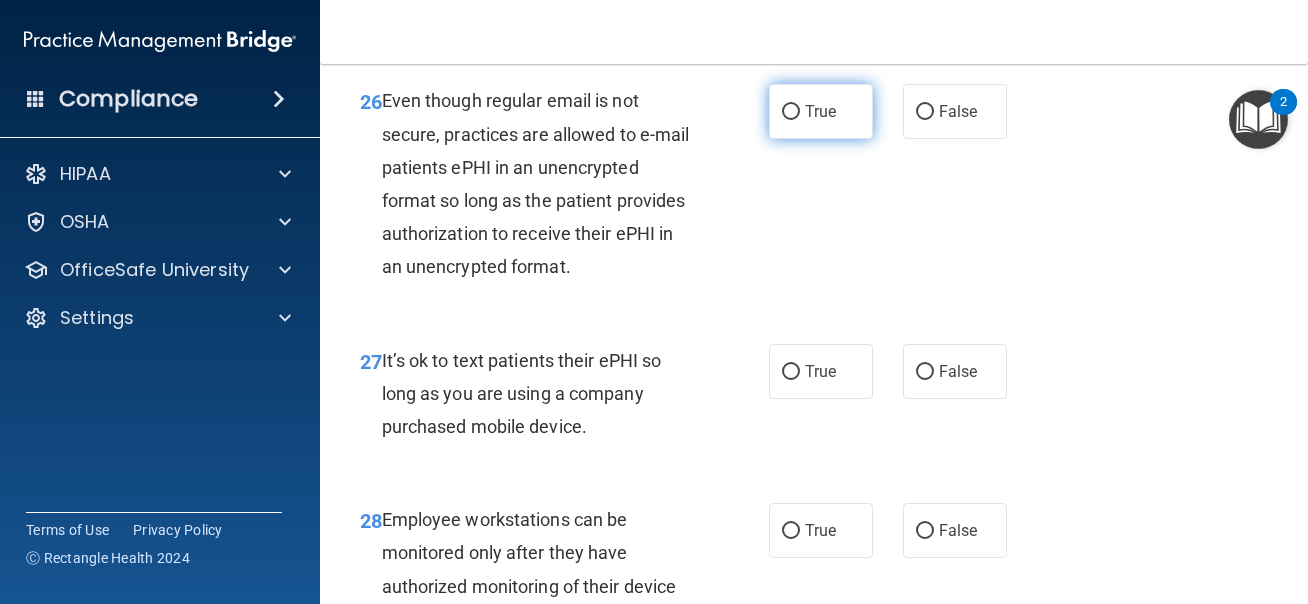 click on "True" at bounding box center [821, 111] 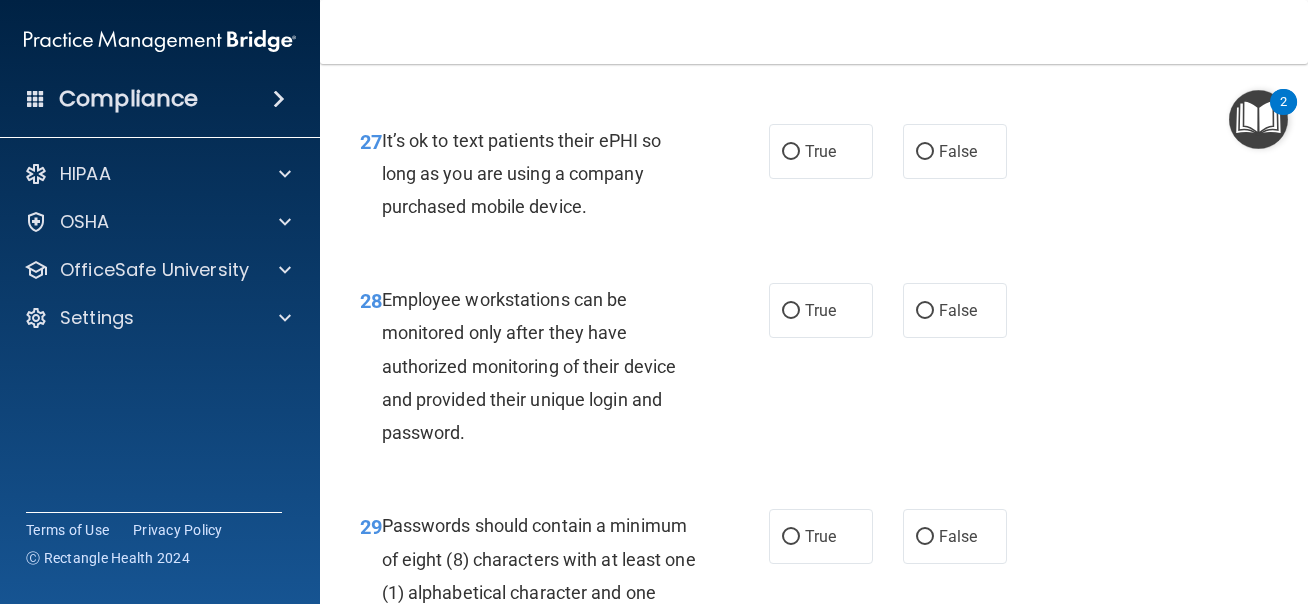 scroll, scrollTop: 5881, scrollLeft: 0, axis: vertical 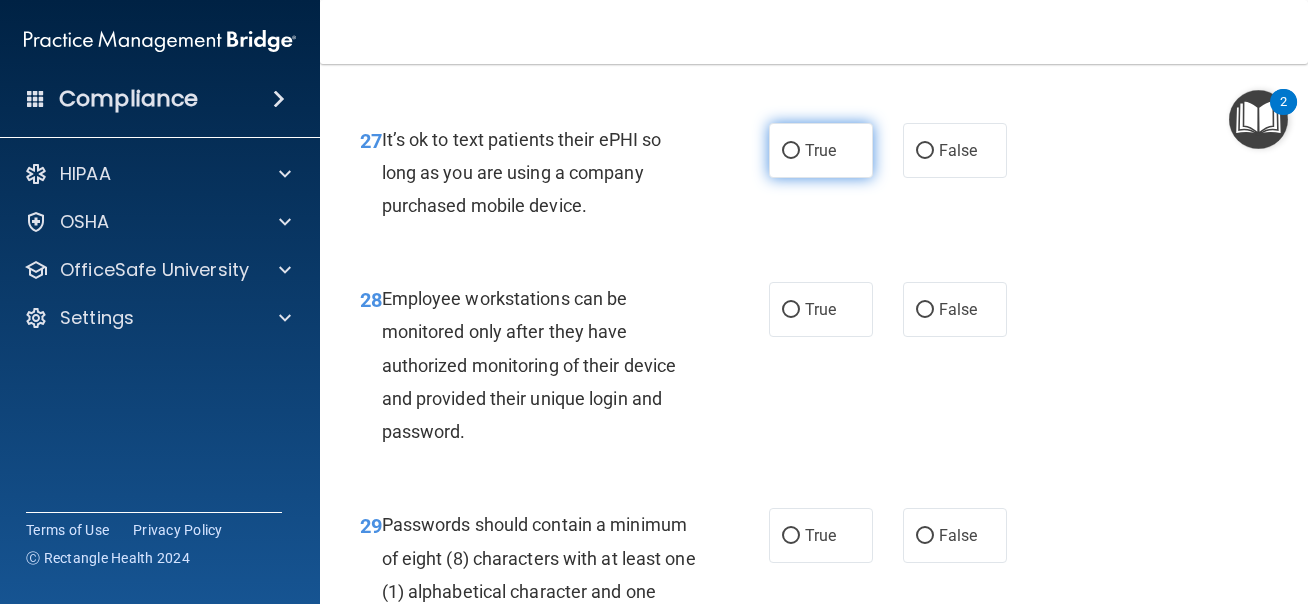 click on "True" at bounding box center [821, 150] 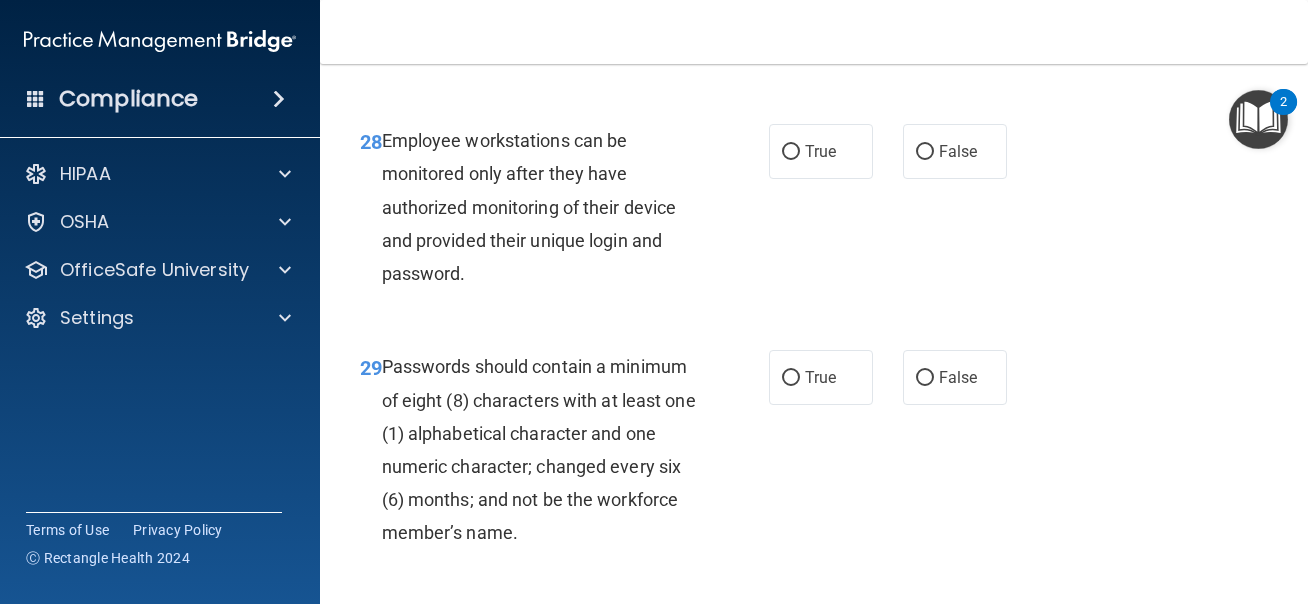 scroll, scrollTop: 6040, scrollLeft: 0, axis: vertical 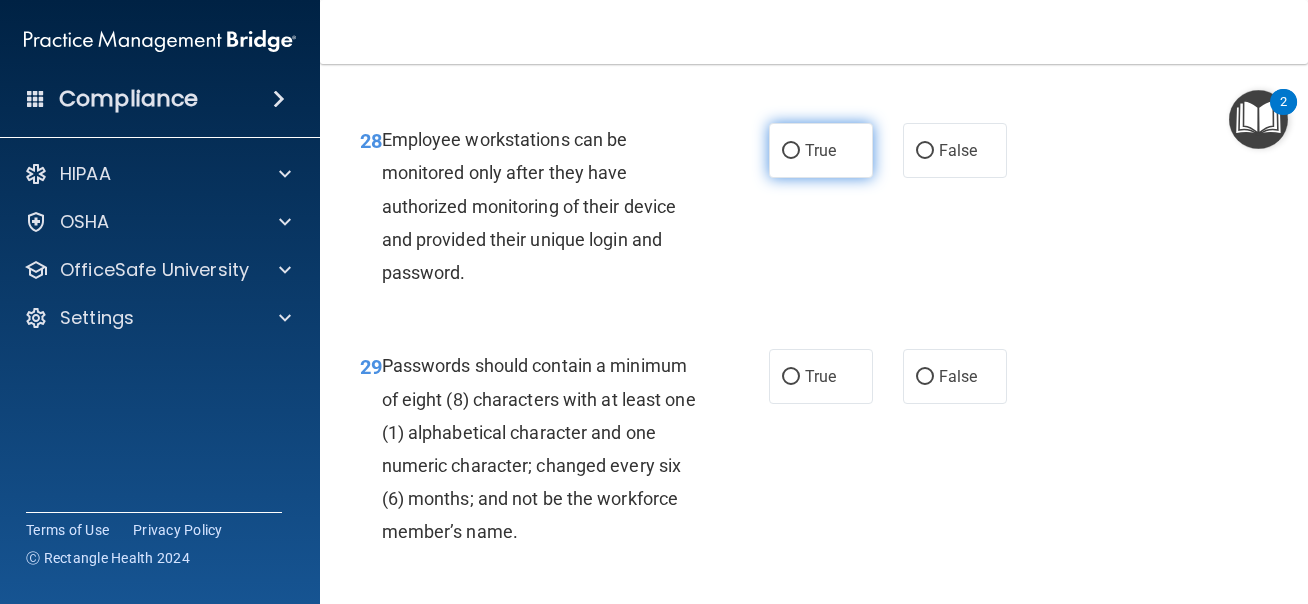 click on "True" at bounding box center [821, 150] 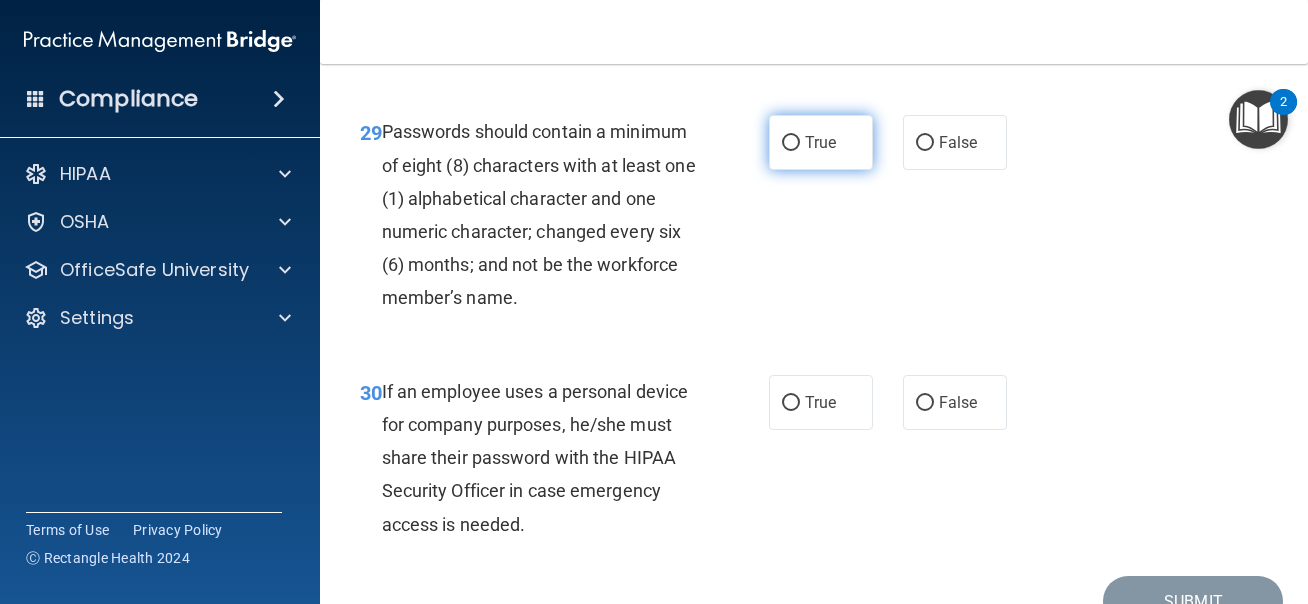 click on "True" at bounding box center [820, 142] 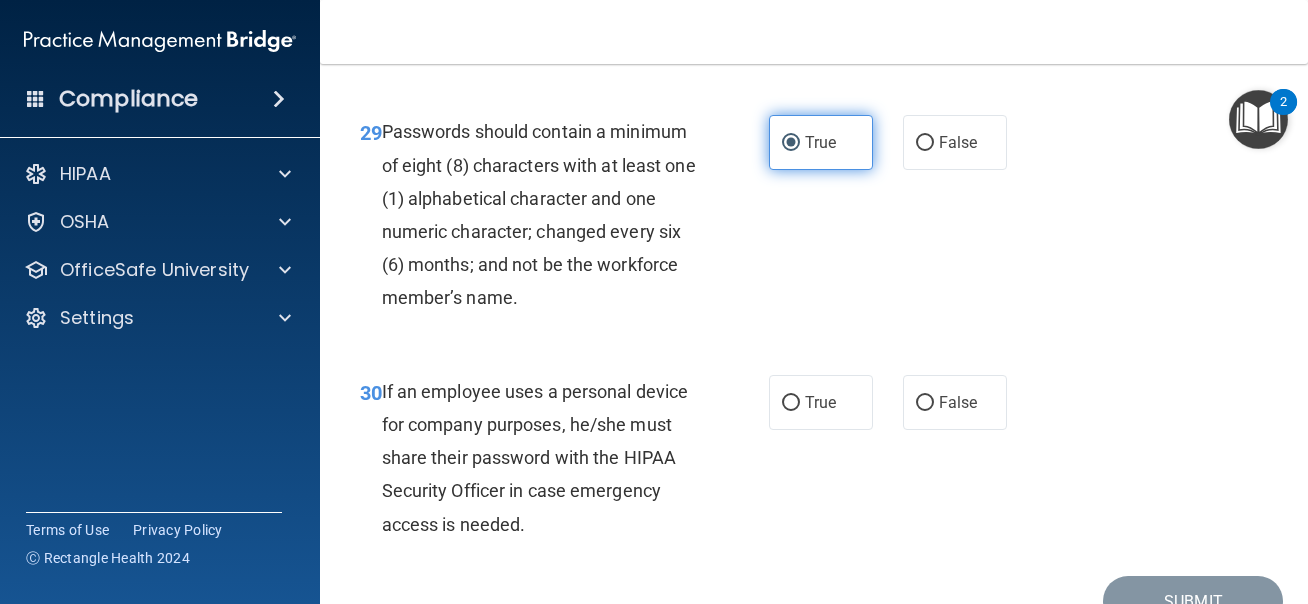 scroll, scrollTop: 6376, scrollLeft: 0, axis: vertical 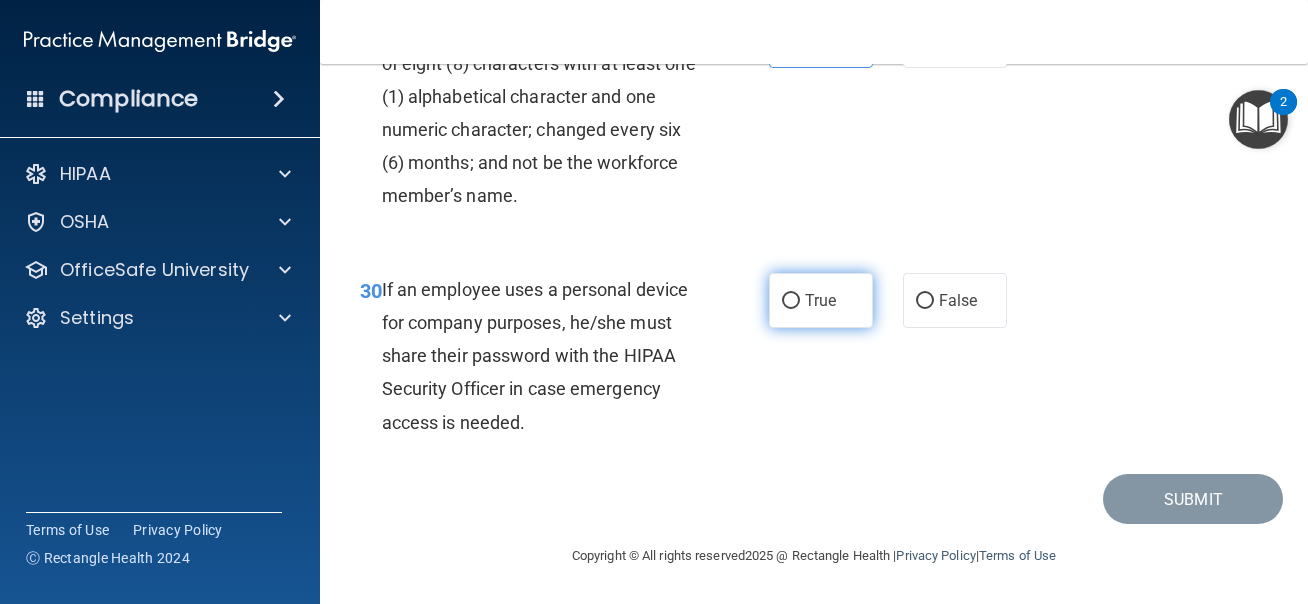 click on "True" at bounding box center (820, 300) 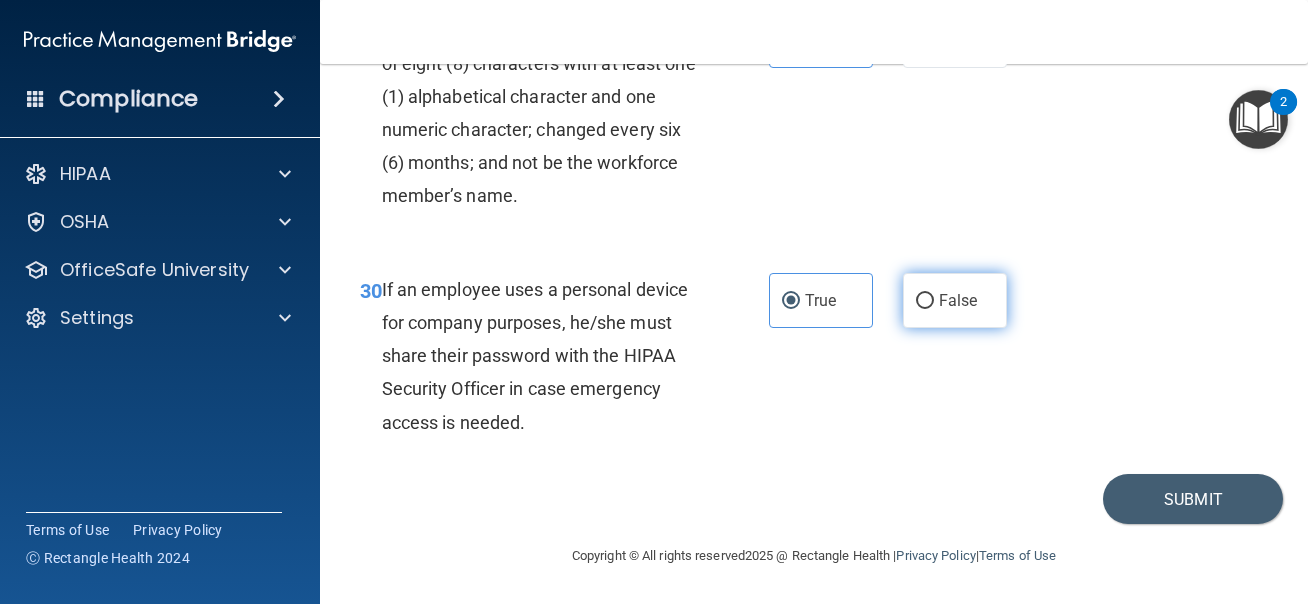 click on "False" at bounding box center (958, 300) 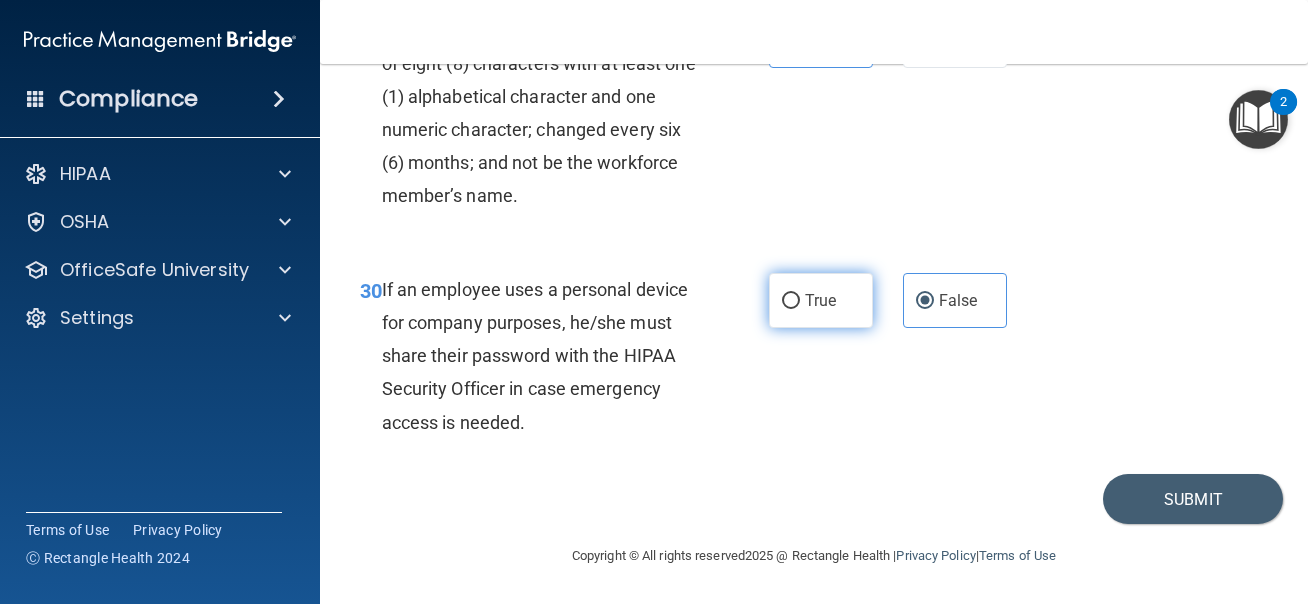 click on "True" at bounding box center [821, 300] 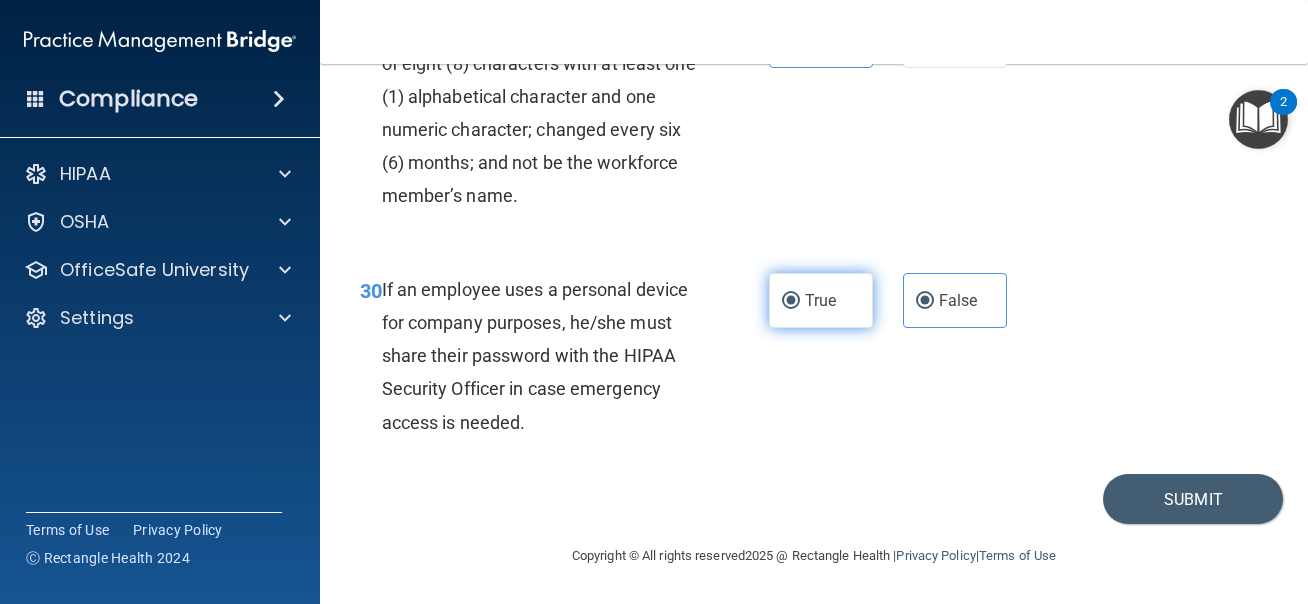 radio on "false" 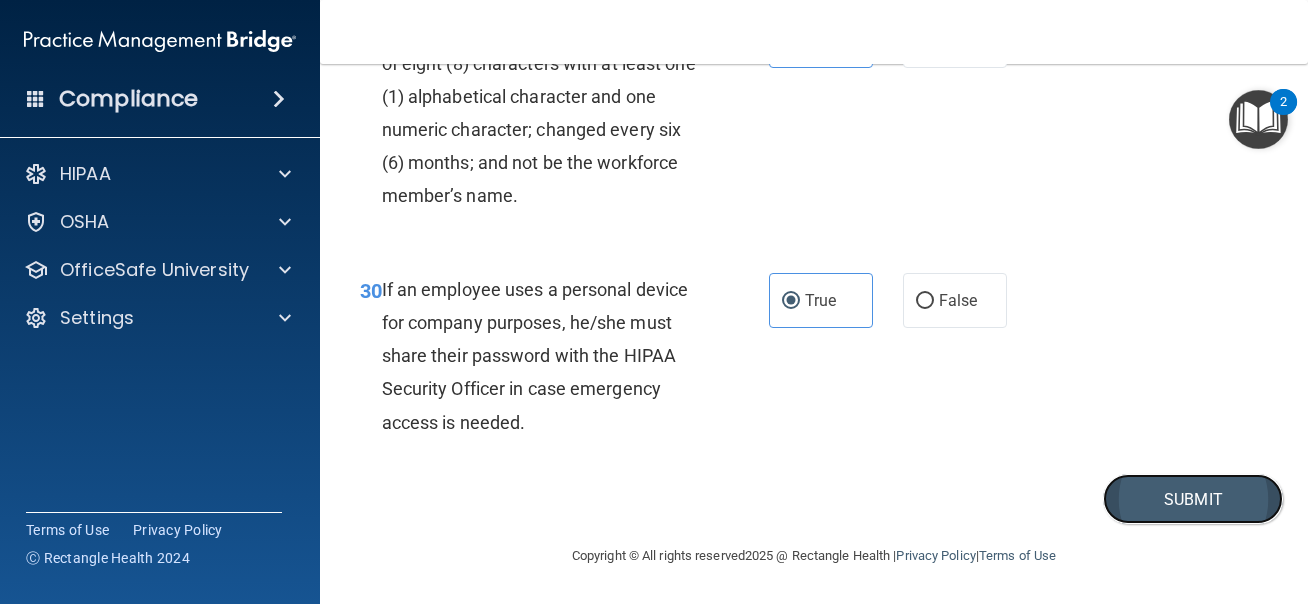 click on "Submit" at bounding box center [1193, 499] 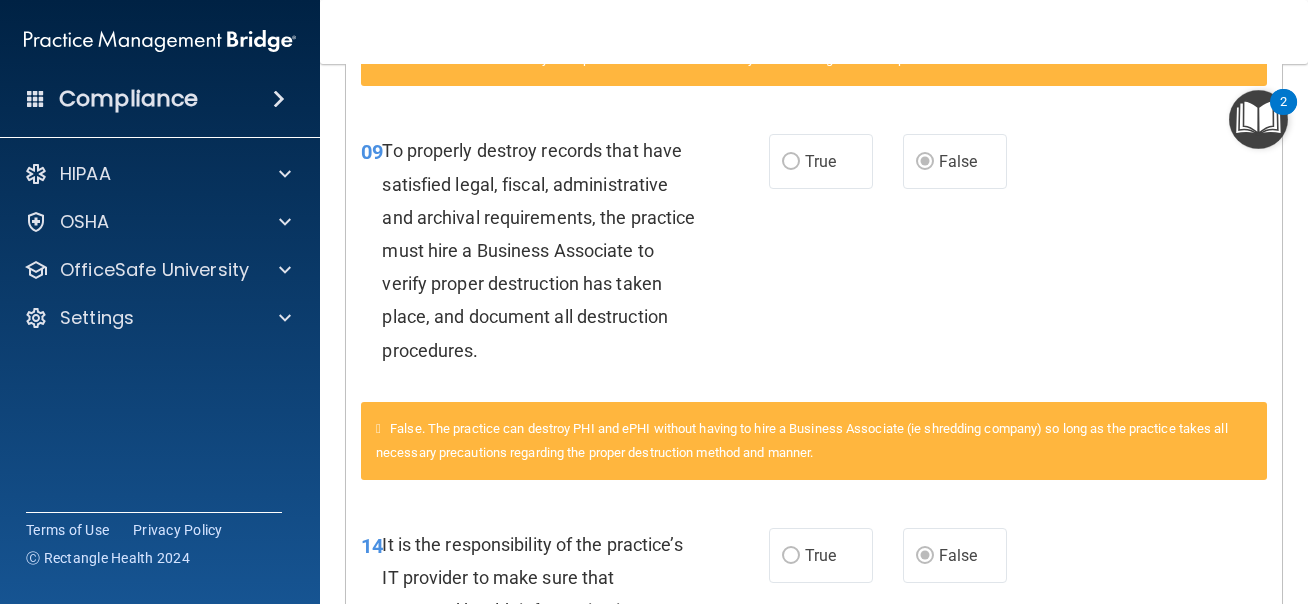 scroll, scrollTop: 837, scrollLeft: 0, axis: vertical 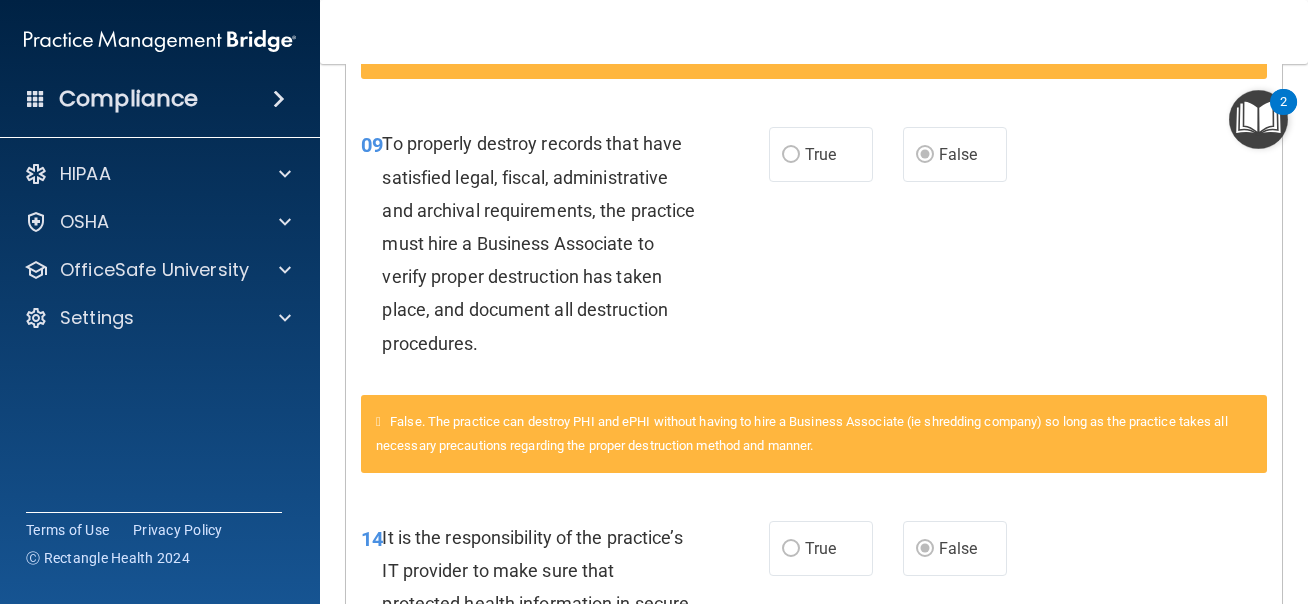 click on "To properly destroy records that have satisfied legal, fiscal, administrative and archival requirements, the practice must hire a Business Associate to verify proper destruction has taken place, and document all destruction procedures." at bounding box center [546, 243] 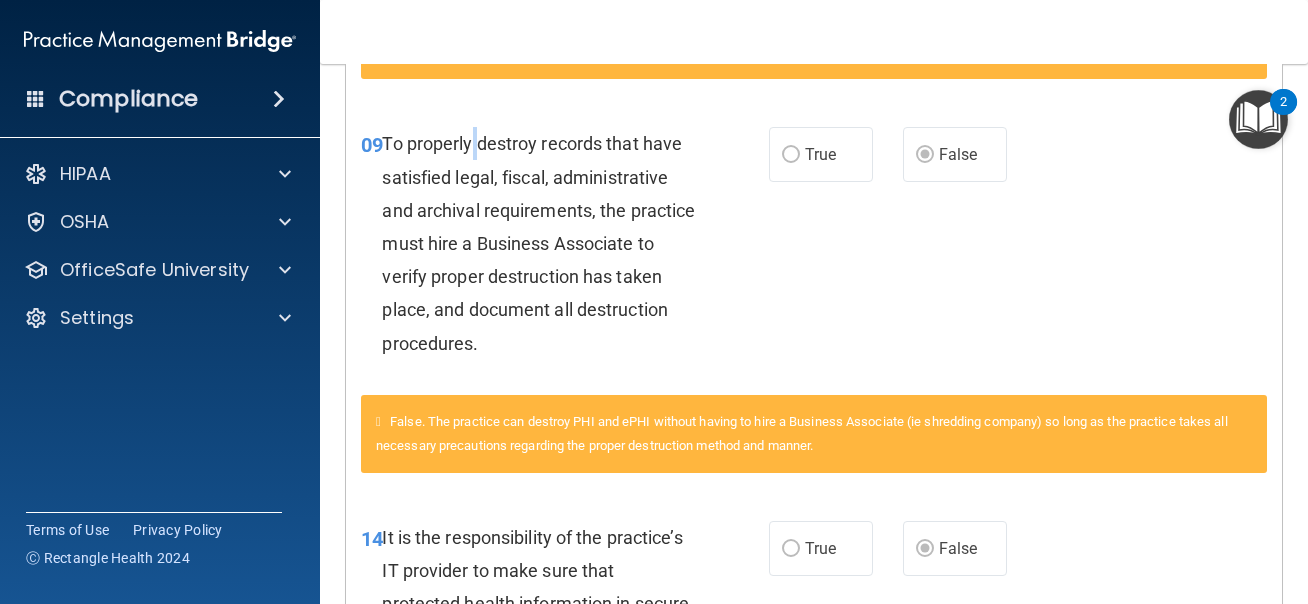 click on "To properly destroy records that have satisfied legal, fiscal, administrative and archival requirements, the practice must hire a Business Associate to verify proper destruction has taken place, and document all destruction procedures." at bounding box center (546, 243) 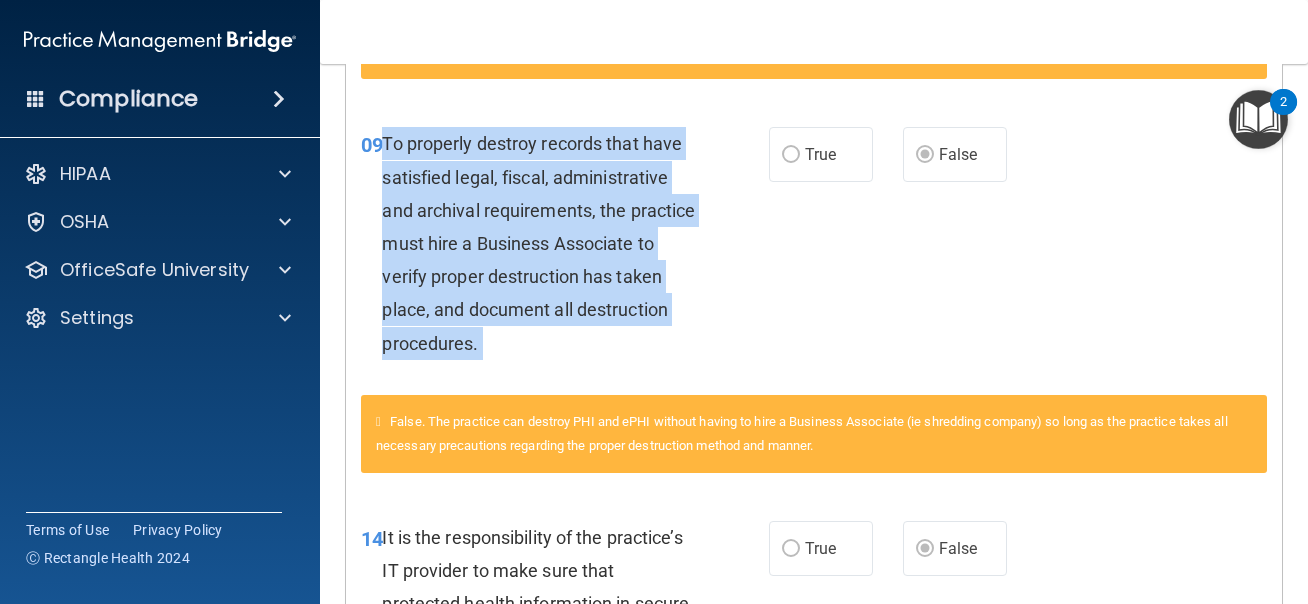 click on "To properly destroy records that have satisfied legal, fiscal, administrative and archival requirements, the practice must hire a Business Associate to verify proper destruction has taken place, and document all destruction procedures." at bounding box center (546, 243) 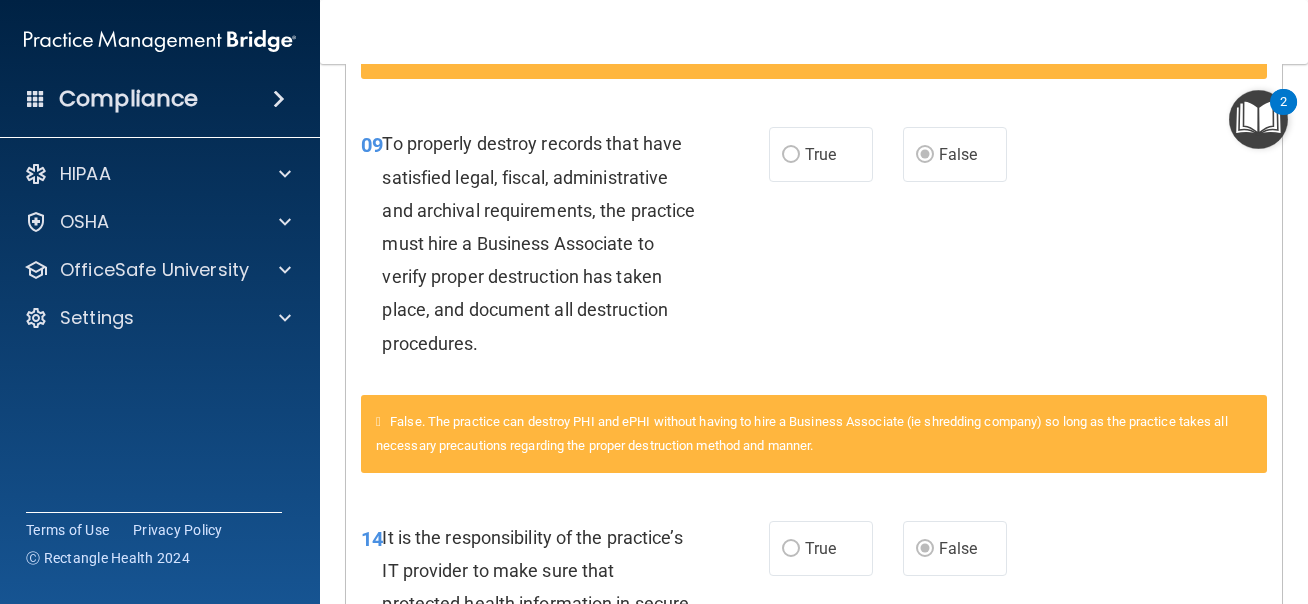 click on "To properly destroy records that have satisfied legal, fiscal, administrative and archival requirements, the practice must hire a Business Associate to verify proper destruction has taken place, and document all destruction procedures." at bounding box center (546, 243) 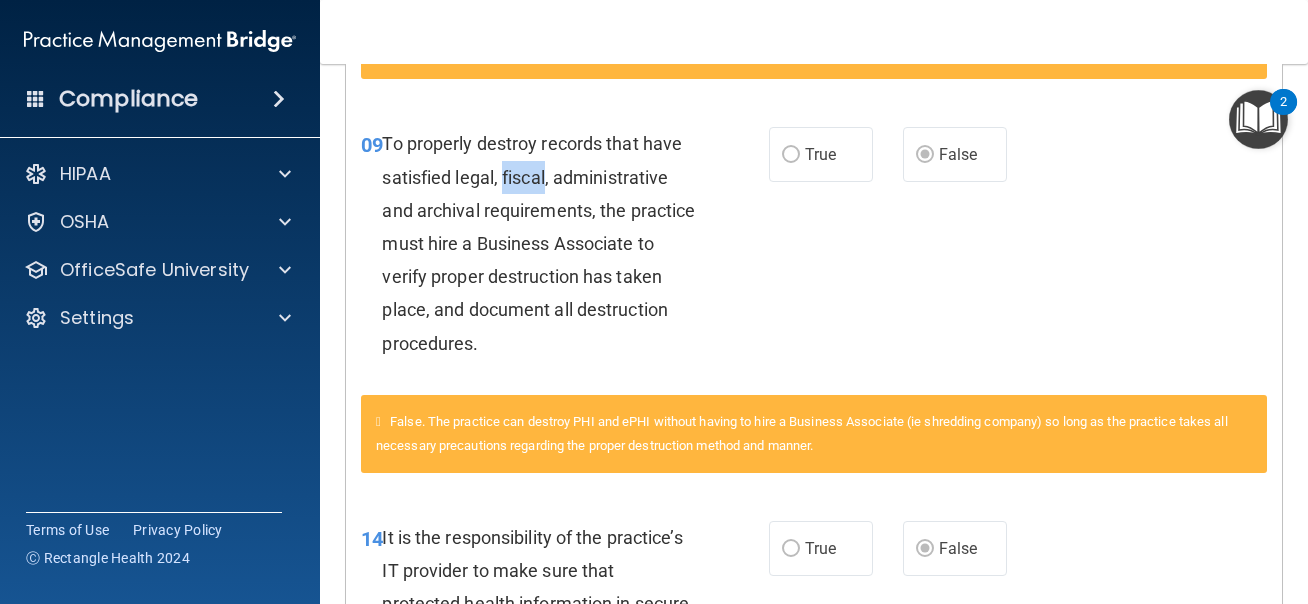 click on "To properly destroy records that have satisfied legal, fiscal, administrative and archival requirements, the practice must hire a Business Associate to verify proper destruction has taken place, and document all destruction procedures." at bounding box center [546, 243] 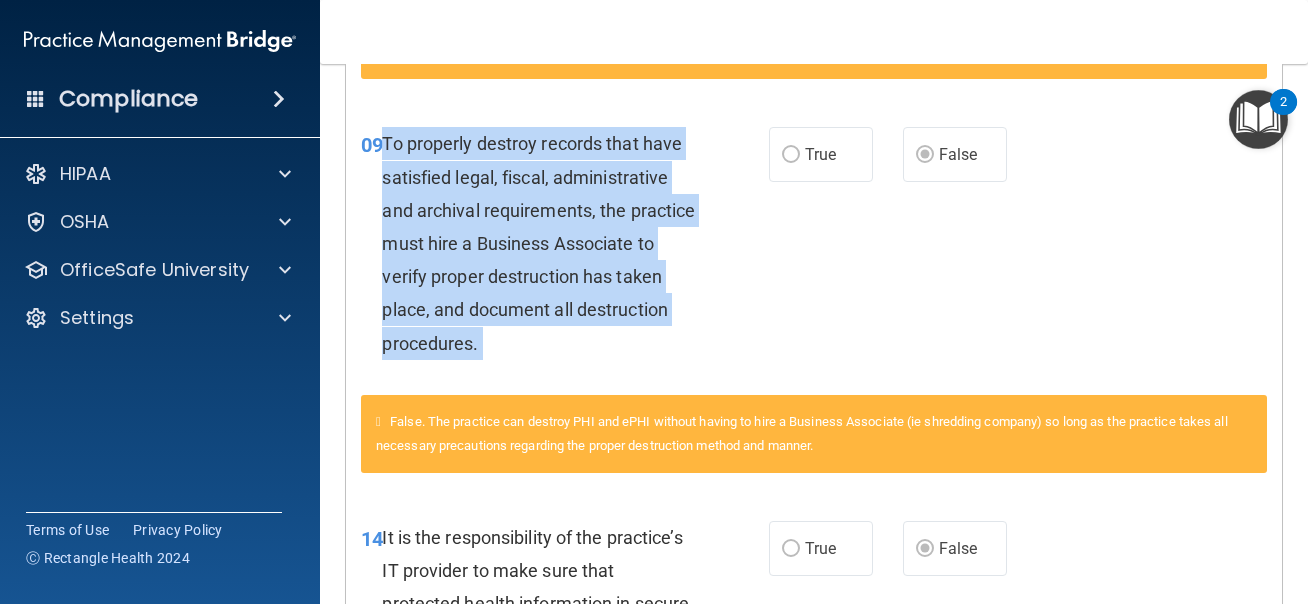 click on "To properly destroy records that have satisfied legal, fiscal, administrative and archival requirements, the practice must hire a Business Associate to verify proper destruction has taken place, and document all destruction procedures." at bounding box center [538, 243] 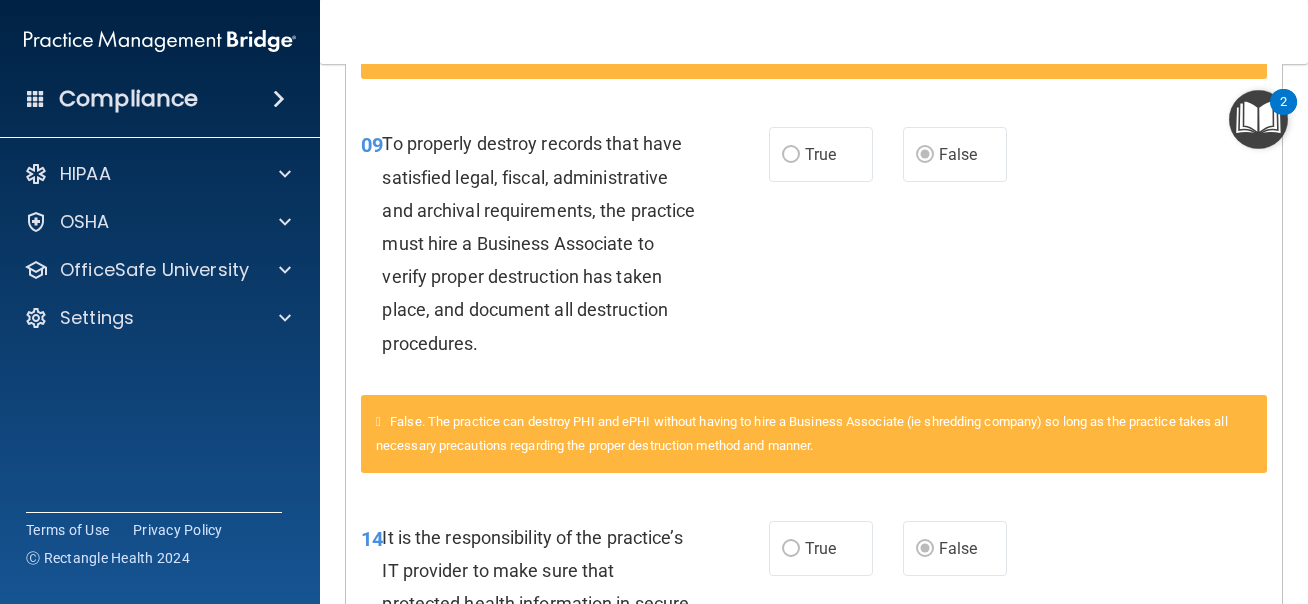 click on "To properly destroy records that have satisfied legal, fiscal, administrative and archival requirements, the practice must hire a Business Associate to verify proper destruction has taken place, and document all destruction procedures." at bounding box center (538, 243) 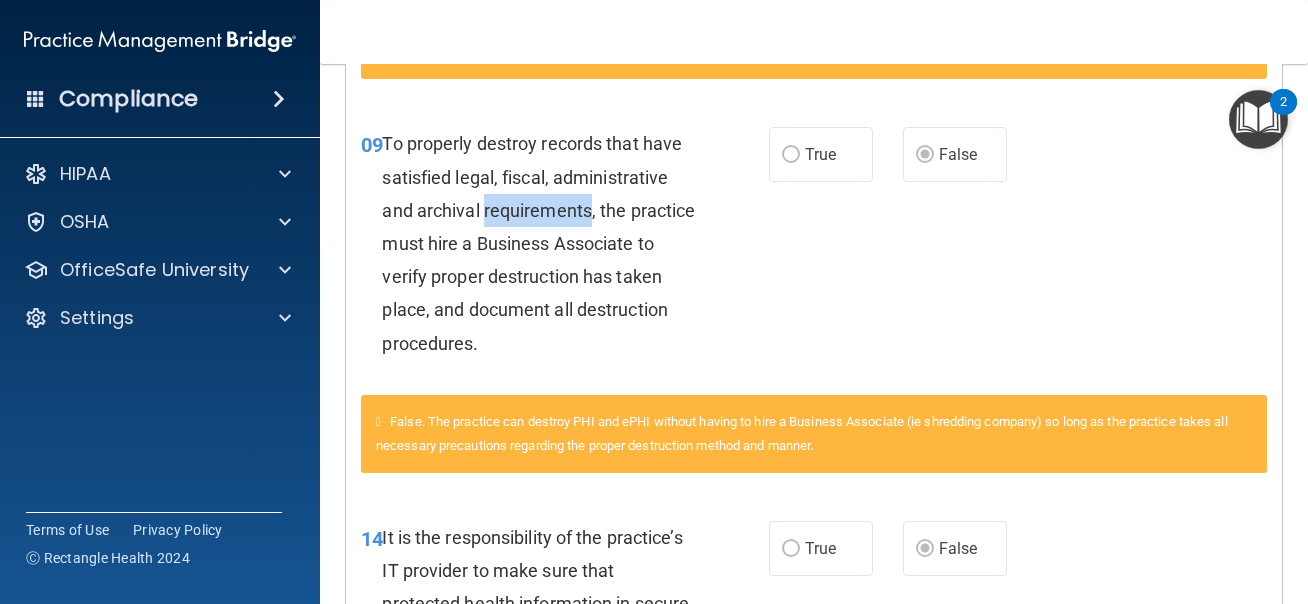 click on "To properly destroy records that have satisfied legal, fiscal, administrative and archival requirements, the practice must hire a Business Associate to verify proper destruction has taken place, and document all destruction procedures." at bounding box center [538, 243] 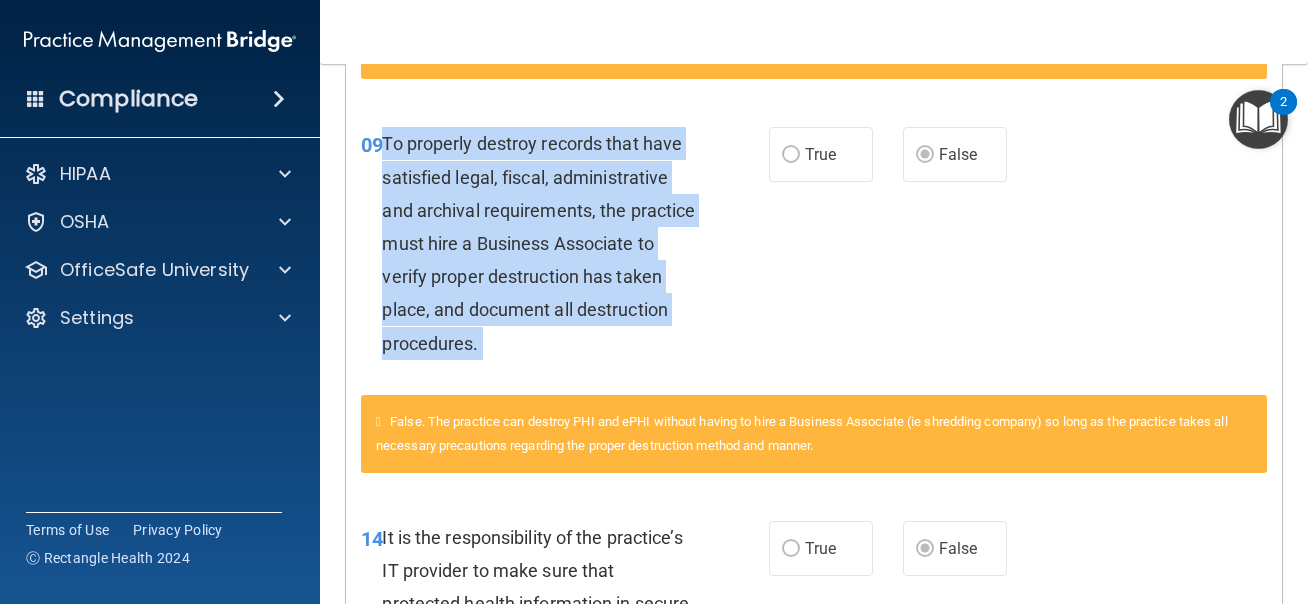 click on "To properly destroy records that have satisfied legal, fiscal, administrative and archival requirements, the practice must hire a Business Associate to verify proper destruction has taken place, and document all destruction procedures." at bounding box center [546, 243] 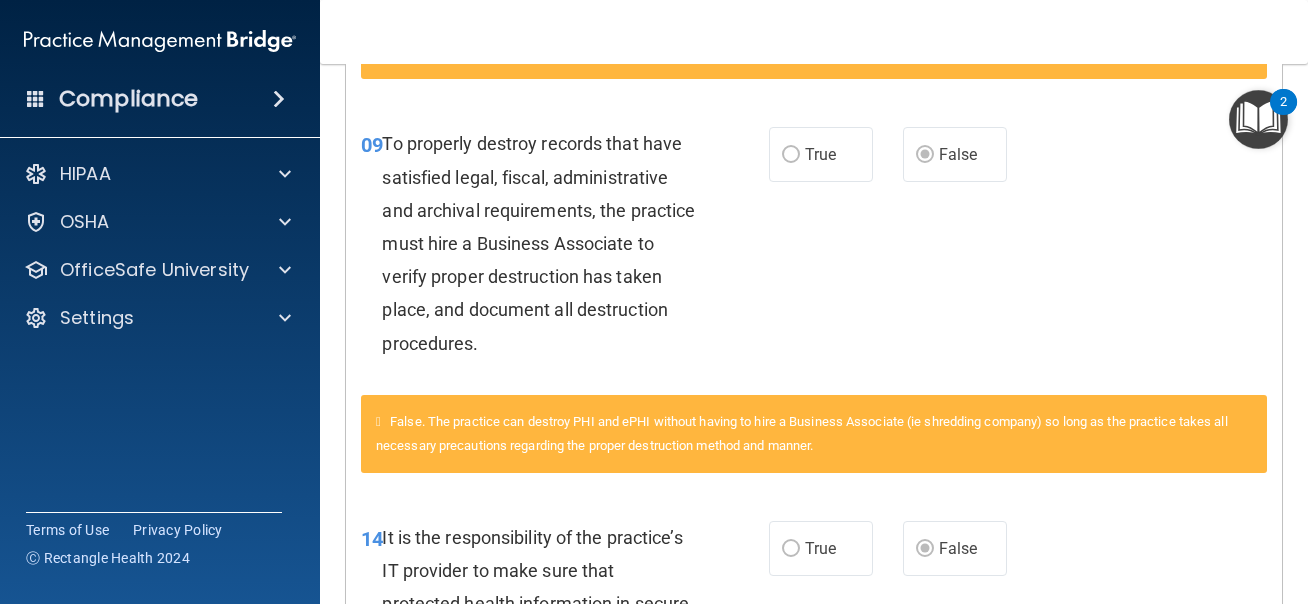 click on "To properly destroy records that have satisfied legal, fiscal, administrative and archival requirements, the practice must hire a Business Associate to verify proper destruction has taken place, and document all destruction procedures." at bounding box center [546, 243] 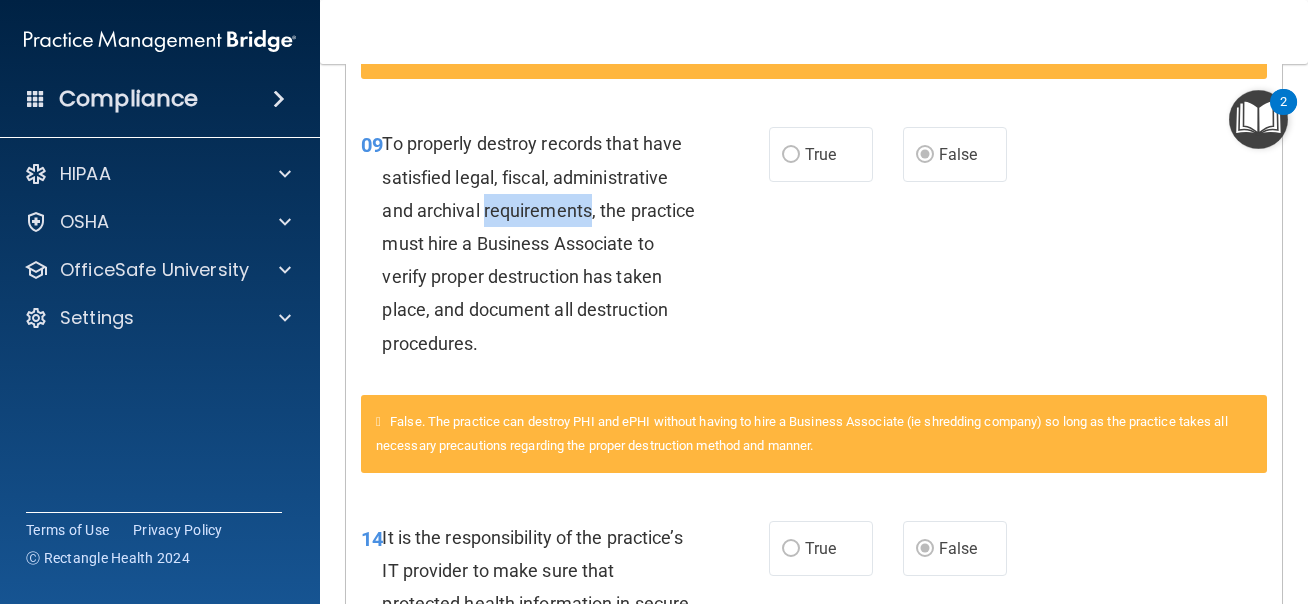 click on "To properly destroy records that have satisfied legal, fiscal, administrative and archival requirements, the practice must hire a Business Associate to verify proper destruction has taken place, and document all destruction procedures." at bounding box center [546, 243] 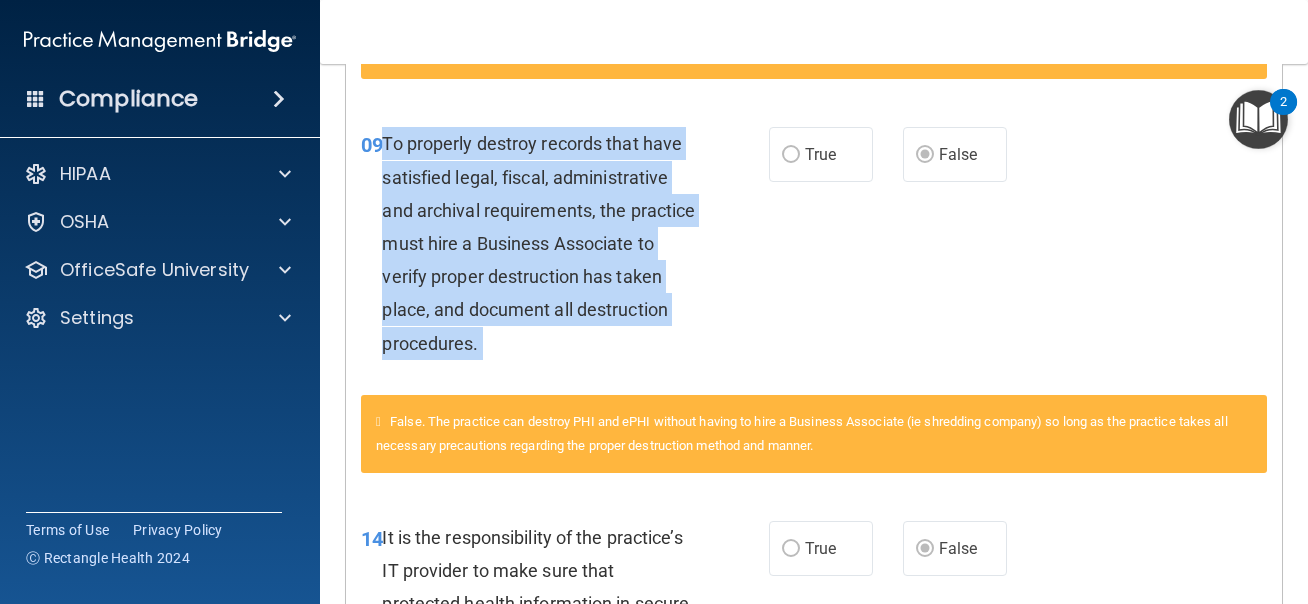 click on "To properly destroy records that have satisfied legal, fiscal, administrative and archival requirements, the practice must hire a Business Associate to verify proper destruction has taken place, and document all destruction procedures." at bounding box center [538, 243] 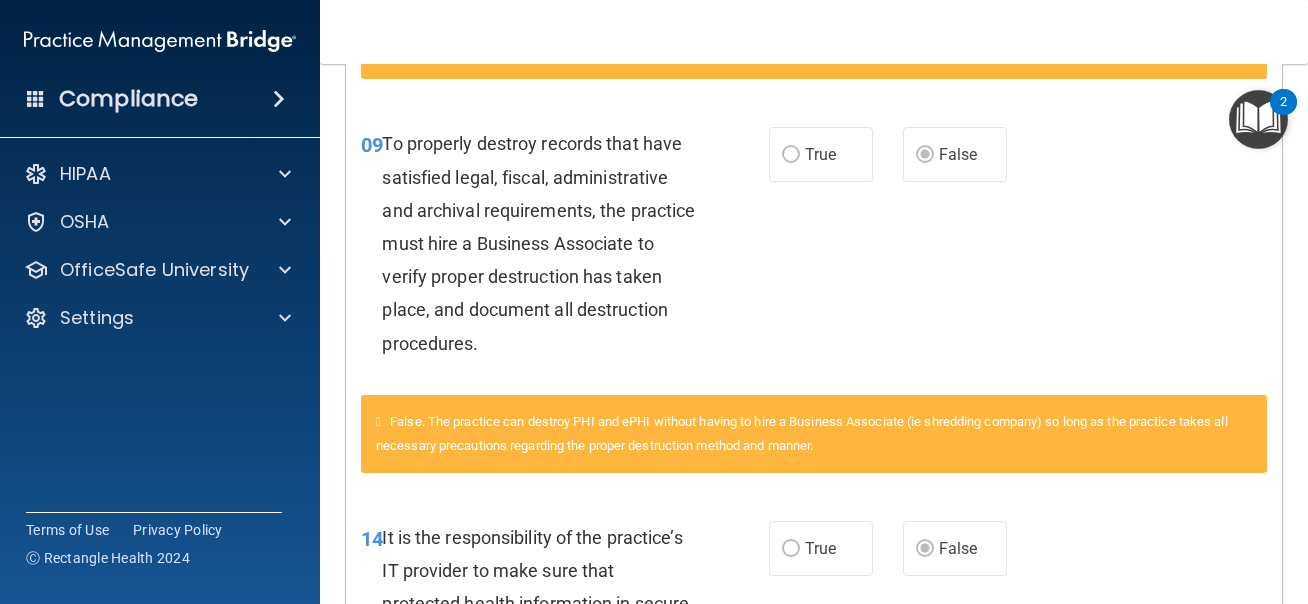 click on "To properly destroy records that have satisfied legal, fiscal, administrative and archival requirements, the practice must hire a Business Associate to verify proper destruction has taken place, and document all destruction procedures." at bounding box center (538, 243) 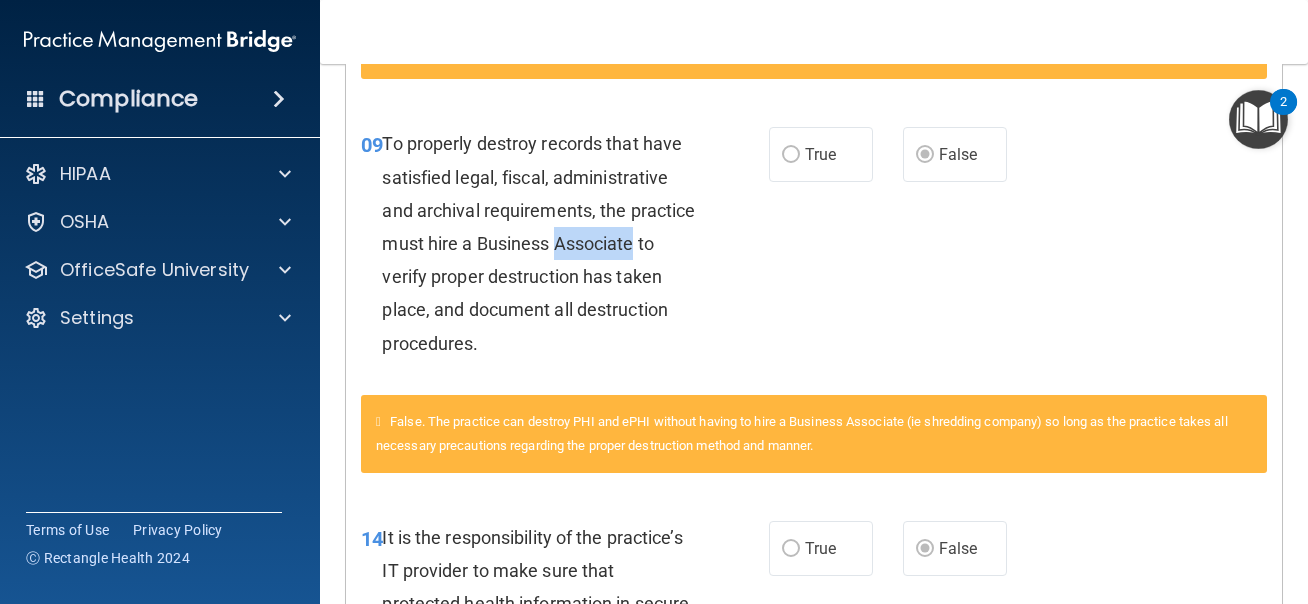 click on "To properly destroy records that have satisfied legal, fiscal, administrative and archival requirements, the practice must hire a Business Associate to verify proper destruction has taken place, and document all destruction procedures." at bounding box center (538, 243) 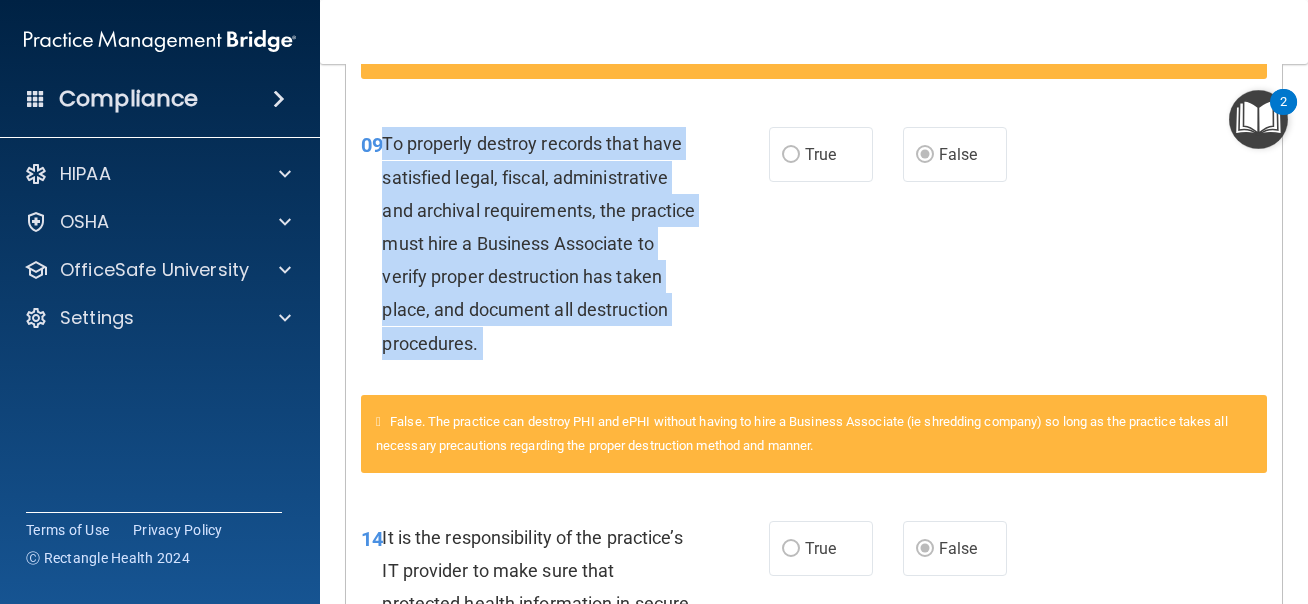 click on "To properly destroy records that have satisfied legal, fiscal, administrative and archival requirements, the practice must hire a Business Associate to verify proper destruction has taken place, and document all destruction procedures." at bounding box center (538, 243) 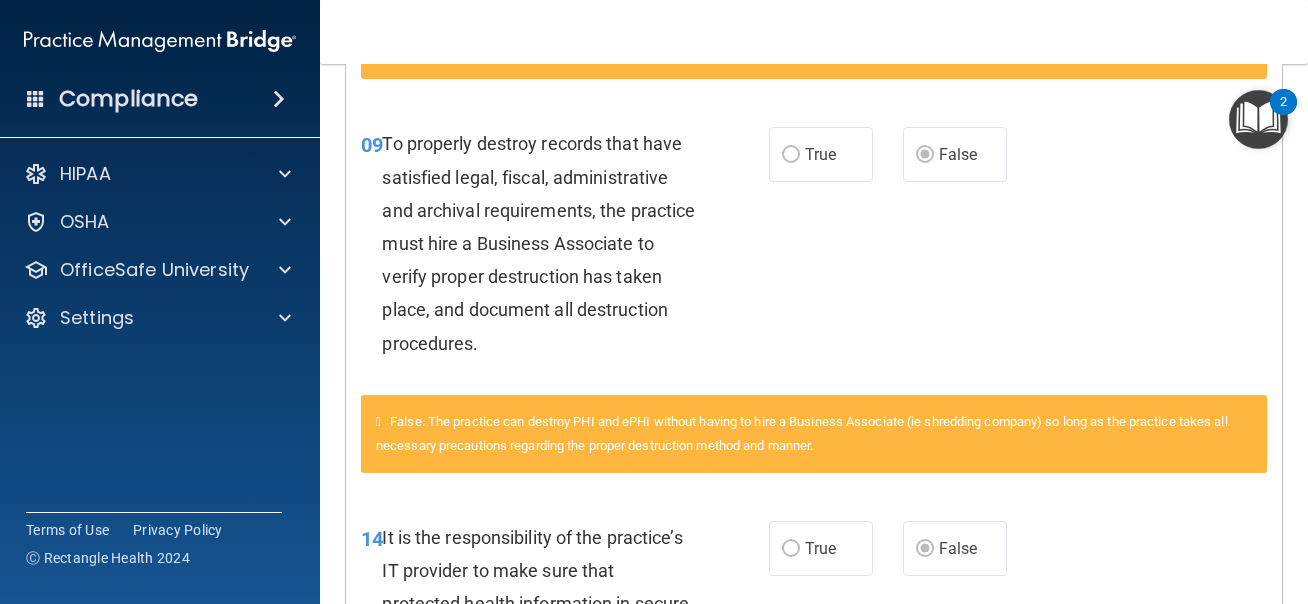 click on "To properly destroy records that have satisfied legal, fiscal, administrative and archival requirements, the practice must hire a Business Associate to verify proper destruction has taken place, and document all destruction procedures." at bounding box center [538, 243] 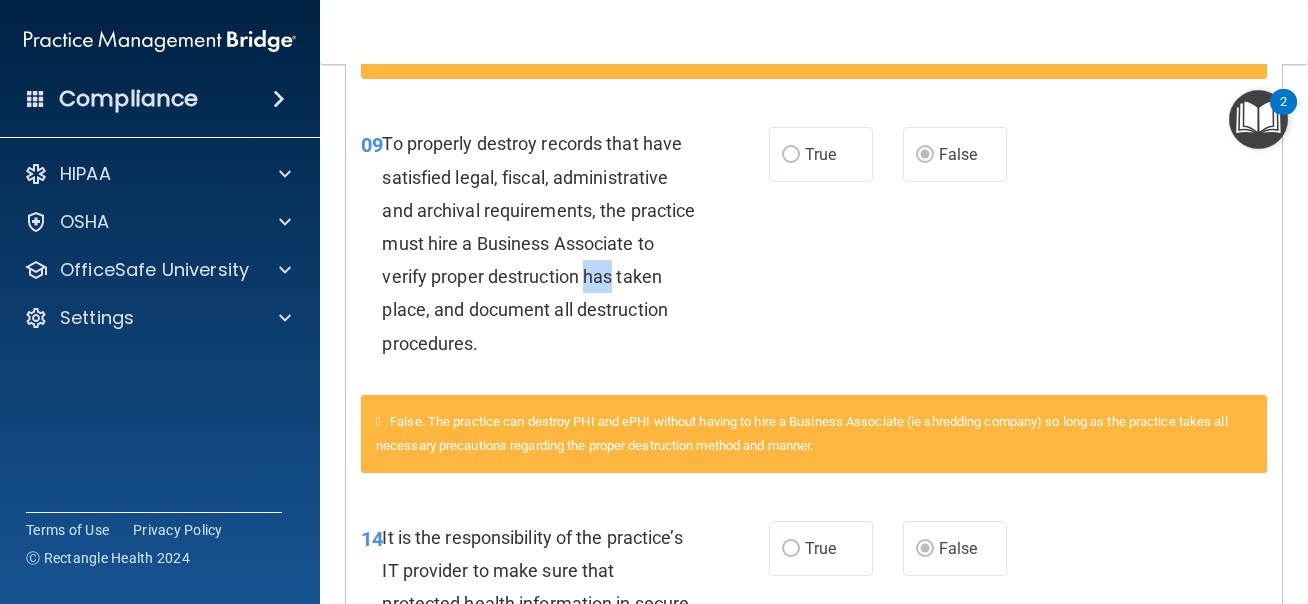click on "To properly destroy records that have satisfied legal, fiscal, administrative and archival requirements, the practice must hire a Business Associate to verify proper destruction has taken place, and document all destruction procedures." at bounding box center [546, 243] 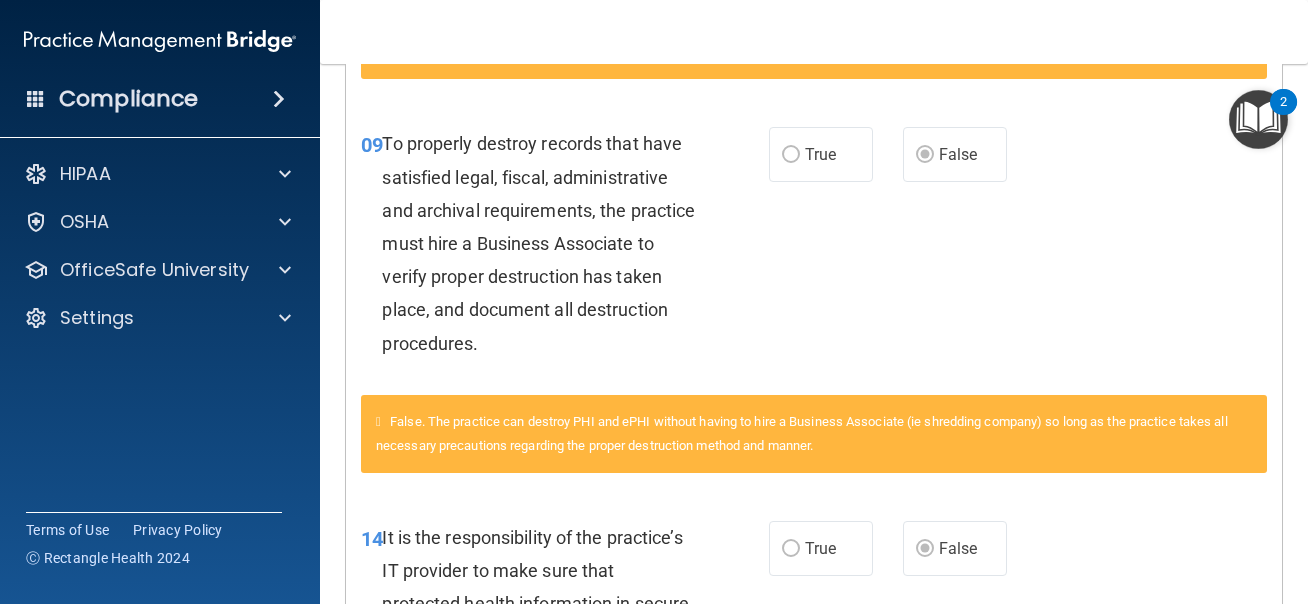 click on "To properly destroy records that have satisfied legal, fiscal, administrative and archival requirements, the practice must hire a Business Associate to verify proper destruction has taken place, and document all destruction procedures." at bounding box center [546, 243] 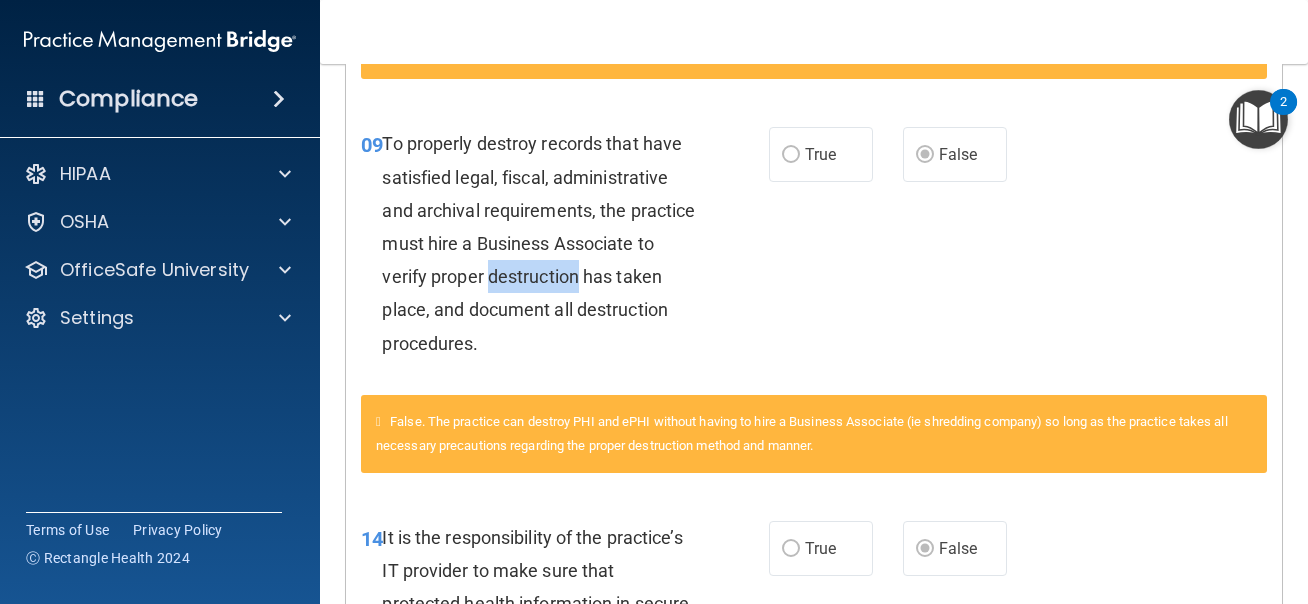 click on "To properly destroy records that have satisfied legal, fiscal, administrative and archival requirements, the practice must hire a Business Associate to verify proper destruction has taken place, and document all destruction procedures." at bounding box center (546, 243) 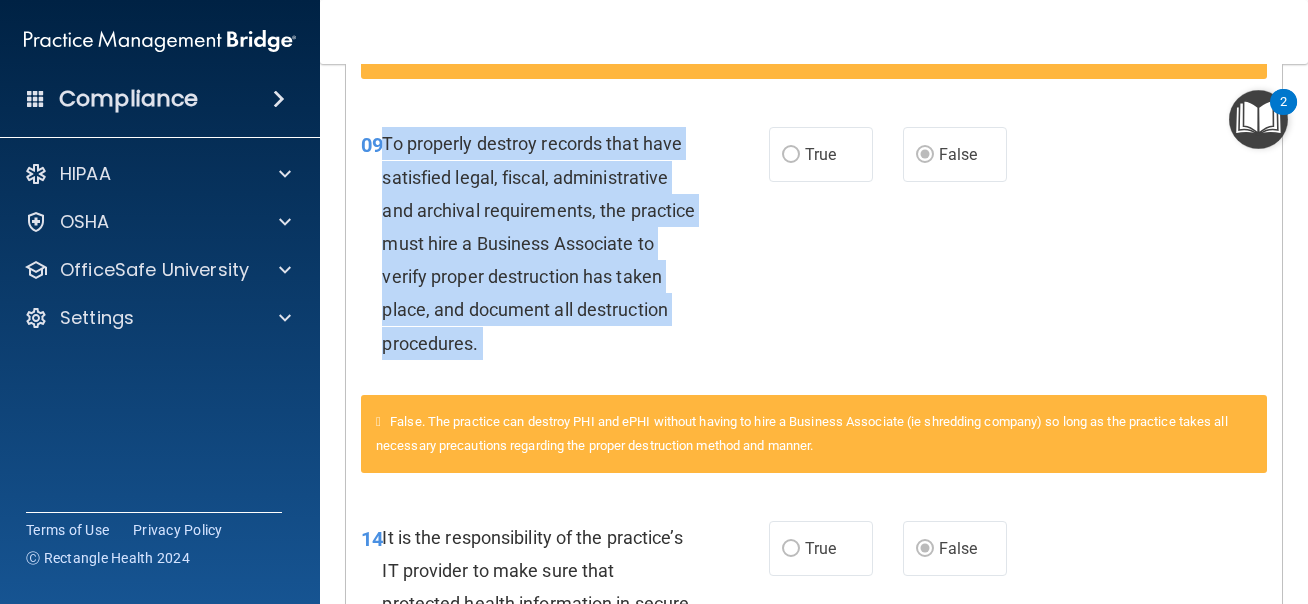 click on "To properly destroy records that have satisfied legal, fiscal, administrative and archival requirements, the practice must hire a Business Associate to verify proper destruction has taken place, and document all destruction procedures." at bounding box center (538, 243) 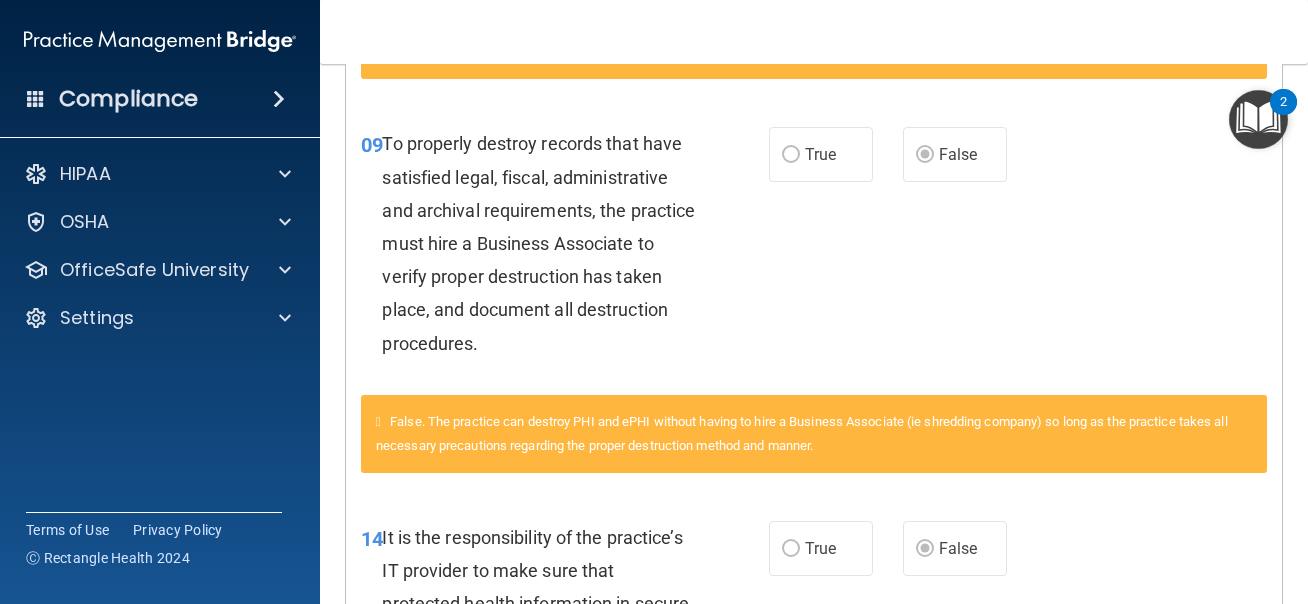 click on "To properly destroy records that have satisfied legal, fiscal, administrative and archival requirements, the practice must hire a Business Associate to verify proper destruction has taken place, and document all destruction procedures." at bounding box center (538, 243) 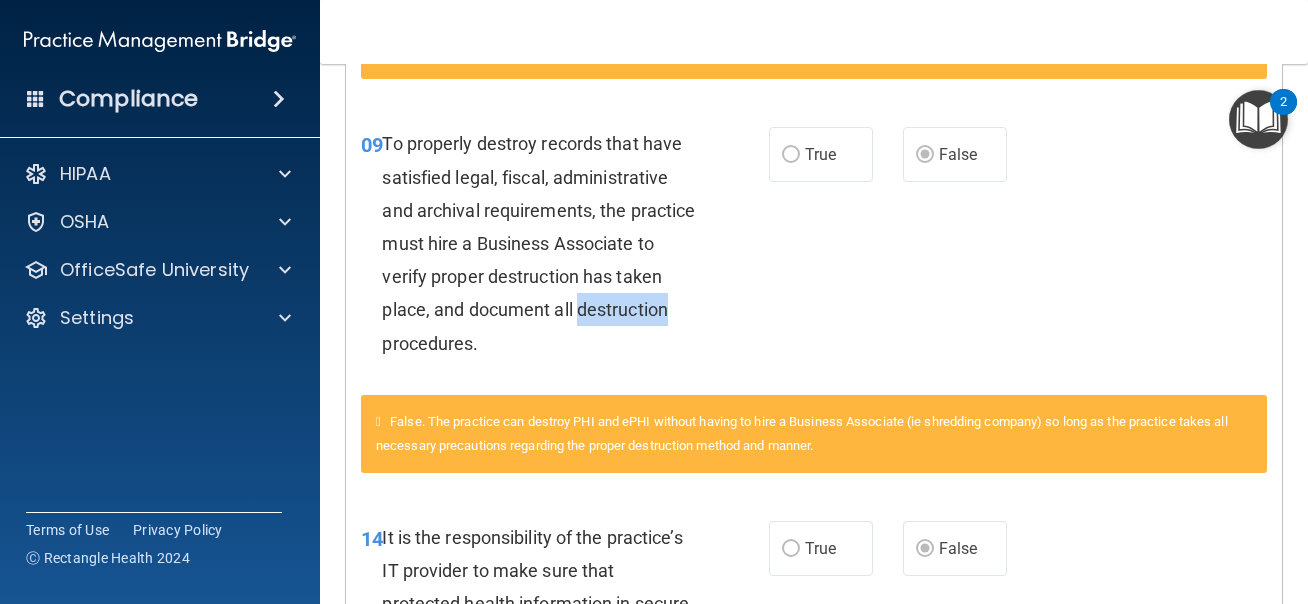 click on "To properly destroy records that have satisfied legal, fiscal, administrative and archival requirements, the practice must hire a Business Associate to verify proper destruction has taken place, and document all destruction procedures." at bounding box center (538, 243) 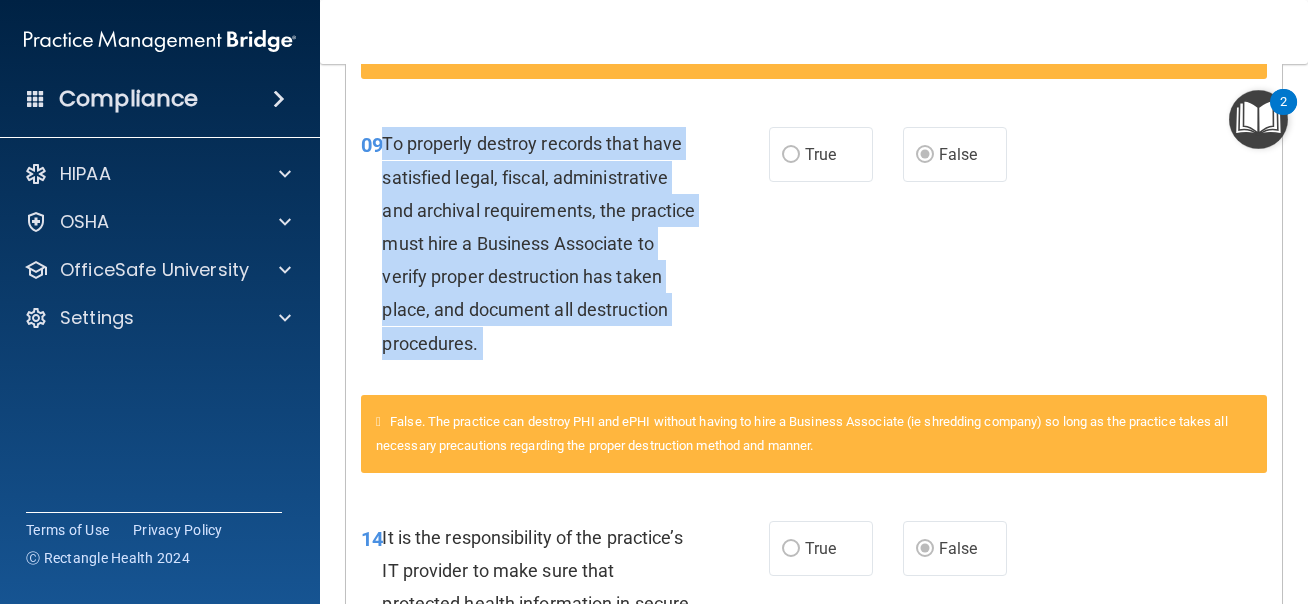 click on "To properly destroy records that have satisfied legal, fiscal, administrative and archival requirements, the practice must hire a Business Associate to verify proper destruction has taken place, and document all destruction procedures." at bounding box center (546, 243) 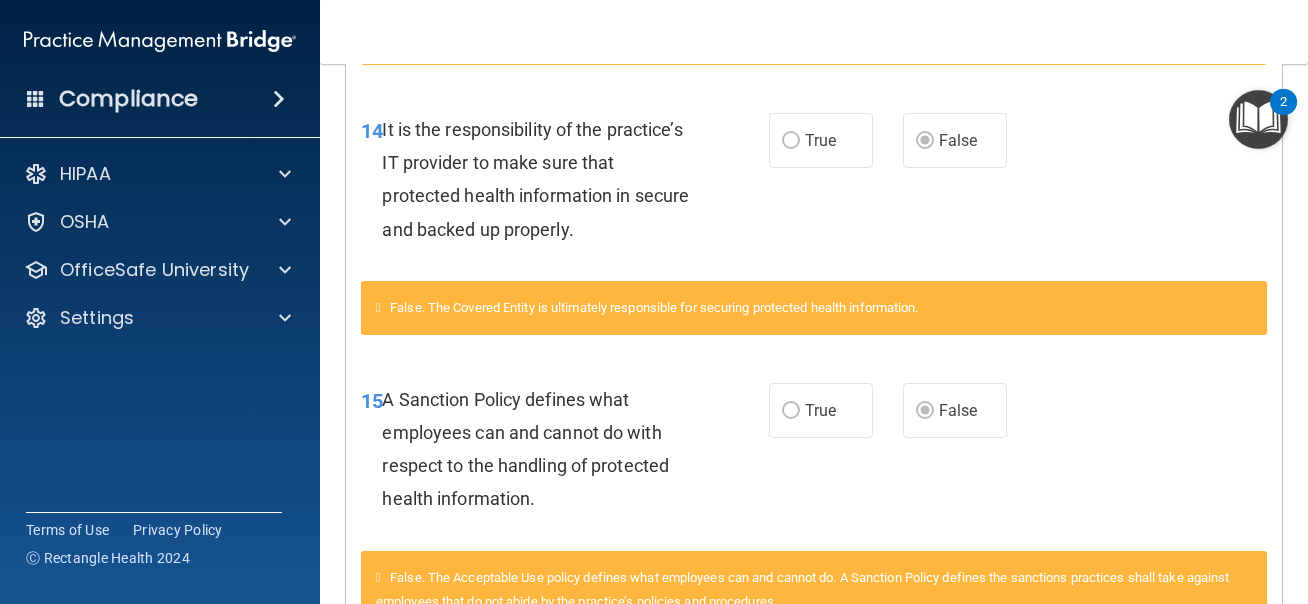 scroll, scrollTop: 1252, scrollLeft: 0, axis: vertical 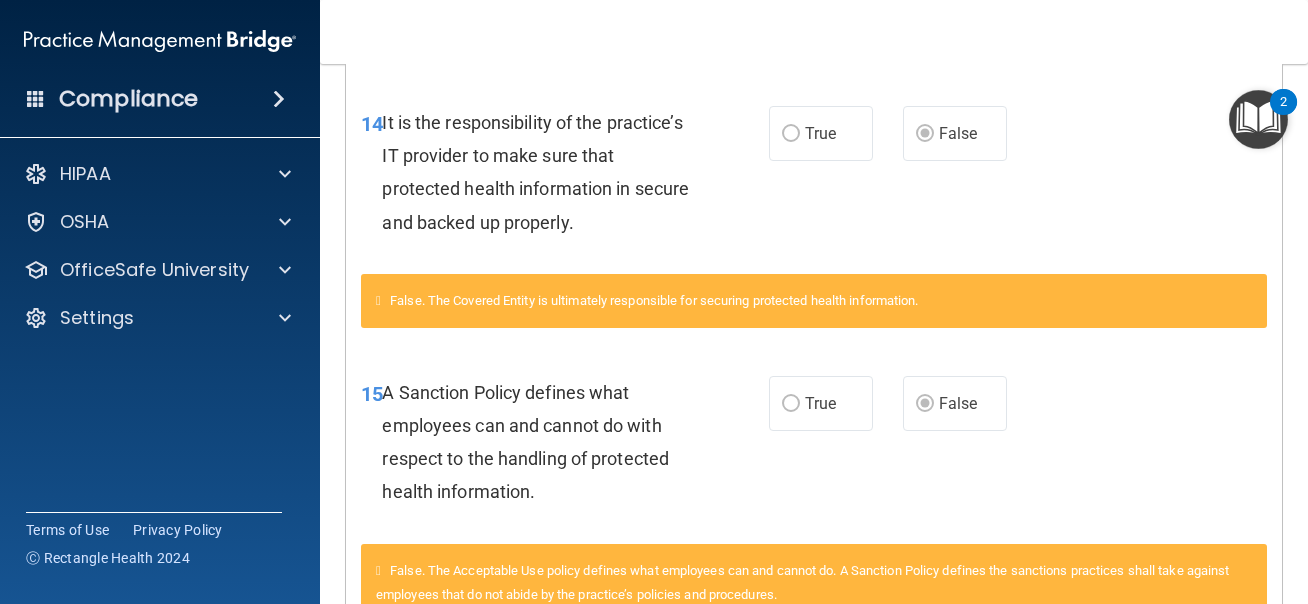 click on "It is the responsibility of the practice’s IT provider to make sure that protected health information in secure and backed up properly." at bounding box center [535, 172] 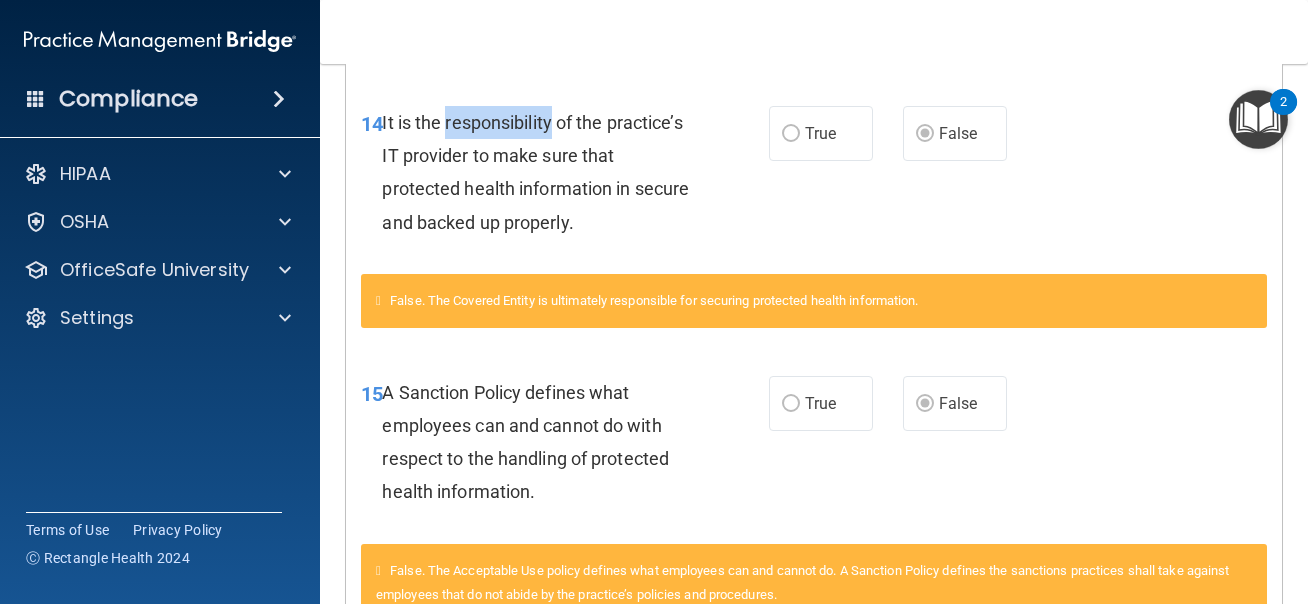 click on "It is the responsibility of the practice’s IT provider to make sure that protected health information in secure and backed up properly." at bounding box center [535, 172] 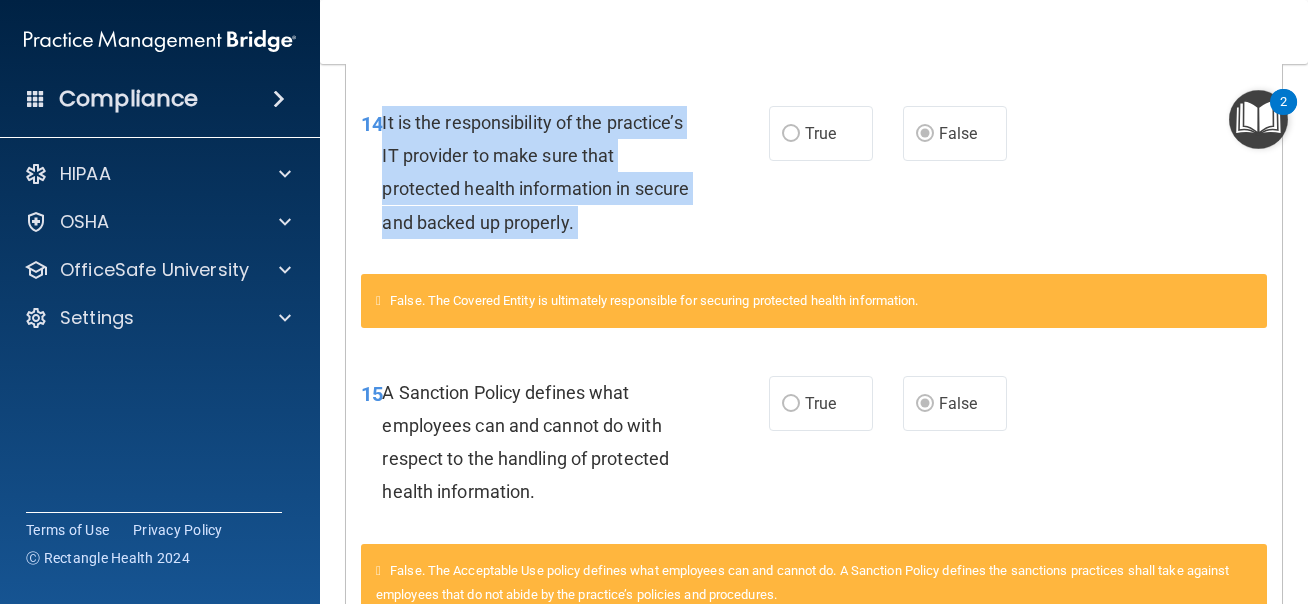 click on "It is the responsibility of the practice’s IT provider to make sure that protected health information in secure and backed up properly." at bounding box center [535, 172] 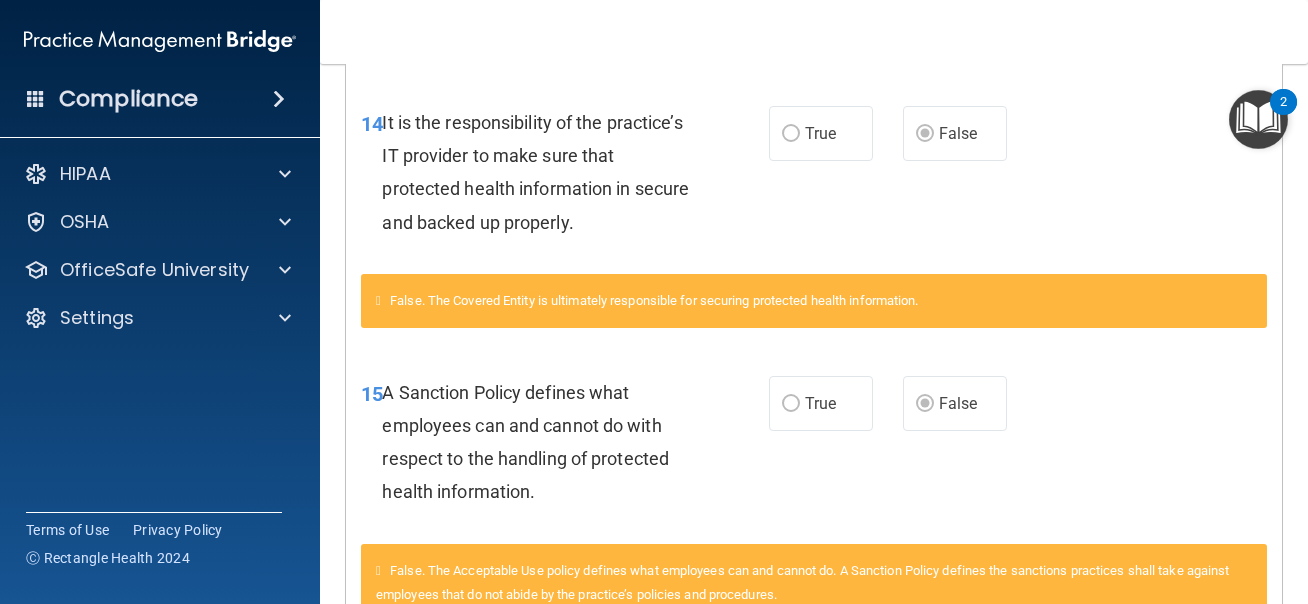 click on "It is the responsibility of the practice’s IT provider to make sure that protected health information in secure and backed up properly." at bounding box center [535, 172] 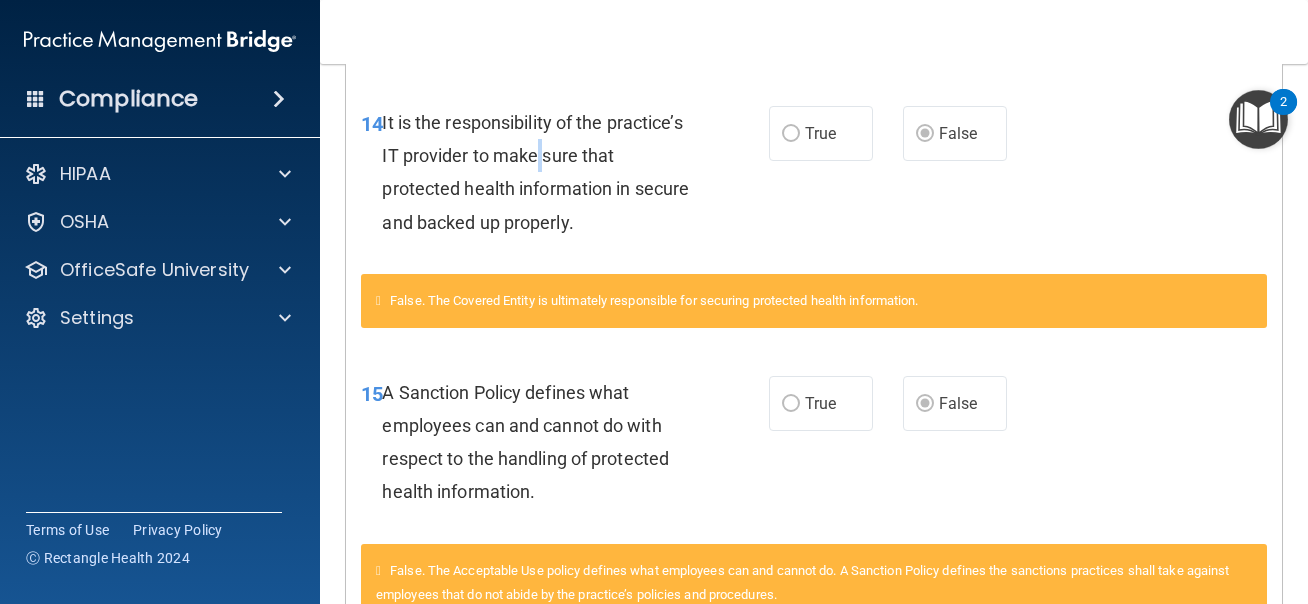 click on "It is the responsibility of the practice’s IT provider to make sure that protected health information in secure and backed up properly." at bounding box center (535, 172) 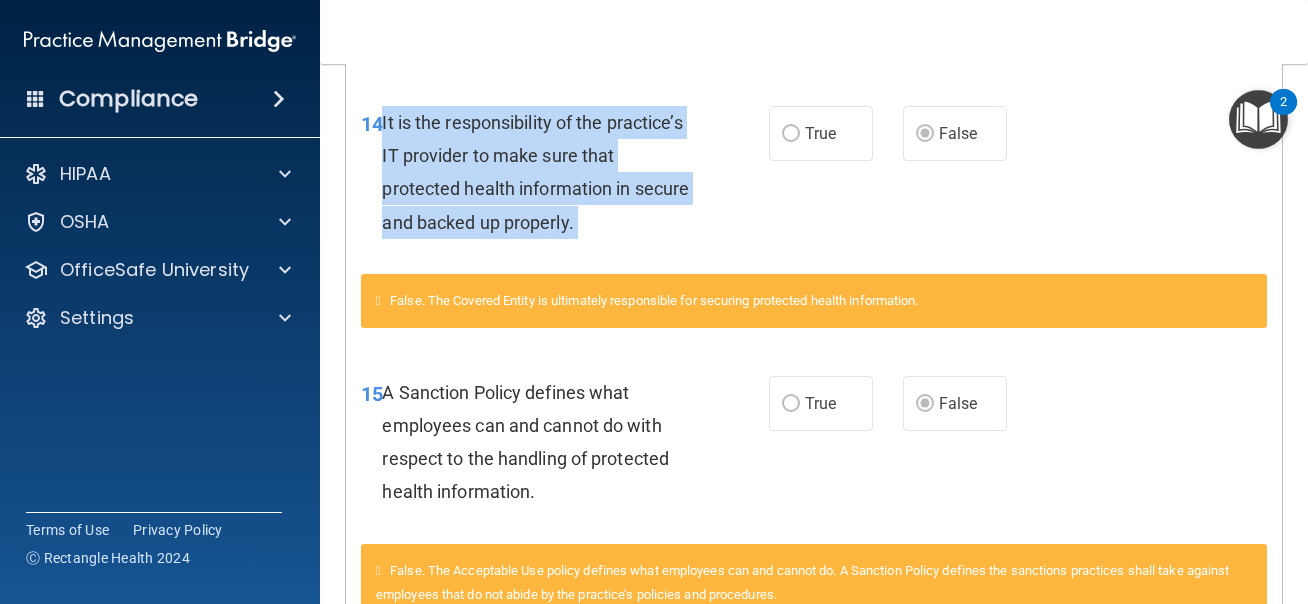 click on "It is the responsibility of the practice’s IT provider to make sure that protected health information in secure and backed up properly." at bounding box center [535, 172] 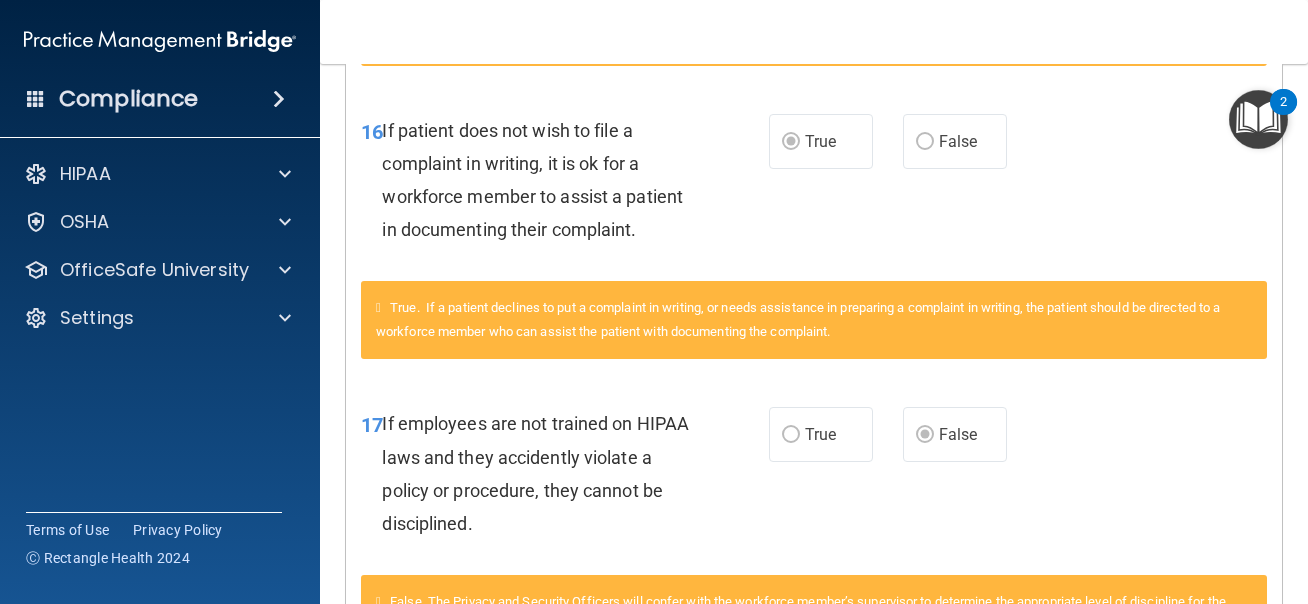 scroll, scrollTop: 1817, scrollLeft: 0, axis: vertical 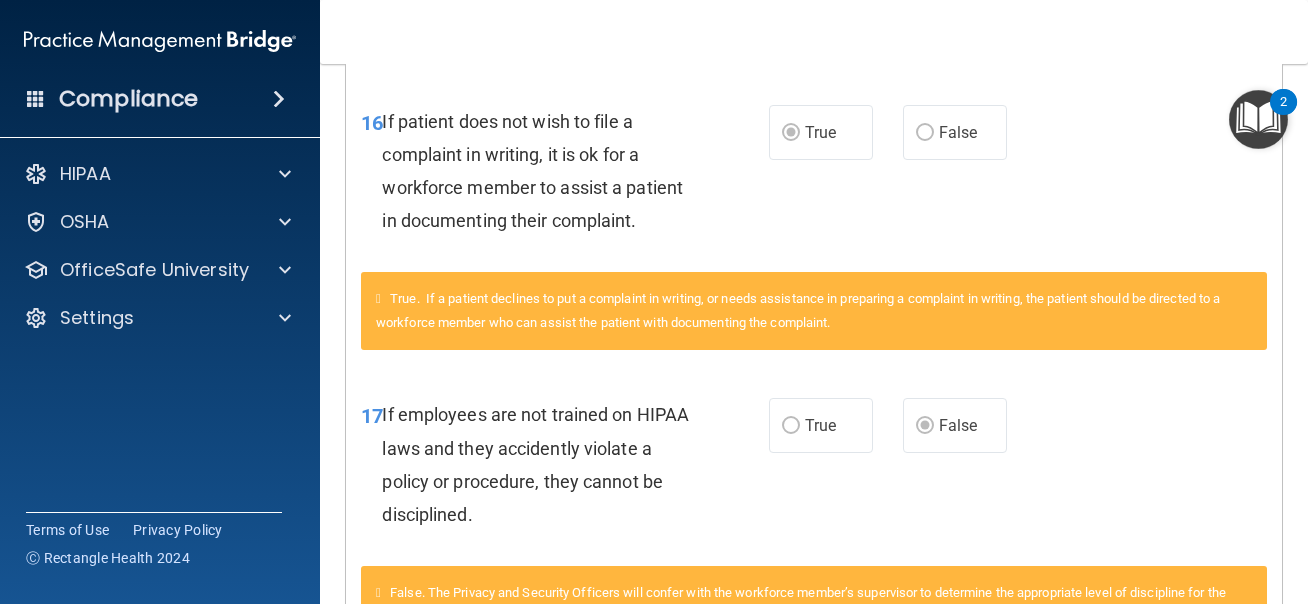 click on "If patient does not wish to file a complaint in writing, it is ok for a workforce member to assist a patient in documenting their complaint." at bounding box center [532, 171] 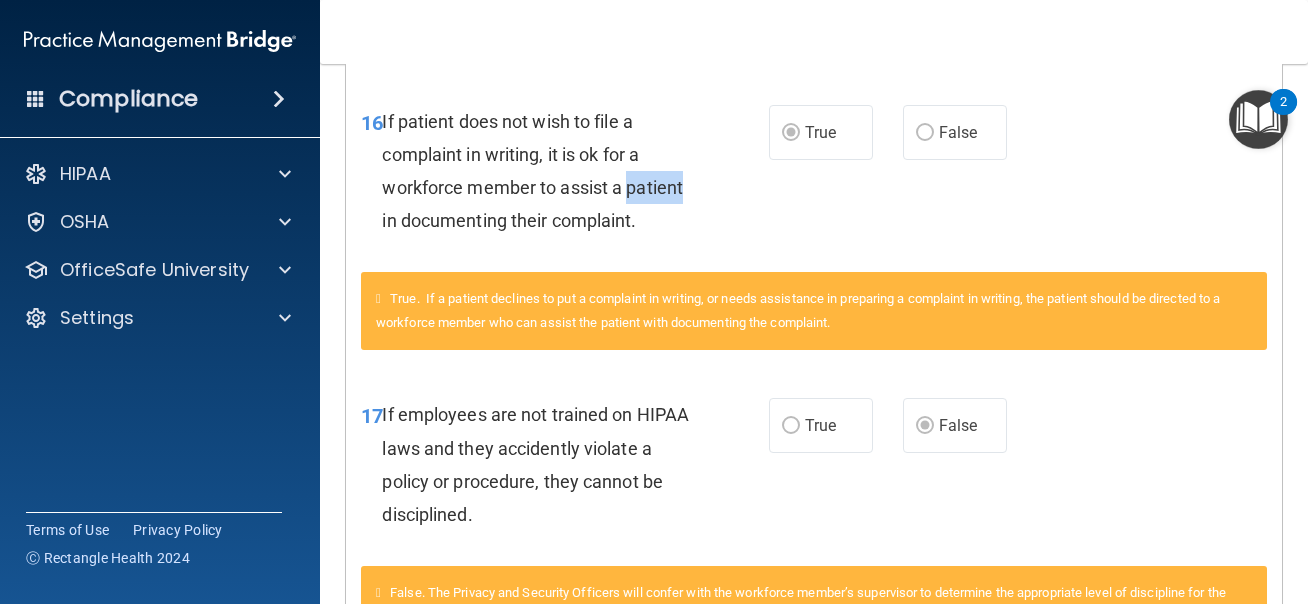 click on "If patient does not wish to file a complaint in writing, it is ok for a workforce member to assist a patient in documenting their complaint." at bounding box center [532, 171] 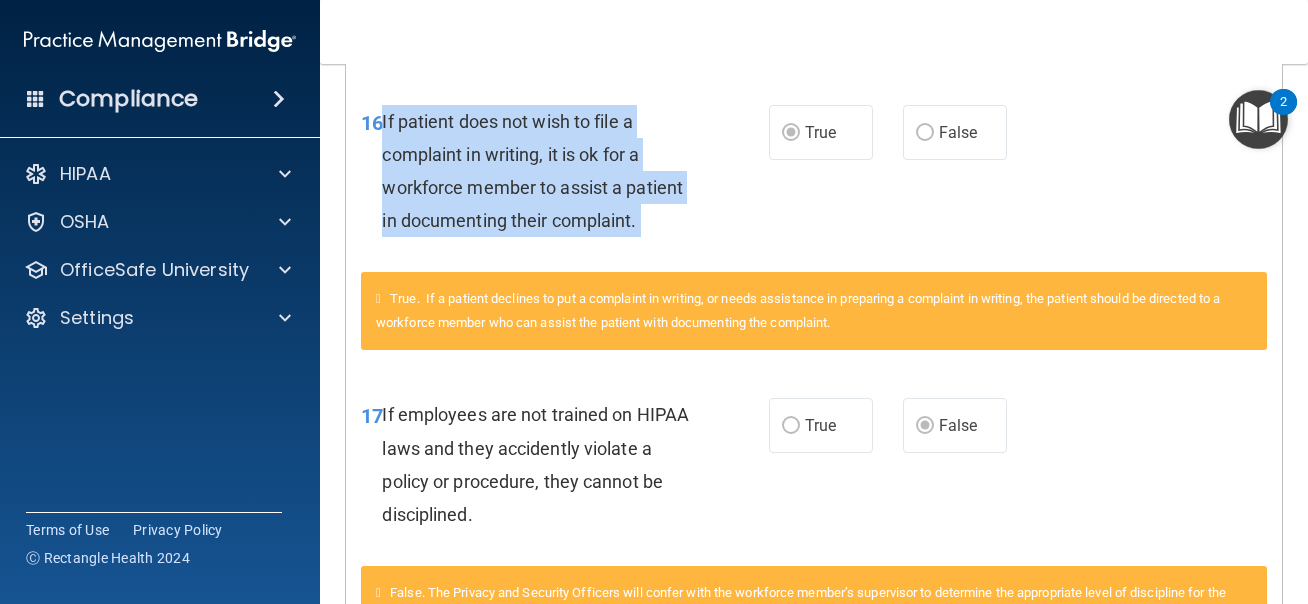 click on "16       If patient does not wish to file a complaint in writing, it is ok for a workforce member to assist a patient in documenting their complaint.                  True           False" at bounding box center (814, 176) 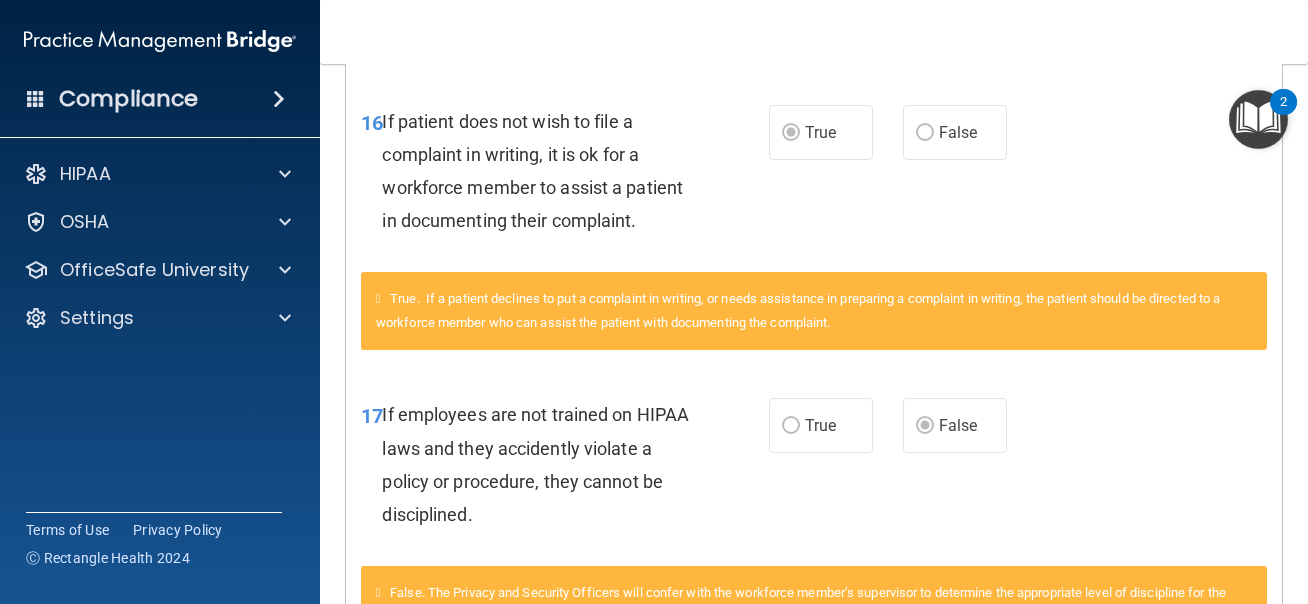 click on "16       If patient does not wish to file a complaint in writing, it is ok for a workforce member to assist a patient in documenting their complaint.                  True           False" at bounding box center [814, 176] 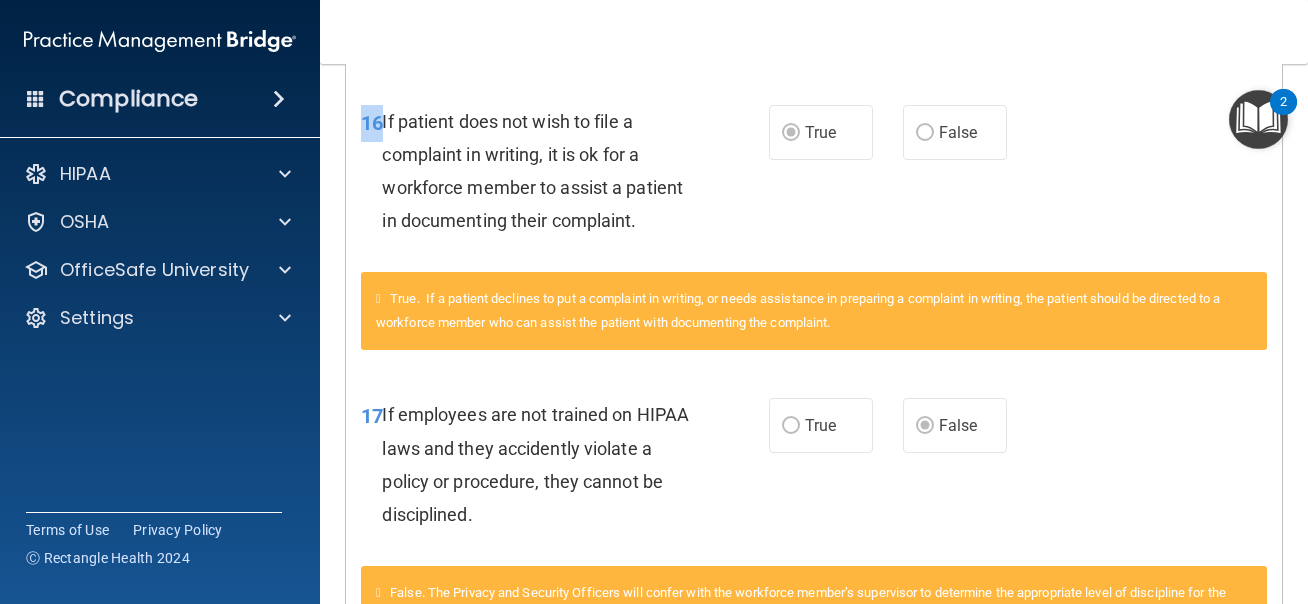 click on "16       If patient does not wish to file a complaint in writing, it is ok for a workforce member to assist a patient in documenting their complaint.                  True           False" at bounding box center [814, 176] 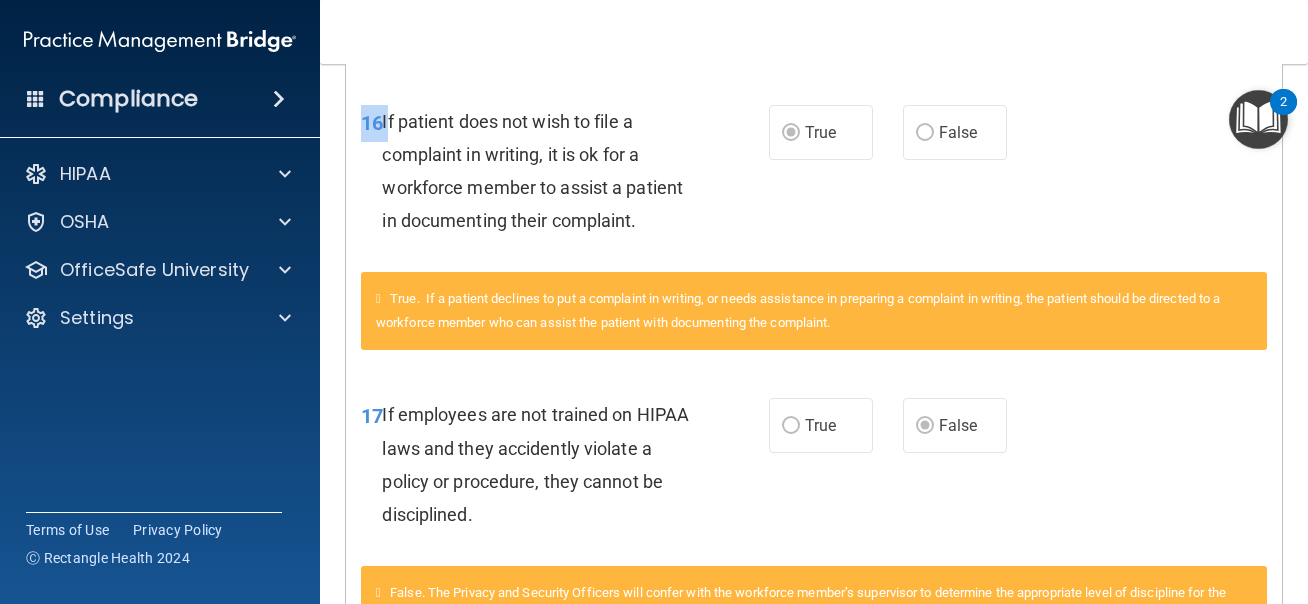 click on "16       If patient does not wish to file a complaint in writing, it is ok for a workforce member to assist a patient in documenting their complaint.                  True           False" at bounding box center [814, 176] 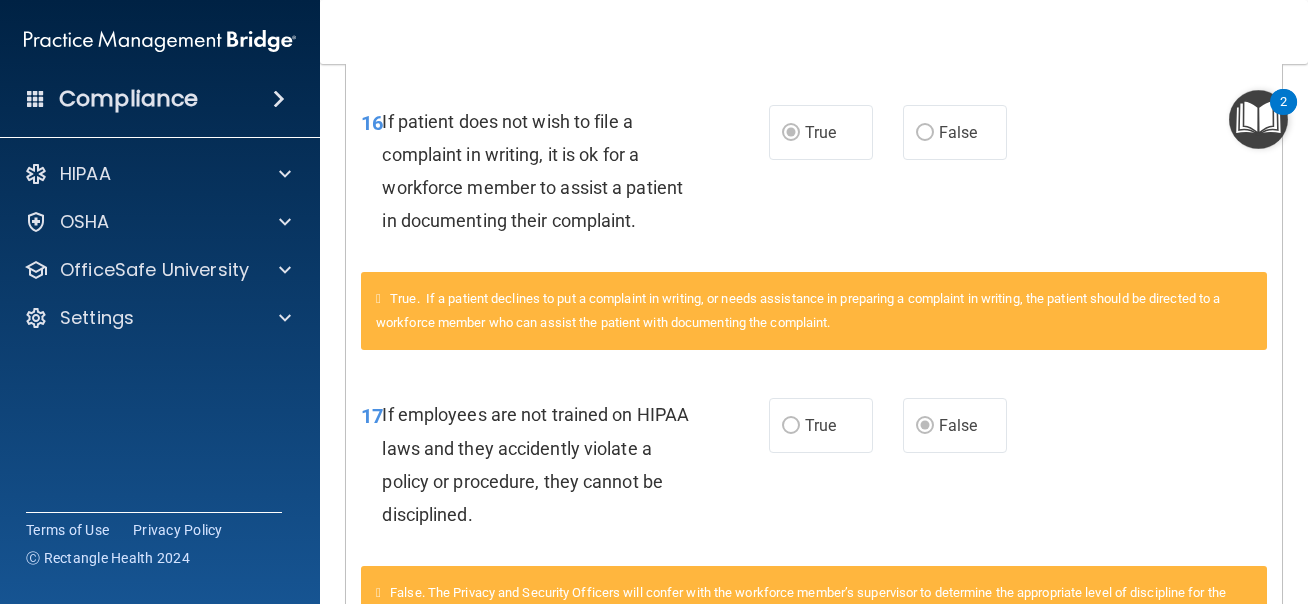 click on "If patient does not wish to file a complaint in writing, it is ok for a workforce member to assist a patient in documenting their complaint." at bounding box center [532, 171] 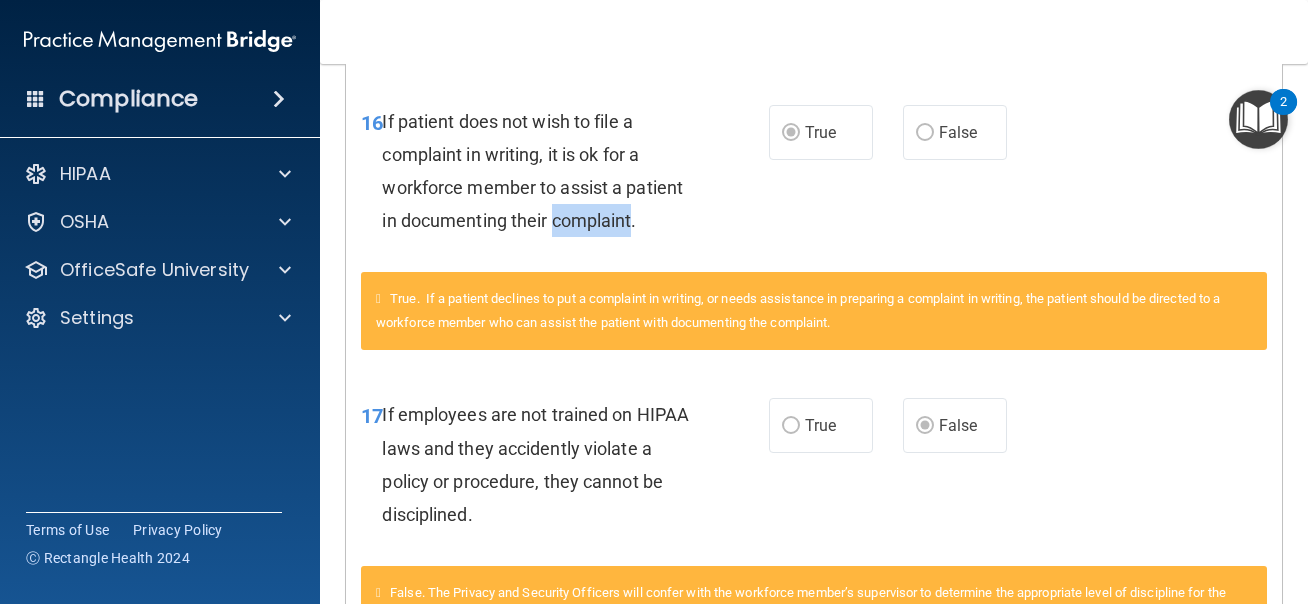 click on "If patient does not wish to file a complaint in writing, it is ok for a workforce member to assist a patient in documenting their complaint." at bounding box center (532, 171) 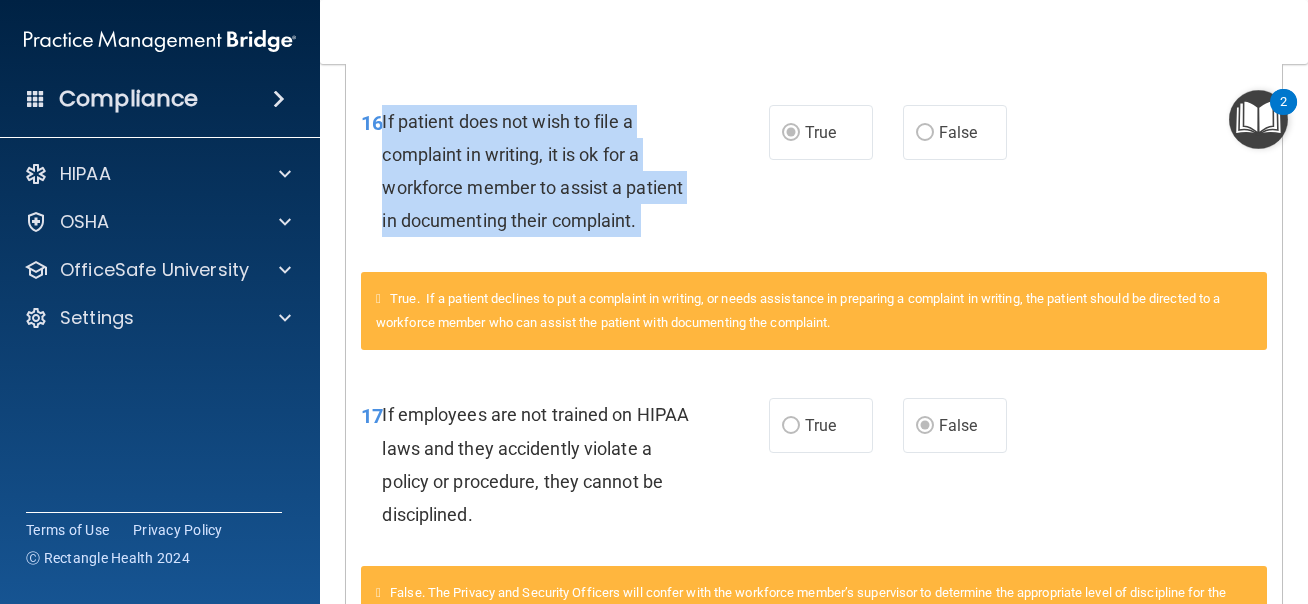 click on "If patient does not wish to file a complaint in writing, it is ok for a workforce member to assist a patient in documenting their complaint." at bounding box center [532, 171] 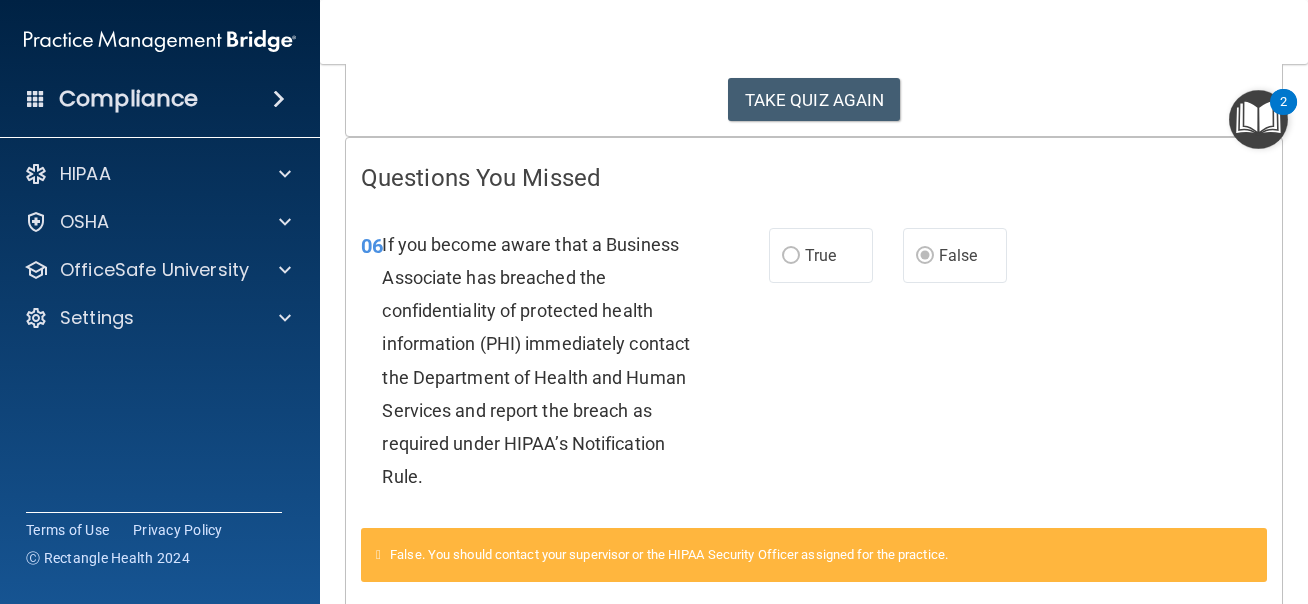 scroll, scrollTop: 0, scrollLeft: 0, axis: both 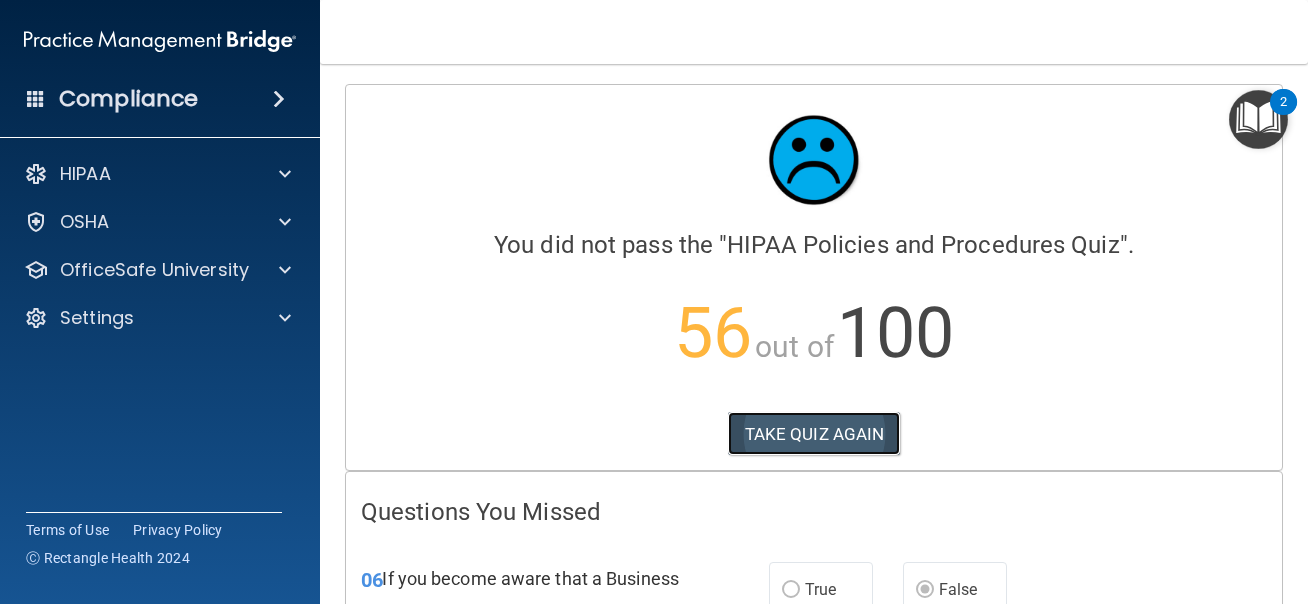 click on "TAKE QUIZ AGAIN" at bounding box center (814, 434) 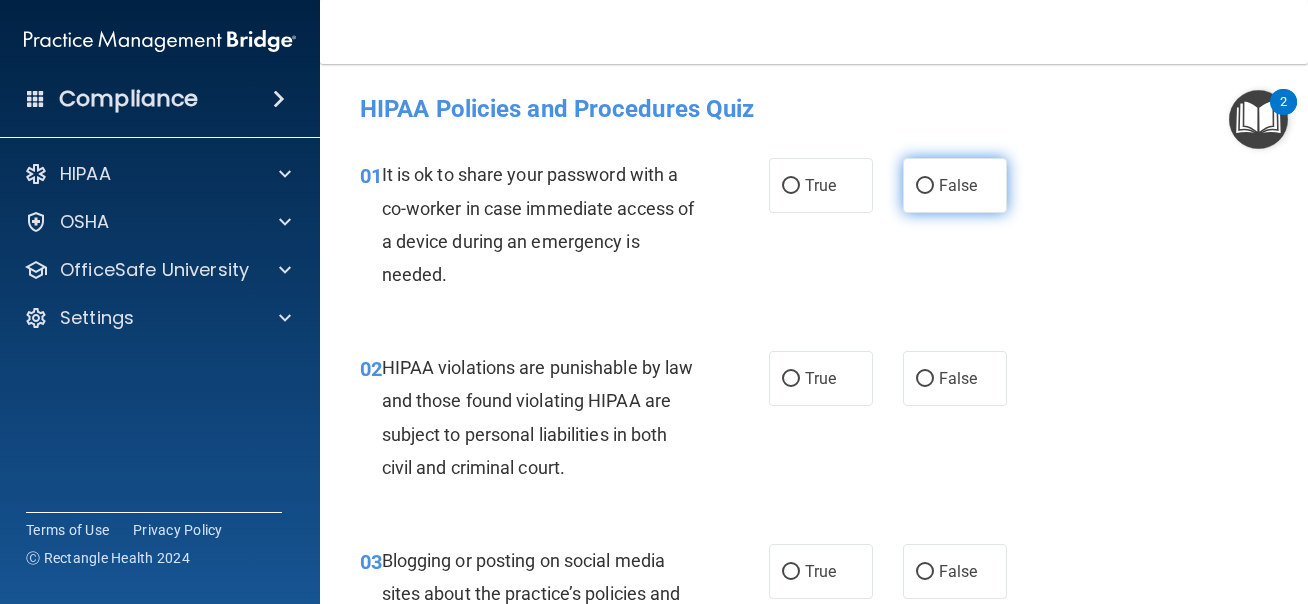 click on "False" at bounding box center [925, 186] 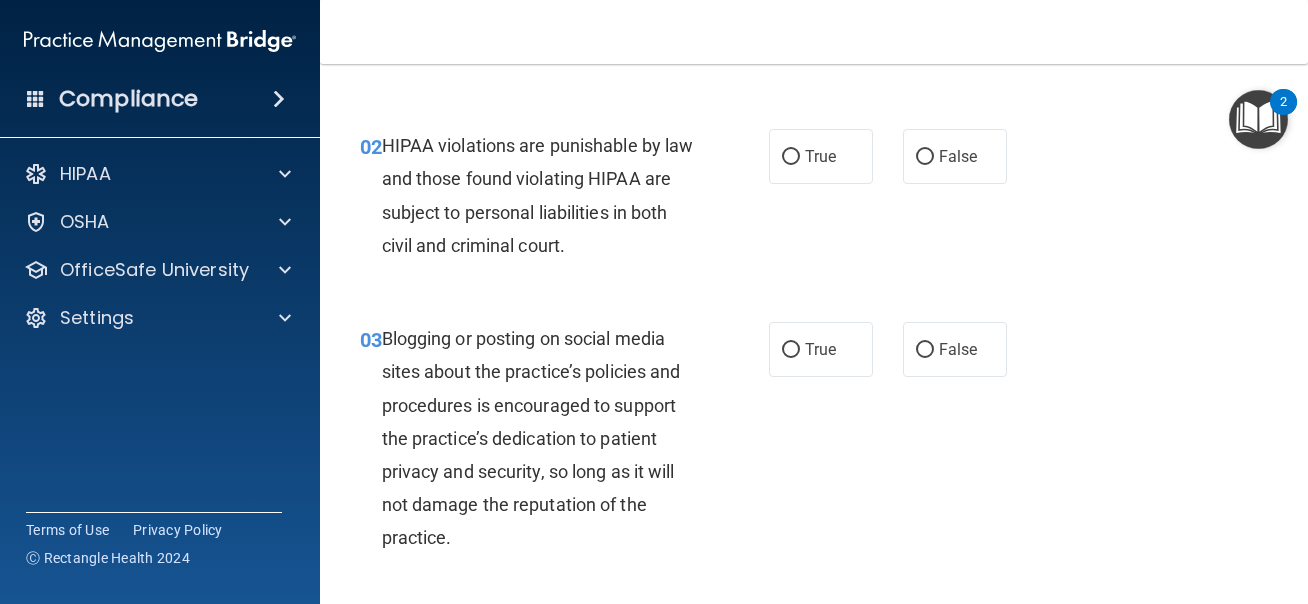 scroll, scrollTop: 225, scrollLeft: 0, axis: vertical 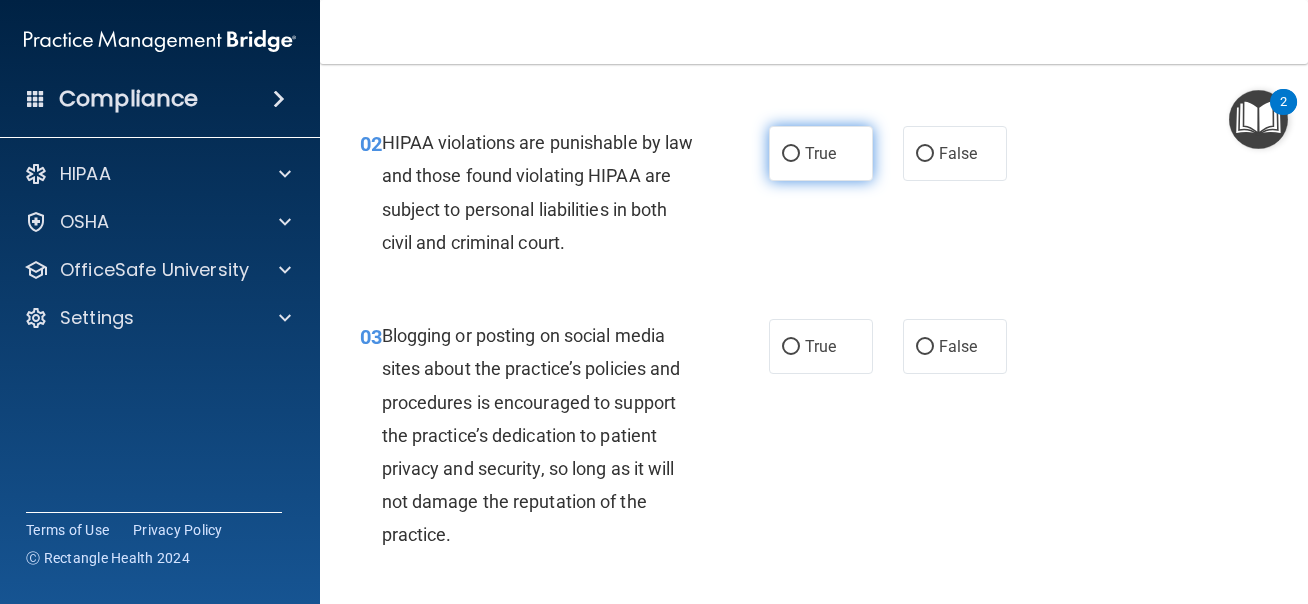 click on "True" at bounding box center (820, 153) 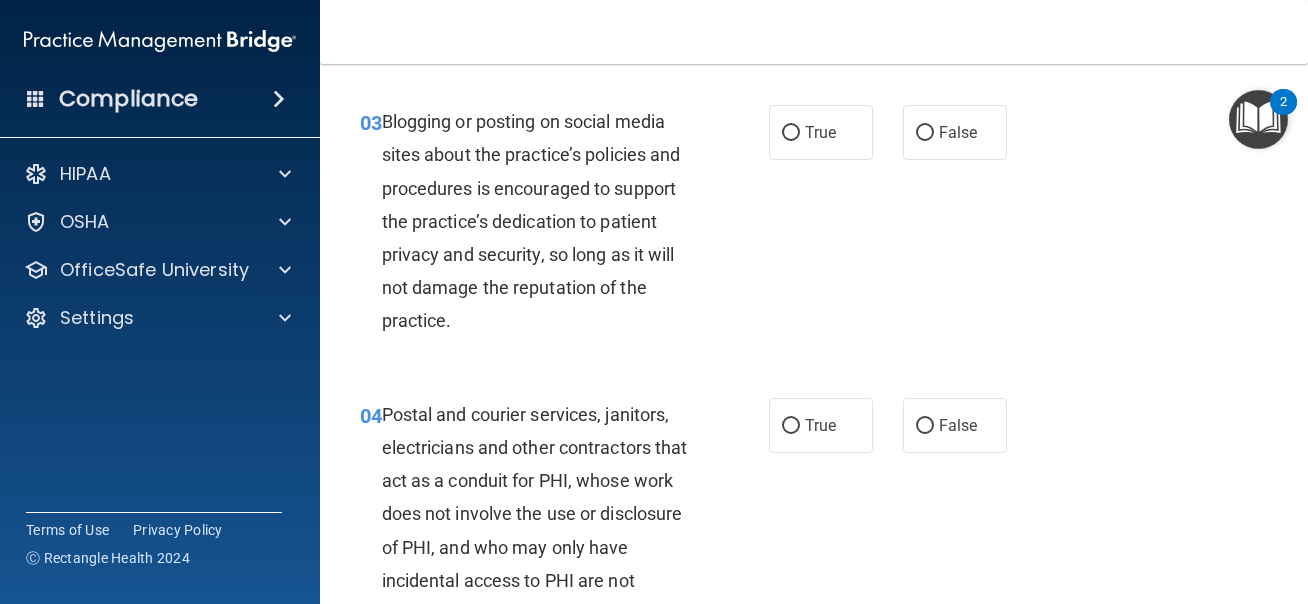 scroll, scrollTop: 440, scrollLeft: 0, axis: vertical 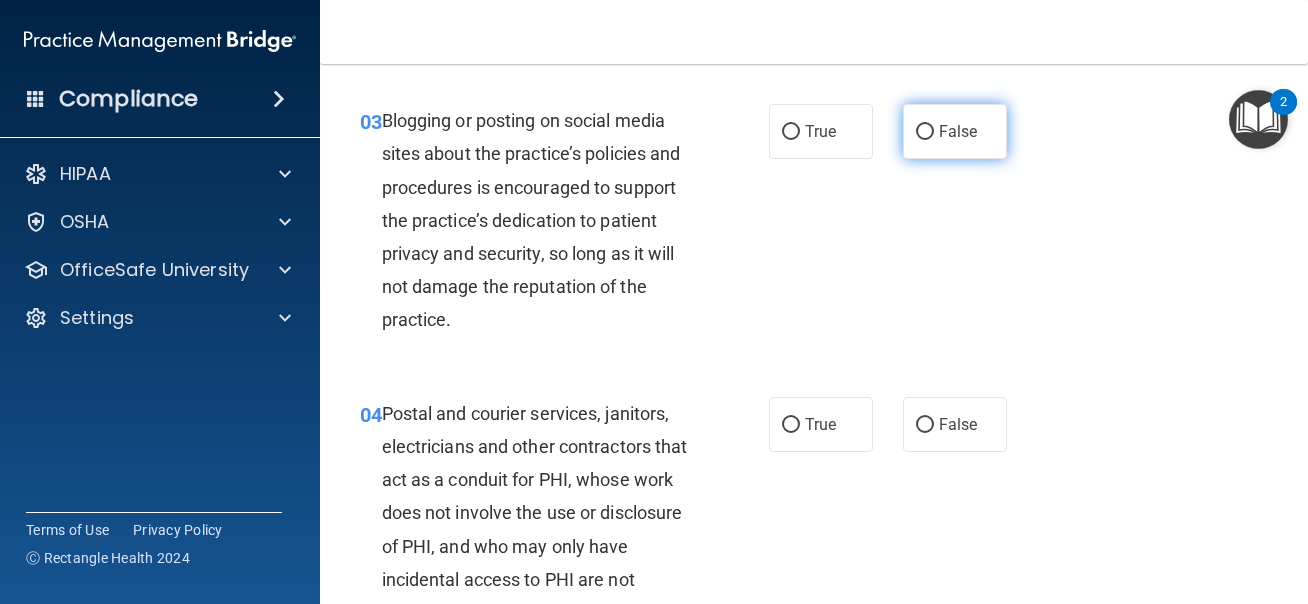 click on "False" at bounding box center (955, 131) 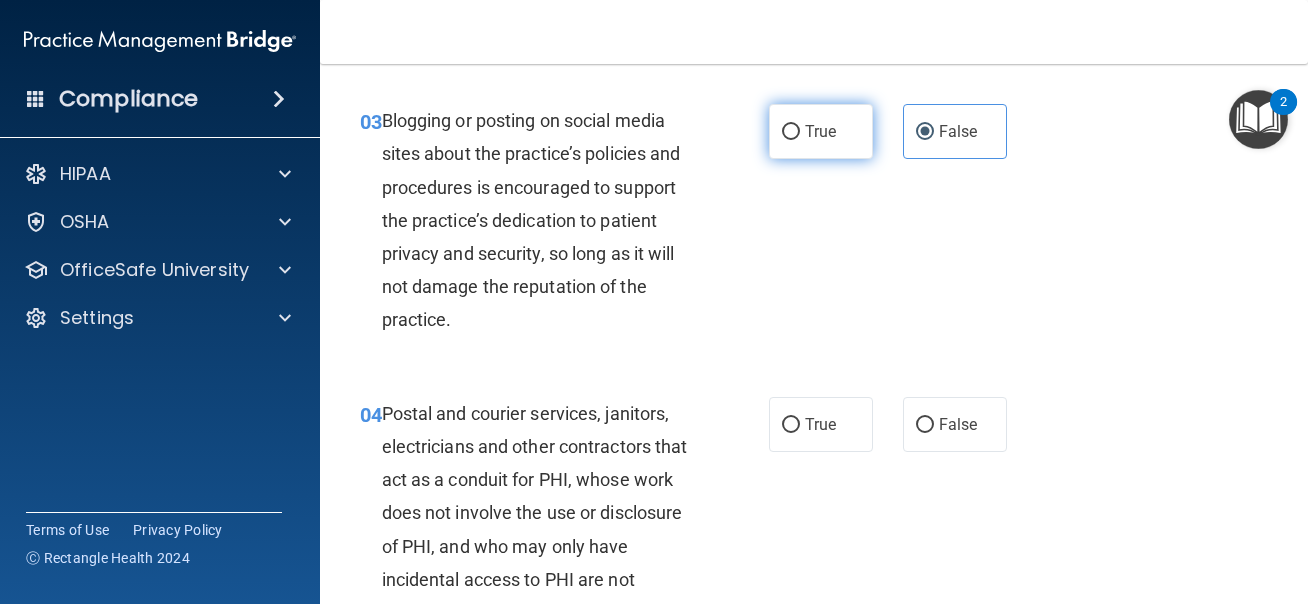 click on "True" at bounding box center (821, 131) 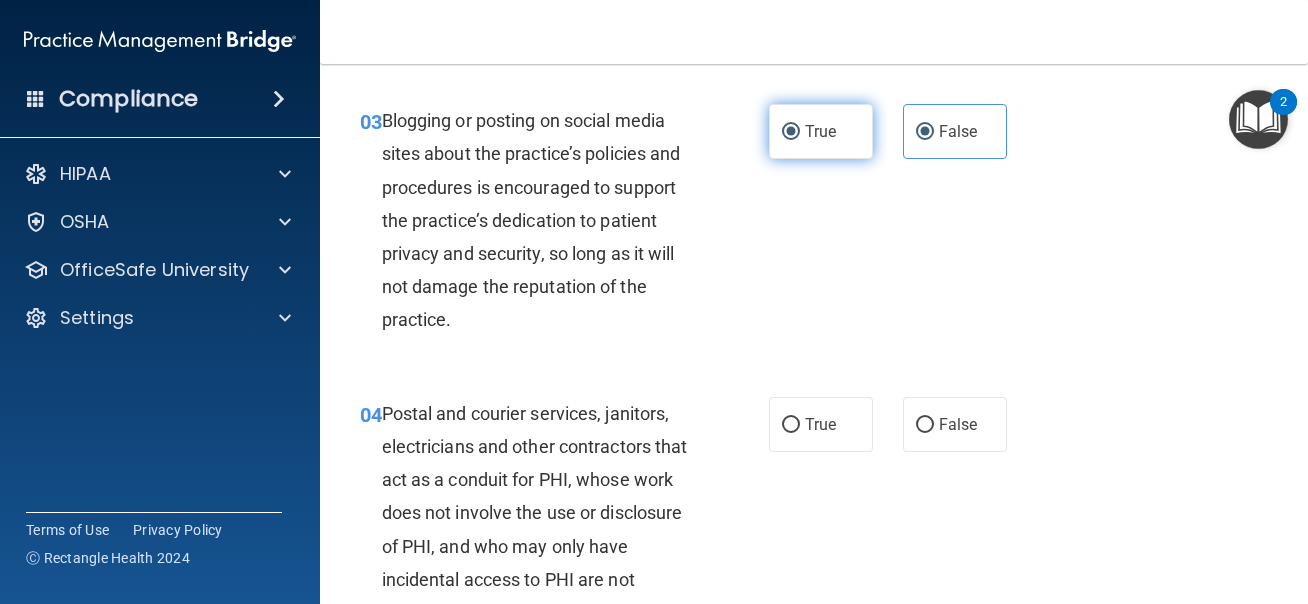 radio on "false" 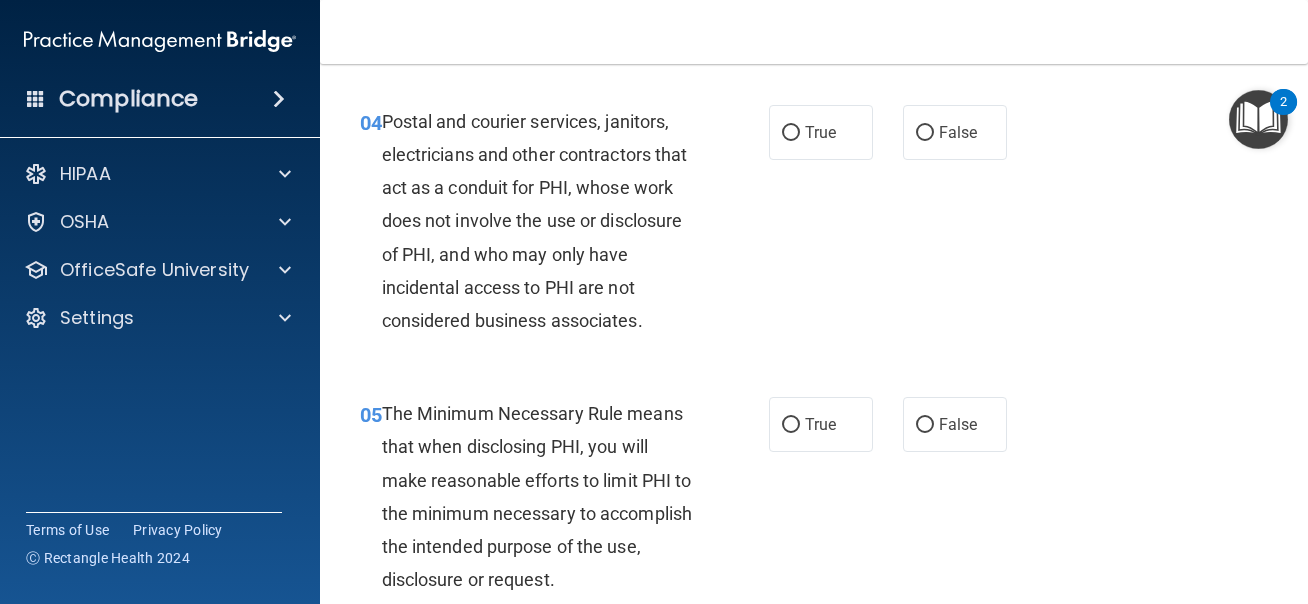 scroll, scrollTop: 733, scrollLeft: 0, axis: vertical 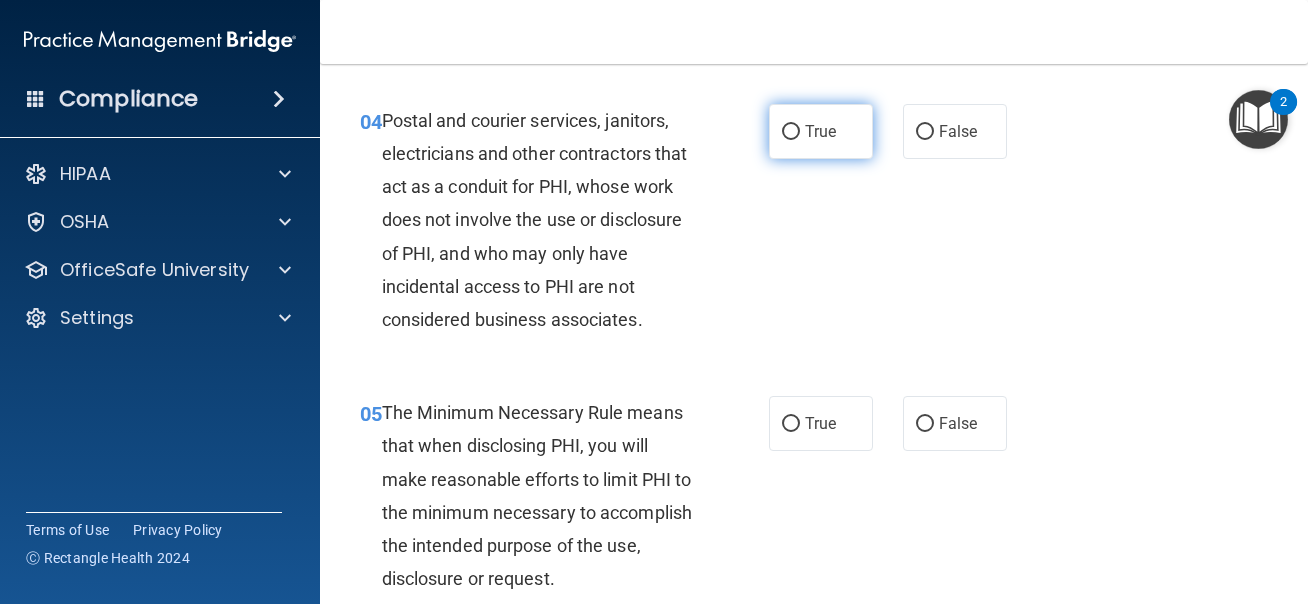 click on "True" at bounding box center (821, 131) 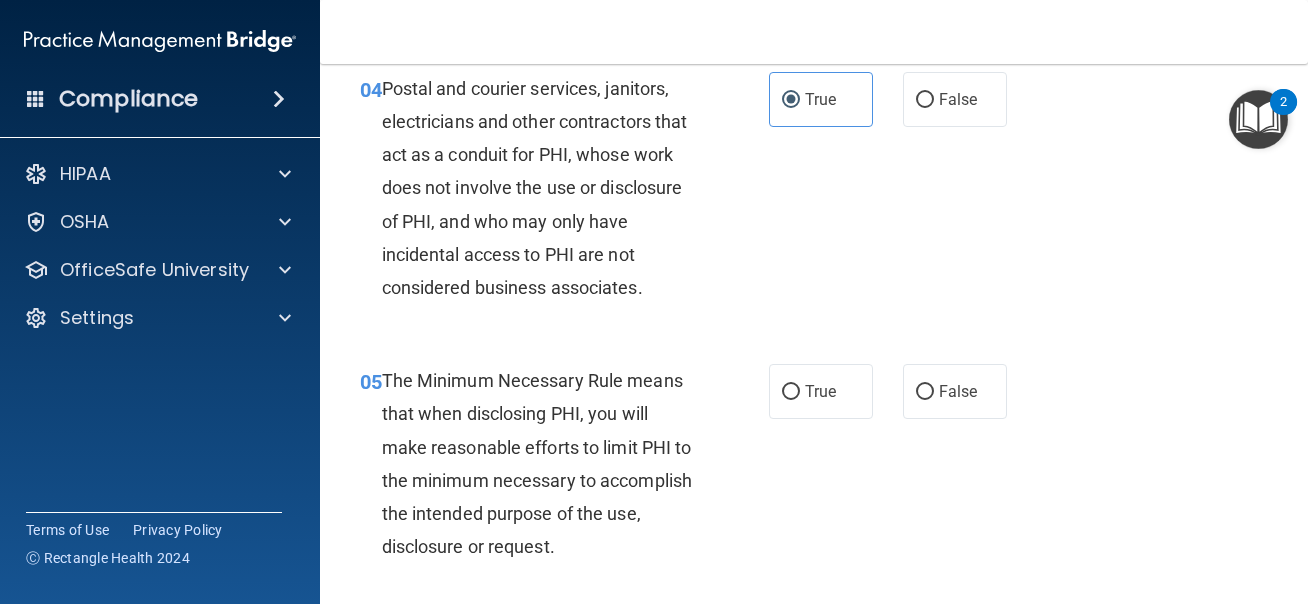 scroll, scrollTop: 769, scrollLeft: 0, axis: vertical 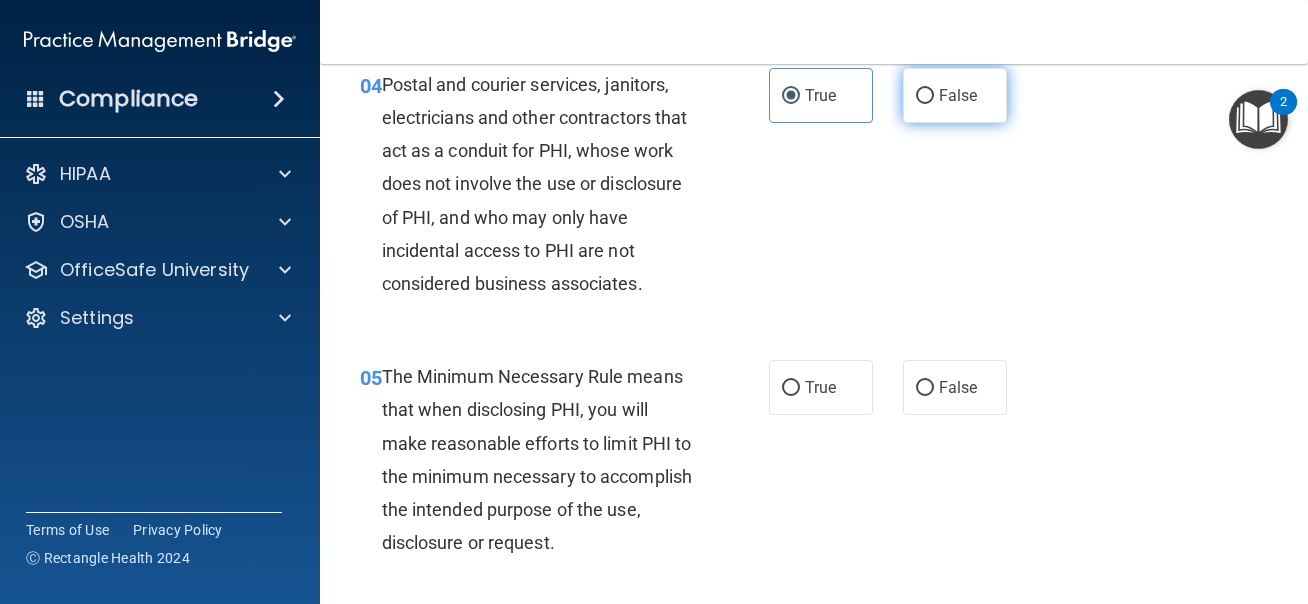 click on "False" at bounding box center (955, 95) 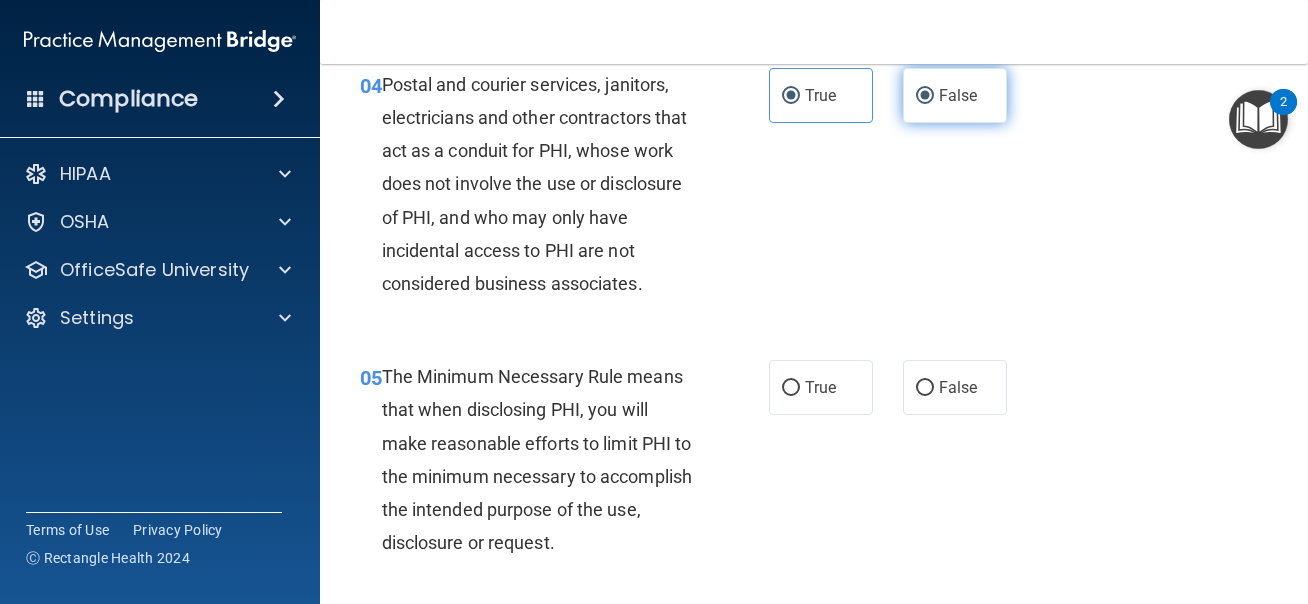 radio on "false" 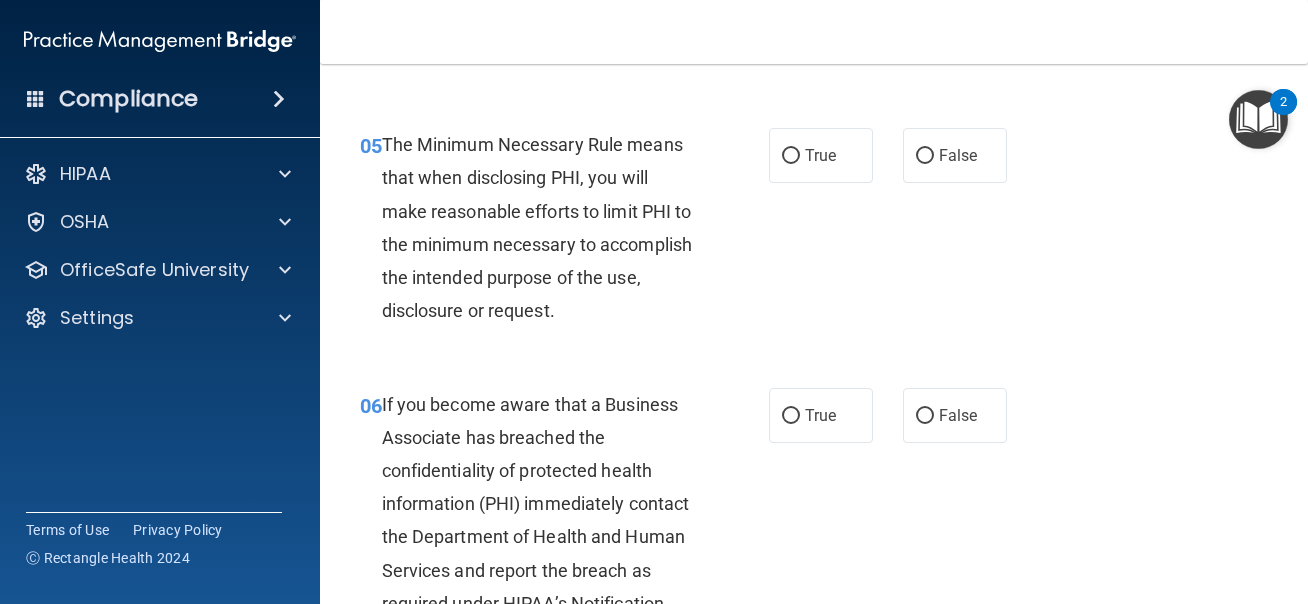 scroll, scrollTop: 1002, scrollLeft: 0, axis: vertical 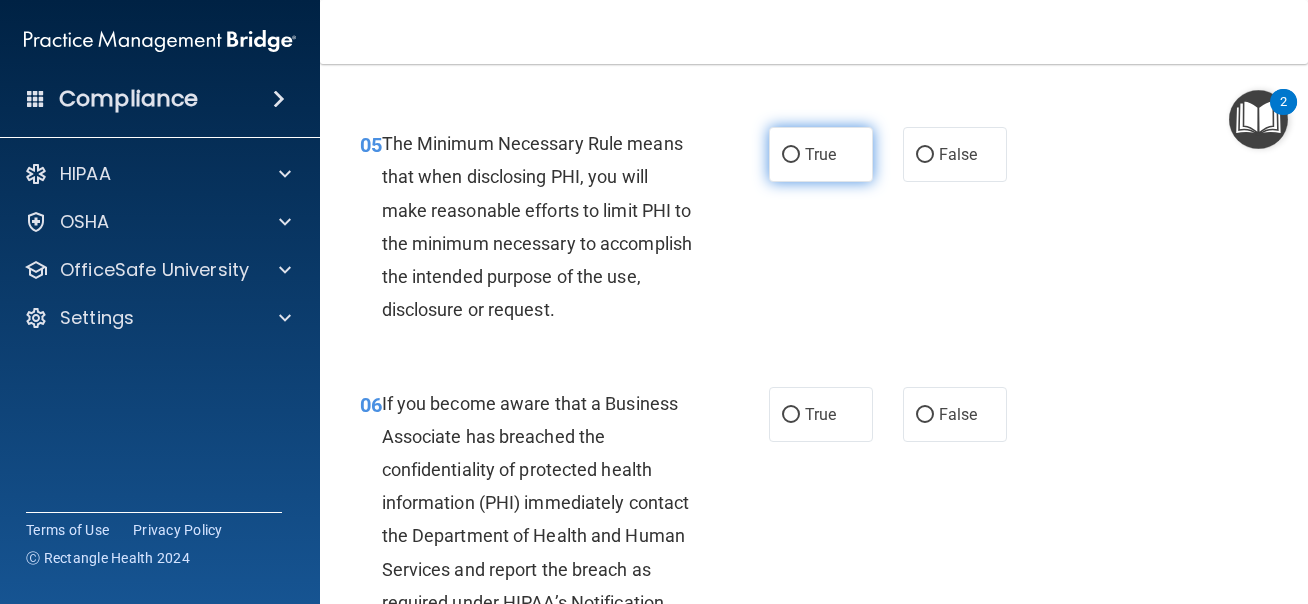click on "True" at bounding box center (821, 154) 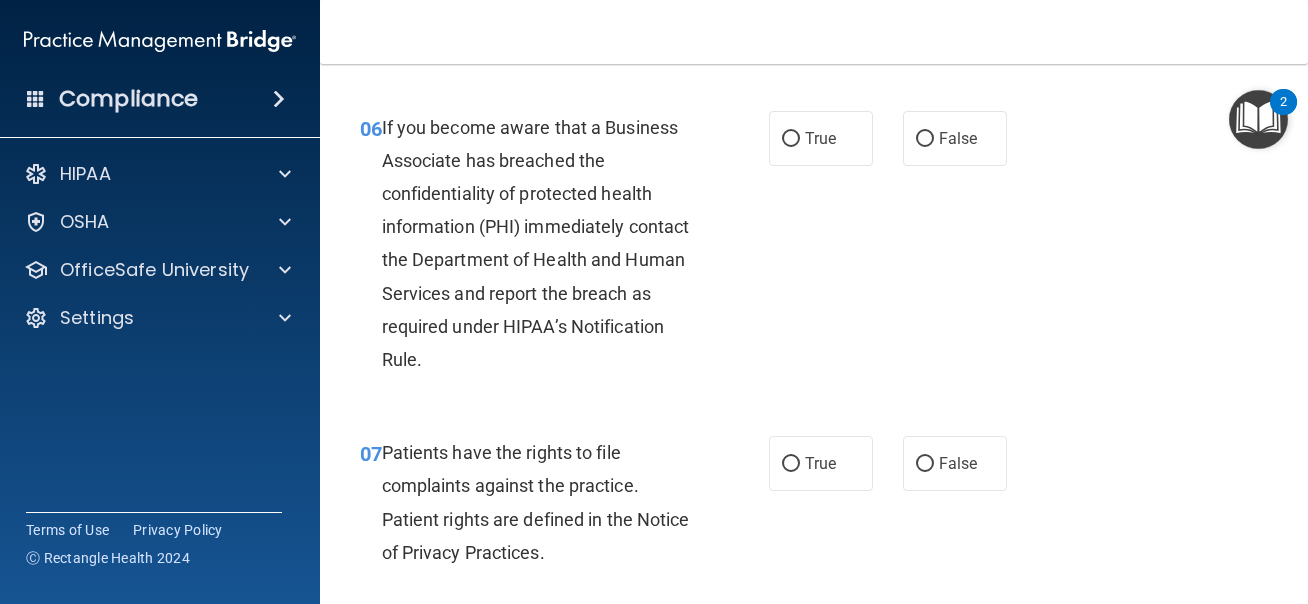 scroll, scrollTop: 1288, scrollLeft: 0, axis: vertical 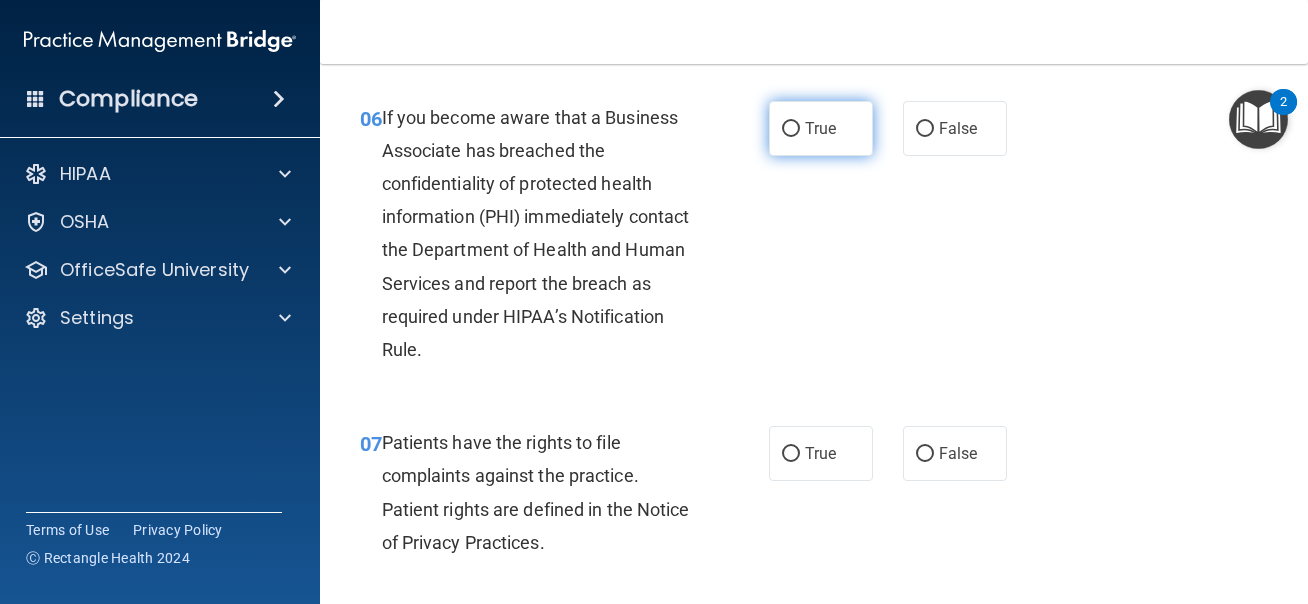 click on "True" at bounding box center (821, 128) 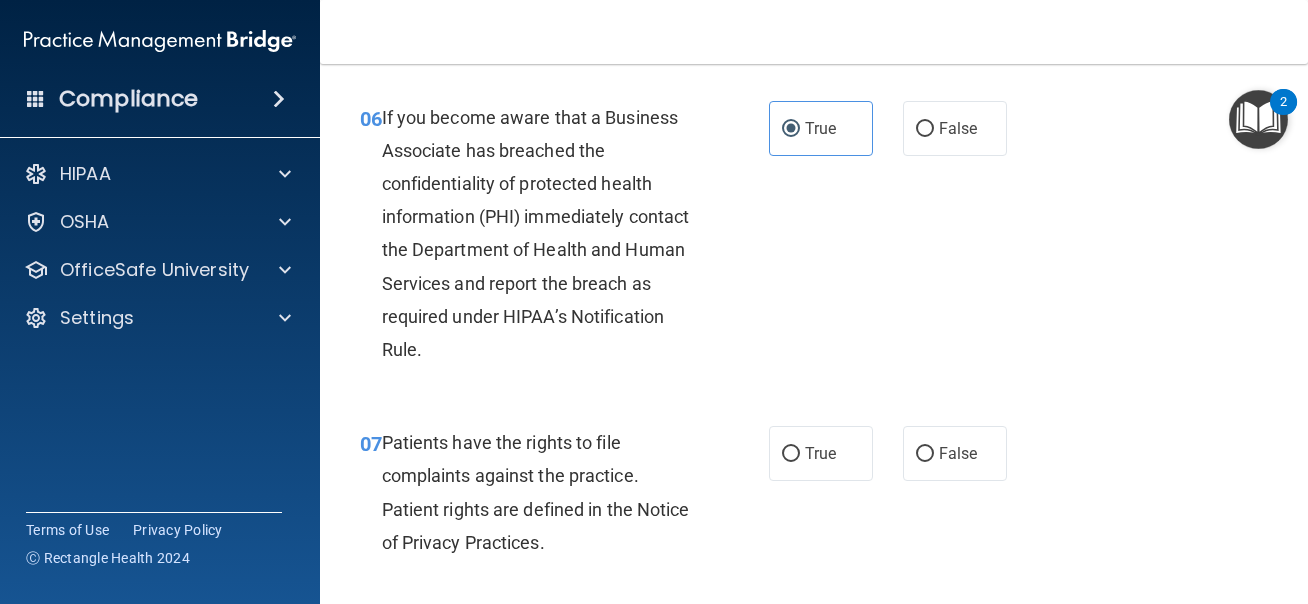 click on "06       If you become aware that a Business Associate has breached the confidentiality of protected health information (PHI) immediately contact the Department of Health and Human Services and report the breach as required under HIPAA’s Notification Rule.                  True           False" at bounding box center (814, 239) 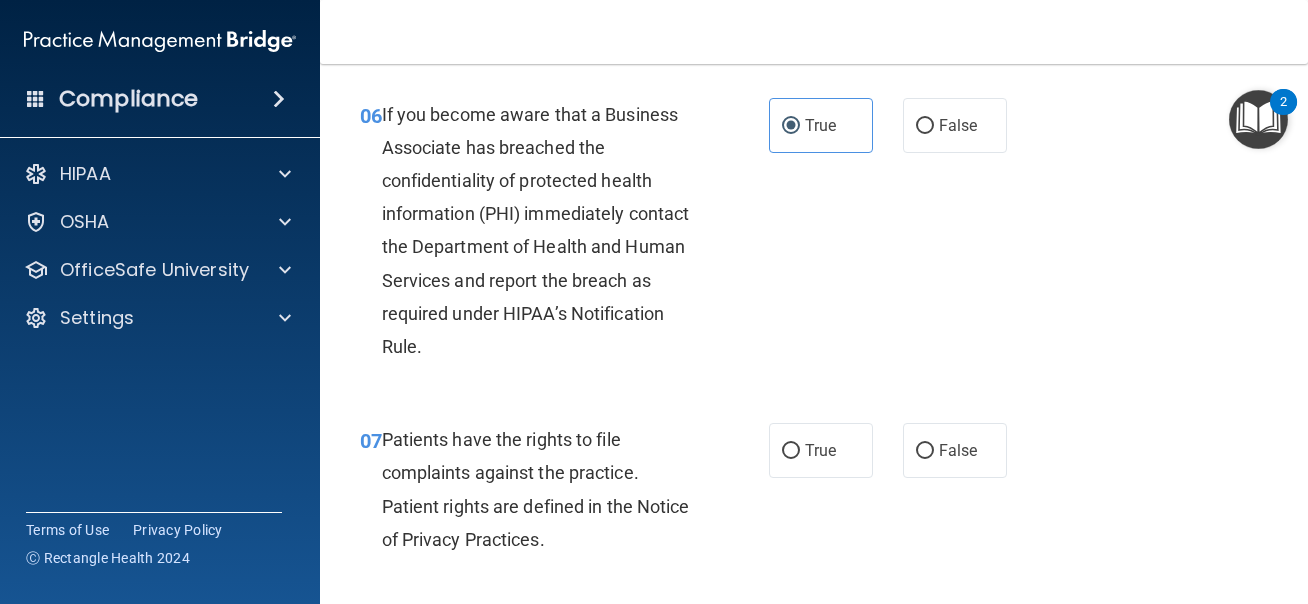 scroll, scrollTop: 1273, scrollLeft: 0, axis: vertical 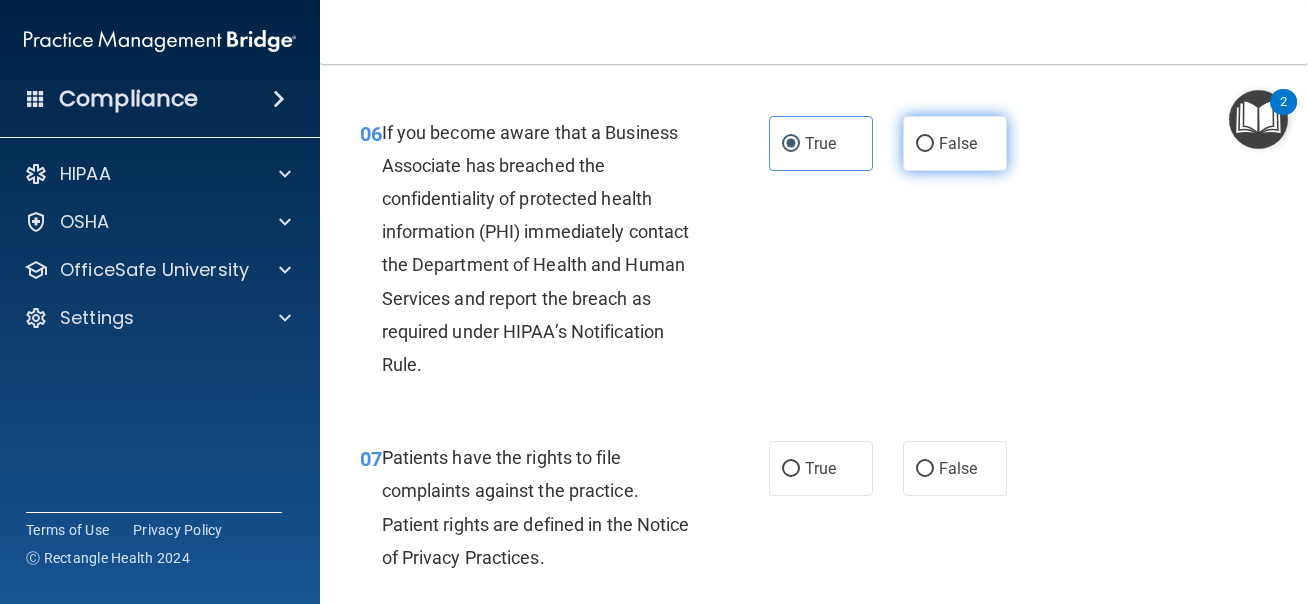 click on "False" at bounding box center [925, 144] 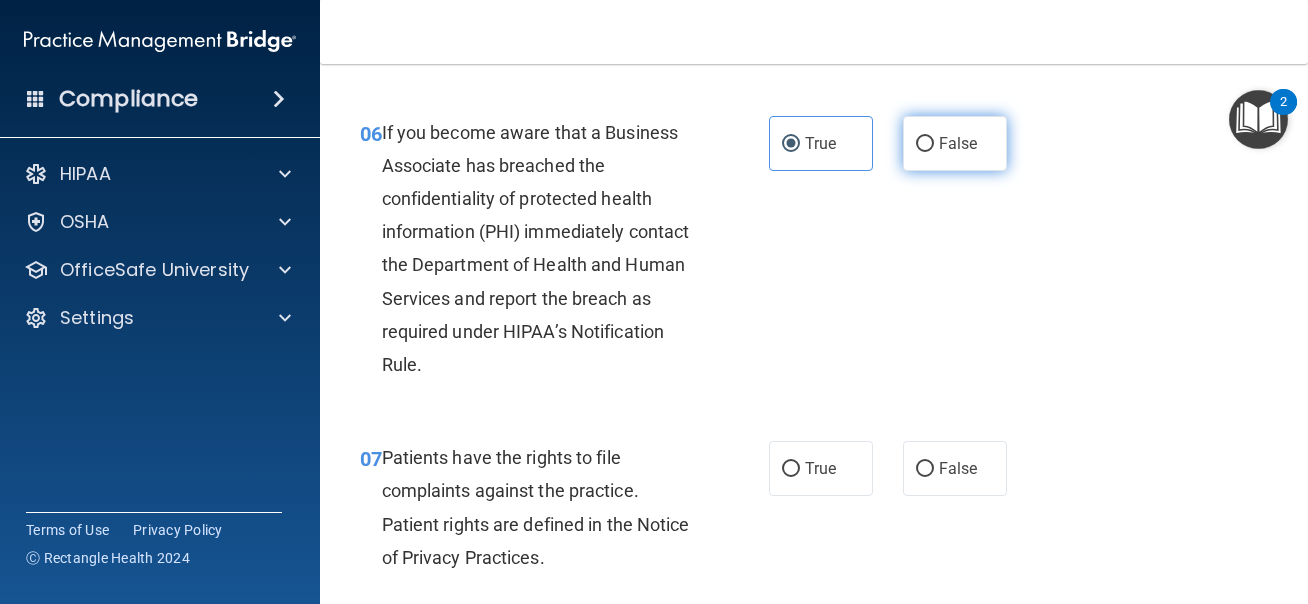 radio on "true" 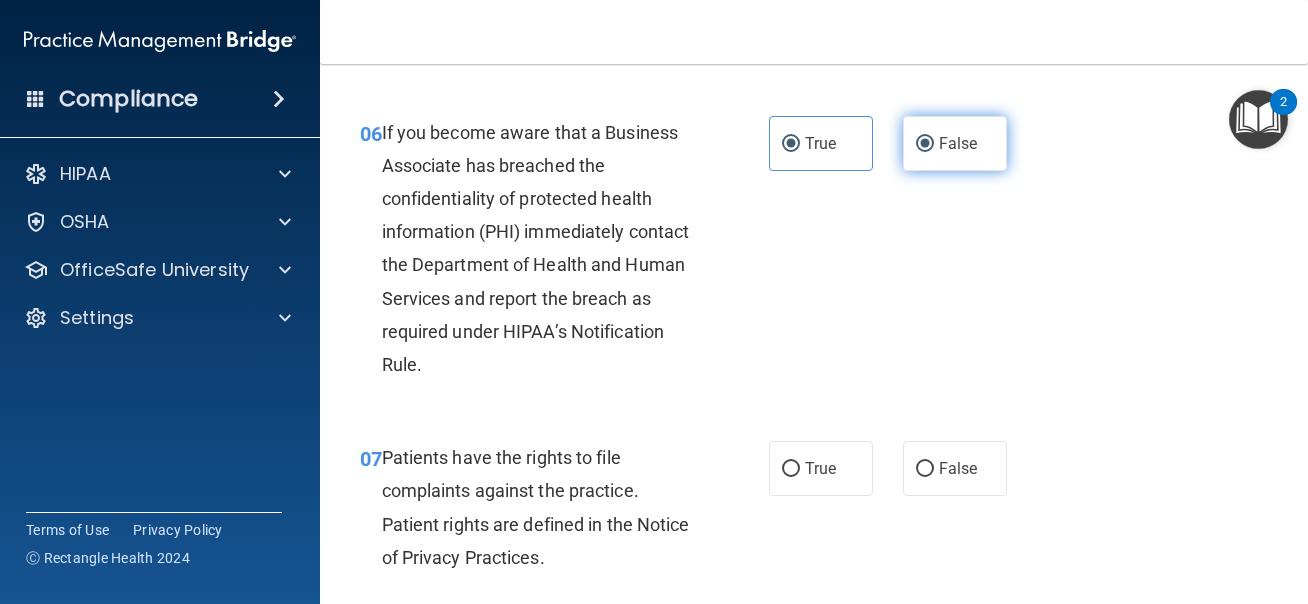 radio on "false" 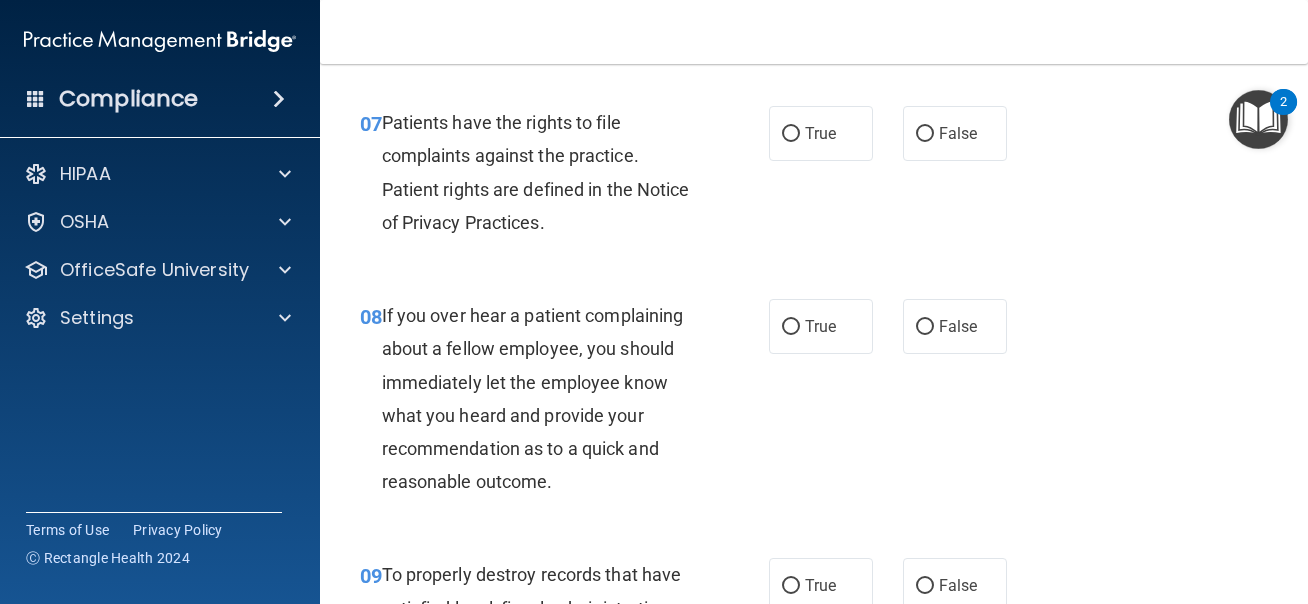 scroll, scrollTop: 1609, scrollLeft: 0, axis: vertical 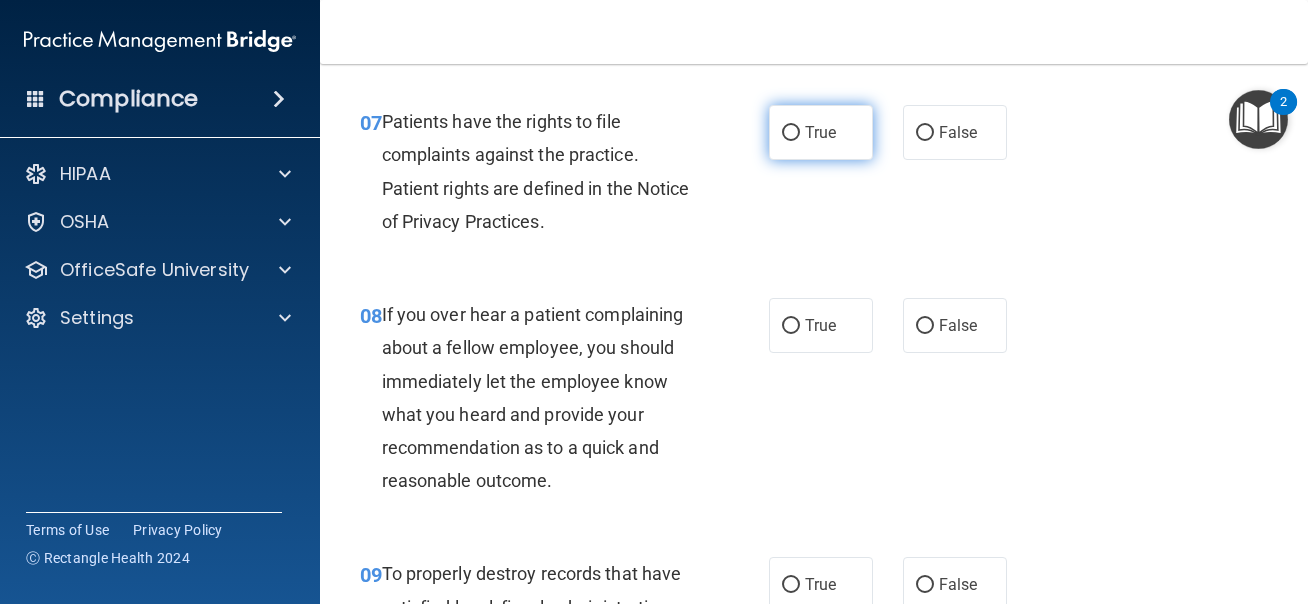 click on "True" at bounding box center (821, 132) 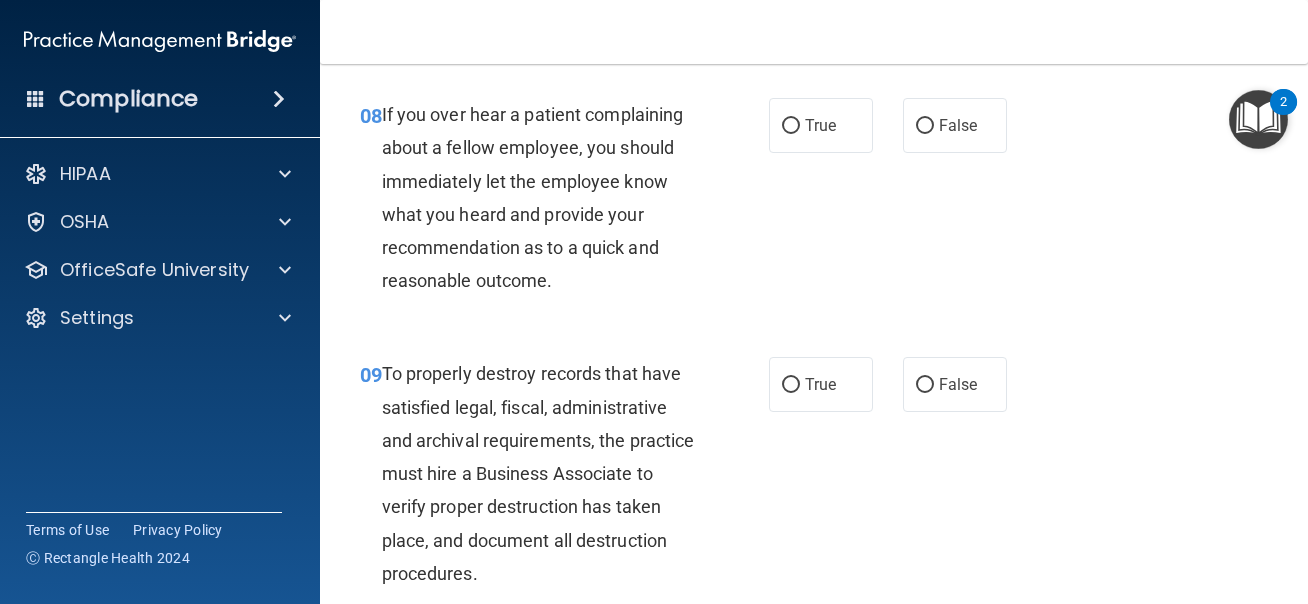 scroll, scrollTop: 1819, scrollLeft: 0, axis: vertical 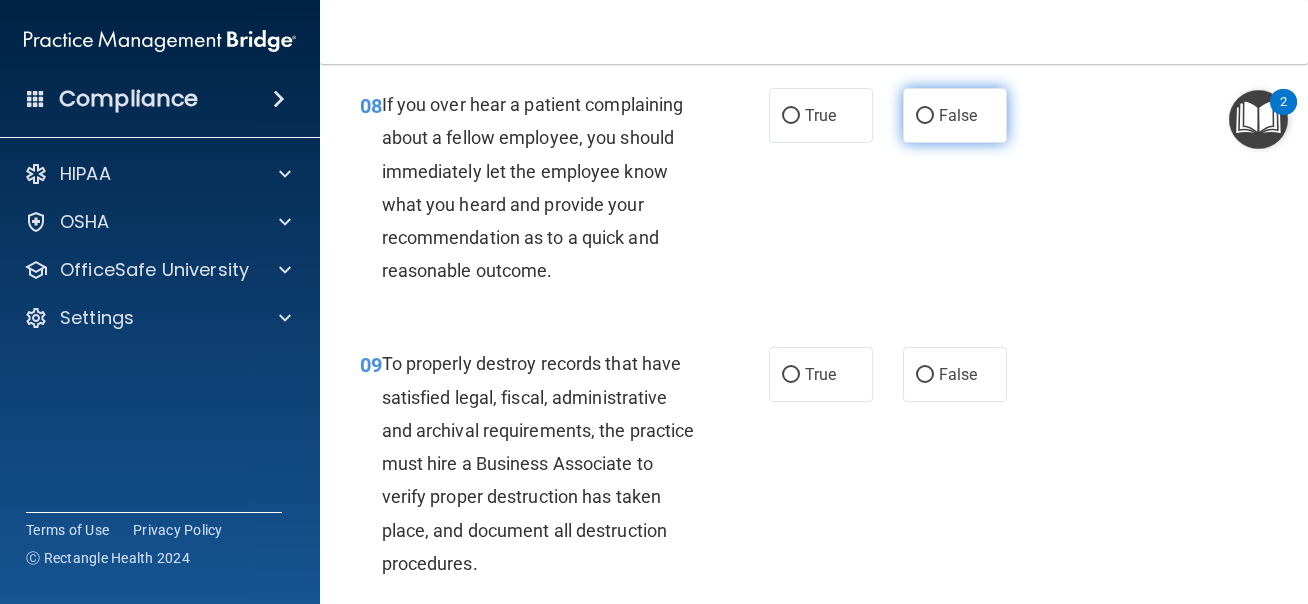 click on "False" at bounding box center [955, 115] 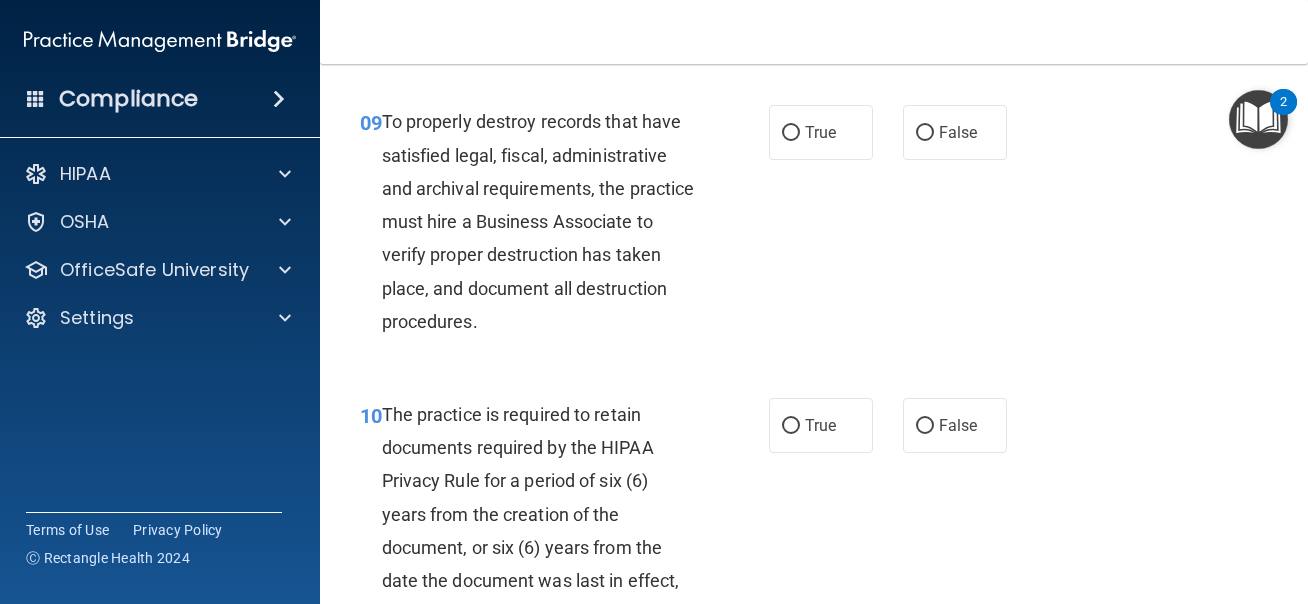 scroll, scrollTop: 2067, scrollLeft: 0, axis: vertical 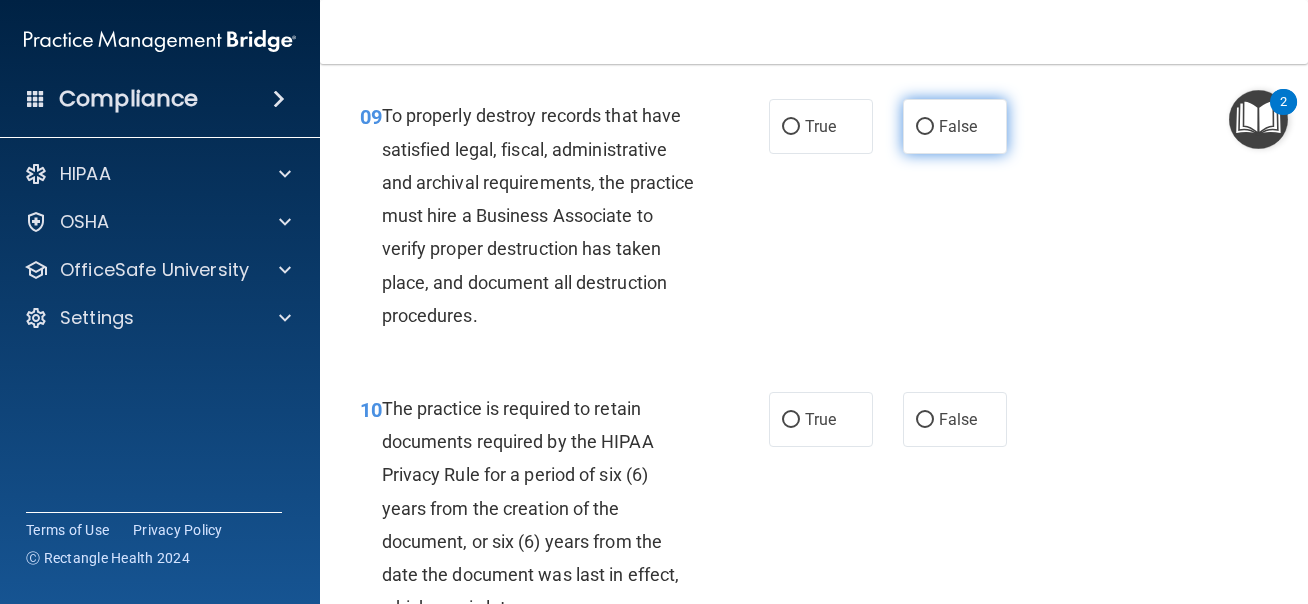 click on "False" at bounding box center [955, 126] 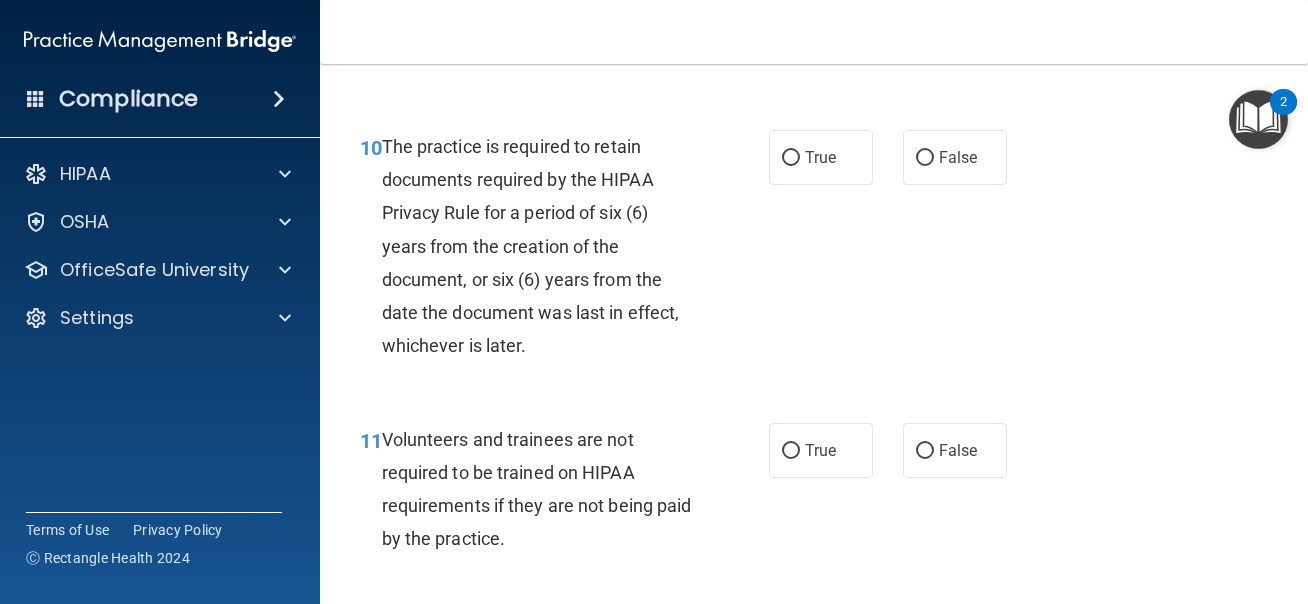scroll, scrollTop: 2333, scrollLeft: 0, axis: vertical 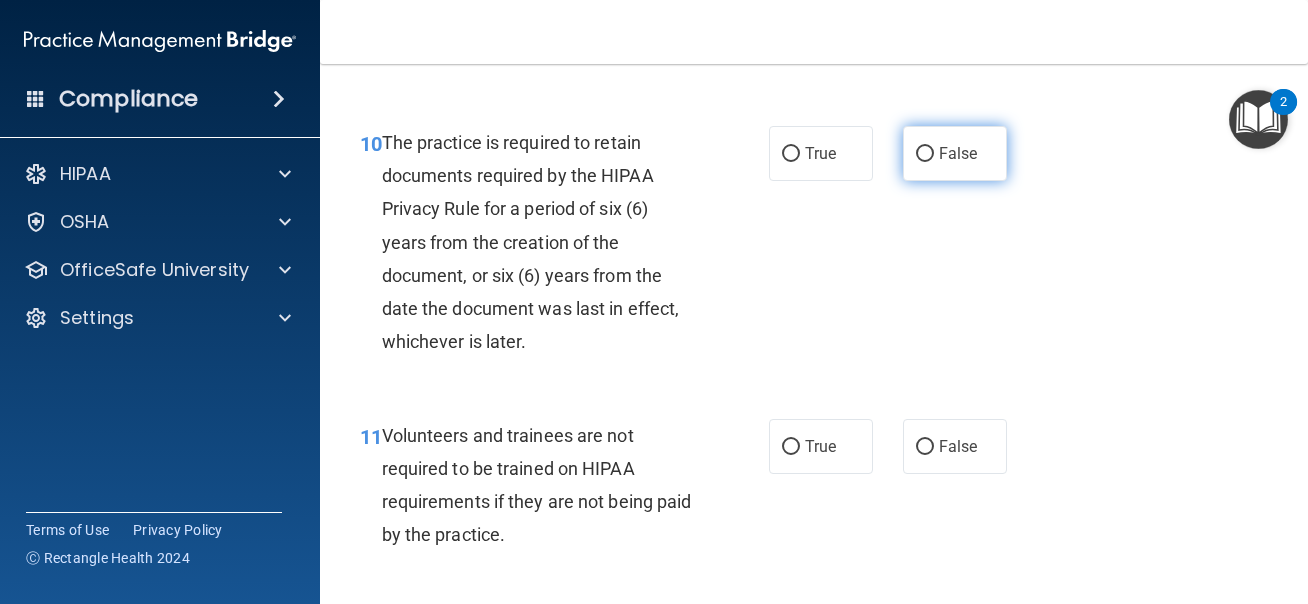 click on "False" at bounding box center (958, 153) 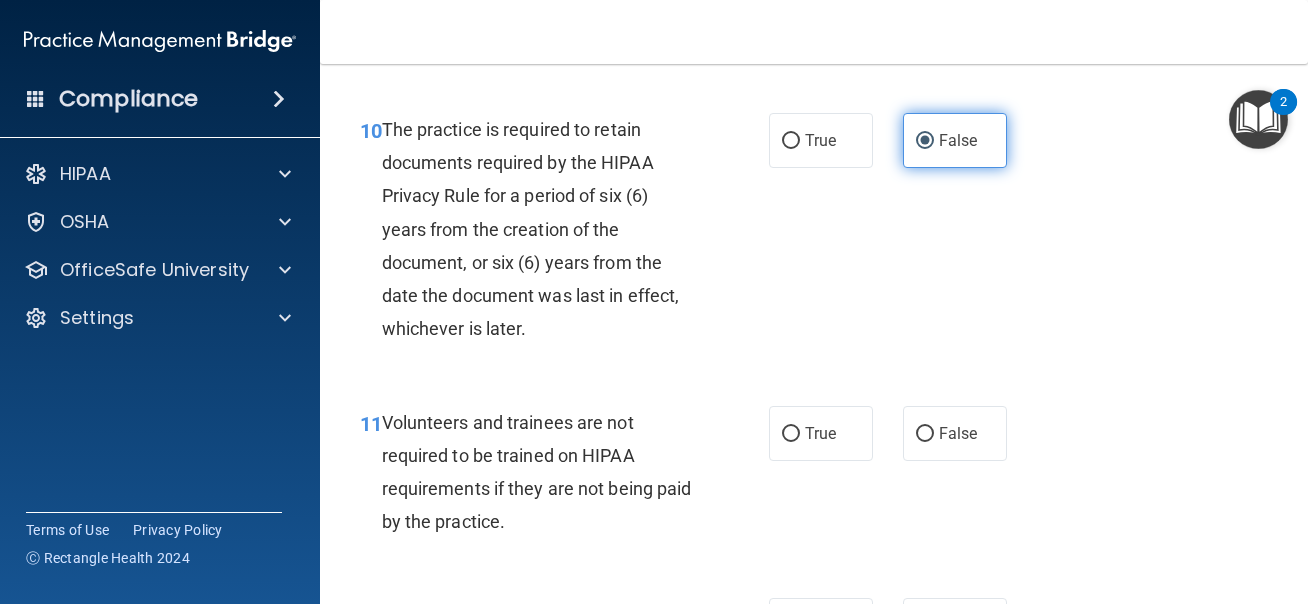 scroll, scrollTop: 2343, scrollLeft: 0, axis: vertical 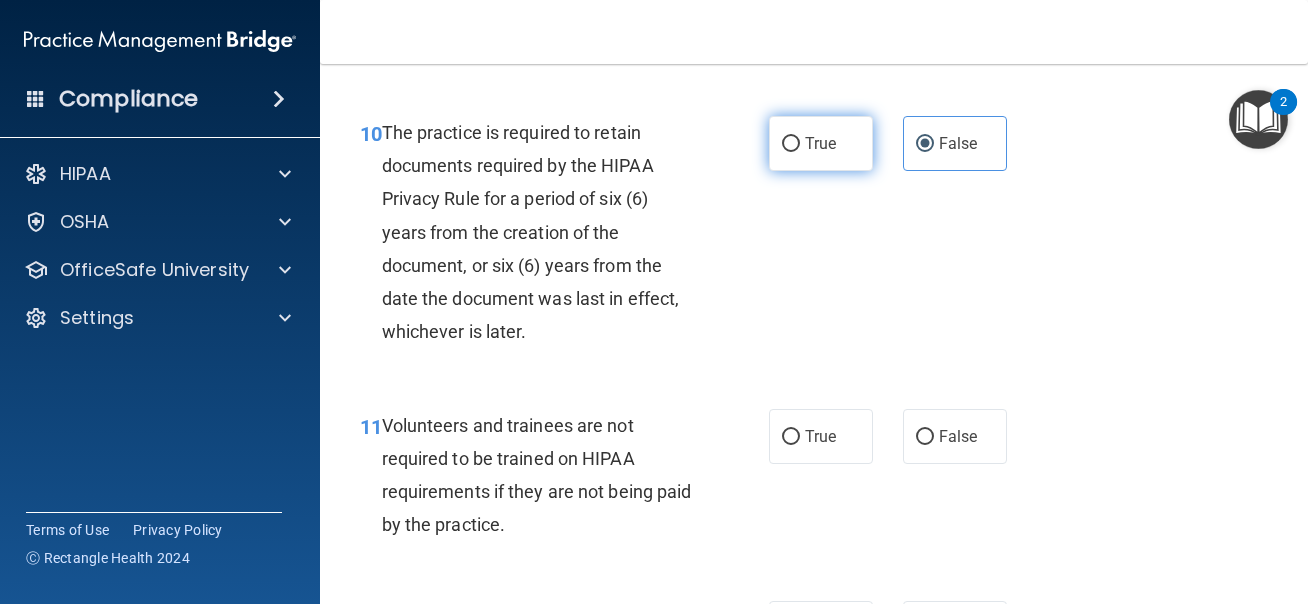 click on "True" at bounding box center (821, 143) 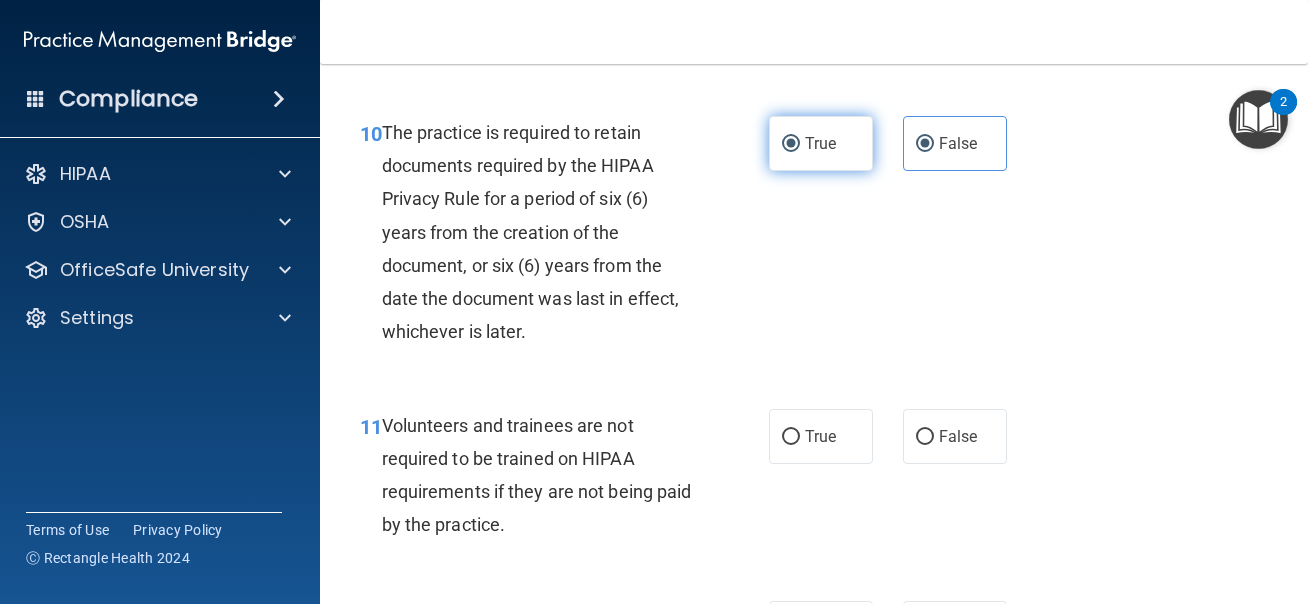 radio on "false" 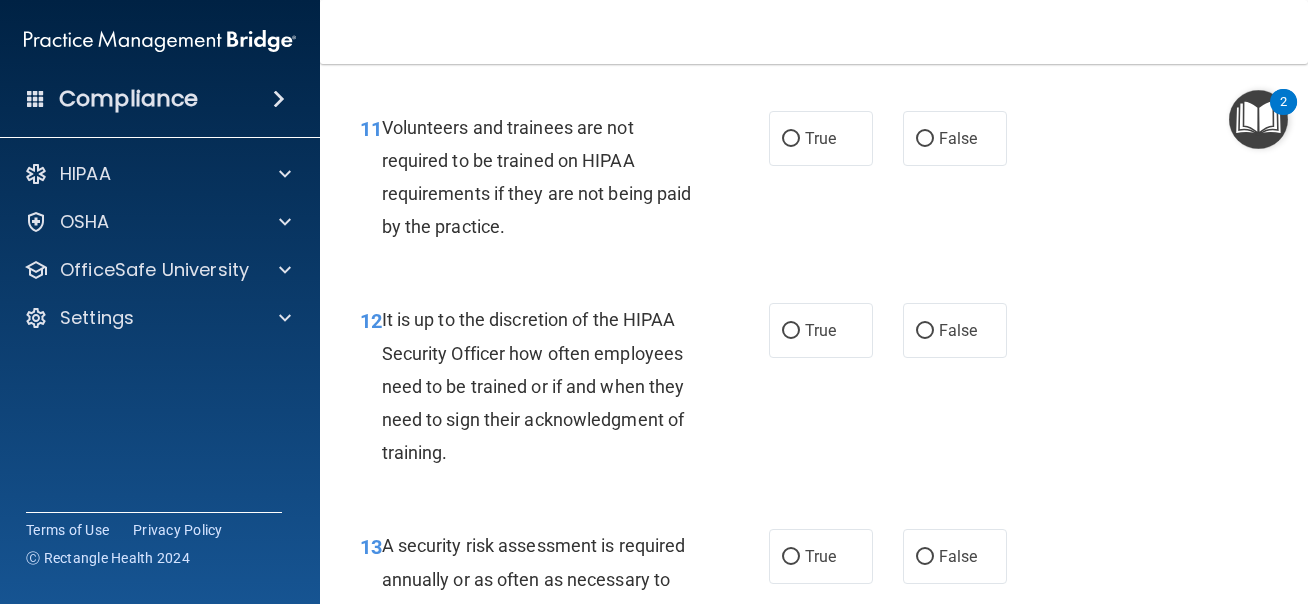 scroll, scrollTop: 2646, scrollLeft: 0, axis: vertical 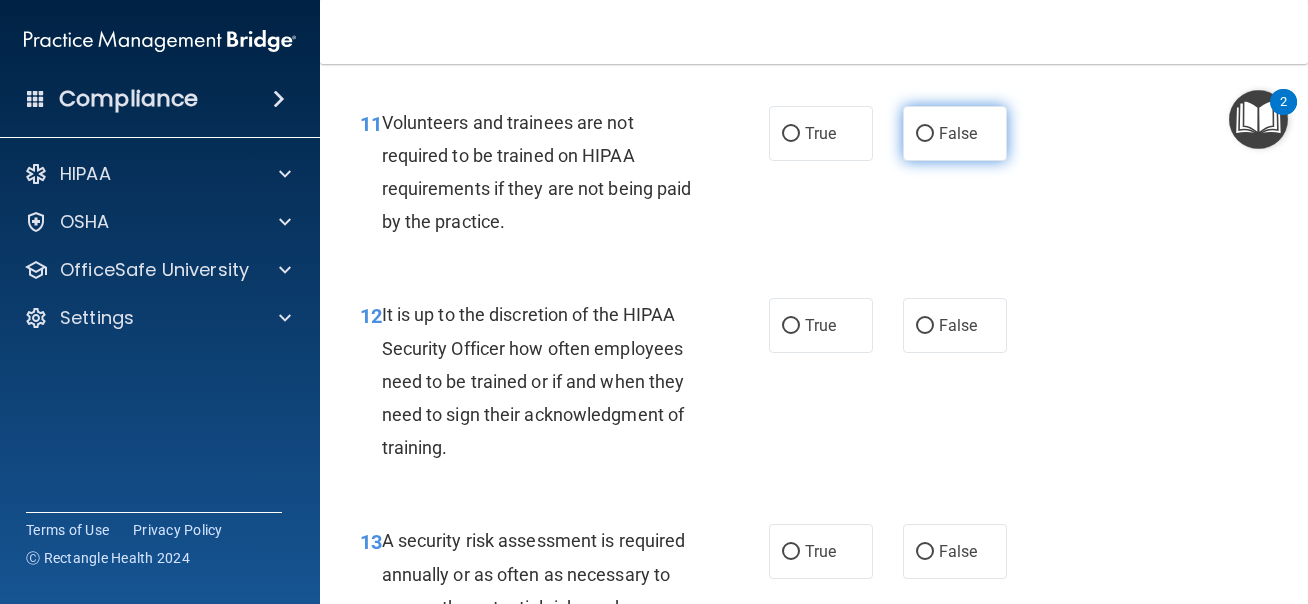 click on "False" at bounding box center [958, 133] 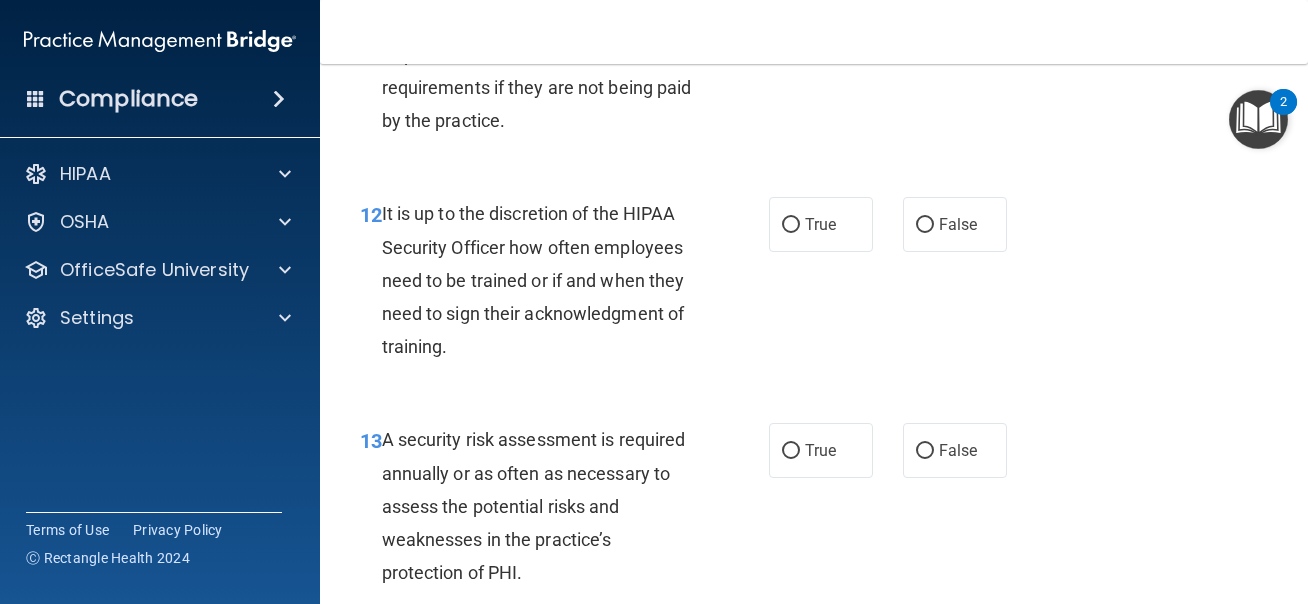 scroll, scrollTop: 2809, scrollLeft: 0, axis: vertical 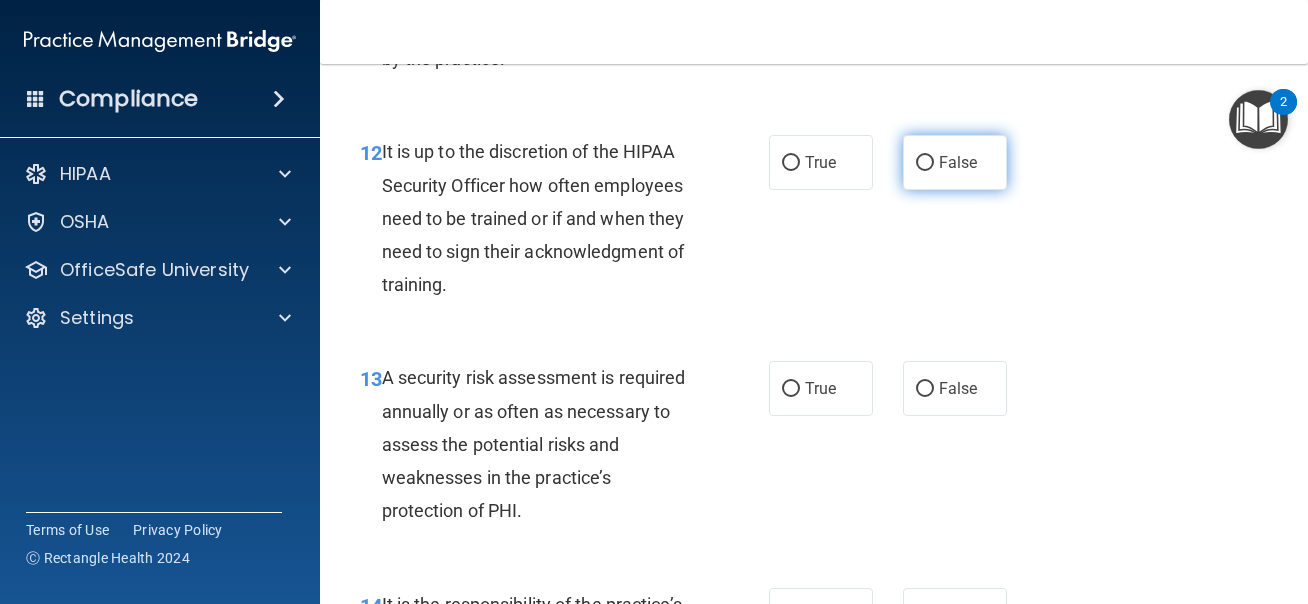 click on "False" at bounding box center (955, 162) 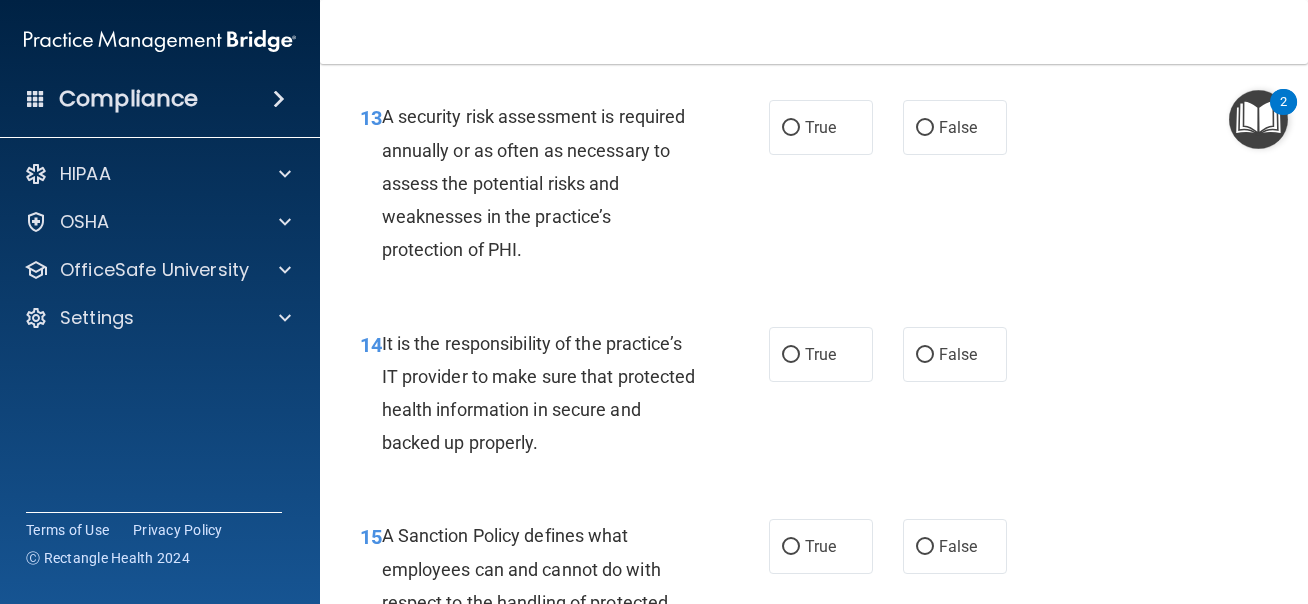 scroll, scrollTop: 3079, scrollLeft: 0, axis: vertical 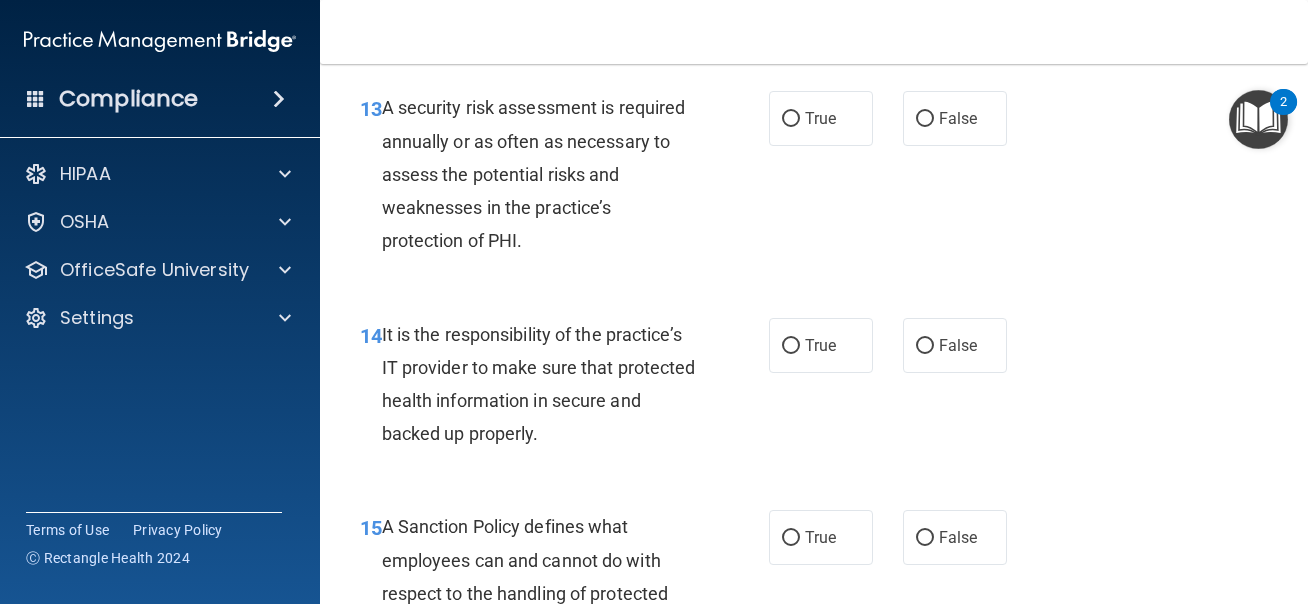 click on "A security risk assessment is required annually or as often as necessary to assess the potential risks and weaknesses in the practice’s protection of PHI." at bounding box center (534, 174) 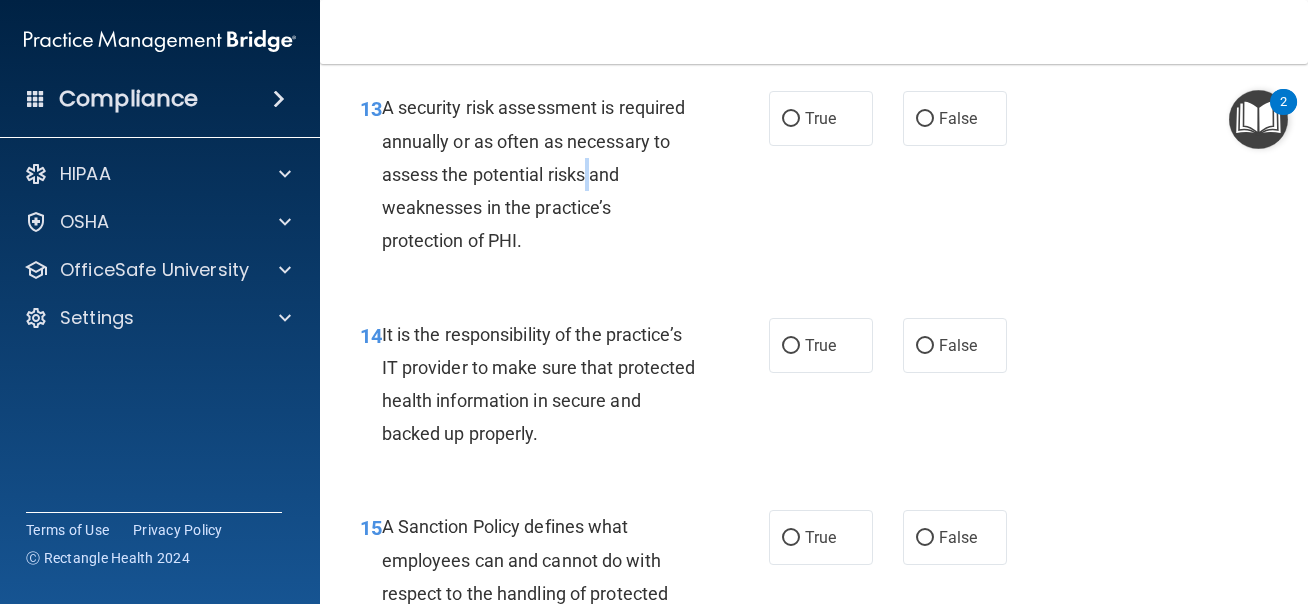click on "A security risk assessment is required annually or as often as necessary to assess the potential risks and weaknesses in the practice’s protection of PHI." at bounding box center (534, 174) 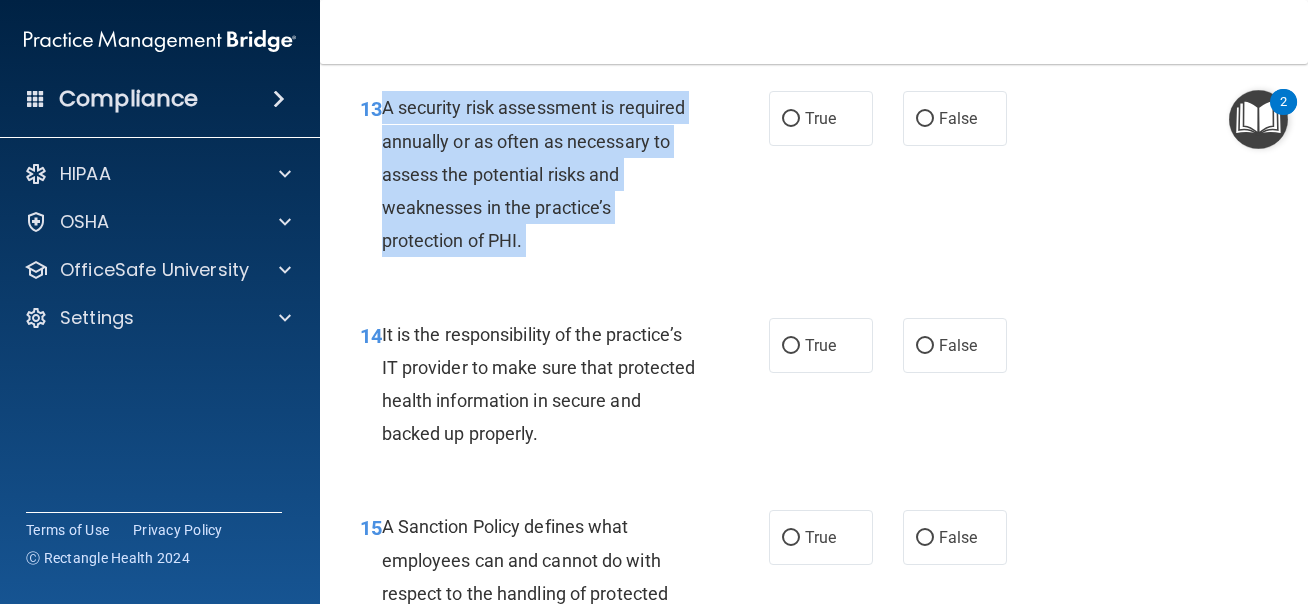 click on "A security risk assessment is required annually or as often as necessary to assess the potential risks and weaknesses in the practice’s protection of PHI." at bounding box center [546, 174] 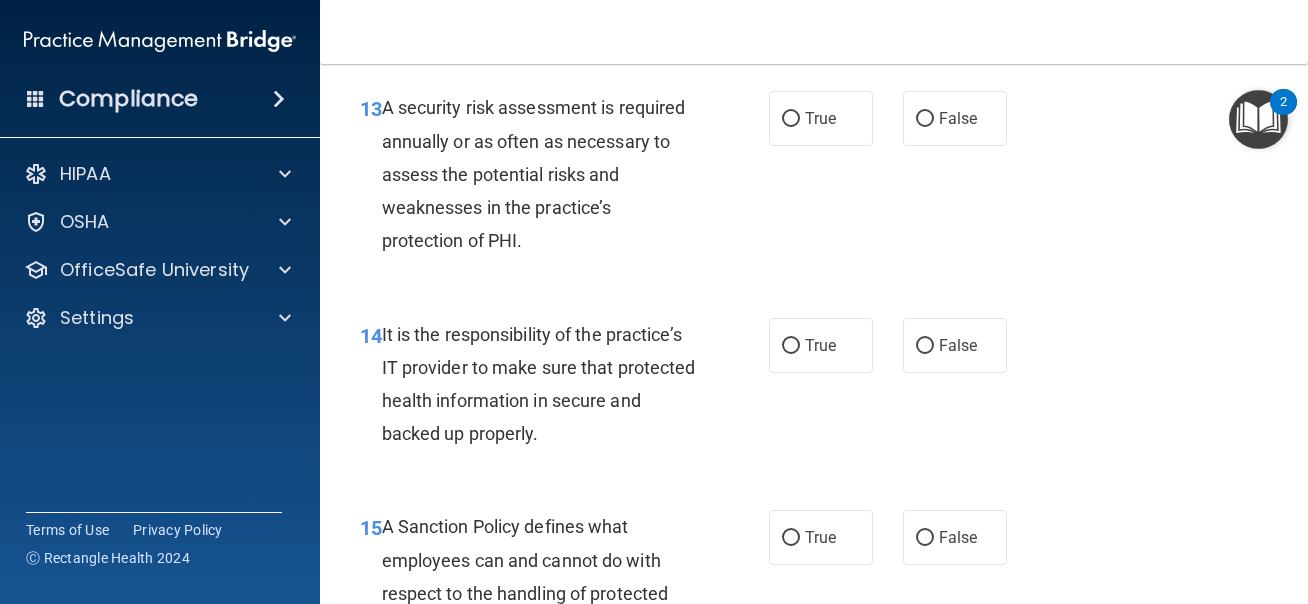 click on "A security risk assessment is required annually or as often as necessary to assess the potential risks and weaknesses in the practice’s protection of PHI." at bounding box center (546, 174) 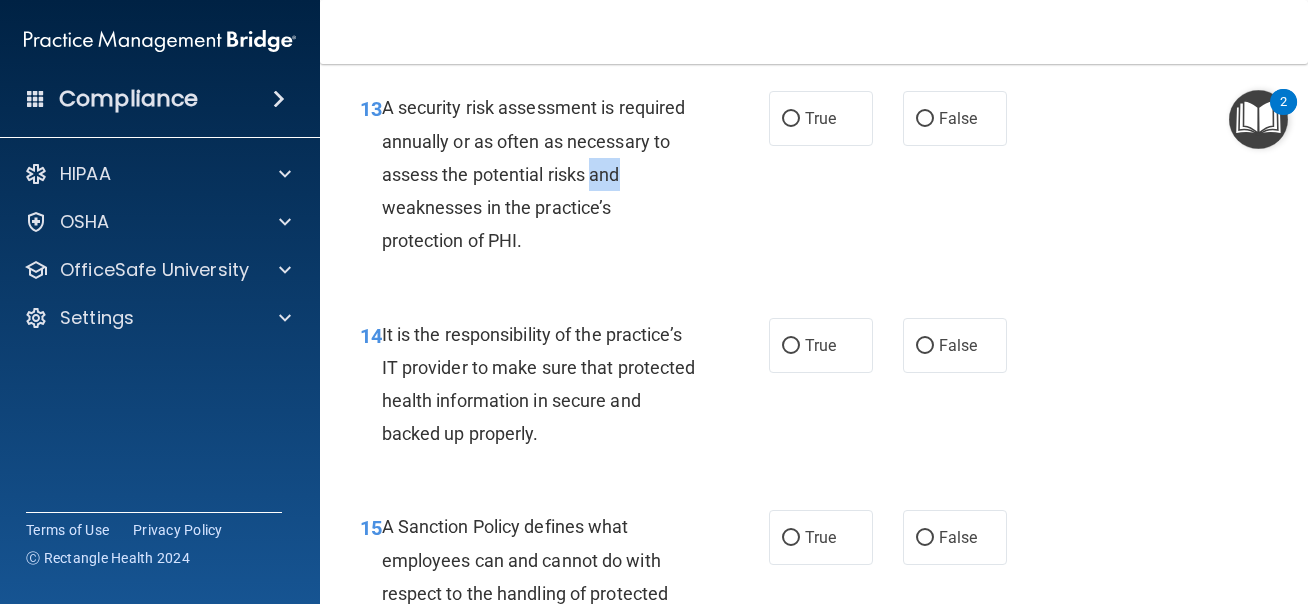 click on "A security risk assessment is required annually or as often as necessary to assess the potential risks and weaknesses in the practice’s protection of PHI." at bounding box center [546, 174] 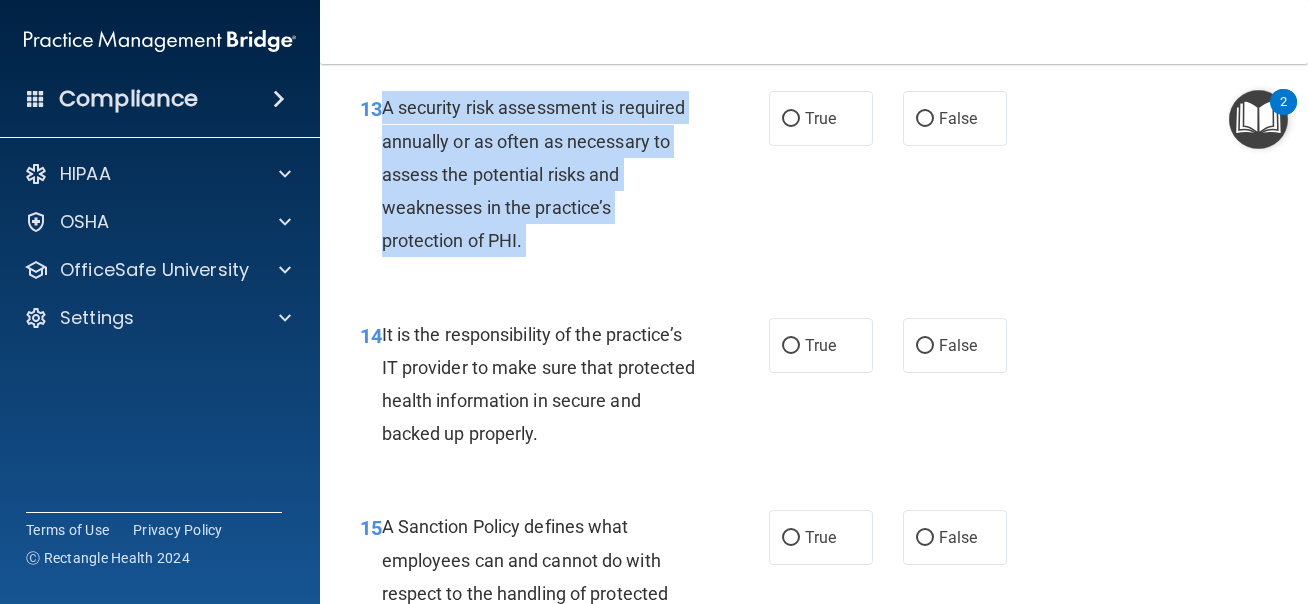 click on "A security risk assessment is required annually or as often as necessary to assess the potential risks and weaknesses in the practice’s protection of PHI." at bounding box center (534, 174) 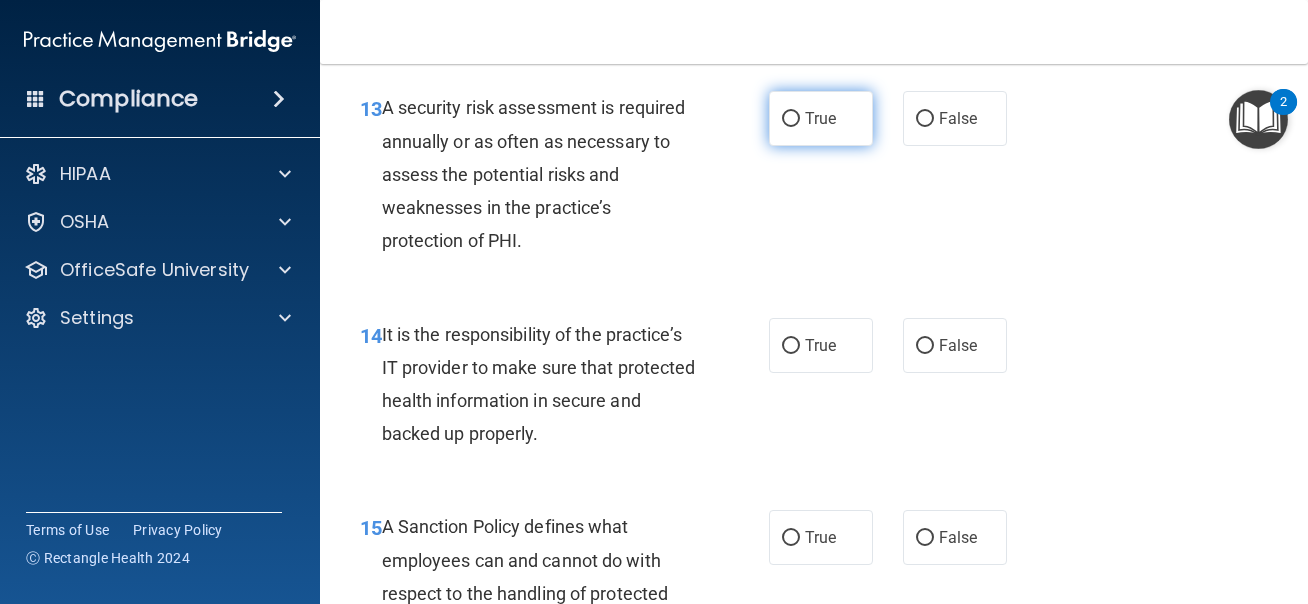 click on "True" at bounding box center (821, 118) 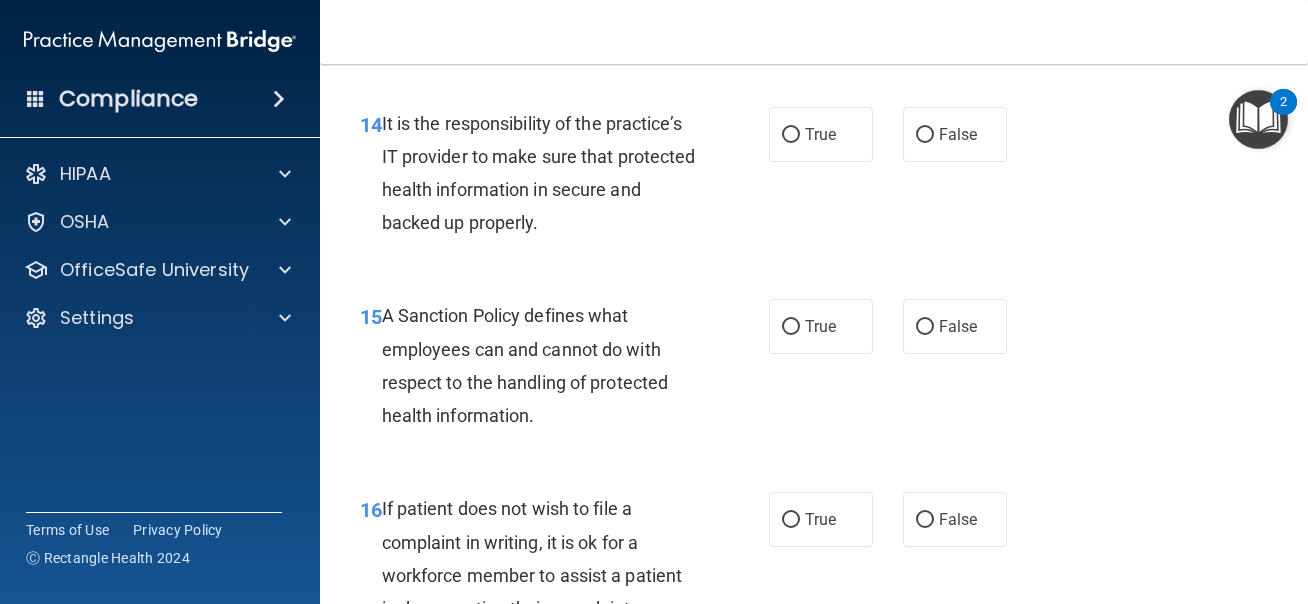 scroll, scrollTop: 3299, scrollLeft: 0, axis: vertical 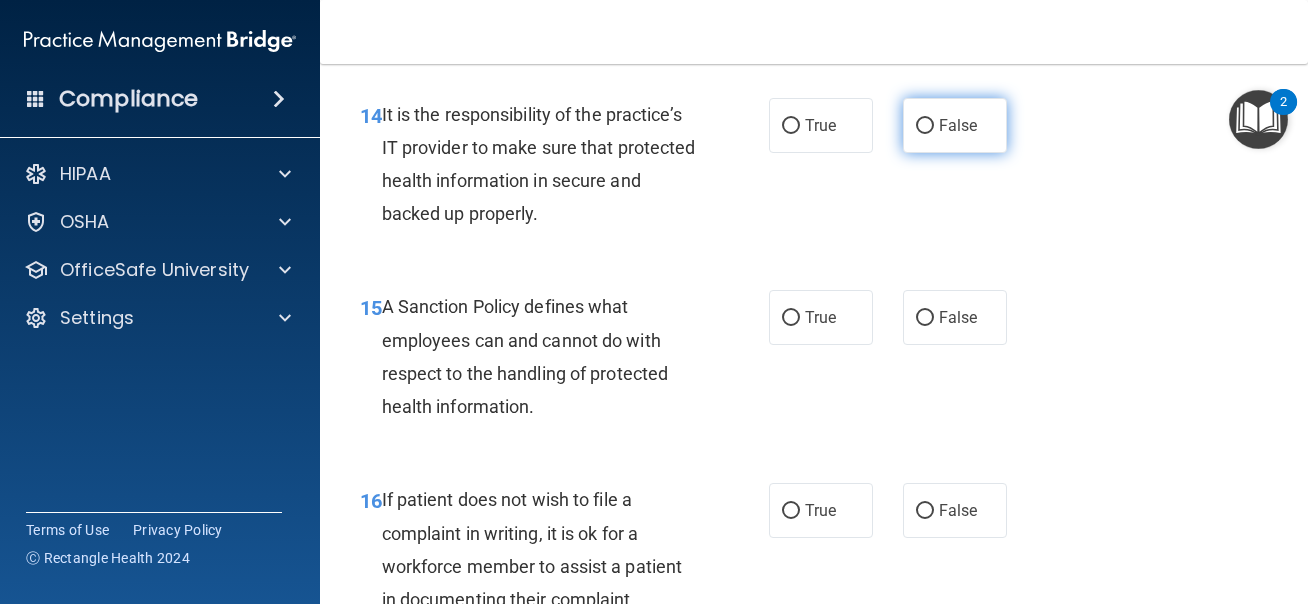 click on "False" at bounding box center (955, 125) 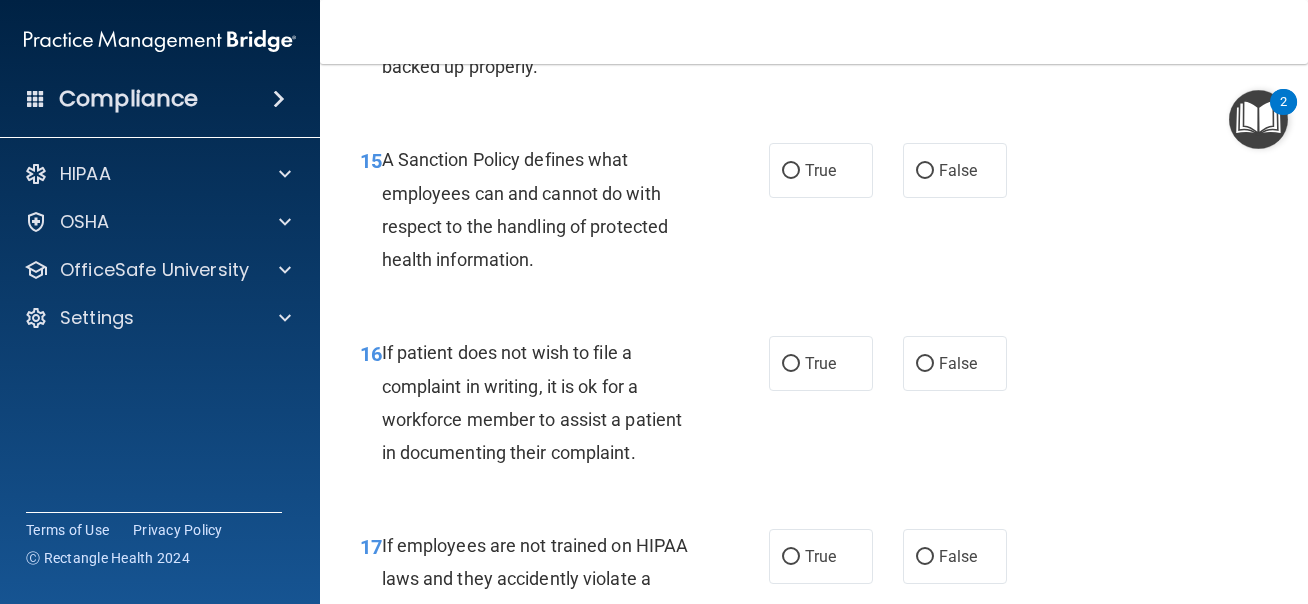 scroll, scrollTop: 3485, scrollLeft: 0, axis: vertical 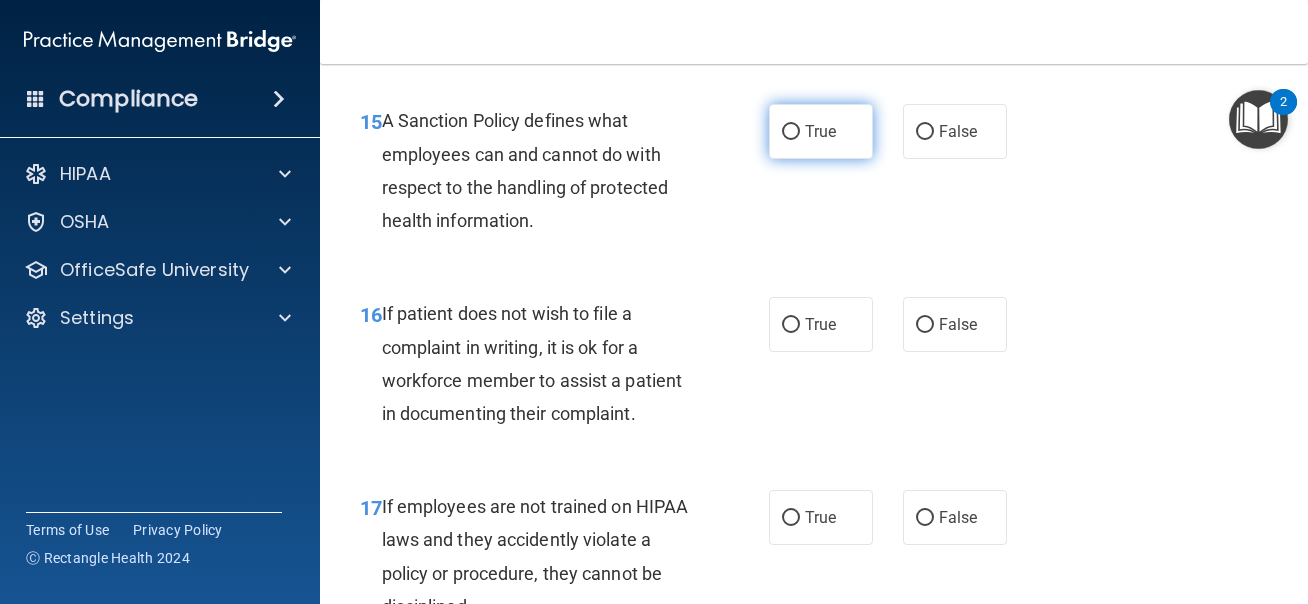 click on "True" at bounding box center (820, 131) 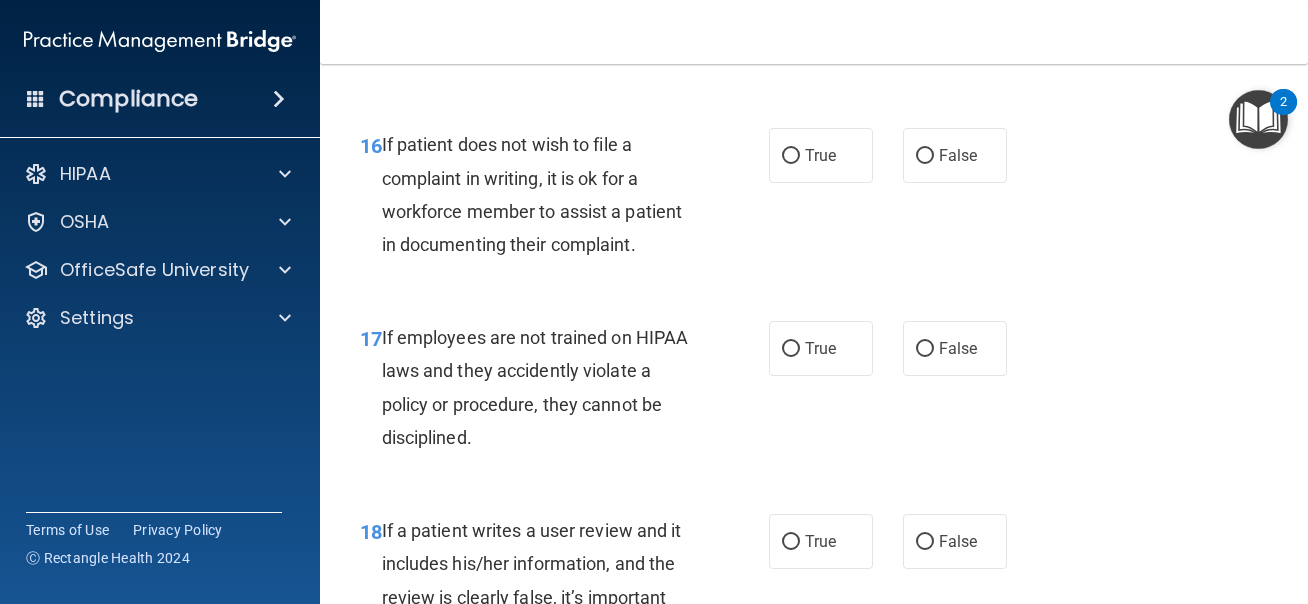 scroll, scrollTop: 3680, scrollLeft: 0, axis: vertical 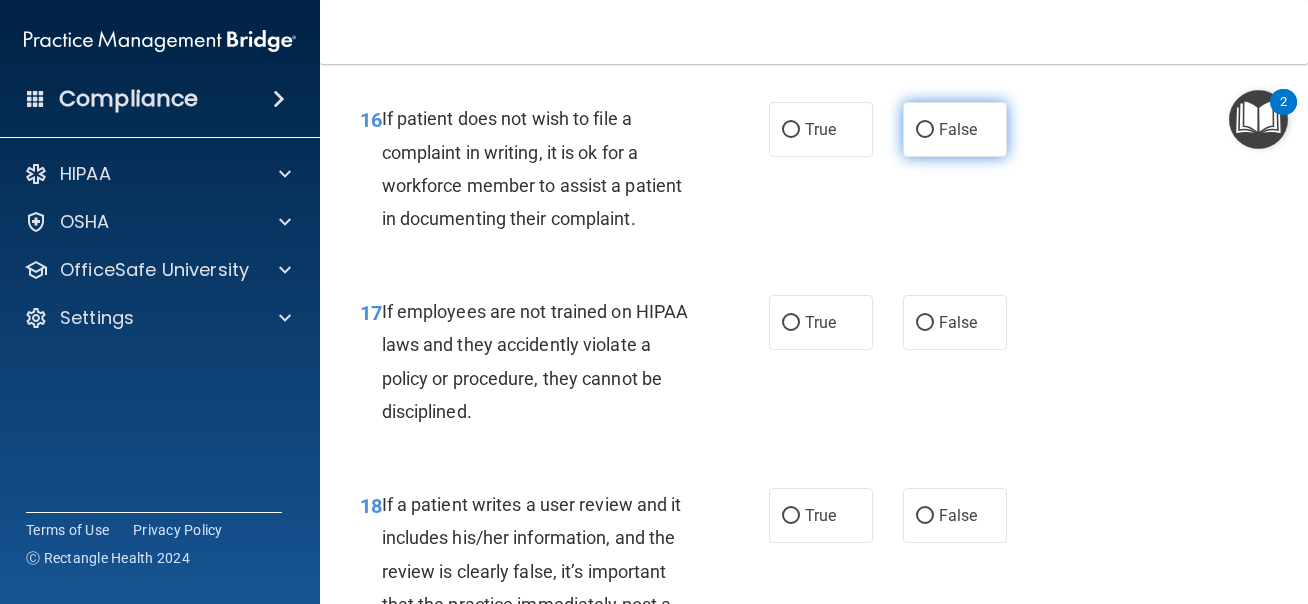click on "False" at bounding box center [958, 129] 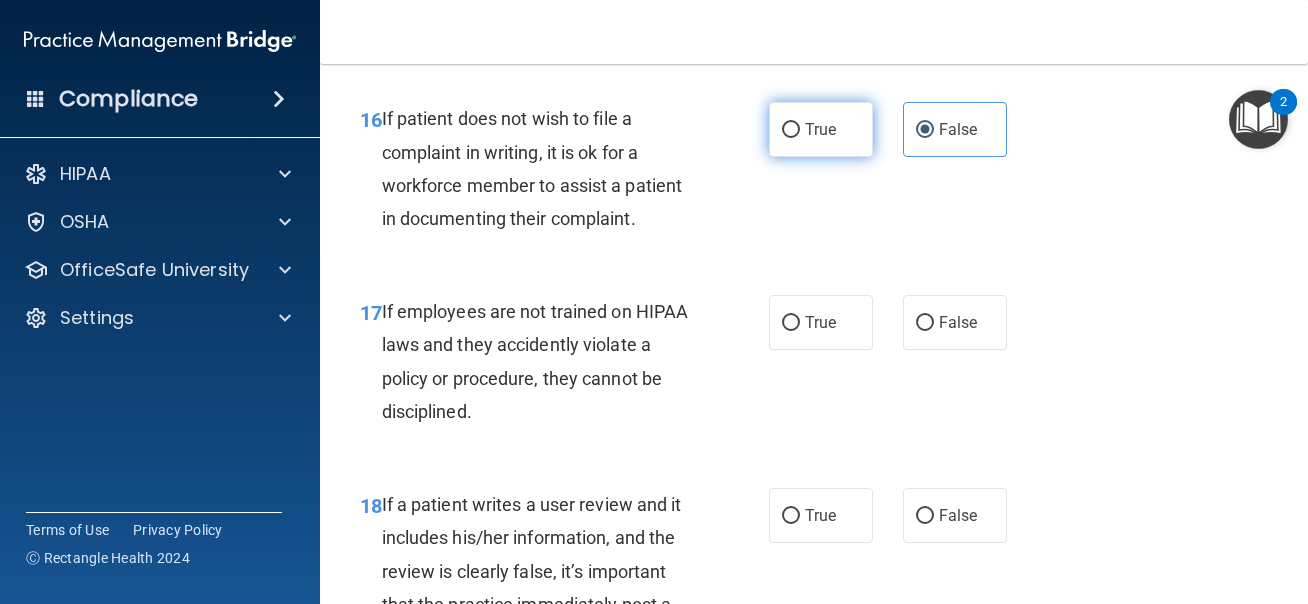 click on "True" at bounding box center (821, 129) 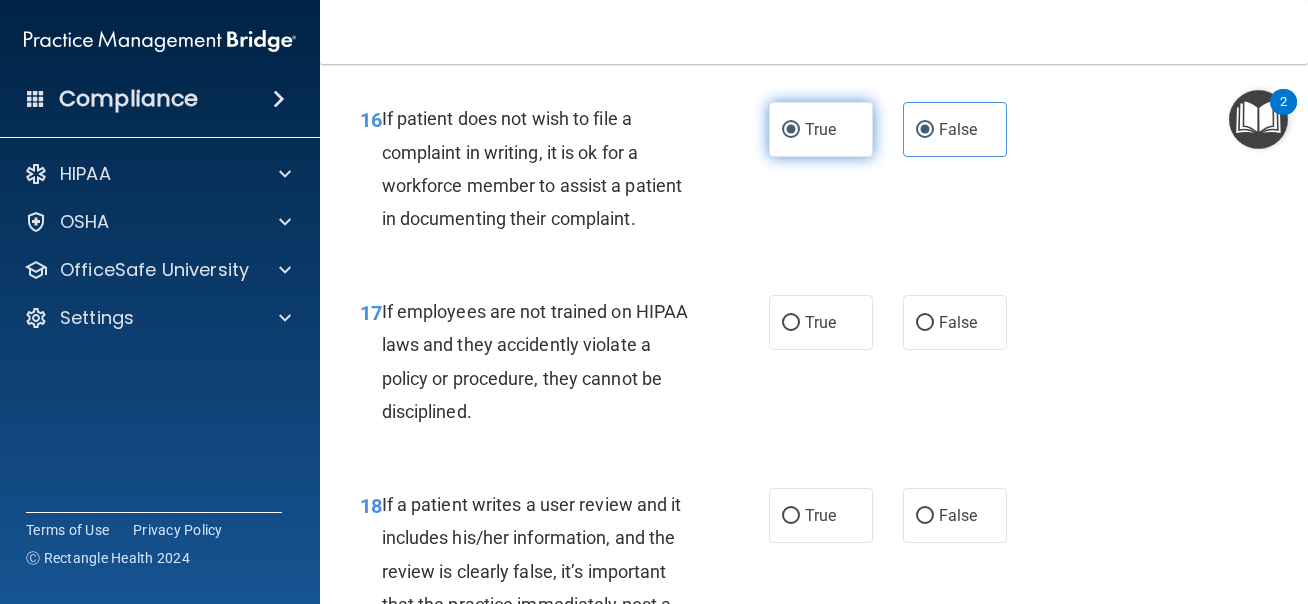 radio on "false" 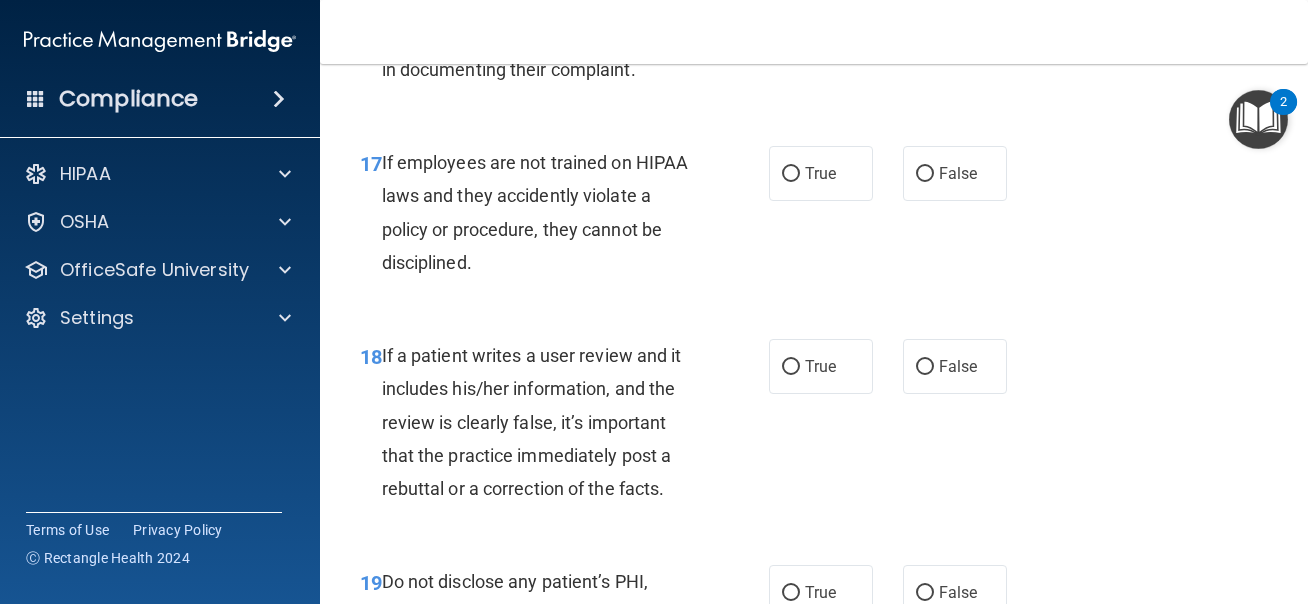 scroll, scrollTop: 3863, scrollLeft: 0, axis: vertical 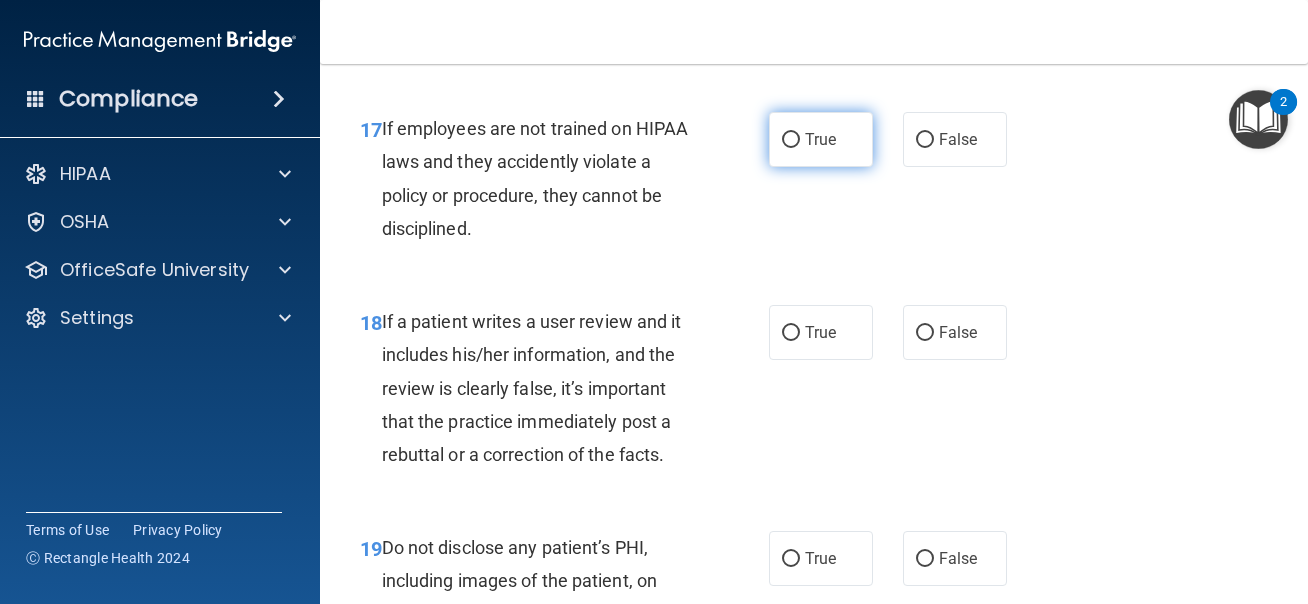 click on "True" at bounding box center (821, 139) 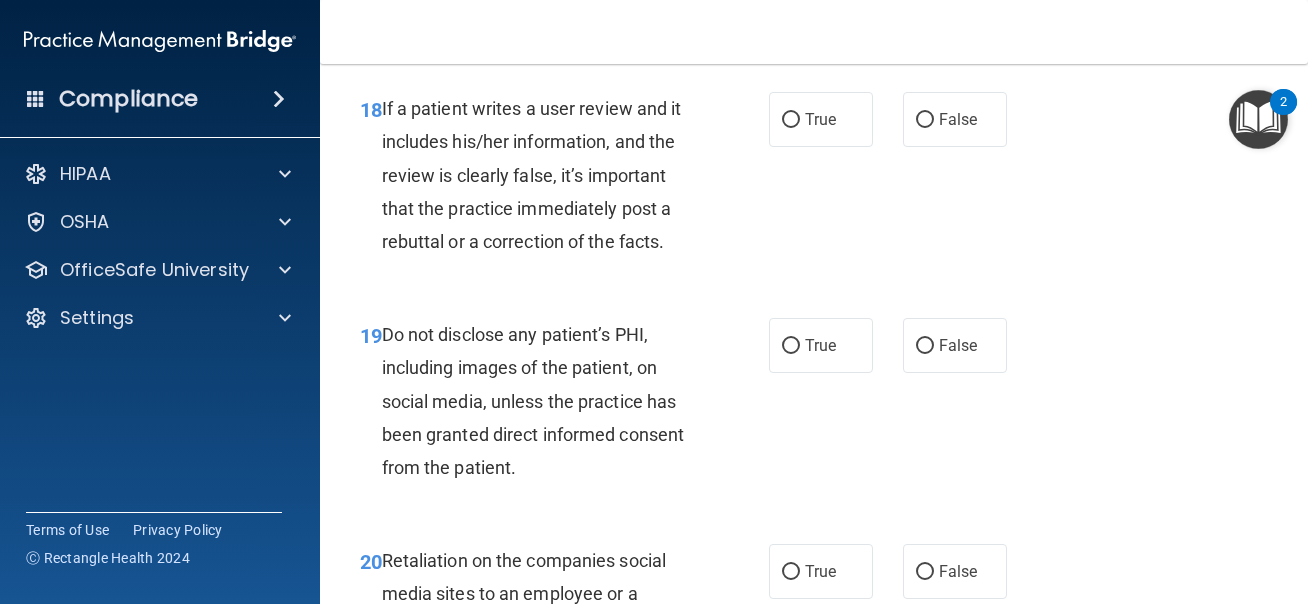 scroll, scrollTop: 4083, scrollLeft: 0, axis: vertical 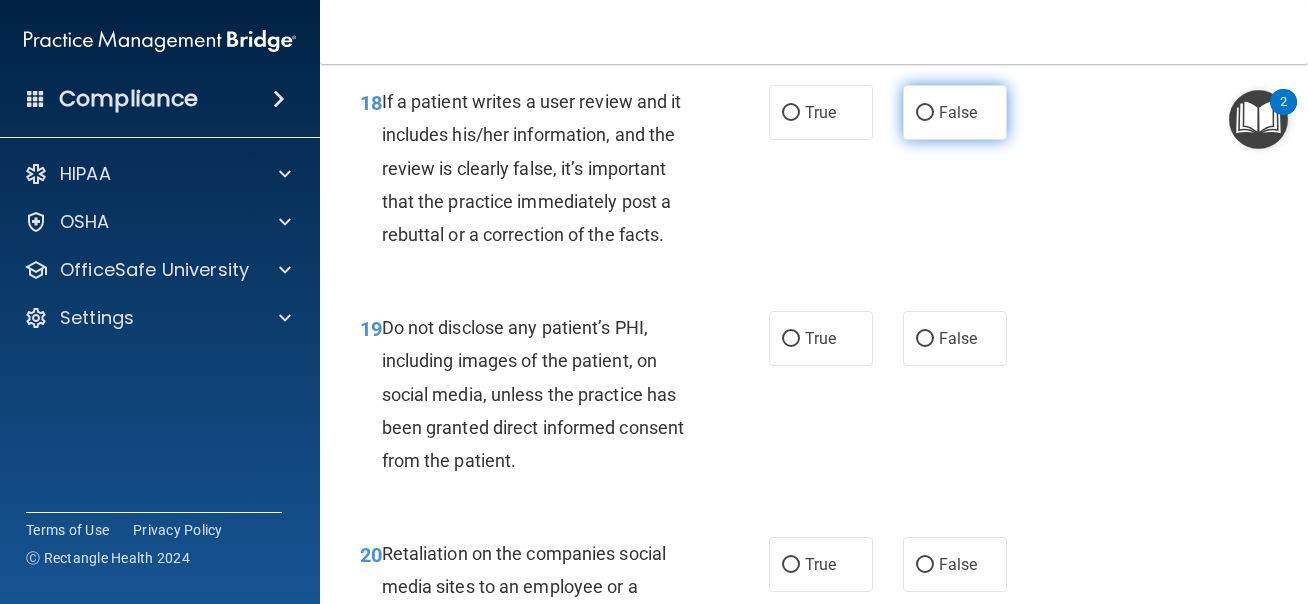 click on "False" at bounding box center (958, 112) 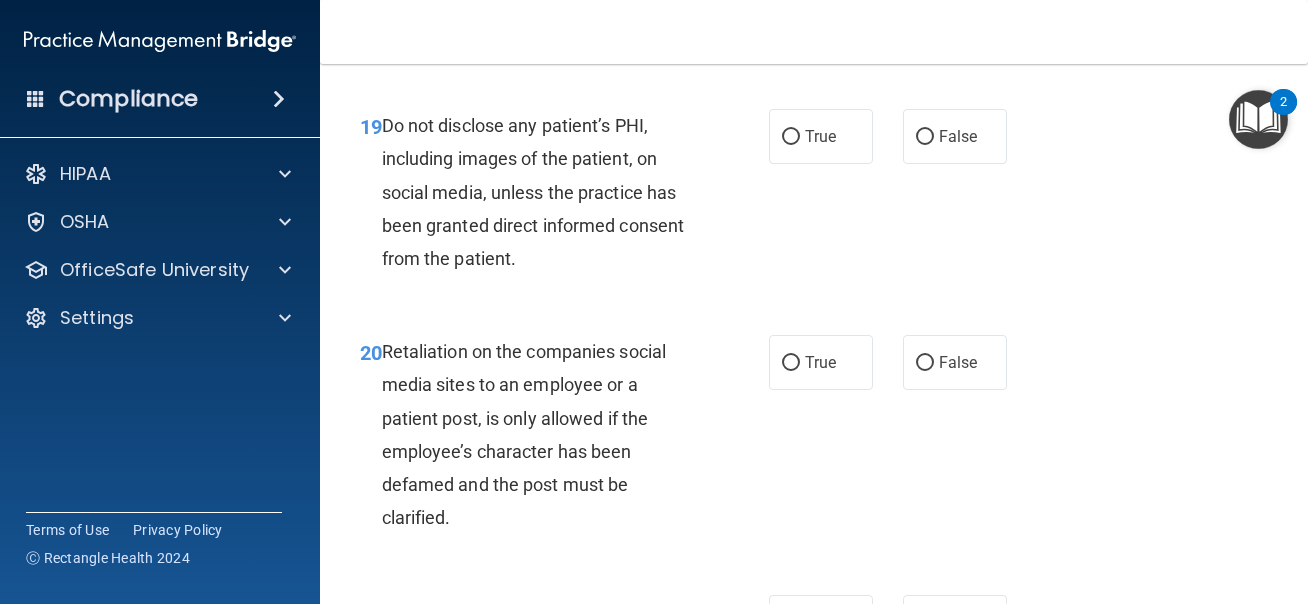 scroll, scrollTop: 4289, scrollLeft: 0, axis: vertical 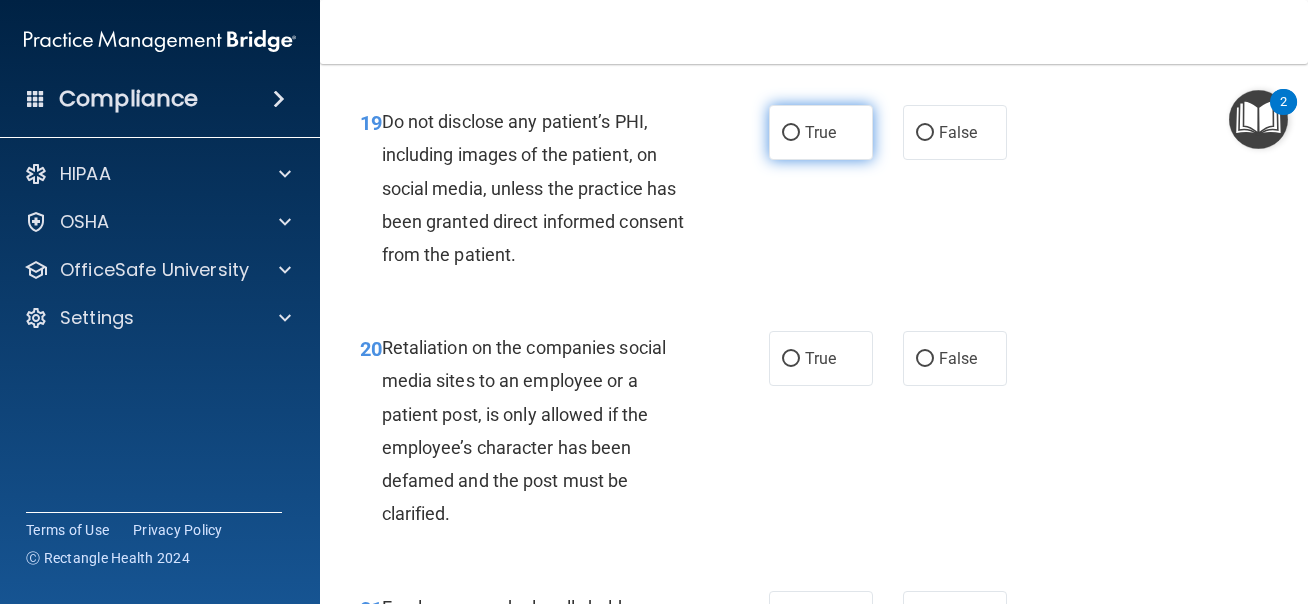 click on "True" at bounding box center [821, 132] 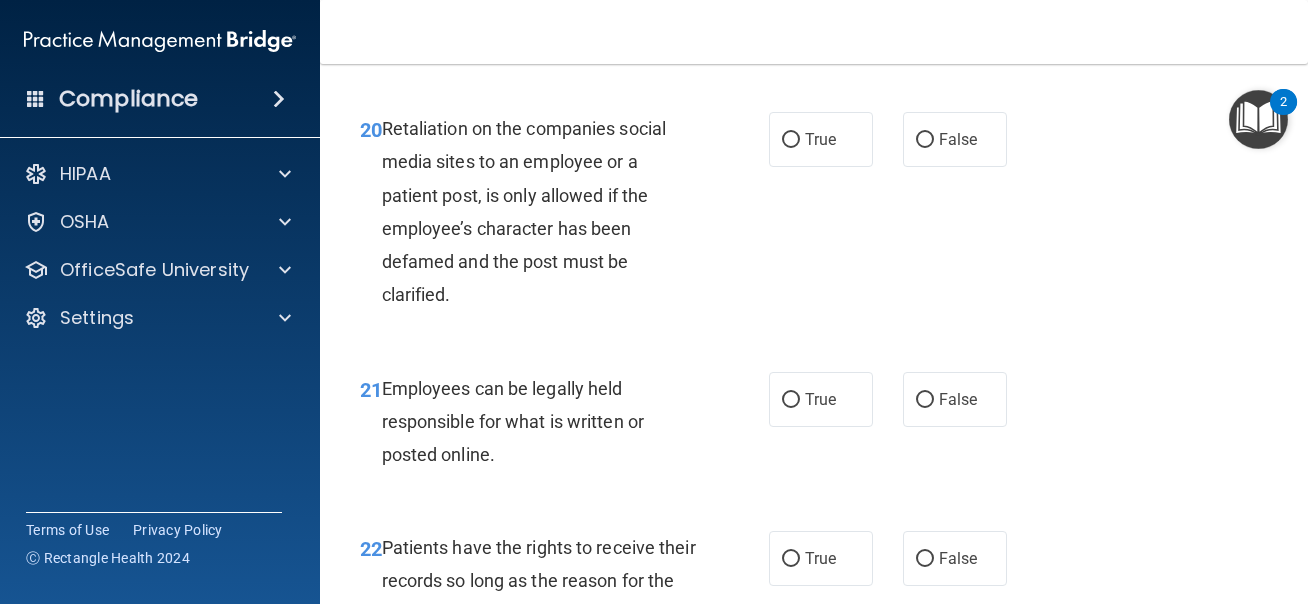 scroll, scrollTop: 4509, scrollLeft: 0, axis: vertical 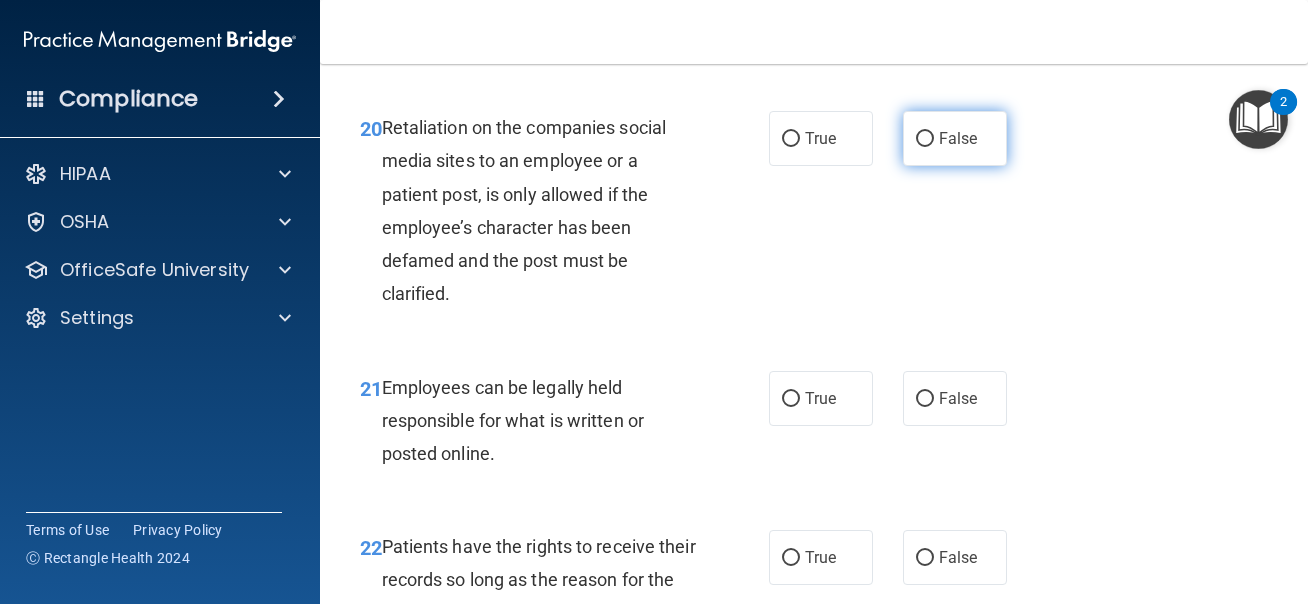 click on "False" at bounding box center [955, 138] 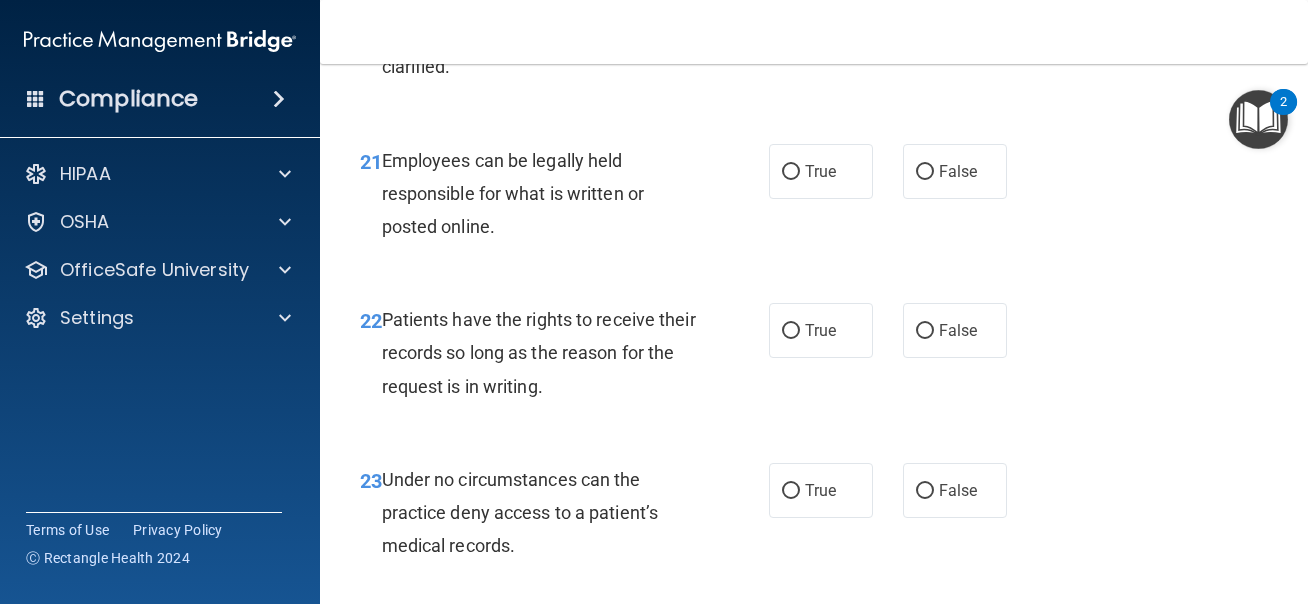 scroll, scrollTop: 4775, scrollLeft: 0, axis: vertical 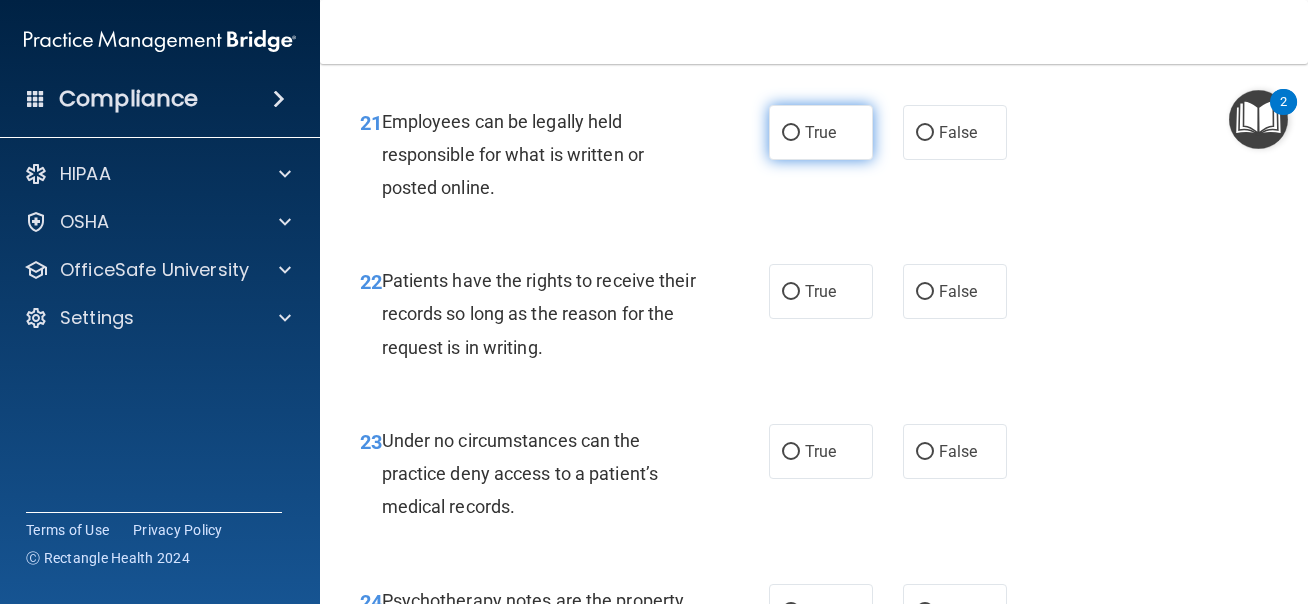 click on "True" at bounding box center [821, 132] 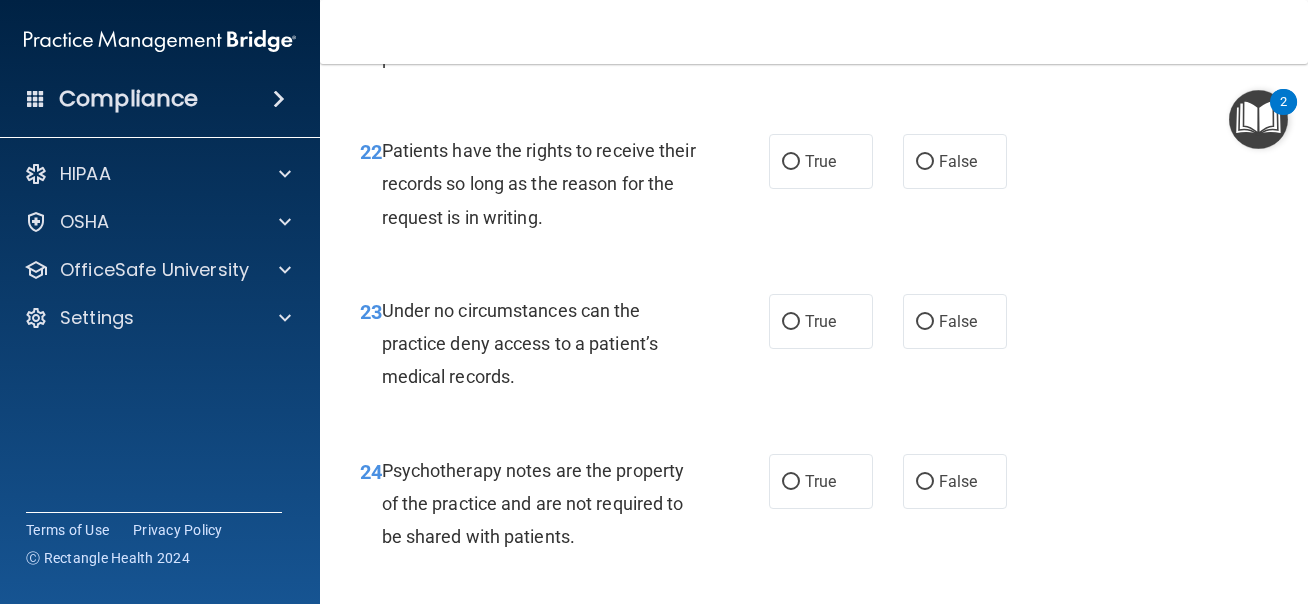 scroll, scrollTop: 4908, scrollLeft: 0, axis: vertical 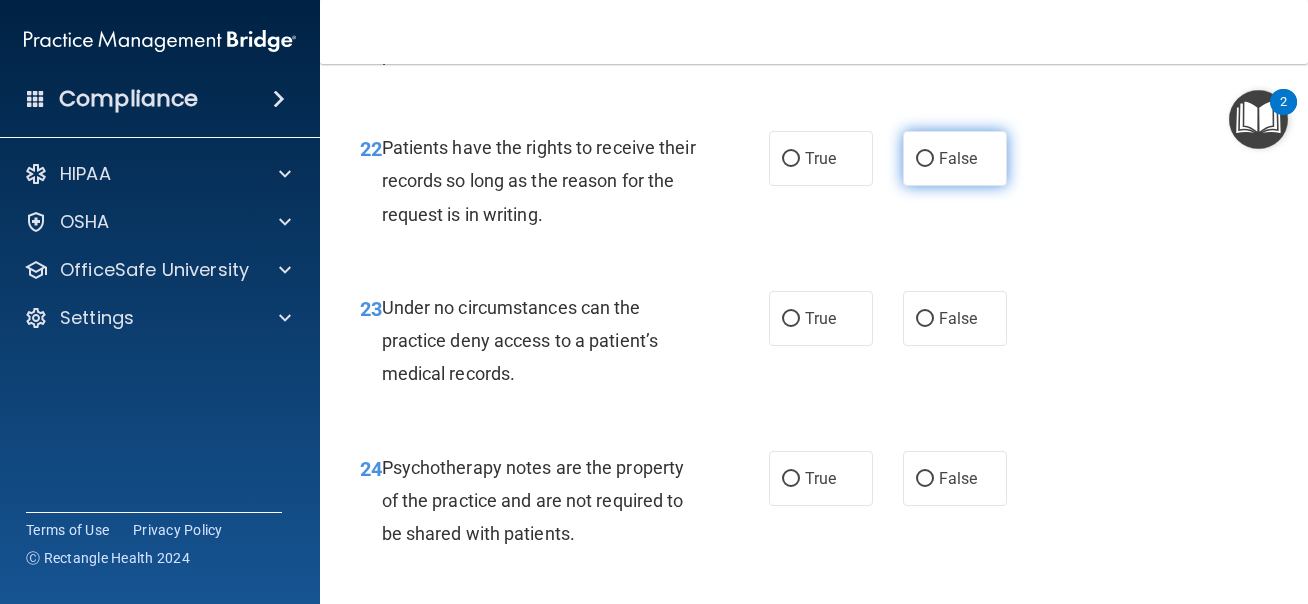 click on "False" at bounding box center [958, 158] 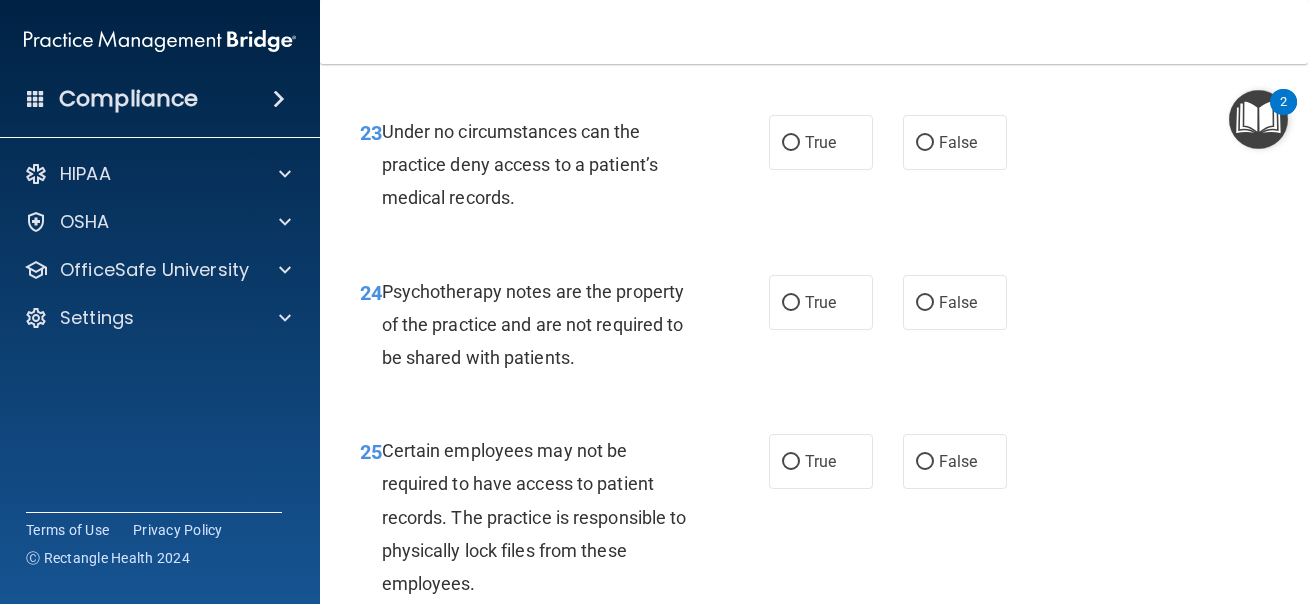 scroll, scrollTop: 5085, scrollLeft: 0, axis: vertical 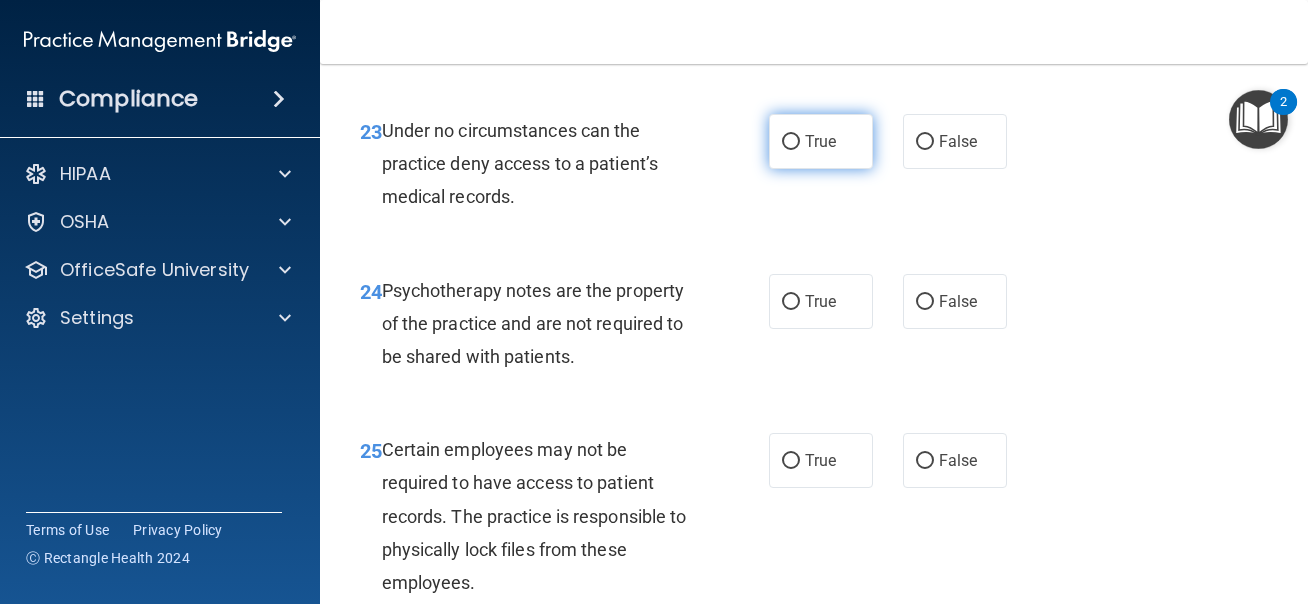 click on "True" at bounding box center [820, 141] 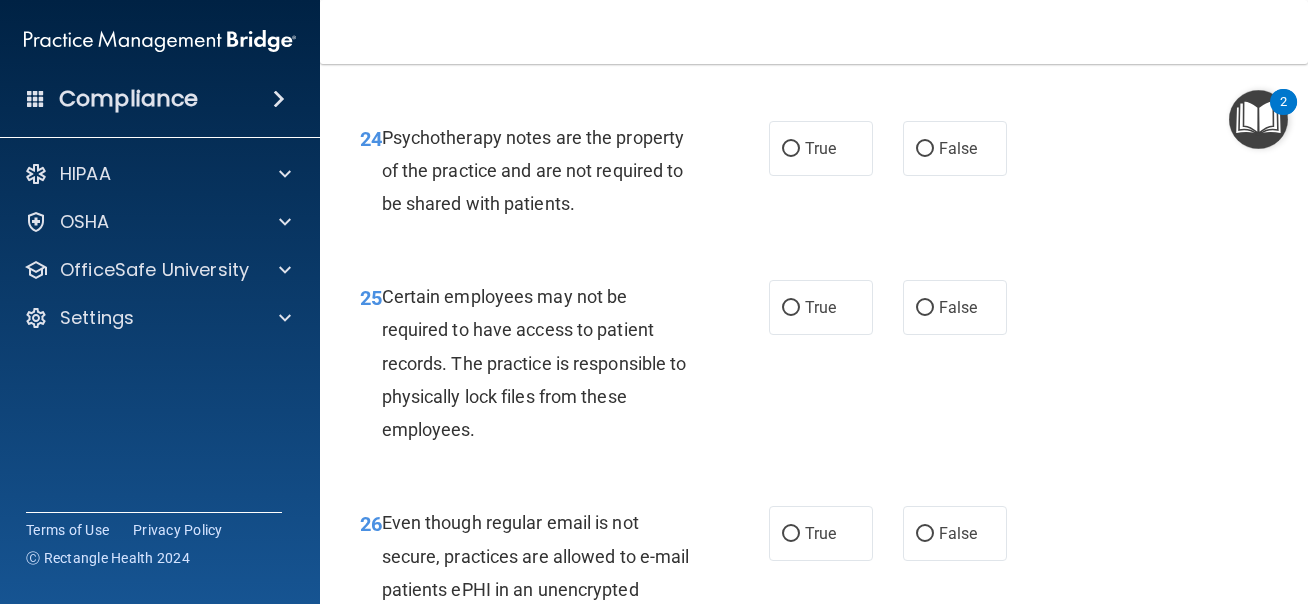scroll, scrollTop: 5242, scrollLeft: 0, axis: vertical 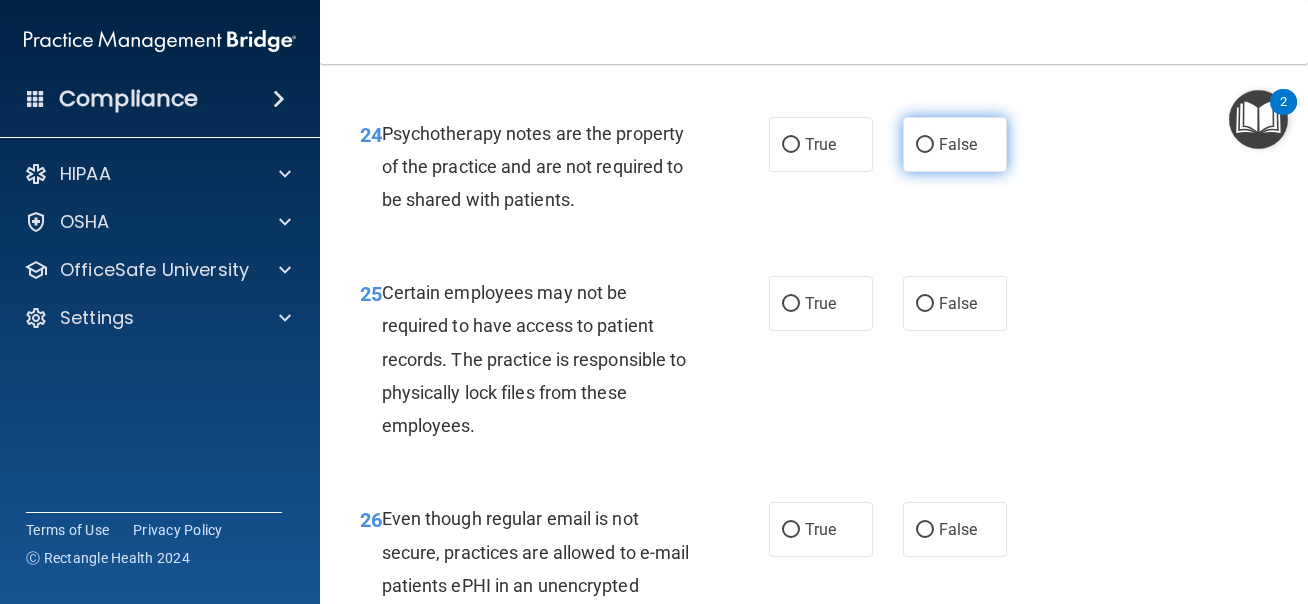 click on "False" at bounding box center (955, 144) 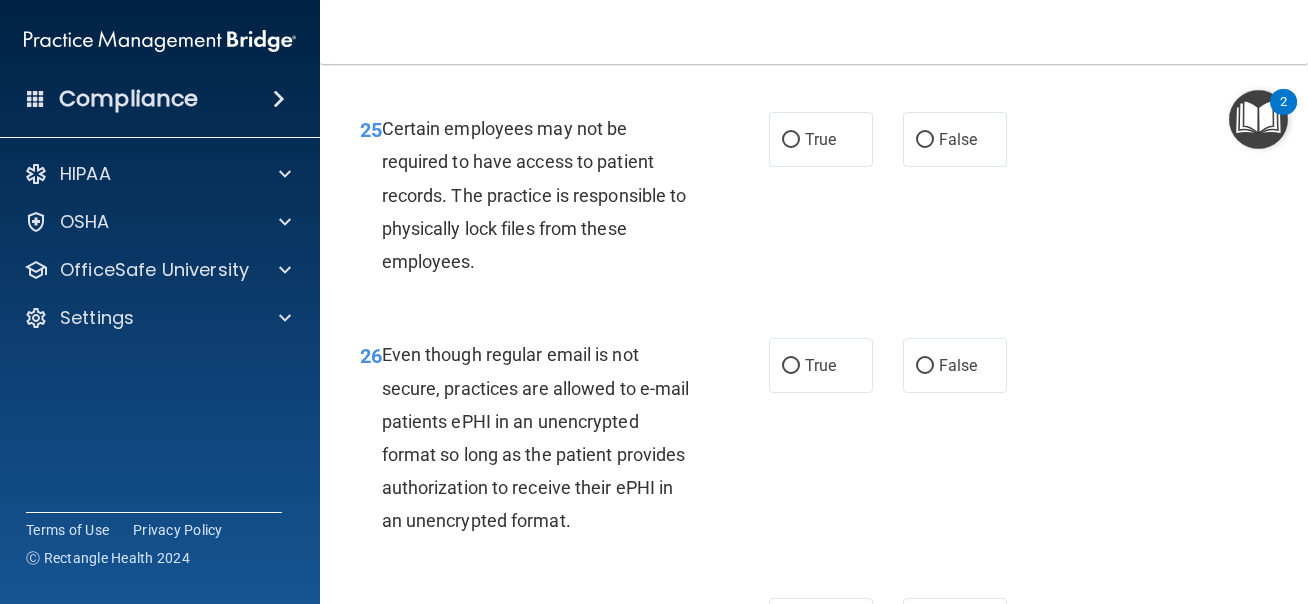 scroll, scrollTop: 5416, scrollLeft: 0, axis: vertical 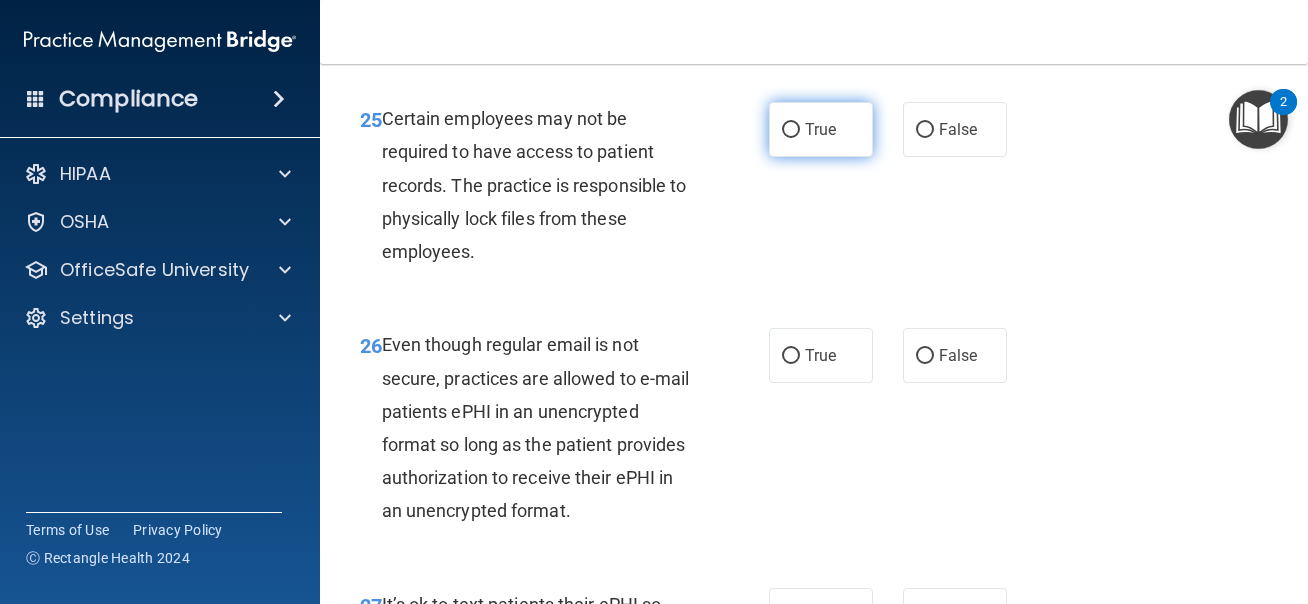 click on "True" at bounding box center (820, 129) 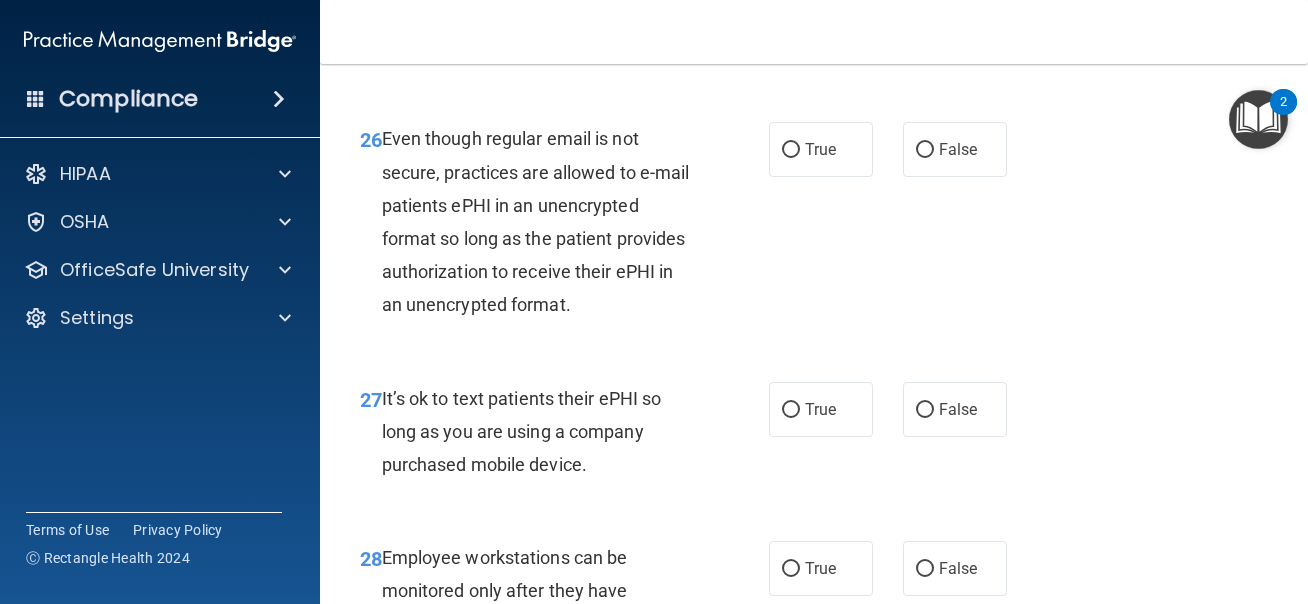 scroll, scrollTop: 5639, scrollLeft: 0, axis: vertical 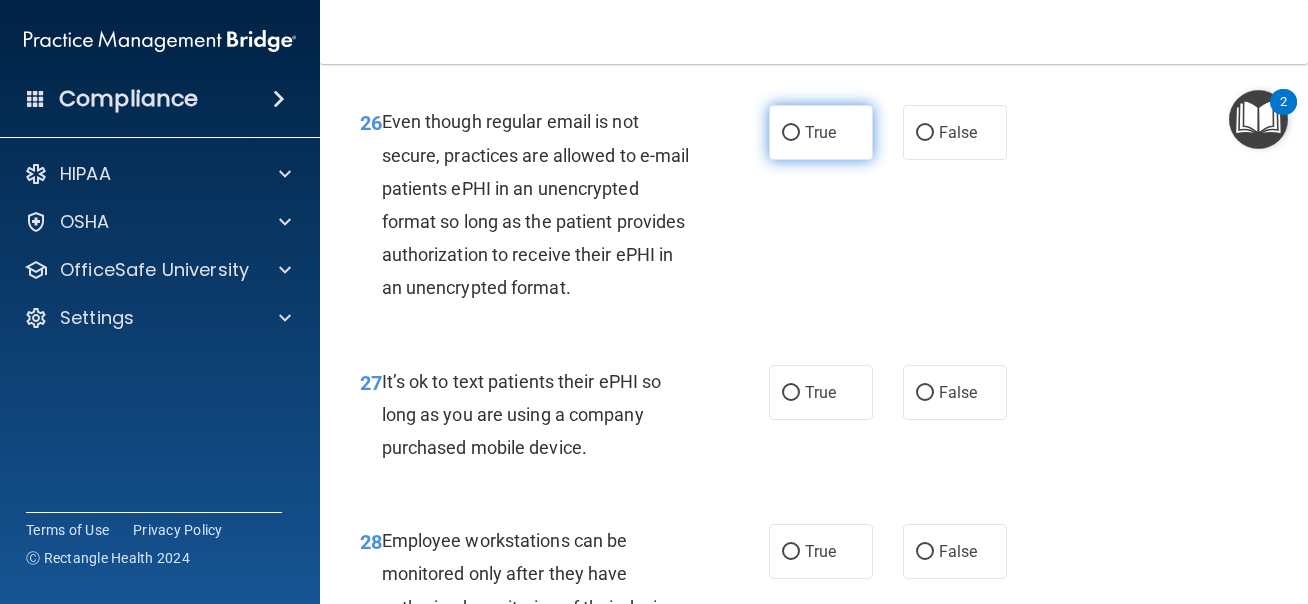 click on "True" at bounding box center (820, 132) 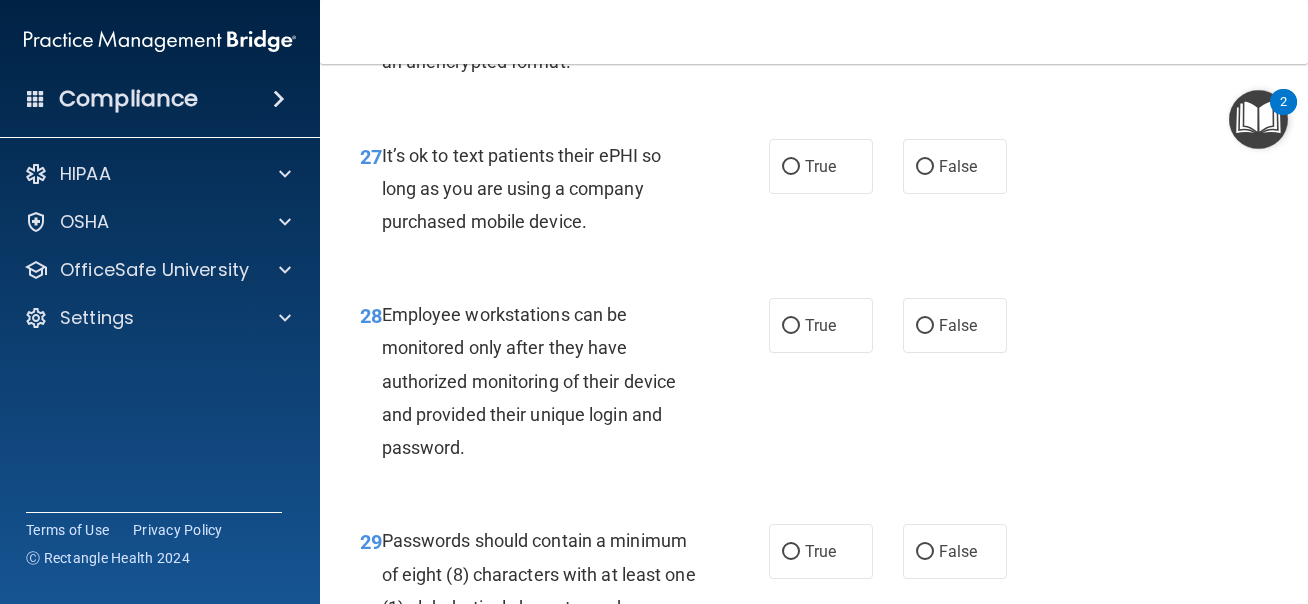 scroll, scrollTop: 5886, scrollLeft: 0, axis: vertical 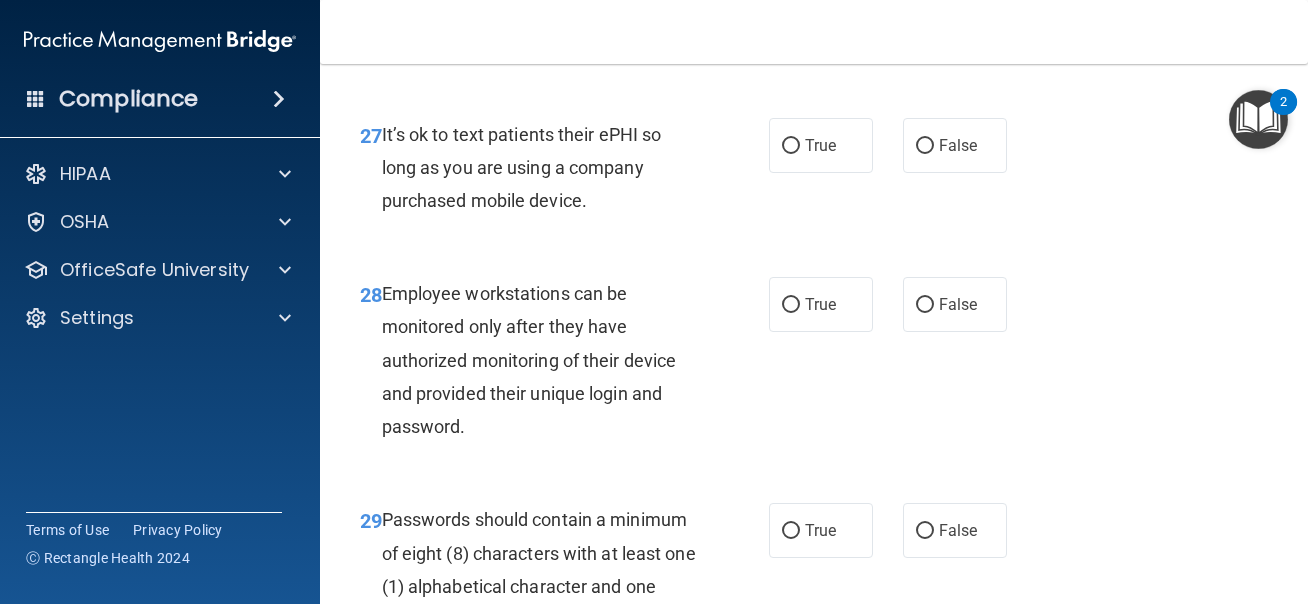 click on "True" at bounding box center [820, 145] 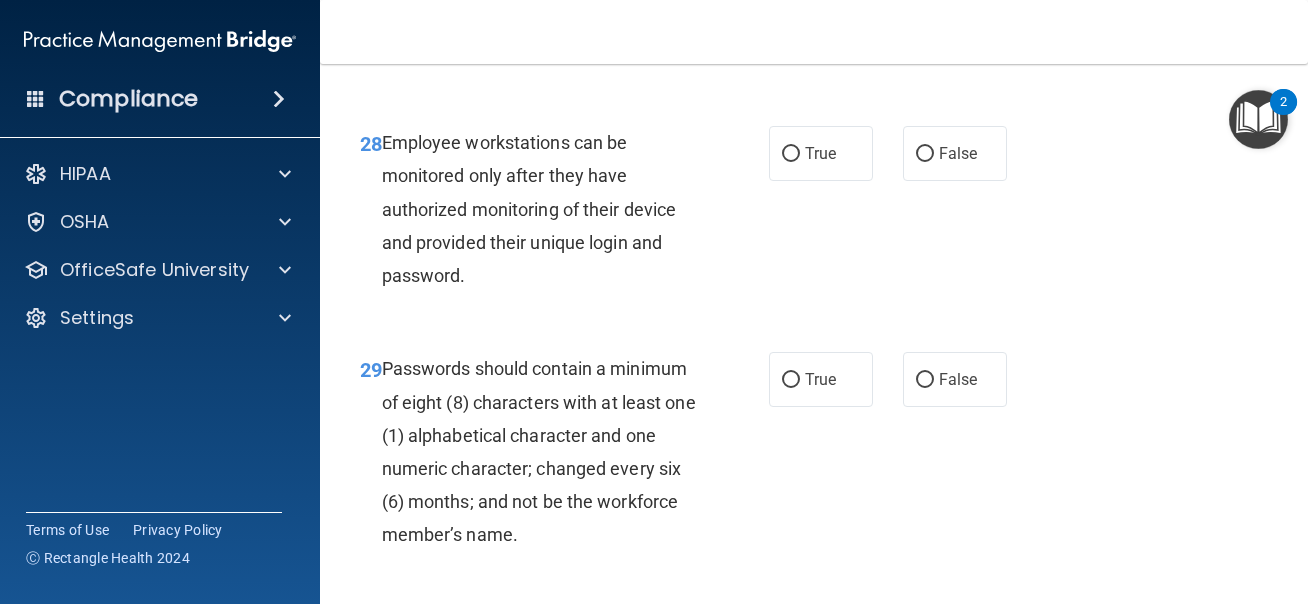 scroll, scrollTop: 6053, scrollLeft: 0, axis: vertical 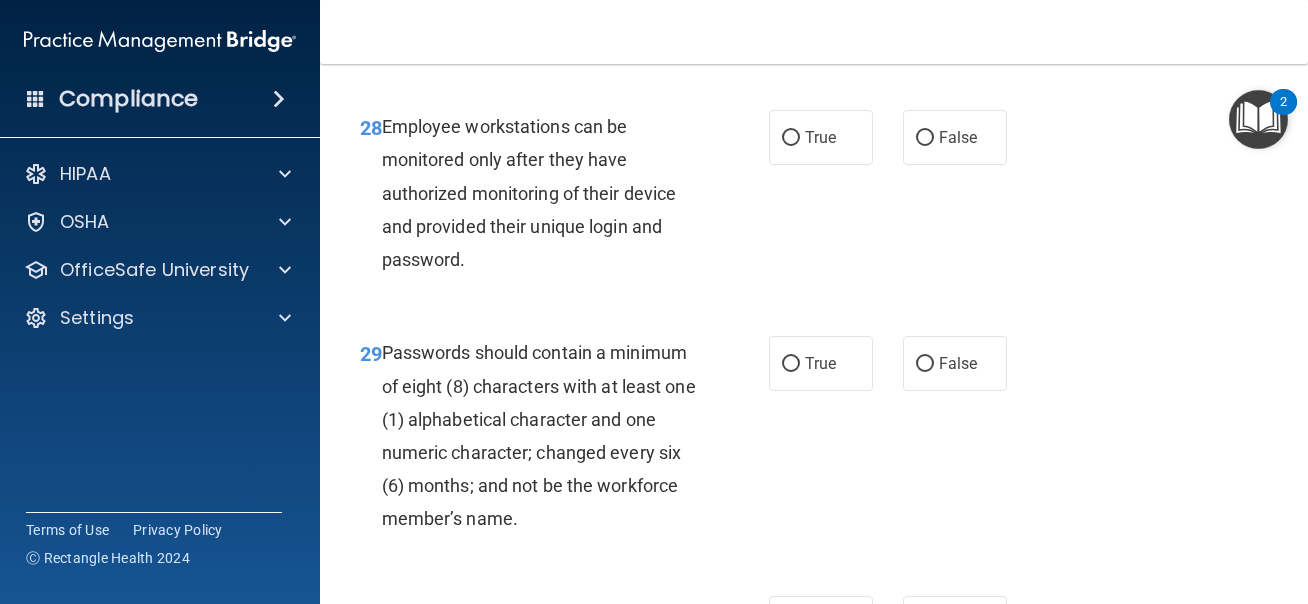 click on "True" at bounding box center (820, 137) 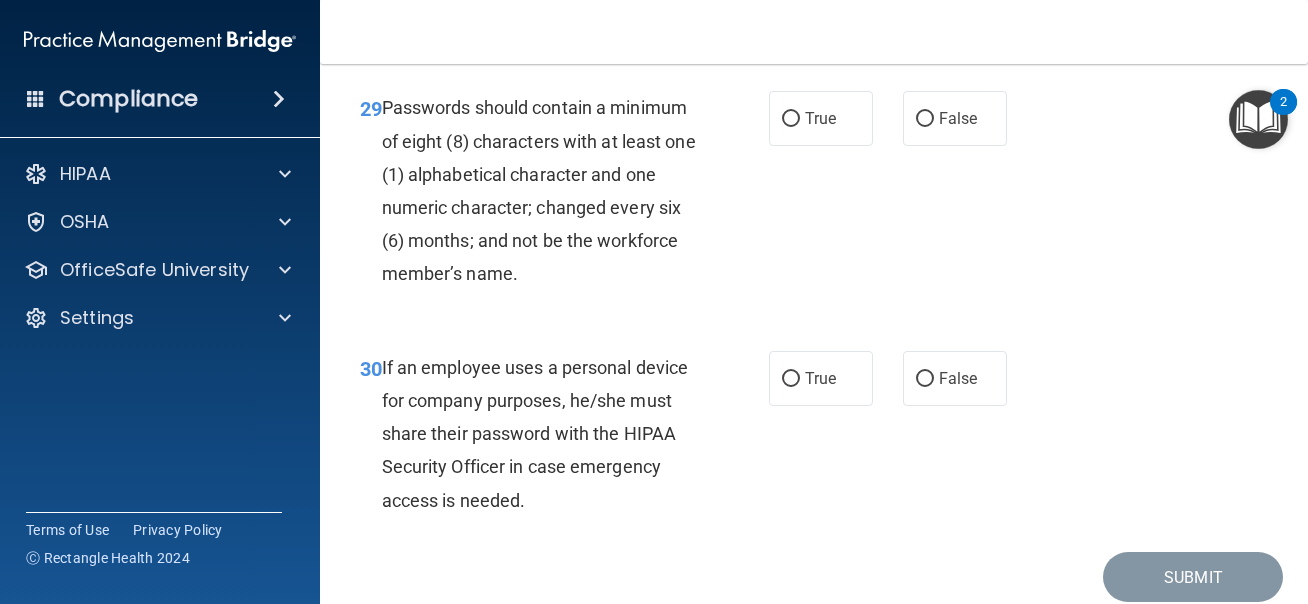 click on "True" at bounding box center [821, 118] 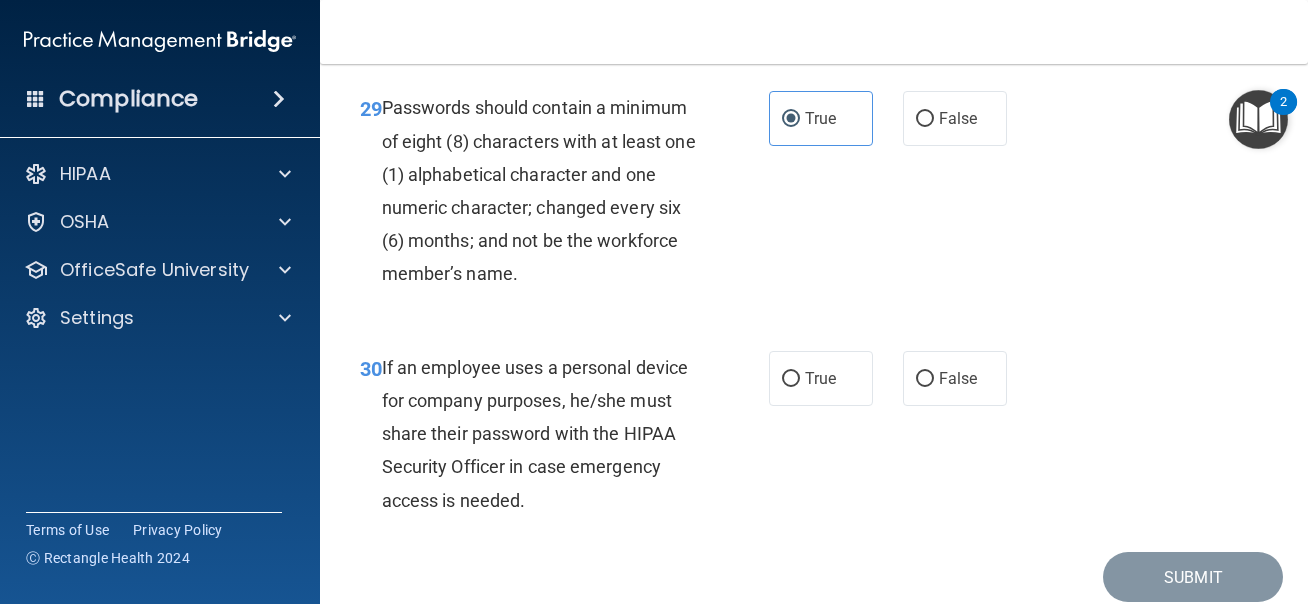 scroll, scrollTop: 6376, scrollLeft: 0, axis: vertical 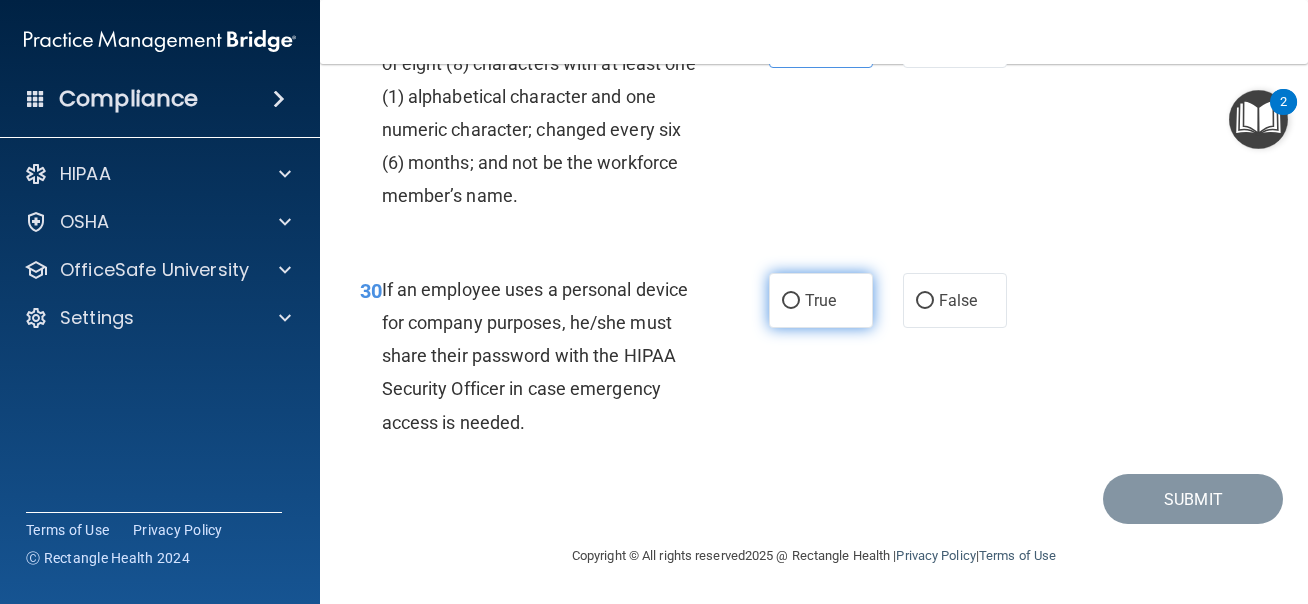 click on "True" at bounding box center (821, 300) 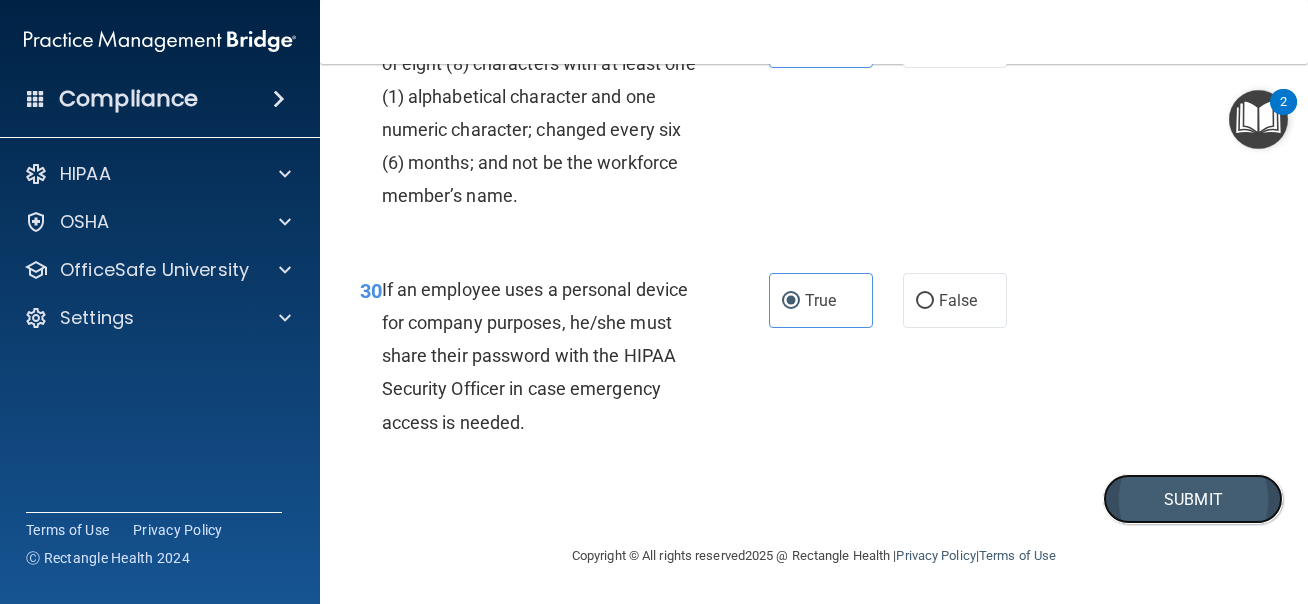 click on "Submit" at bounding box center (1193, 499) 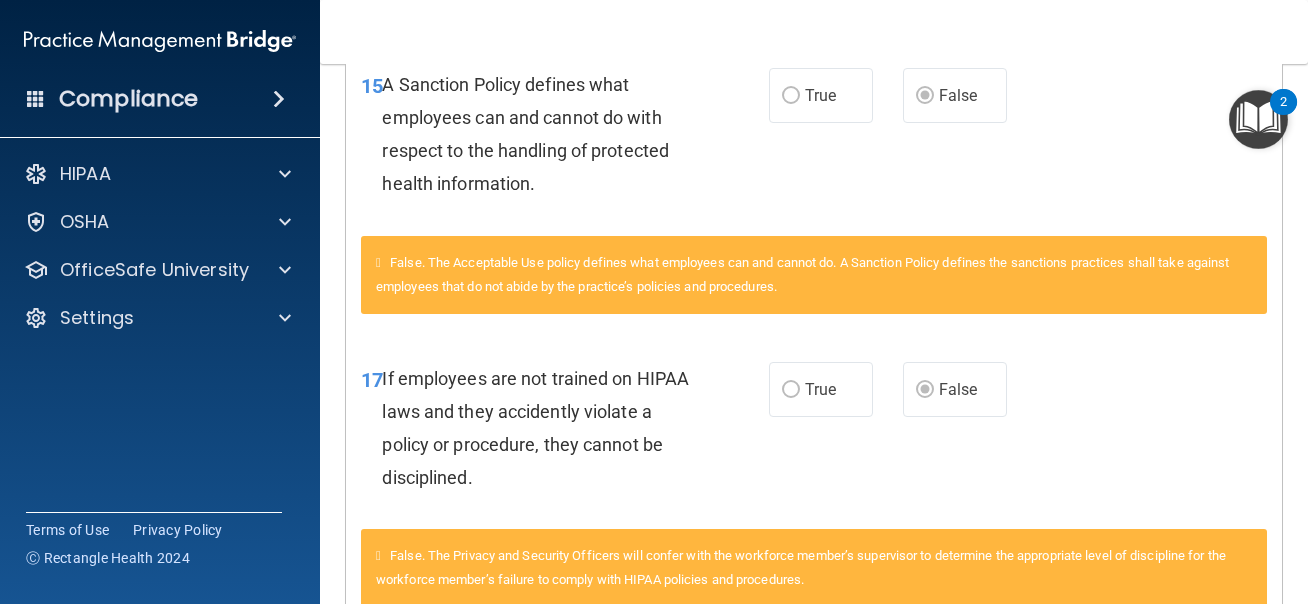 scroll, scrollTop: 1267, scrollLeft: 0, axis: vertical 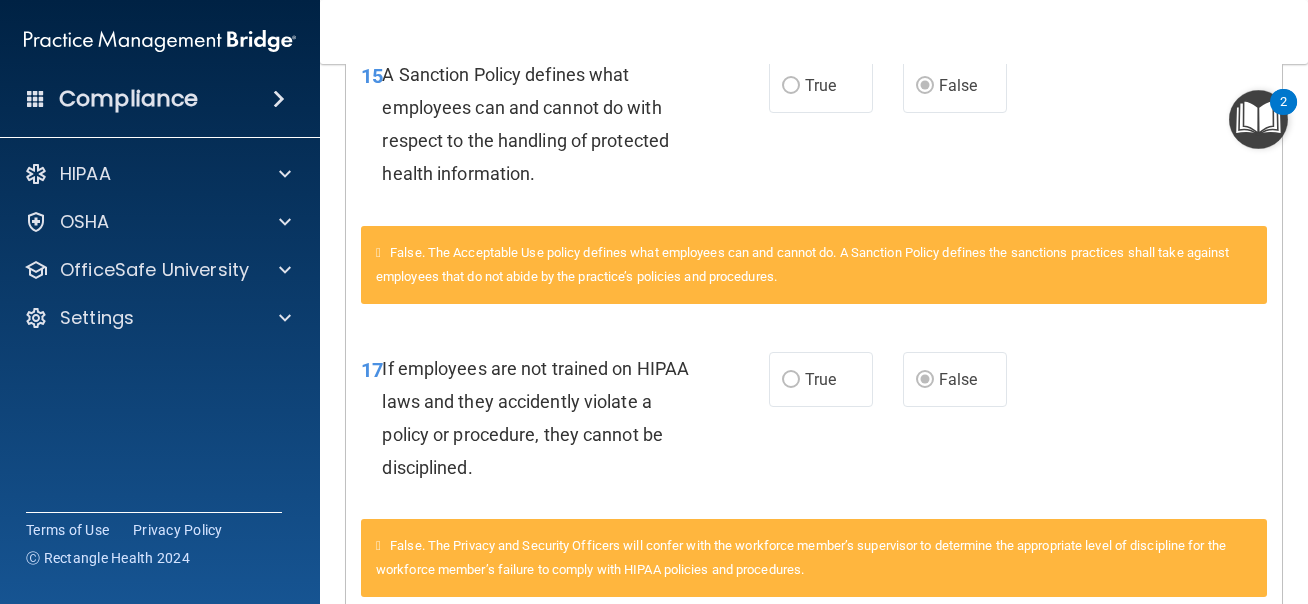 click on "A Sanction Policy defines what employees can and cannot do with respect to the handling of protected health information." at bounding box center [525, 124] 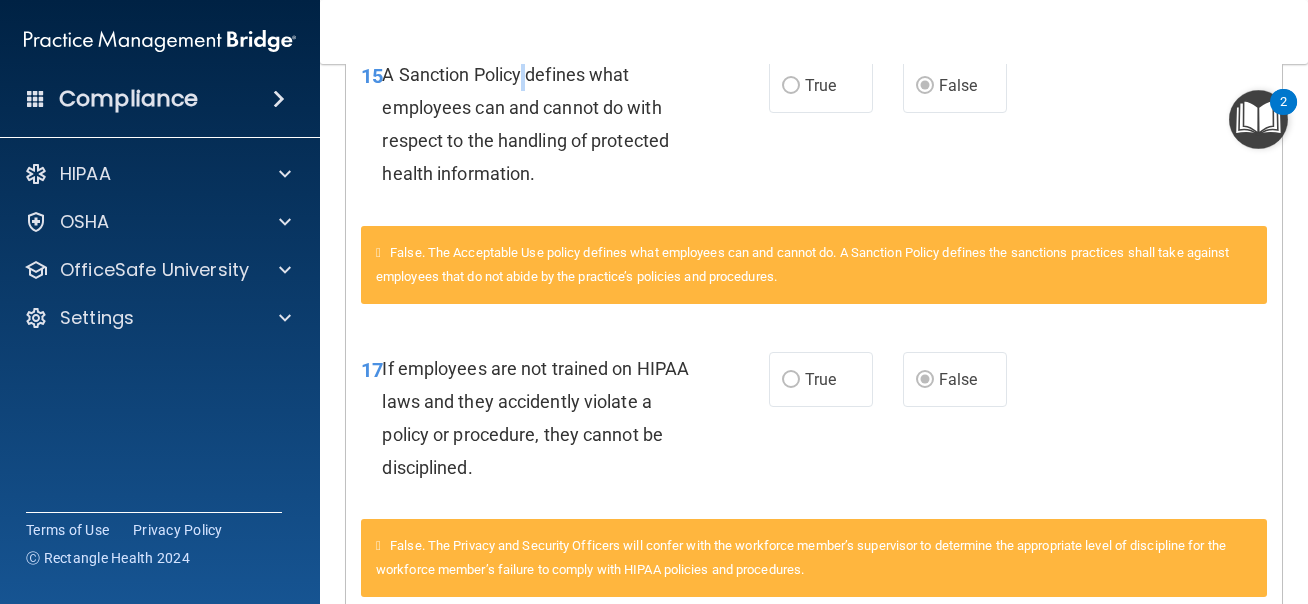 click on "A Sanction Policy defines what employees can and cannot do with respect to the handling of protected health information." at bounding box center [525, 124] 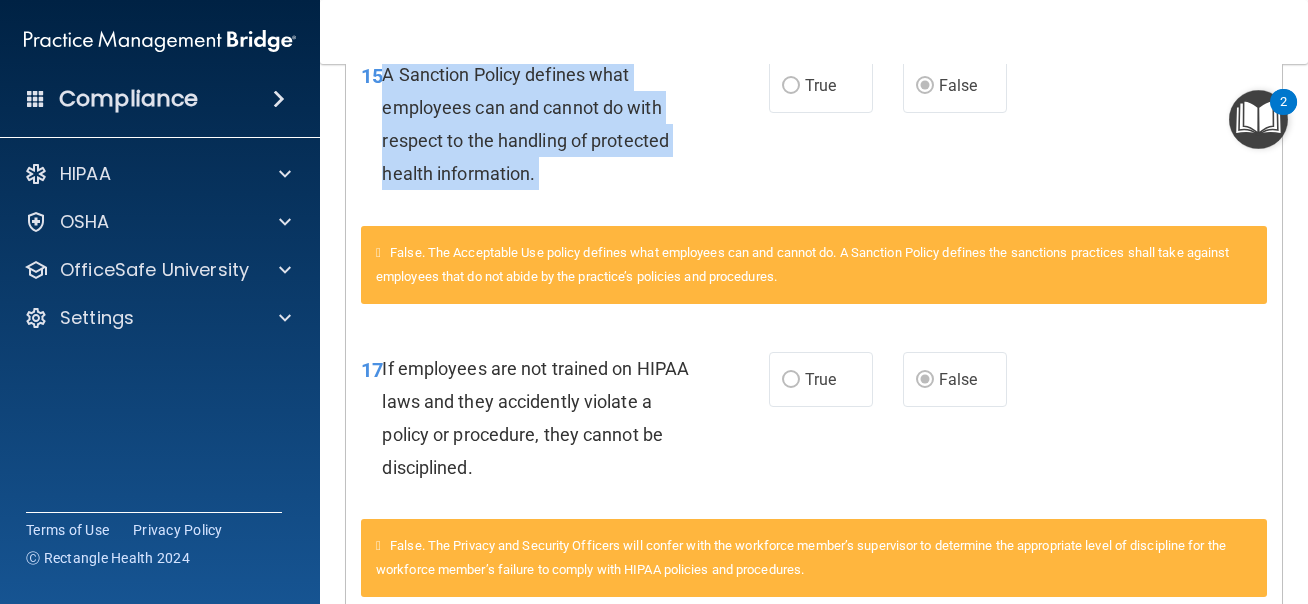 click on "A Sanction Policy defines what employees can and cannot do with respect to the handling of protected health information." at bounding box center [546, 124] 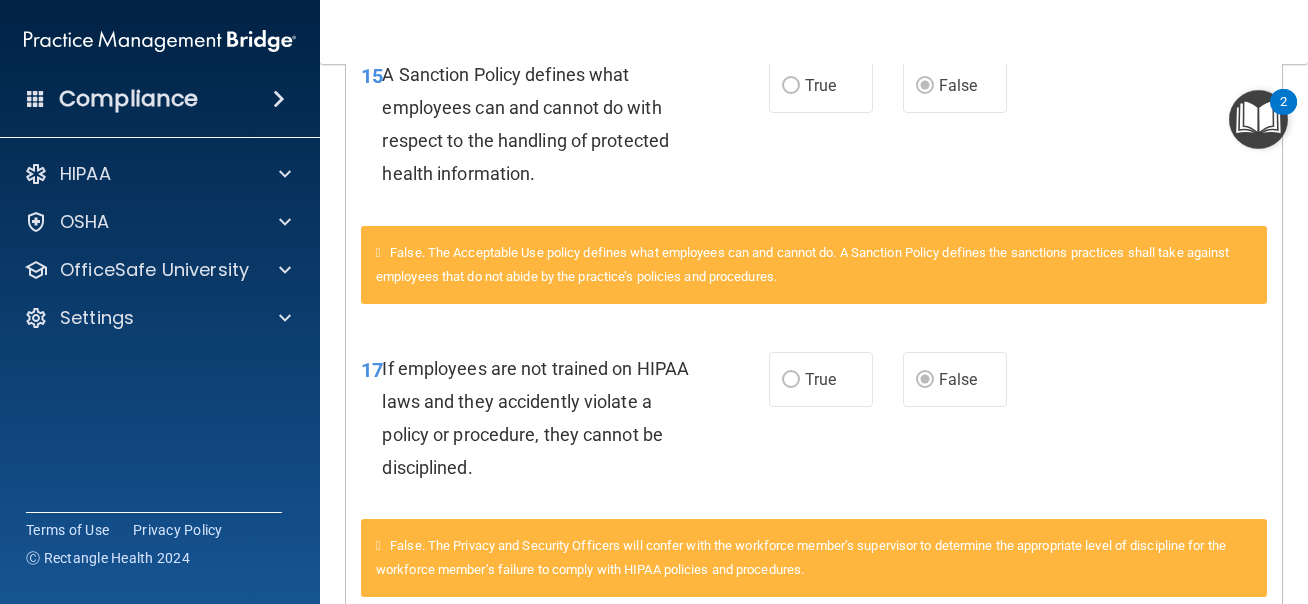 click on "A Sanction Policy defines what employees can and cannot do with respect to the handling of protected health information." at bounding box center (546, 124) 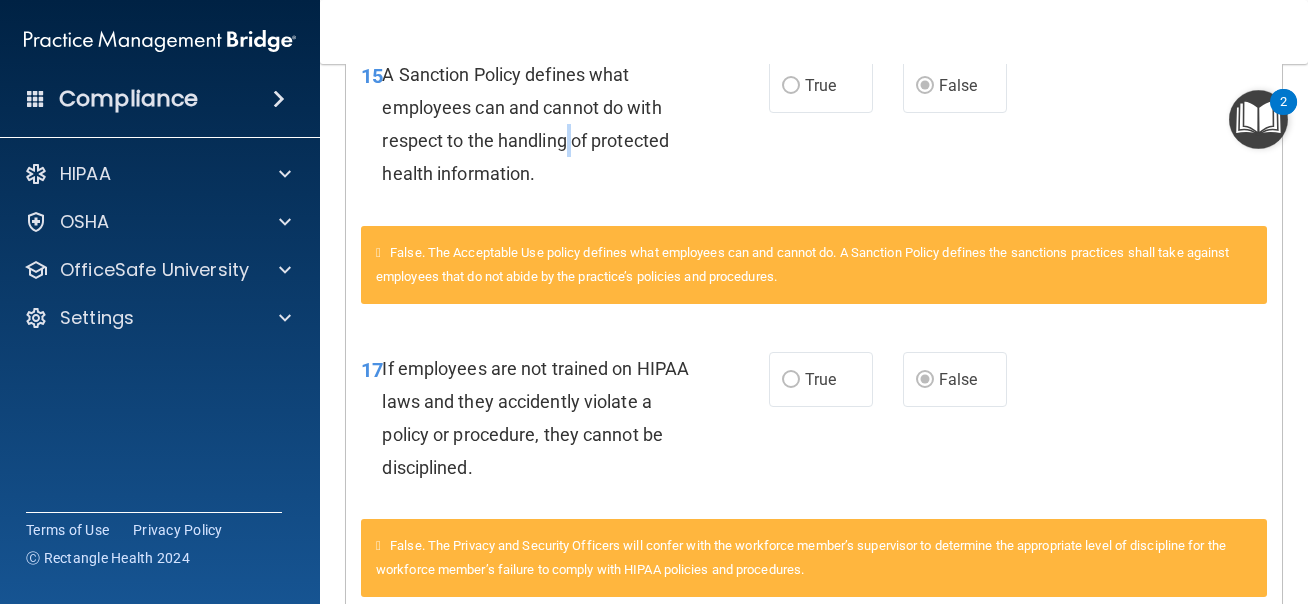 click on "A Sanction Policy defines what employees can and cannot do with respect to the handling of protected health information." at bounding box center (546, 124) 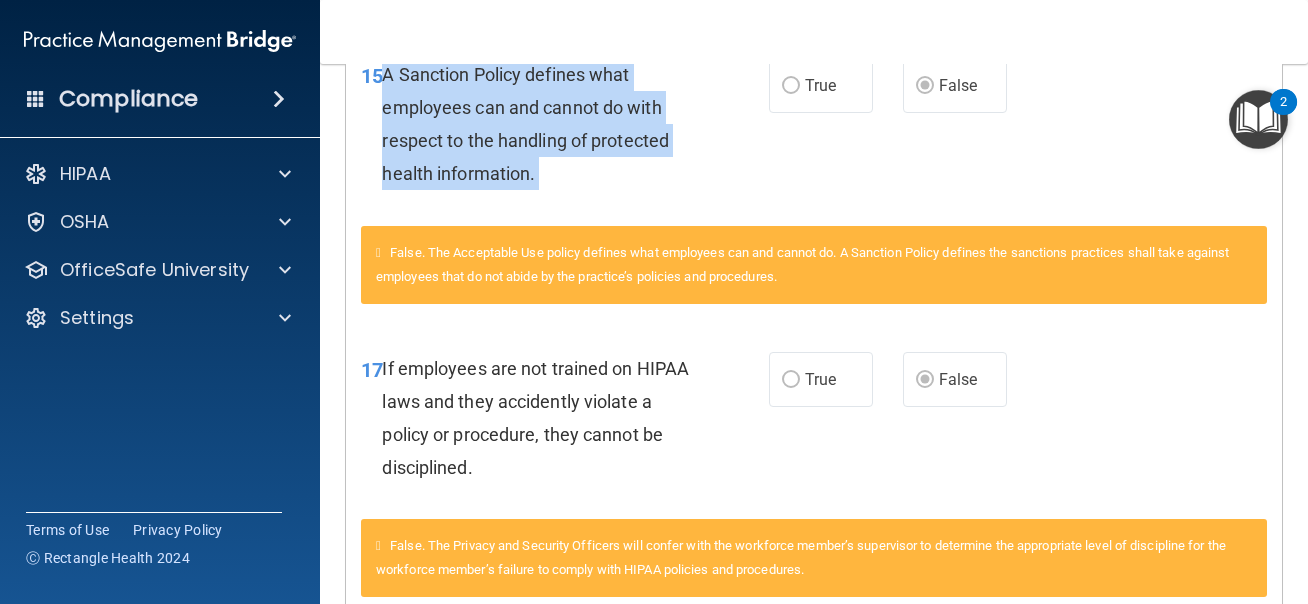 click on "A Sanction Policy defines what employees can and cannot do with respect to the handling of protected health information." at bounding box center (546, 124) 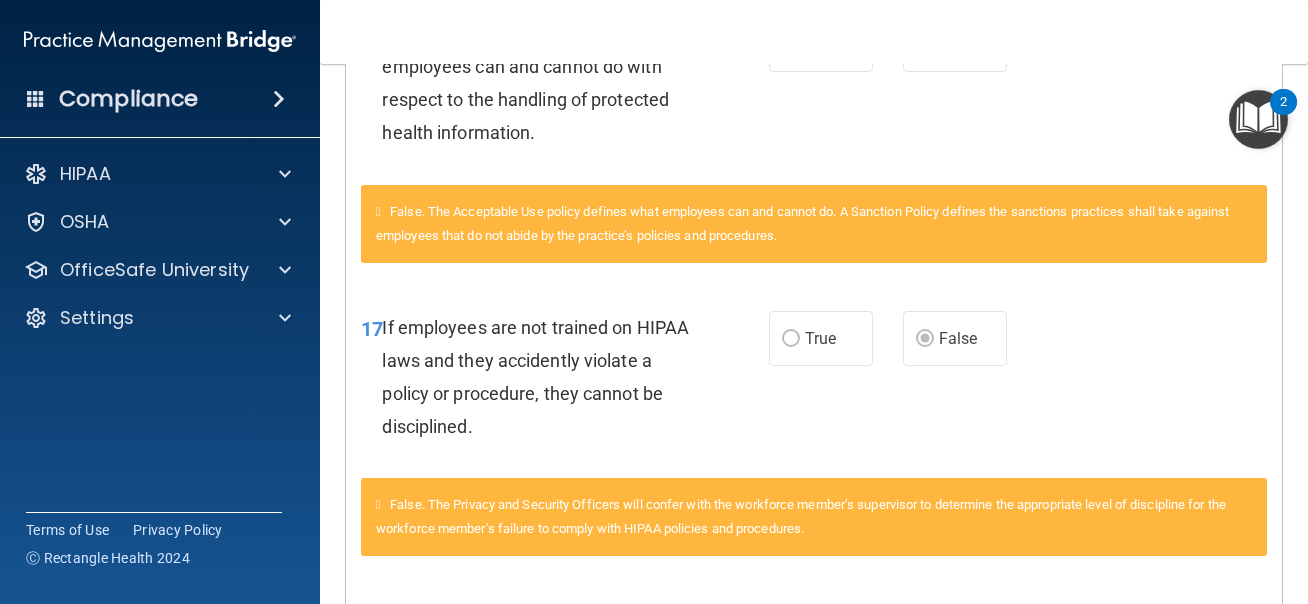 scroll, scrollTop: 1137, scrollLeft: 0, axis: vertical 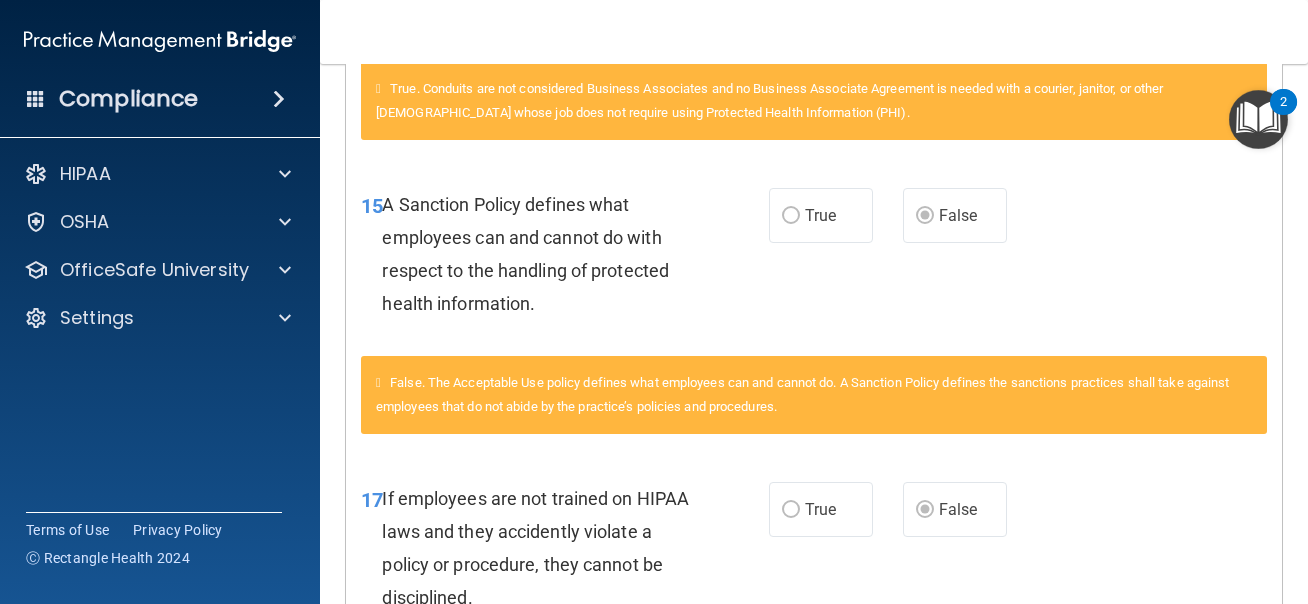 click on "A Sanction Policy defines what employees can and cannot do with respect to the handling of protected health information." at bounding box center (546, 254) 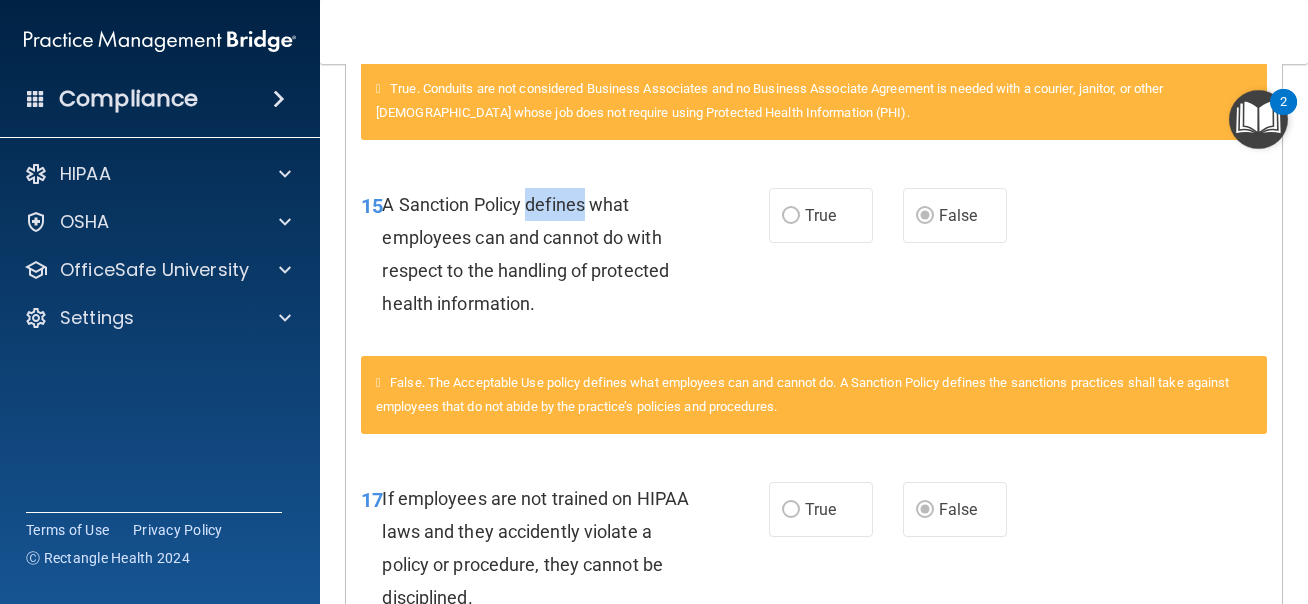 click on "A Sanction Policy defines what employees can and cannot do with respect to the handling of protected health information." at bounding box center [546, 254] 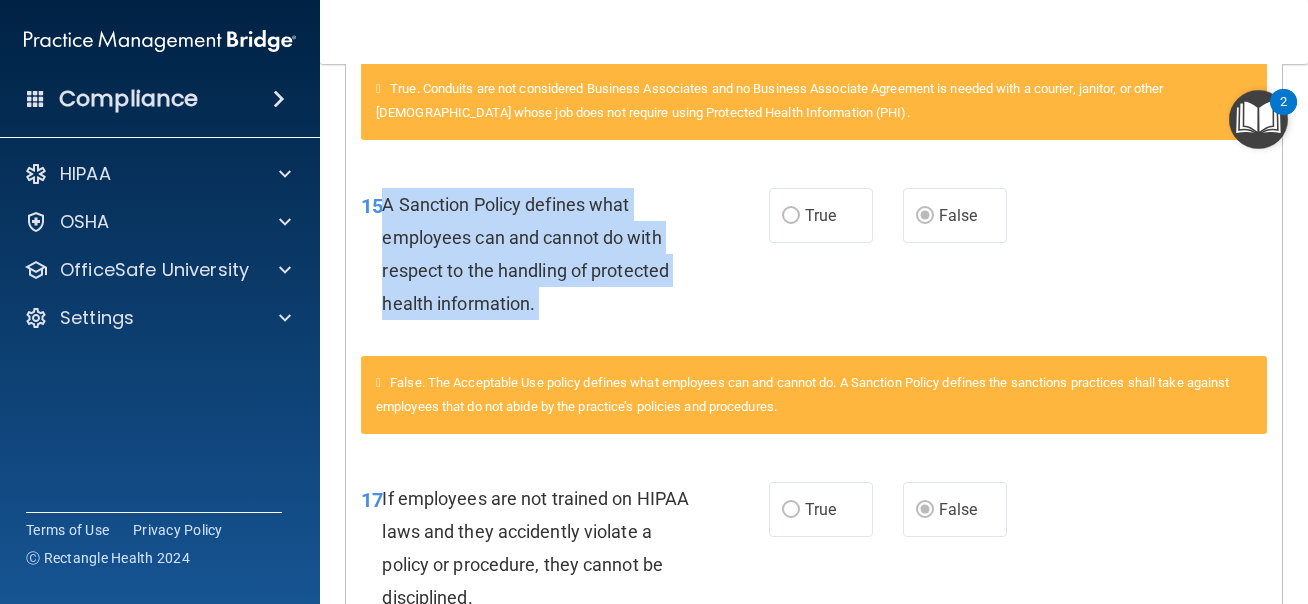 click on "A Sanction Policy defines what employees can and cannot do with respect to the handling of protected health information." at bounding box center [546, 254] 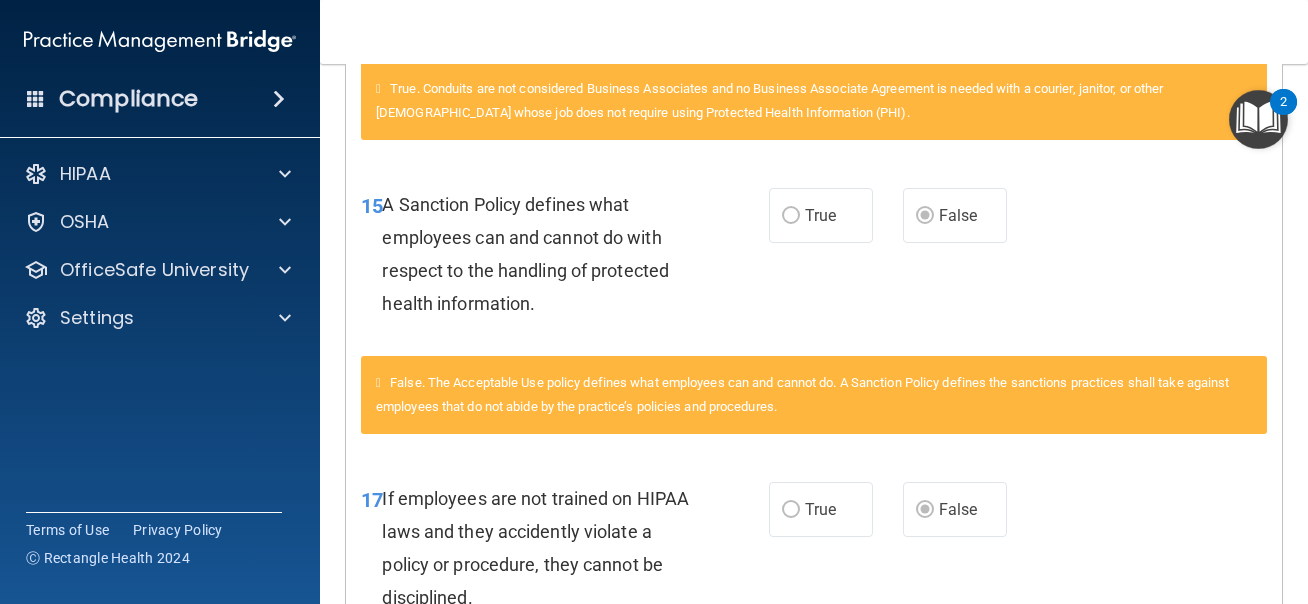 click on "A Sanction Policy defines what employees can and cannot do with respect to the handling of protected health information." at bounding box center [546, 254] 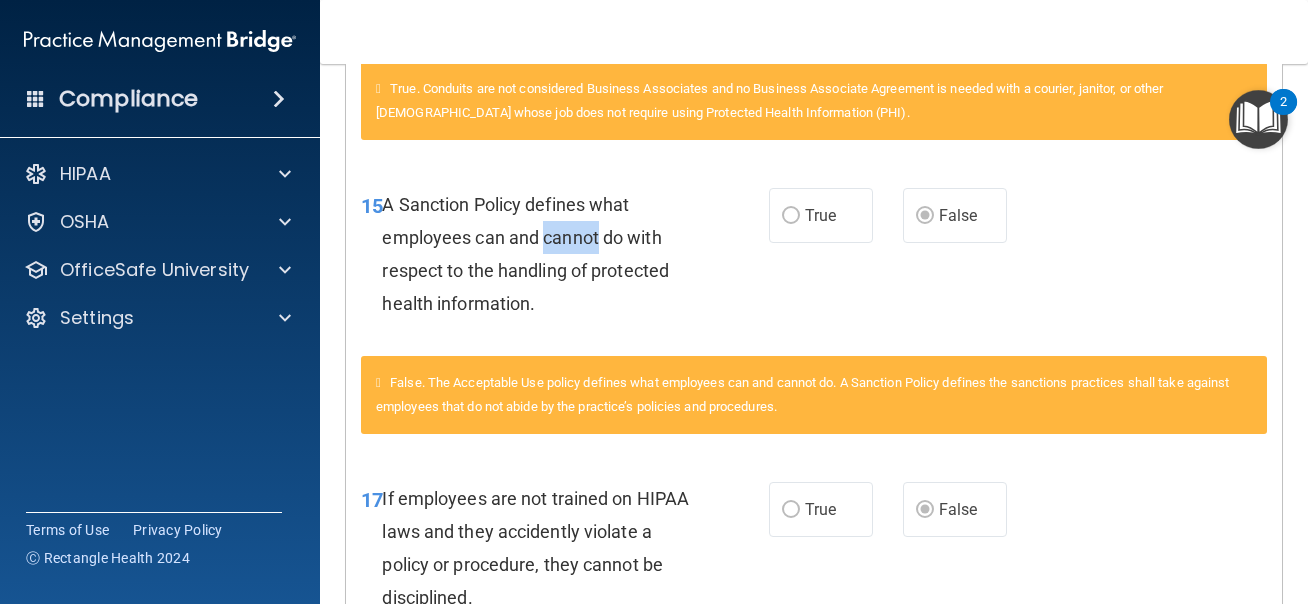click on "A Sanction Policy defines what employees can and cannot do with respect to the handling of protected health information." at bounding box center (546, 254) 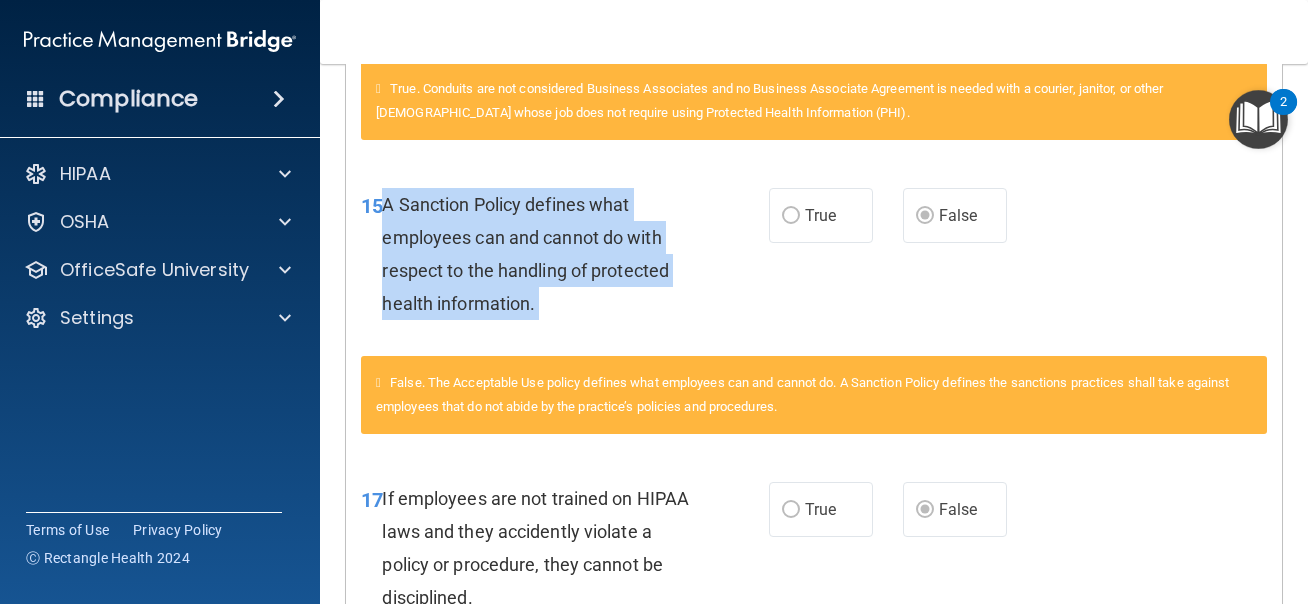 click on "A Sanction Policy defines what employees can and cannot do with respect to the handling of protected health information." at bounding box center (546, 254) 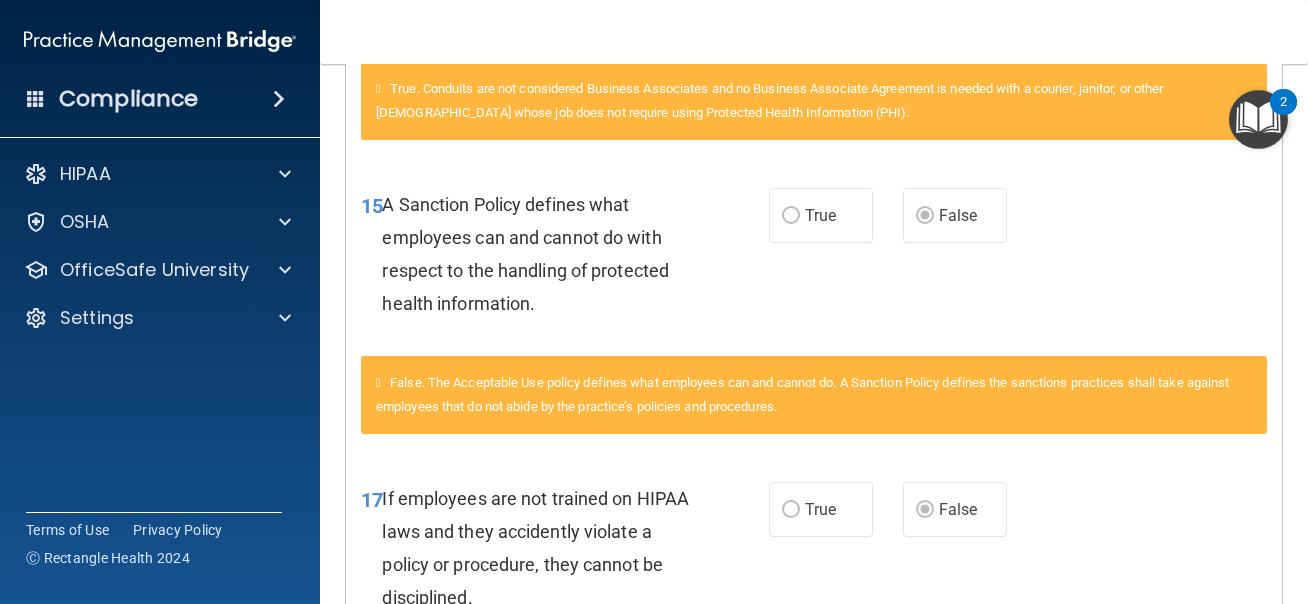 click on "A Sanction Policy defines what employees can and cannot do with respect to the handling of protected health information." at bounding box center (546, 254) 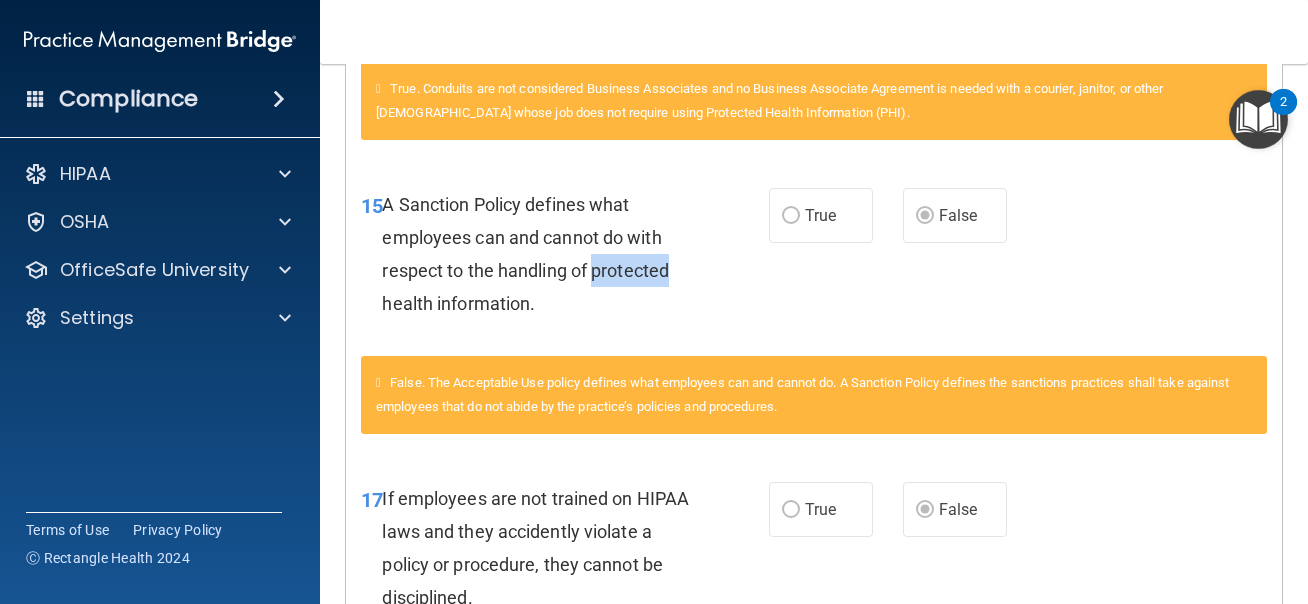 click on "A Sanction Policy defines what employees can and cannot do with respect to the handling of protected health information." at bounding box center (546, 254) 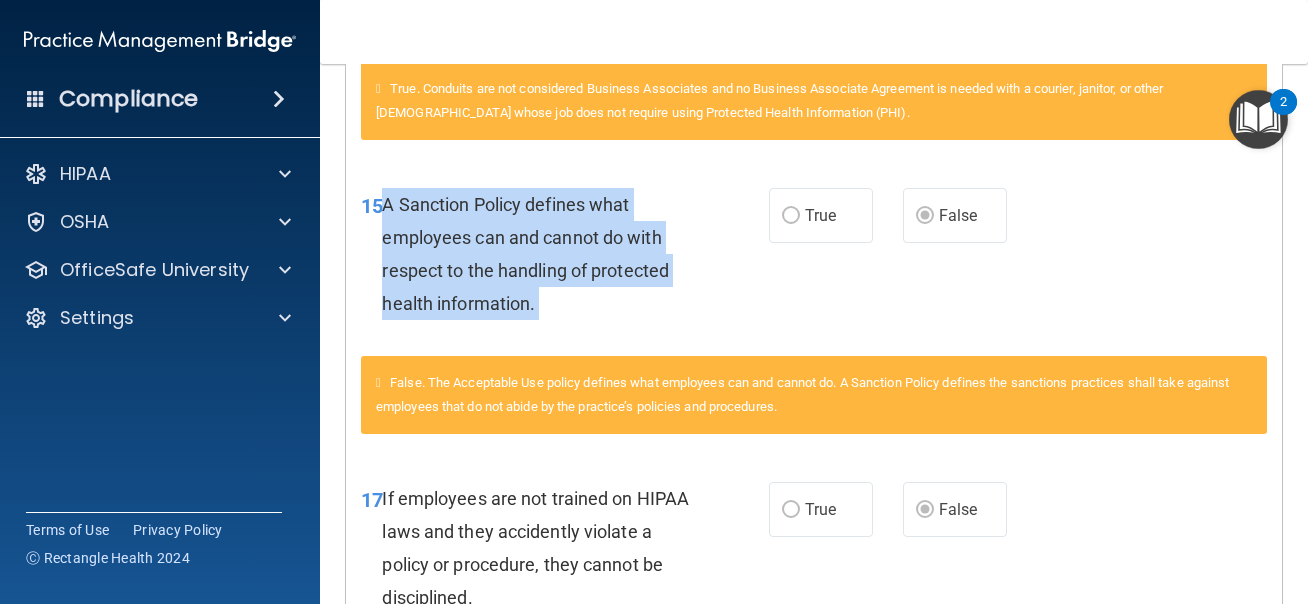 click on "A Sanction Policy defines what employees can and cannot do with respect to the handling of protected health information." at bounding box center [546, 254] 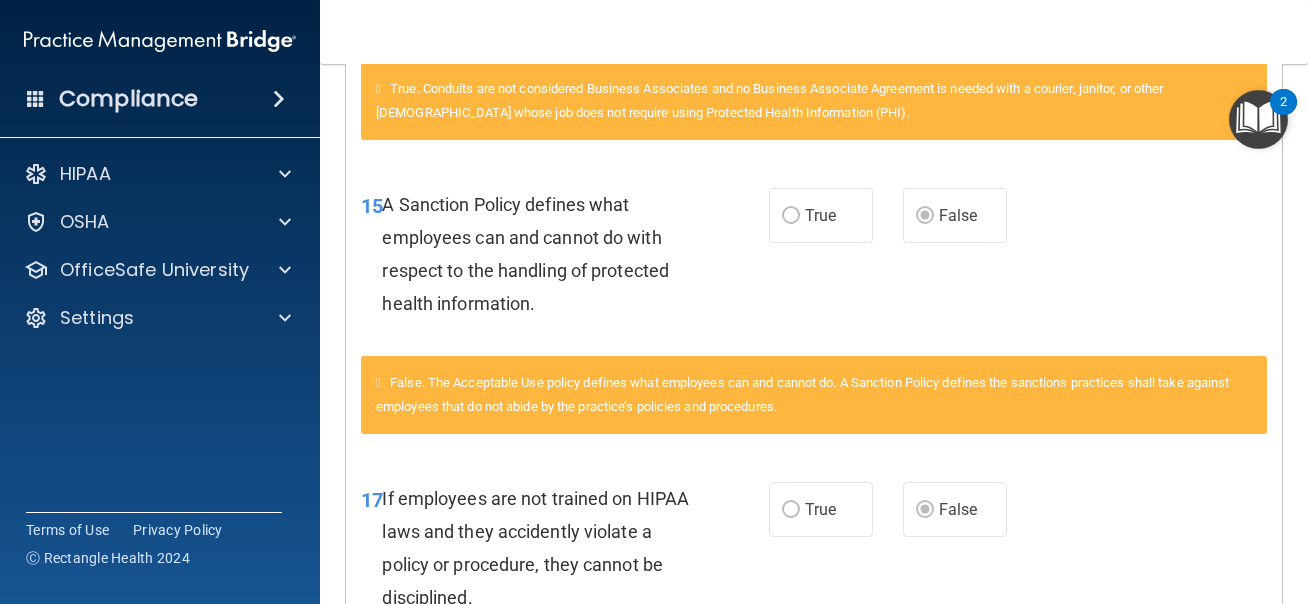 click on "A Sanction Policy defines what employees can and cannot do with respect to the handling of protected health information." at bounding box center [546, 254] 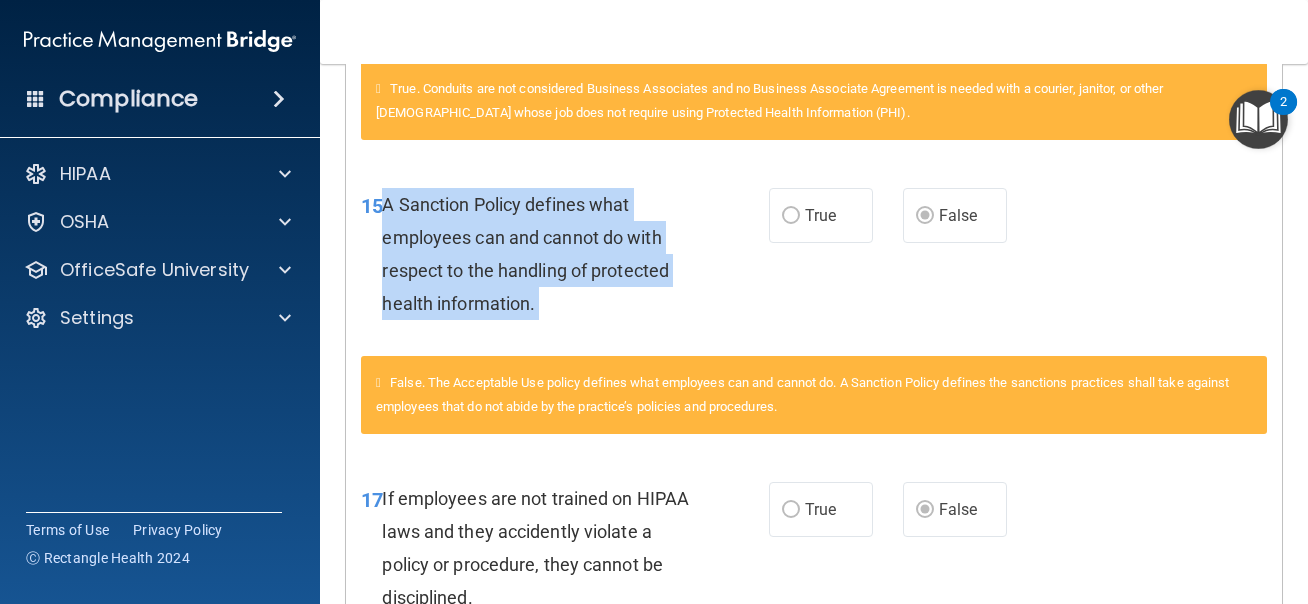 click on "A Sanction Policy defines what employees can and cannot do with respect to the handling of protected health information." at bounding box center (546, 254) 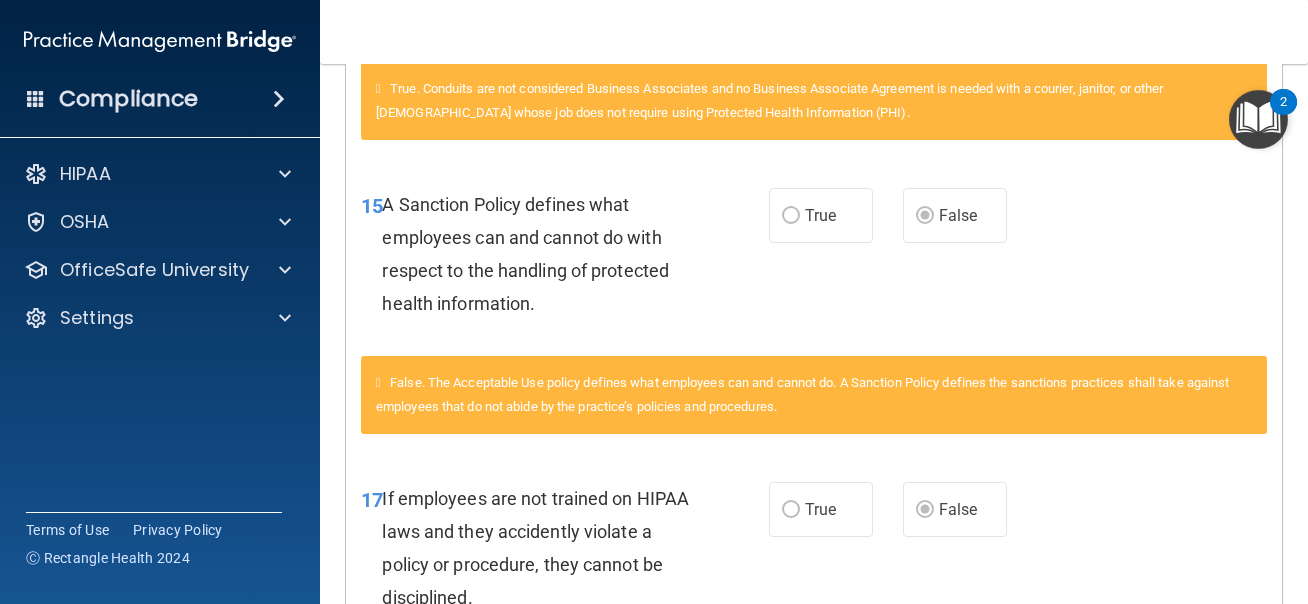 click on "A Sanction Policy defines what employees can and cannot do with respect to the handling of protected health information." at bounding box center [546, 254] 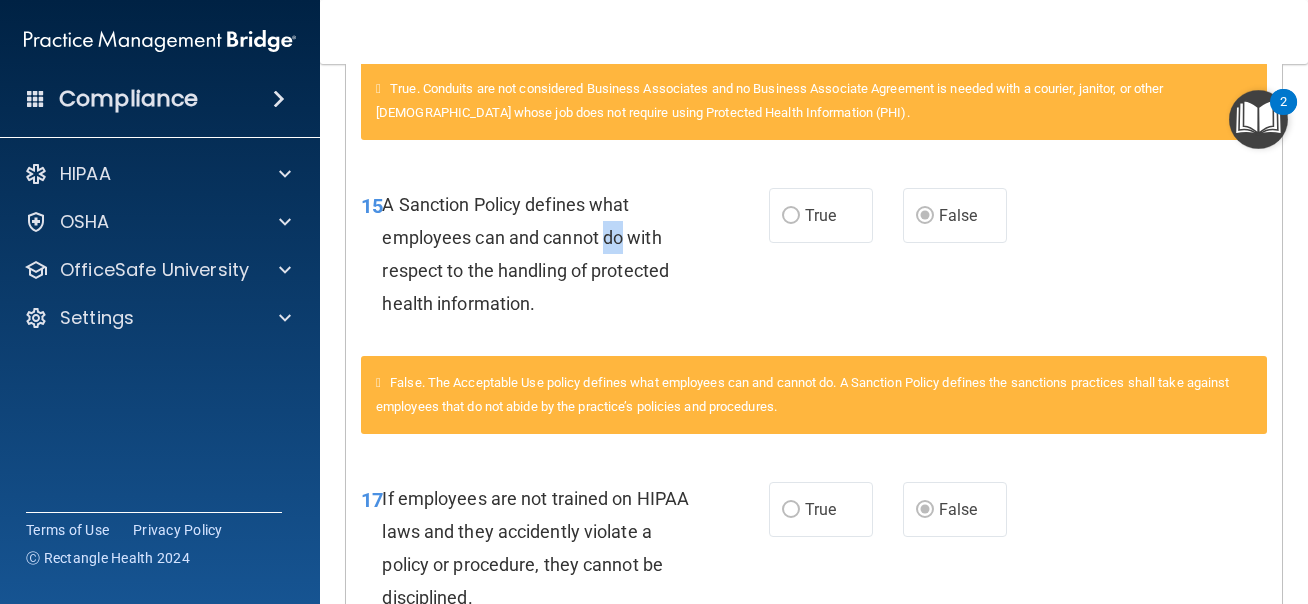 click on "A Sanction Policy defines what employees can and cannot do with respect to the handling of protected health information." at bounding box center (546, 254) 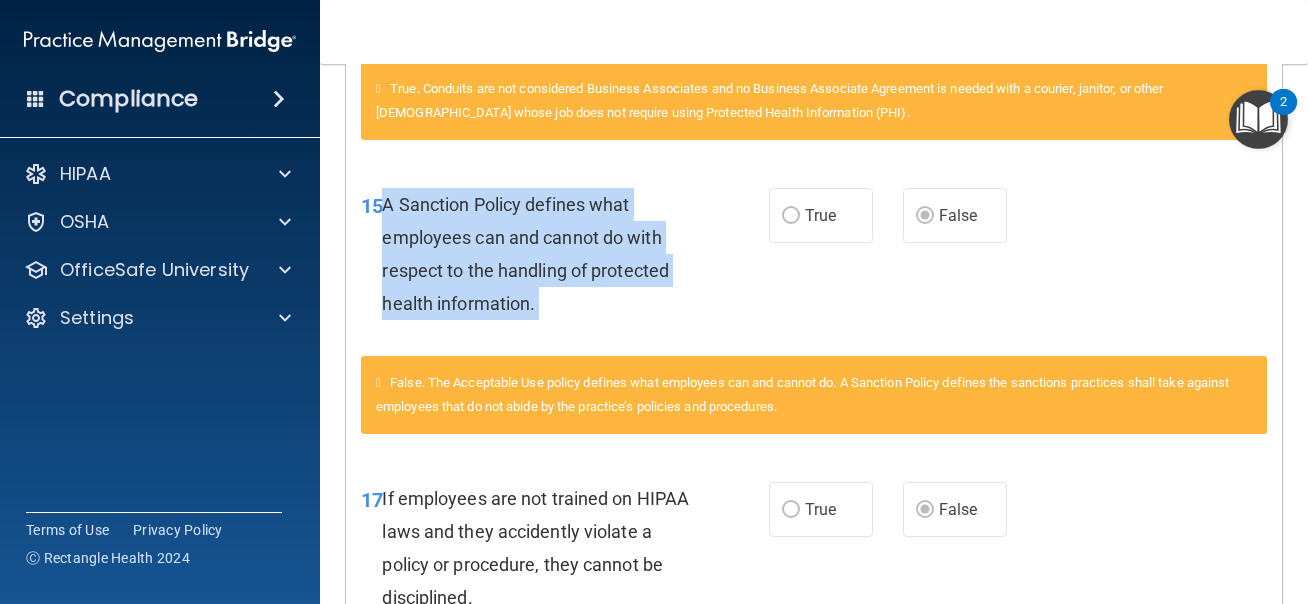 click on "15       A Sanction Policy defines what employees can and cannot do with respect to the handling of protected health information." at bounding box center [565, 259] 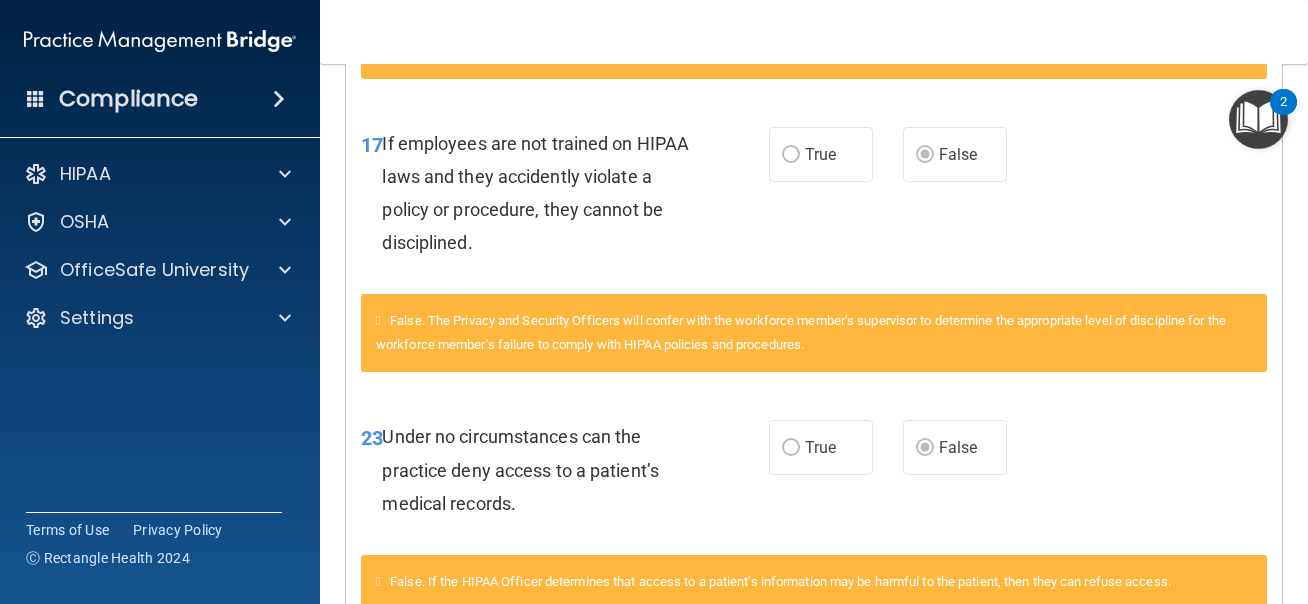 scroll, scrollTop: 1517, scrollLeft: 0, axis: vertical 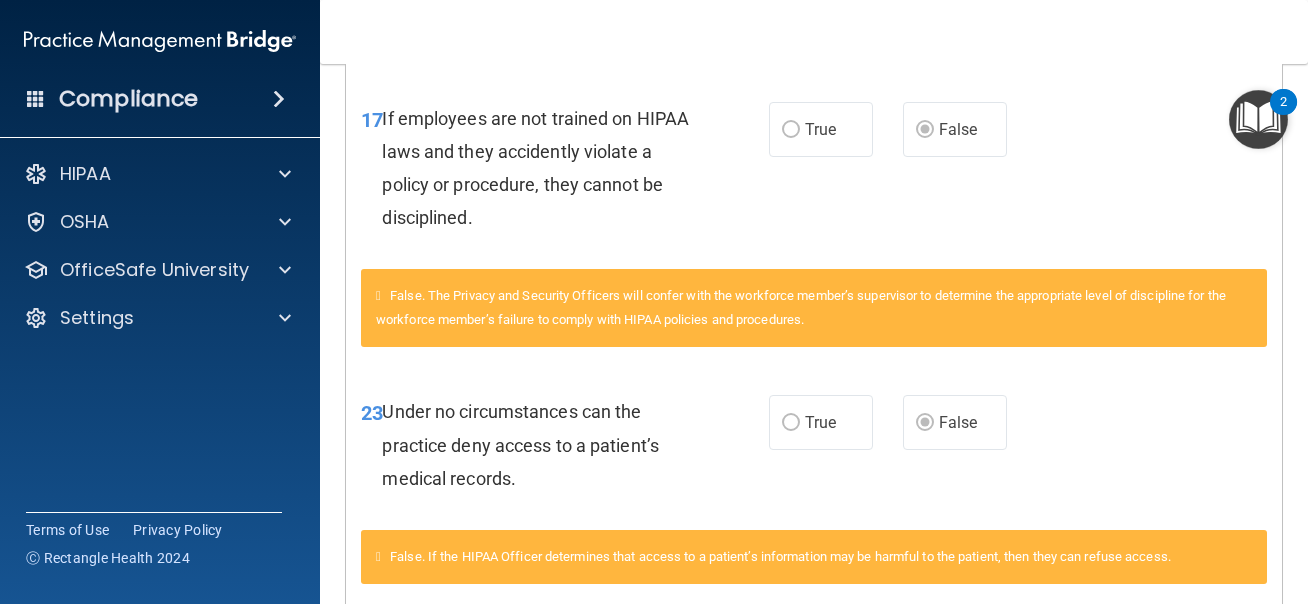 click on "If employees are not trained on HIPAA laws and they accidently violate a policy or procedure, they cannot be disciplined." at bounding box center (546, 168) 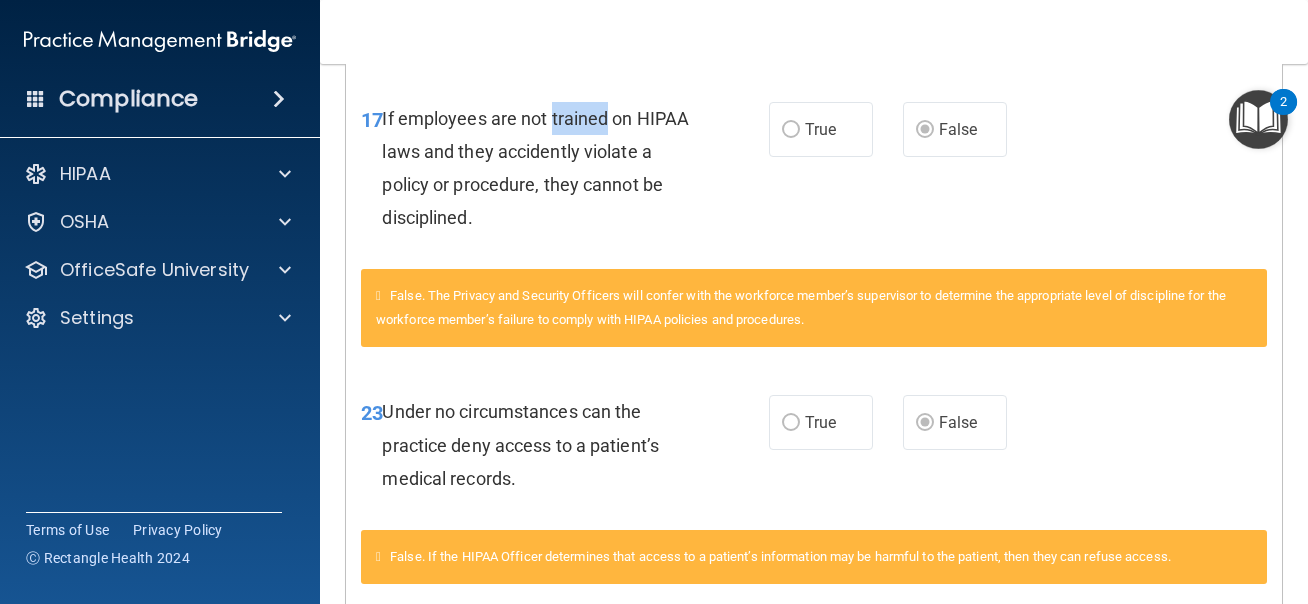 click on "If employees are not trained on HIPAA laws and they accidently violate a policy or procedure, they cannot be disciplined." at bounding box center (546, 168) 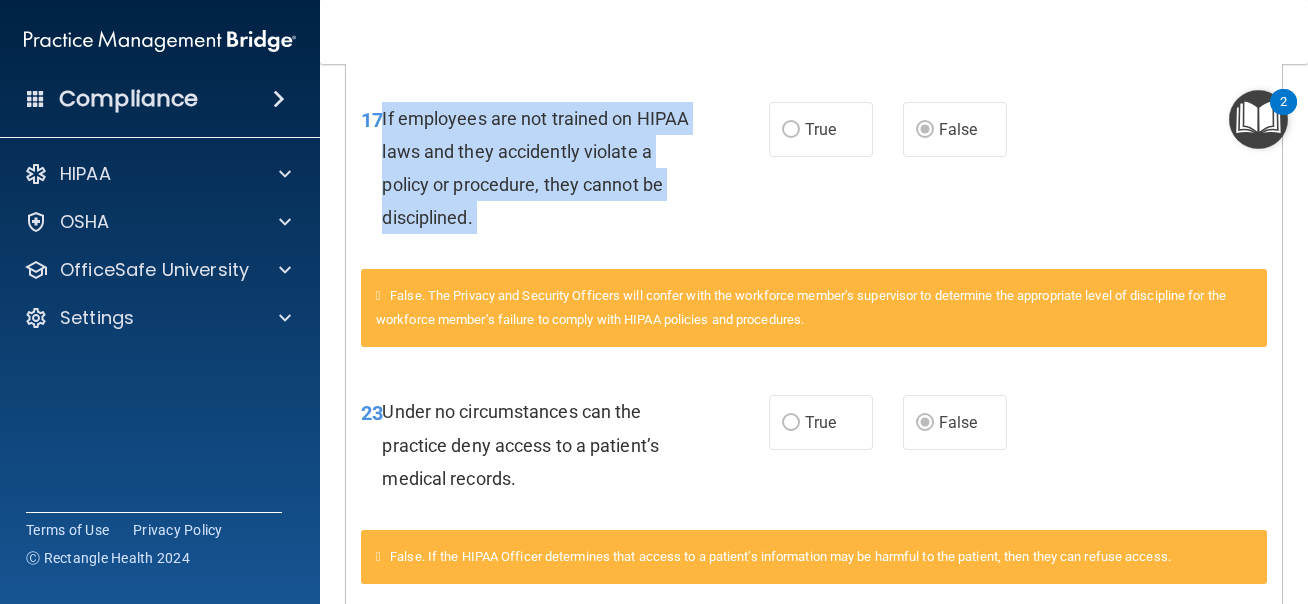 click on "If employees are not trained on HIPAA laws and they accidently violate a policy or procedure, they cannot be disciplined." at bounding box center [535, 168] 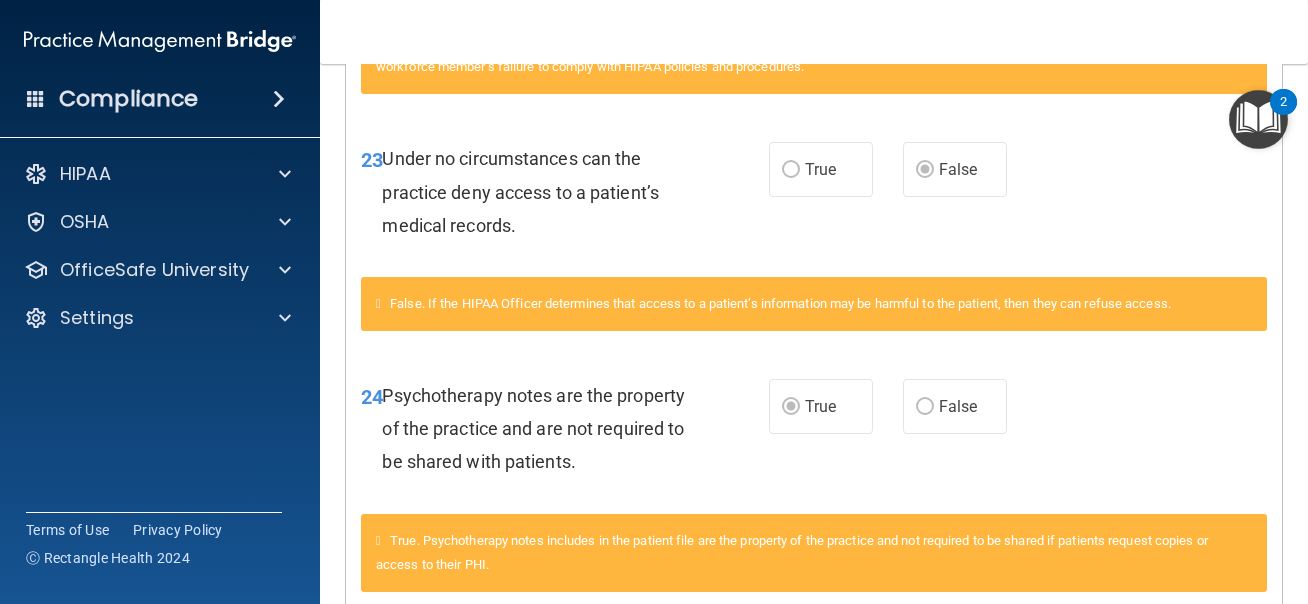 scroll, scrollTop: 1774, scrollLeft: 0, axis: vertical 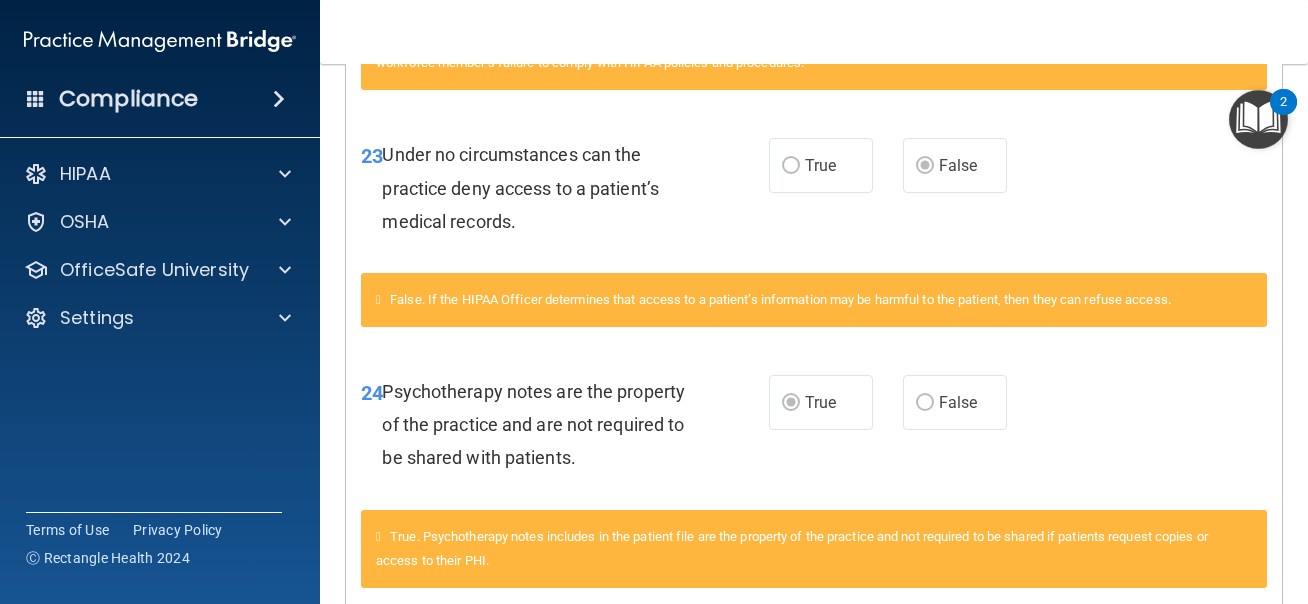click on "Under no circumstances can the practice deny access to a patient’s medical records." at bounding box center (520, 187) 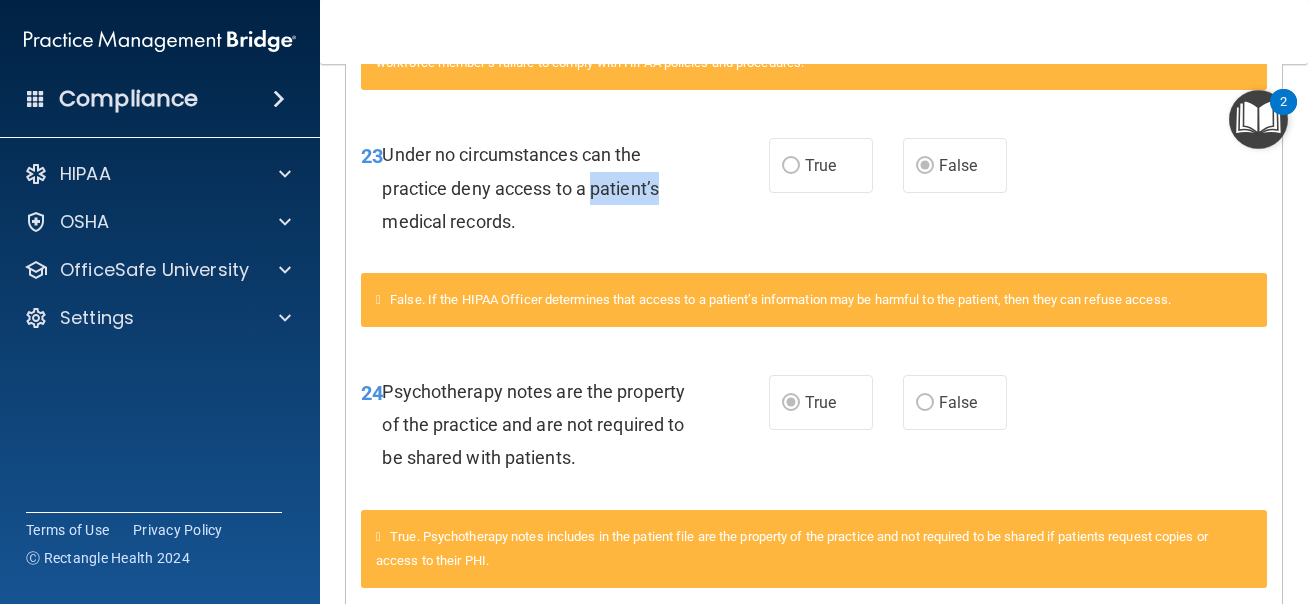 click on "Under no circumstances can the practice deny access to a patient’s medical records." at bounding box center (520, 187) 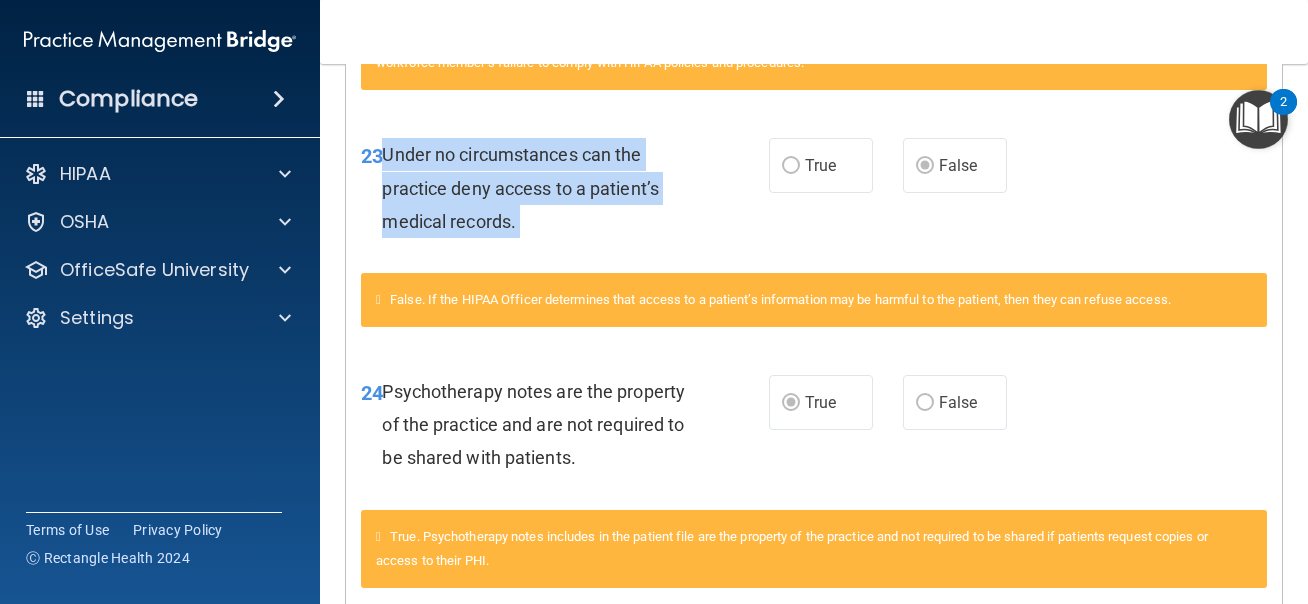 click on "Under no circumstances can the practice deny access to a patient’s medical records." at bounding box center [546, 188] 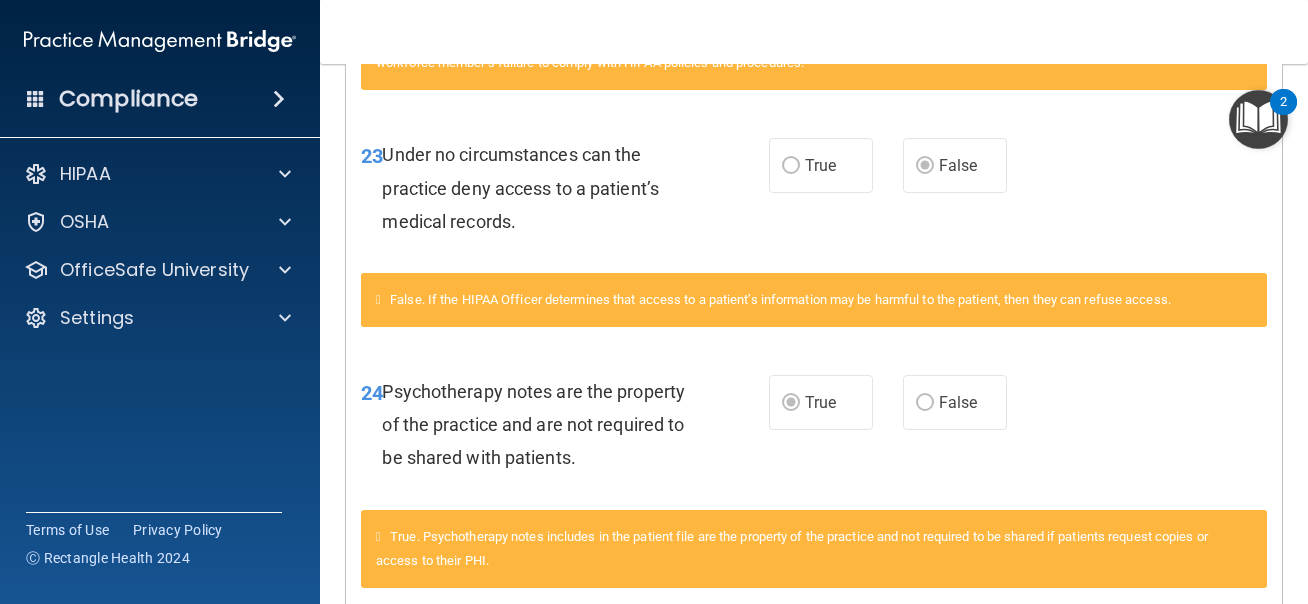 click on "Under no circumstances can the practice deny access to a patient’s medical records." at bounding box center [546, 188] 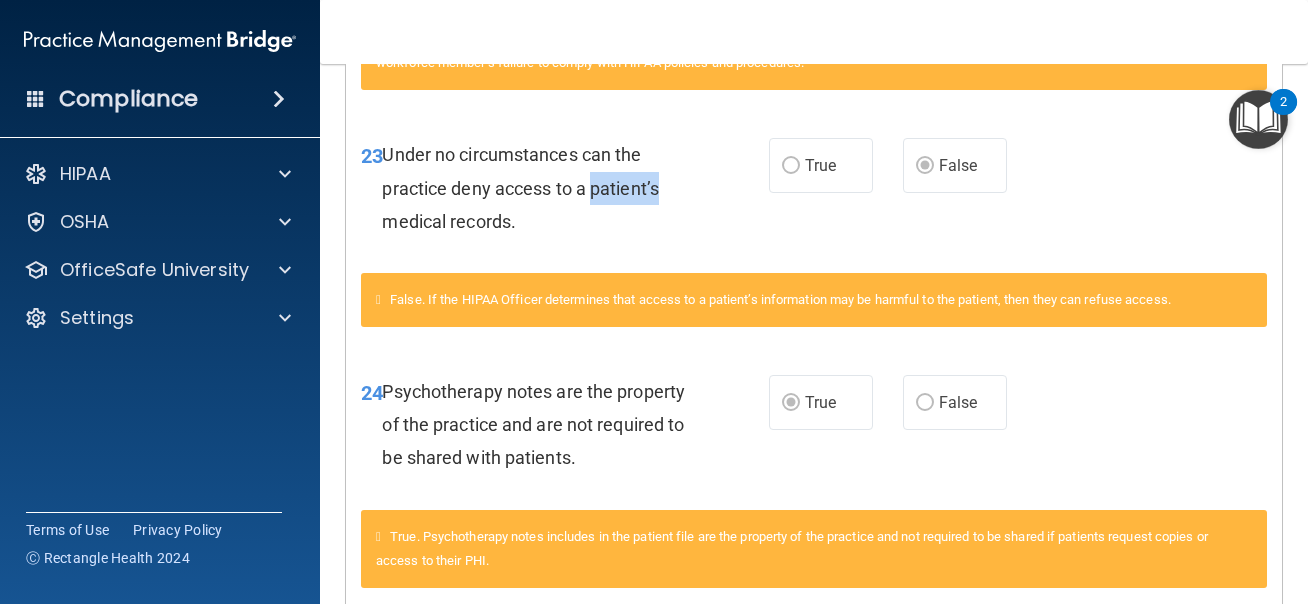 click on "Under no circumstances can the practice deny access to a patient’s medical records." at bounding box center (546, 188) 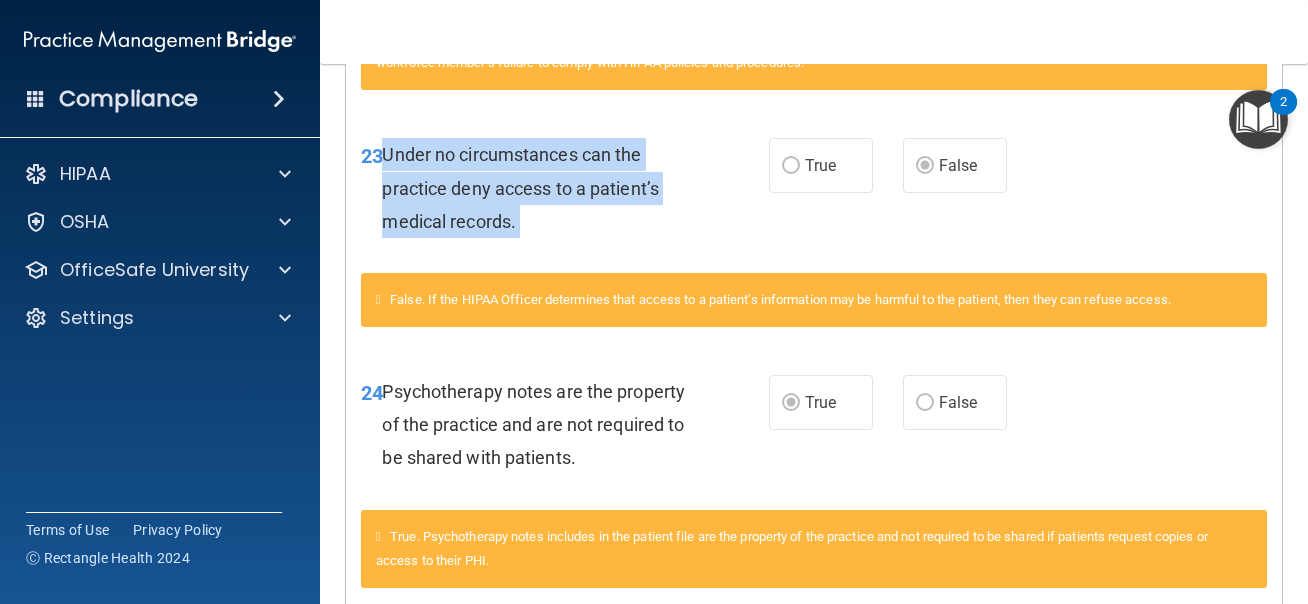 click on "Under no circumstances can the practice deny access to a patient’s medical records." at bounding box center (546, 188) 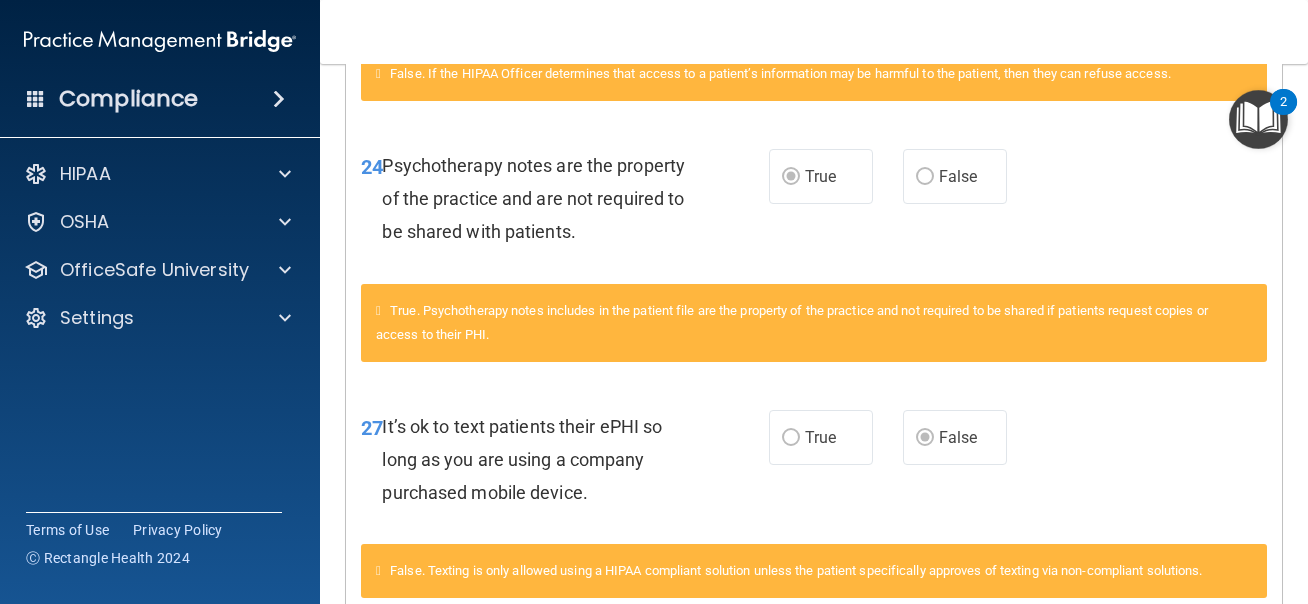 scroll, scrollTop: 2013, scrollLeft: 0, axis: vertical 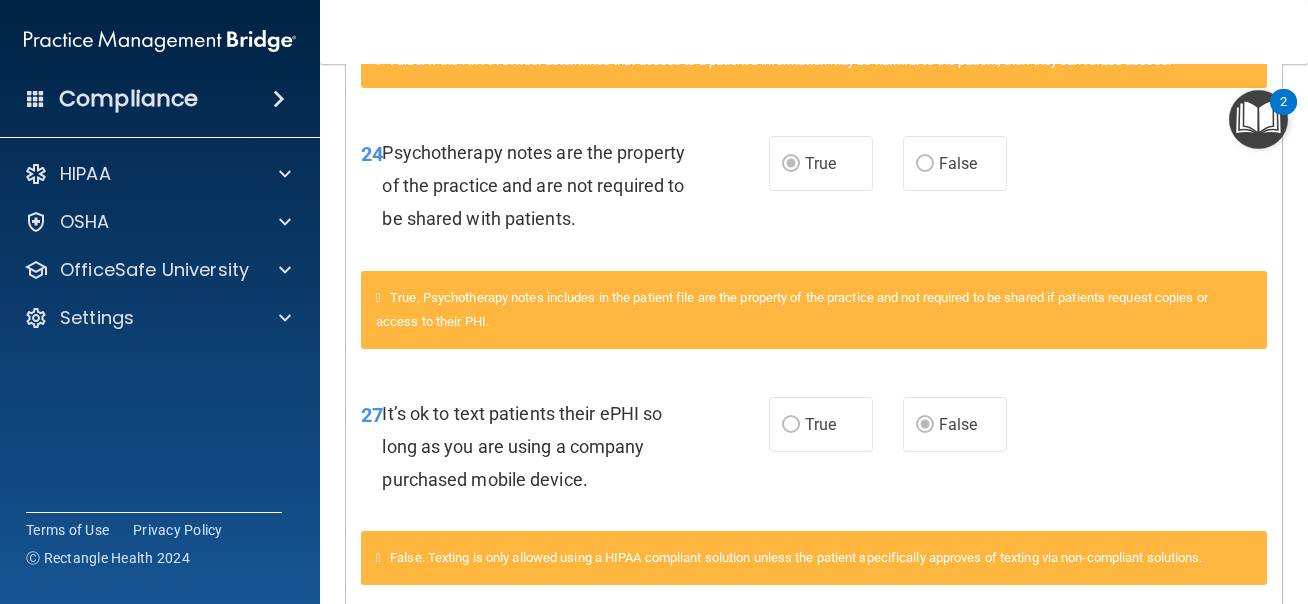 click on "Psychotherapy notes are the property of the practice and are not required to be shared with patients." at bounding box center [533, 185] 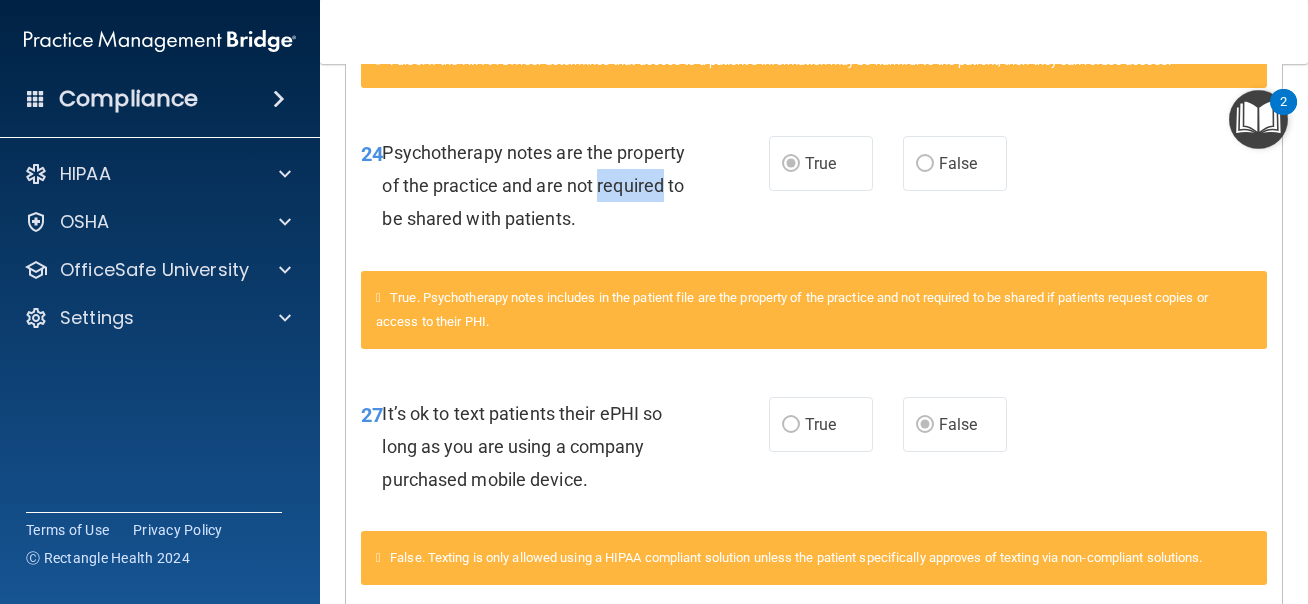 click on "Psychotherapy notes are the property of the practice and are not required to be shared with patients." at bounding box center (533, 185) 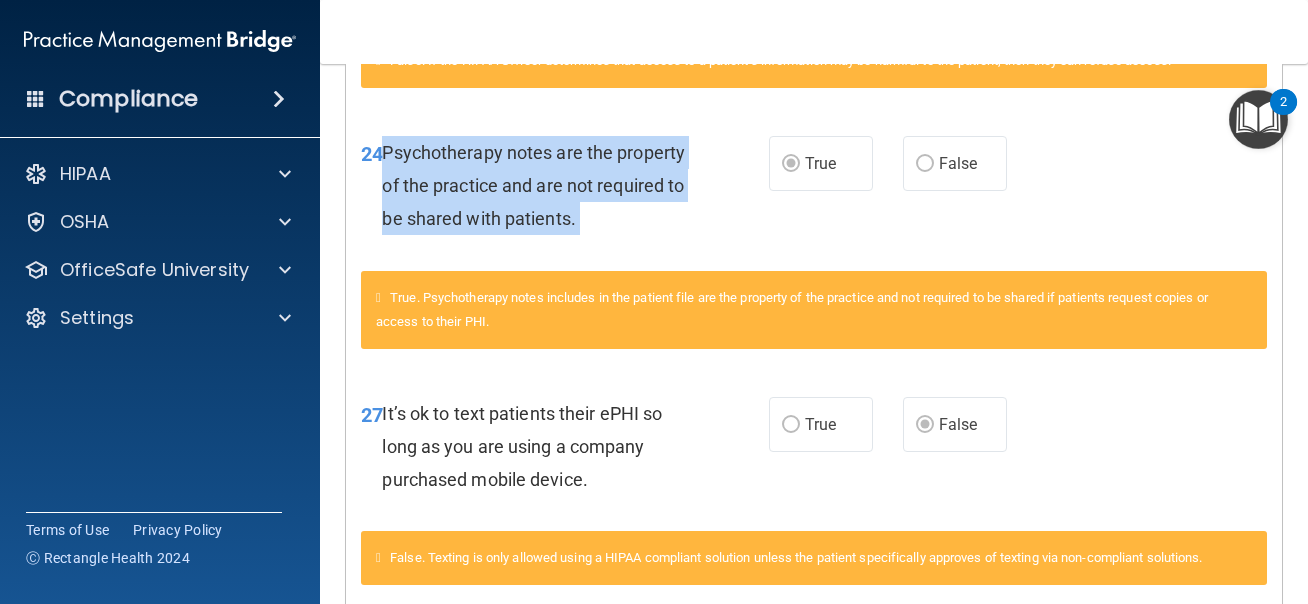 click on "Psychotherapy notes are the property of the practice and are not required to be shared with patients." at bounding box center (533, 185) 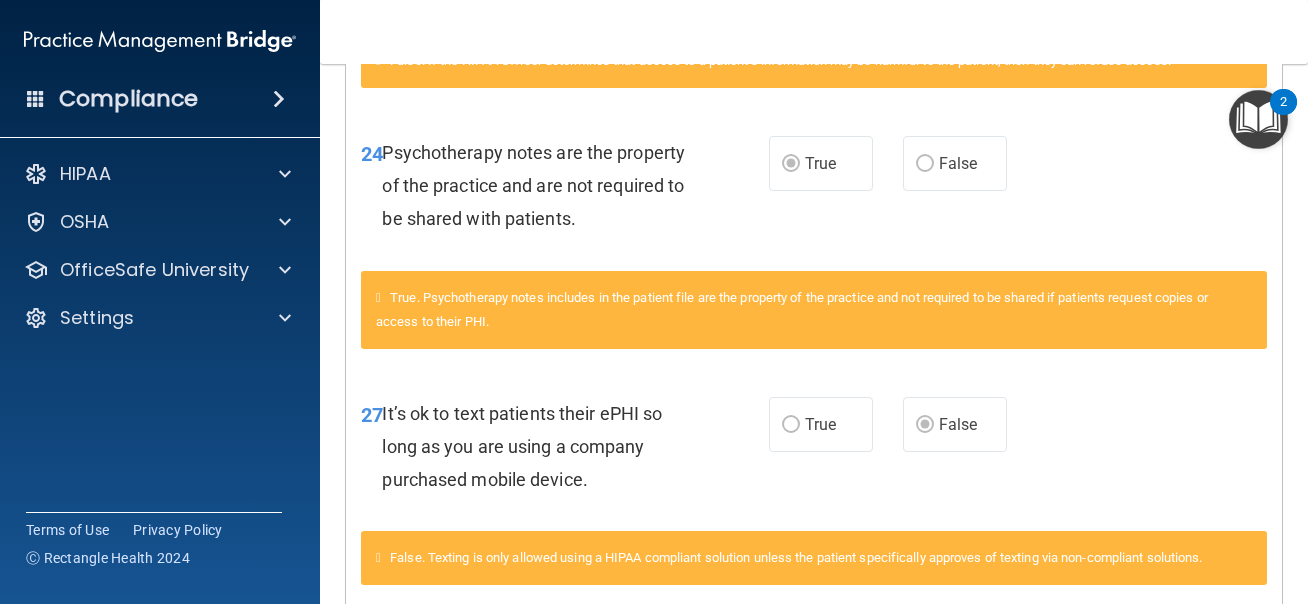 click on "Psychotherapy notes are the property of the practice and are not required to be shared with patients." at bounding box center [546, 186] 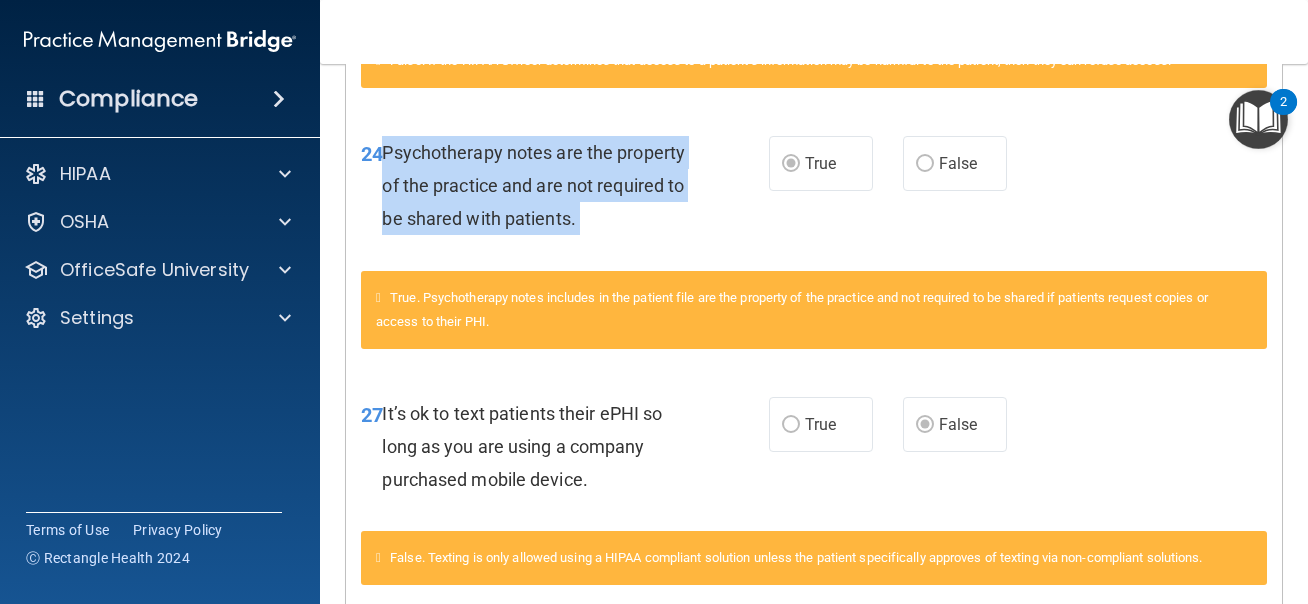 click on "Psychotherapy notes are the property of the practice and are not required to be shared with patients." at bounding box center (533, 185) 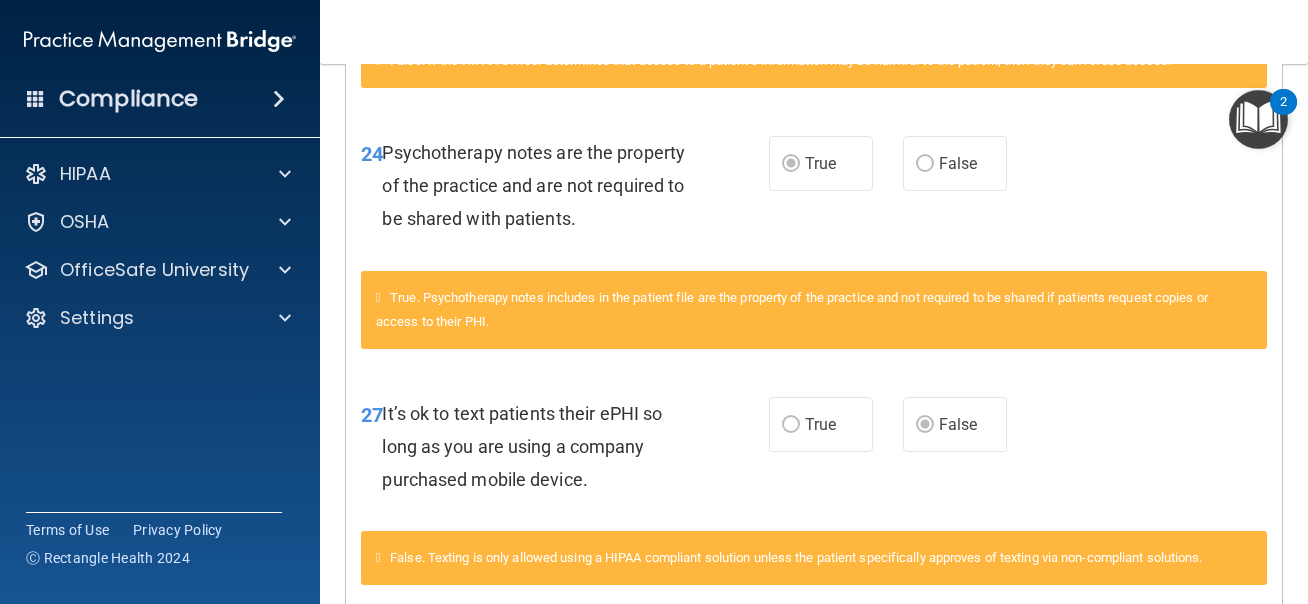 click on "Psychotherapy notes are the property of the practice and are not required to be shared with patients." at bounding box center (533, 185) 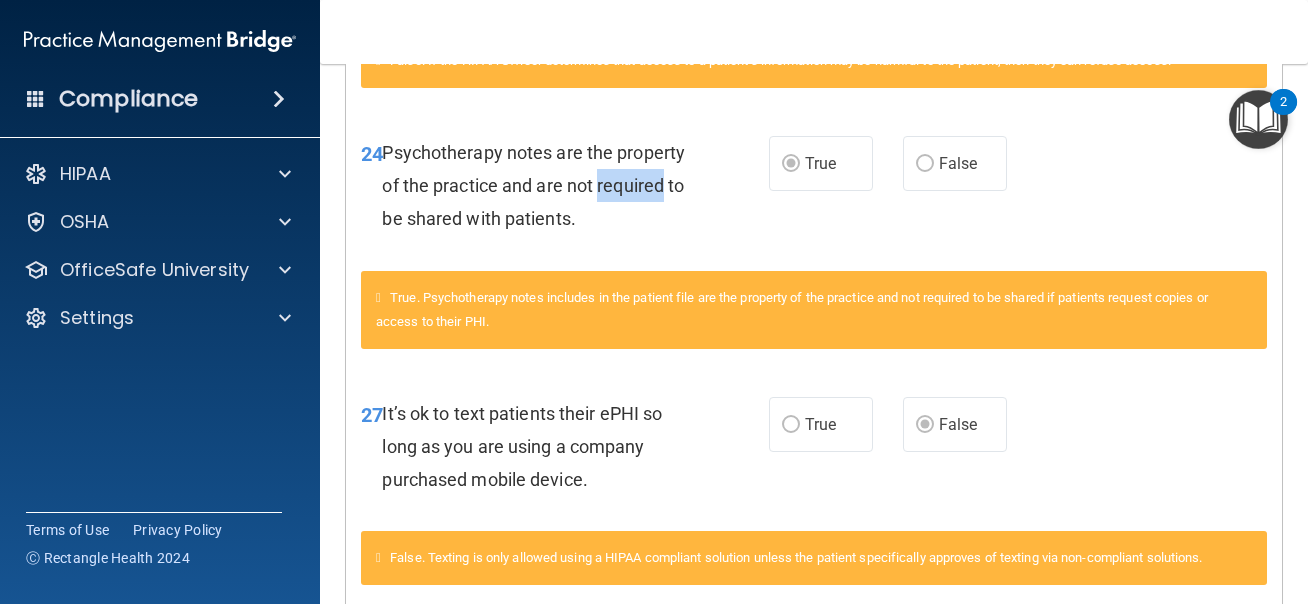 click on "Psychotherapy notes are the property of the practice and are not required to be shared with patients." at bounding box center [533, 185] 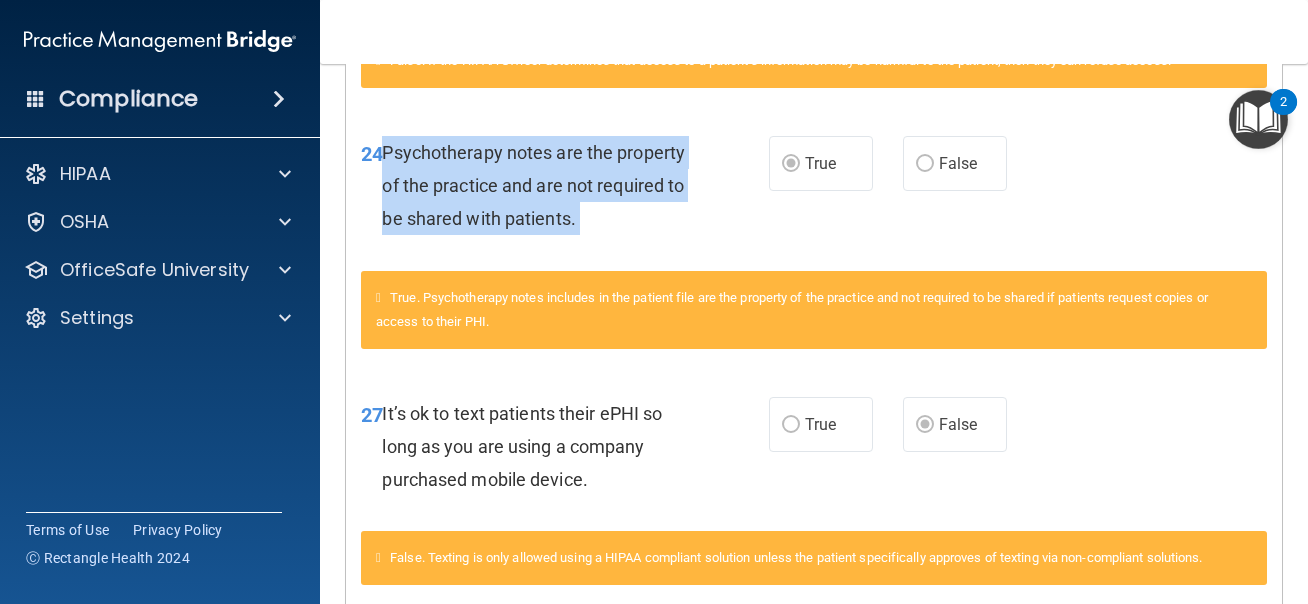 click on "Psychotherapy notes are the property of the practice and are not required to be shared with patients." at bounding box center (533, 185) 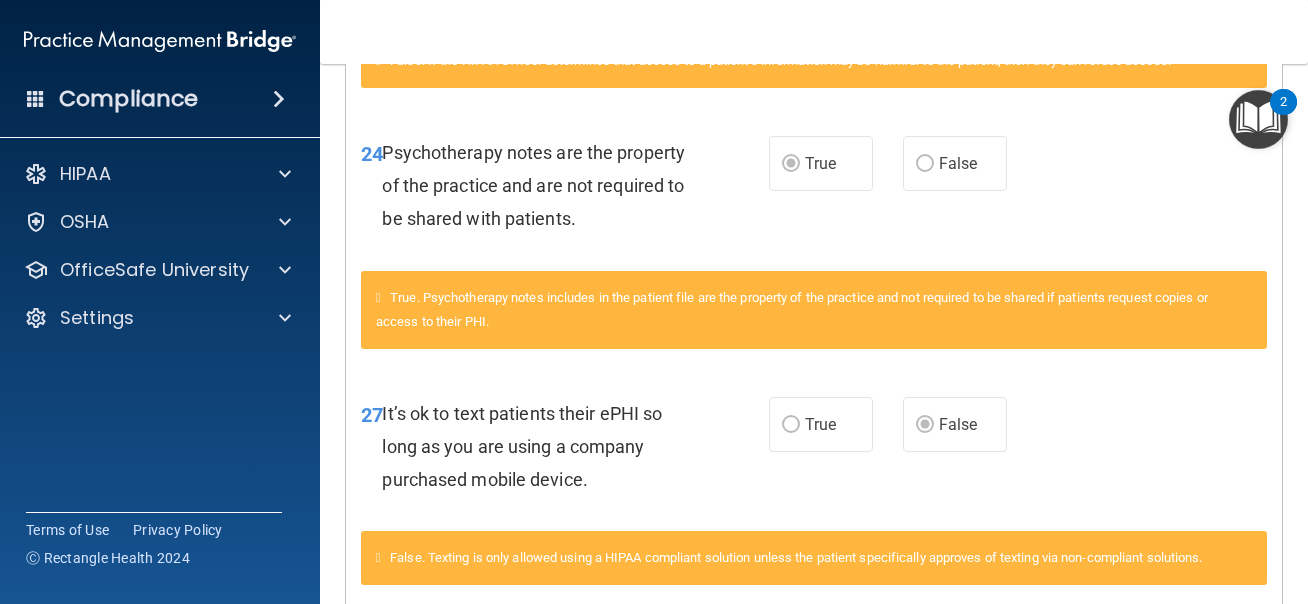 click on "Psychotherapy notes are the property of the practice and are not required to be shared with patients." at bounding box center [533, 185] 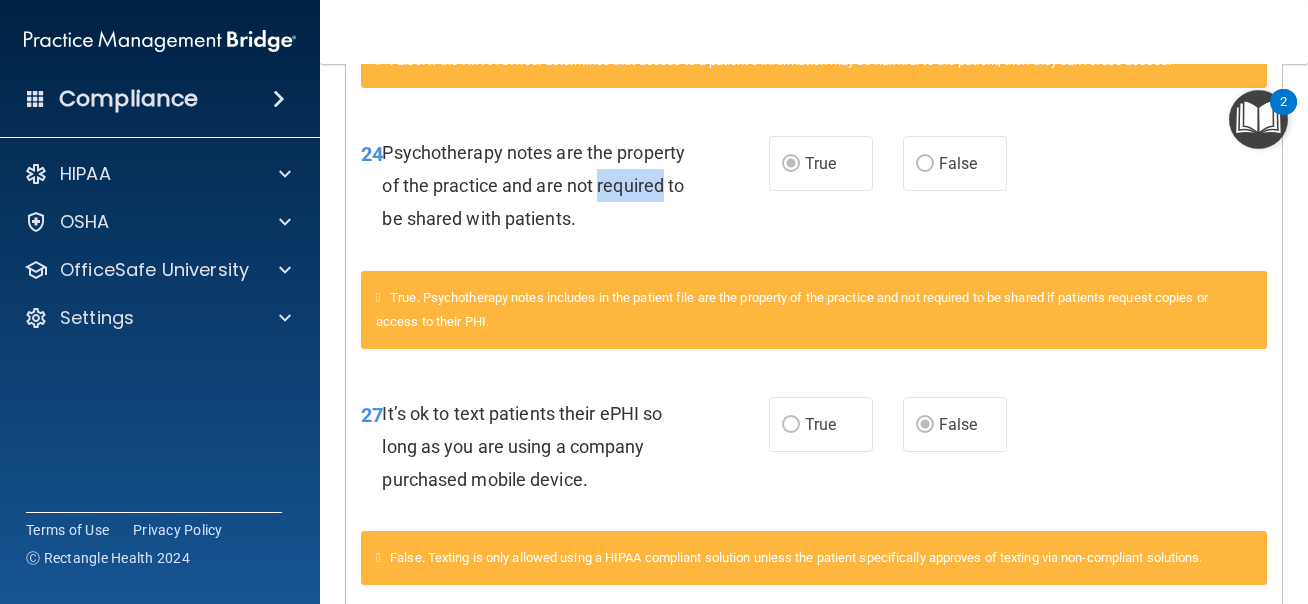 click on "Psychotherapy notes are the property of the practice and are not required to be shared with patients." at bounding box center [533, 185] 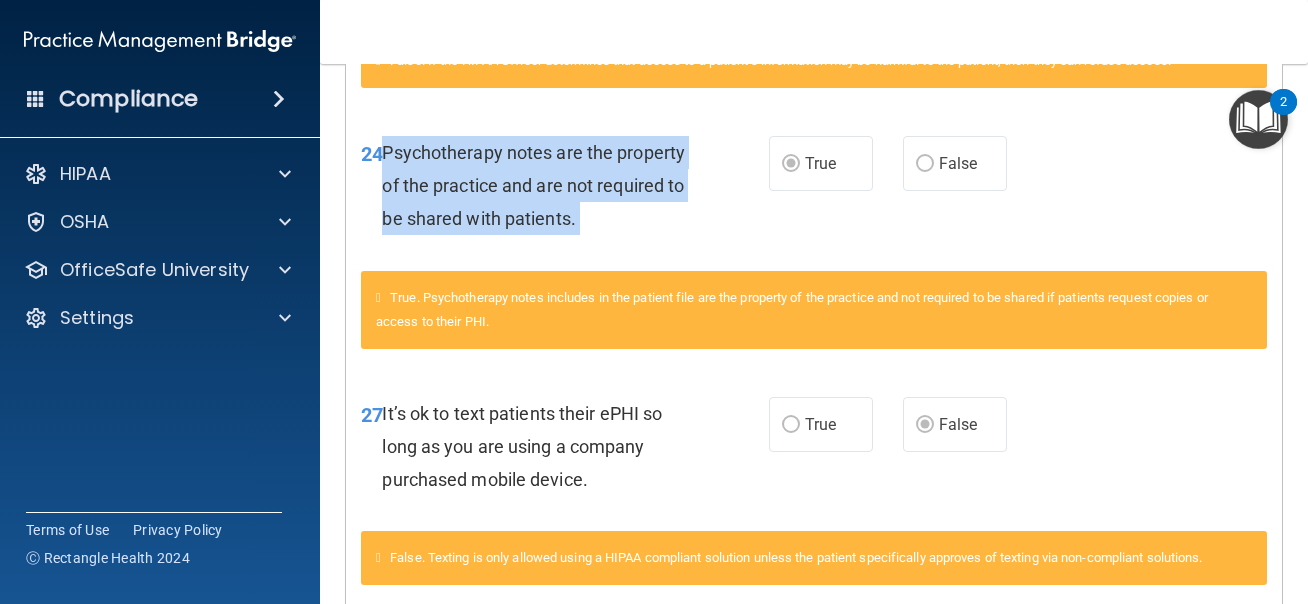 click on "Psychotherapy notes are the property of the practice and are not required to be shared with patients." at bounding box center (546, 186) 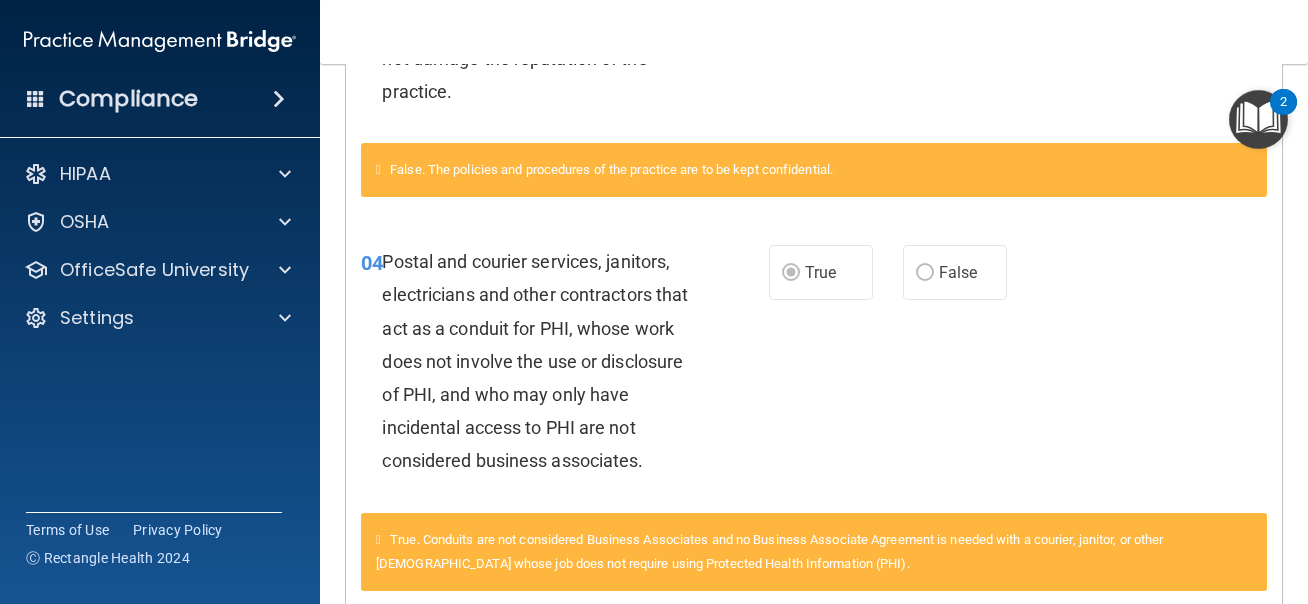scroll, scrollTop: 0, scrollLeft: 0, axis: both 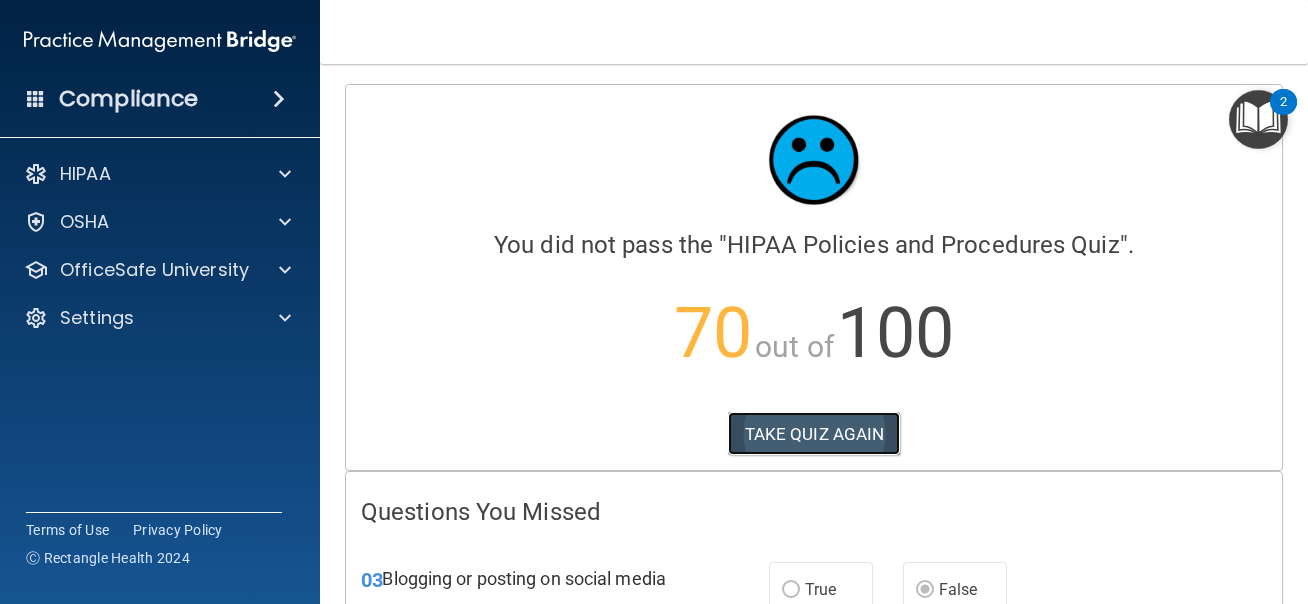 click on "TAKE QUIZ AGAIN" at bounding box center (814, 434) 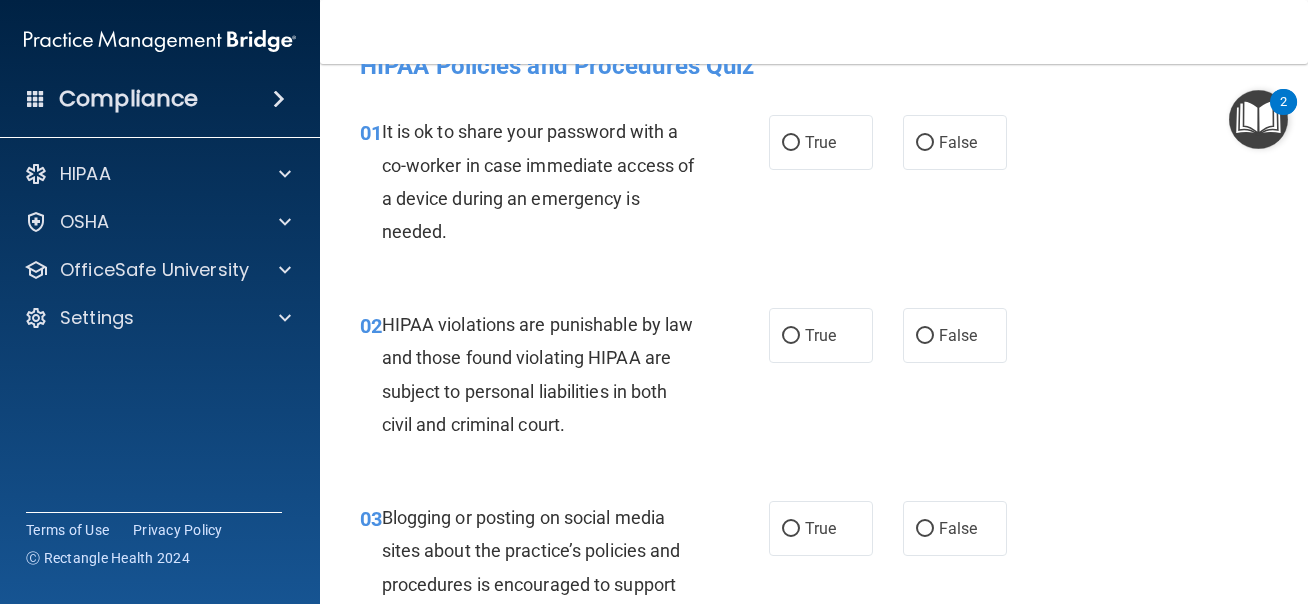 scroll, scrollTop: 0, scrollLeft: 0, axis: both 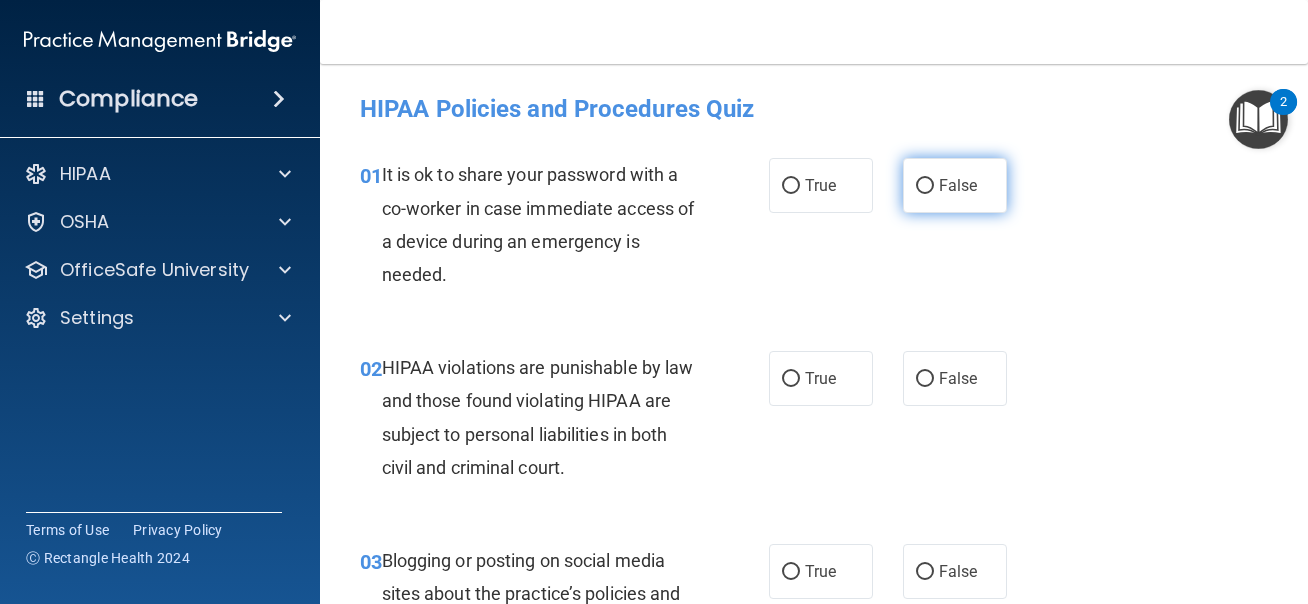 click on "False" at bounding box center (955, 185) 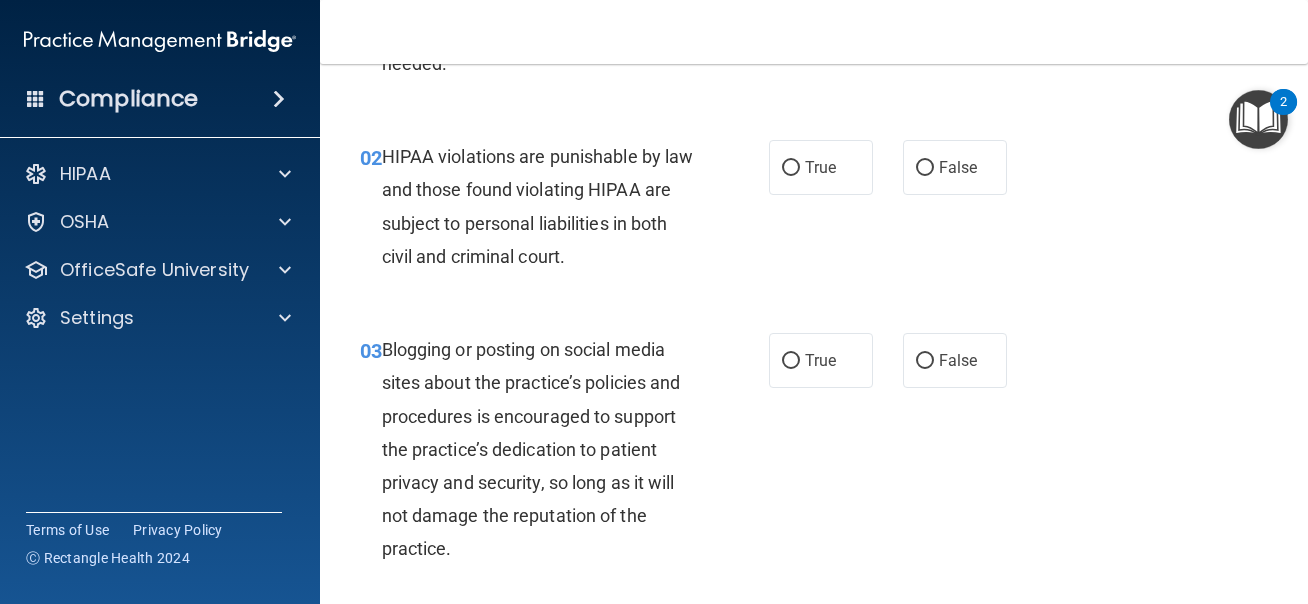 scroll, scrollTop: 217, scrollLeft: 0, axis: vertical 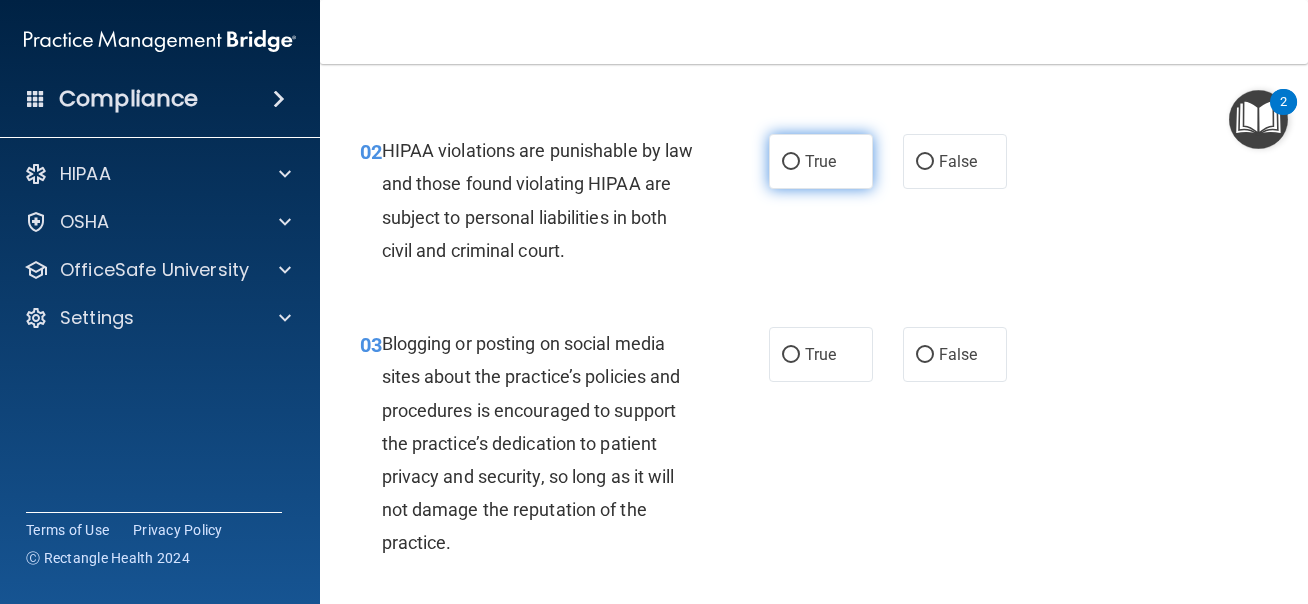 click on "True" at bounding box center (820, 161) 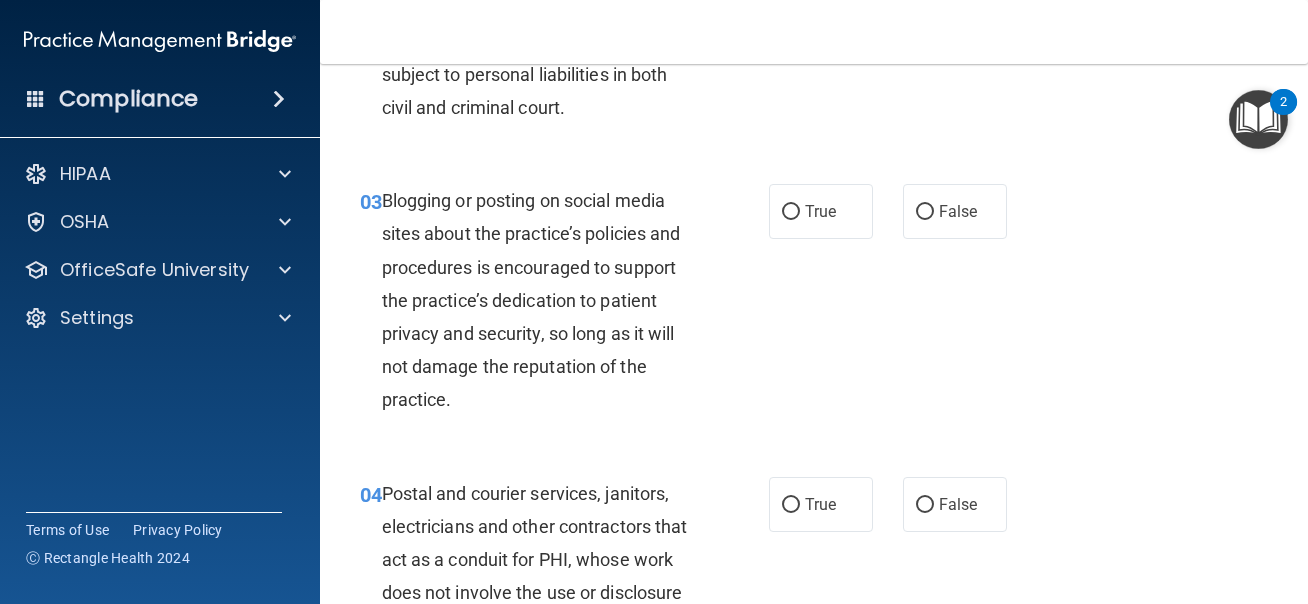 scroll, scrollTop: 361, scrollLeft: 0, axis: vertical 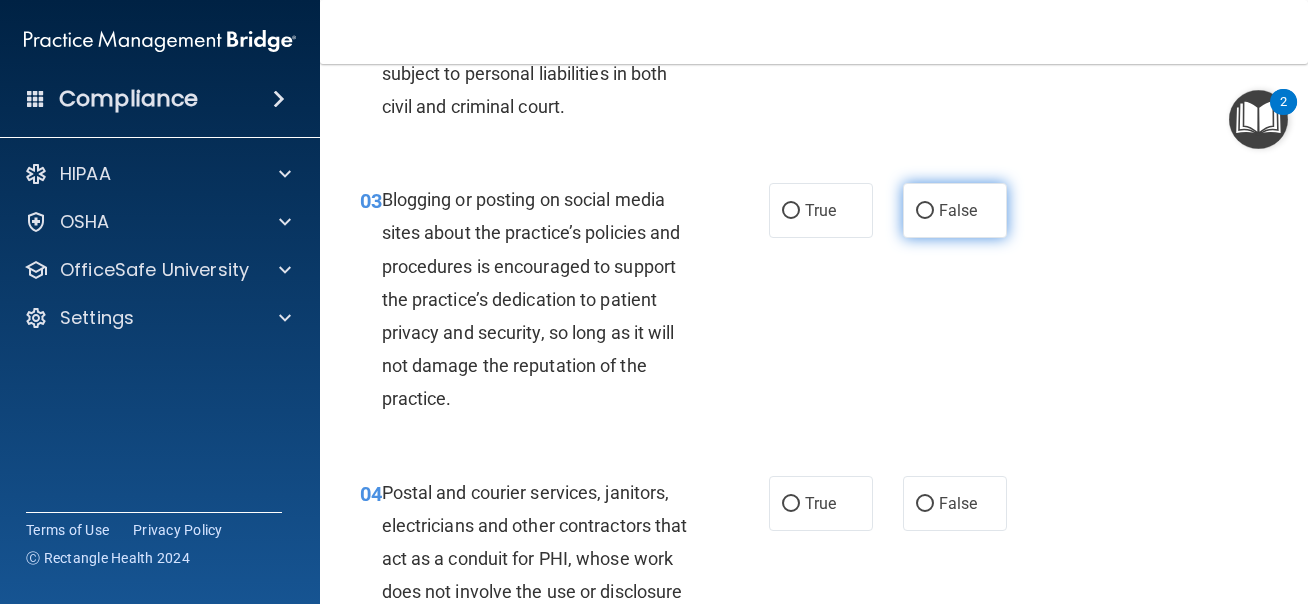 click on "False" at bounding box center (958, 210) 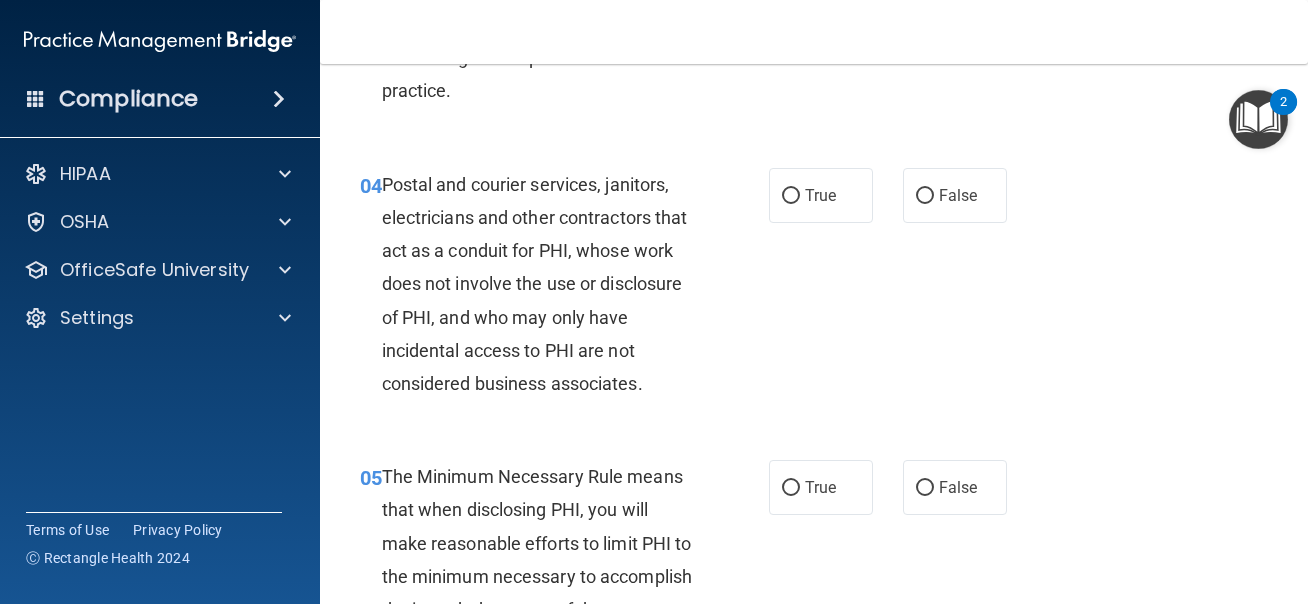 scroll, scrollTop: 684, scrollLeft: 0, axis: vertical 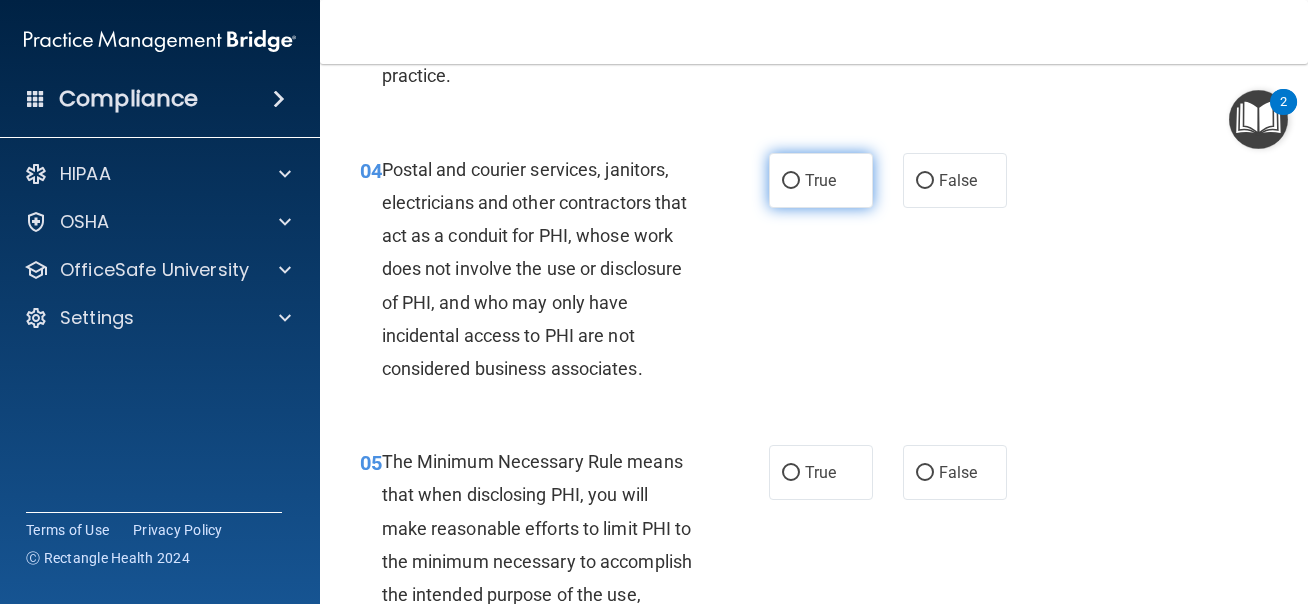 click on "True" at bounding box center (820, 180) 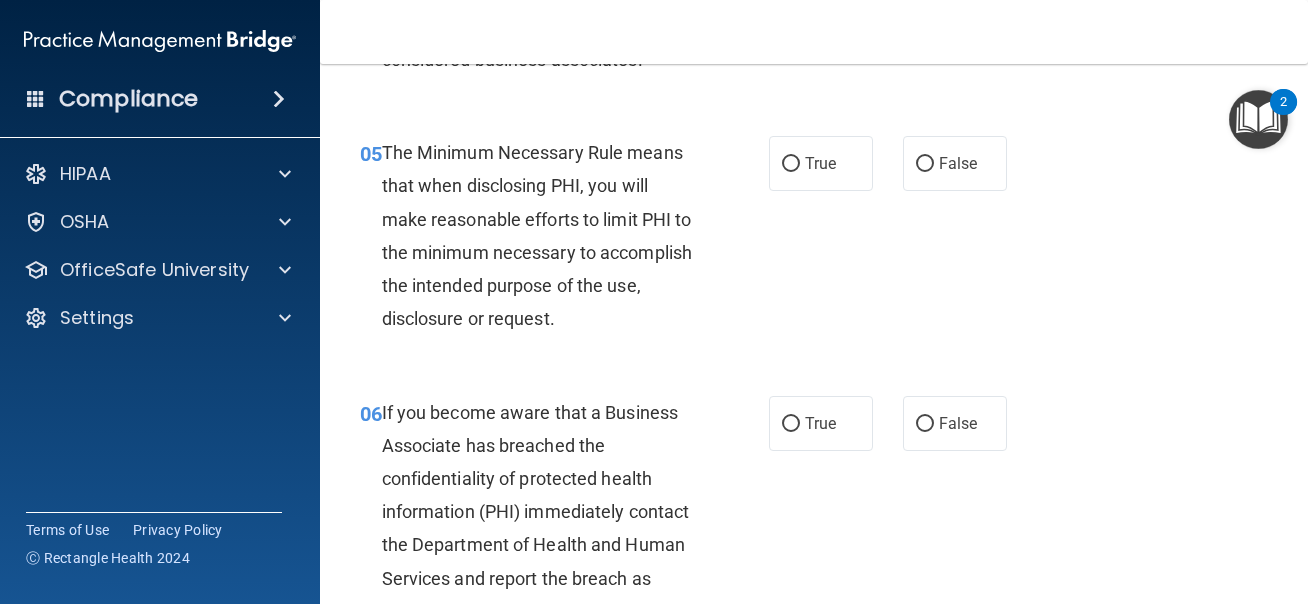 scroll, scrollTop: 994, scrollLeft: 0, axis: vertical 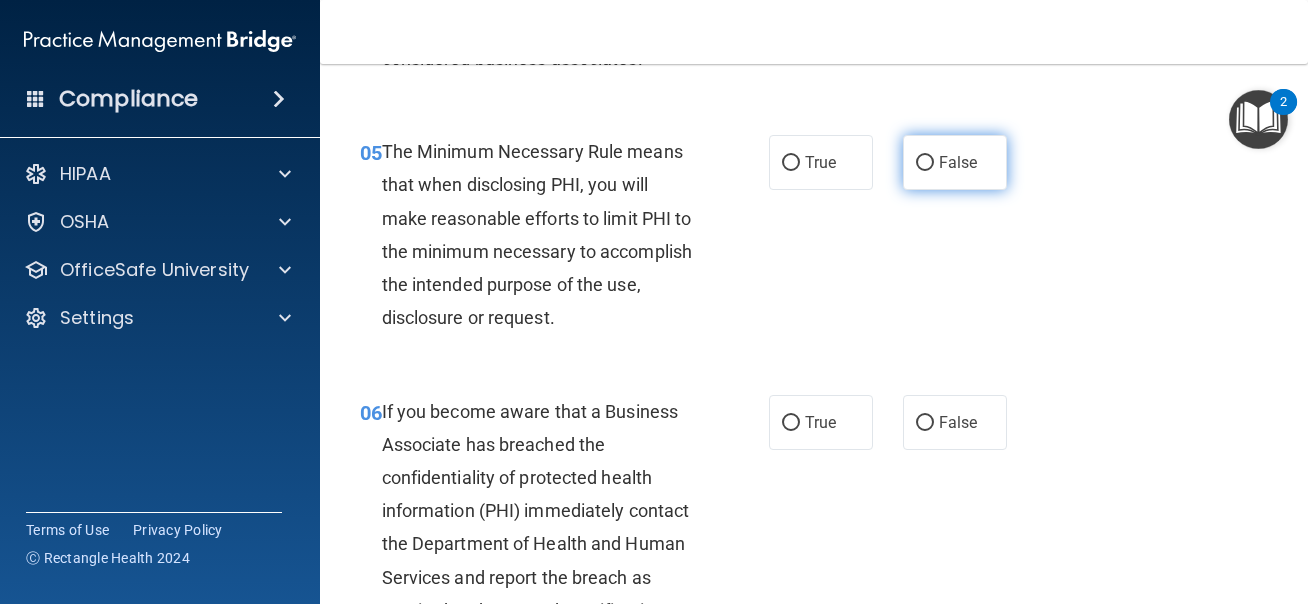 click on "False" at bounding box center (958, 162) 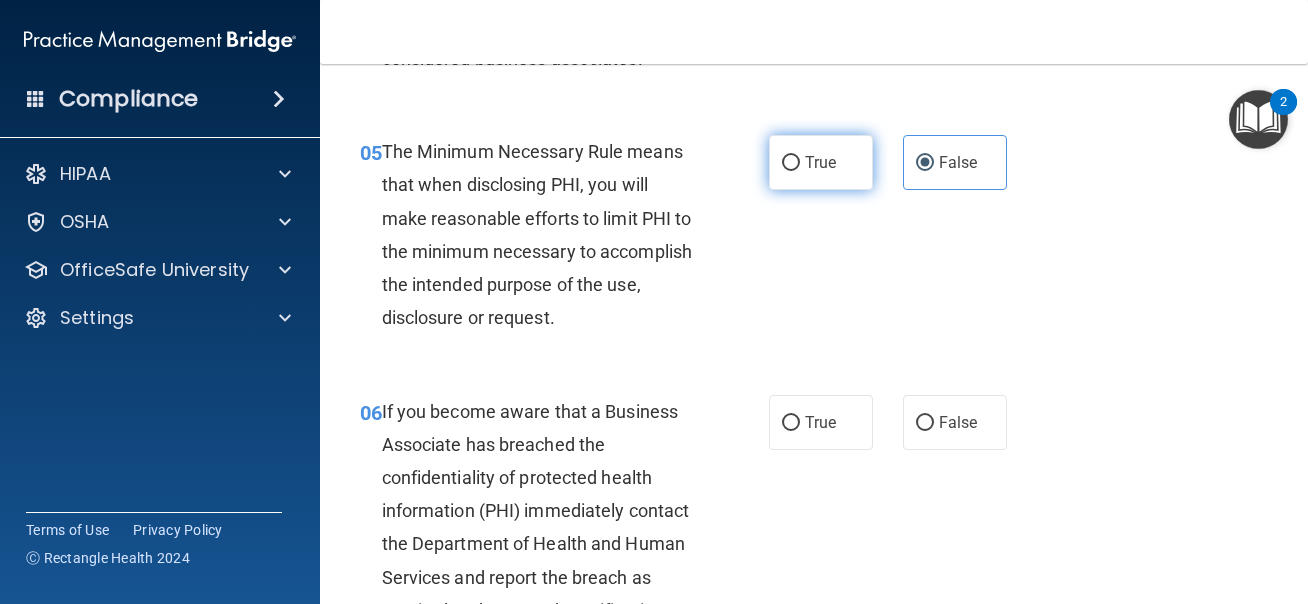 click on "True" at bounding box center (820, 162) 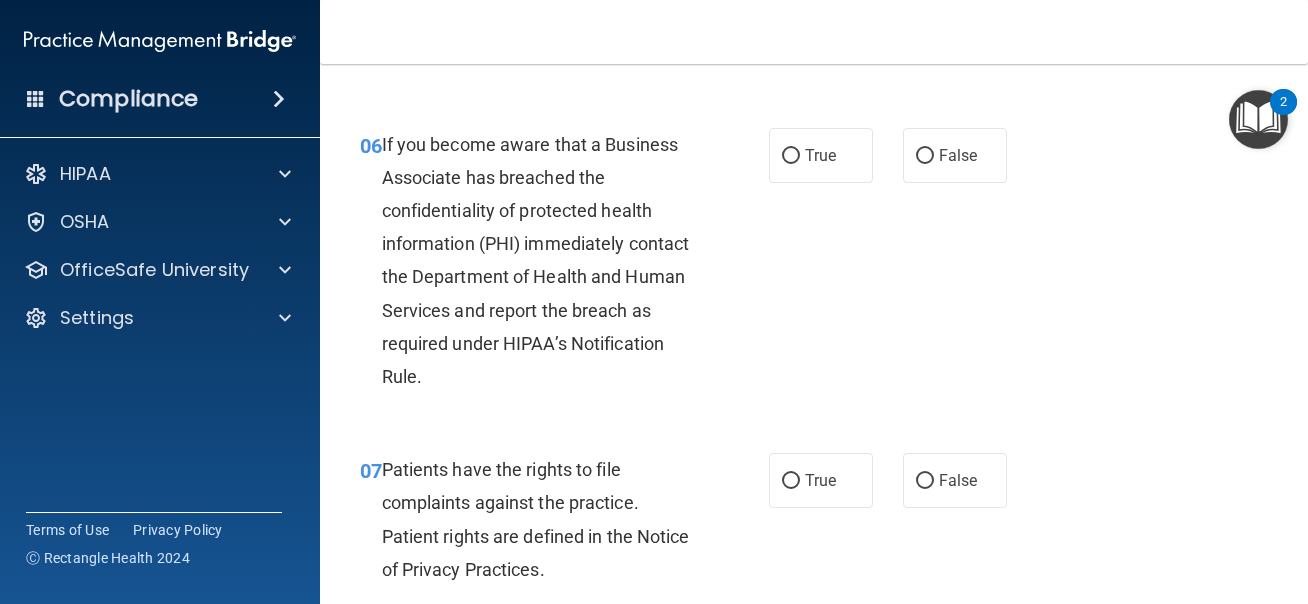 scroll, scrollTop: 1267, scrollLeft: 0, axis: vertical 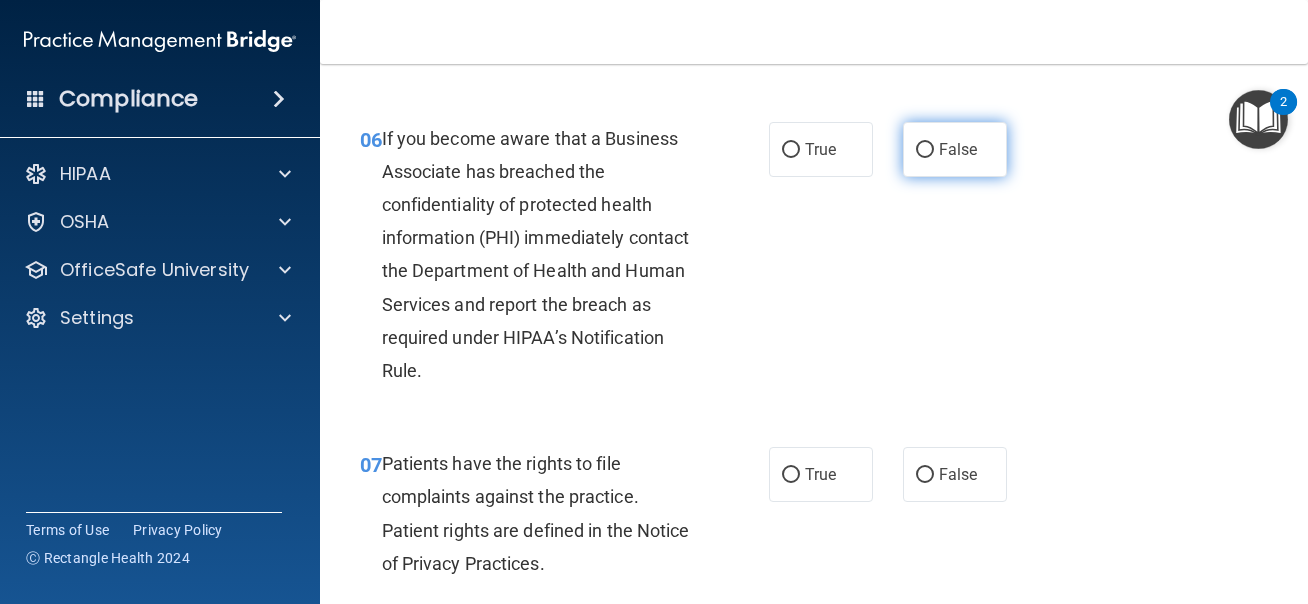 click on "False" at bounding box center (955, 149) 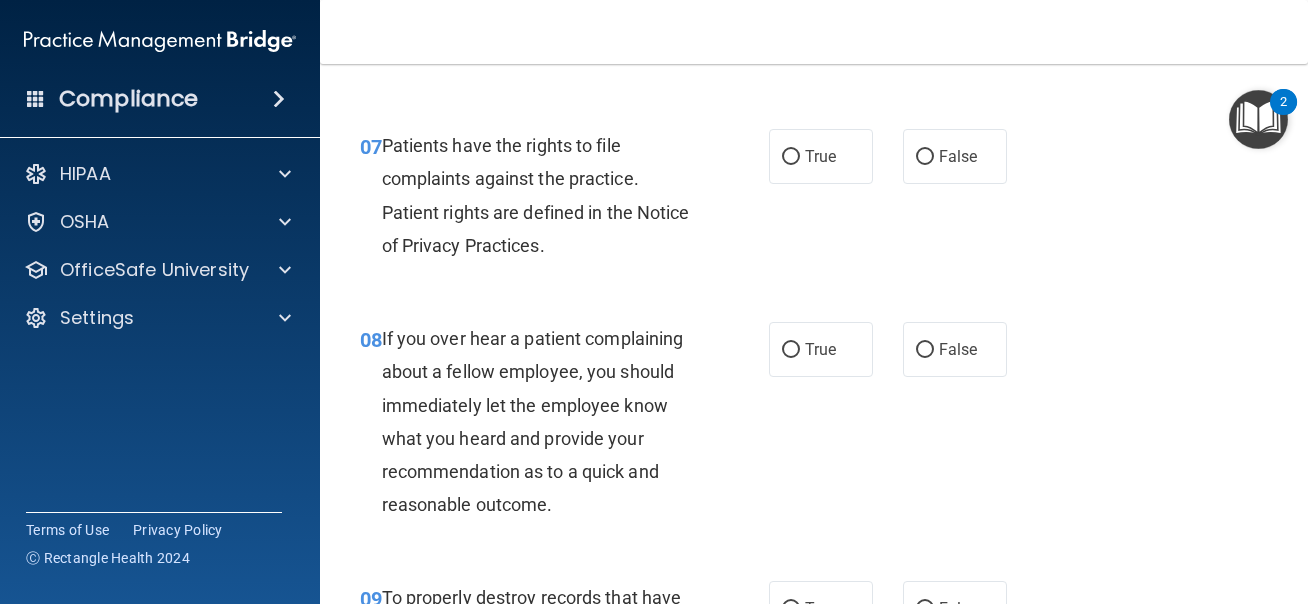 scroll, scrollTop: 1586, scrollLeft: 0, axis: vertical 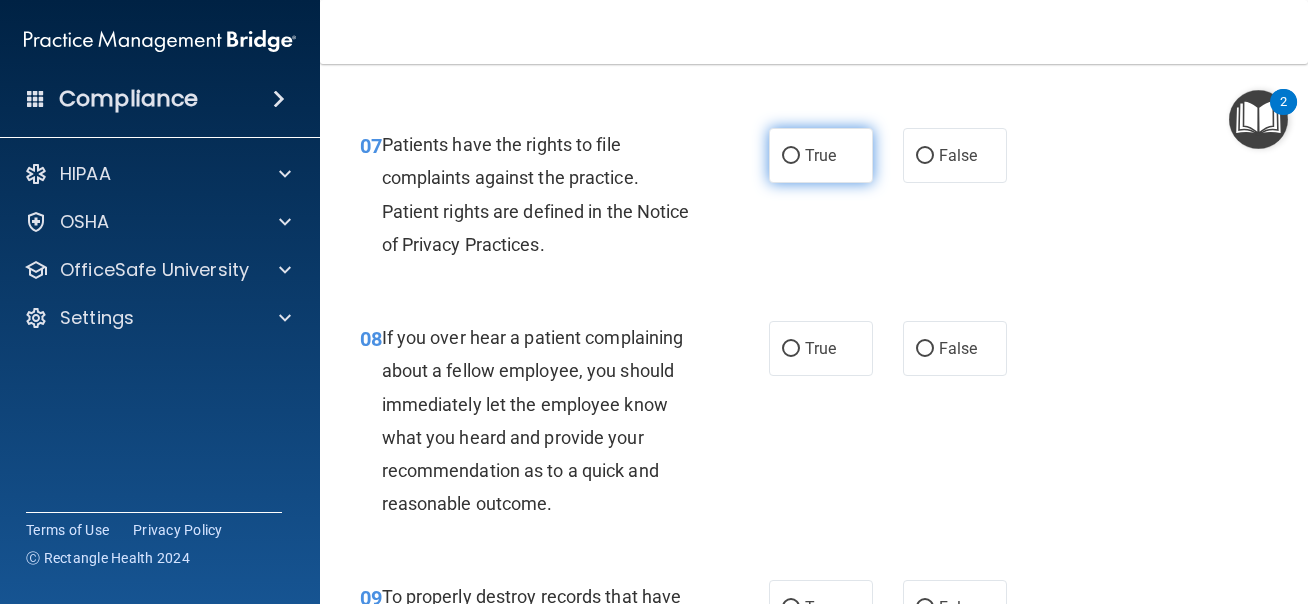 click on "True" at bounding box center (820, 155) 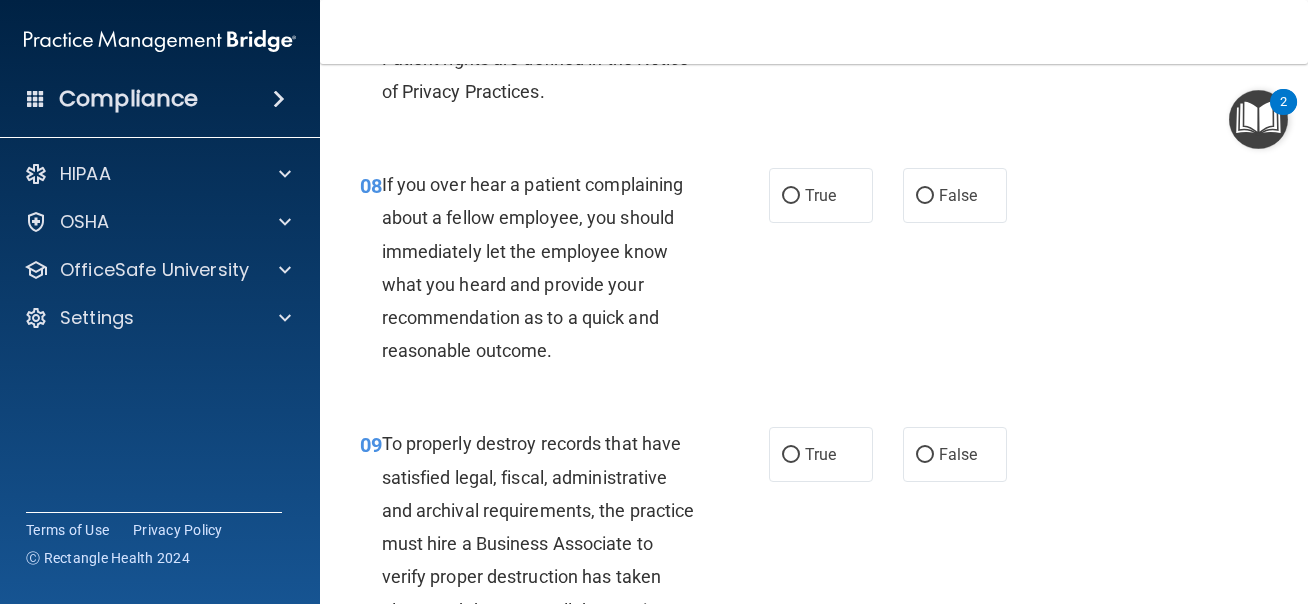scroll, scrollTop: 1787, scrollLeft: 0, axis: vertical 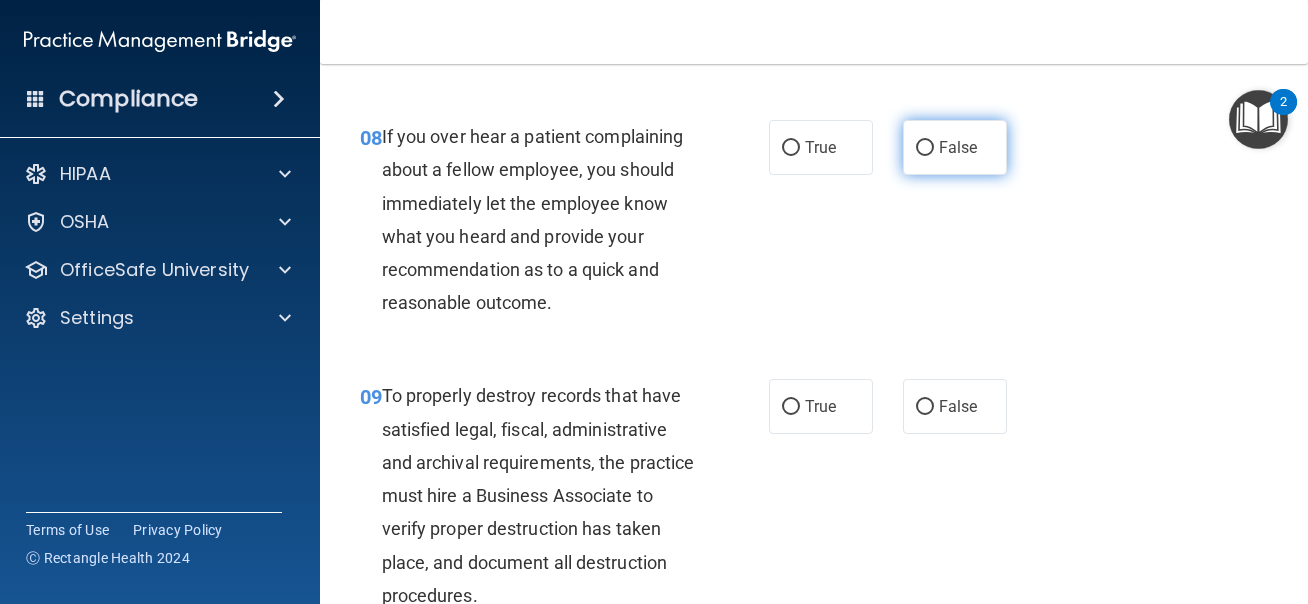 click on "False" at bounding box center (958, 147) 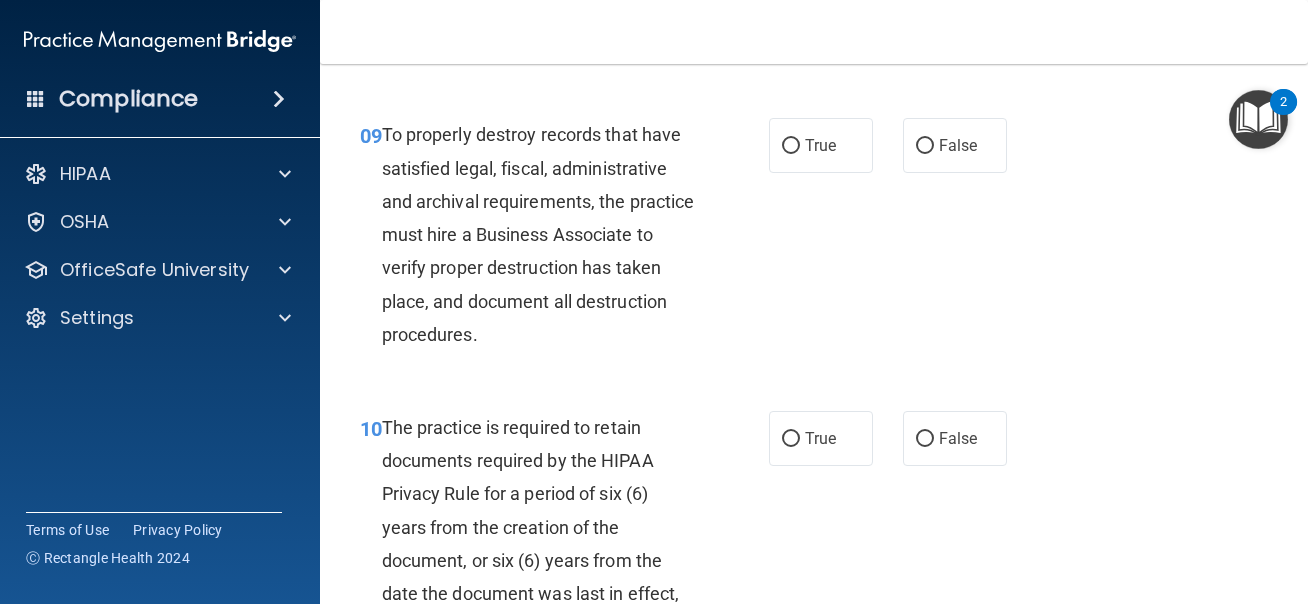 scroll, scrollTop: 2050, scrollLeft: 0, axis: vertical 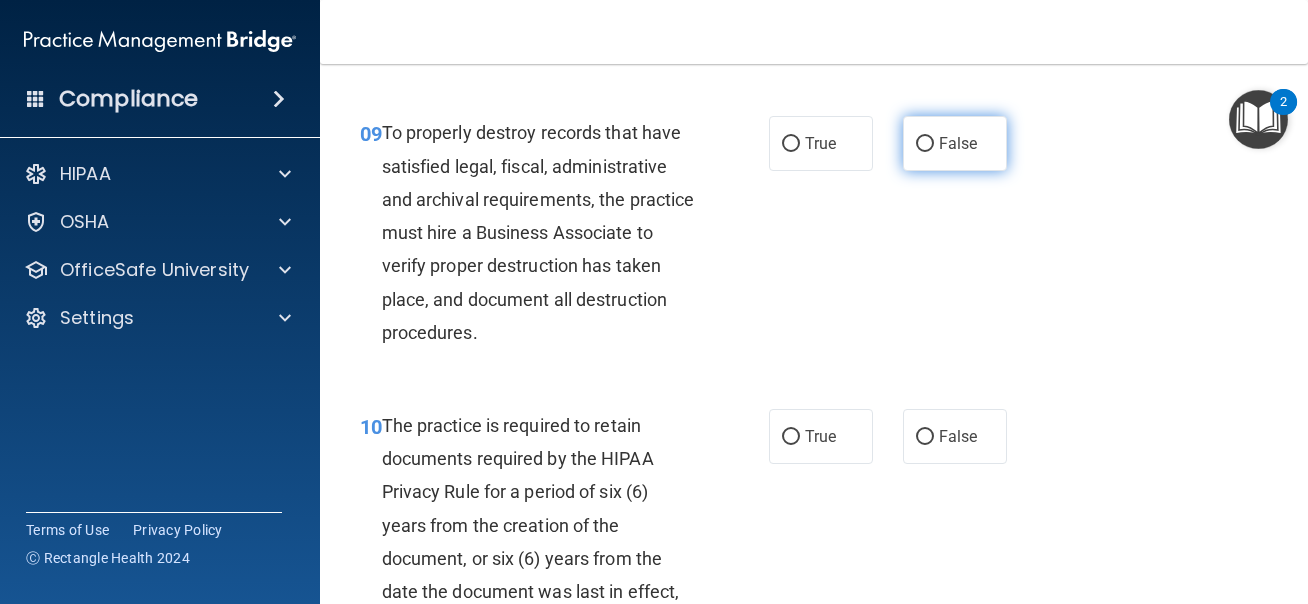 click on "False" at bounding box center [958, 143] 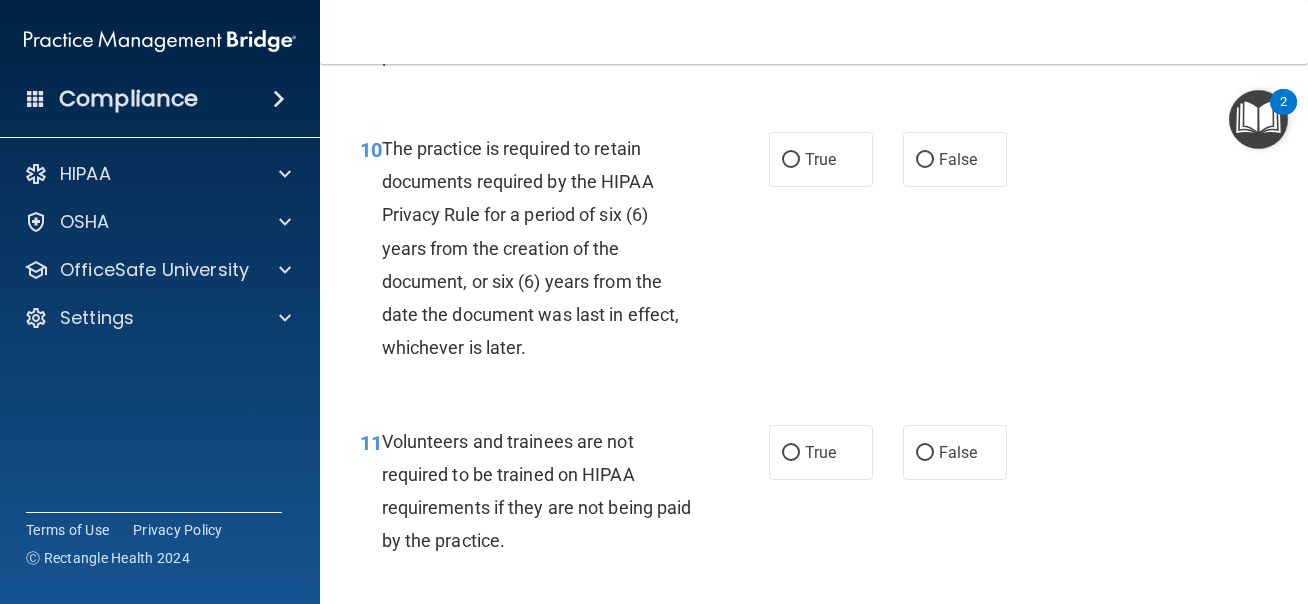 scroll, scrollTop: 2369, scrollLeft: 0, axis: vertical 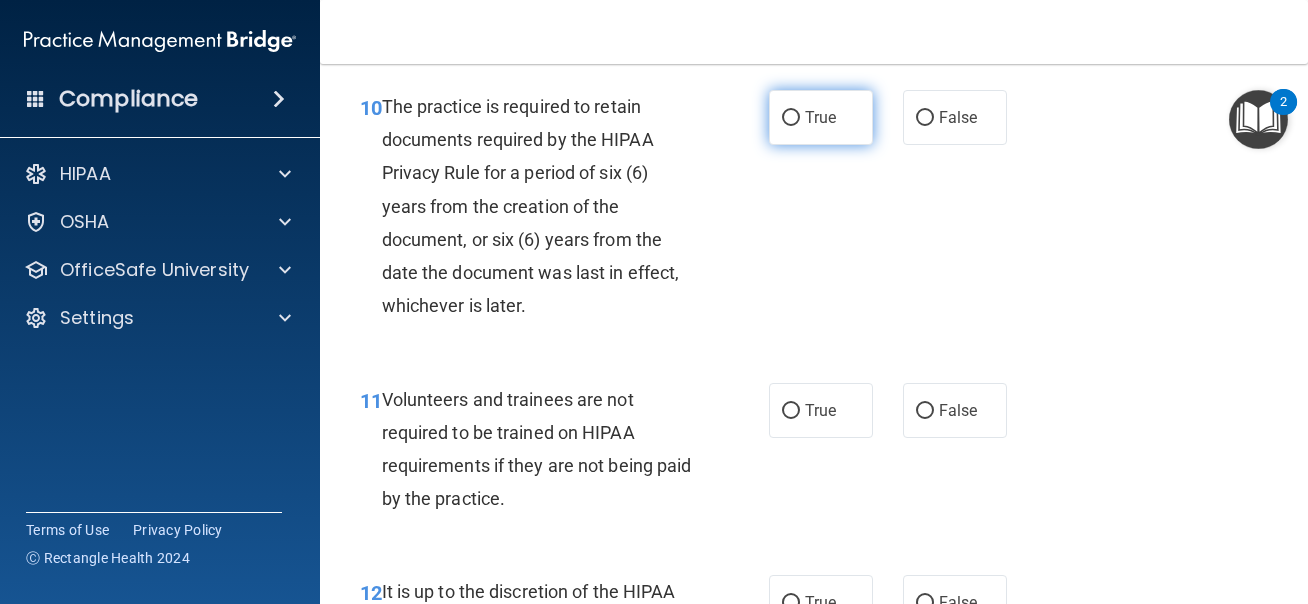 click on "True" at bounding box center [821, 117] 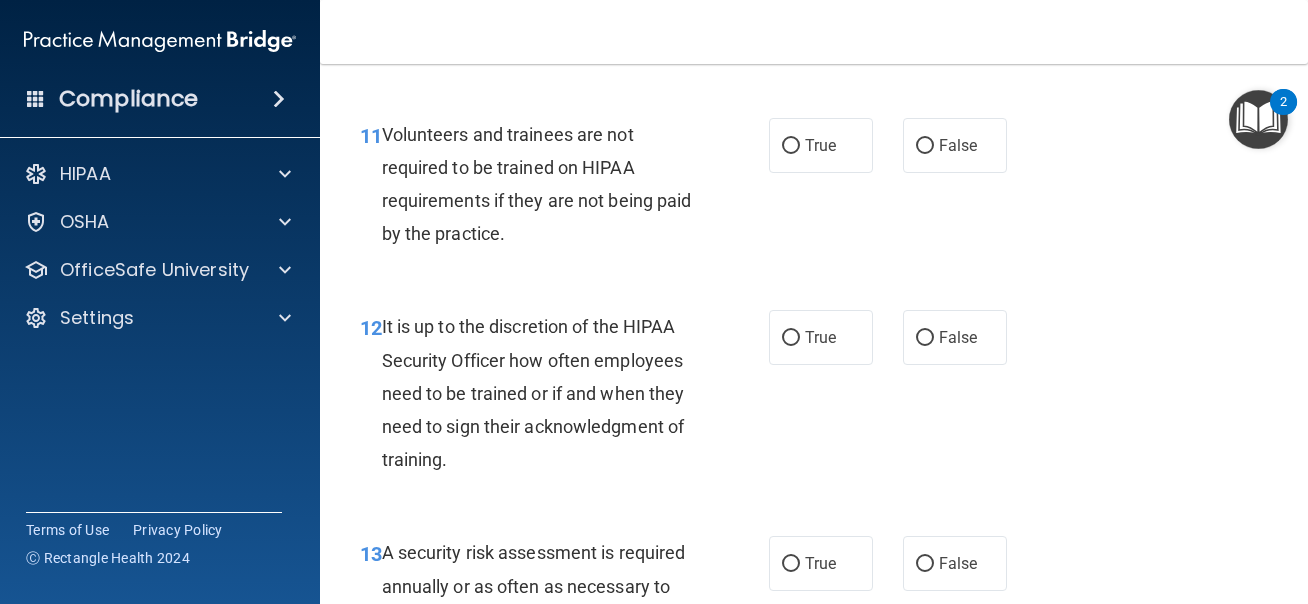 scroll, scrollTop: 2643, scrollLeft: 0, axis: vertical 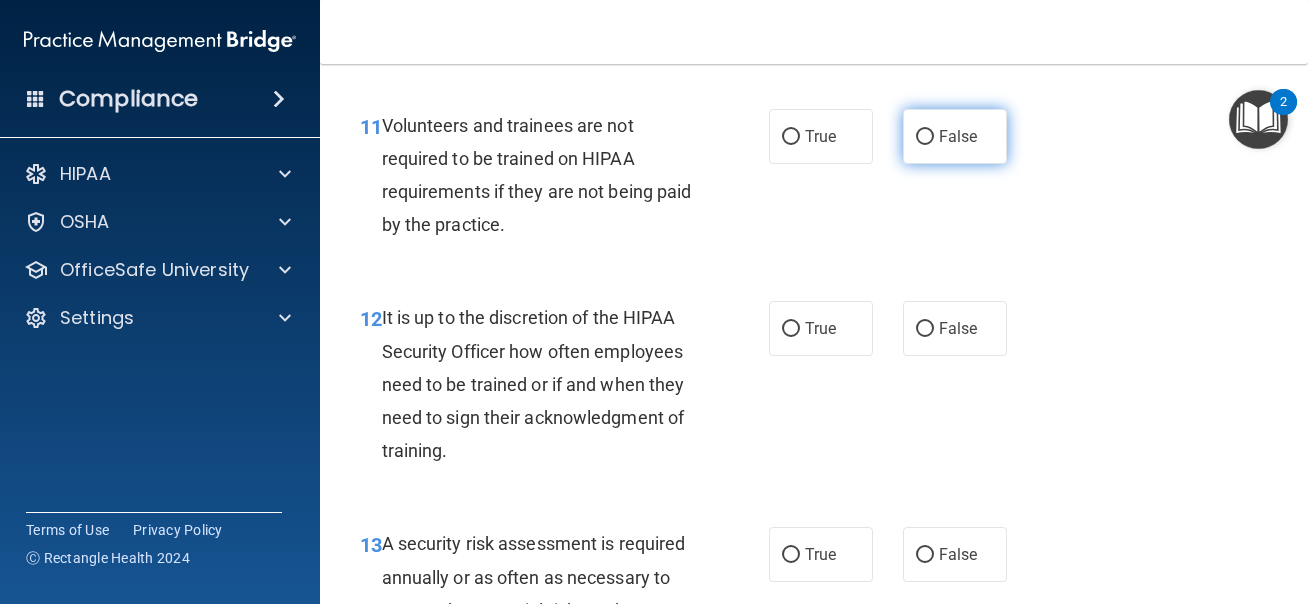 click on "False" at bounding box center [955, 136] 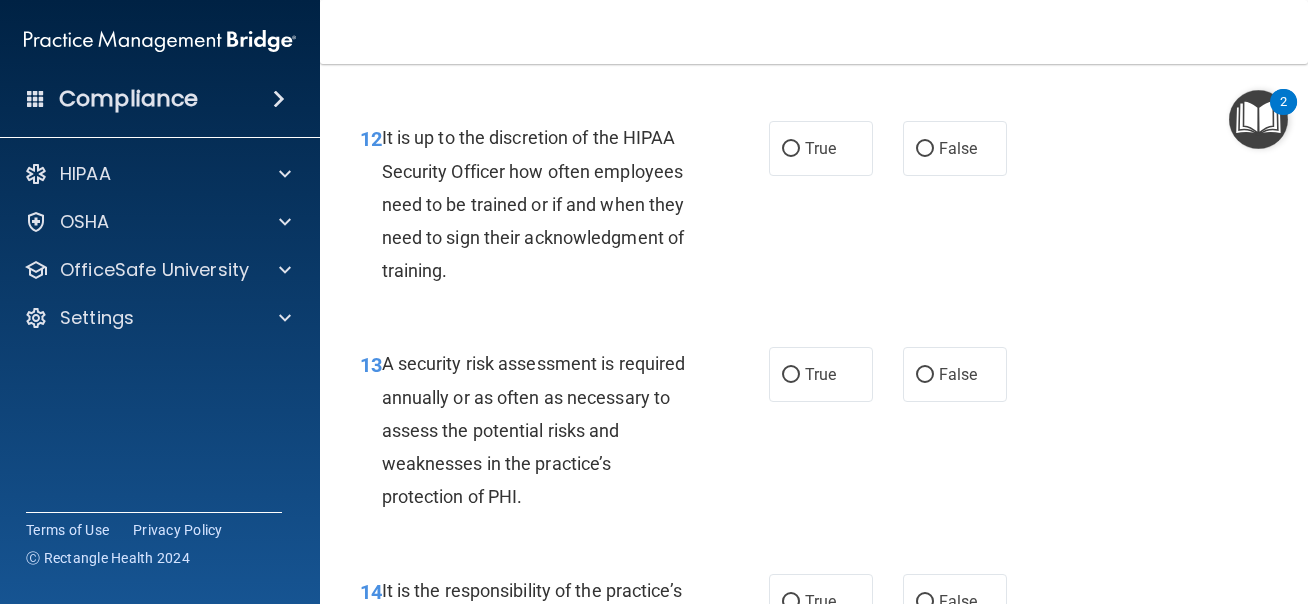 scroll, scrollTop: 2824, scrollLeft: 0, axis: vertical 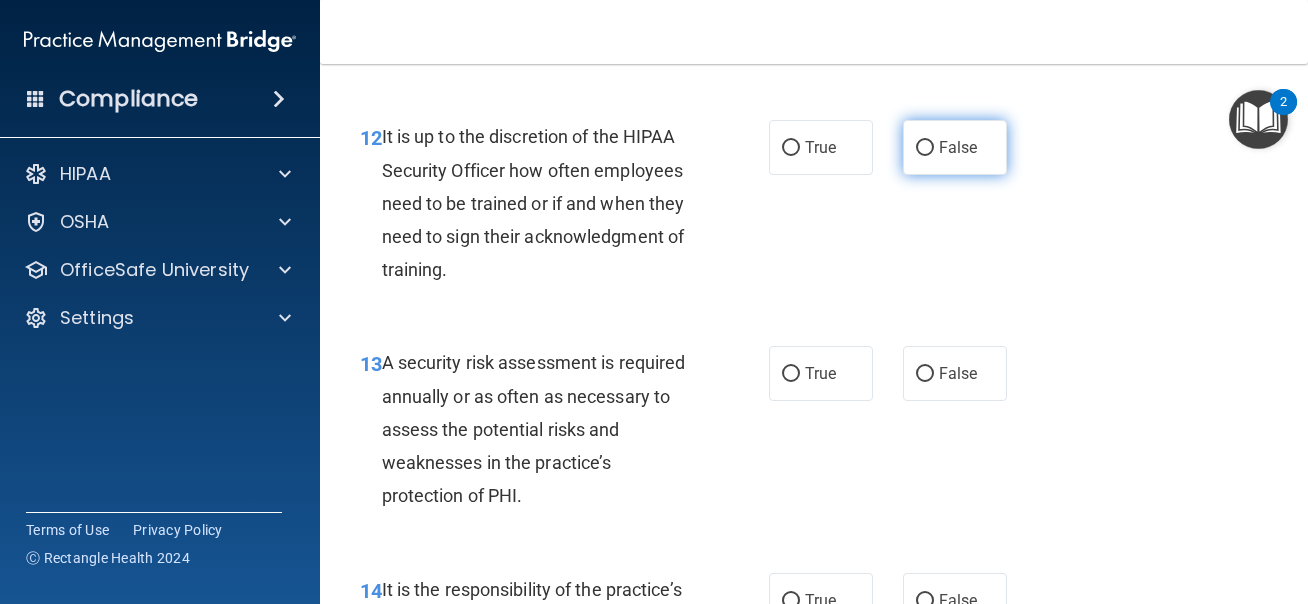 click on "False" at bounding box center (958, 147) 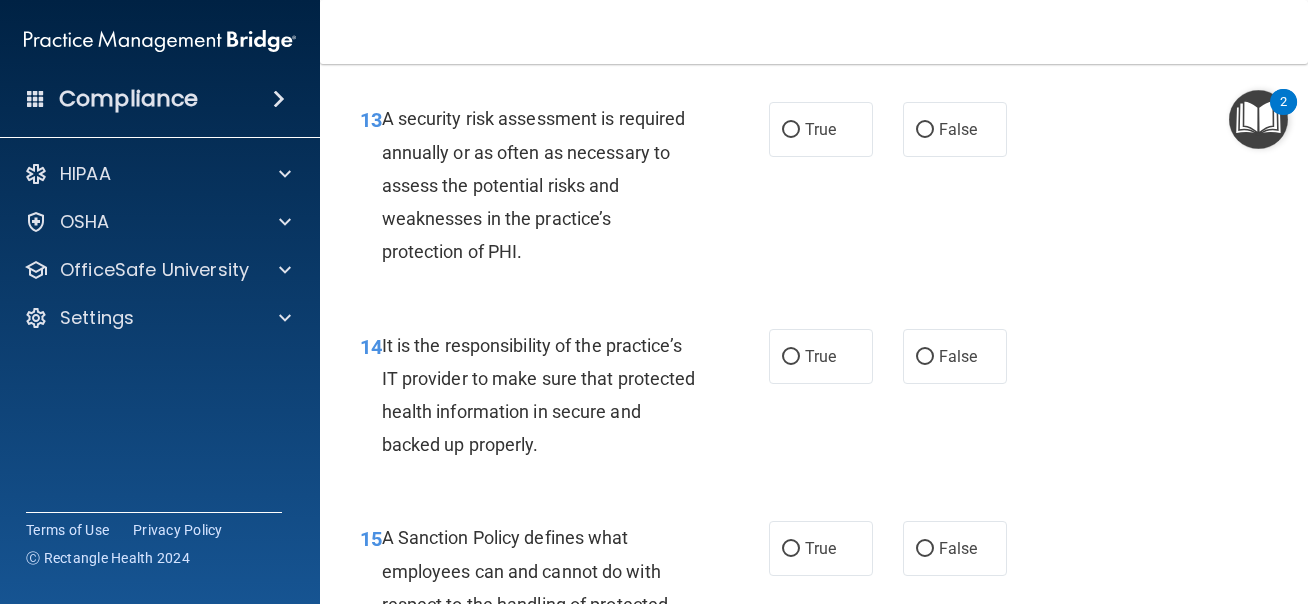 scroll, scrollTop: 3069, scrollLeft: 0, axis: vertical 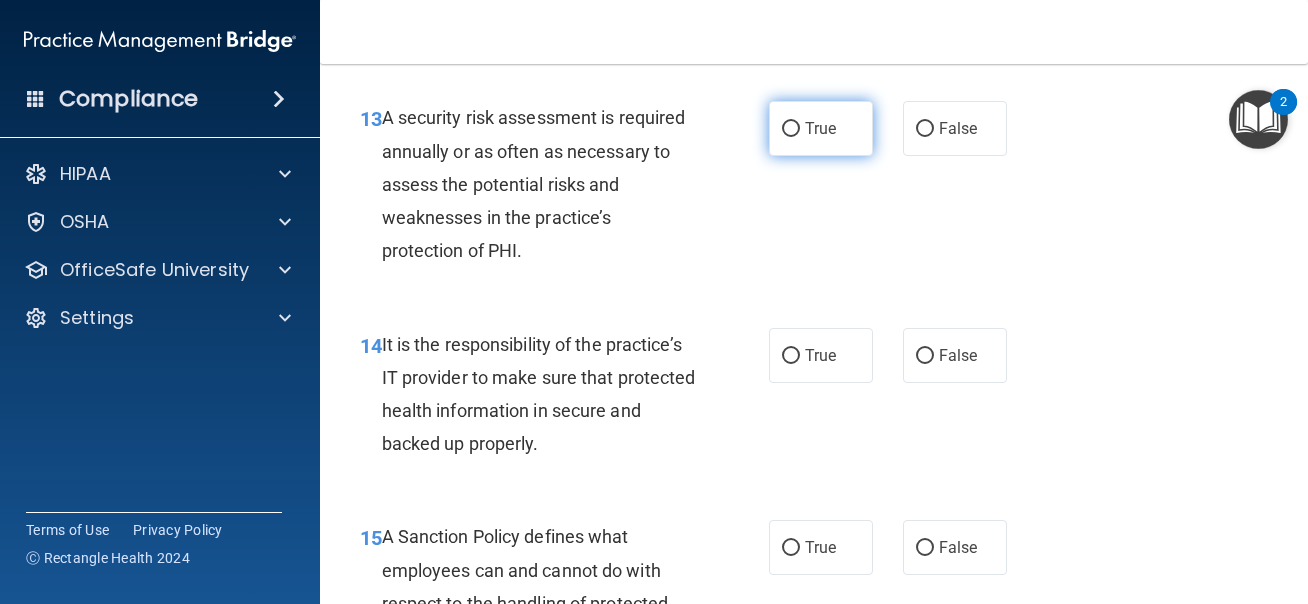 click on "True" at bounding box center [820, 128] 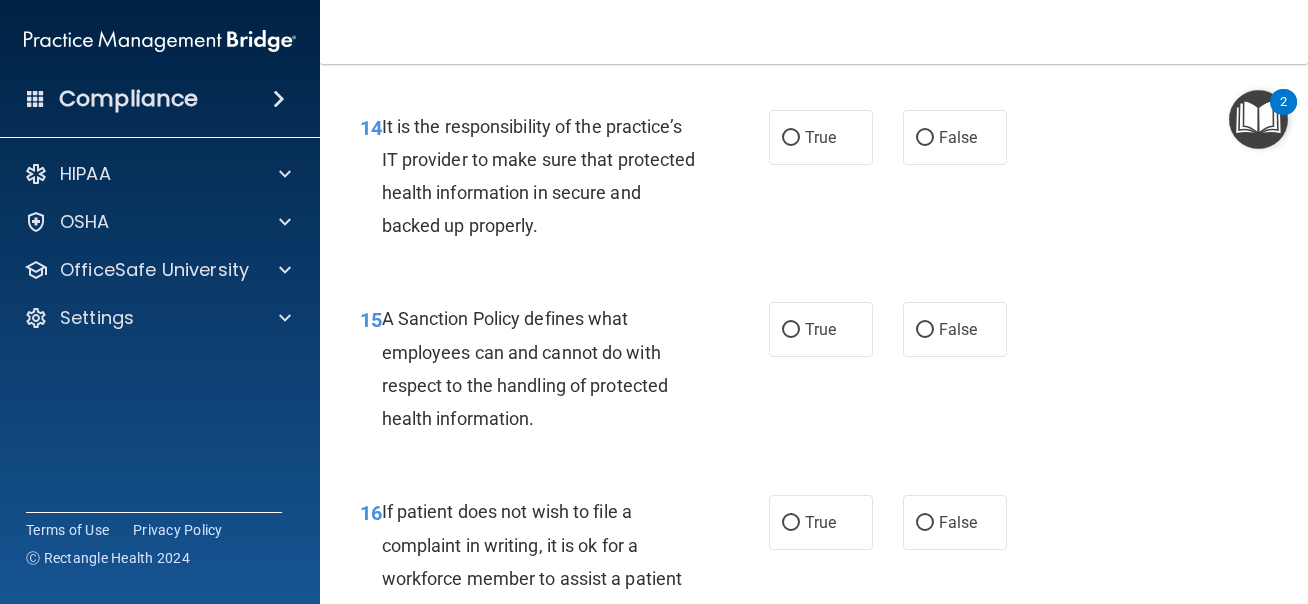 scroll, scrollTop: 3291, scrollLeft: 0, axis: vertical 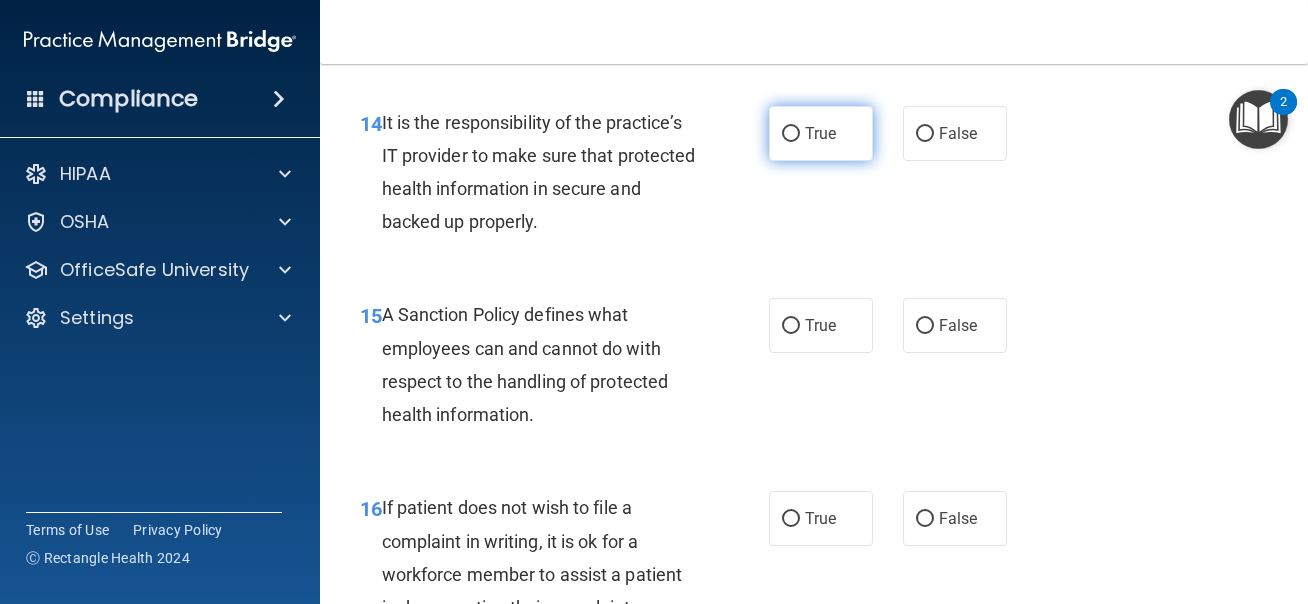 click on "True" at bounding box center [821, 133] 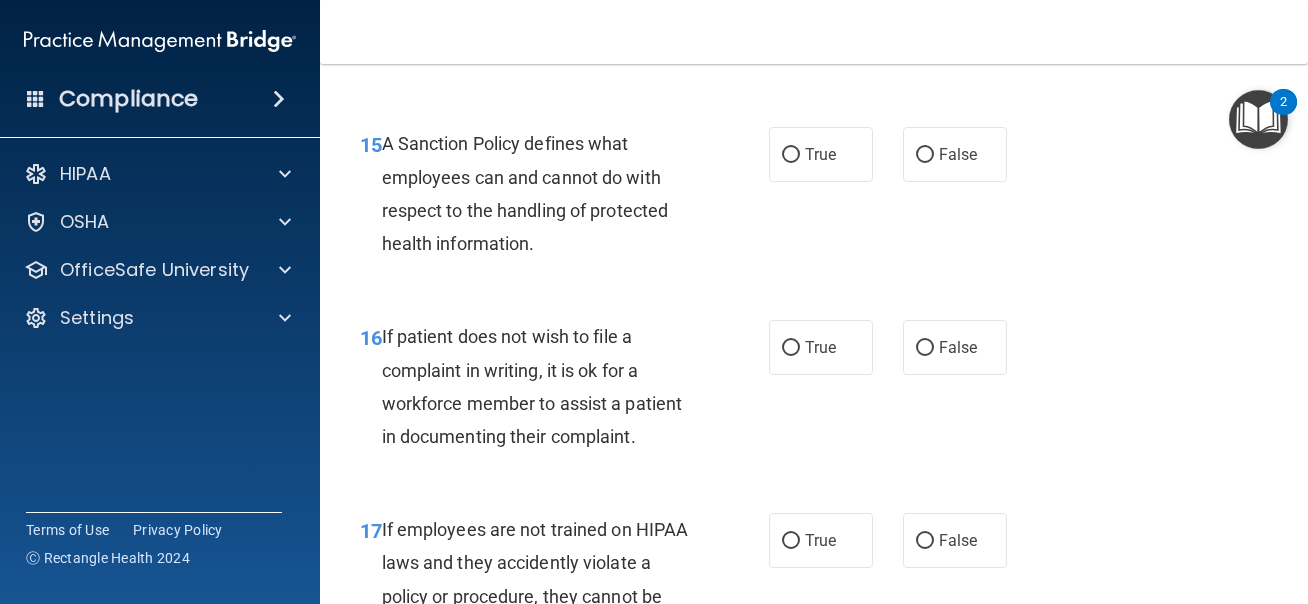 scroll, scrollTop: 3476, scrollLeft: 0, axis: vertical 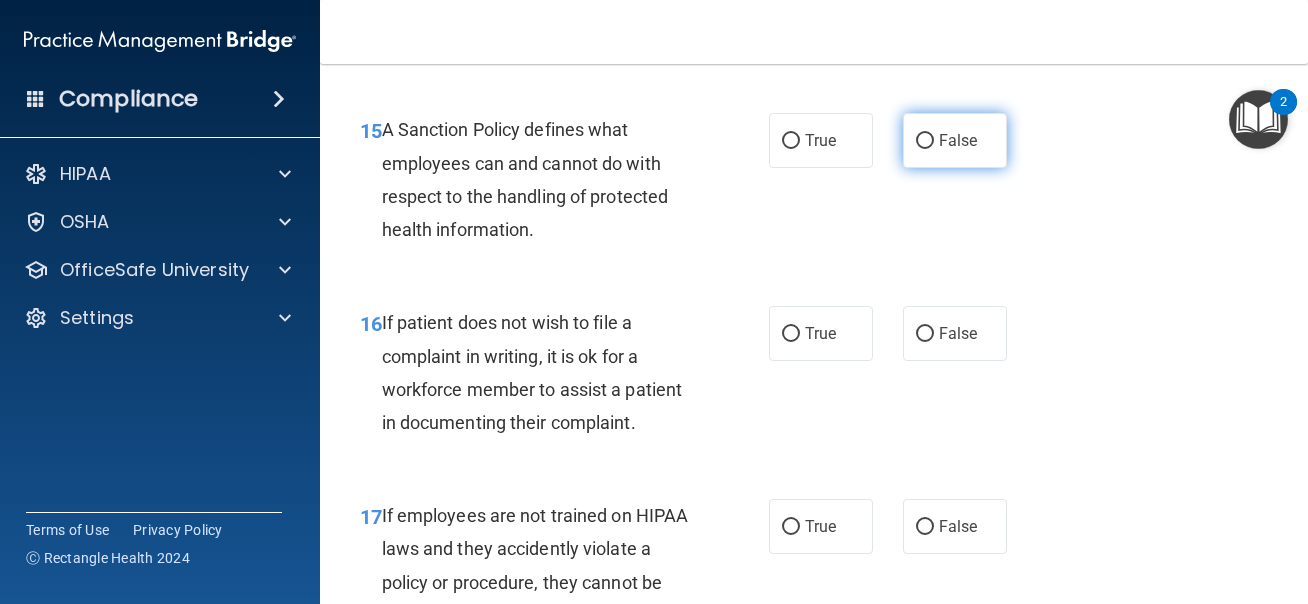 click on "False" at bounding box center (955, 140) 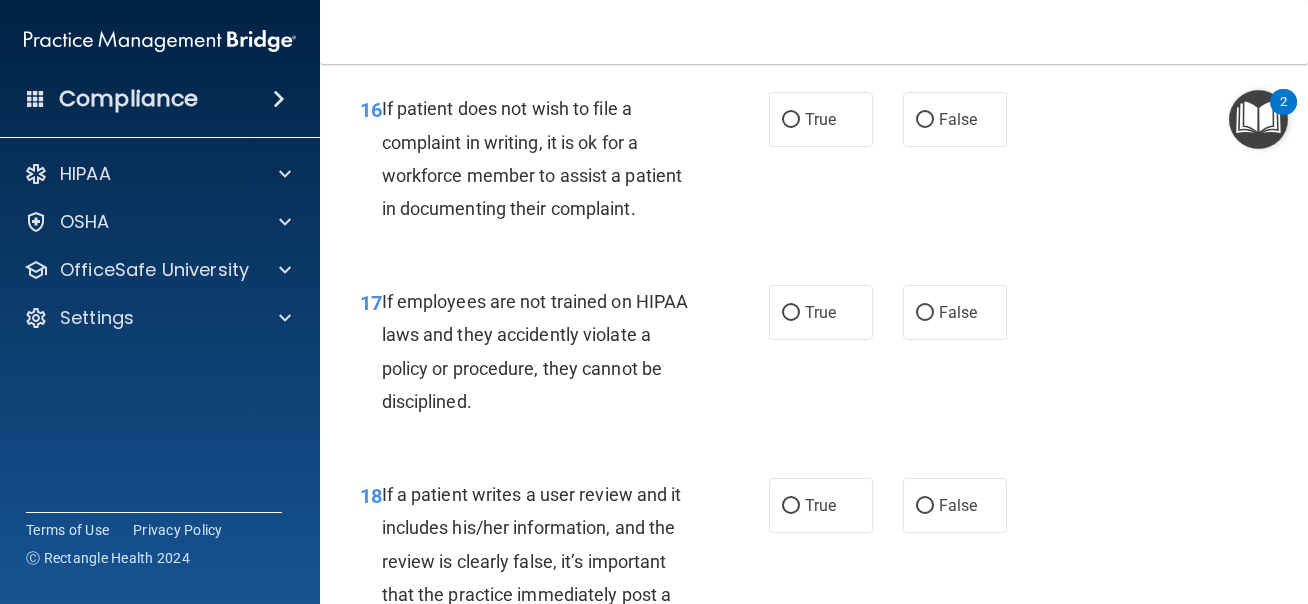 scroll, scrollTop: 3693, scrollLeft: 0, axis: vertical 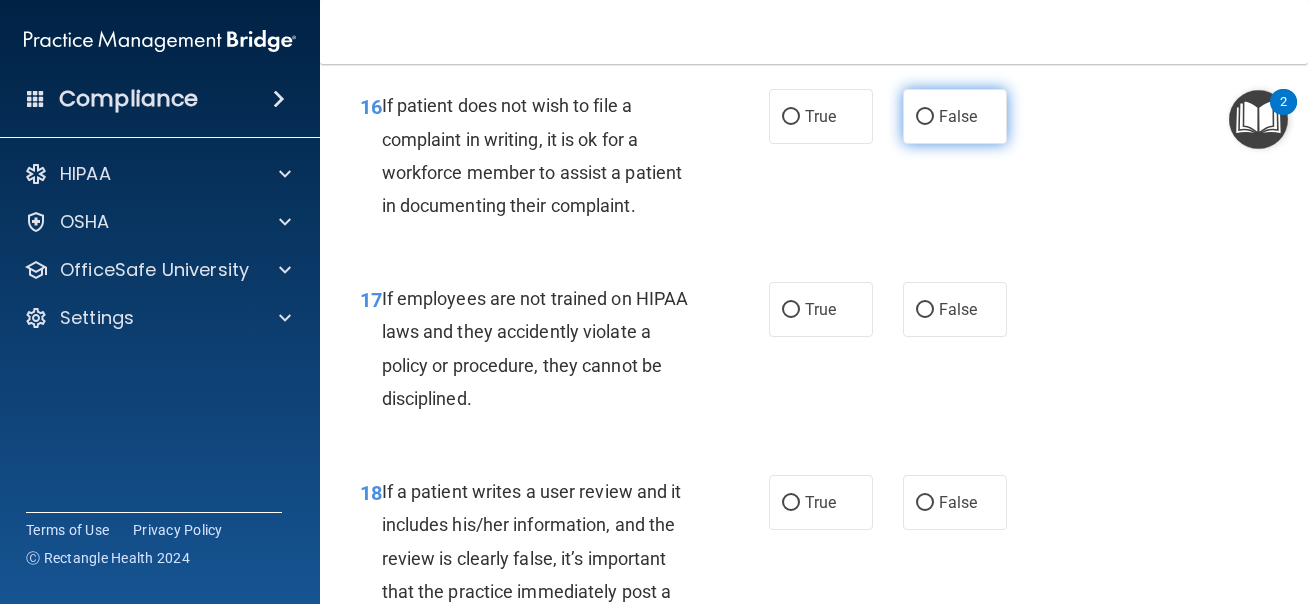 click on "False" at bounding box center (958, 116) 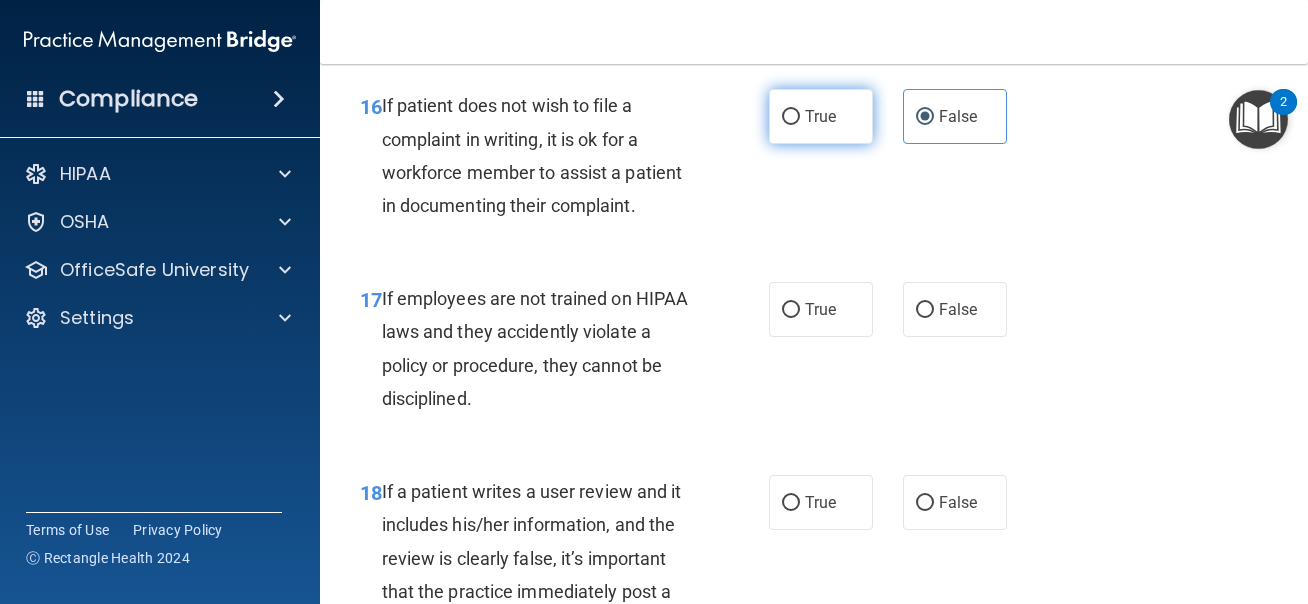 click on "True" at bounding box center (820, 116) 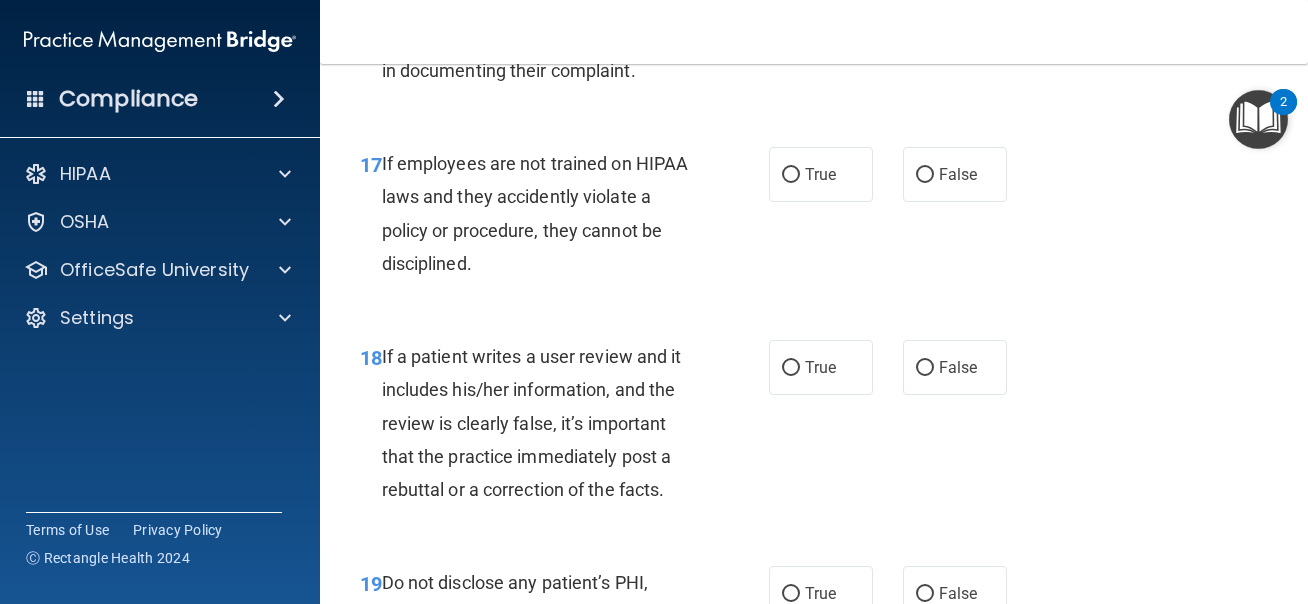 scroll, scrollTop: 3868, scrollLeft: 0, axis: vertical 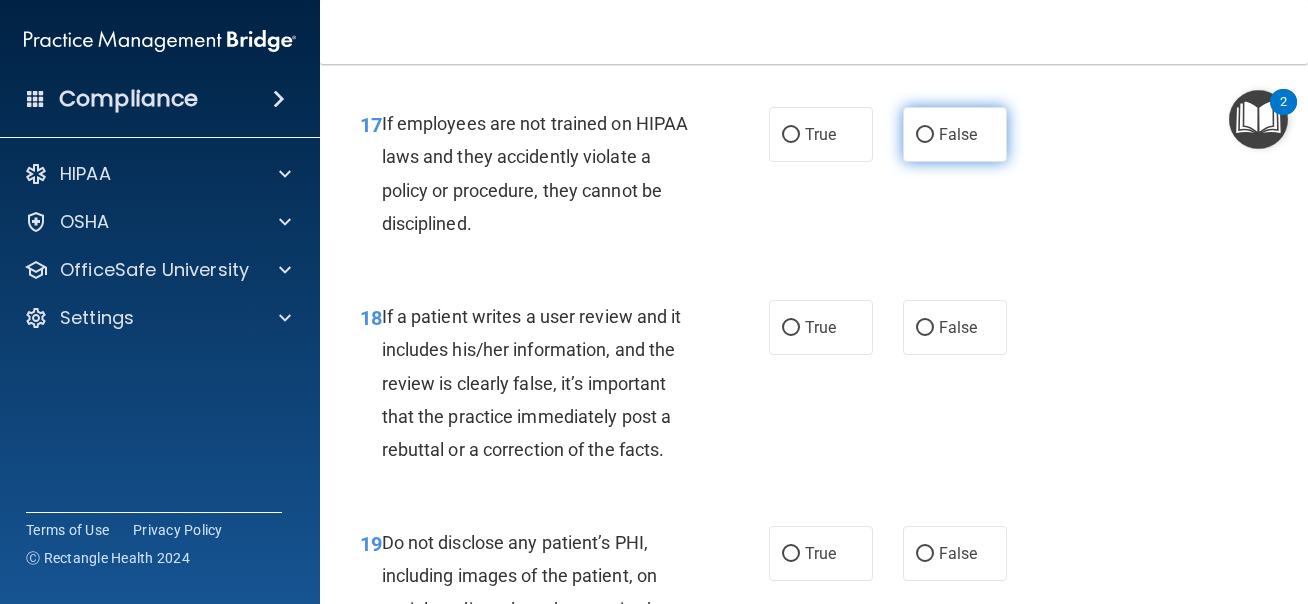 click on "False" at bounding box center [955, 134] 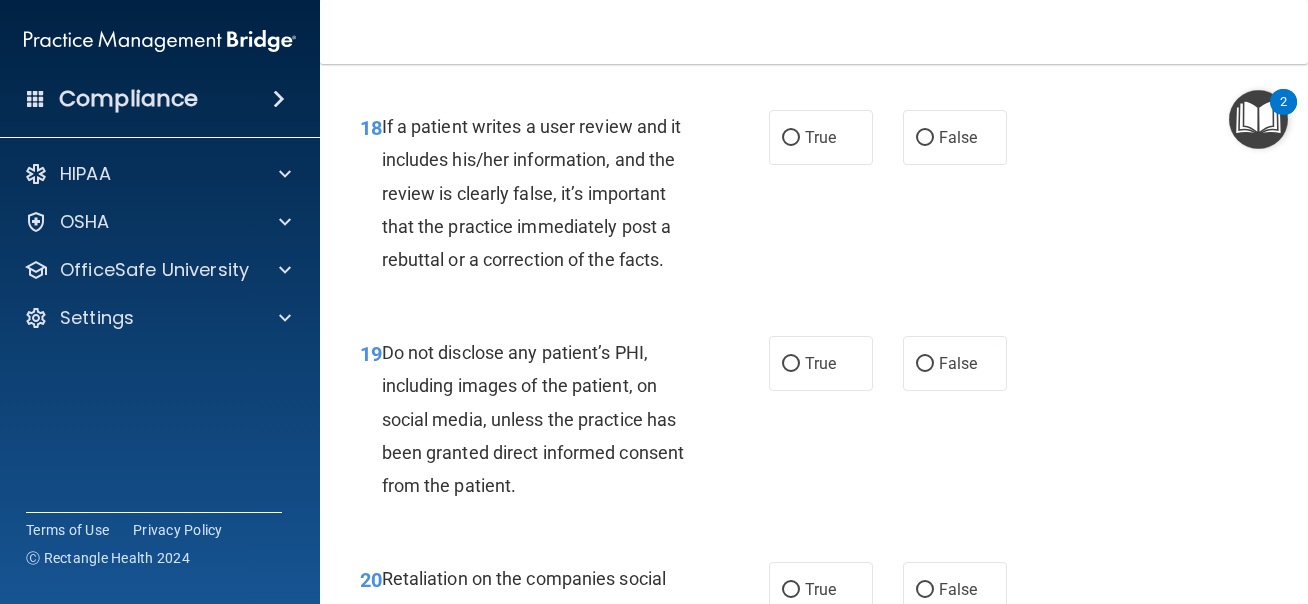 scroll, scrollTop: 4073, scrollLeft: 0, axis: vertical 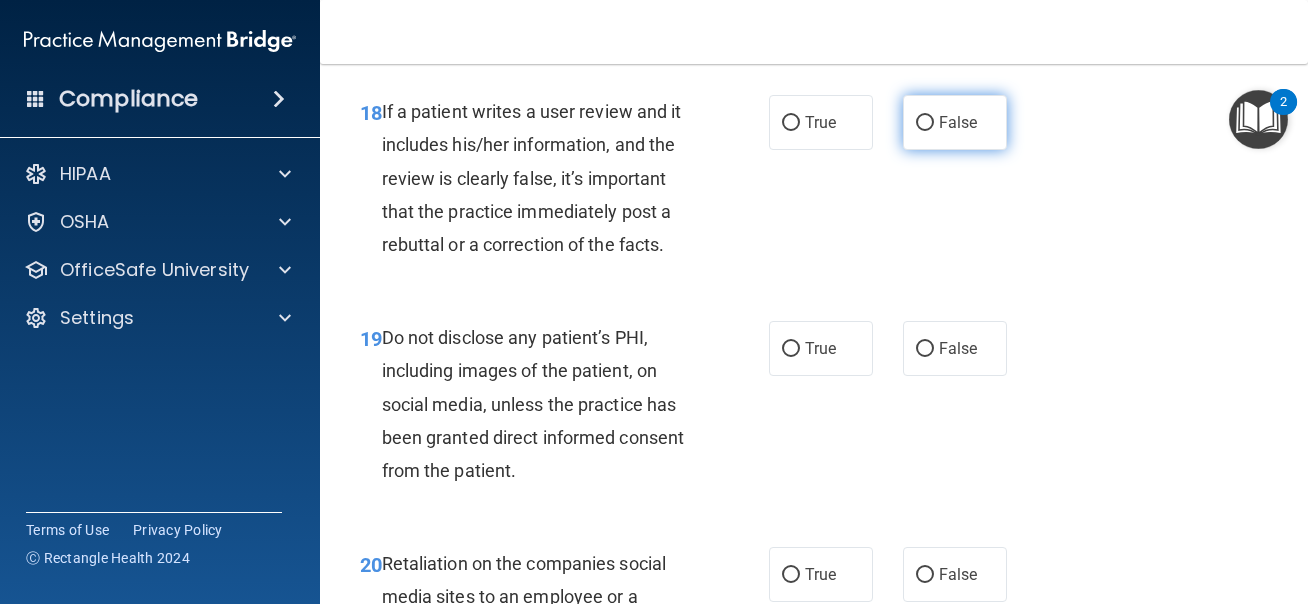 click on "False" at bounding box center (955, 122) 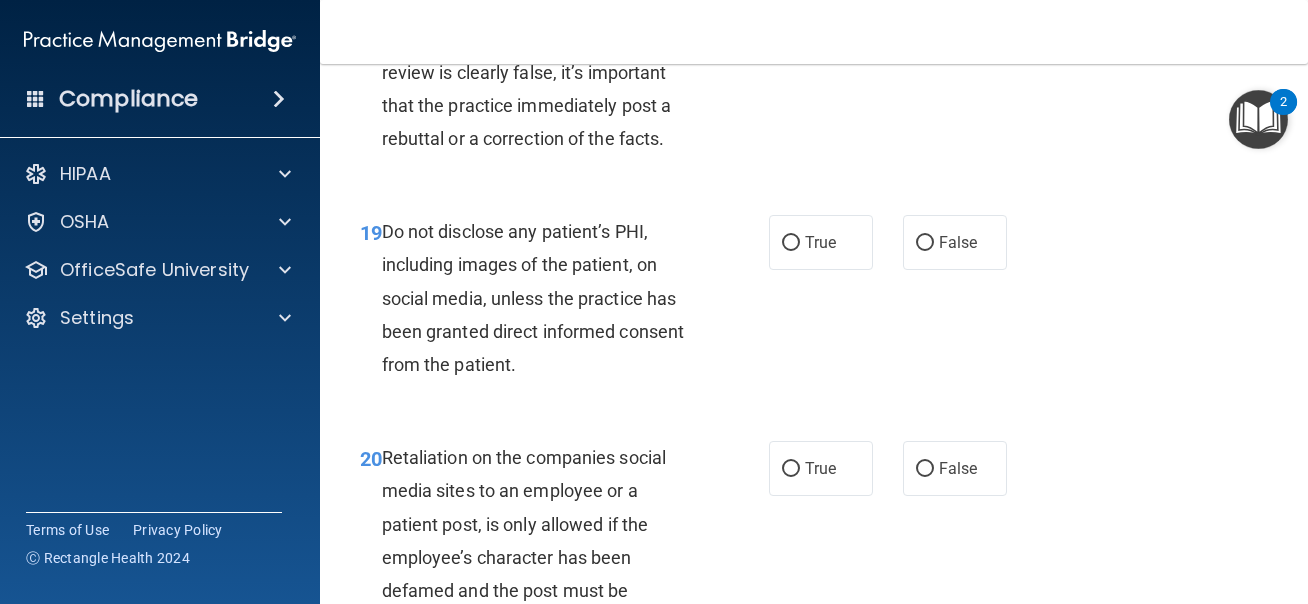 scroll, scrollTop: 4184, scrollLeft: 0, axis: vertical 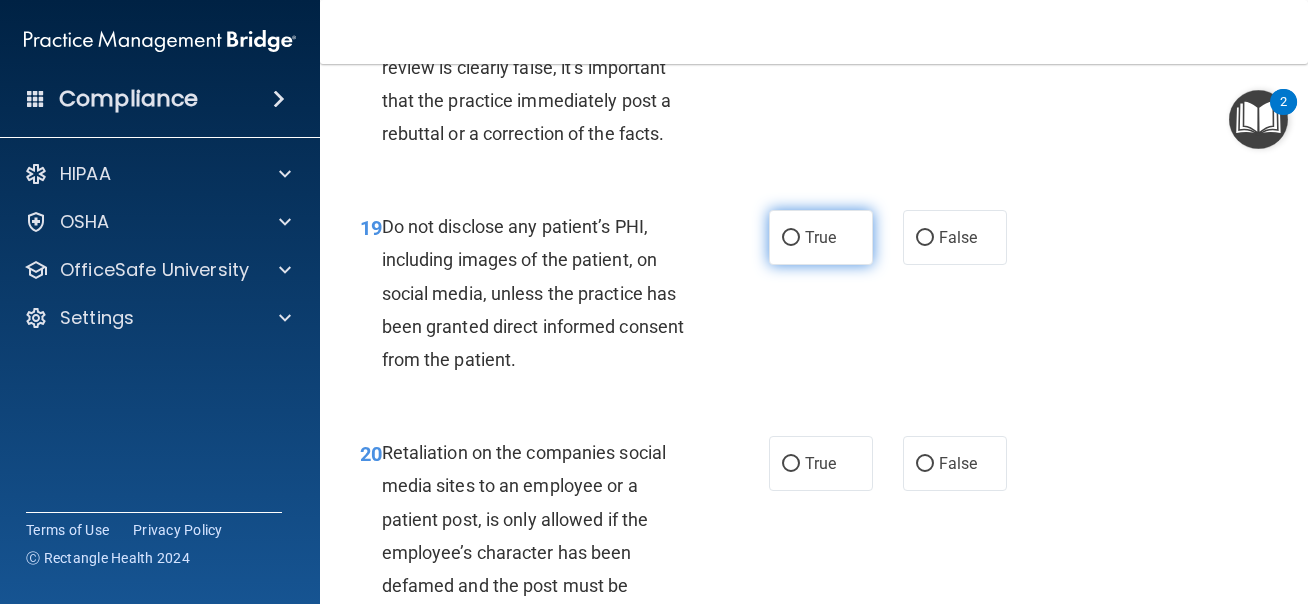 click on "True" at bounding box center (821, 237) 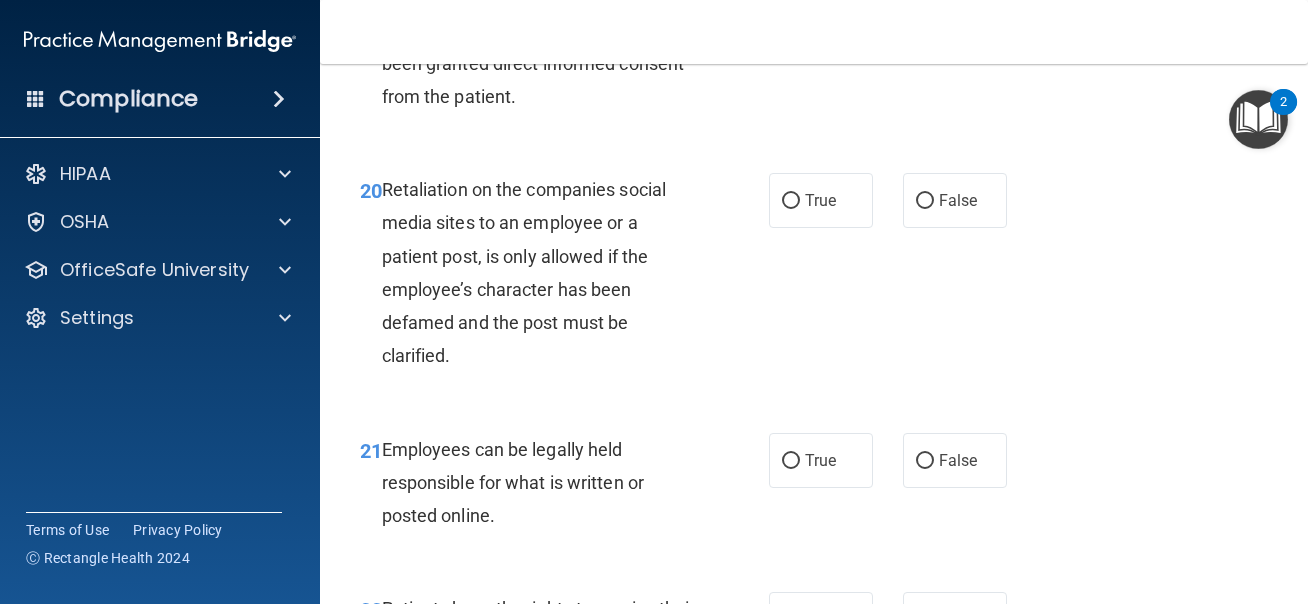 scroll, scrollTop: 4449, scrollLeft: 0, axis: vertical 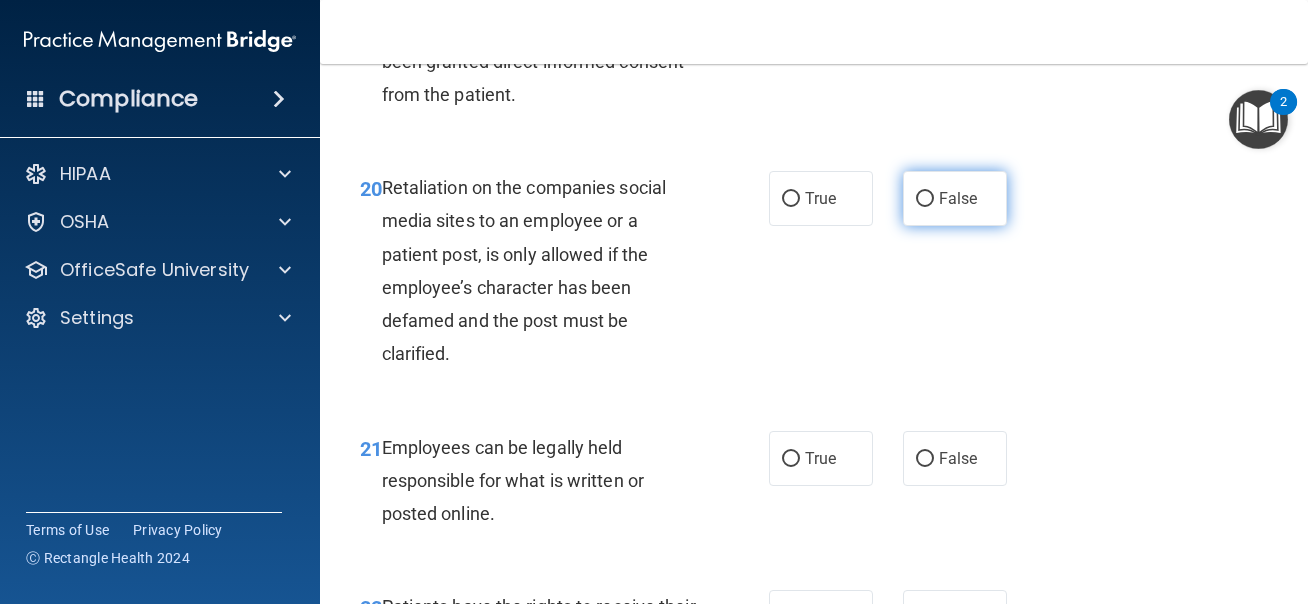 click on "False" at bounding box center [955, 198] 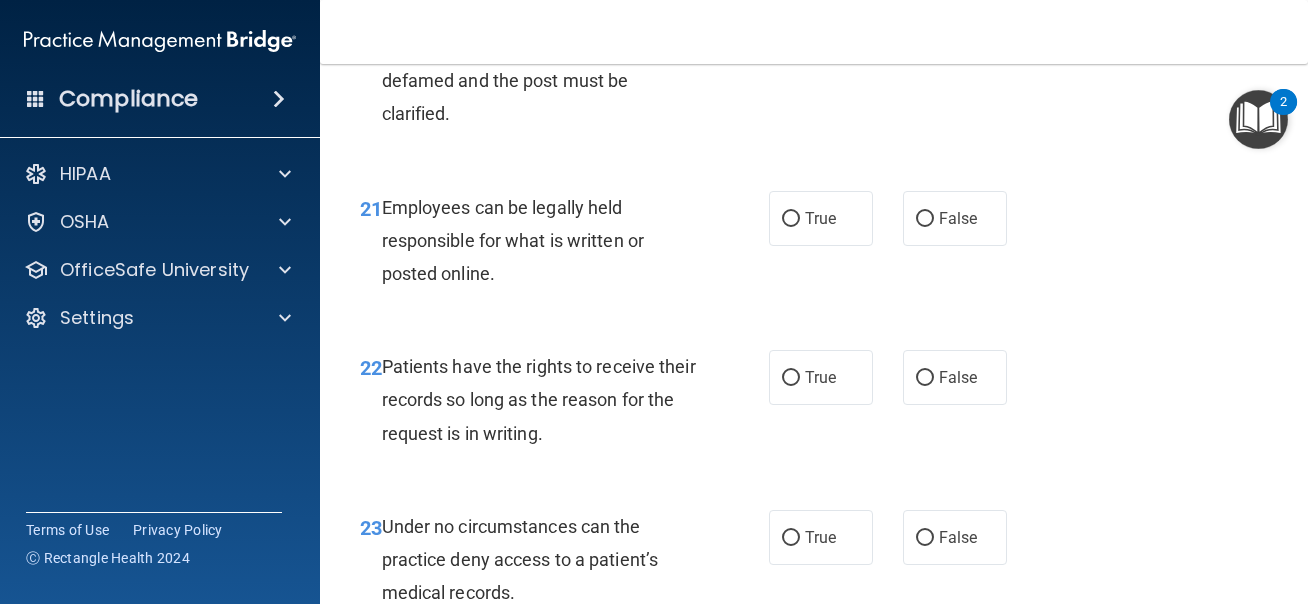 scroll, scrollTop: 4705, scrollLeft: 0, axis: vertical 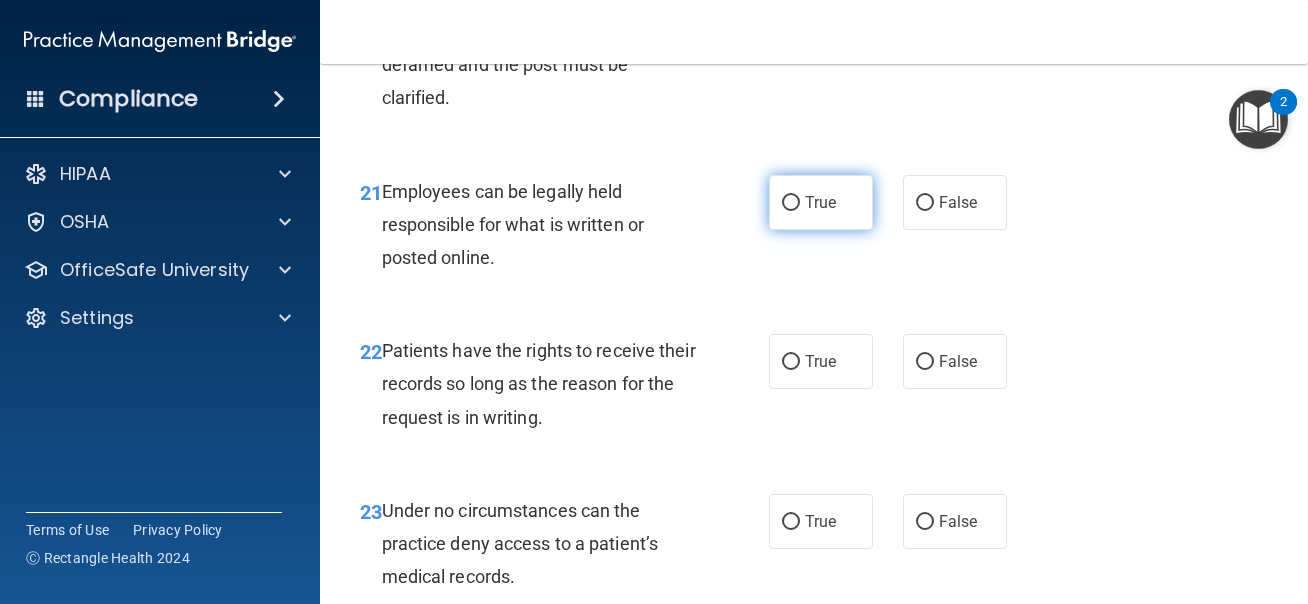 click on "True" at bounding box center (820, 202) 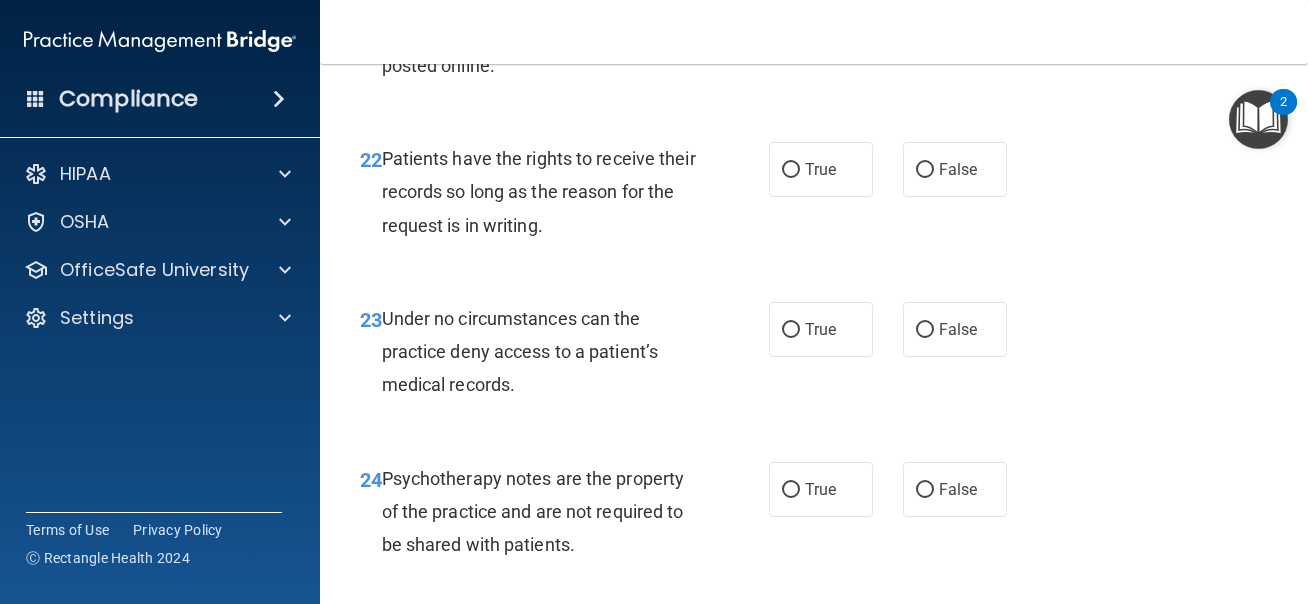 scroll, scrollTop: 4907, scrollLeft: 0, axis: vertical 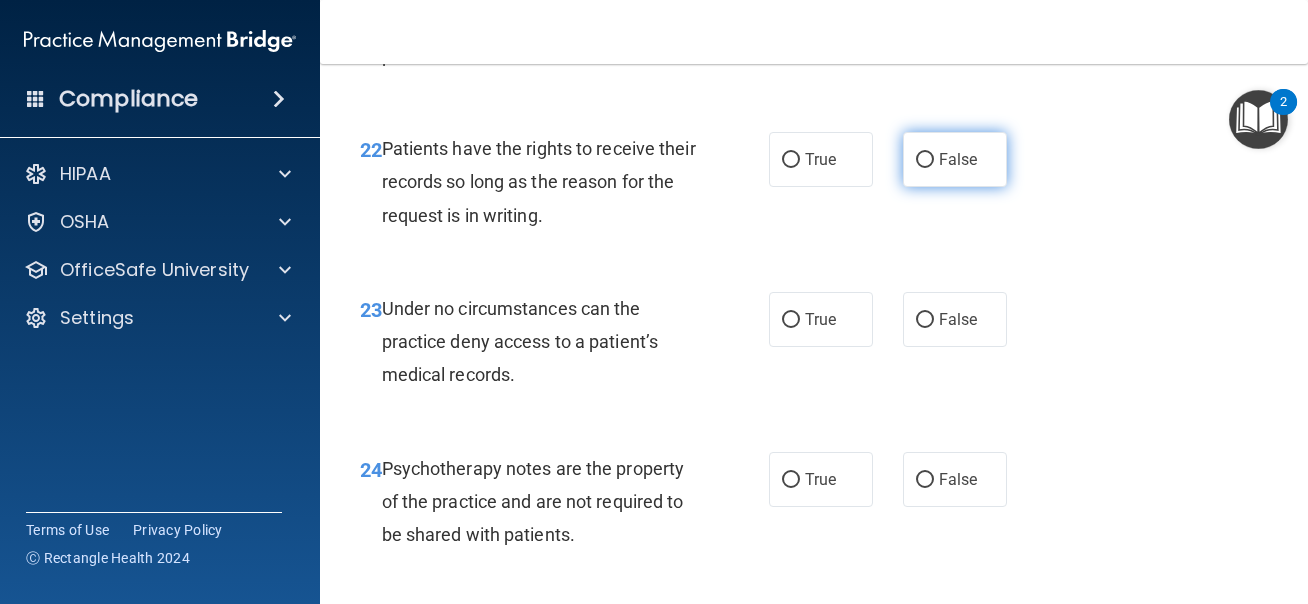 click on "False" at bounding box center (955, 159) 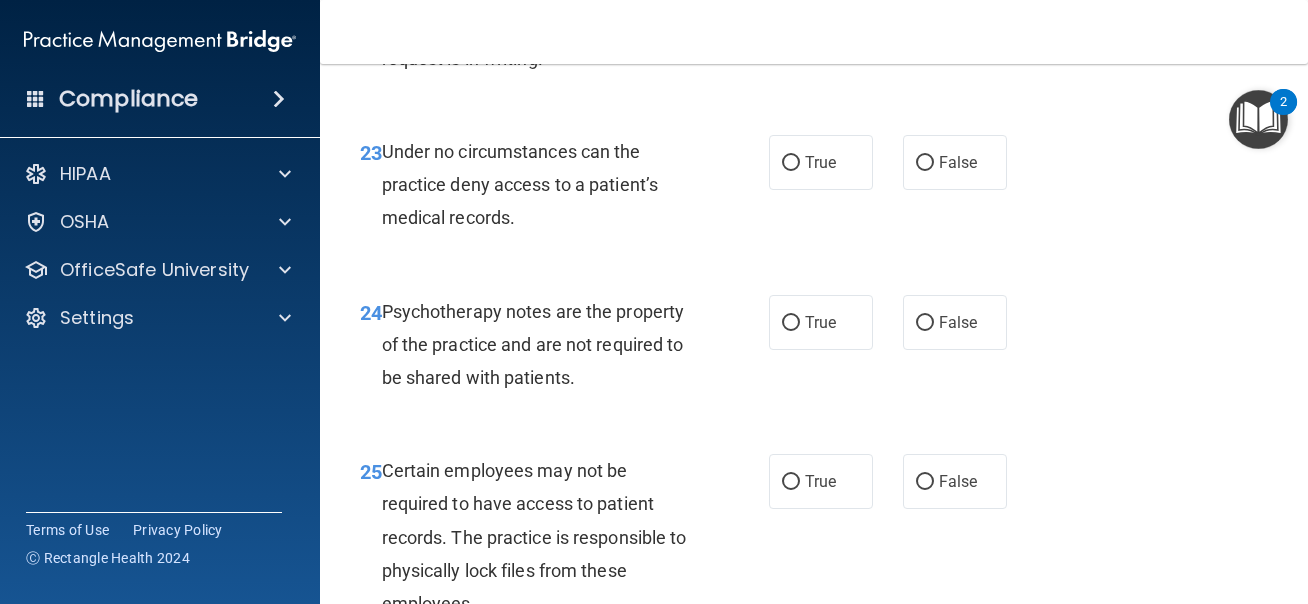scroll, scrollTop: 5071, scrollLeft: 0, axis: vertical 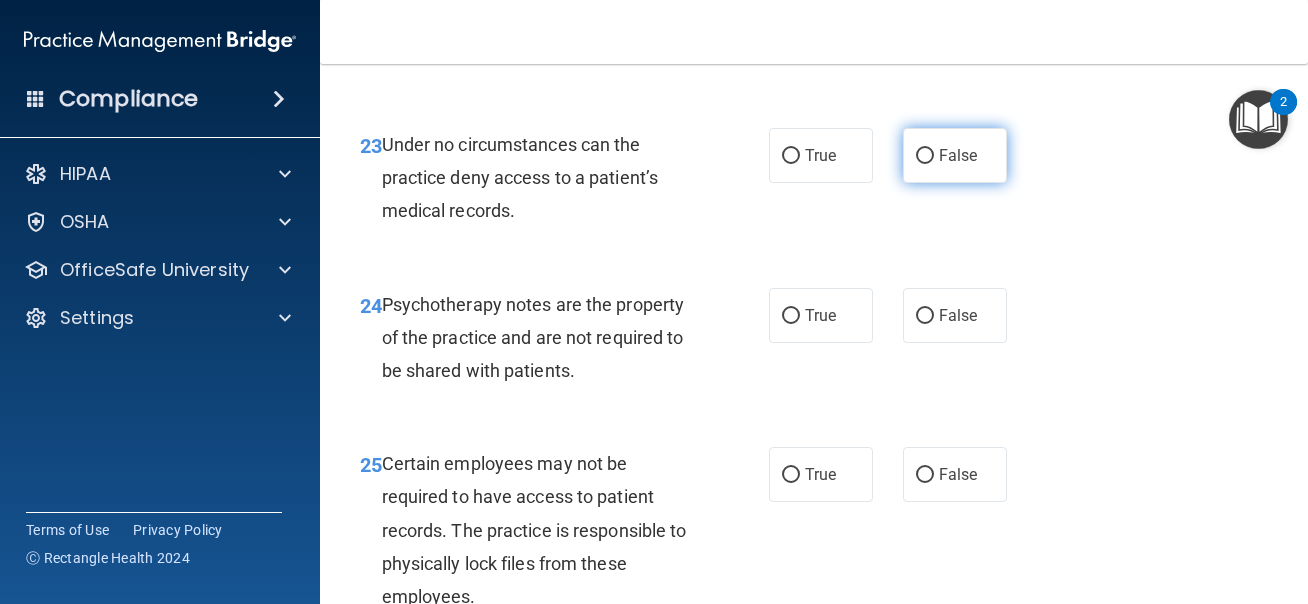 click on "False" at bounding box center [955, 155] 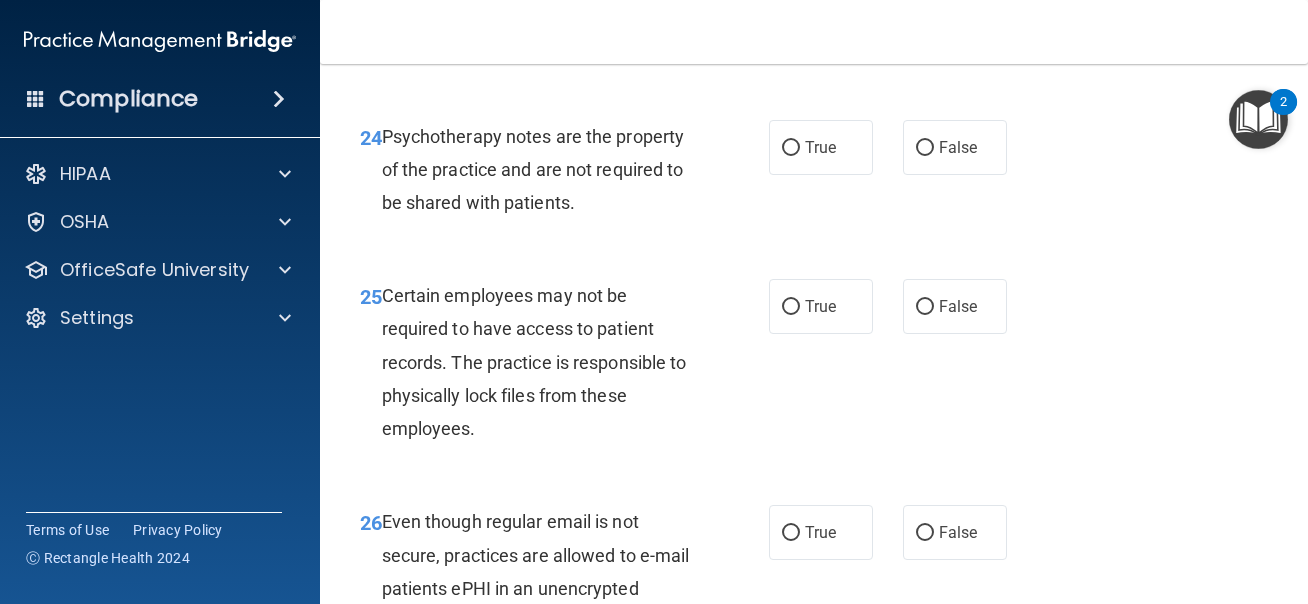 scroll, scrollTop: 5241, scrollLeft: 0, axis: vertical 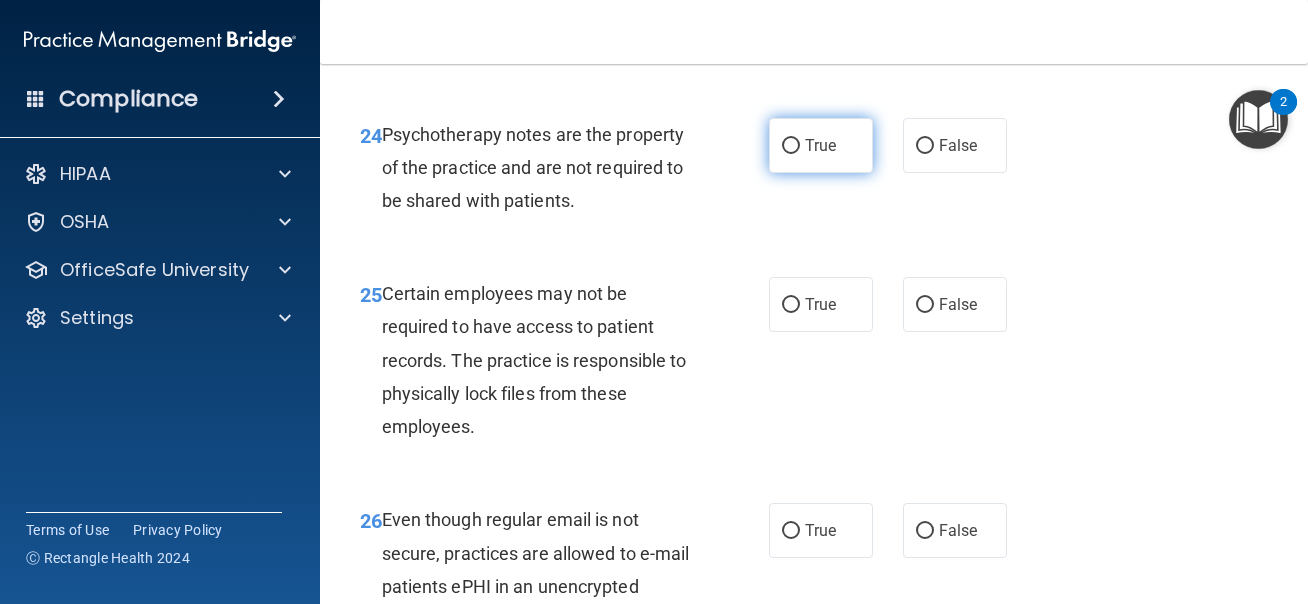 click on "True" at bounding box center (821, 145) 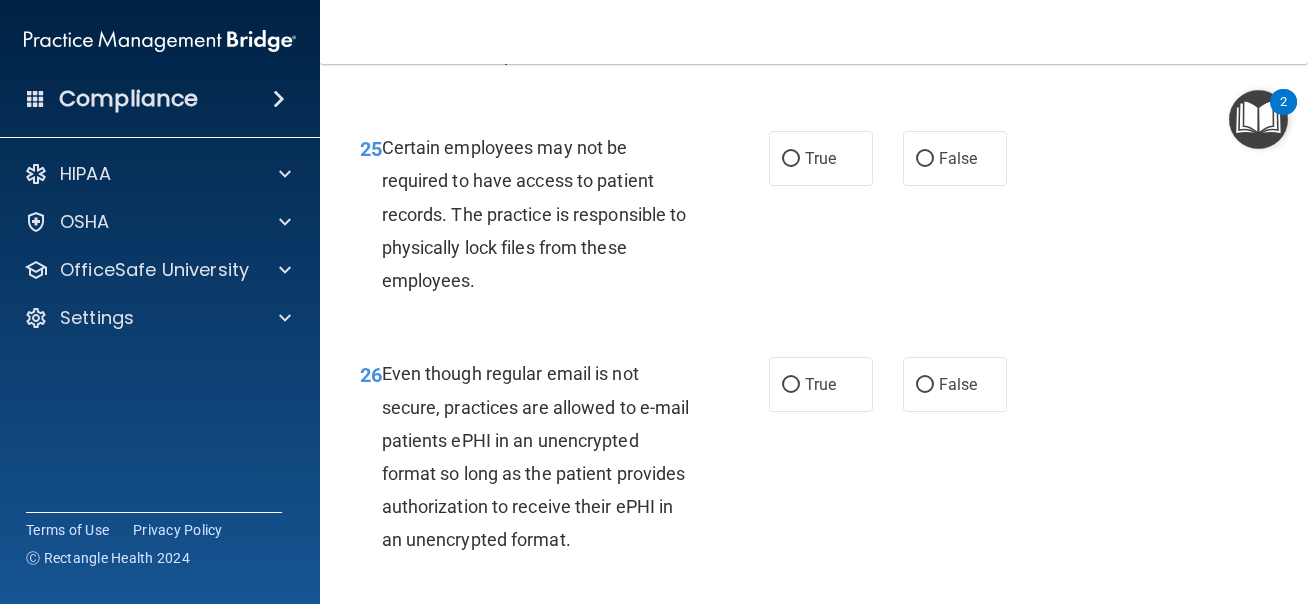 scroll, scrollTop: 5393, scrollLeft: 0, axis: vertical 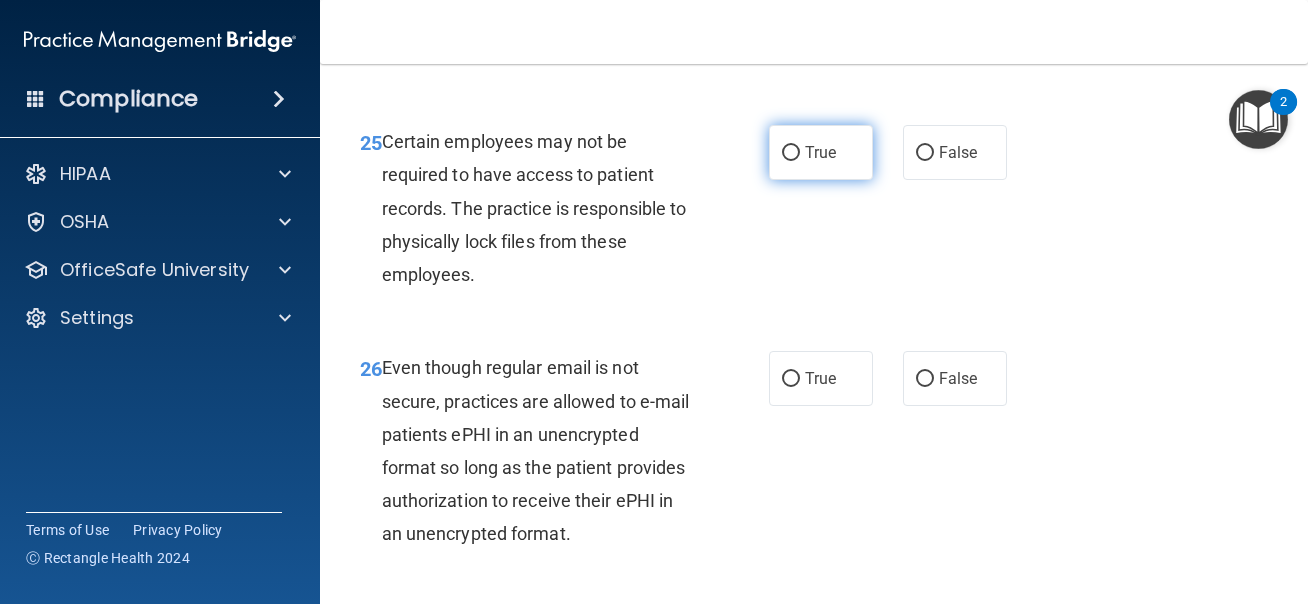 click on "True" at bounding box center (821, 152) 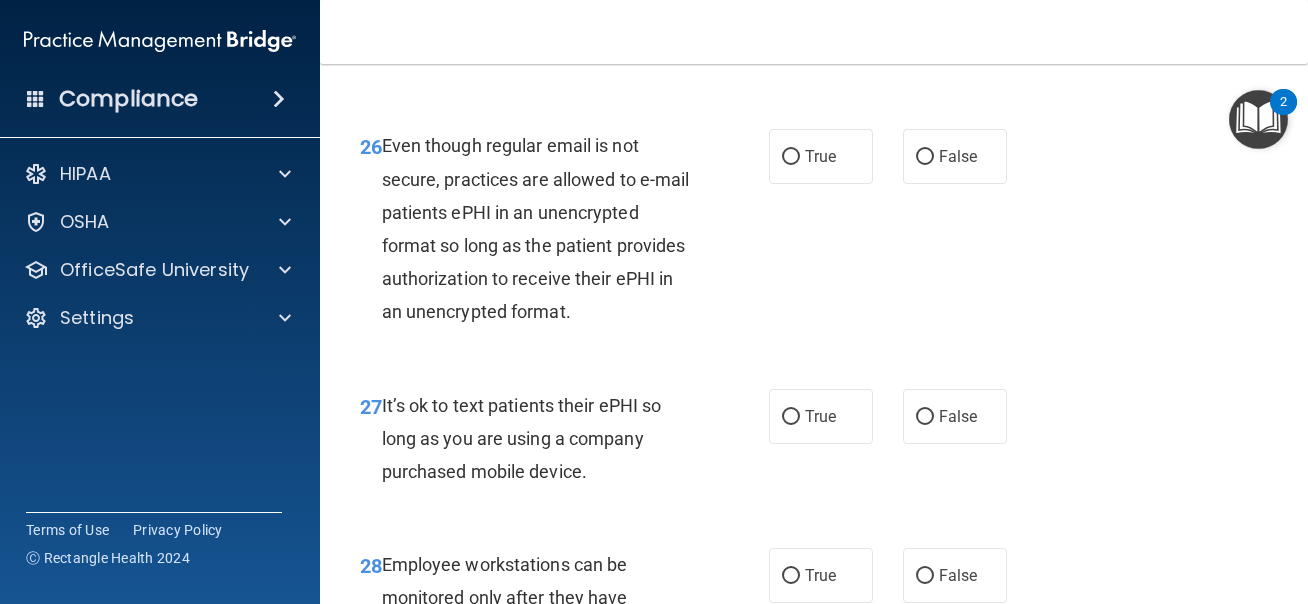 scroll, scrollTop: 5616, scrollLeft: 0, axis: vertical 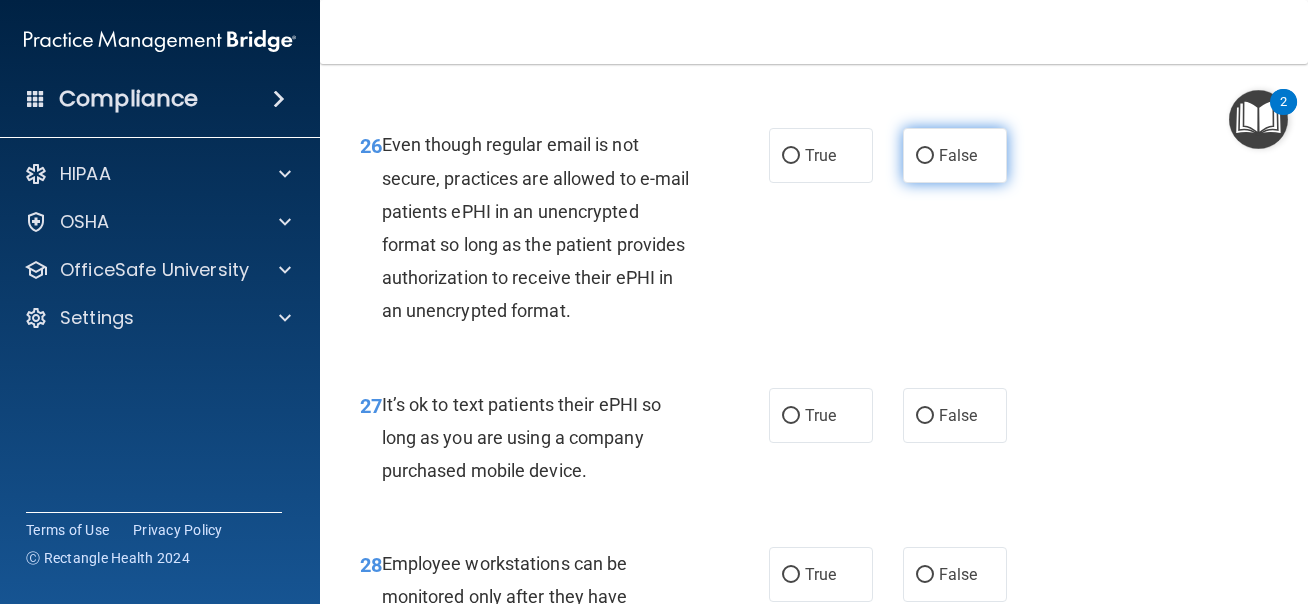 click on "False" at bounding box center (925, 156) 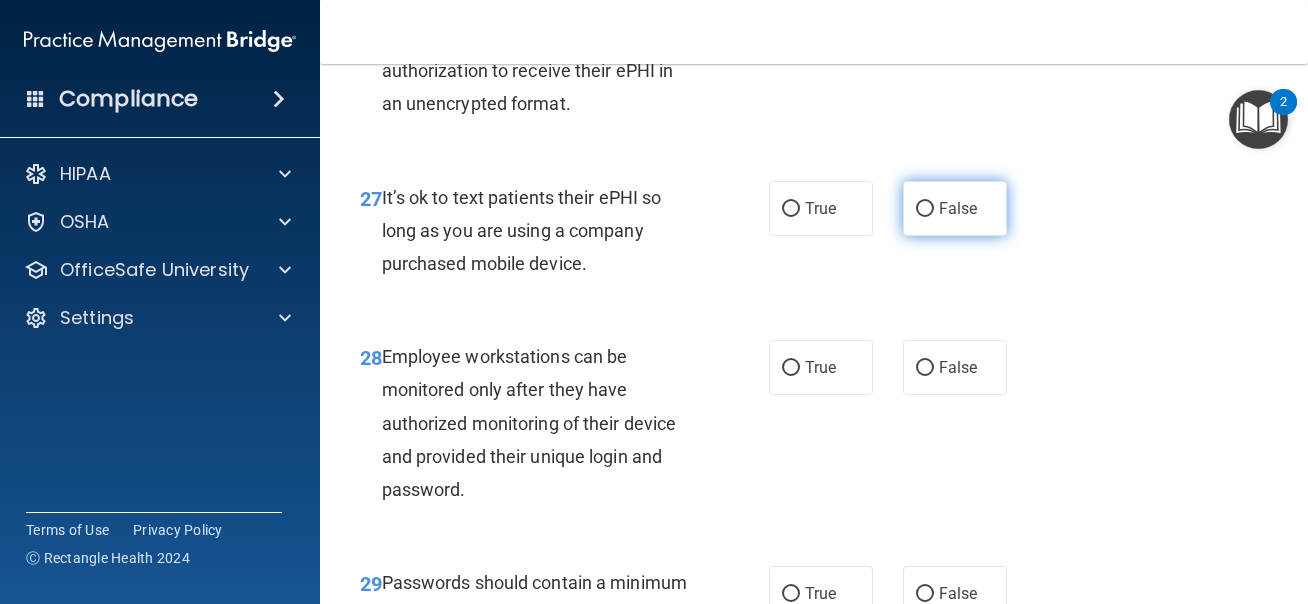 click on "False" at bounding box center [958, 208] 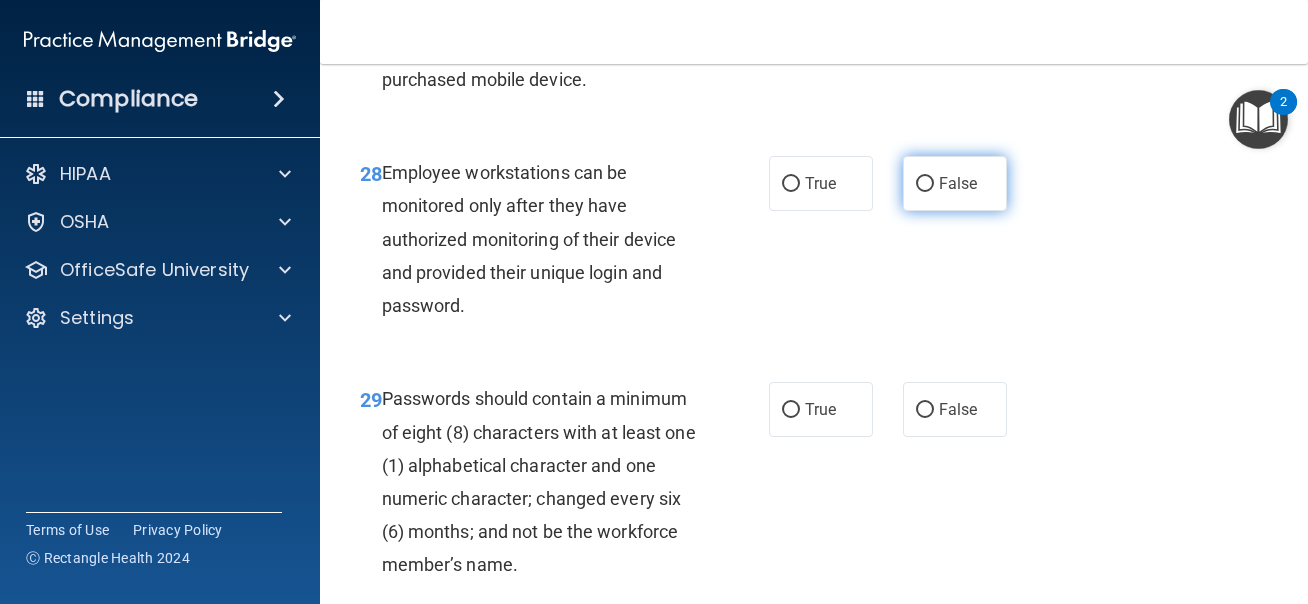 click on "False" at bounding box center (958, 183) 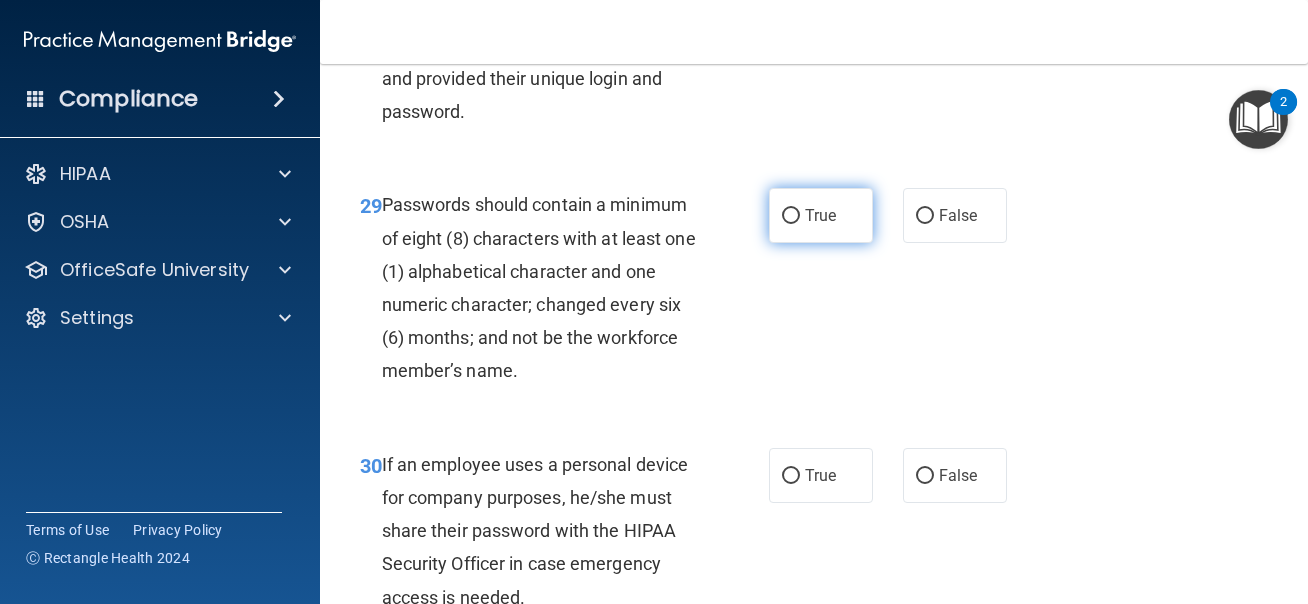 scroll, scrollTop: 6204, scrollLeft: 0, axis: vertical 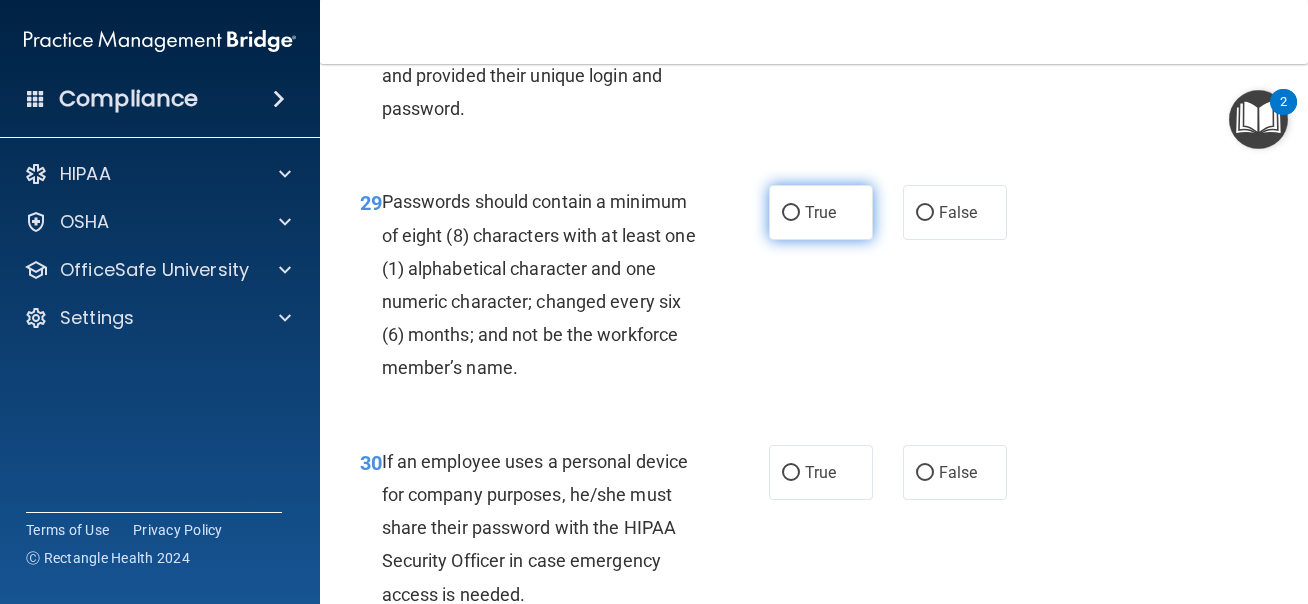 click on "True" at bounding box center [821, 212] 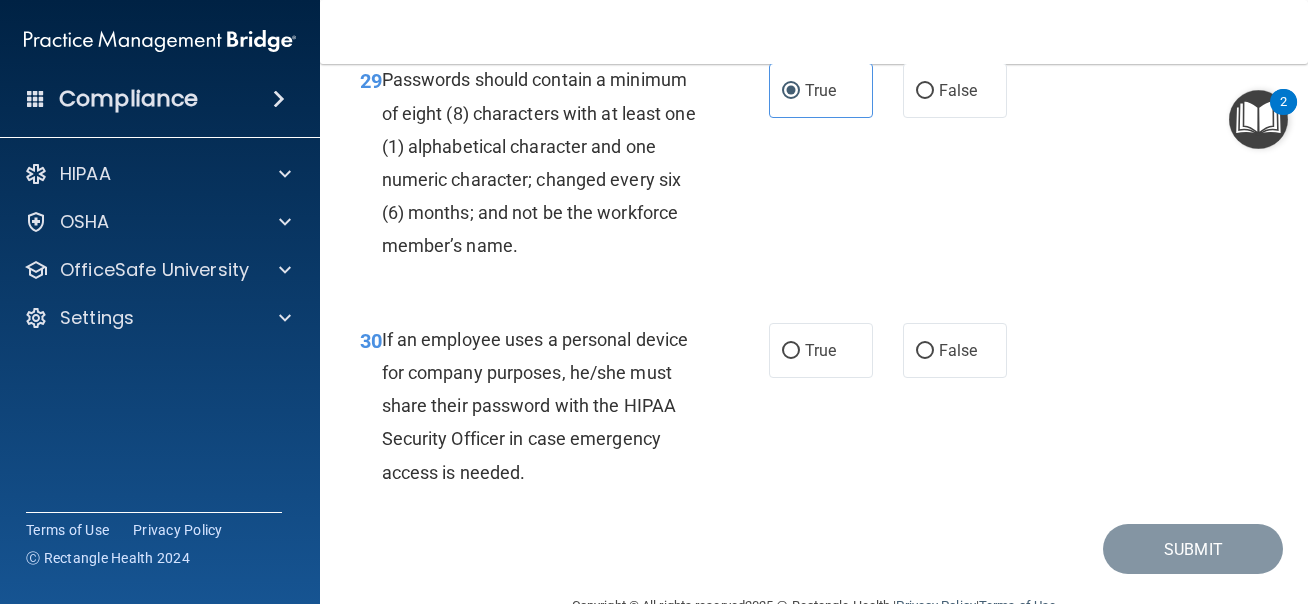 scroll, scrollTop: 6328, scrollLeft: 0, axis: vertical 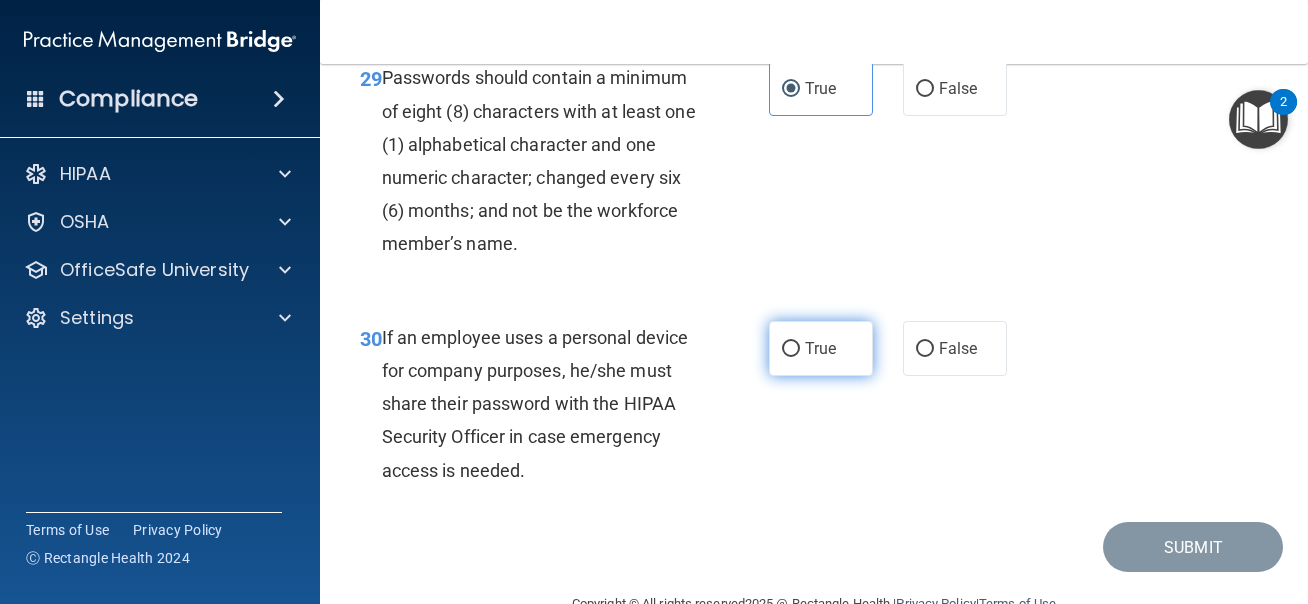 click on "True" at bounding box center (820, 348) 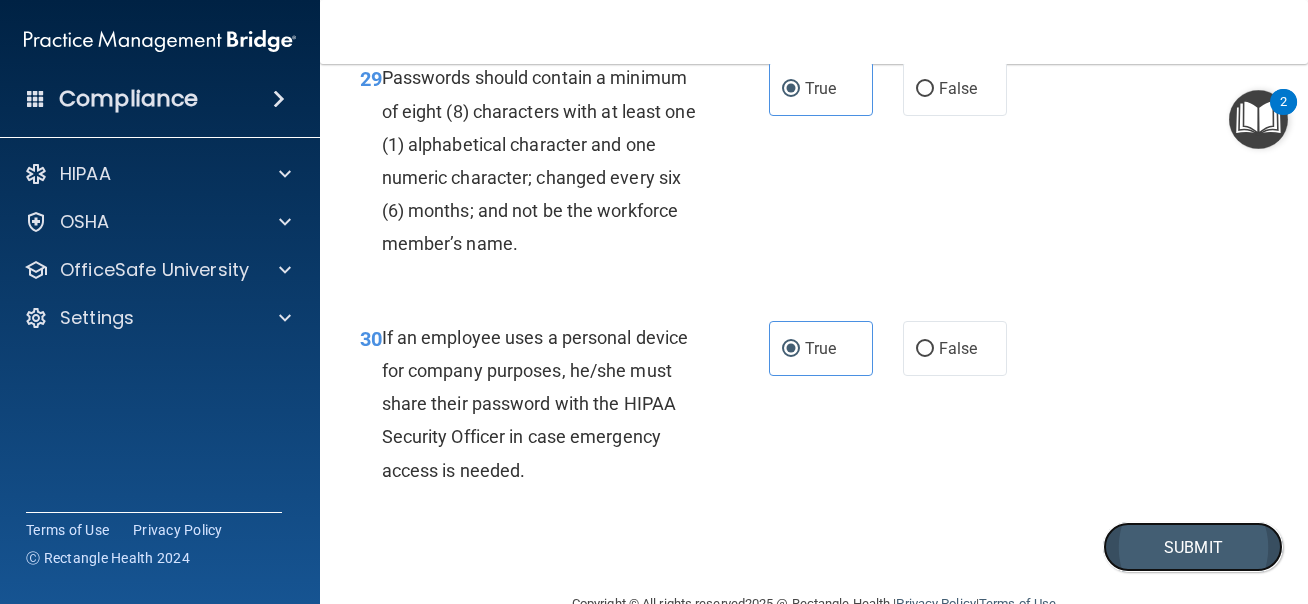 click on "Submit" at bounding box center [1193, 547] 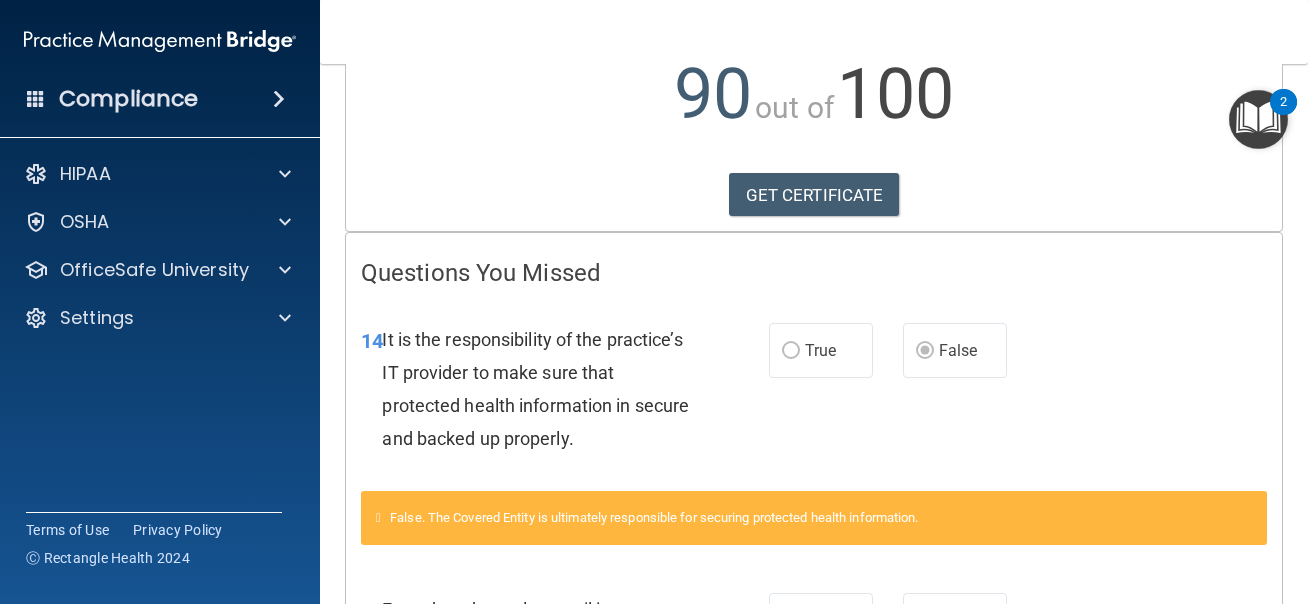 scroll, scrollTop: 238, scrollLeft: 0, axis: vertical 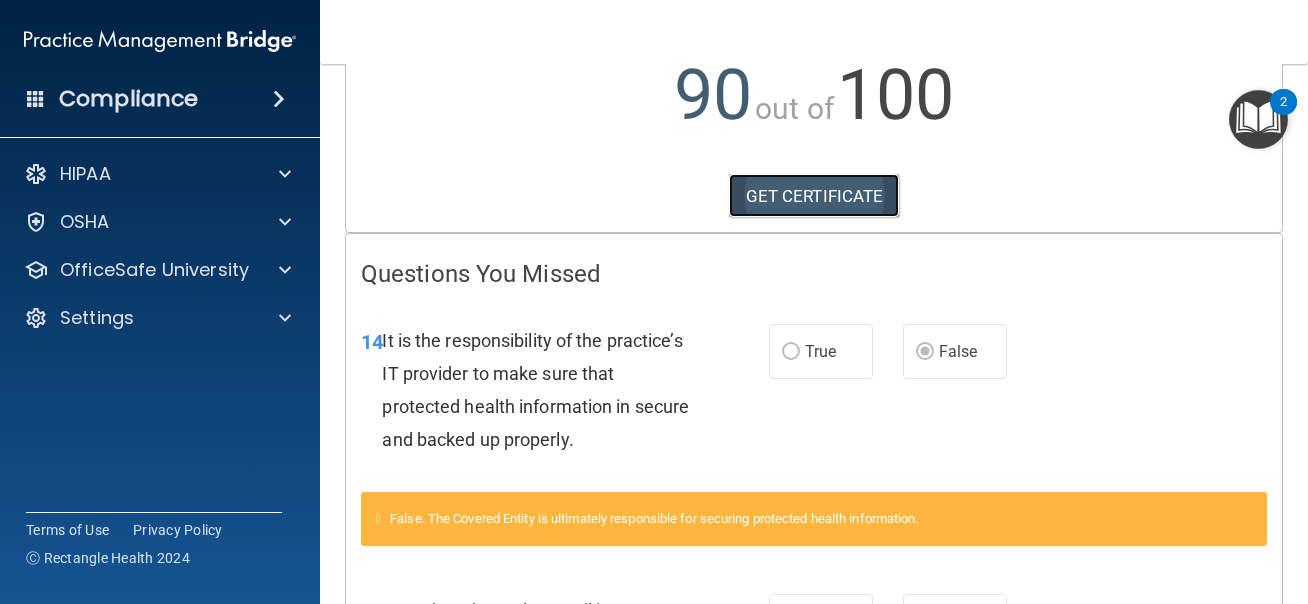 click on "GET CERTIFICATE" at bounding box center [814, 196] 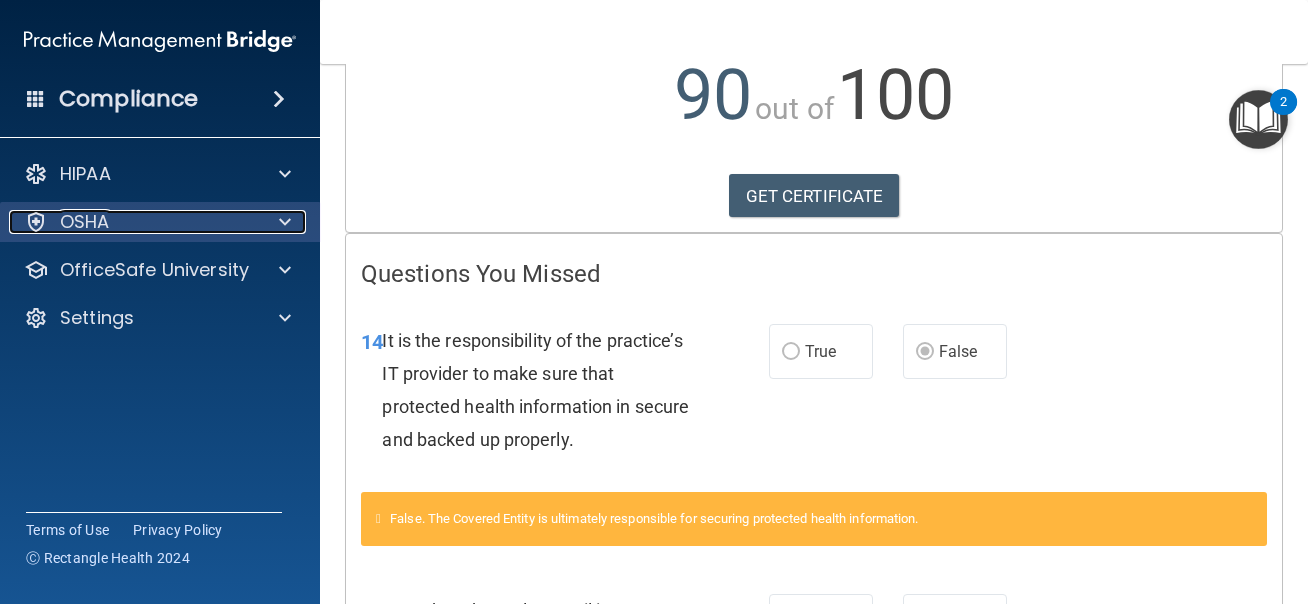 click at bounding box center (282, 222) 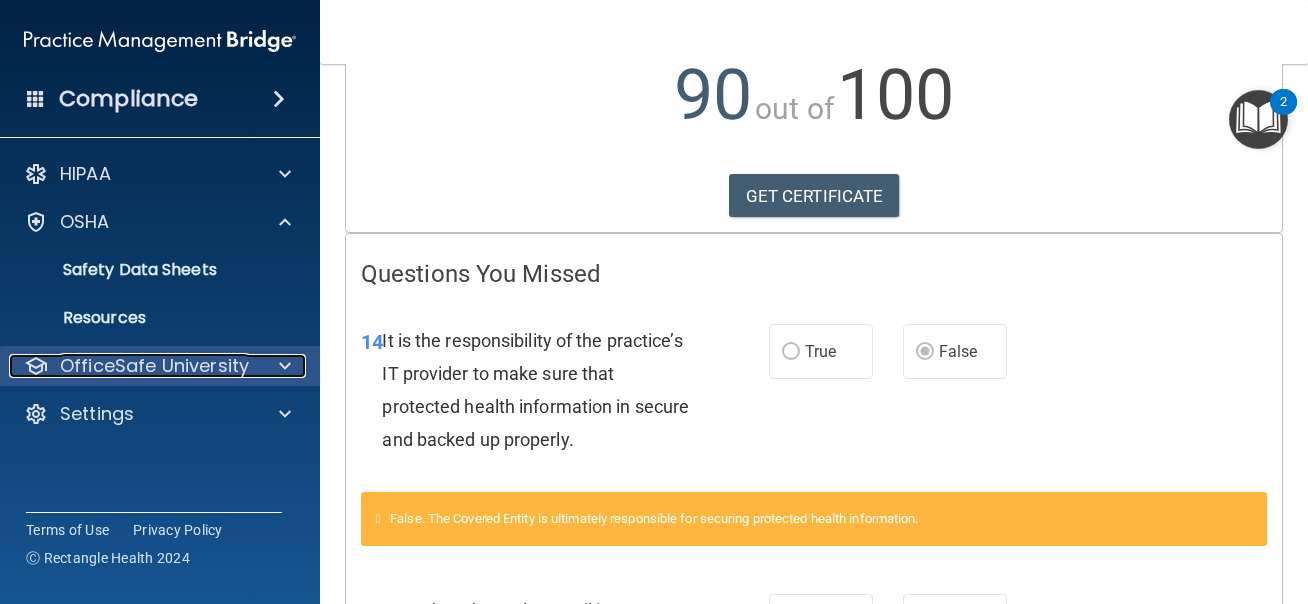 click at bounding box center [285, 366] 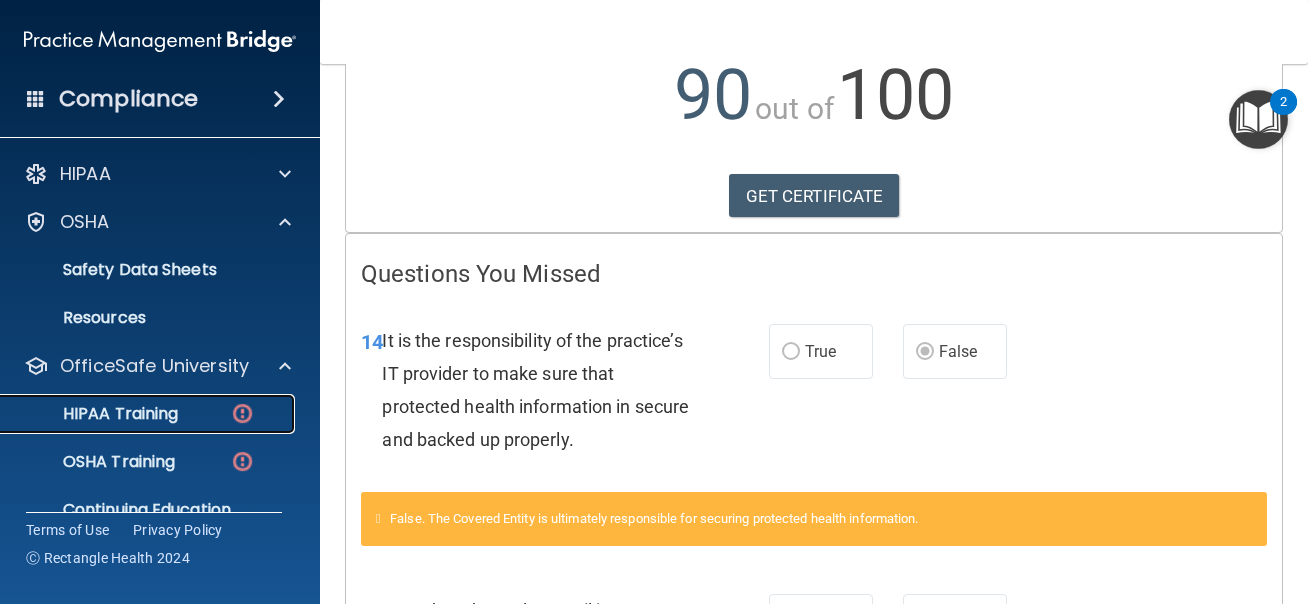 click on "HIPAA Training" at bounding box center (149, 414) 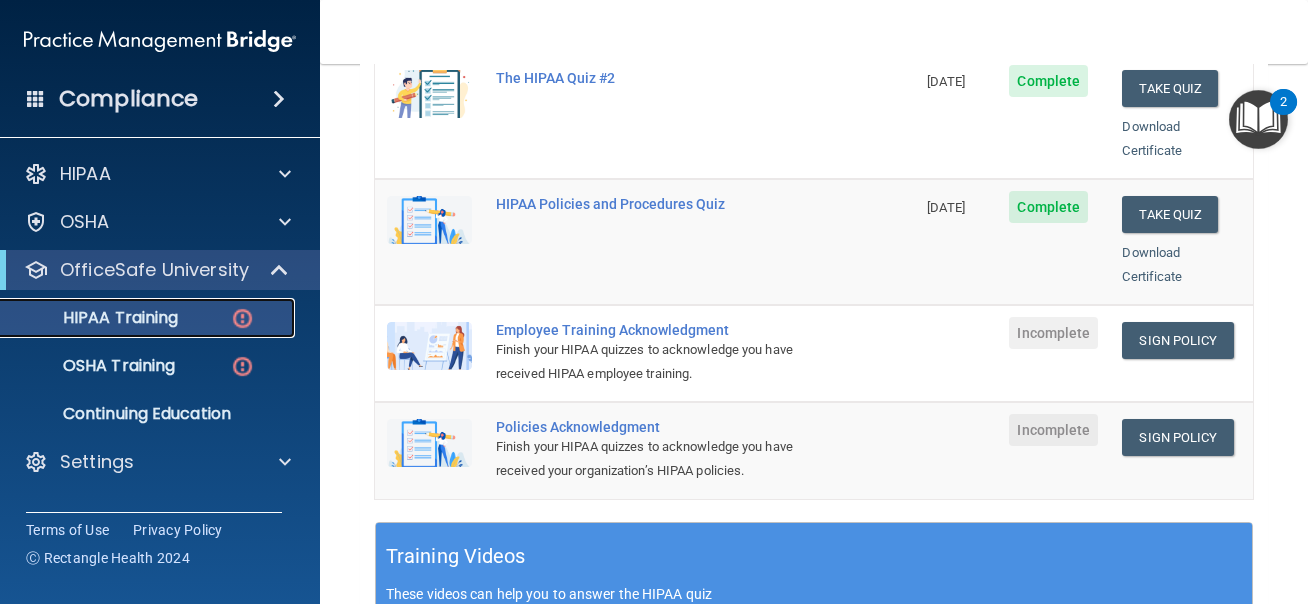 scroll, scrollTop: 453, scrollLeft: 0, axis: vertical 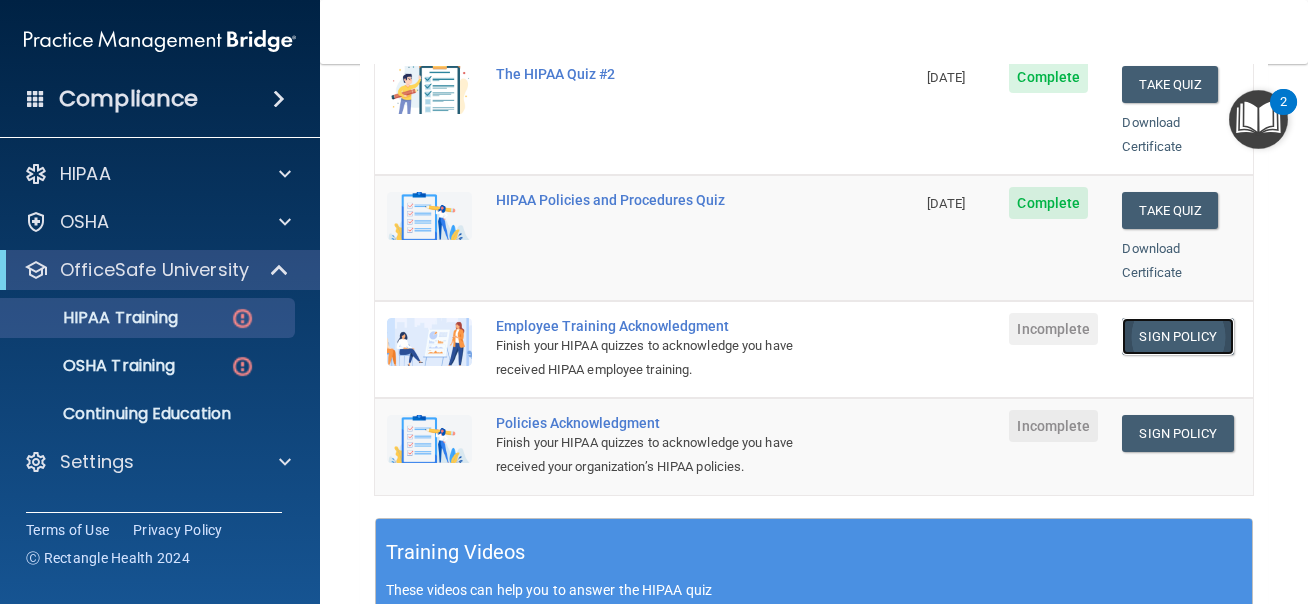 click on "Sign Policy" at bounding box center [1177, 336] 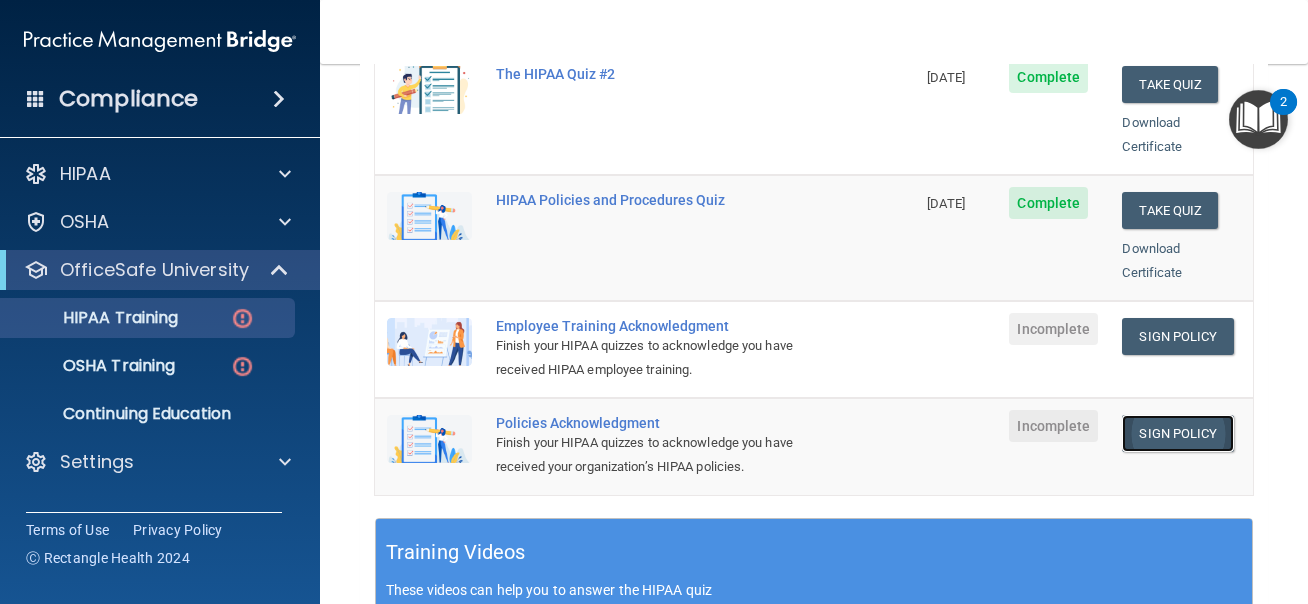 click on "Sign Policy" at bounding box center (1177, 433) 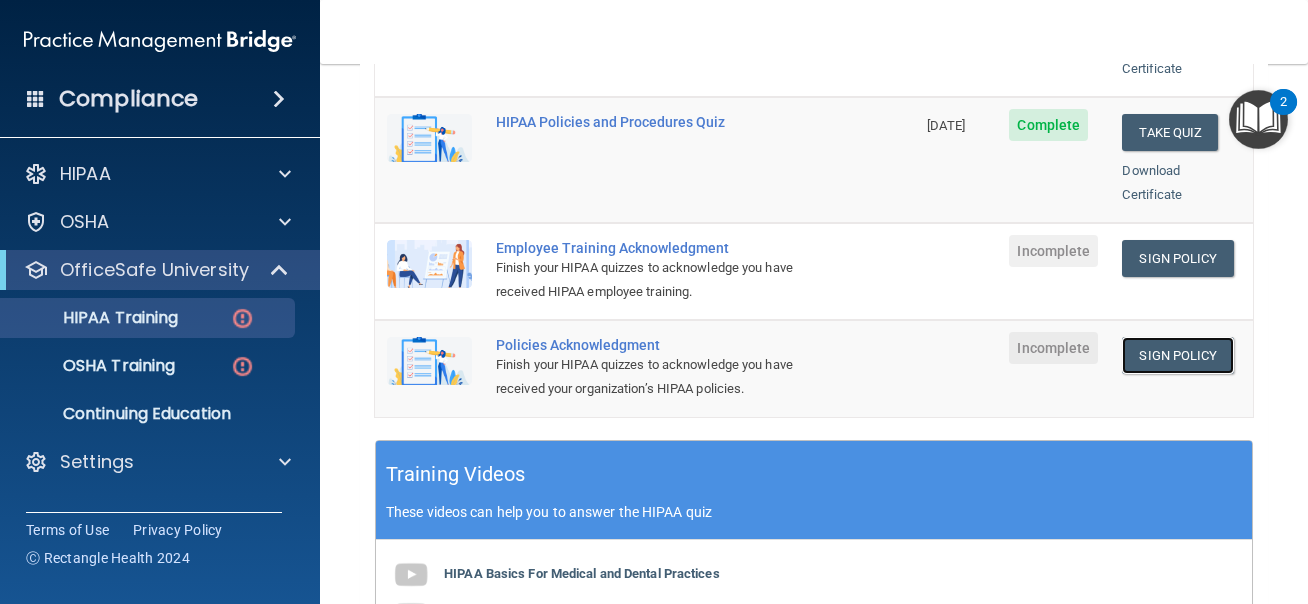 scroll, scrollTop: 578, scrollLeft: 0, axis: vertical 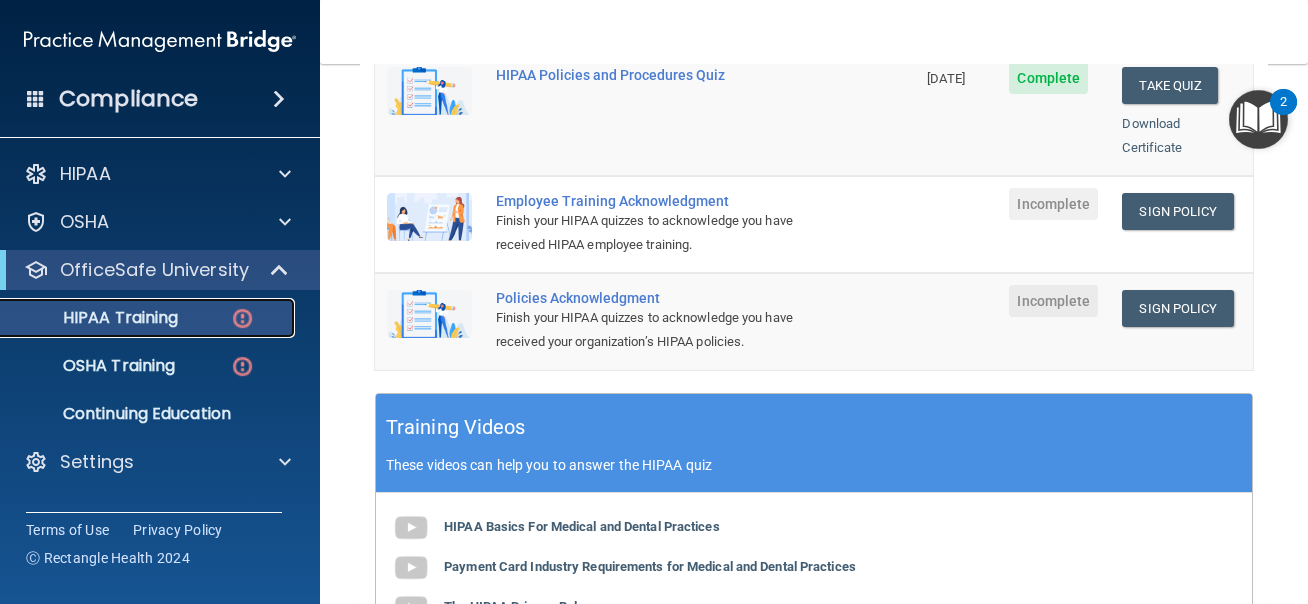 click on "HIPAA Training" at bounding box center (149, 318) 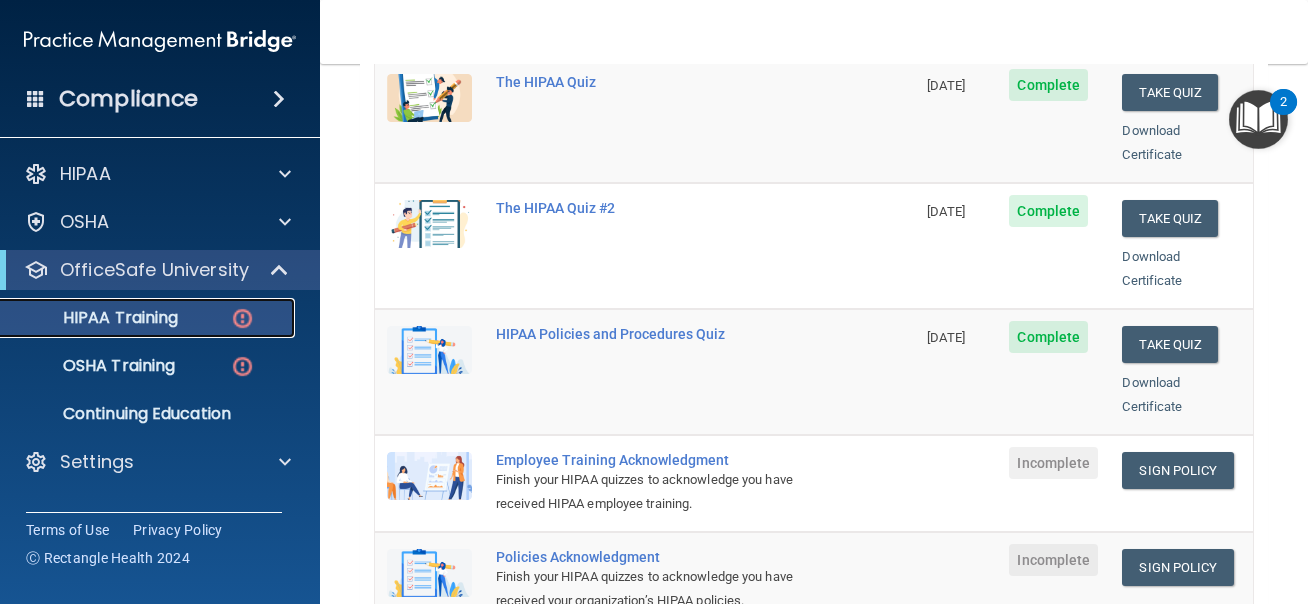 scroll, scrollTop: 314, scrollLeft: 0, axis: vertical 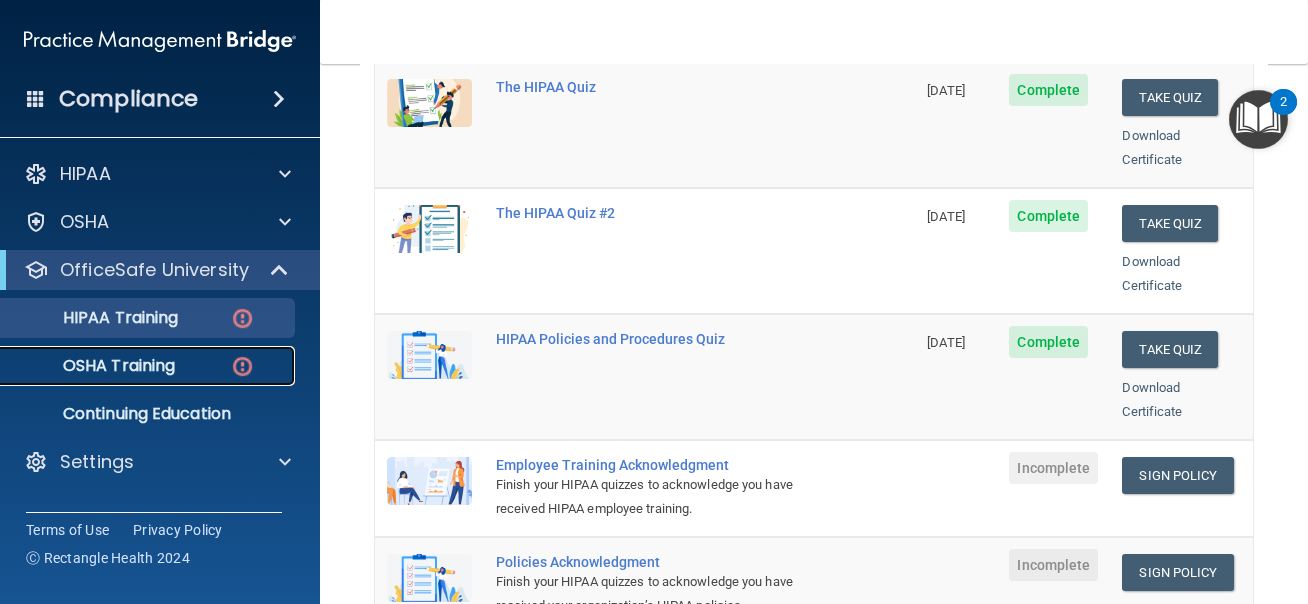 click on "OSHA Training" at bounding box center [137, 366] 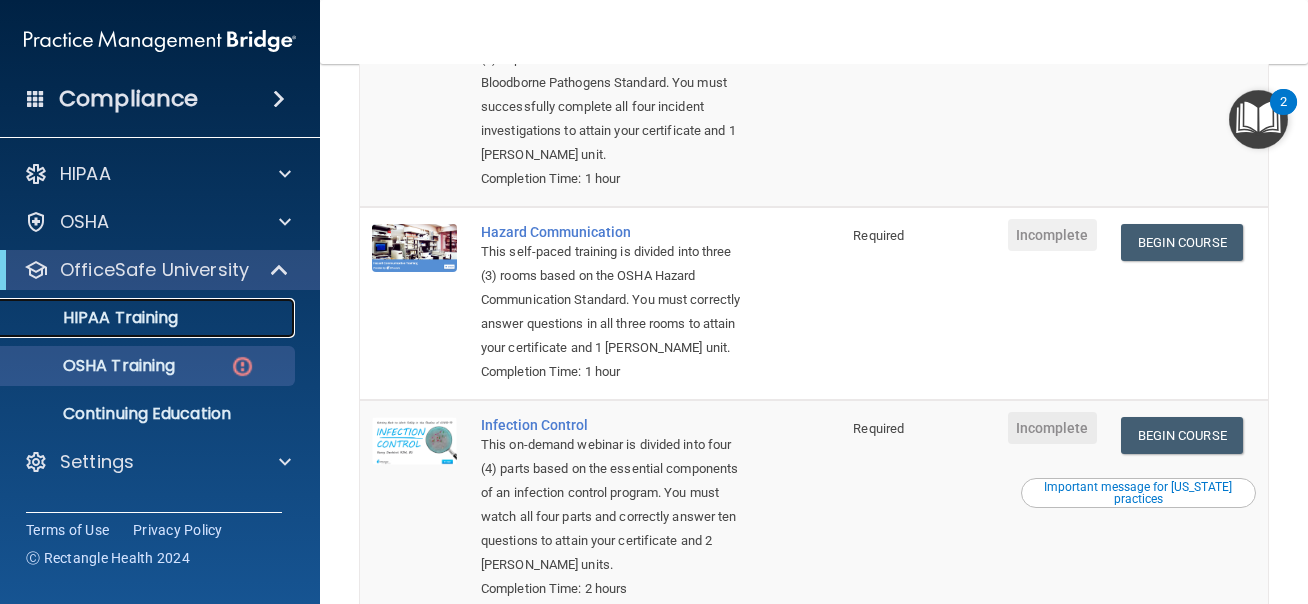 click on "HIPAA Training" at bounding box center (149, 318) 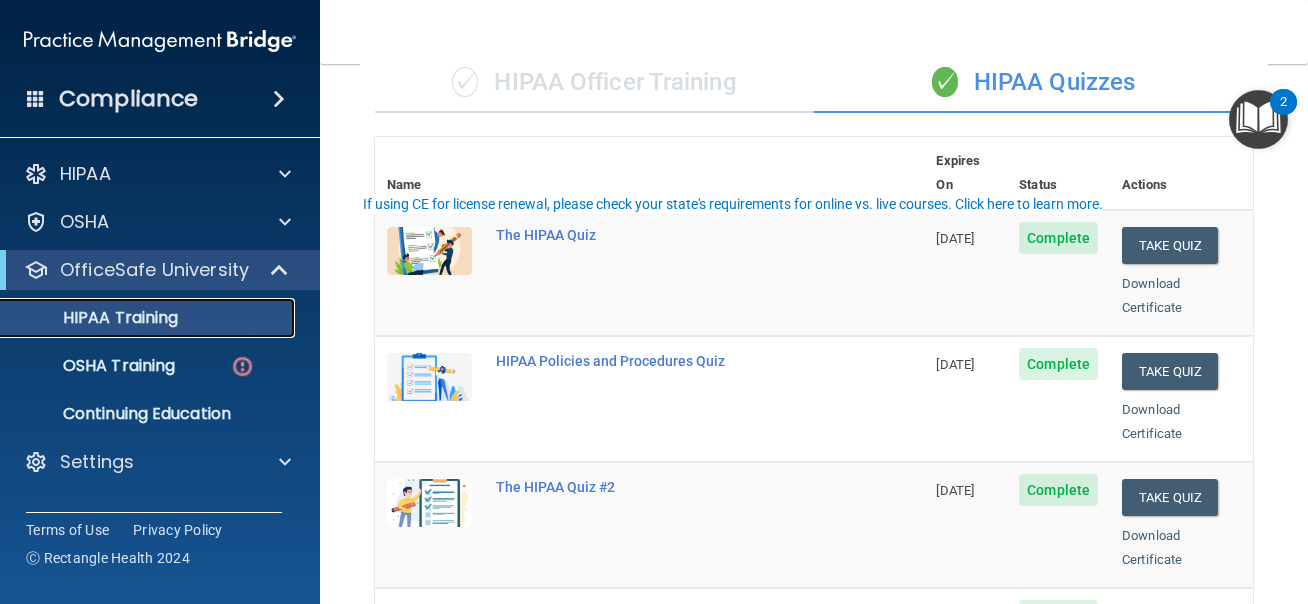 scroll, scrollTop: 0, scrollLeft: 0, axis: both 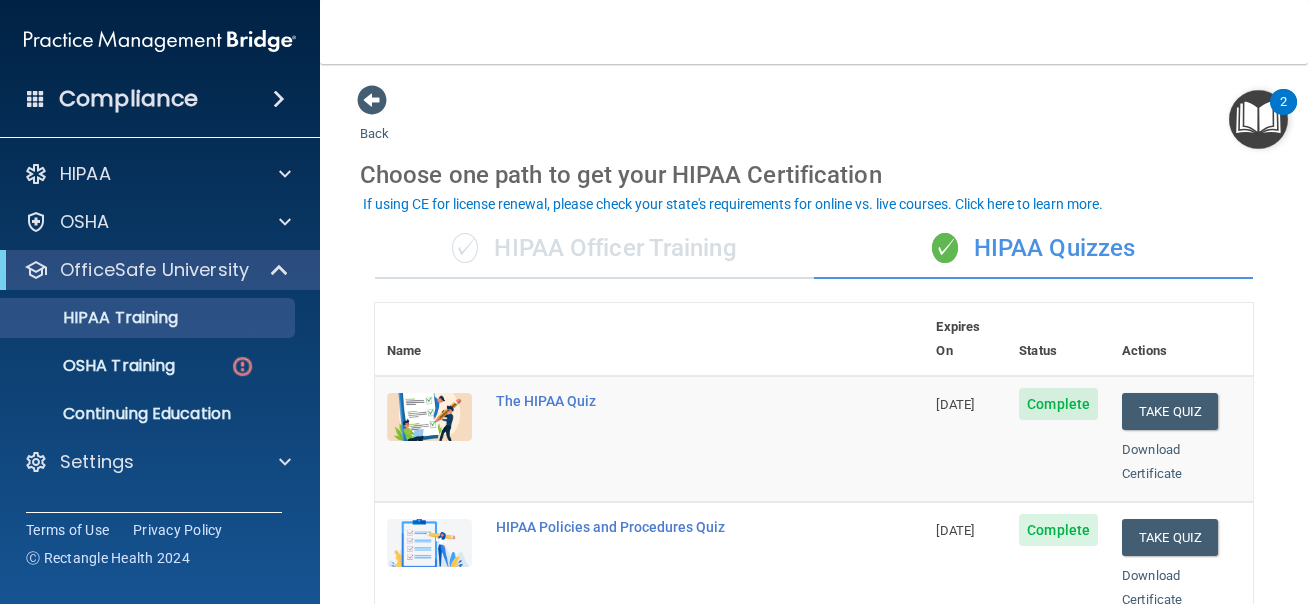 click on "✓   HIPAA Officer Training" at bounding box center [594, 249] 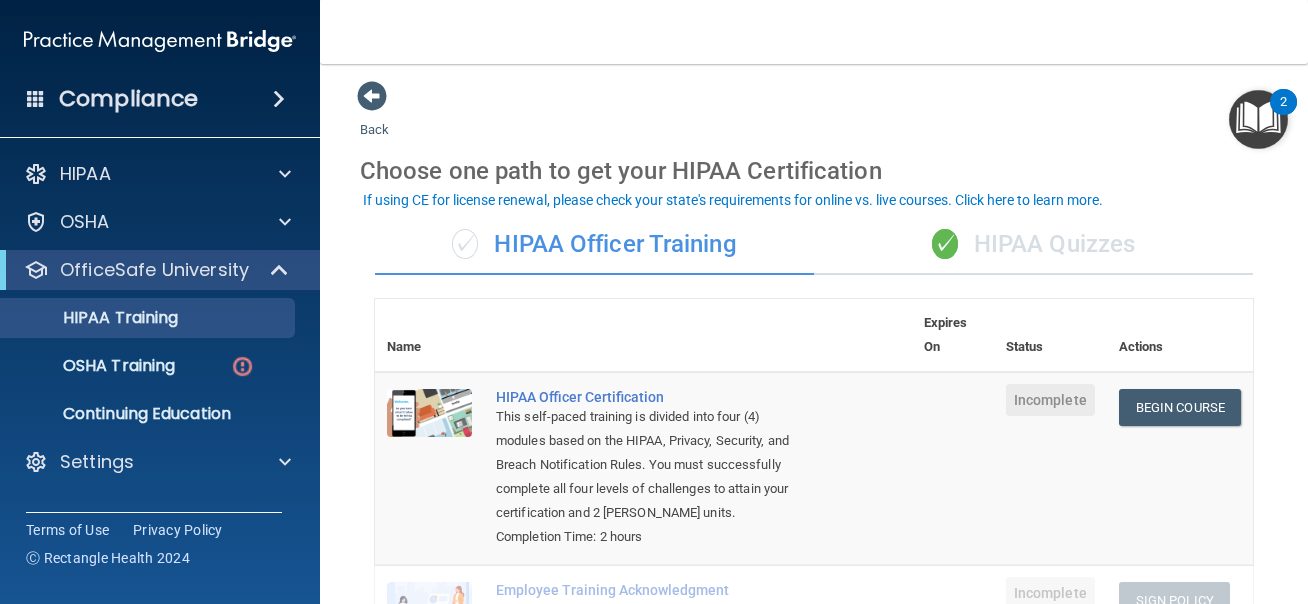 scroll, scrollTop: 0, scrollLeft: 0, axis: both 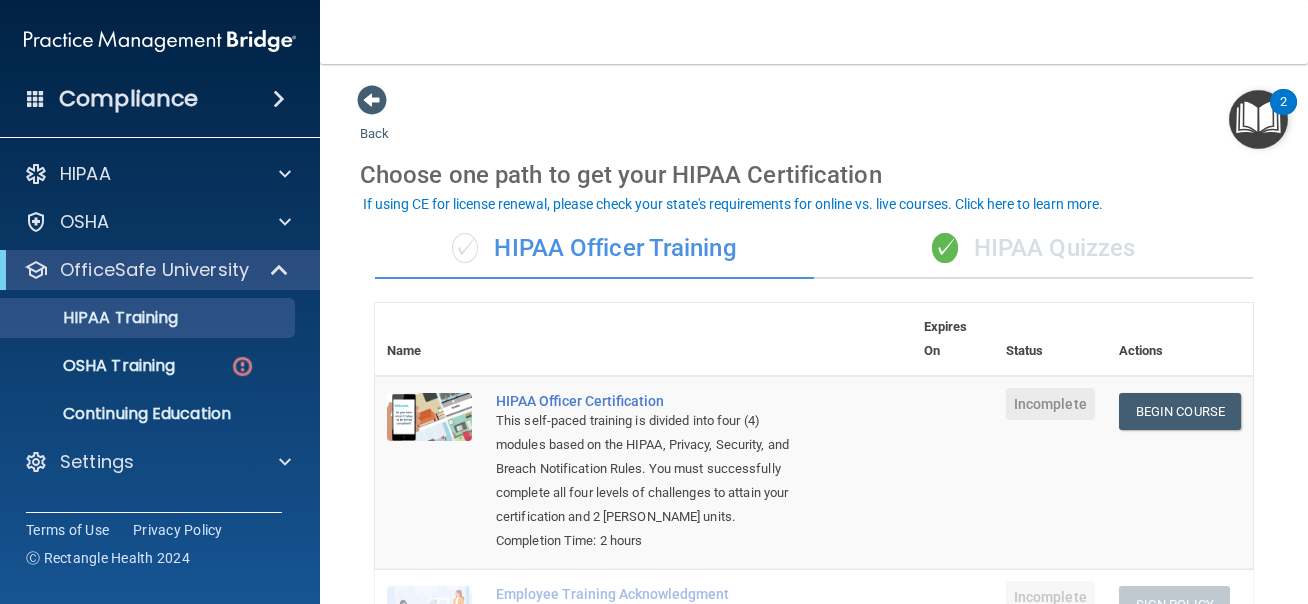 click on "✓   HIPAA Quizzes" at bounding box center [1033, 249] 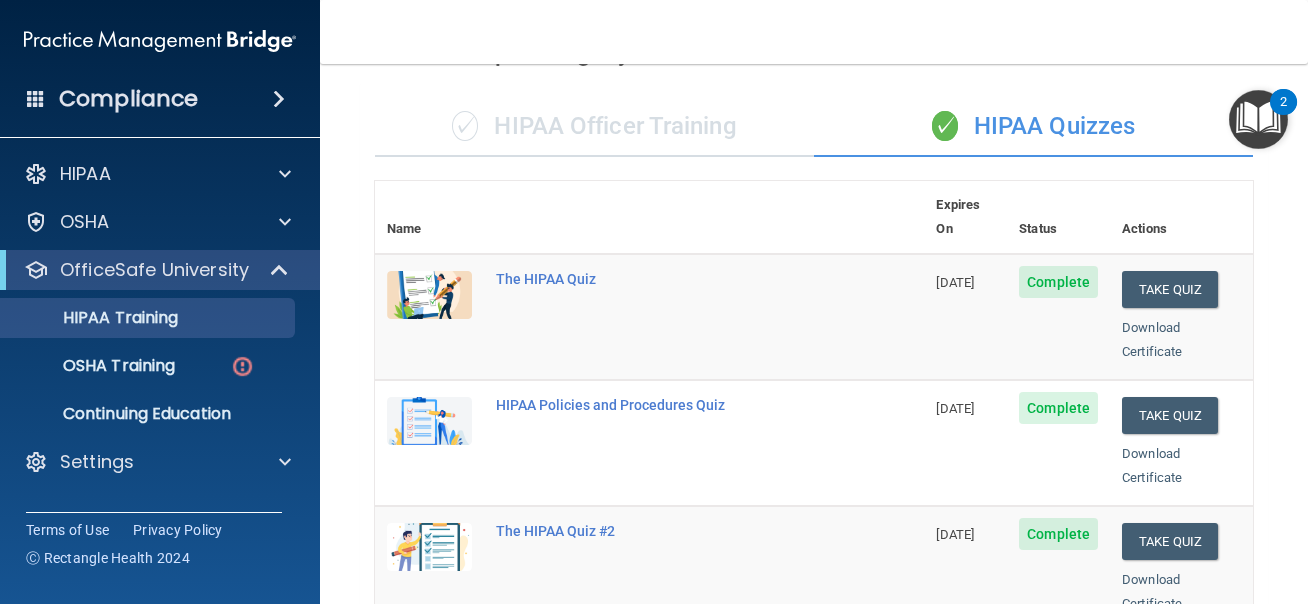 scroll, scrollTop: 0, scrollLeft: 0, axis: both 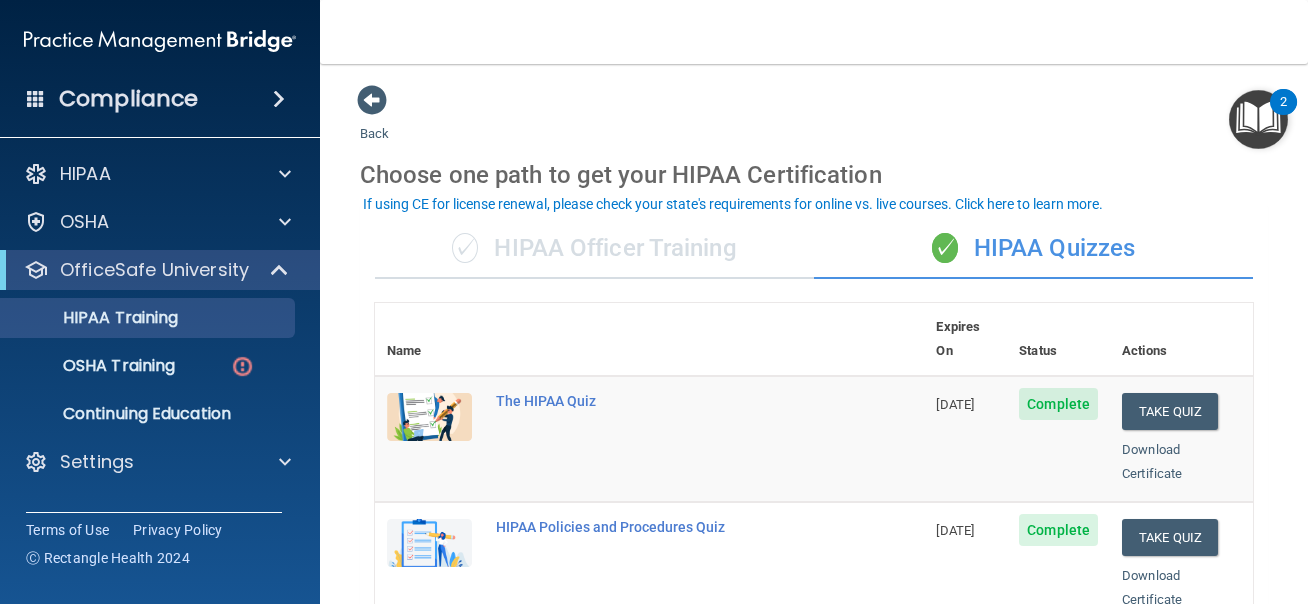 click on "✓   HIPAA Officer Training" at bounding box center [594, 249] 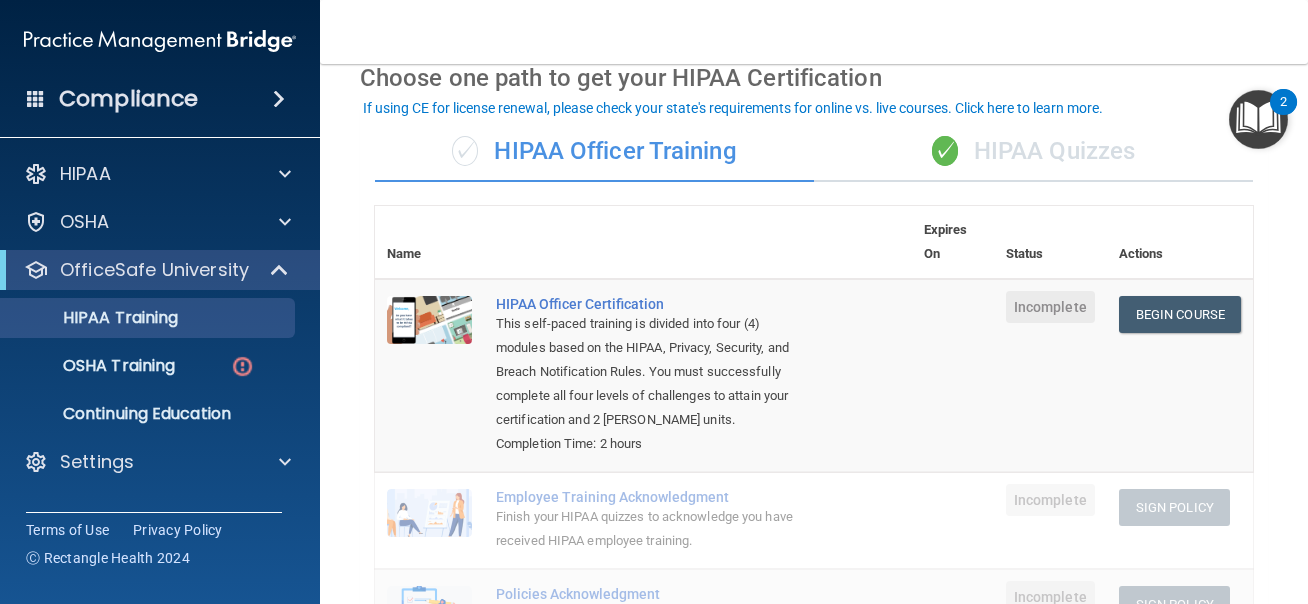 scroll, scrollTop: 96, scrollLeft: 0, axis: vertical 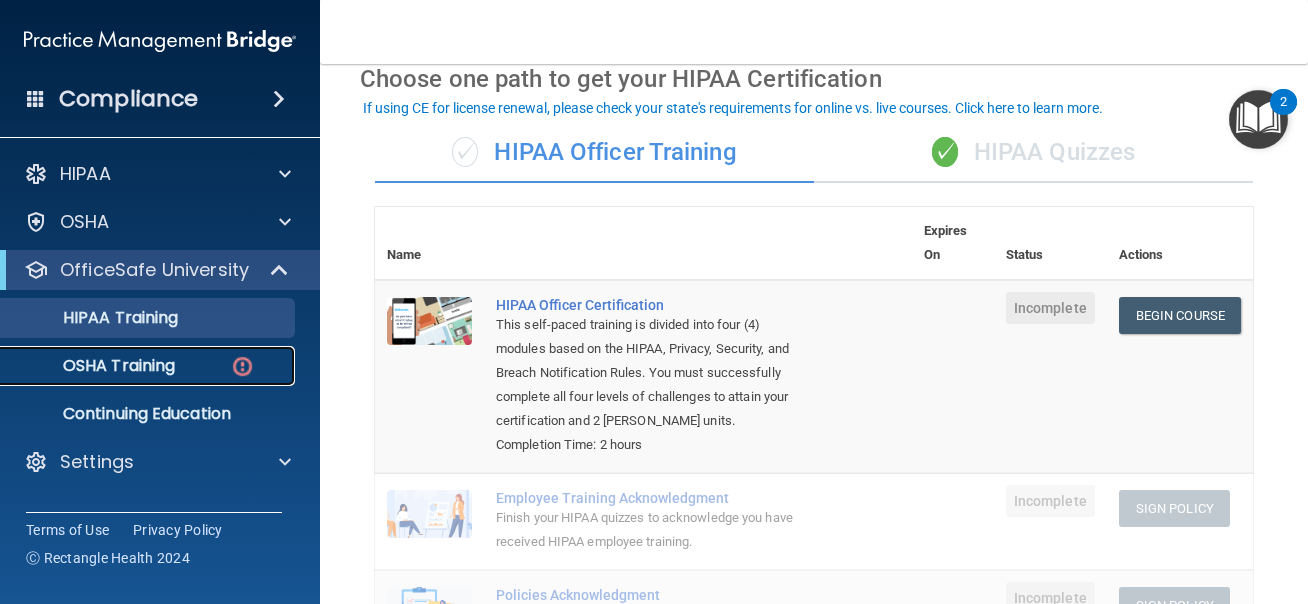 click on "OSHA Training" at bounding box center (149, 366) 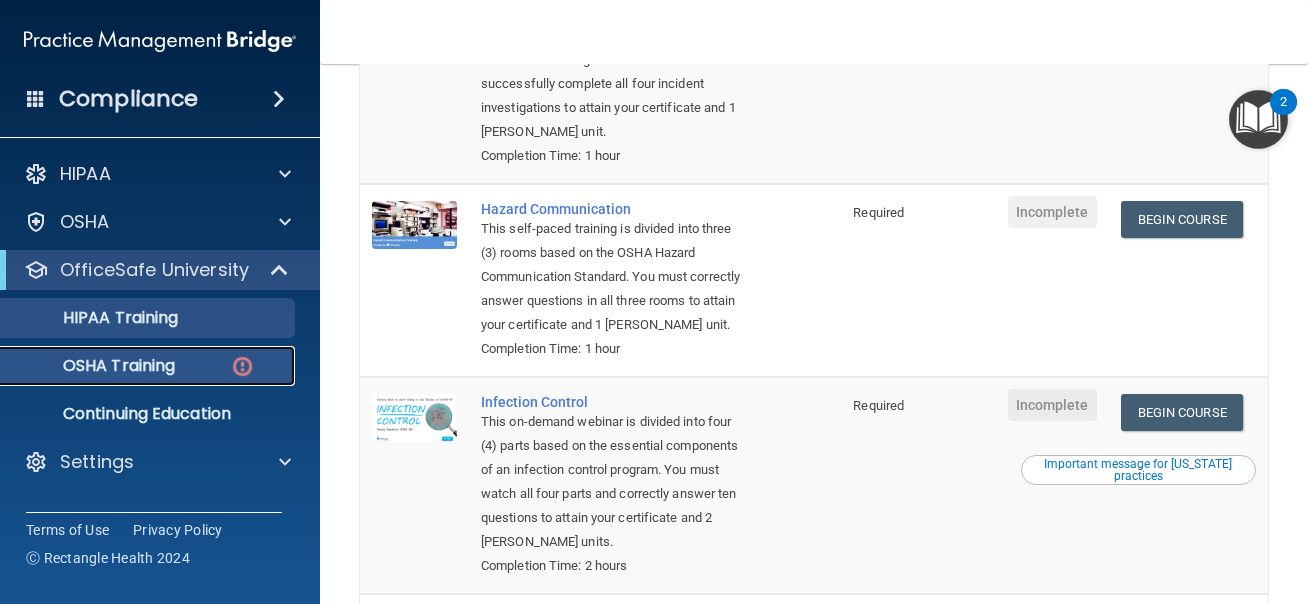 scroll, scrollTop: 325, scrollLeft: 0, axis: vertical 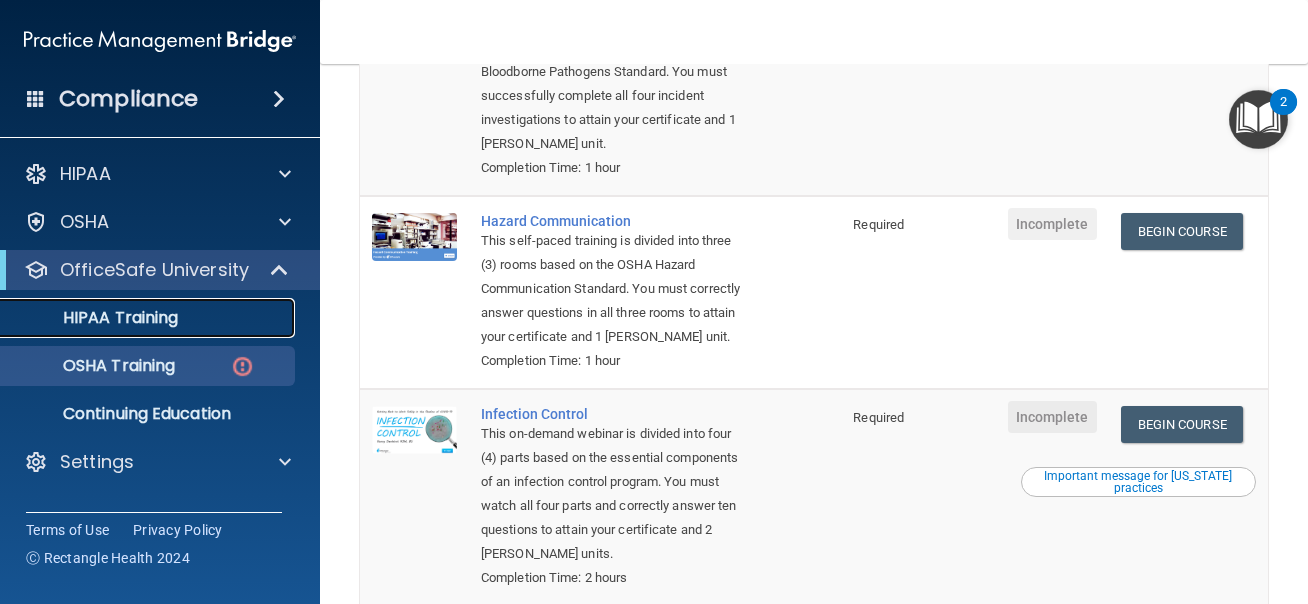 click on "HIPAA Training" at bounding box center (95, 318) 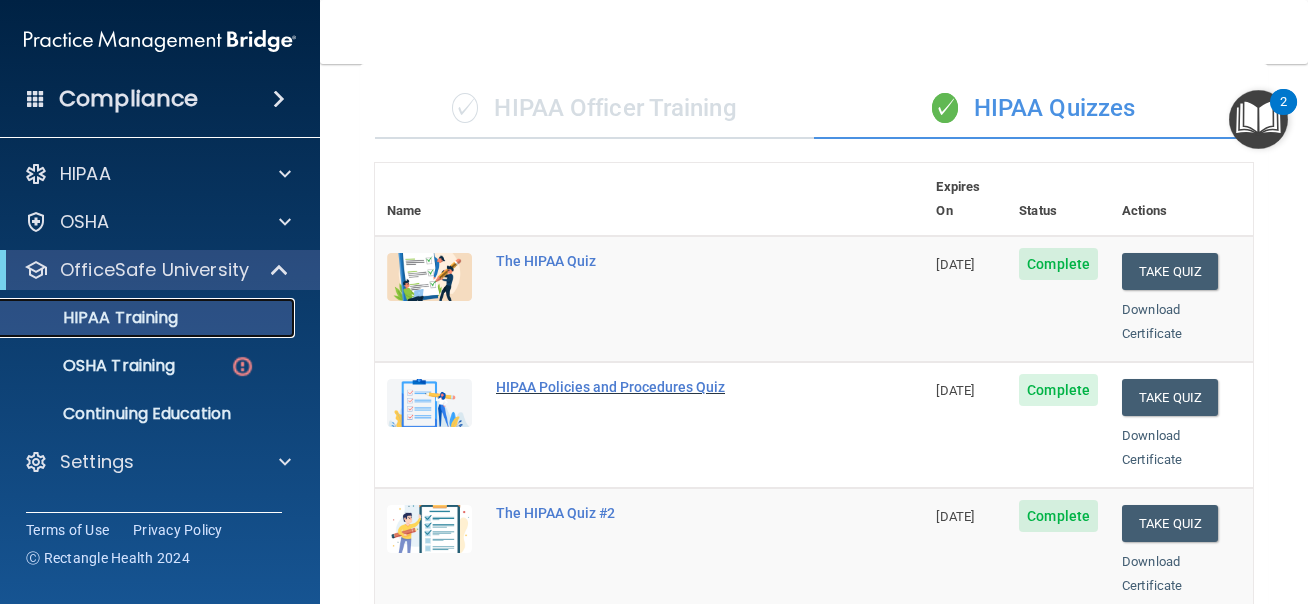 scroll, scrollTop: 0, scrollLeft: 0, axis: both 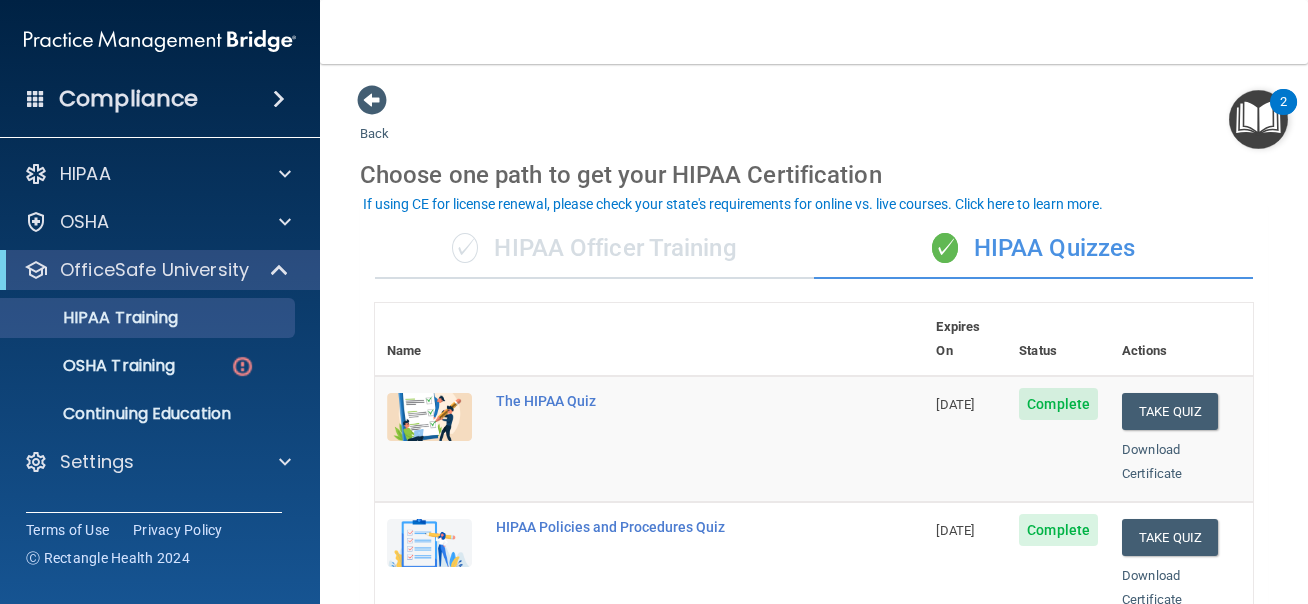 click on "✓   HIPAA Officer Training" at bounding box center (594, 249) 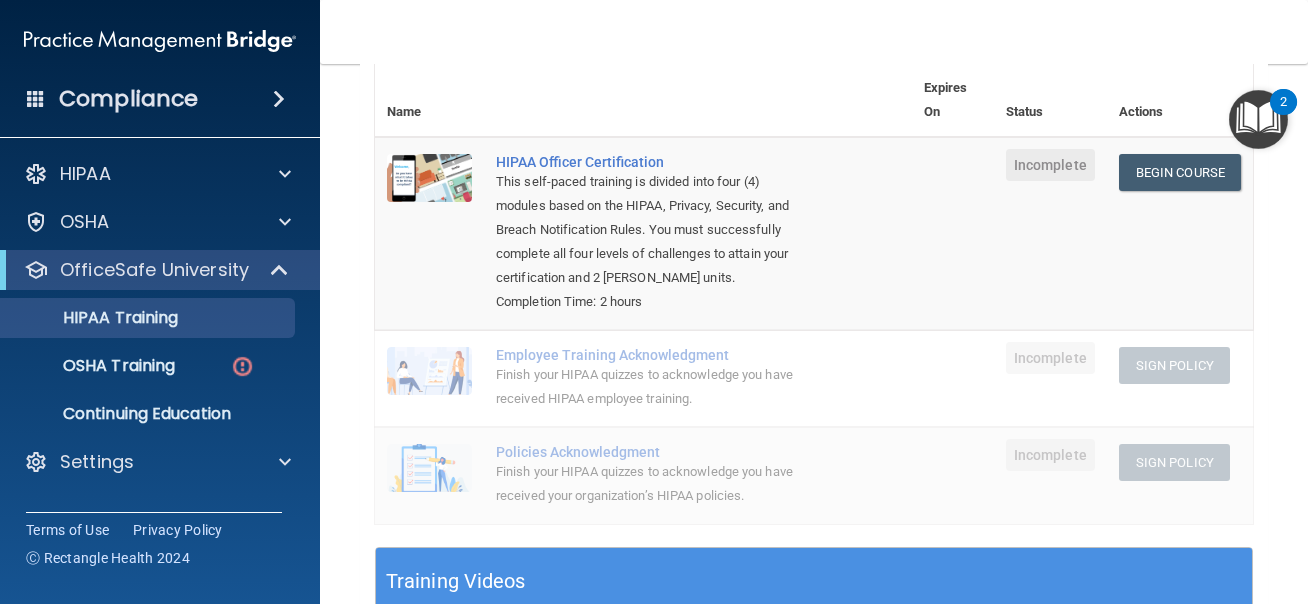 scroll, scrollTop: 271, scrollLeft: 0, axis: vertical 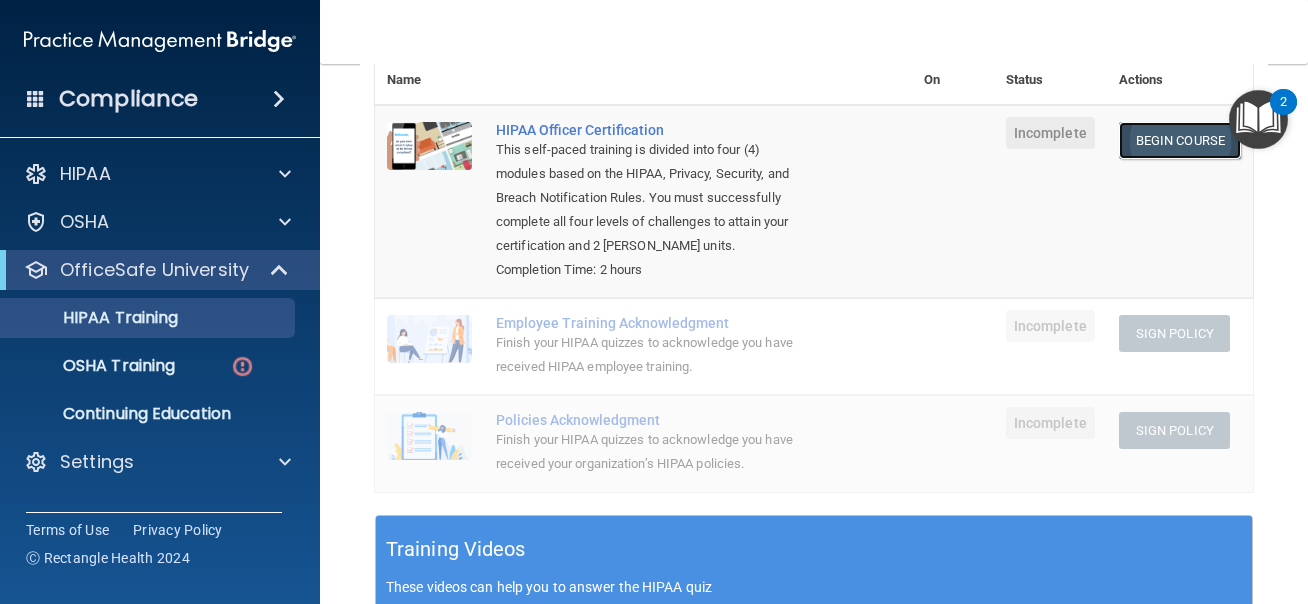 click on "Begin Course" at bounding box center [1180, 140] 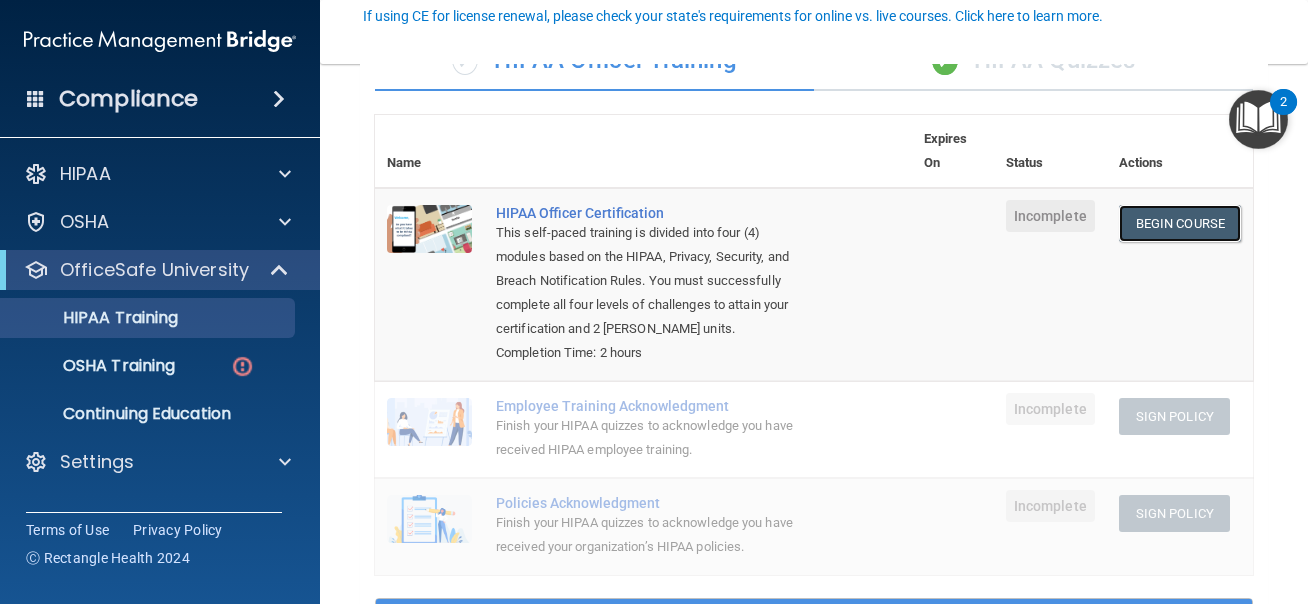 scroll, scrollTop: 186, scrollLeft: 0, axis: vertical 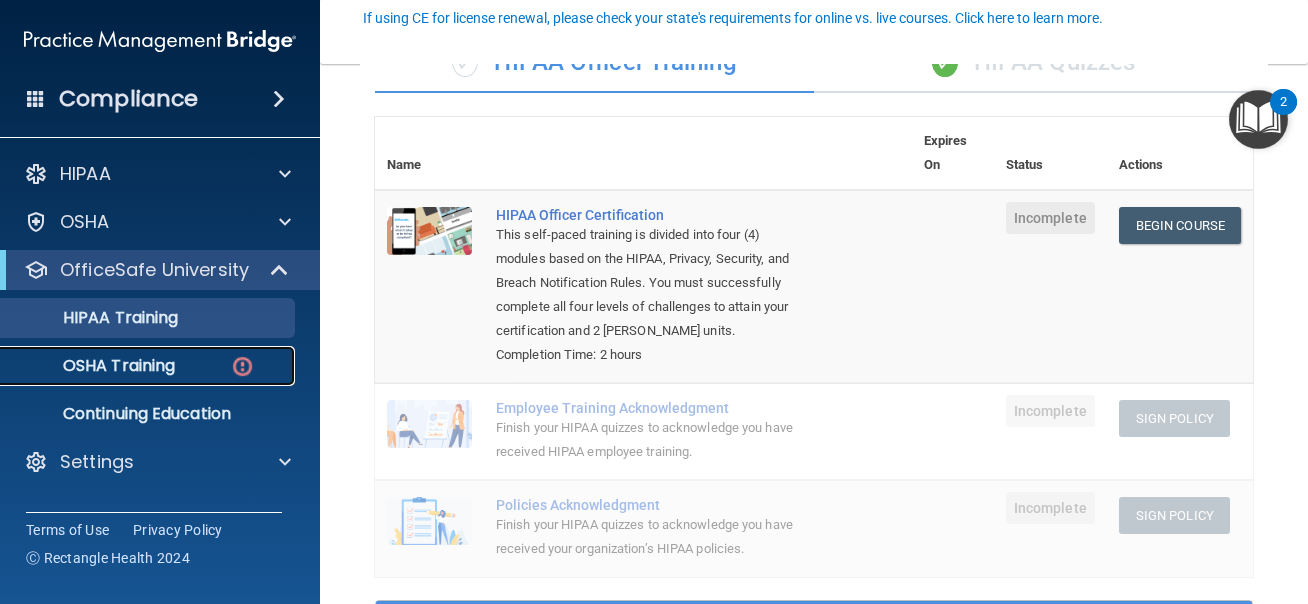 click on "OSHA Training" at bounding box center (149, 366) 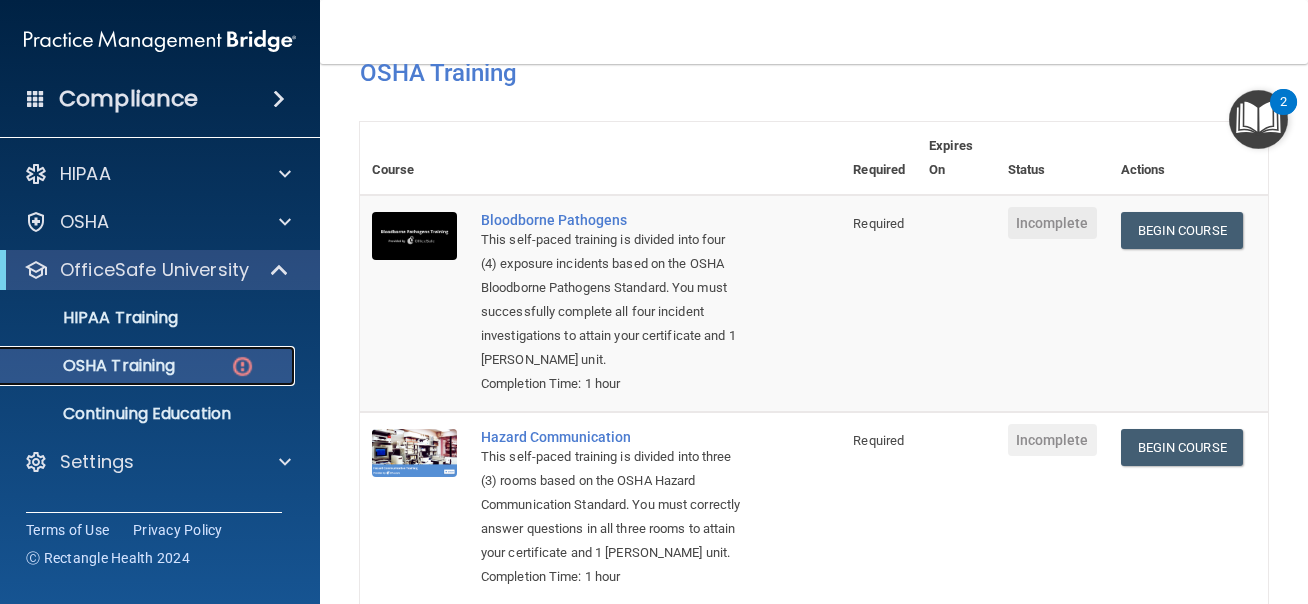 scroll, scrollTop: 106, scrollLeft: 0, axis: vertical 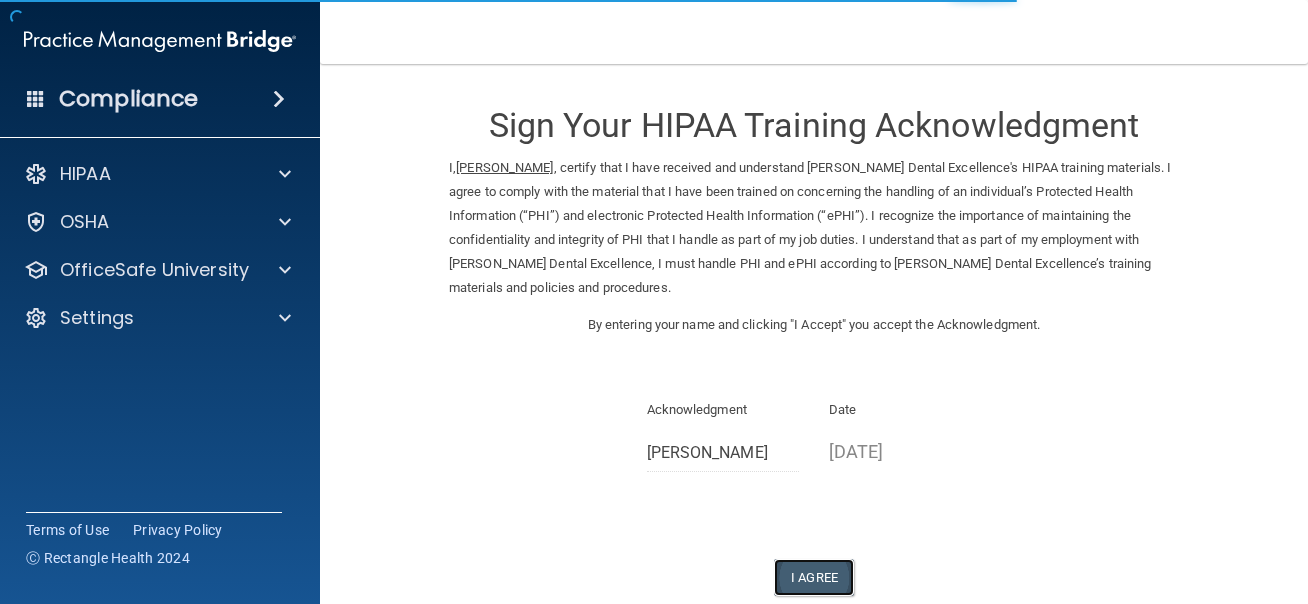 click on "I Agree" at bounding box center [814, 577] 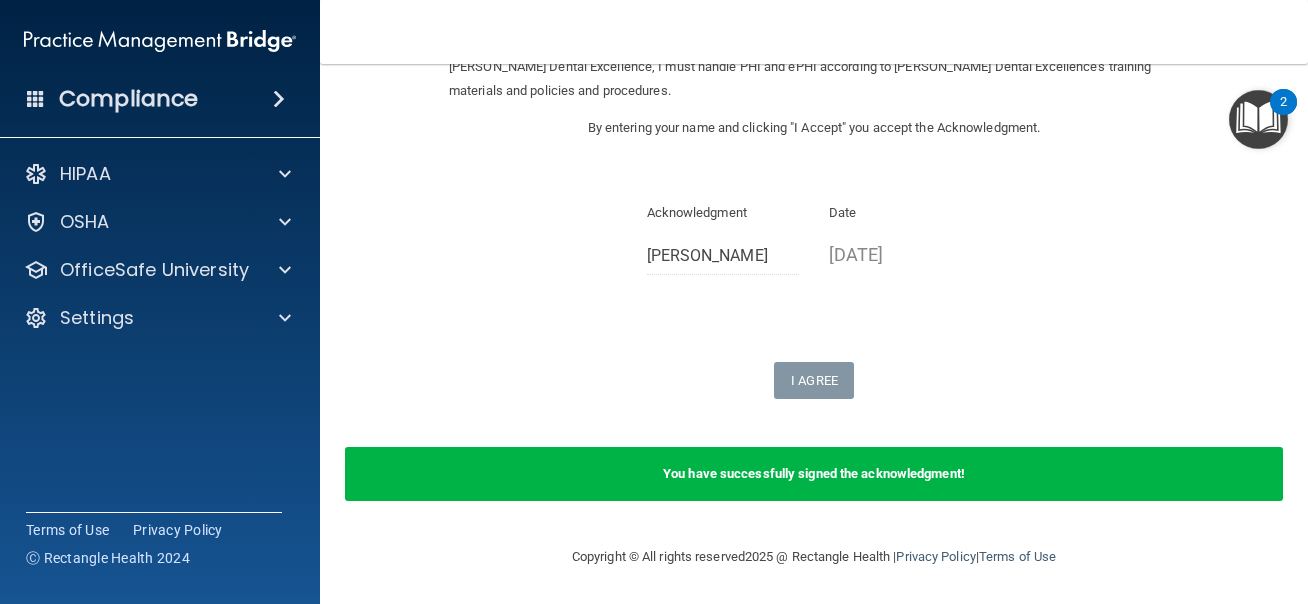 scroll, scrollTop: 198, scrollLeft: 0, axis: vertical 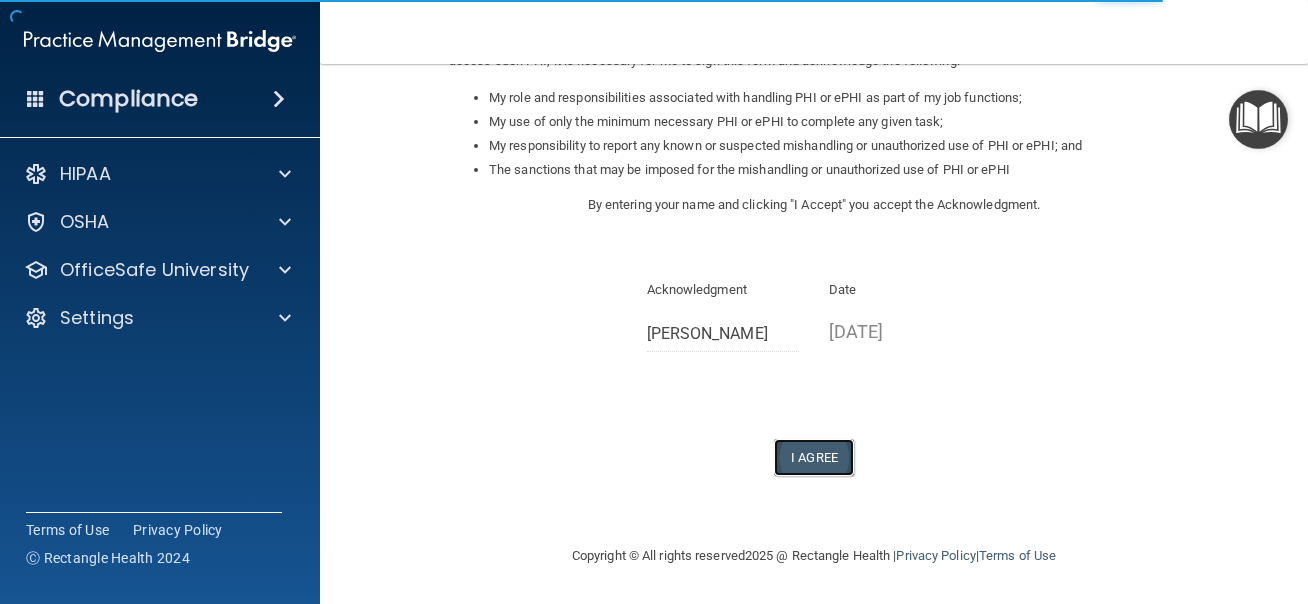 click on "I Agree" at bounding box center [814, 457] 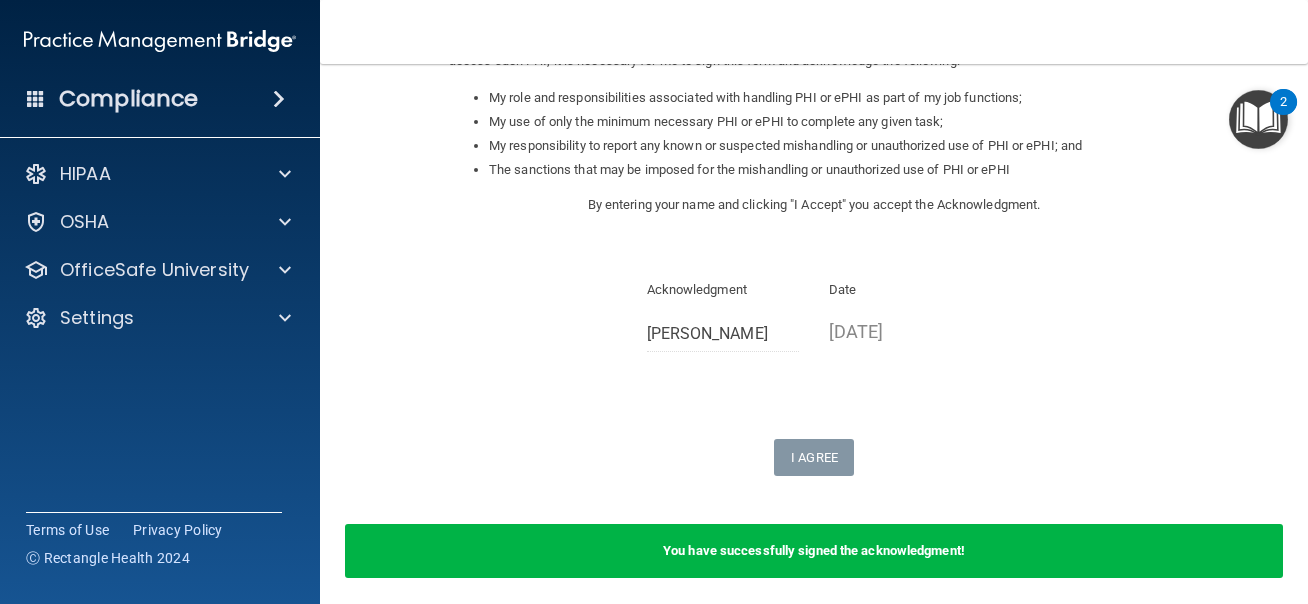 scroll, scrollTop: 390, scrollLeft: 0, axis: vertical 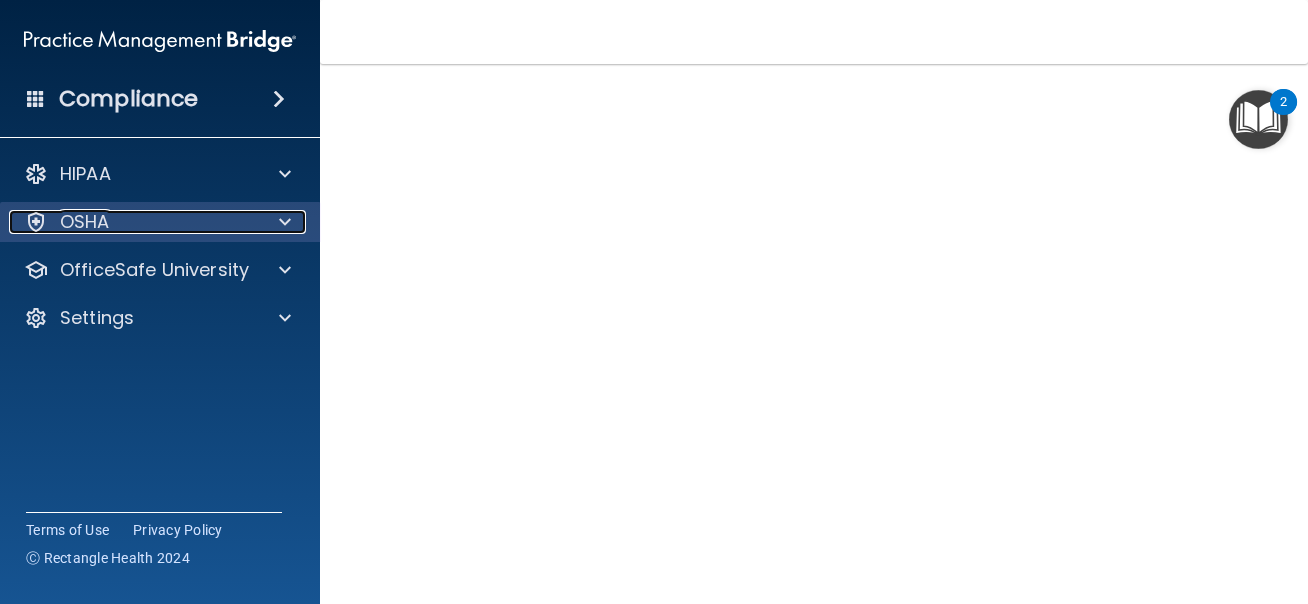 click at bounding box center [282, 222] 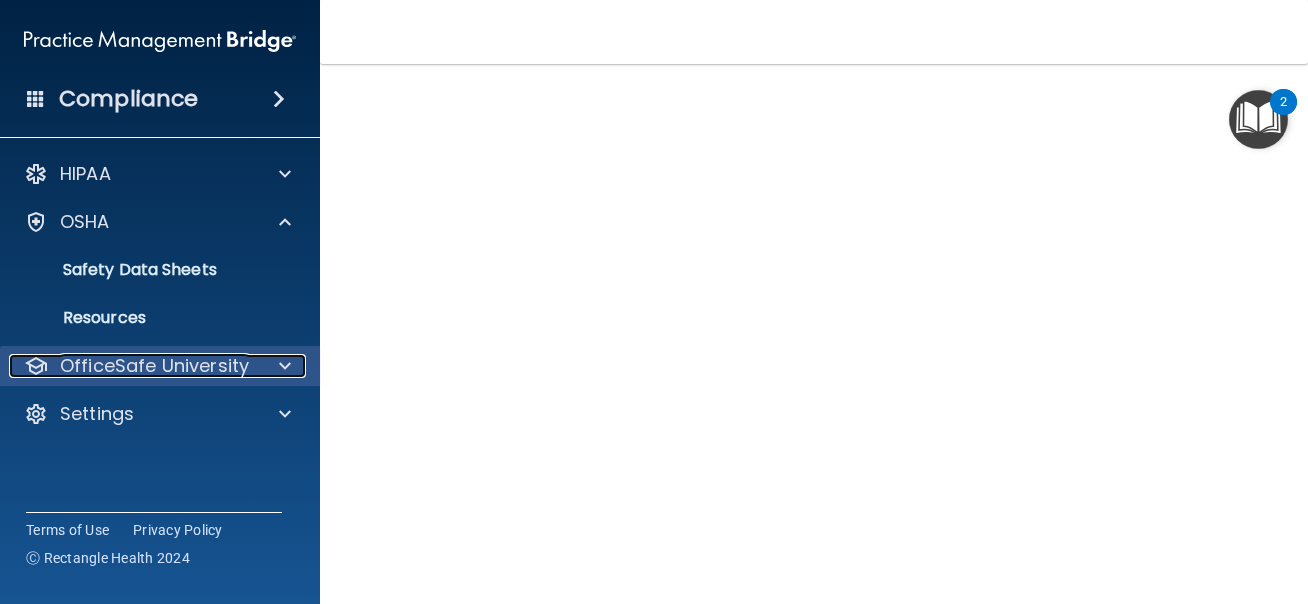 click at bounding box center [282, 366] 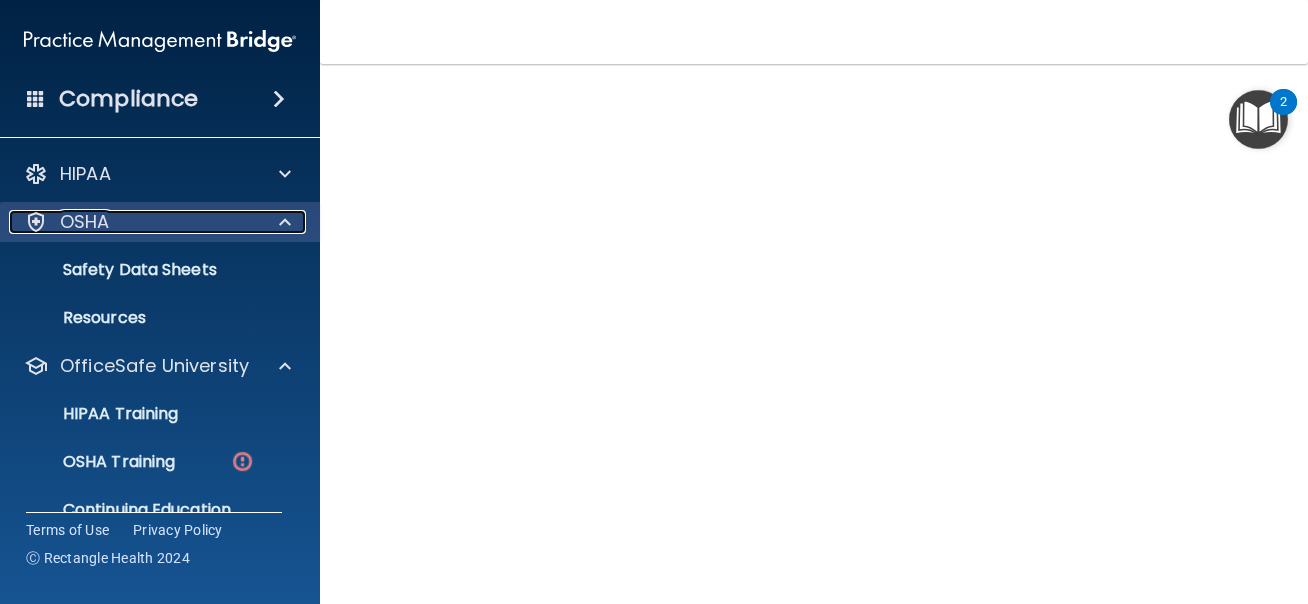 click at bounding box center (282, 222) 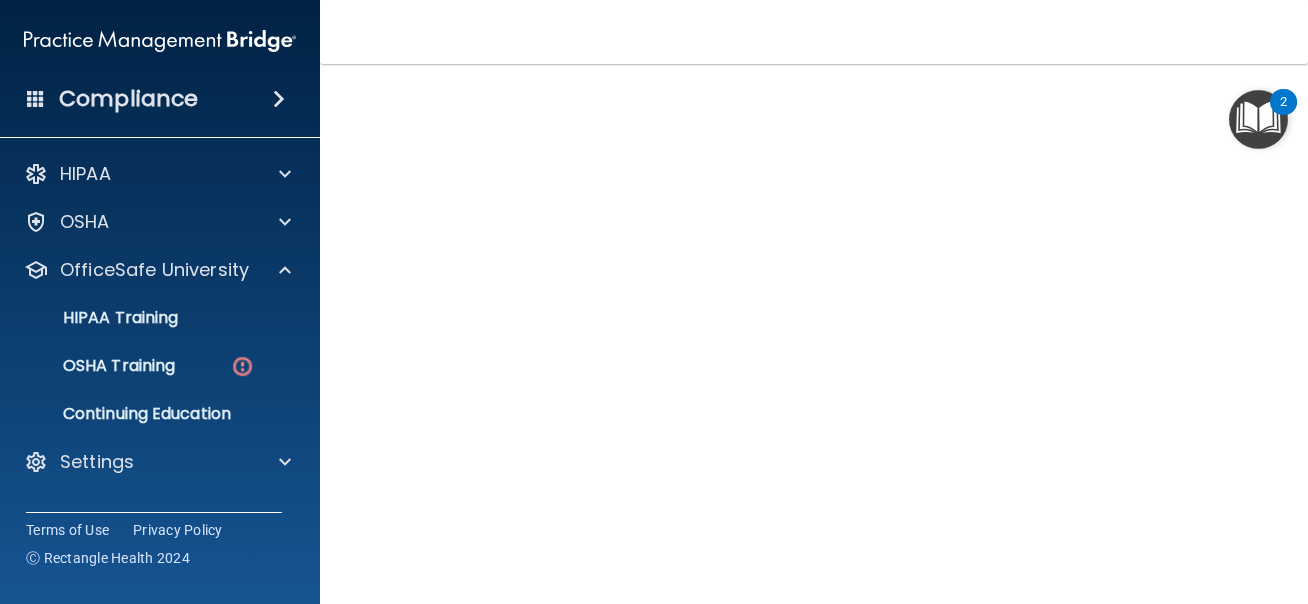 scroll, scrollTop: 0, scrollLeft: 0, axis: both 